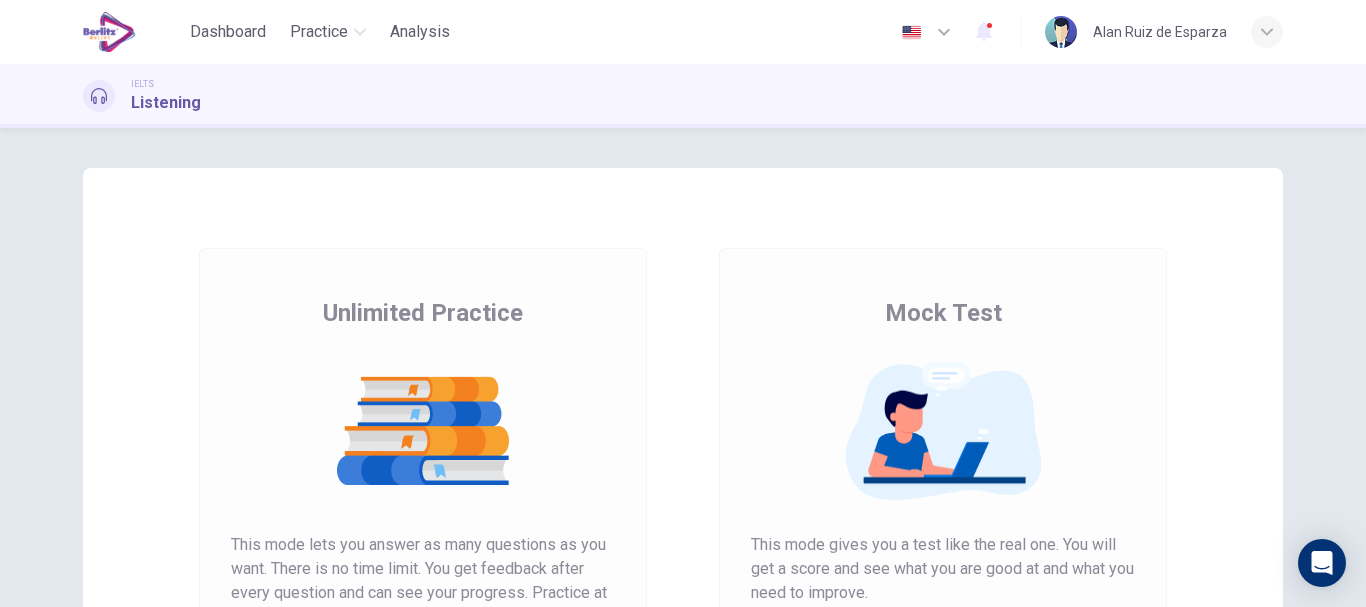 scroll, scrollTop: 0, scrollLeft: 0, axis: both 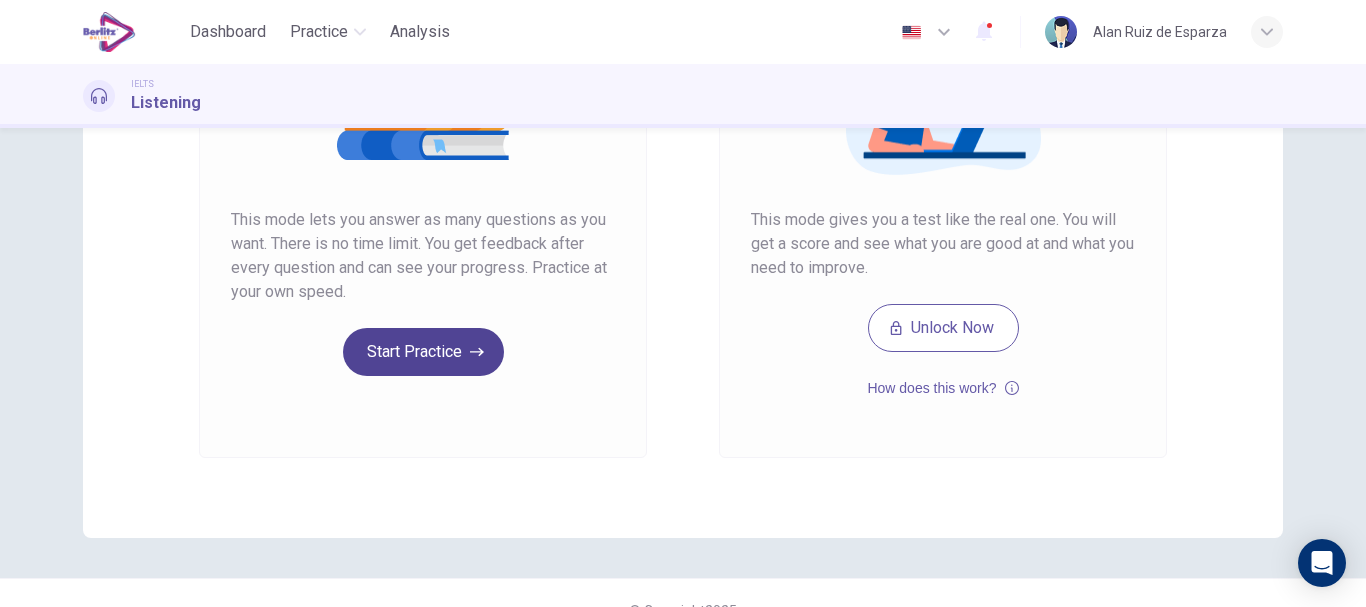 click on "Start Practice" at bounding box center [423, 352] 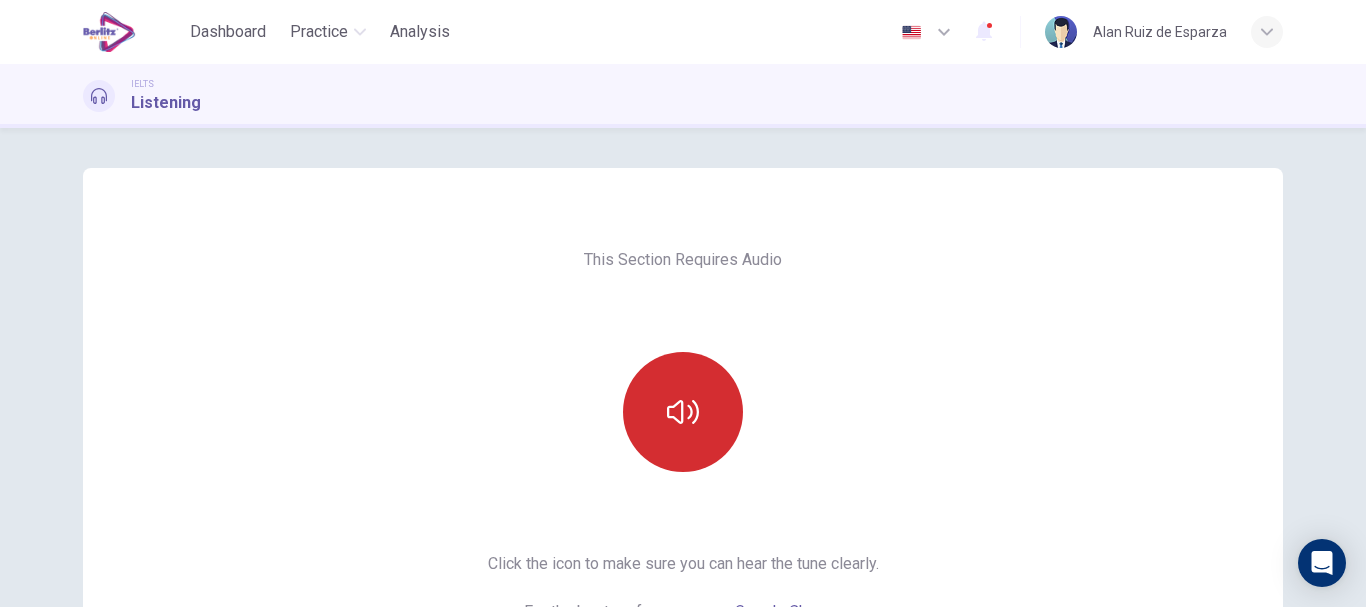 click at bounding box center (683, 412) 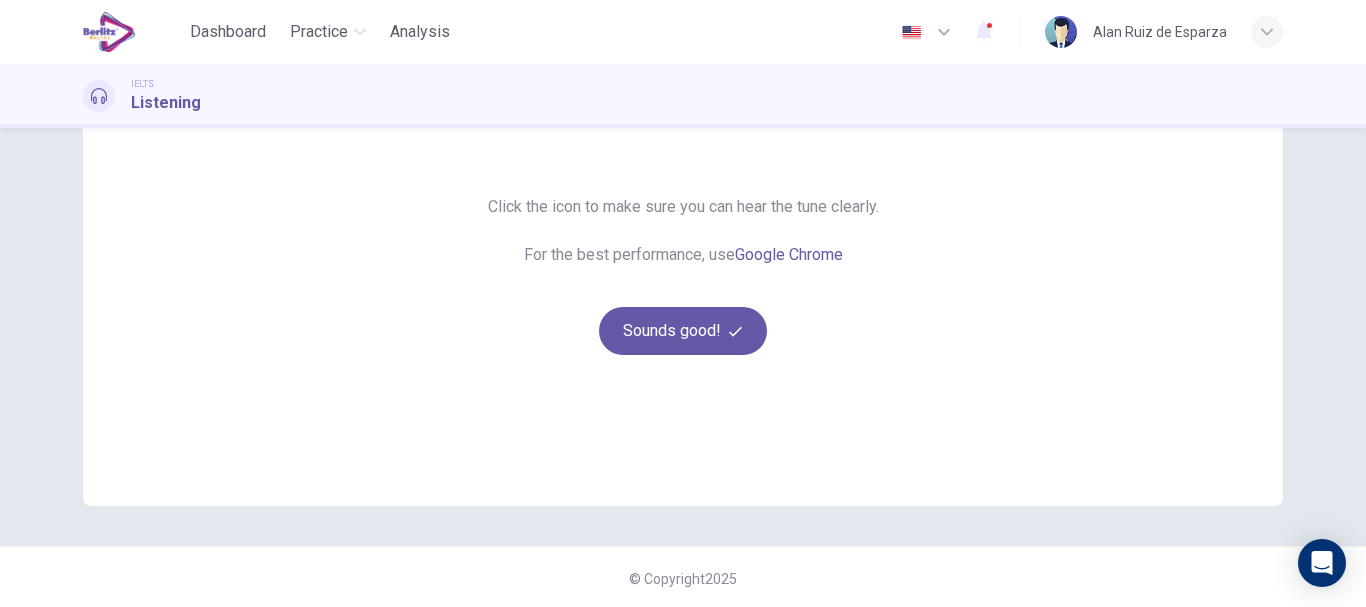 scroll, scrollTop: 358, scrollLeft: 0, axis: vertical 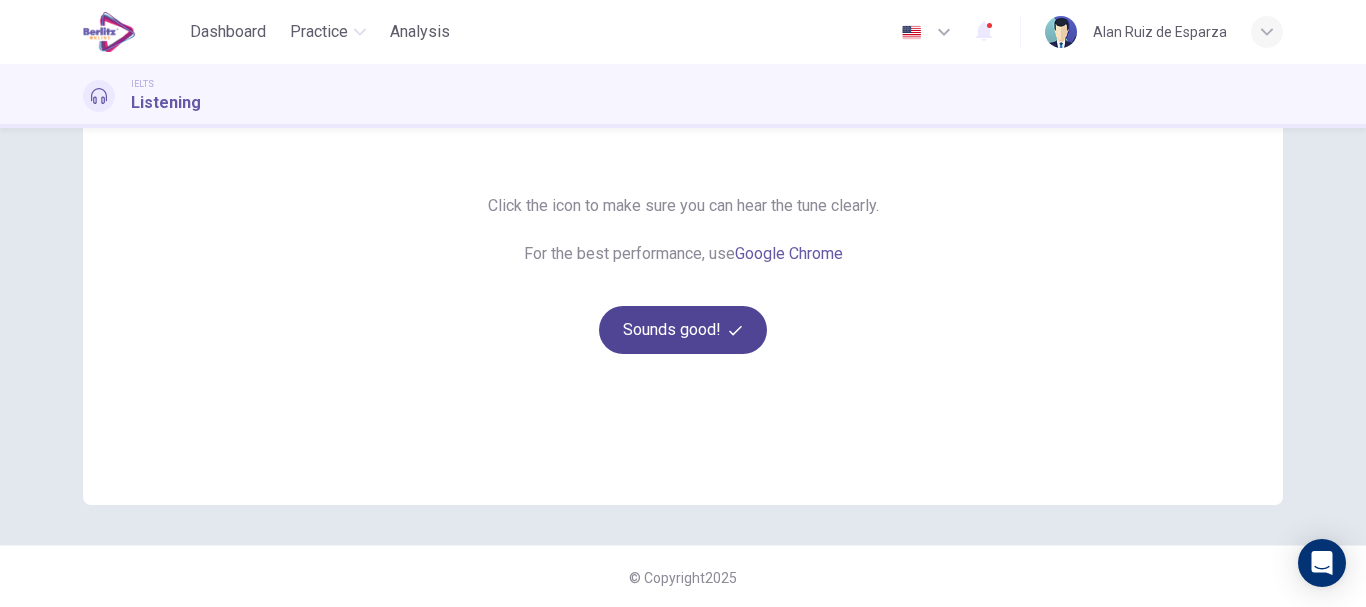 click on "Sounds good!" at bounding box center (683, 330) 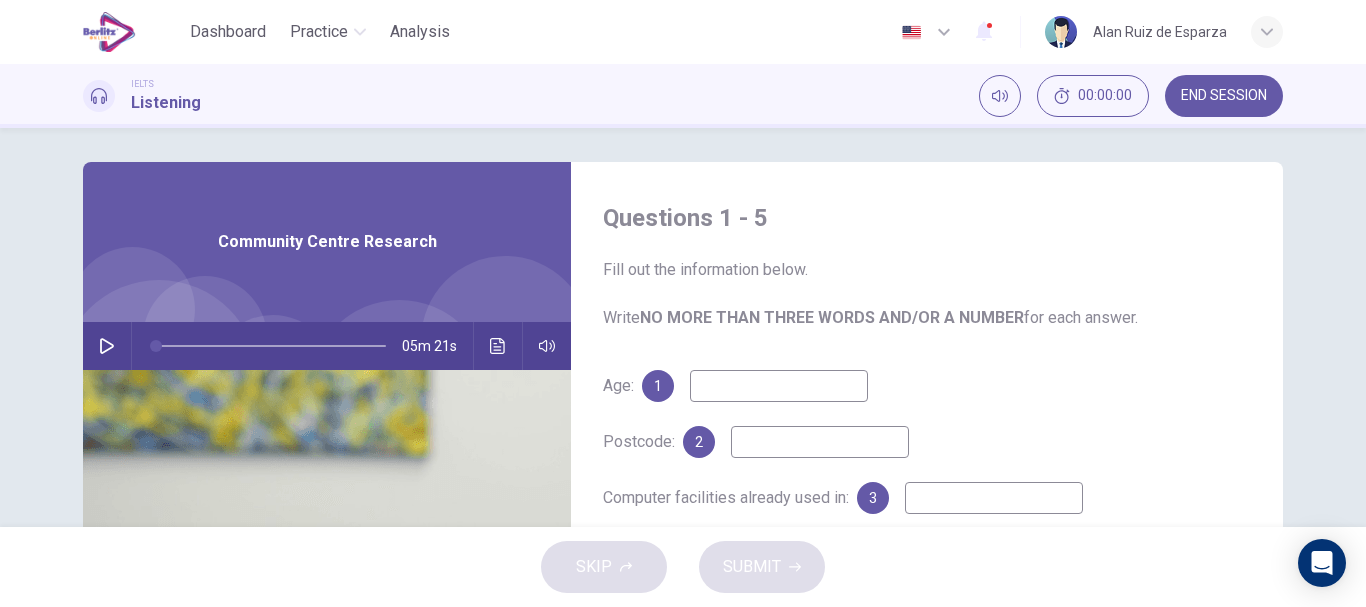 scroll, scrollTop: 0, scrollLeft: 0, axis: both 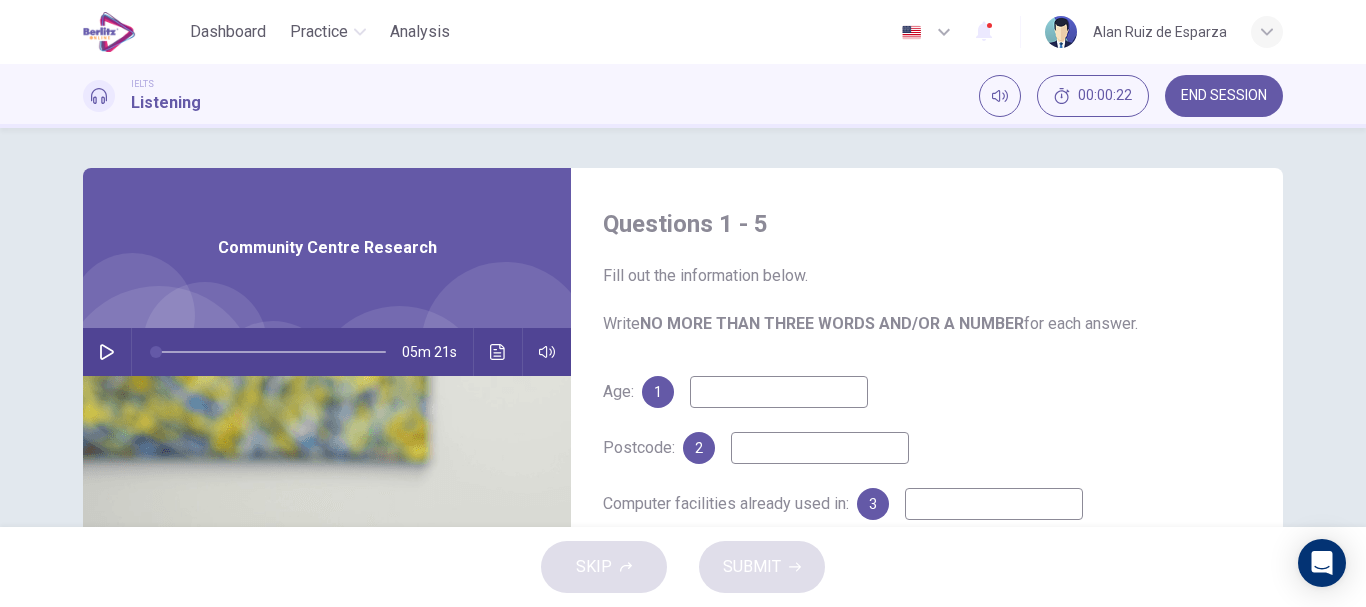 click at bounding box center [107, 352] 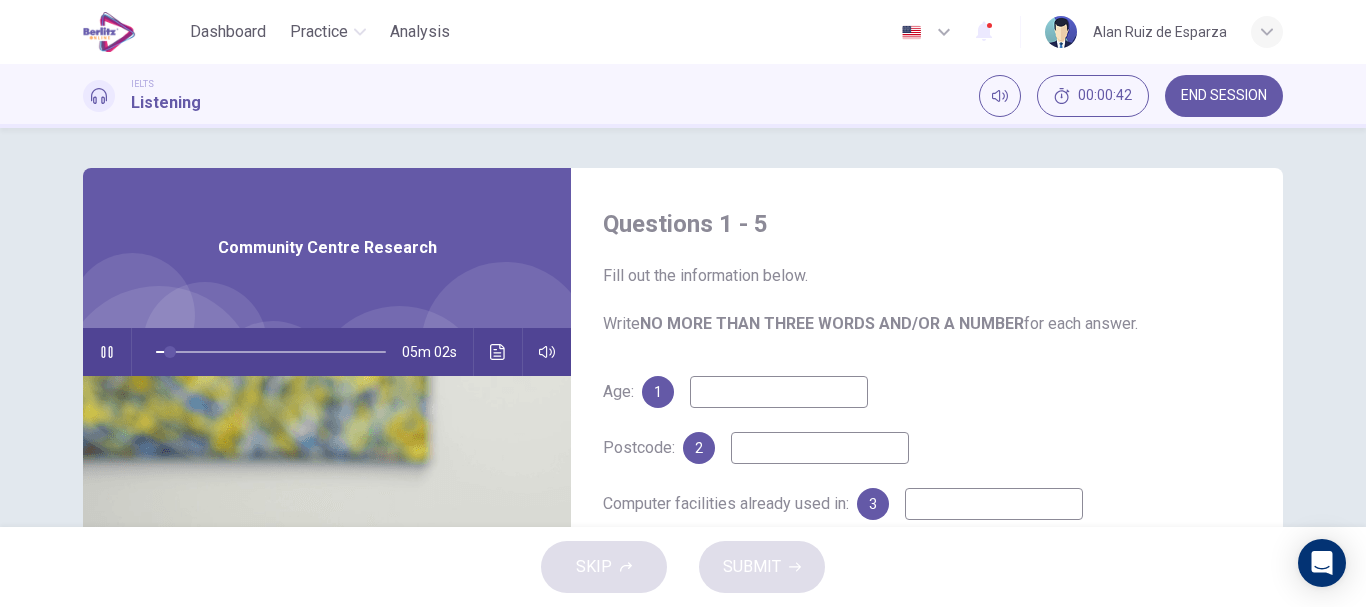 click at bounding box center [779, 392] 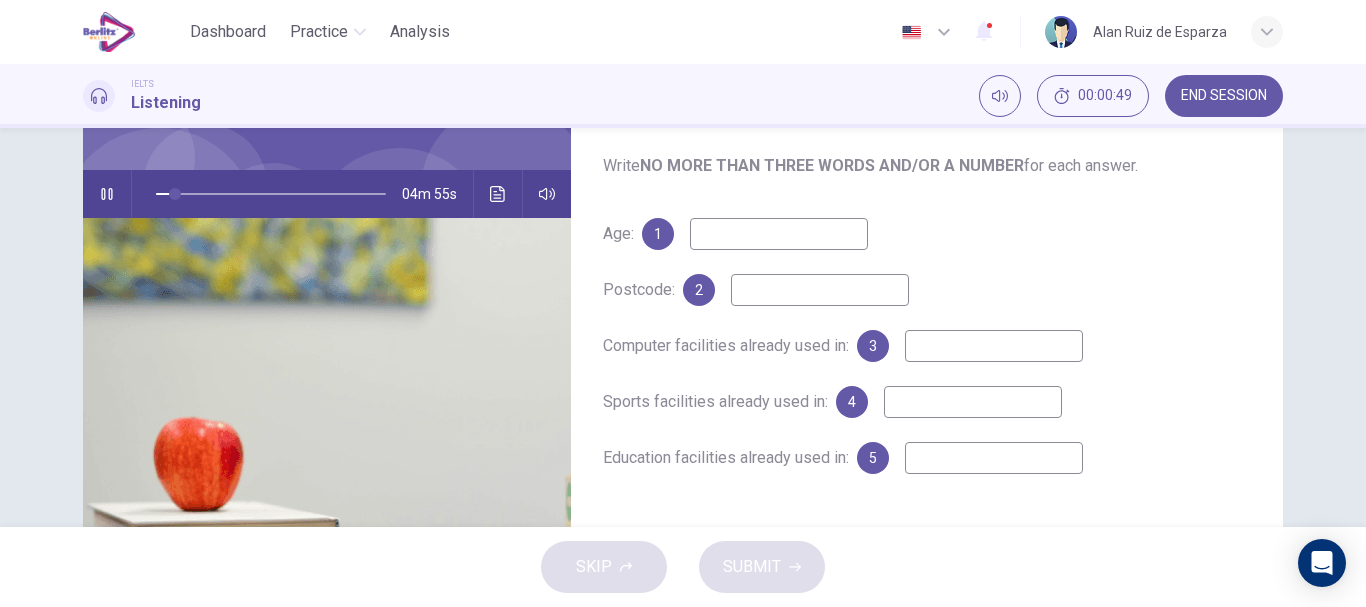 scroll, scrollTop: 157, scrollLeft: 0, axis: vertical 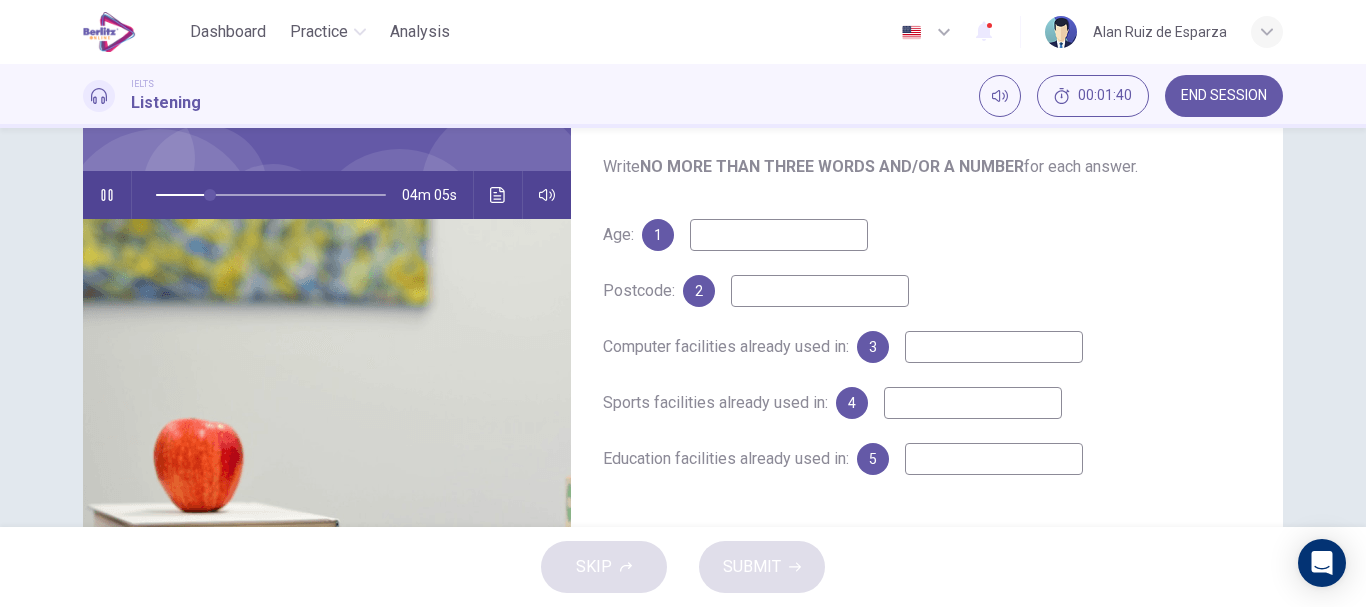 type on "**" 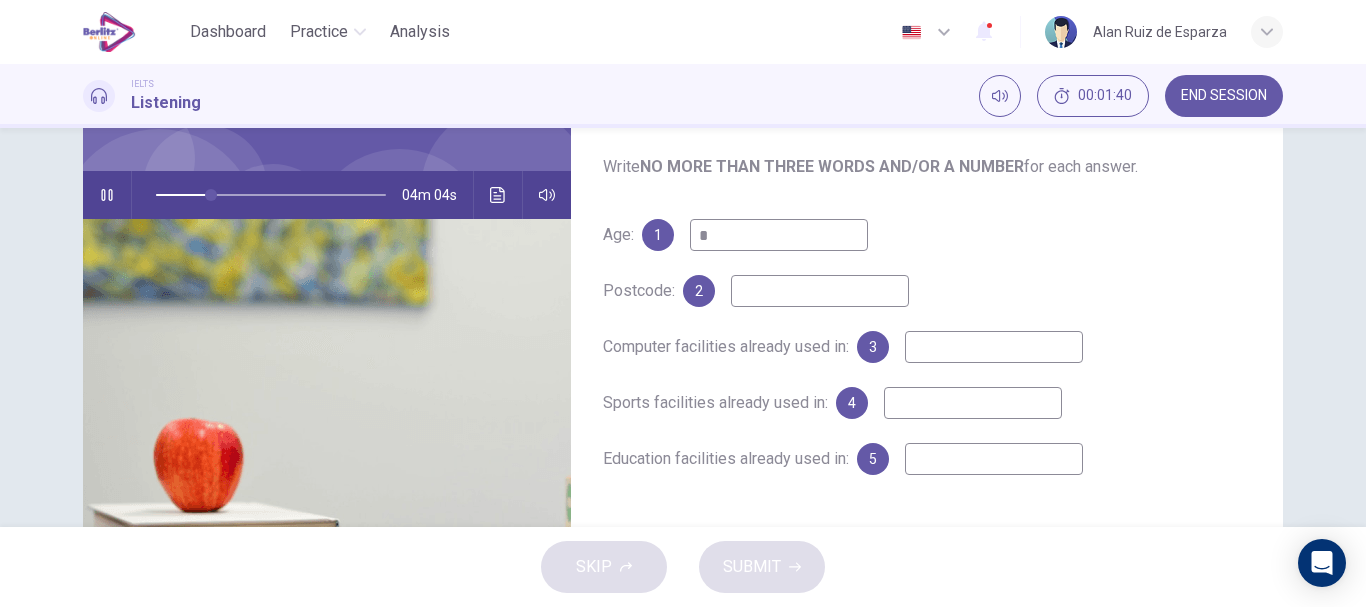 type on "**" 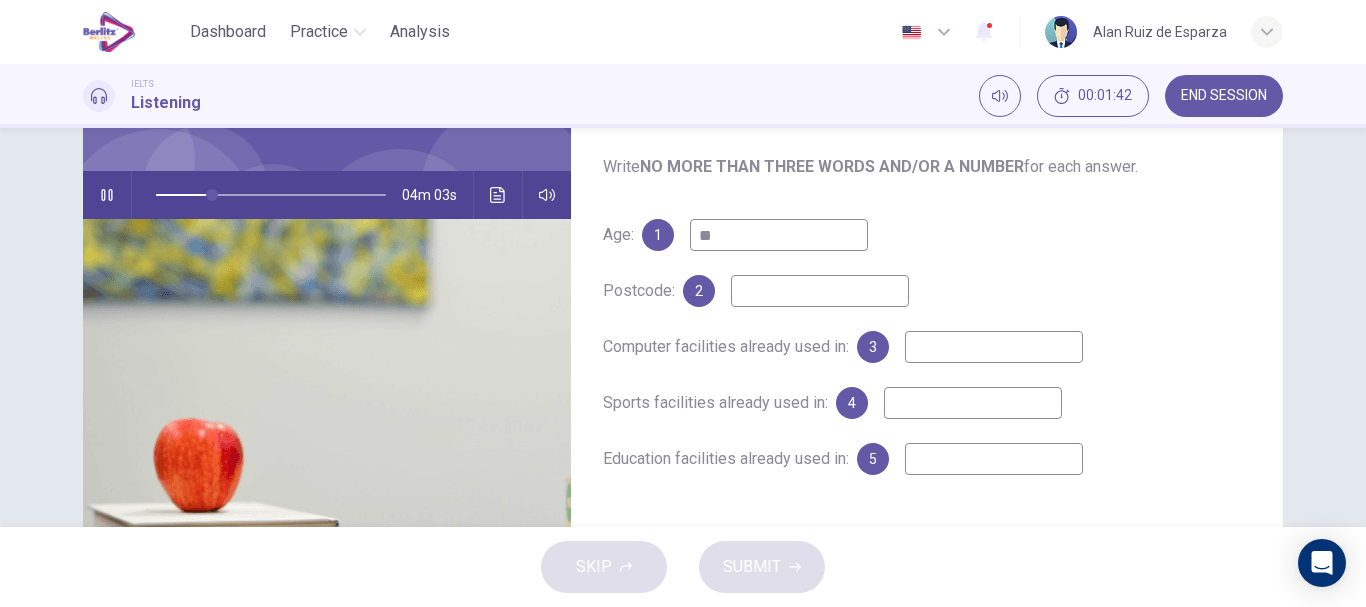 type on "**" 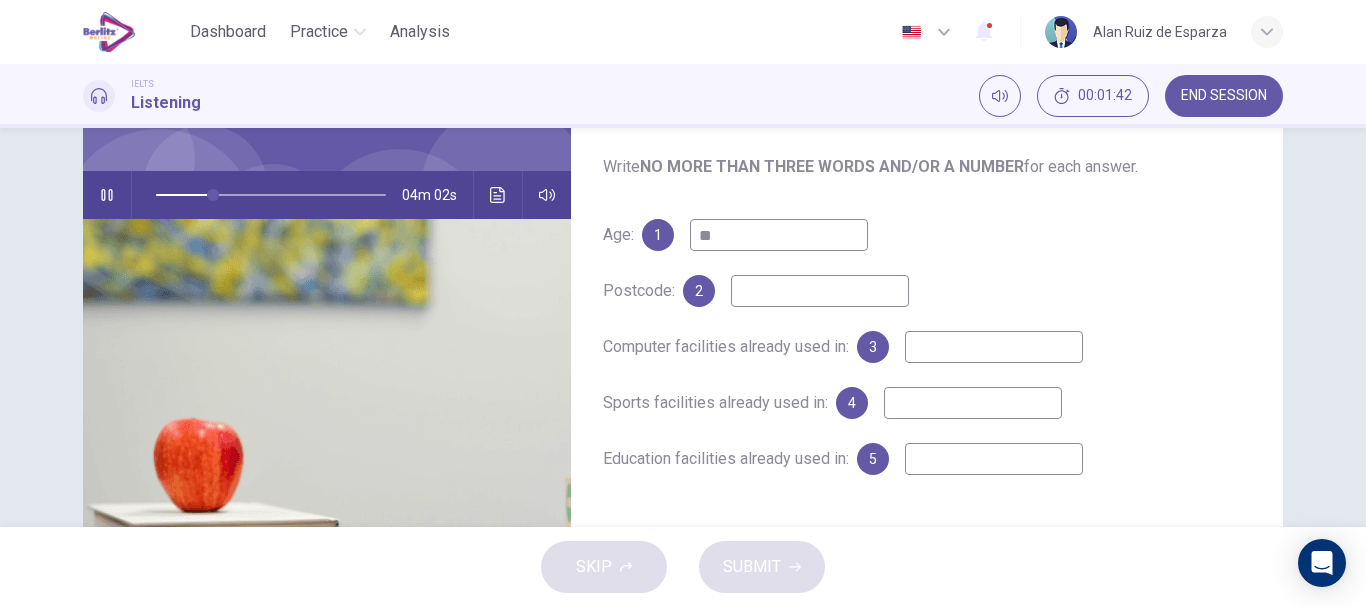 type on "**" 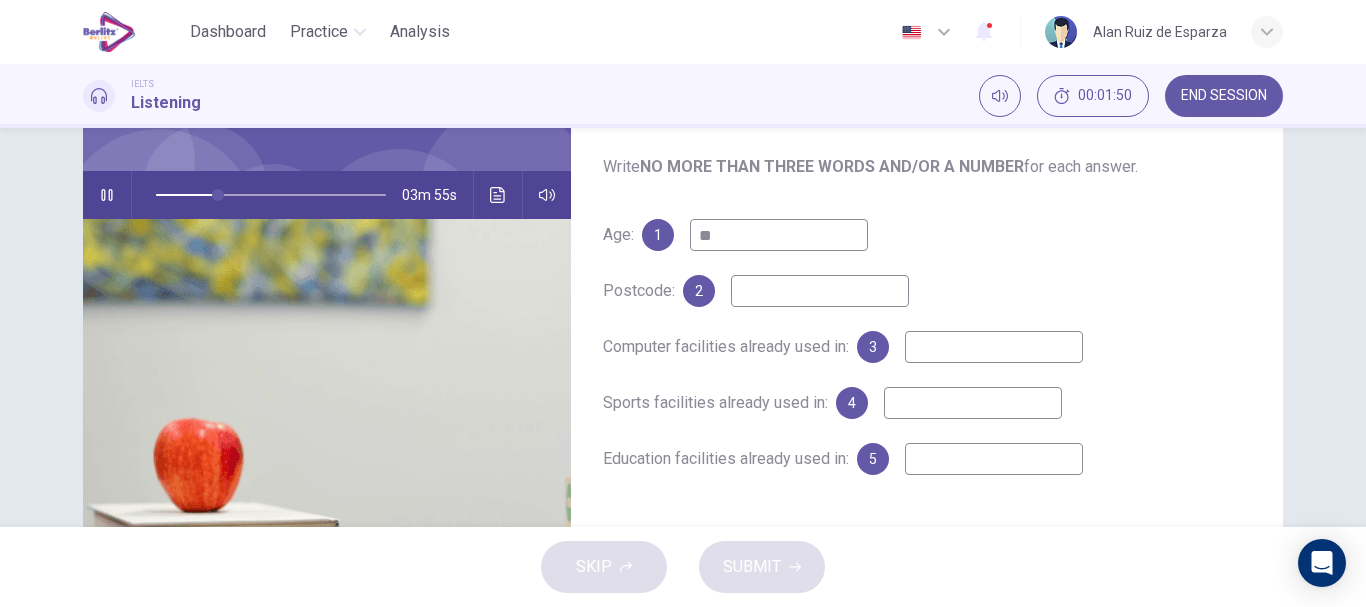 type on "**" 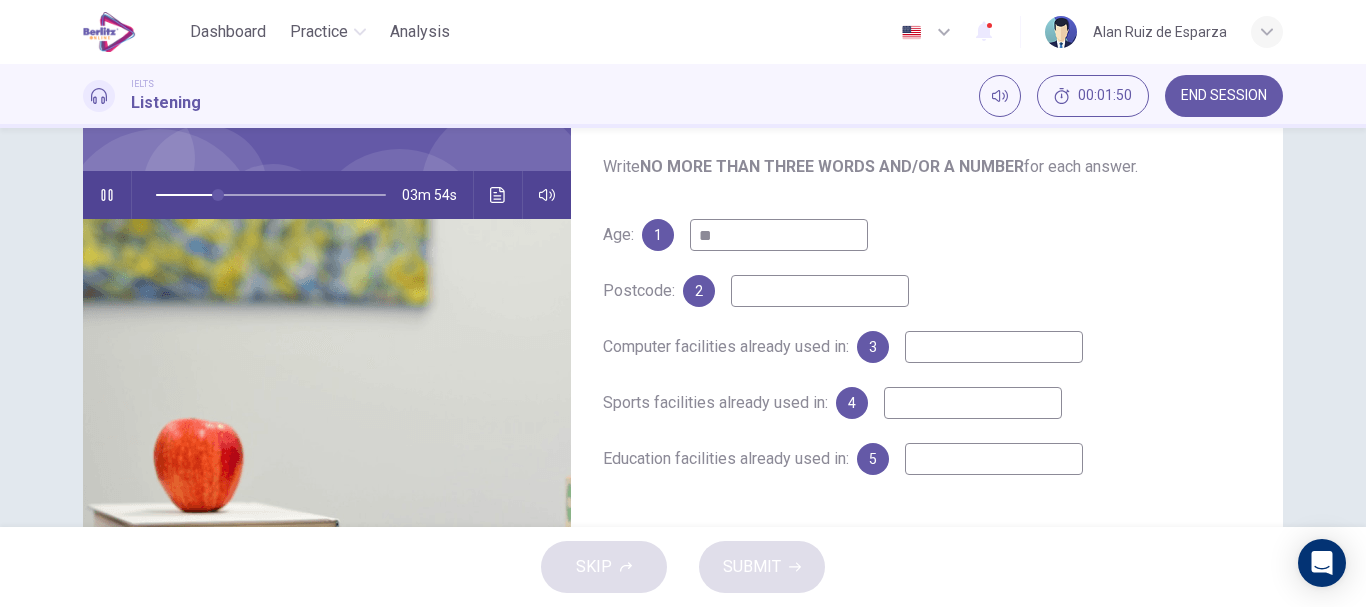 type on "*" 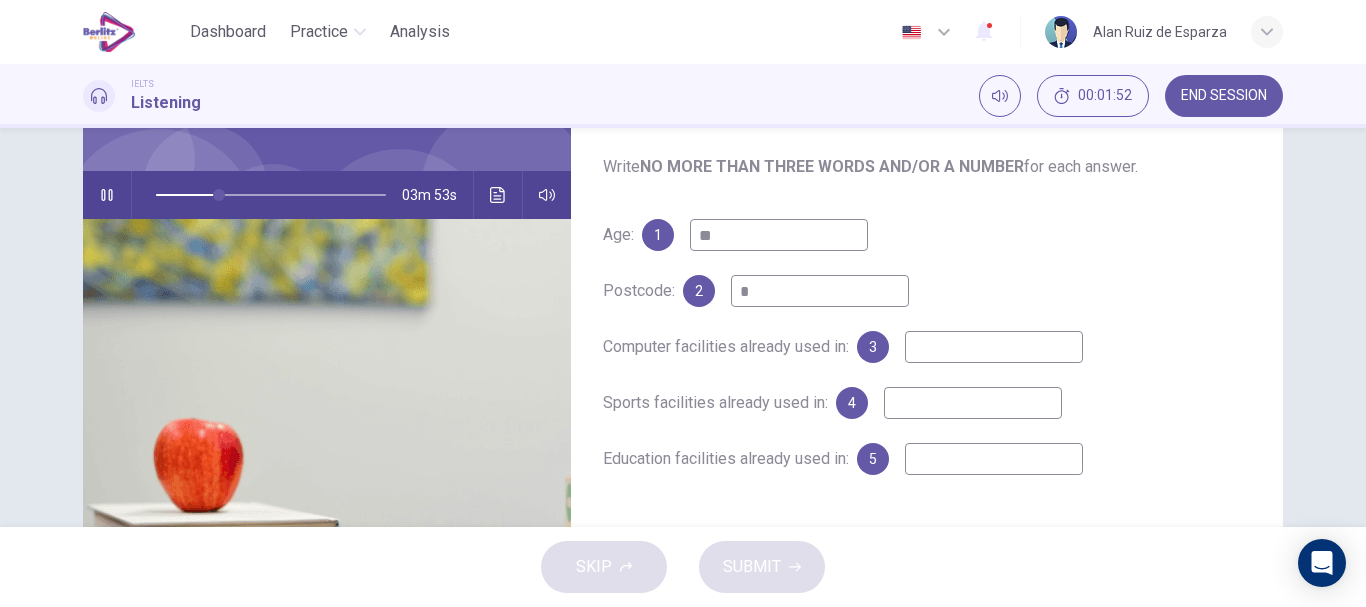 type on "**" 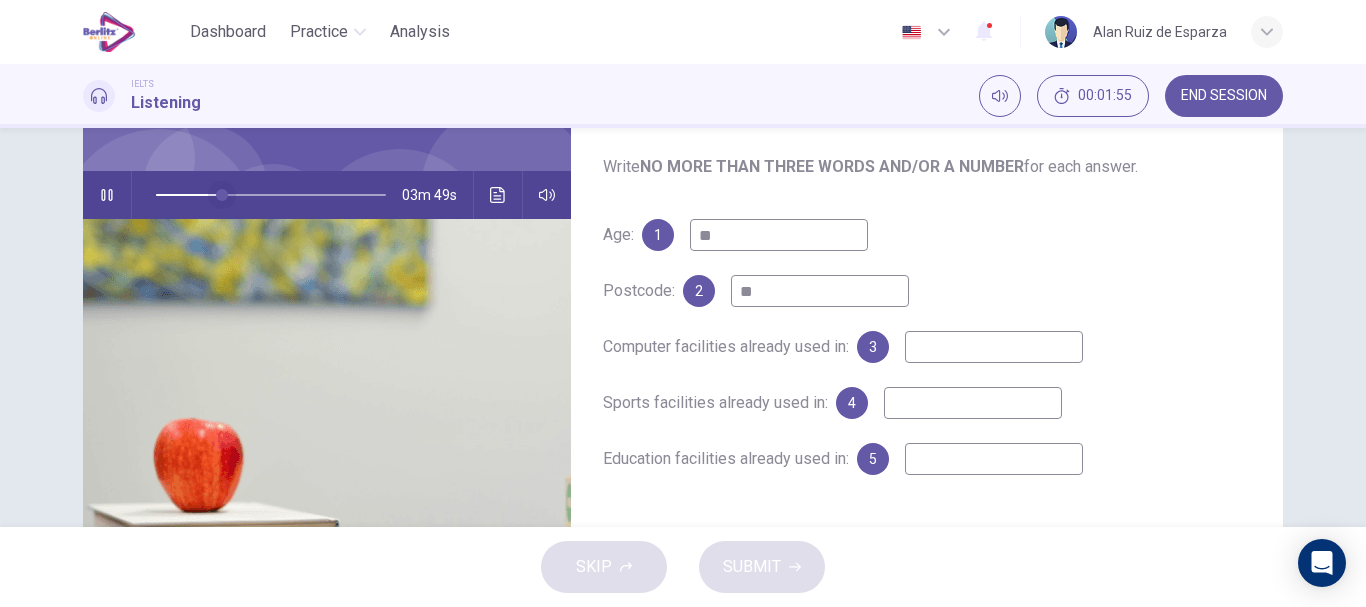 type on "**" 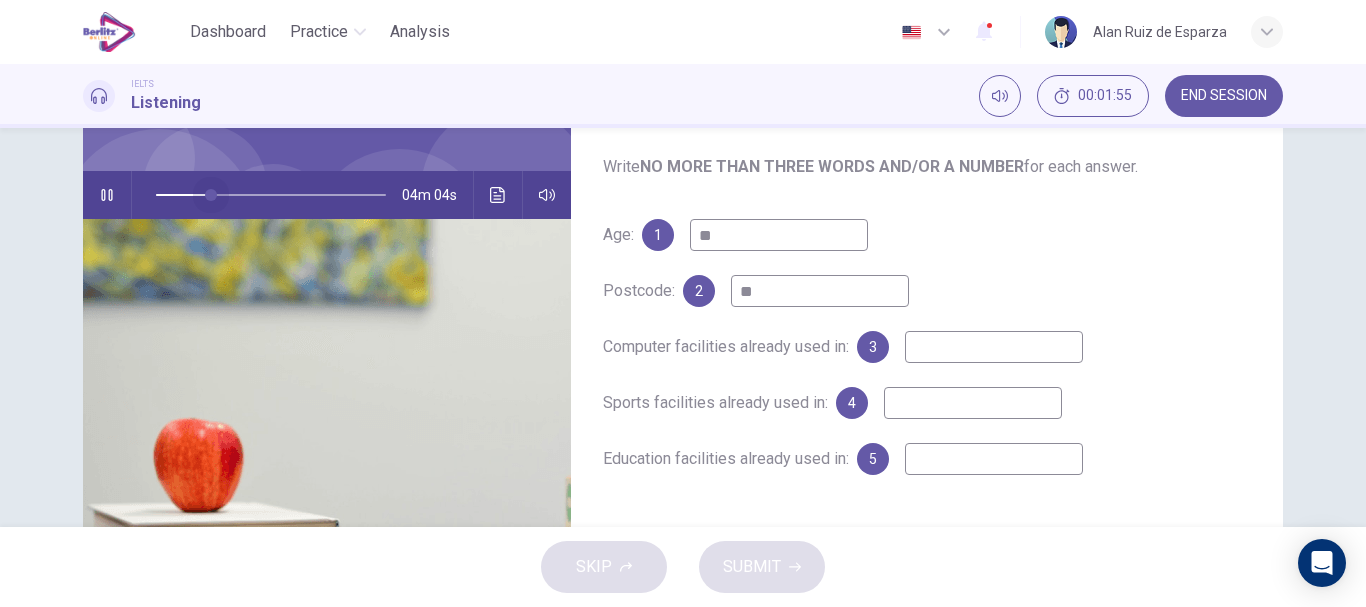 click at bounding box center (211, 195) 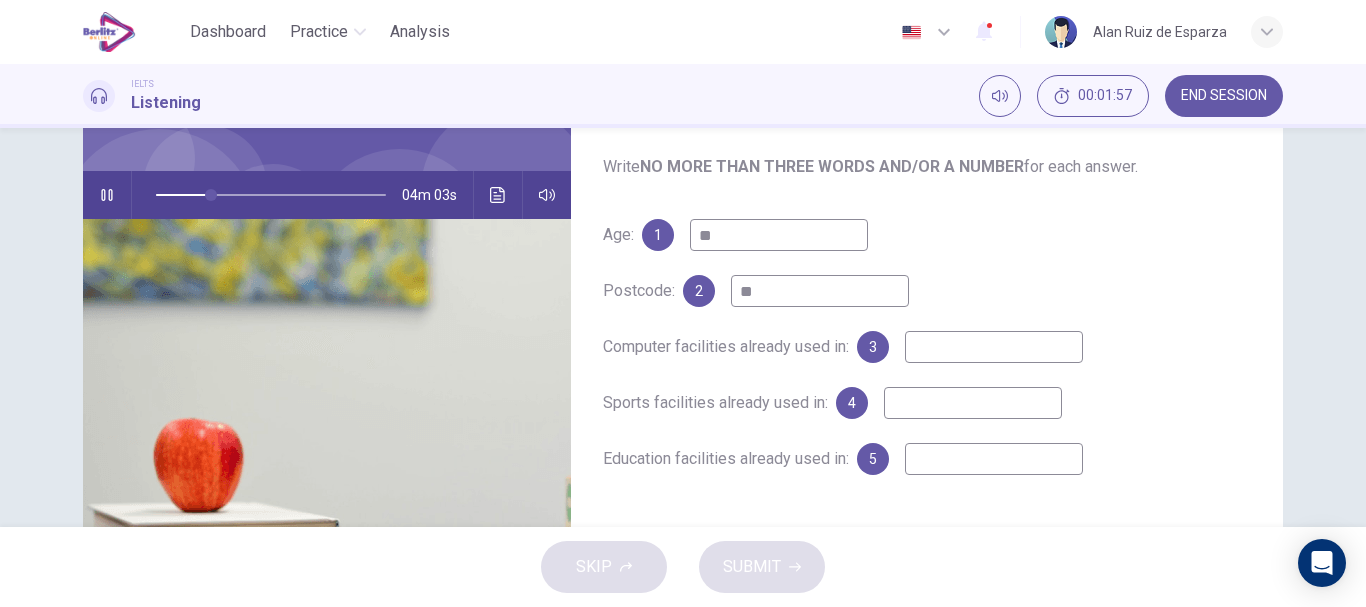 click on "**" at bounding box center (820, 291) 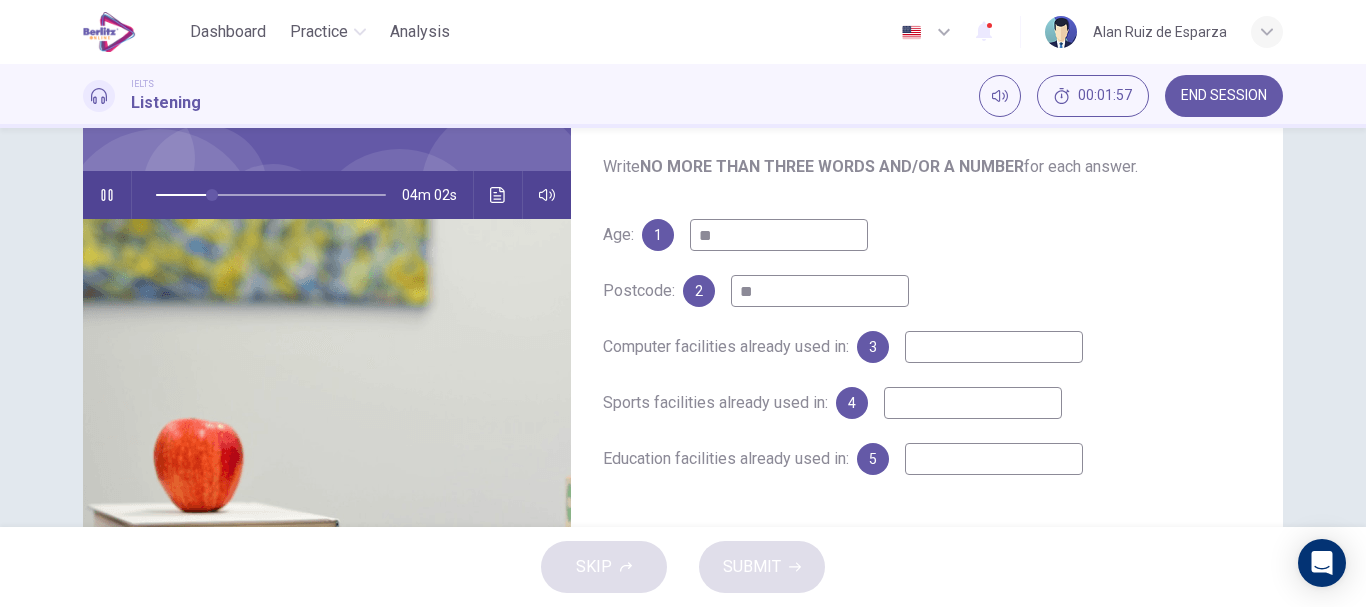 type on "*" 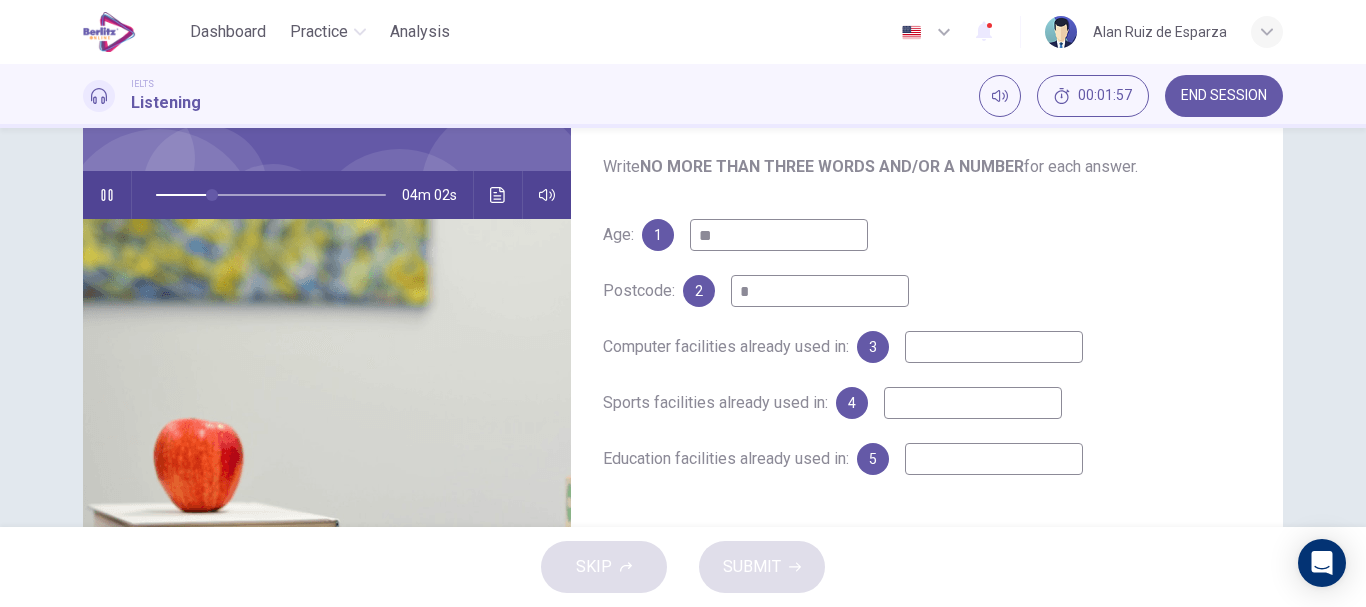 type 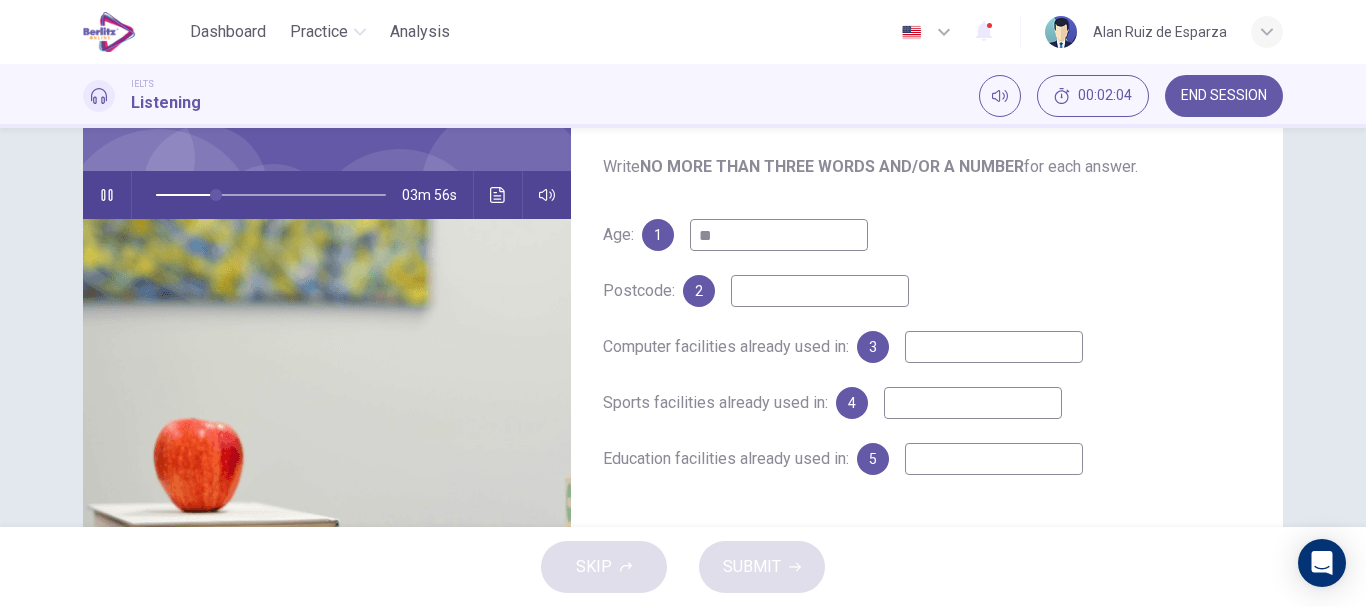 type on "**" 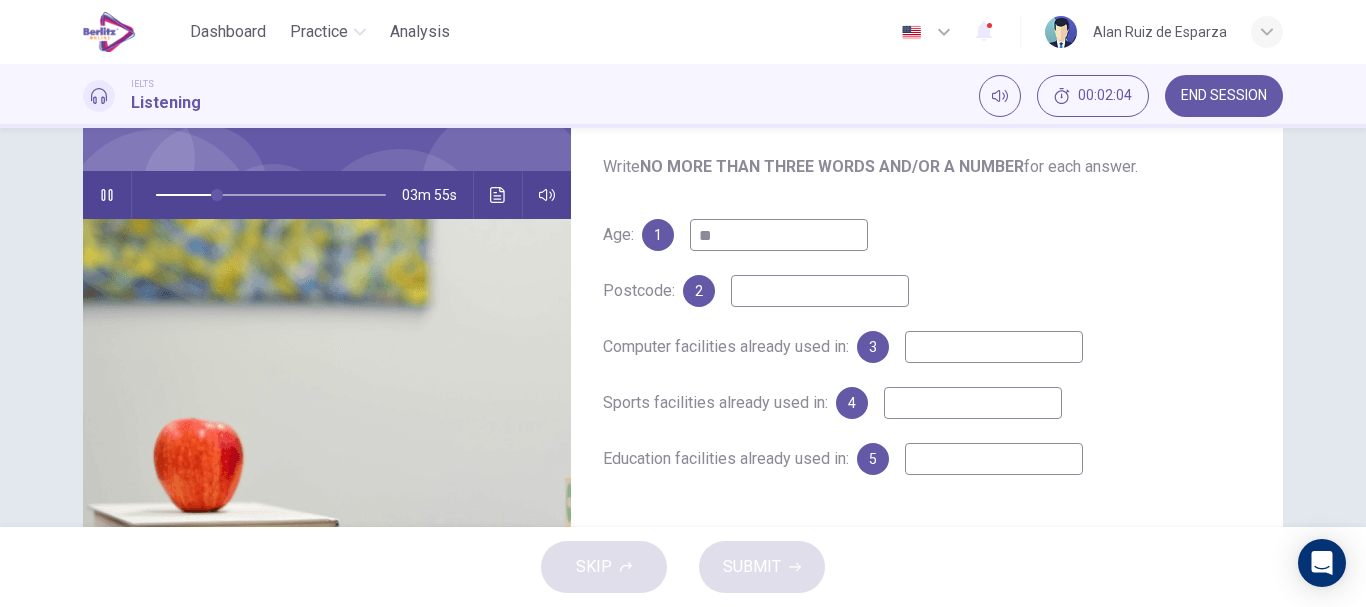 type on "*" 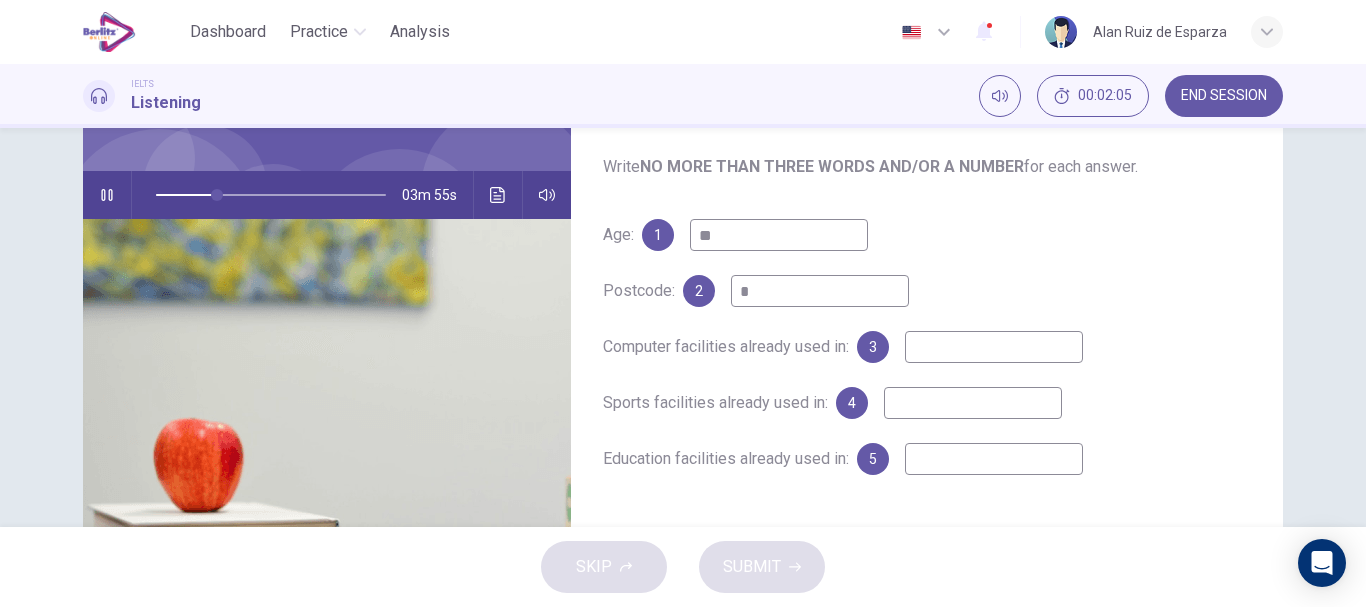 type on "**" 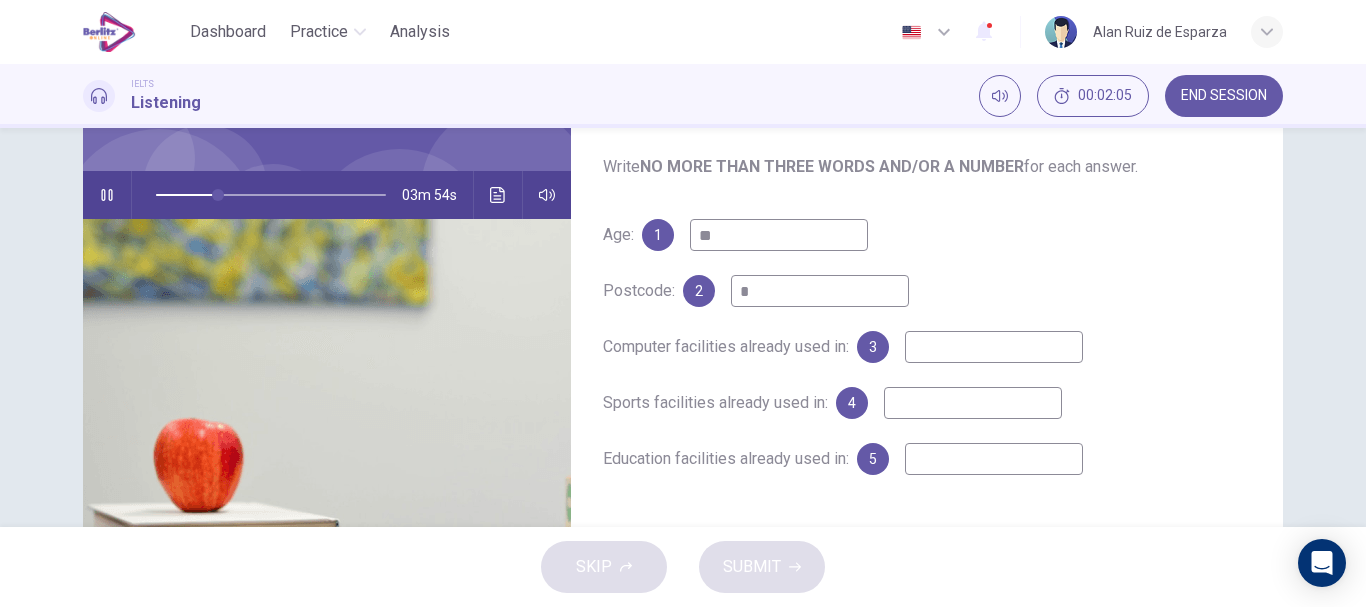 type on "**" 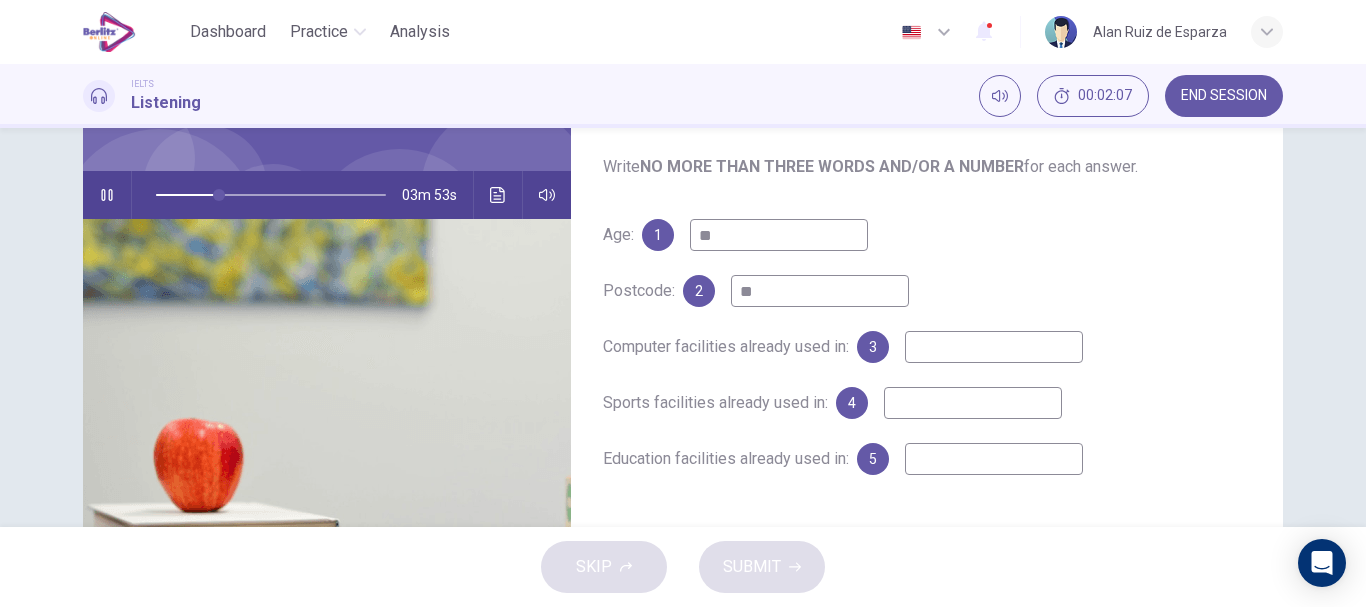 type on "**" 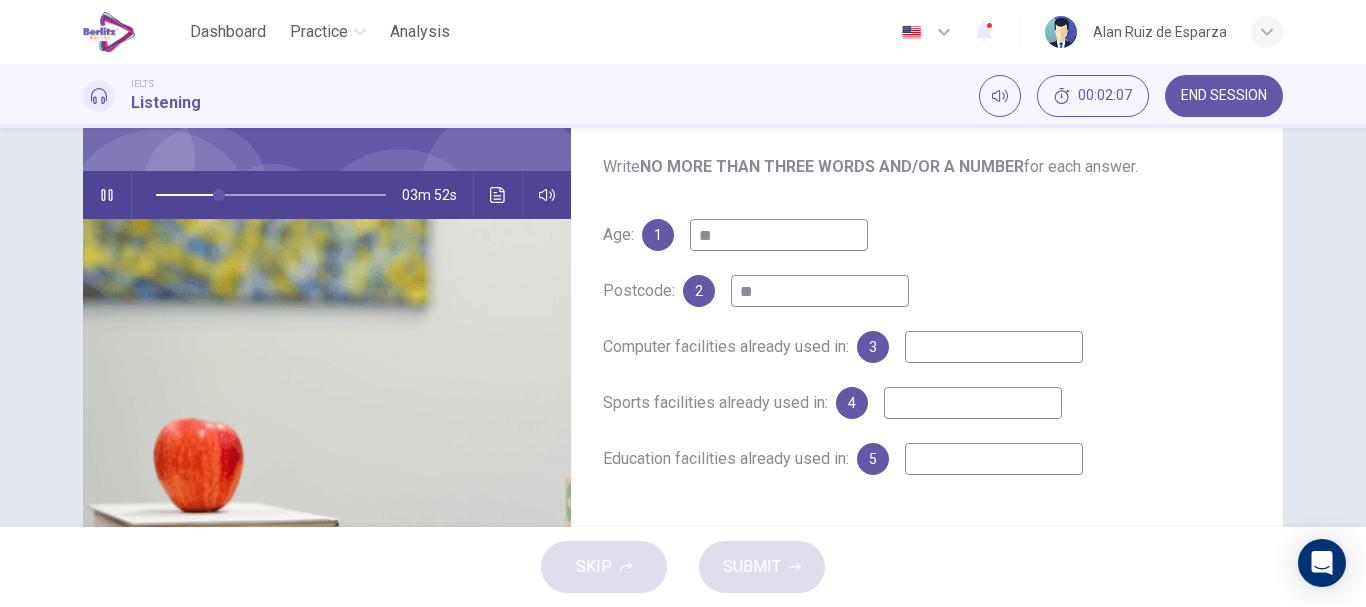 type on "***" 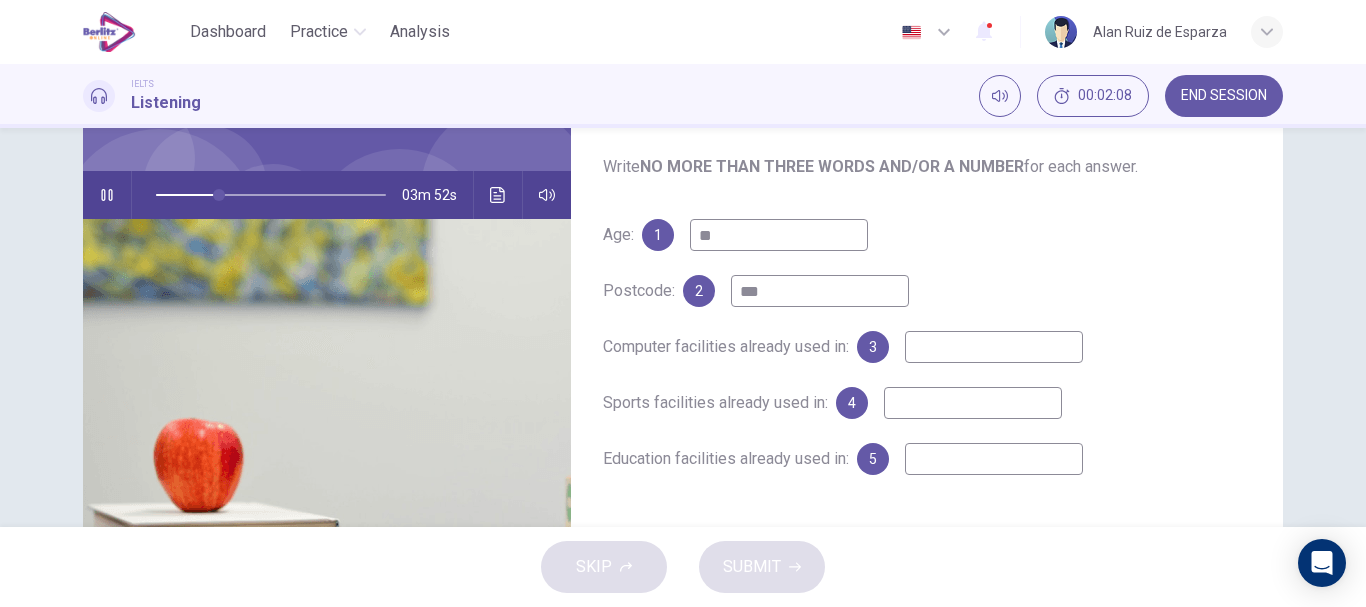 type on "**" 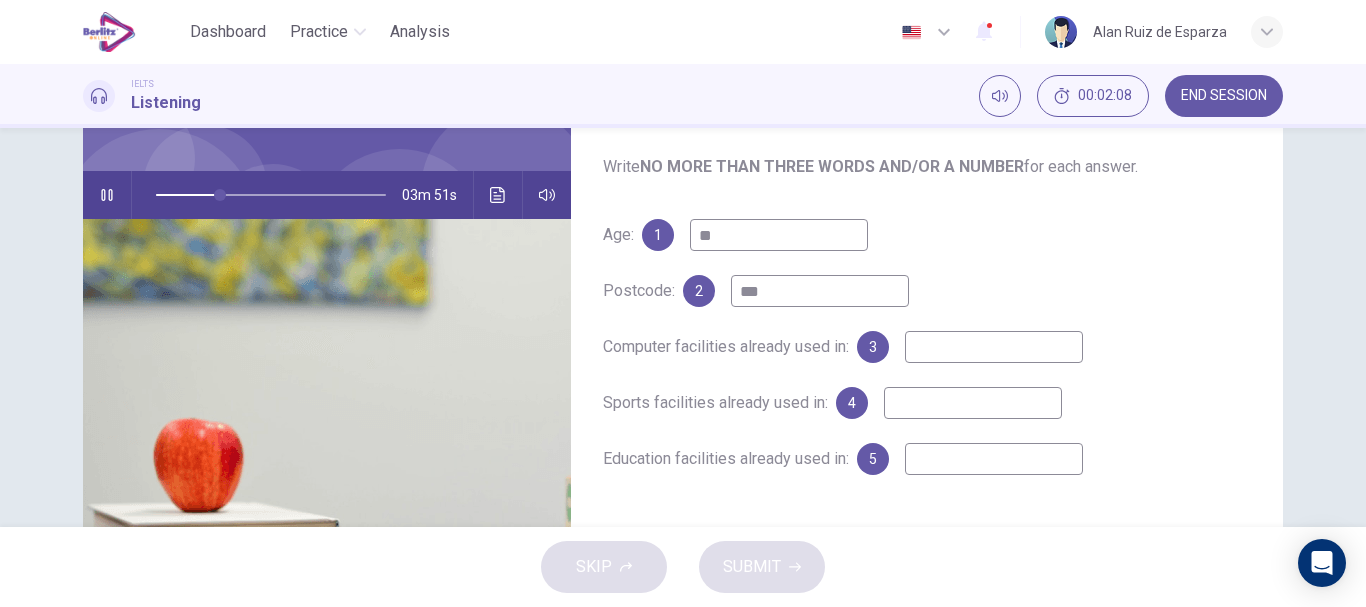 type on "****" 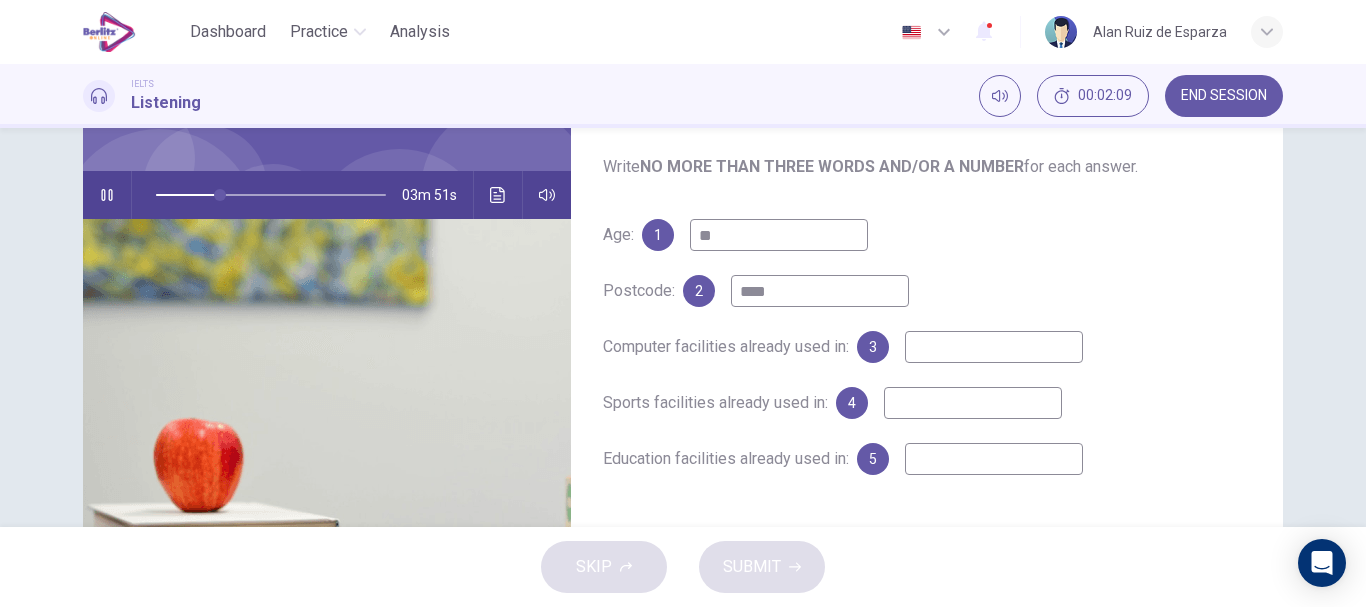 type on "**" 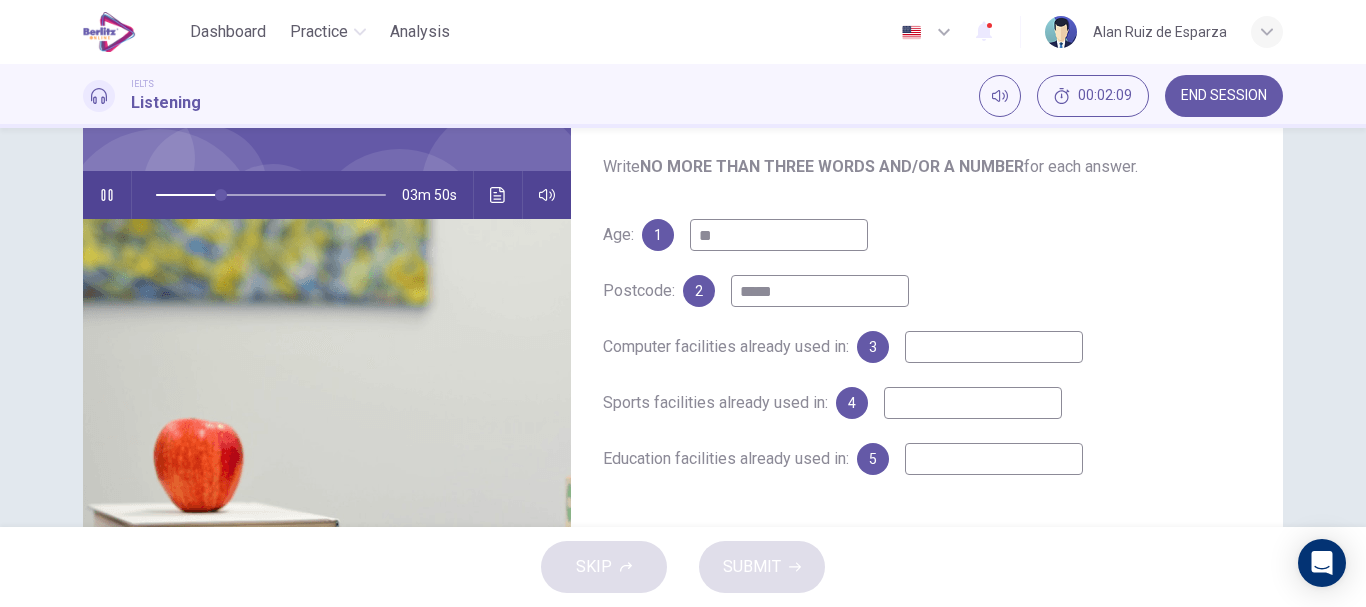 type on "******" 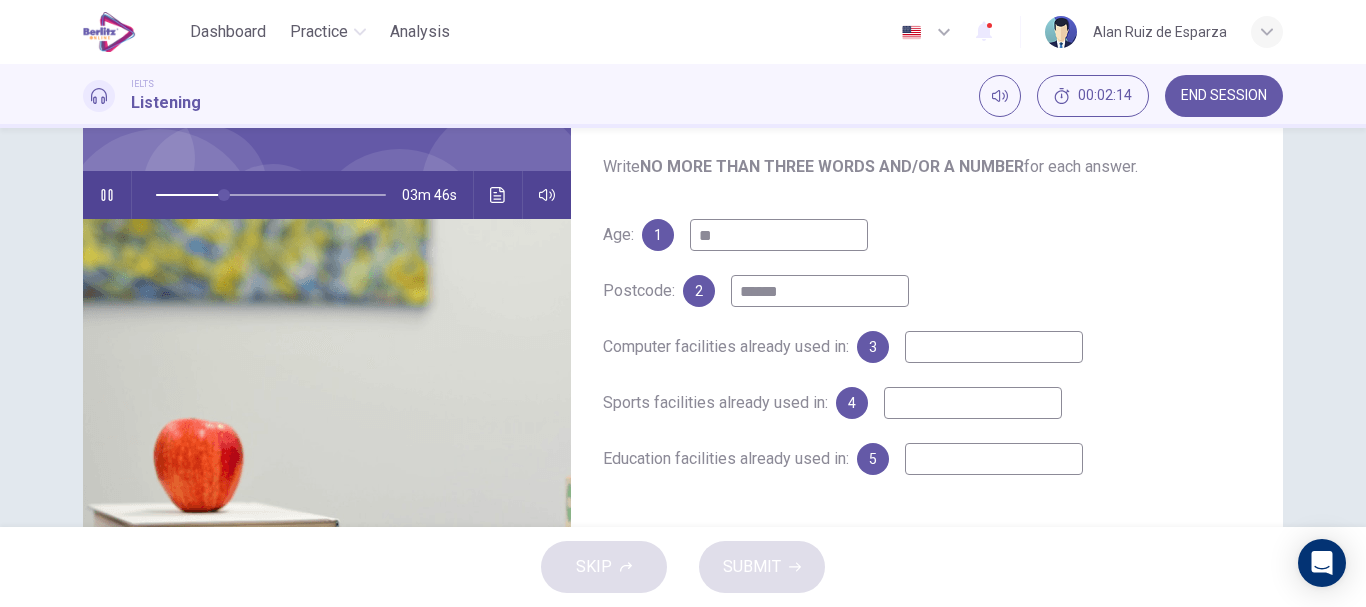 click on "******" at bounding box center (820, 291) 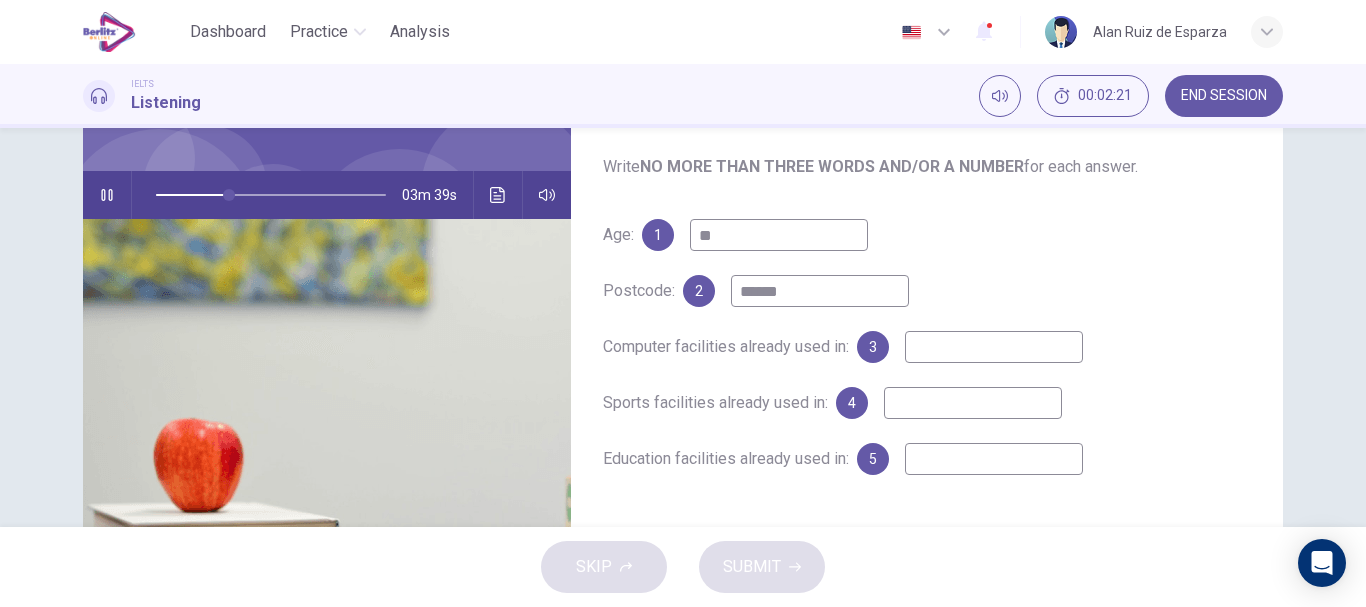 type on "**" 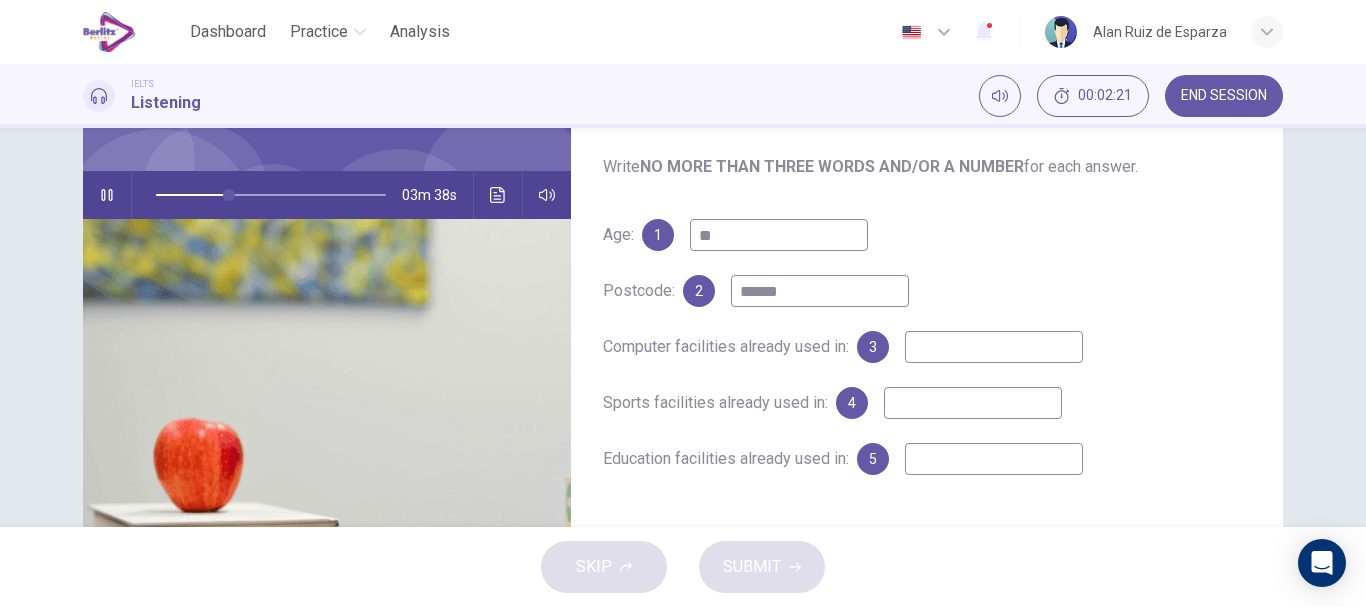 type on "******" 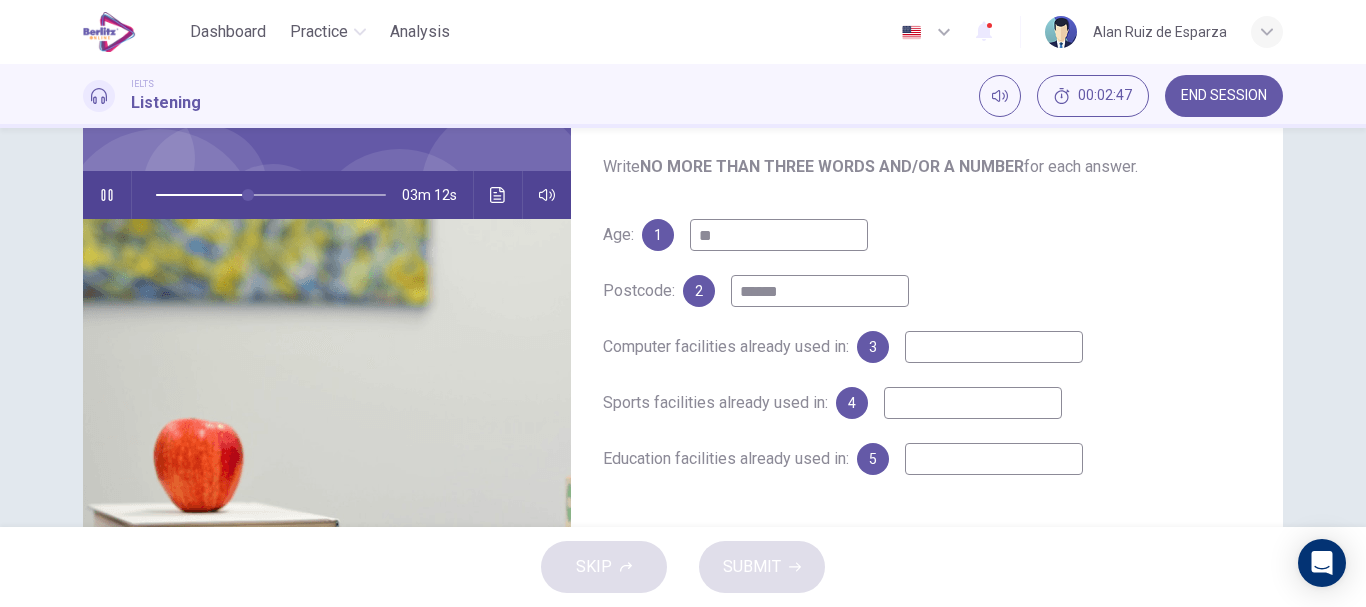 click at bounding box center (994, 347) 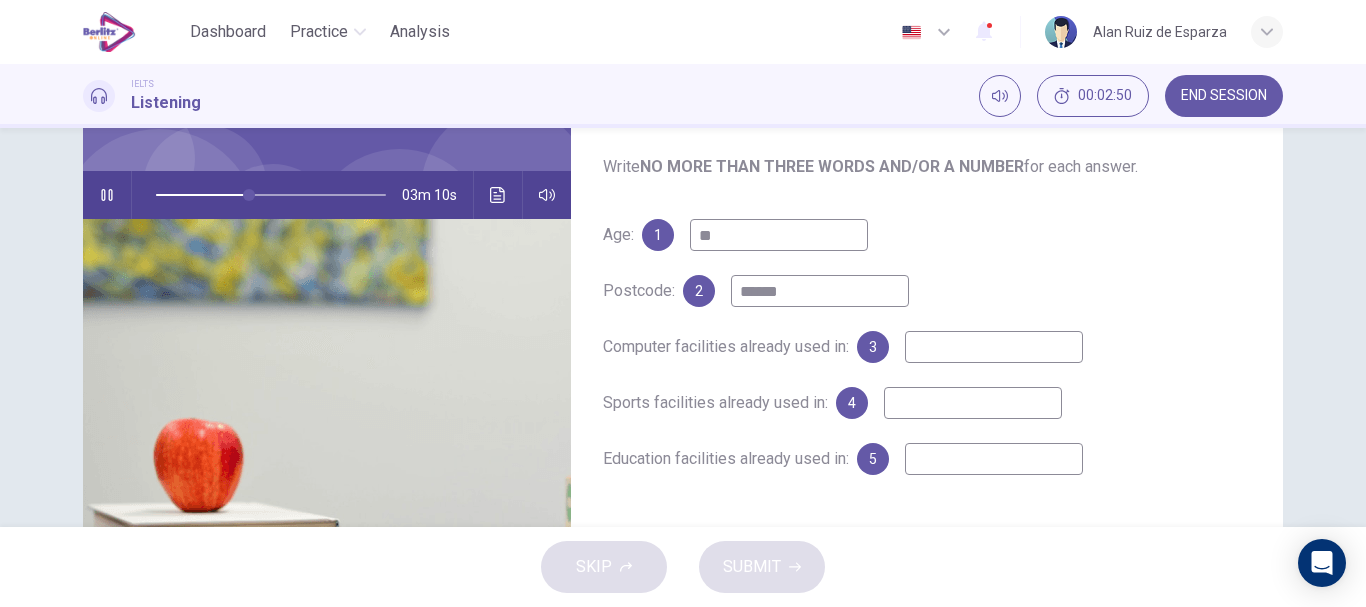 type on "**" 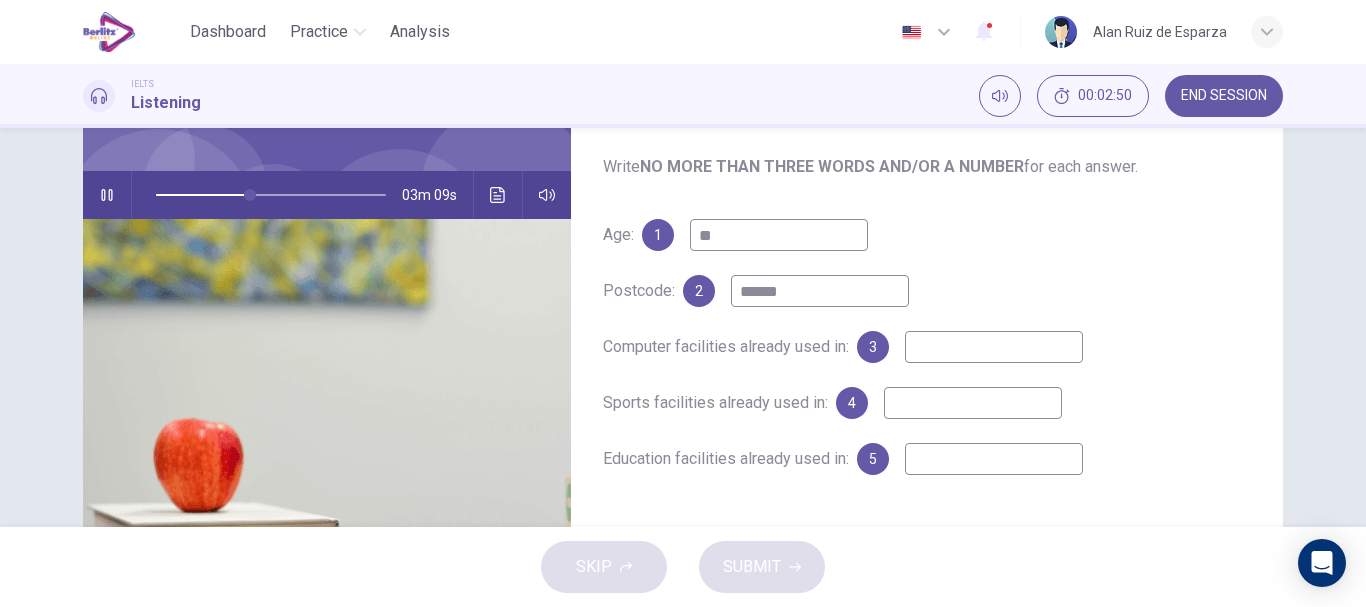 type on "*" 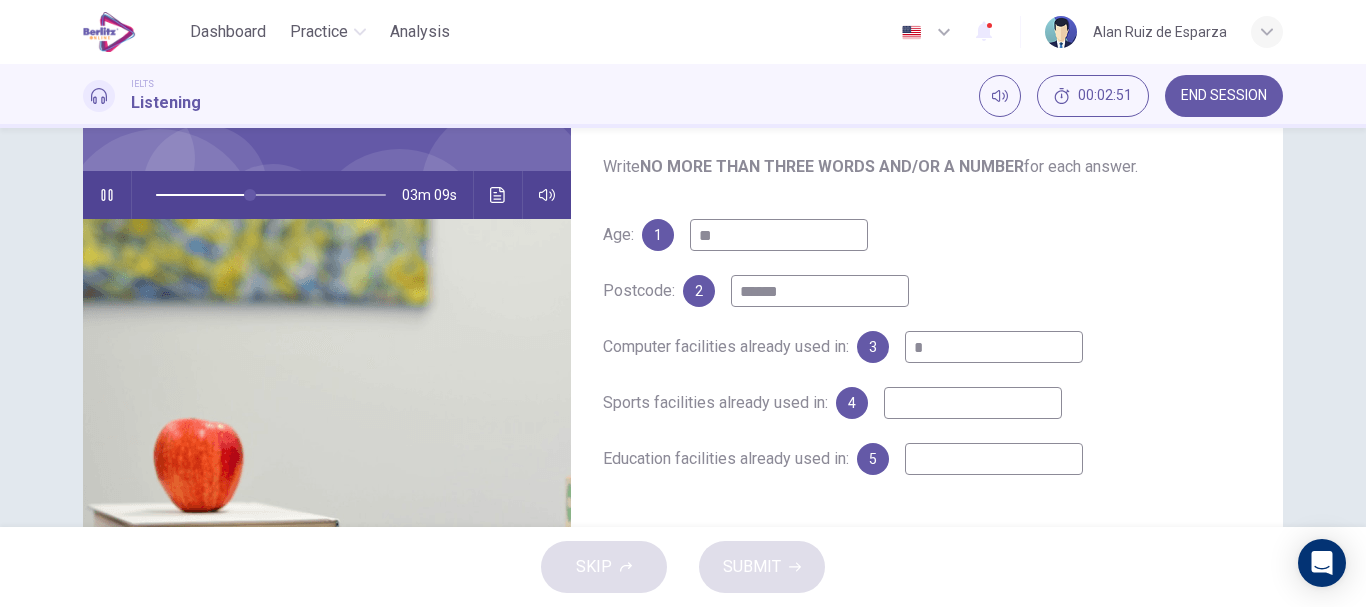 type on "**" 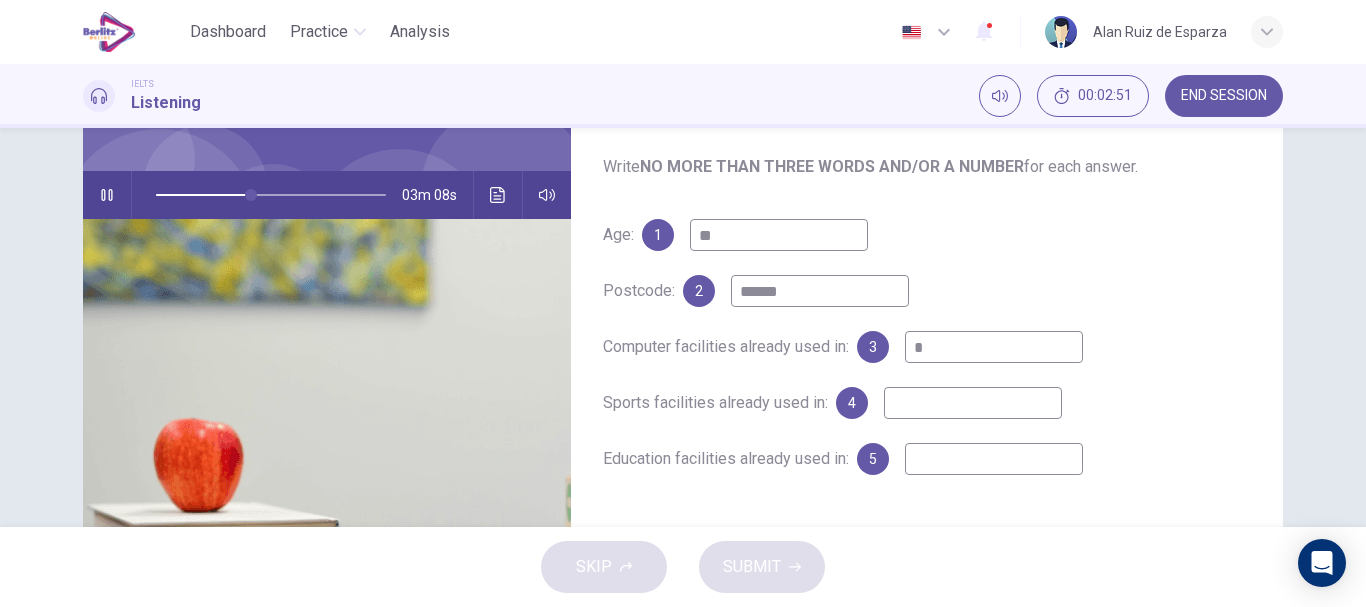 type 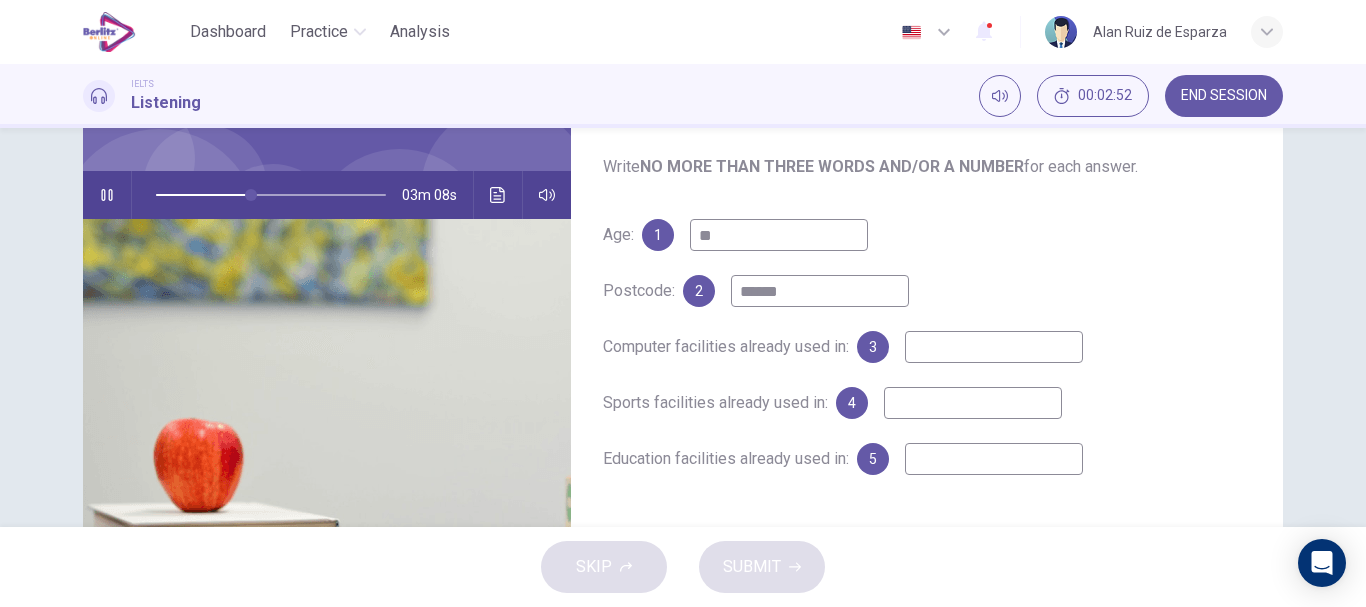 type on "**" 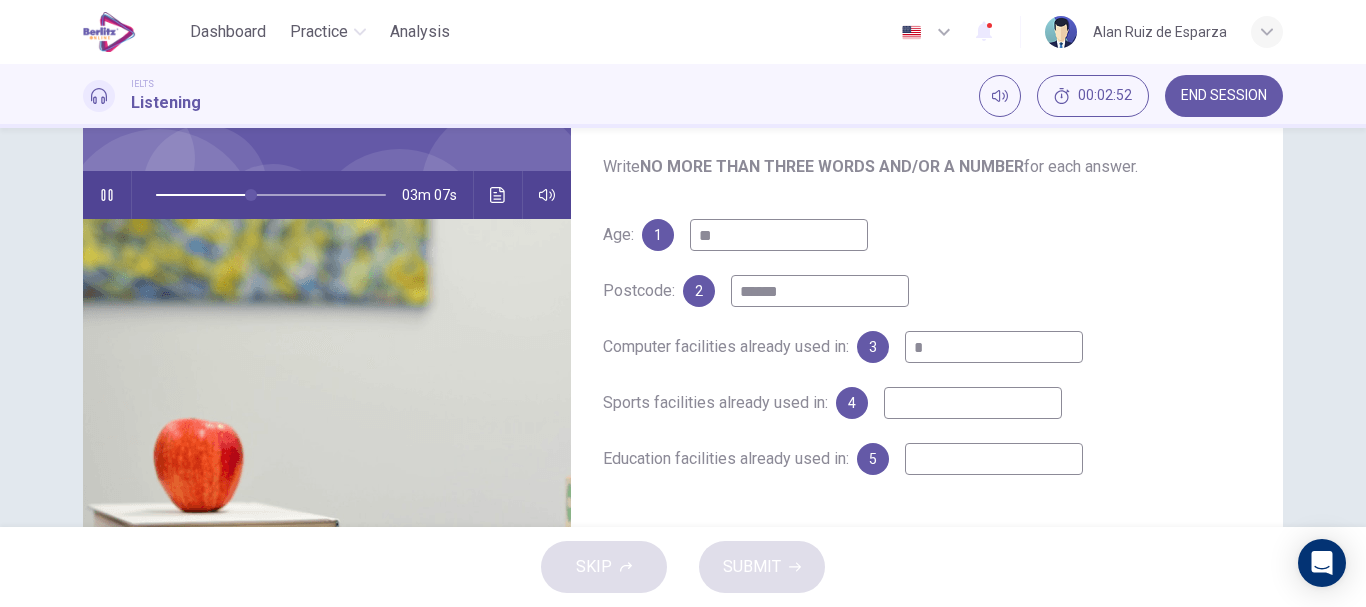 type on "**" 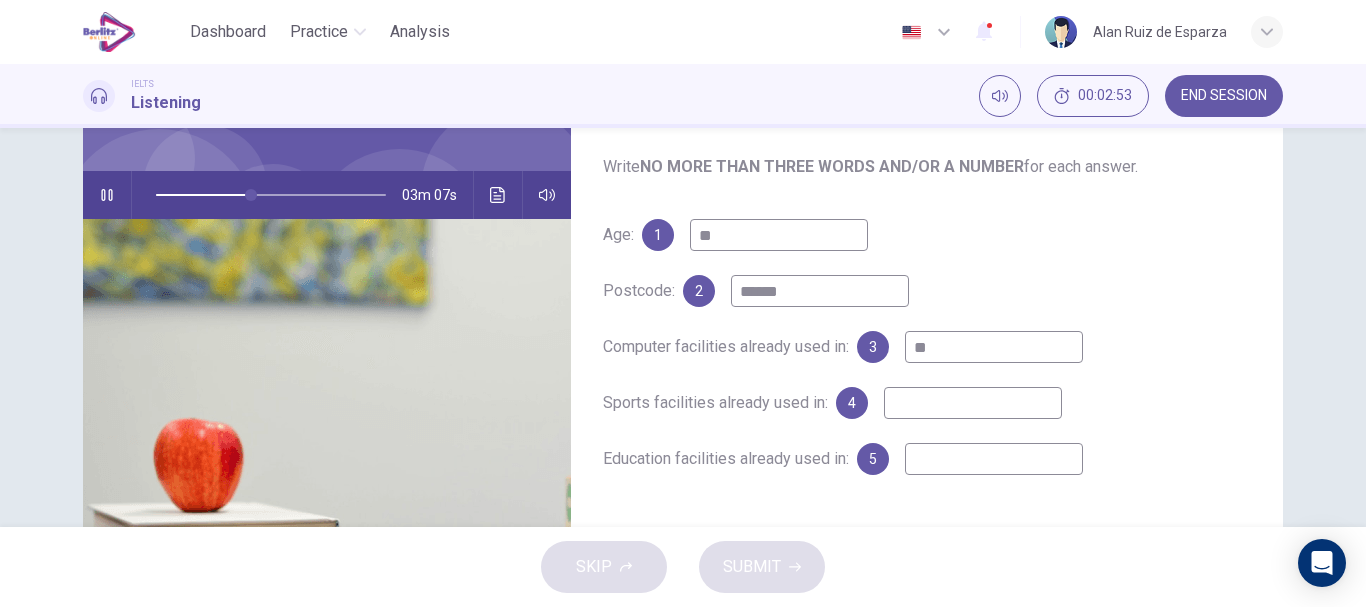 type on "**" 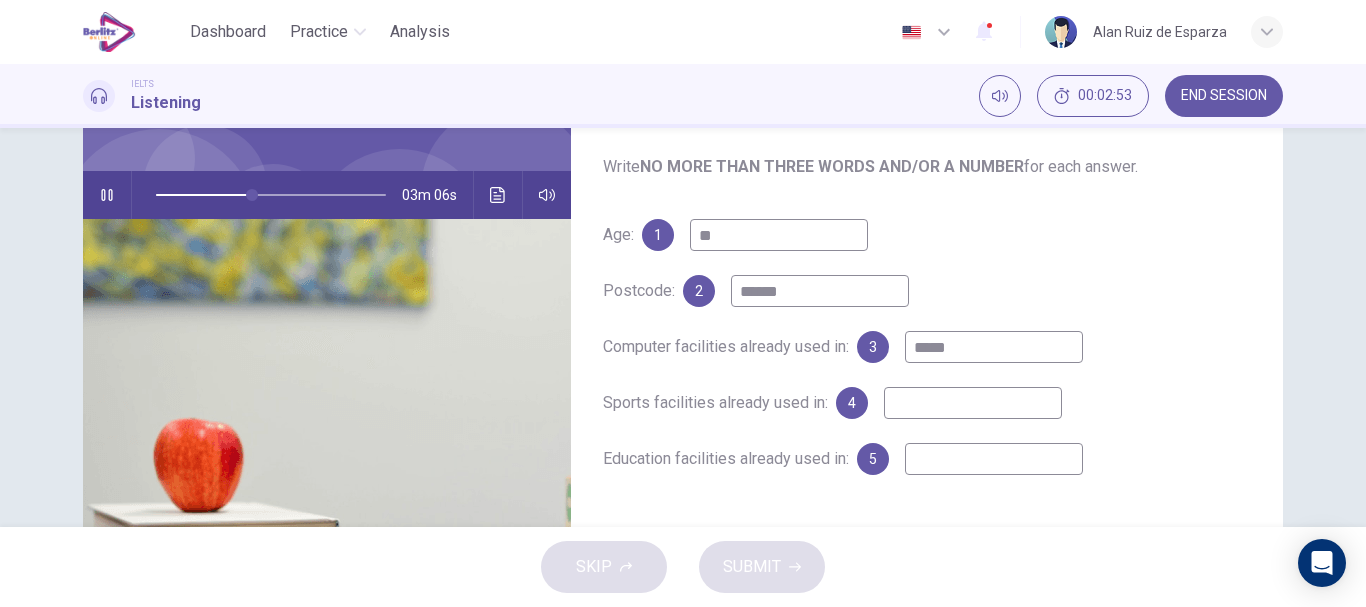 type on "******" 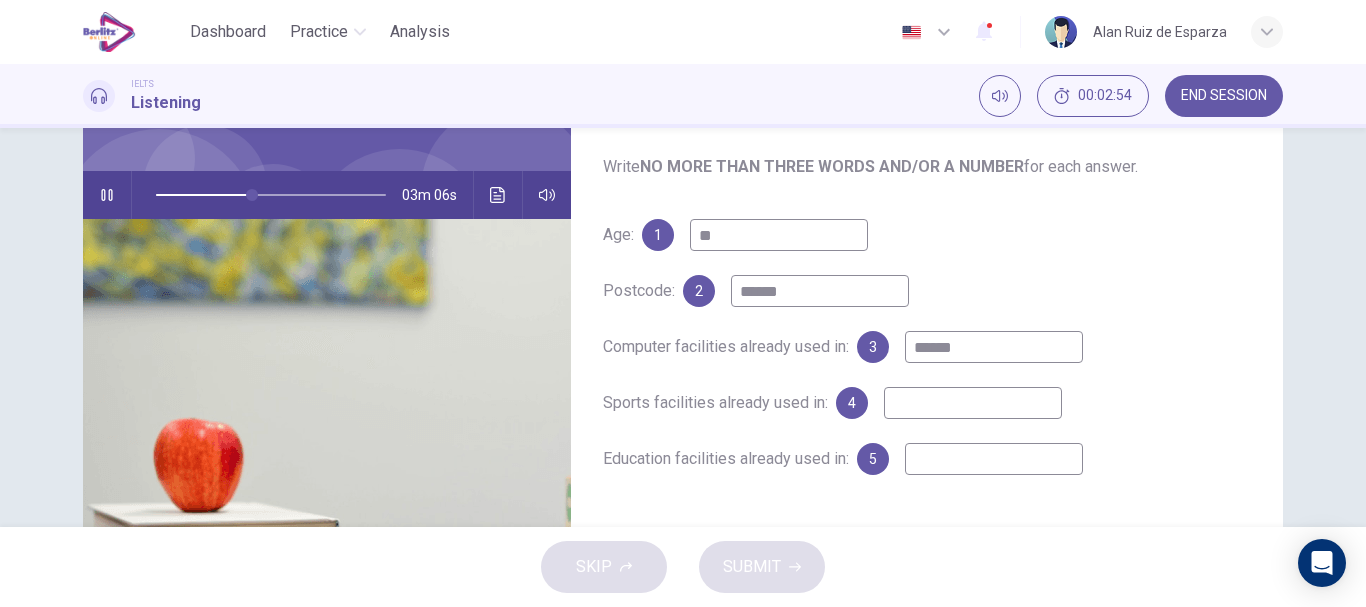 type on "**" 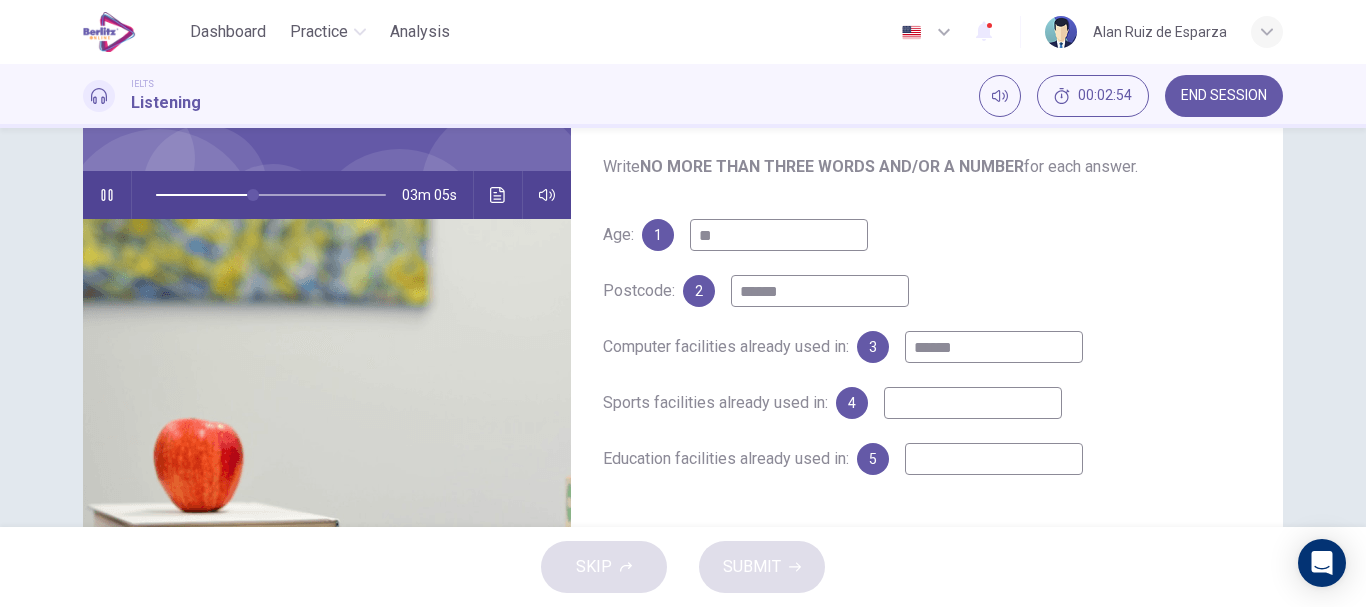 type on "*******" 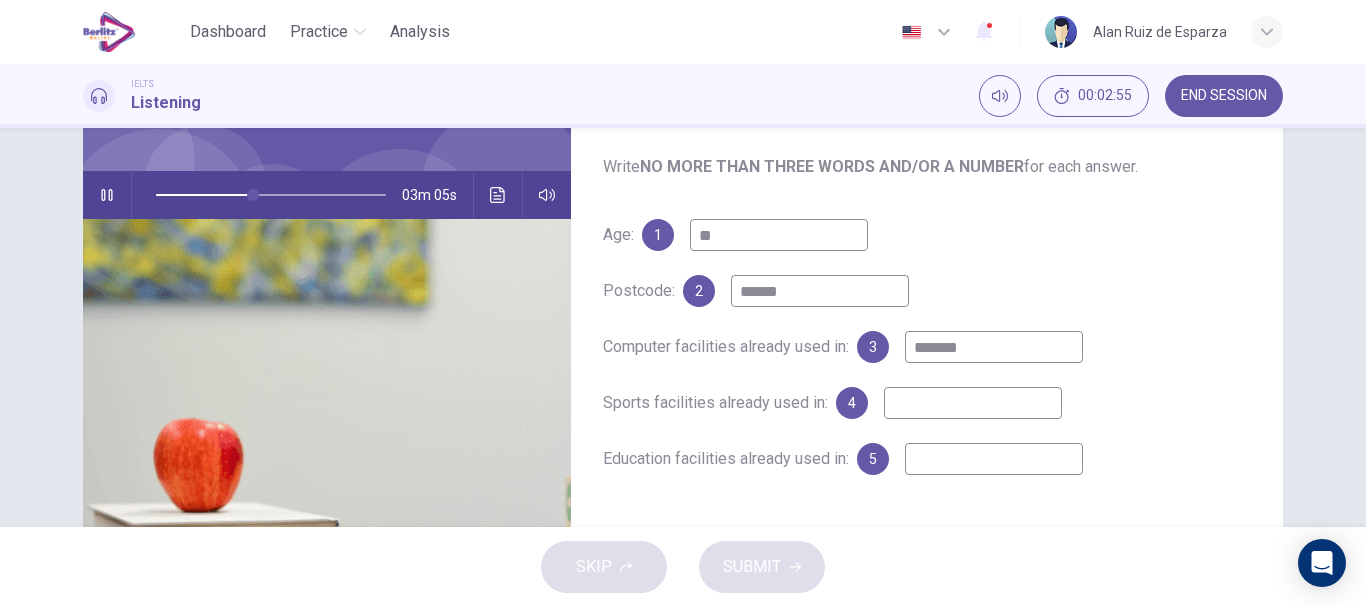type on "**" 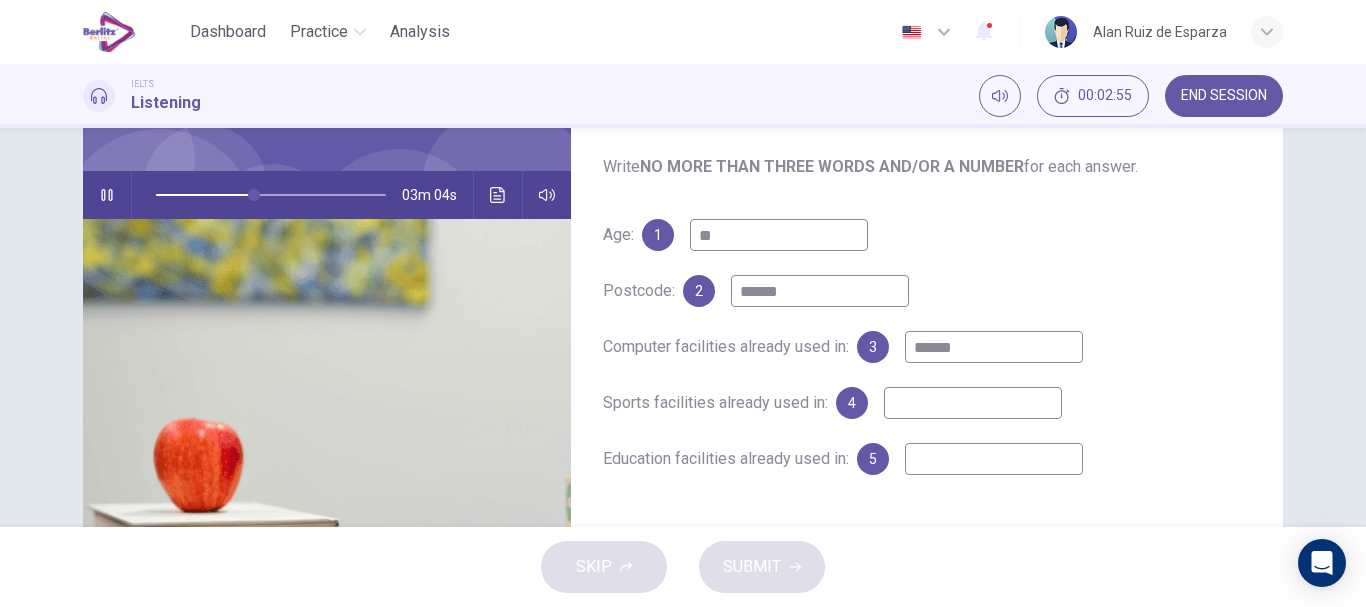 type on "*****" 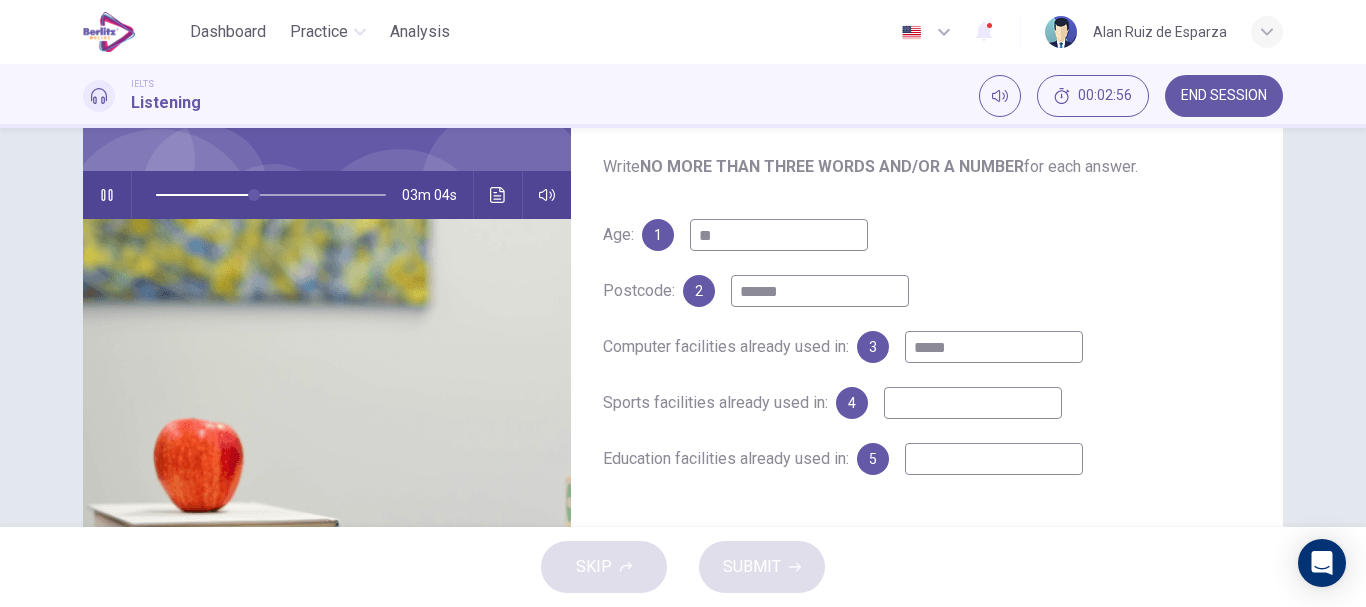 type on "**" 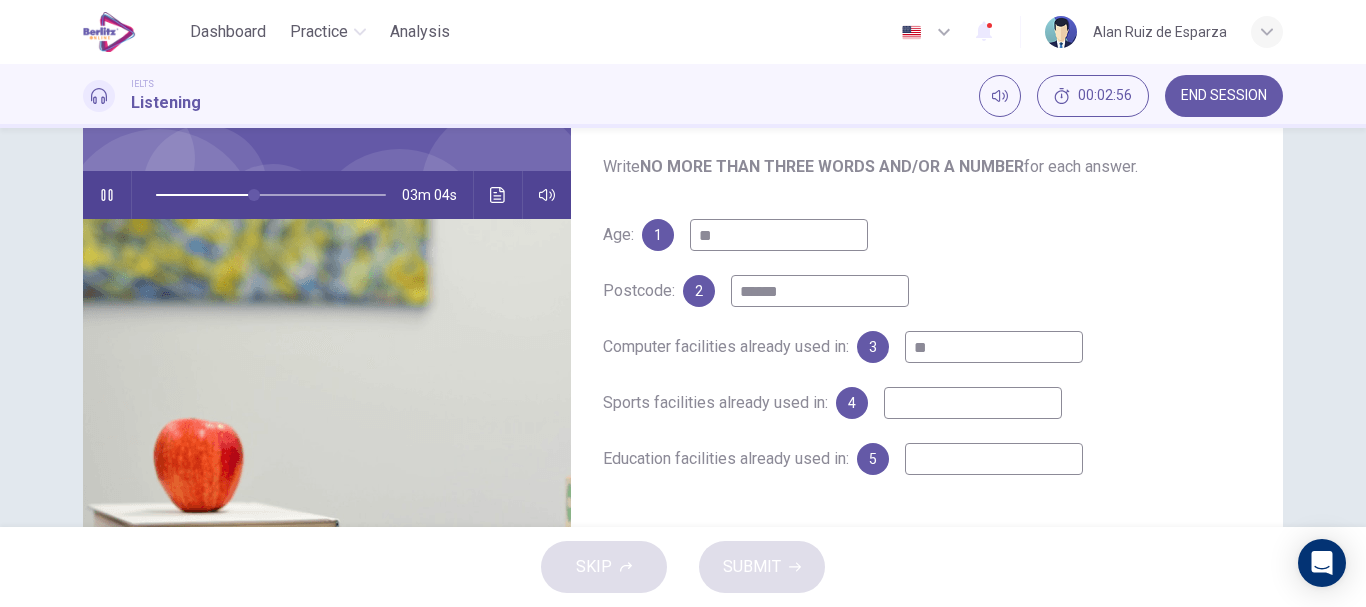 type on "*" 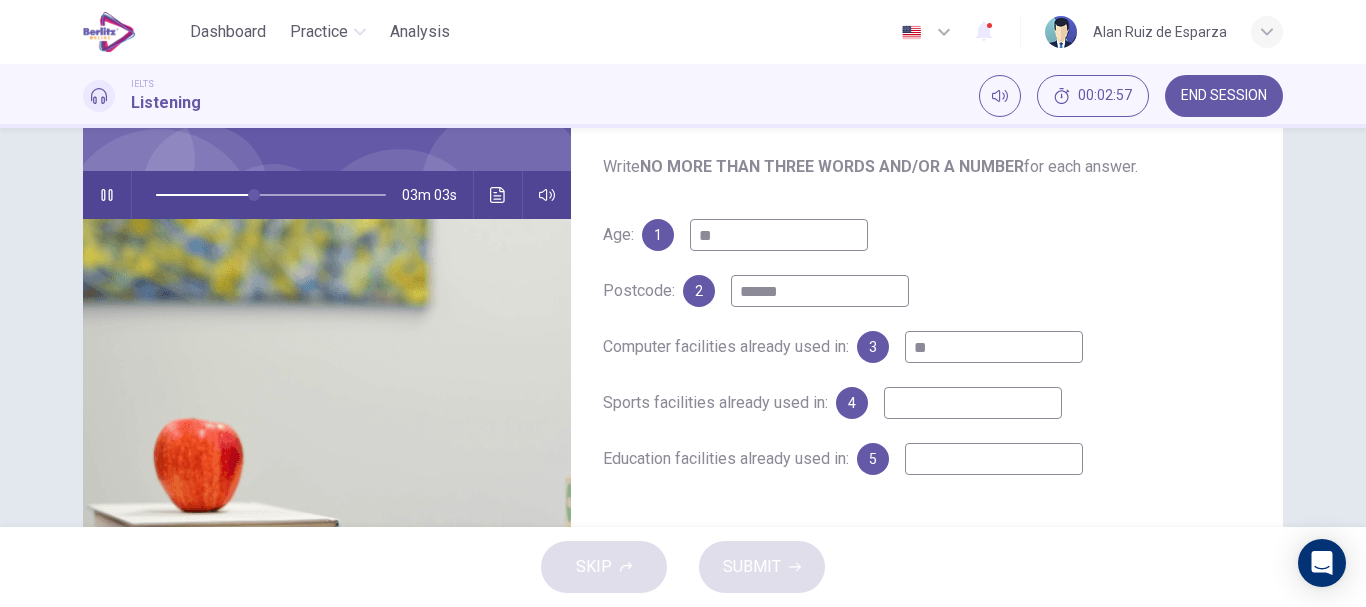 type on "***" 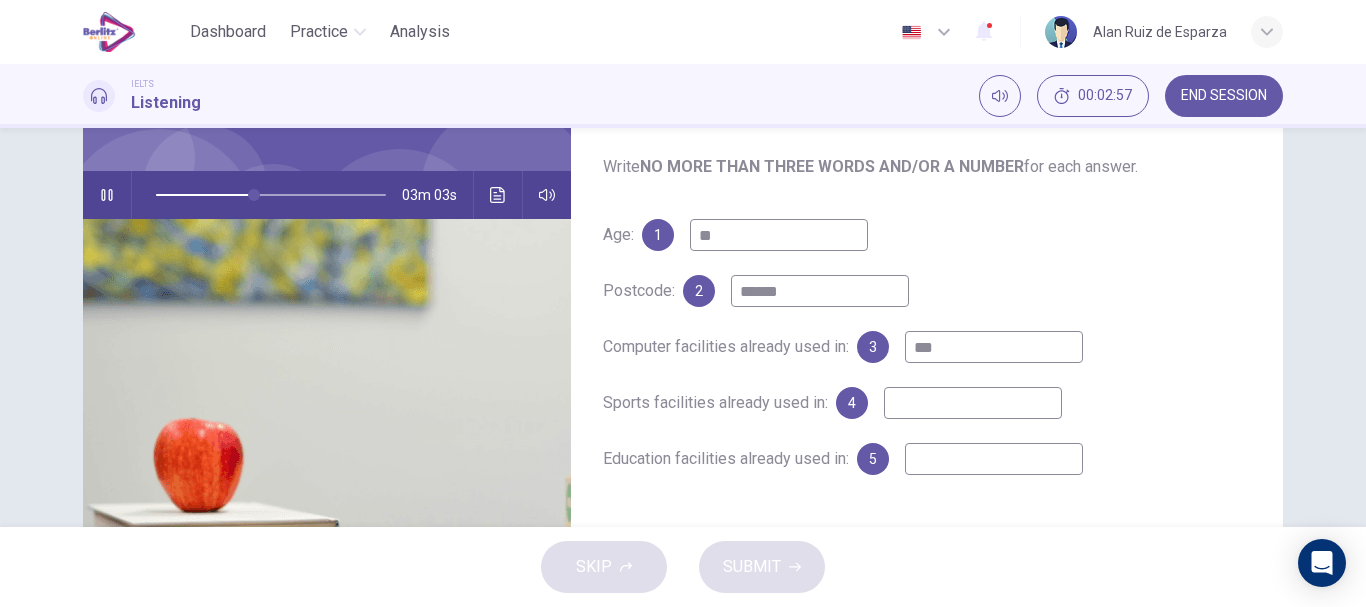 type on "**" 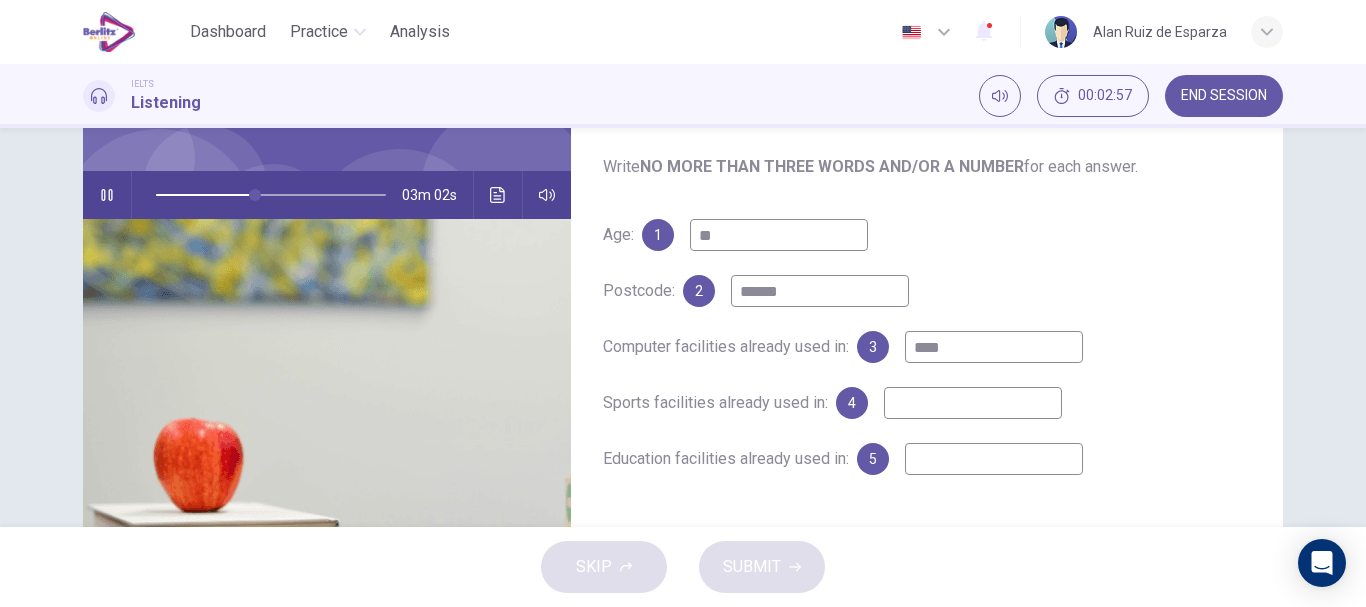 type on "*****" 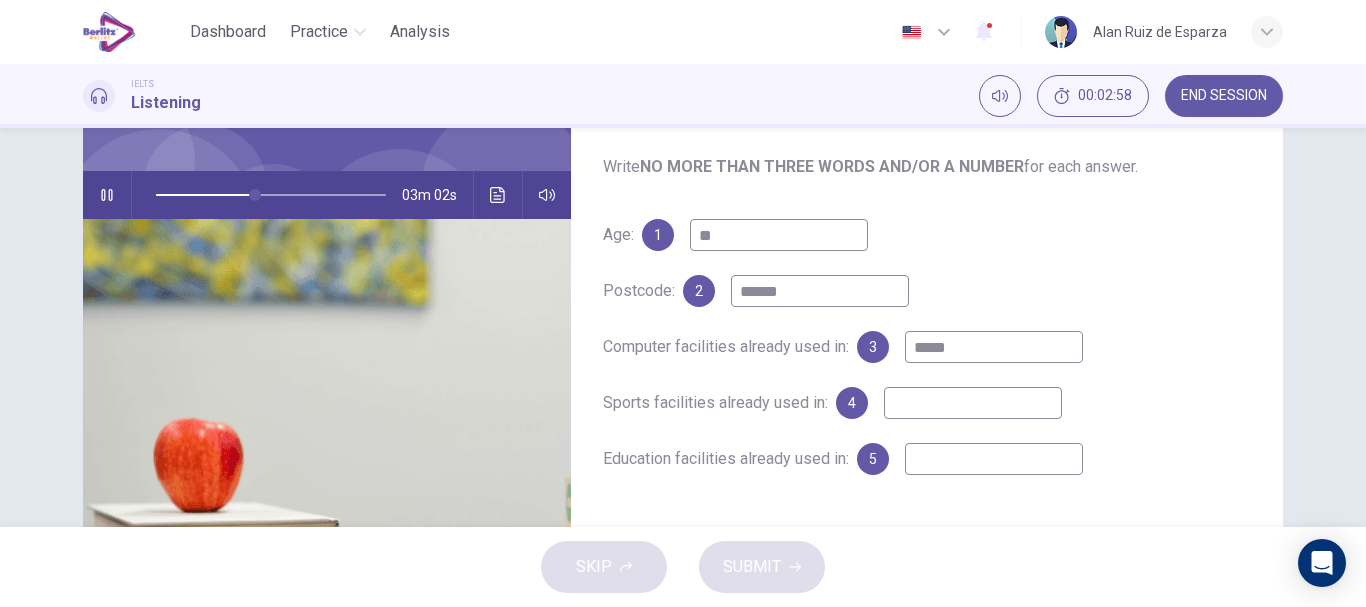 type on "**" 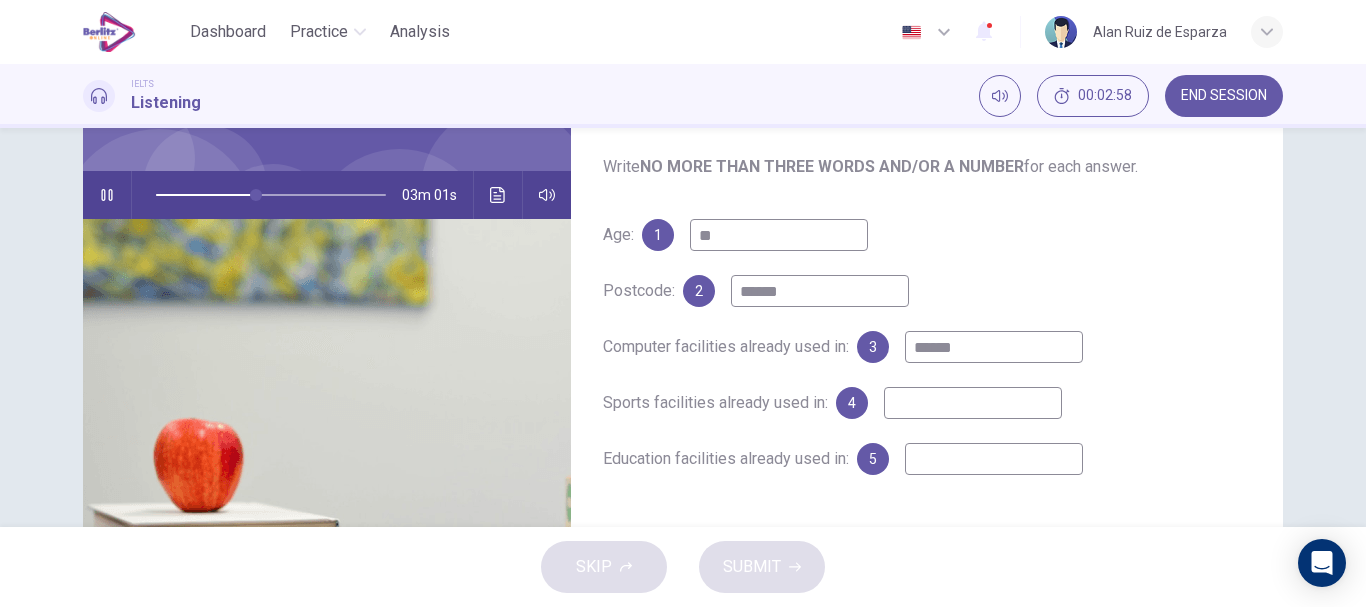 type on "*******" 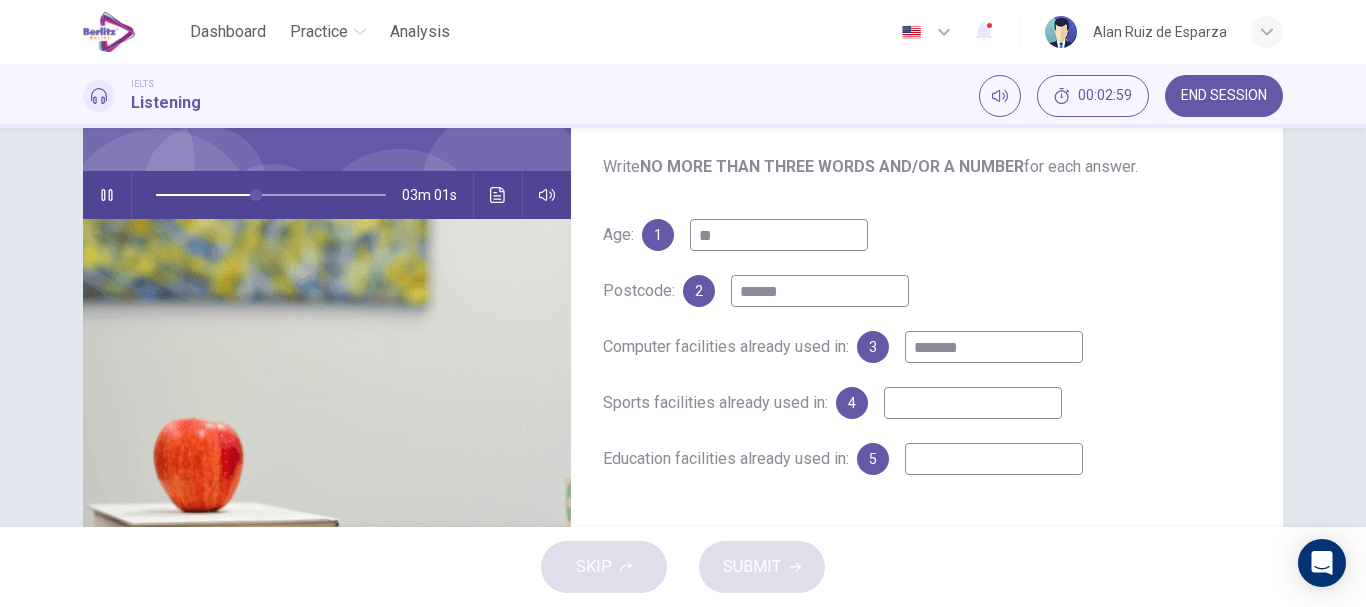 type on "**" 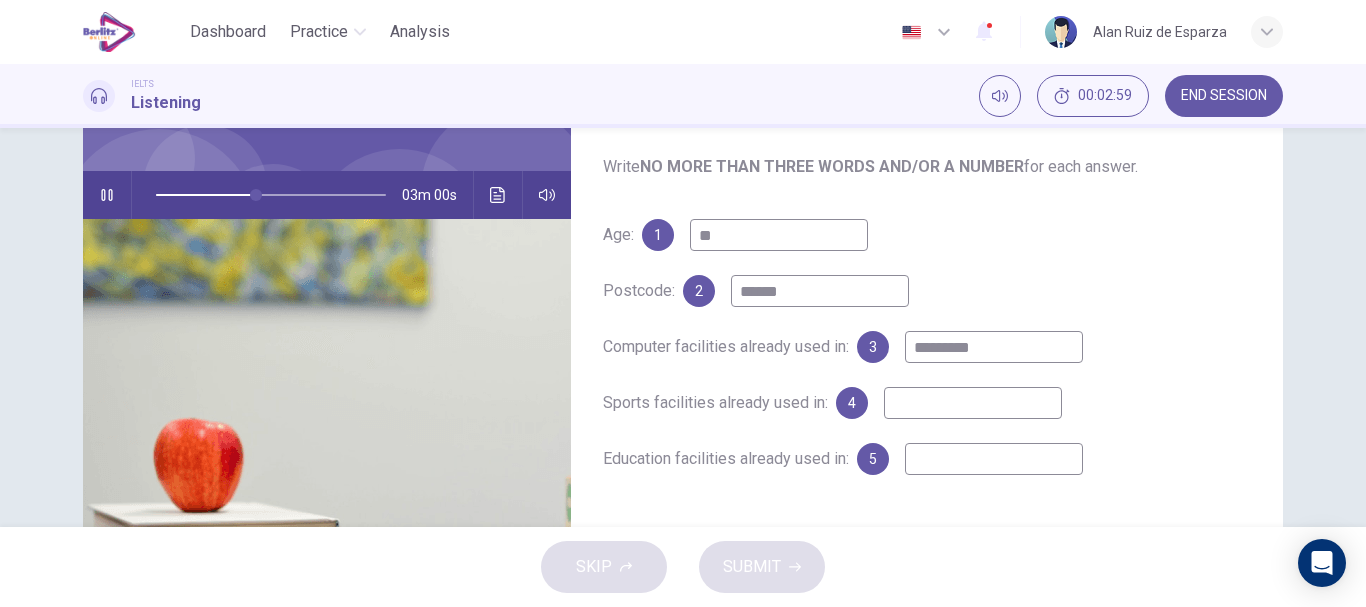 type on "**********" 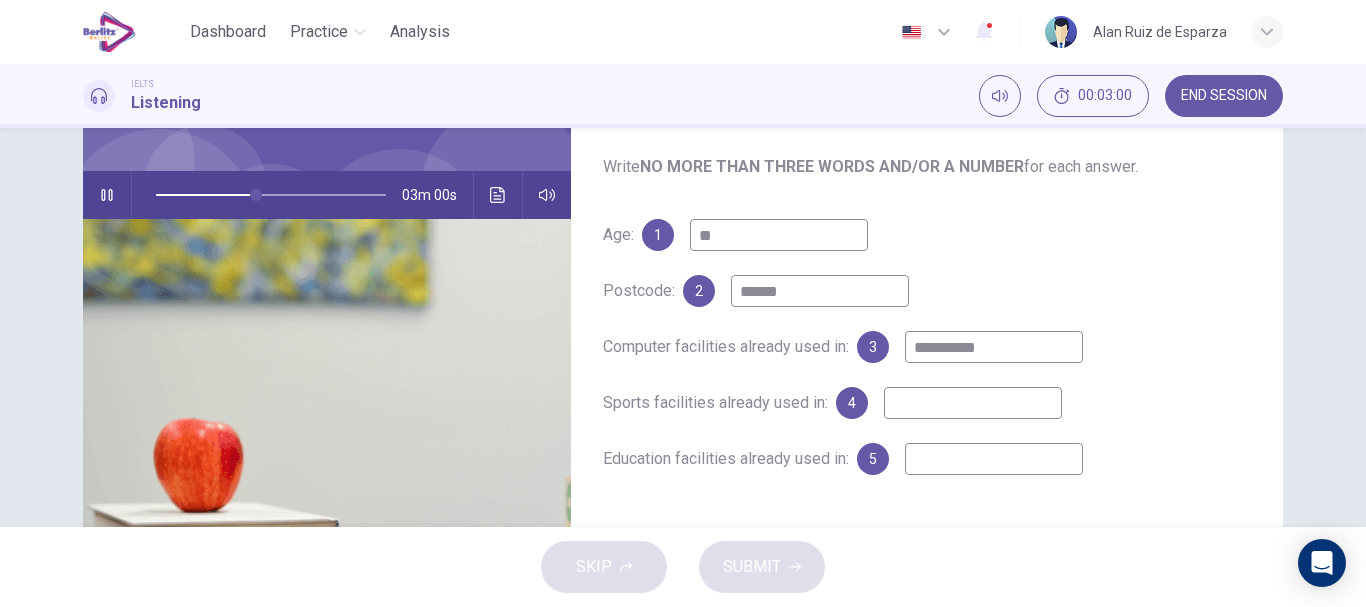 type on "**" 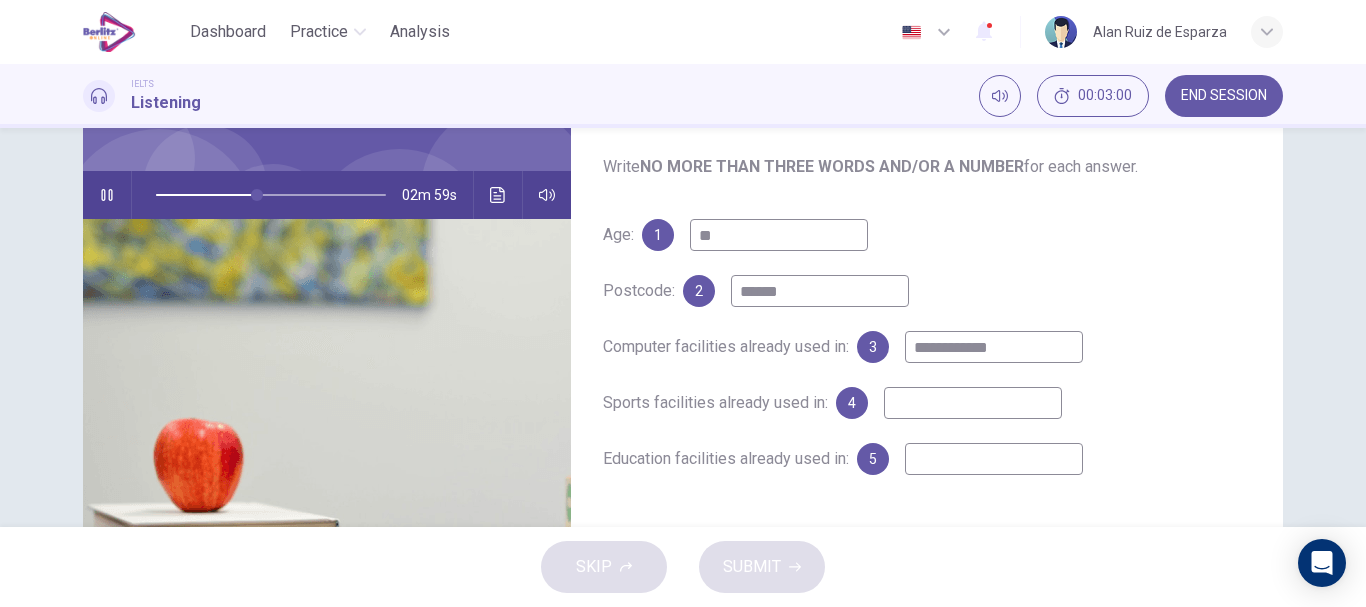 type on "**********" 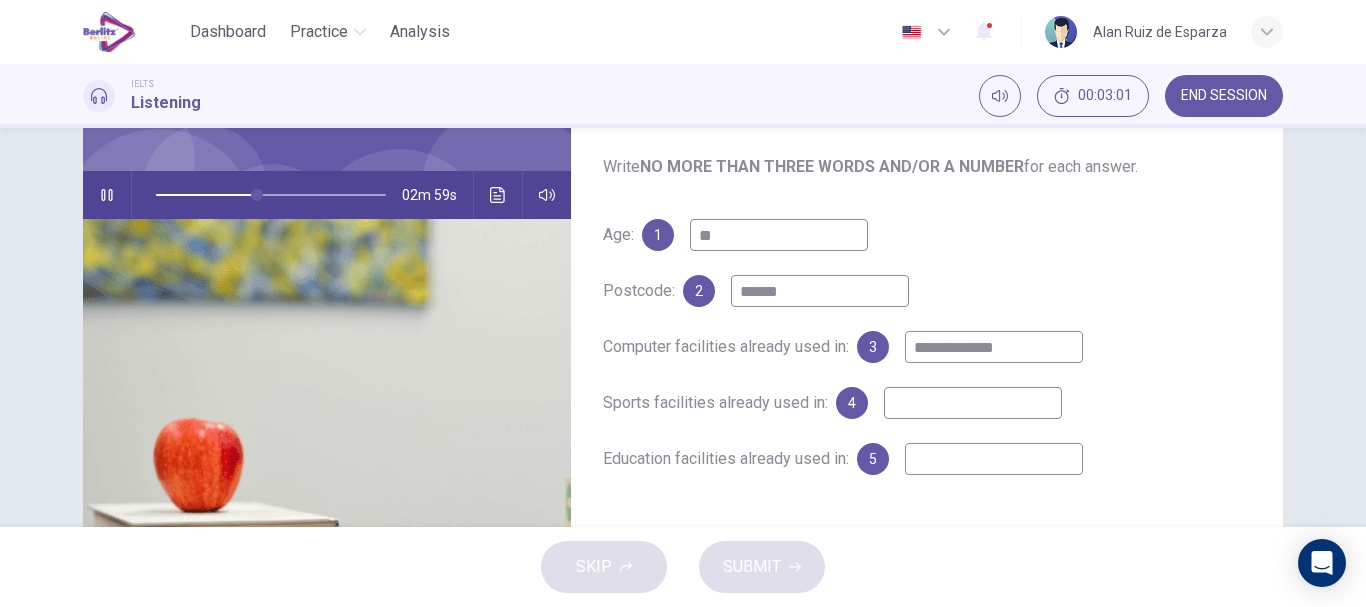 type on "**" 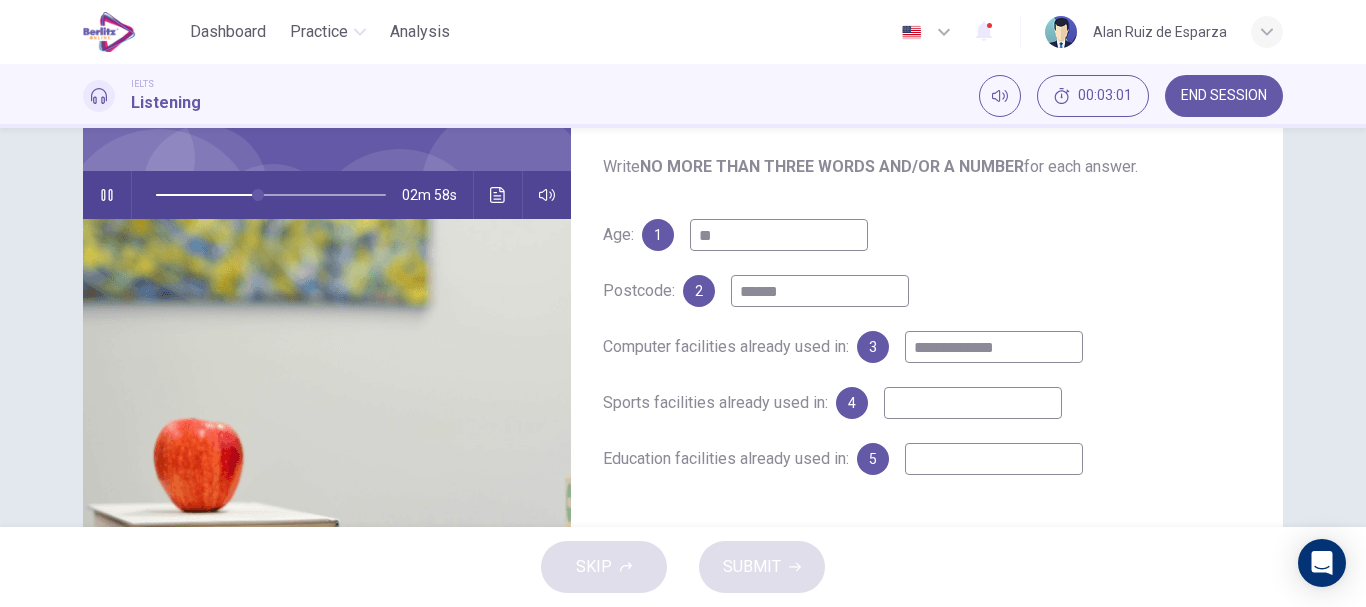 type on "**********" 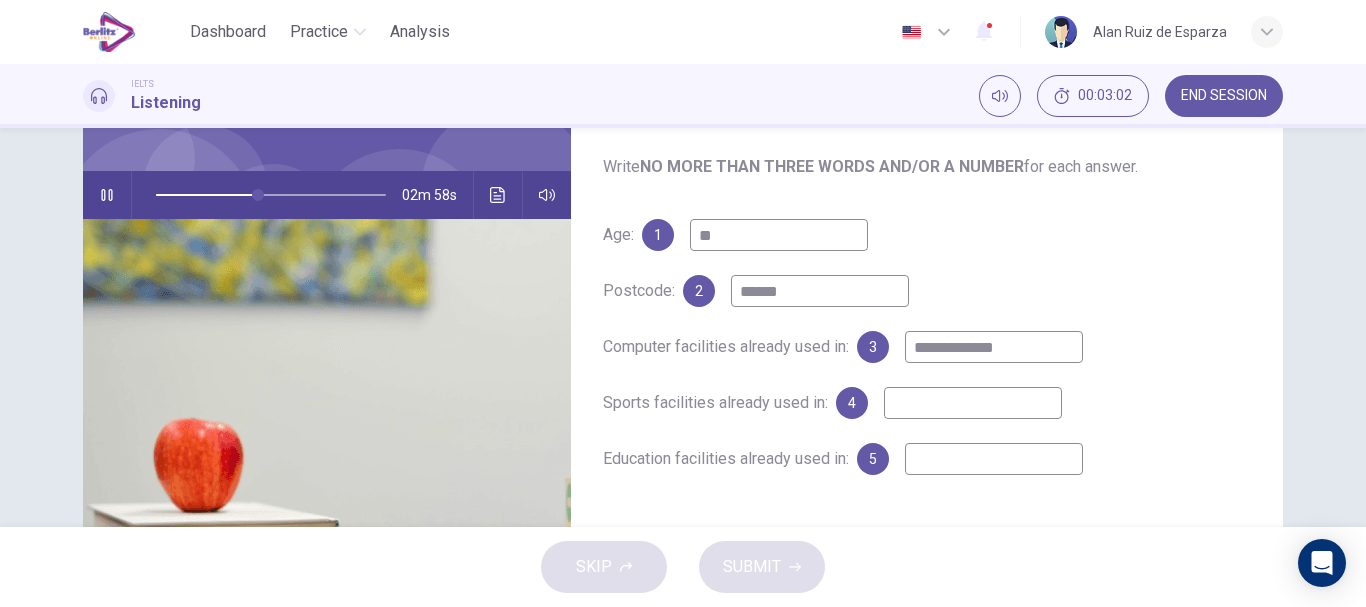 click at bounding box center [973, 403] 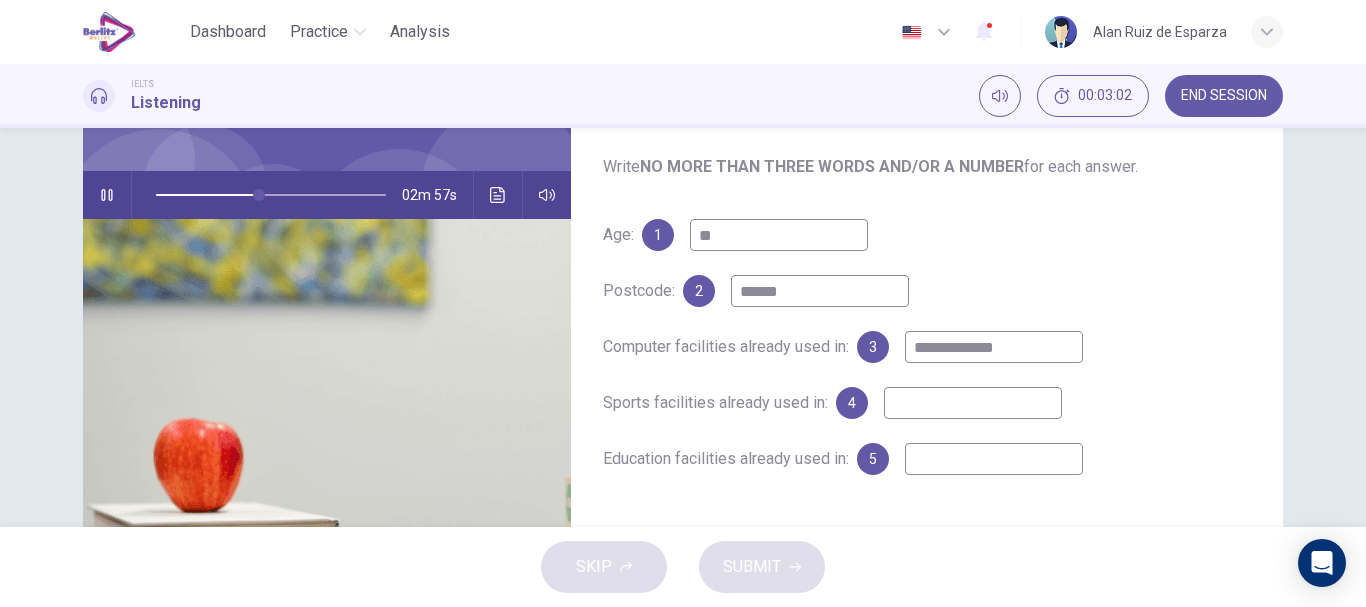 type on "*" 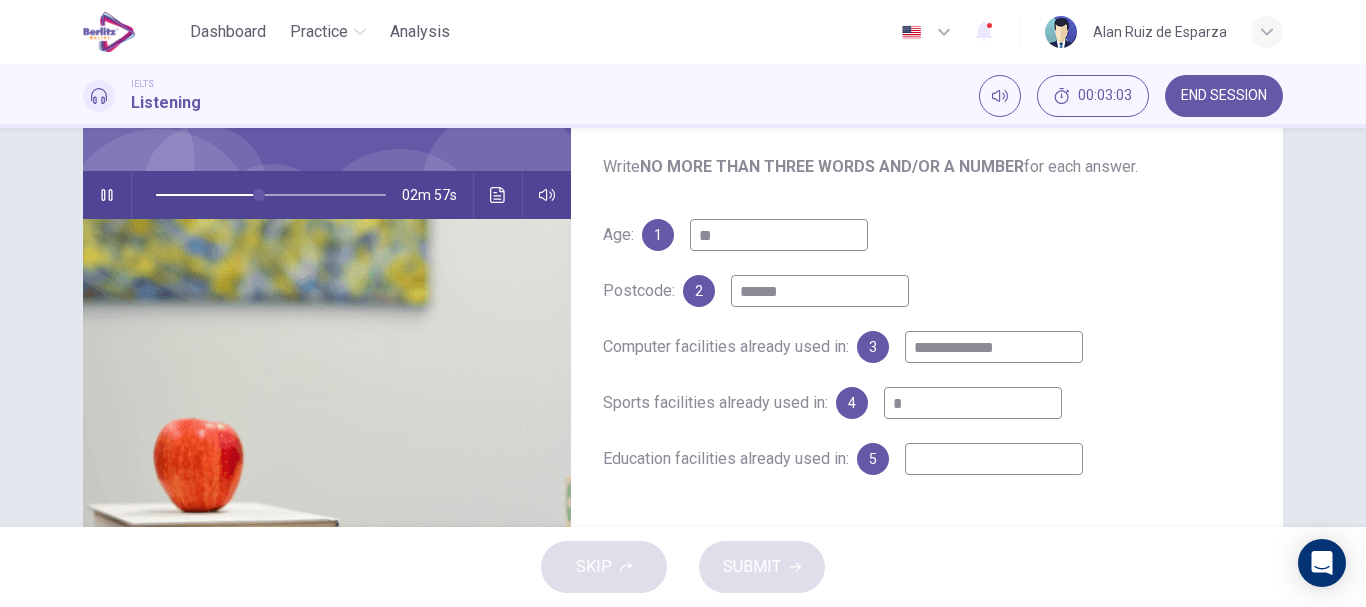 type on "**" 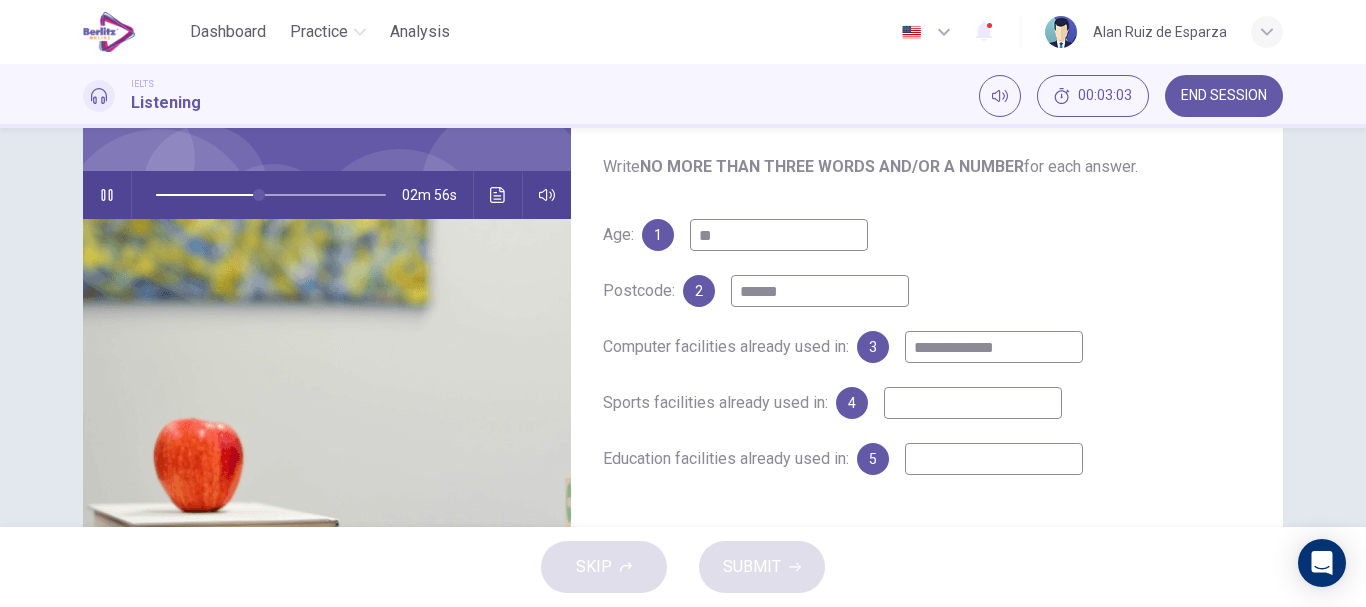 type on "*" 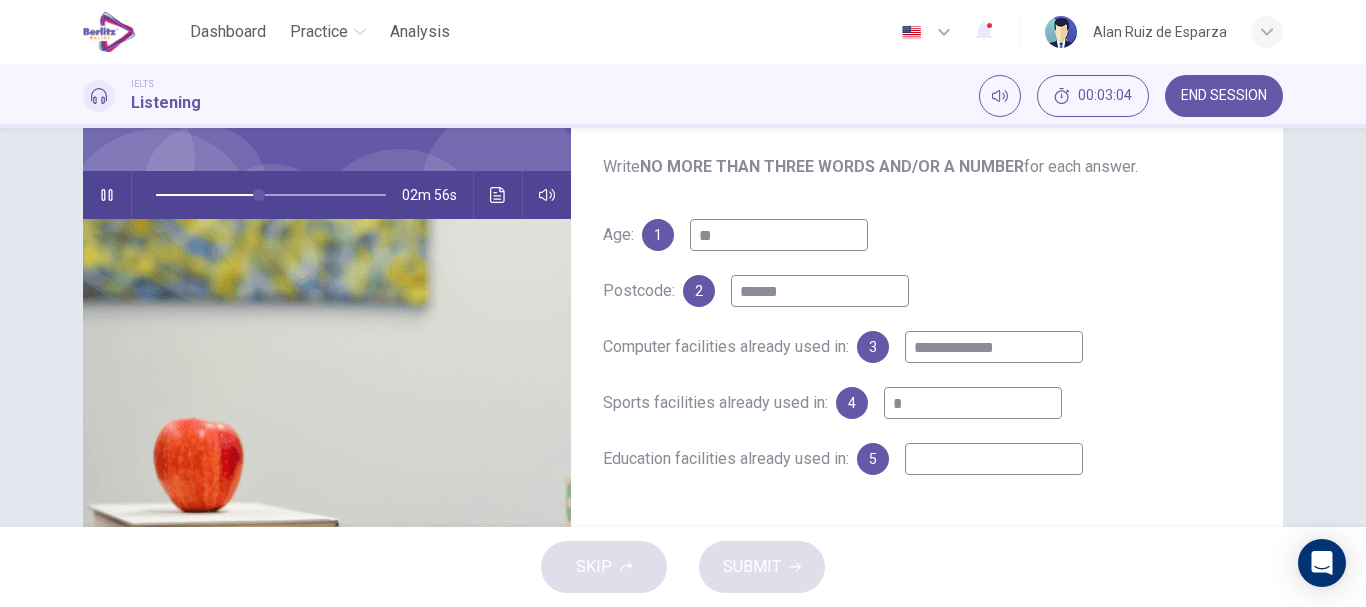 type on "**" 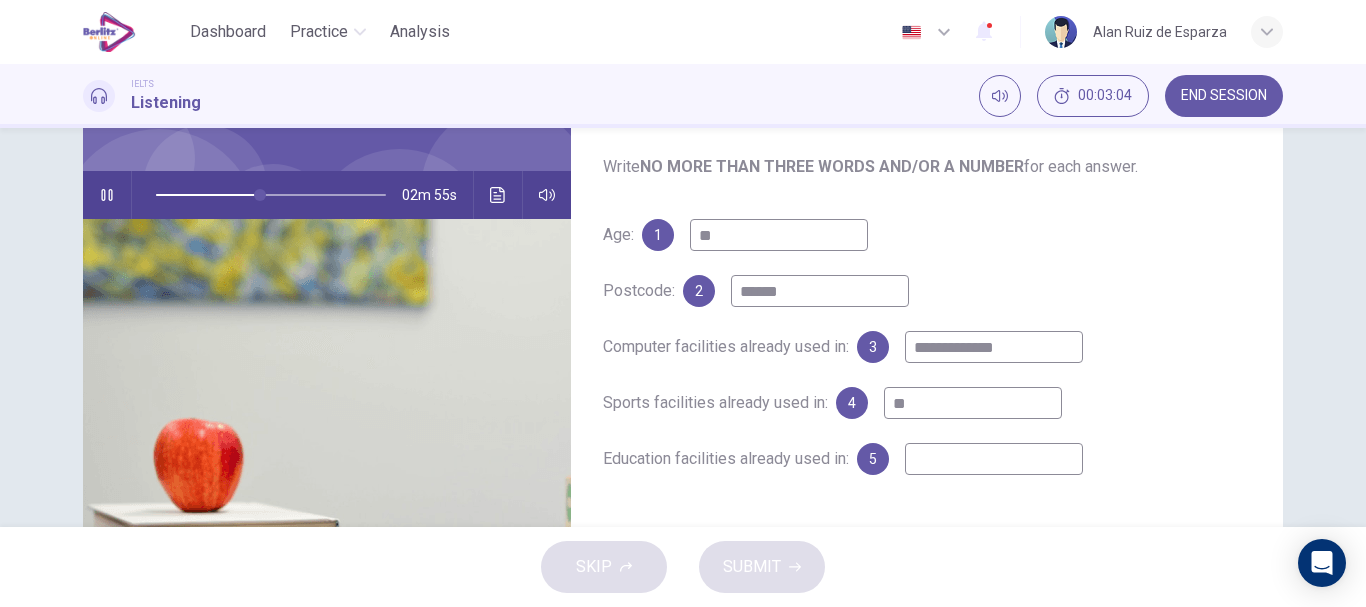 type on "***" 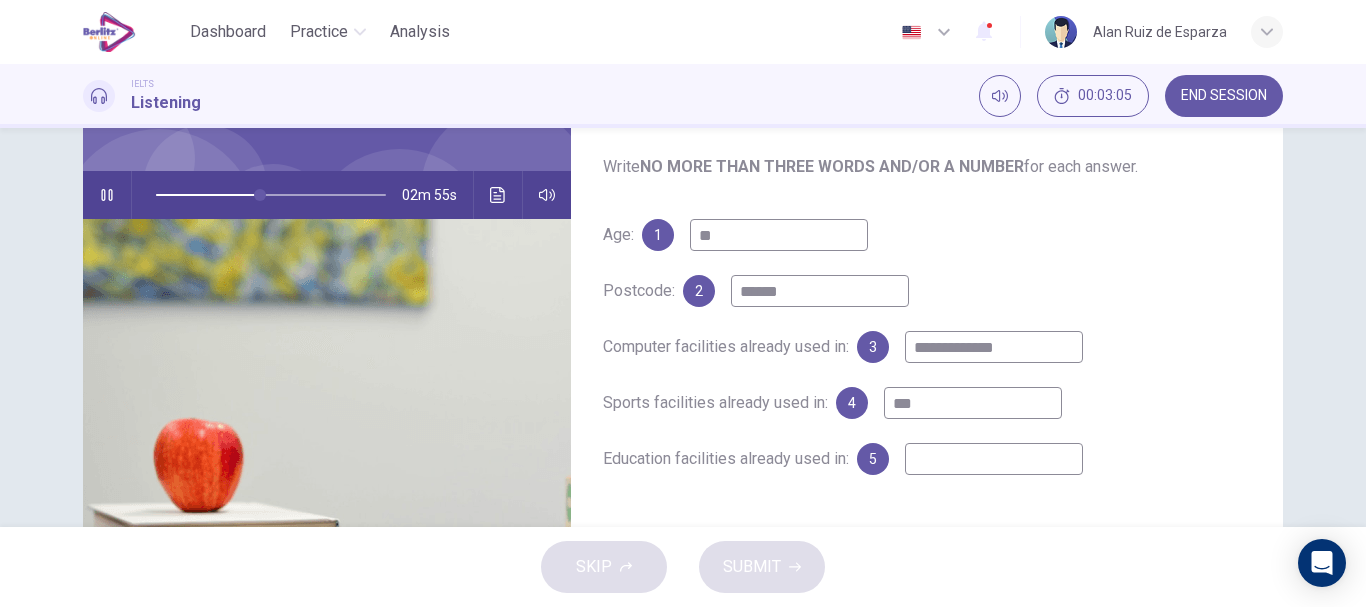 type on "**" 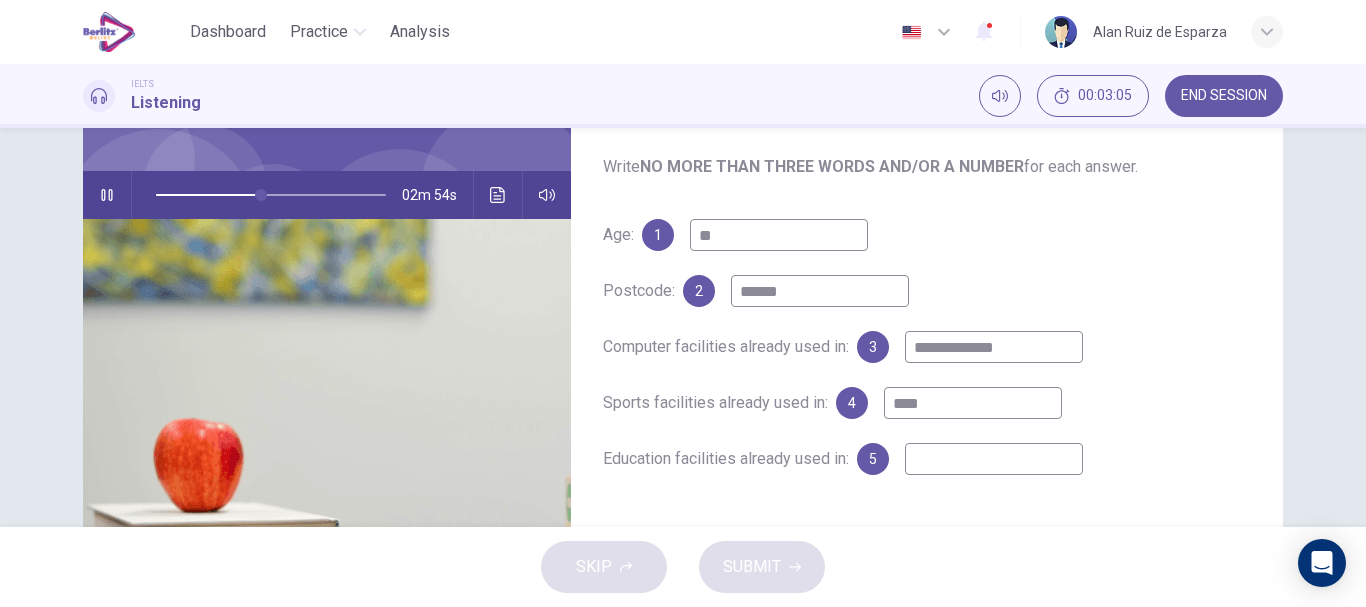 type on "*****" 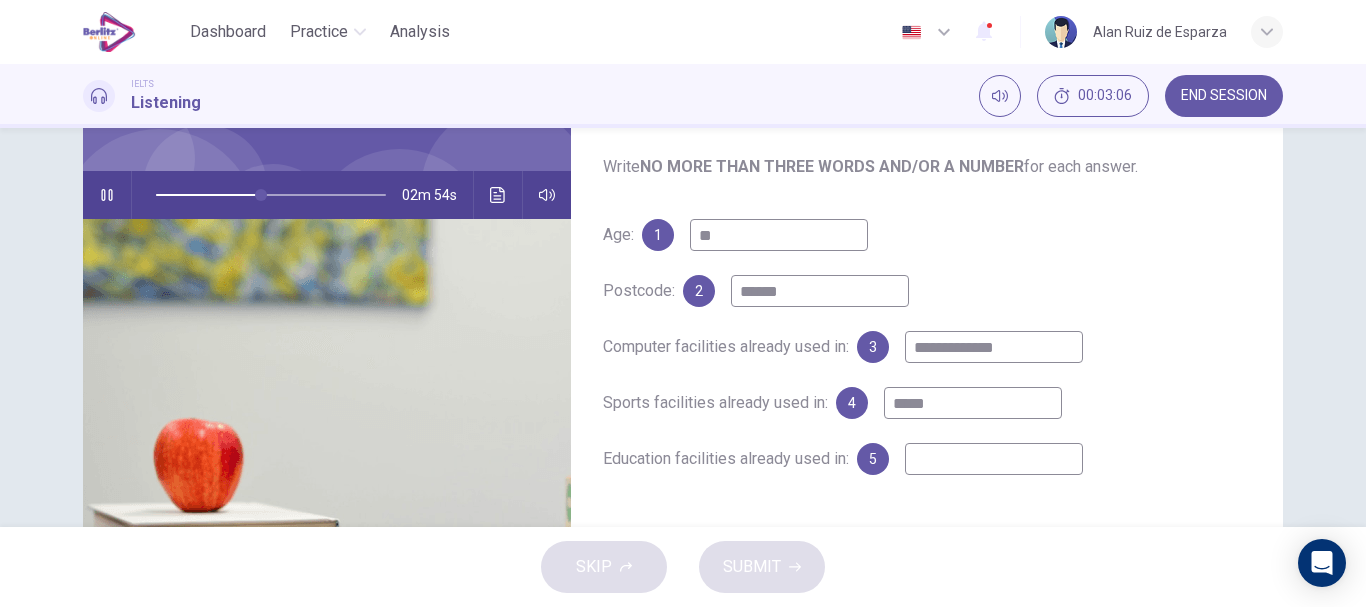 type on "**" 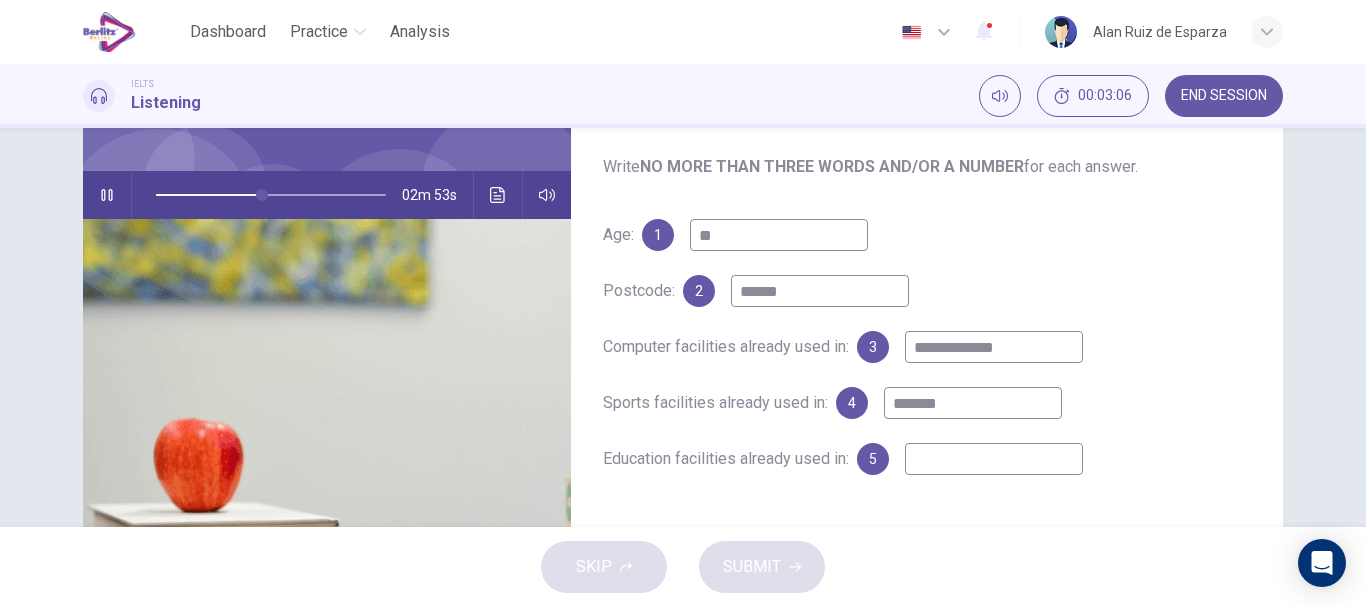 type on "********" 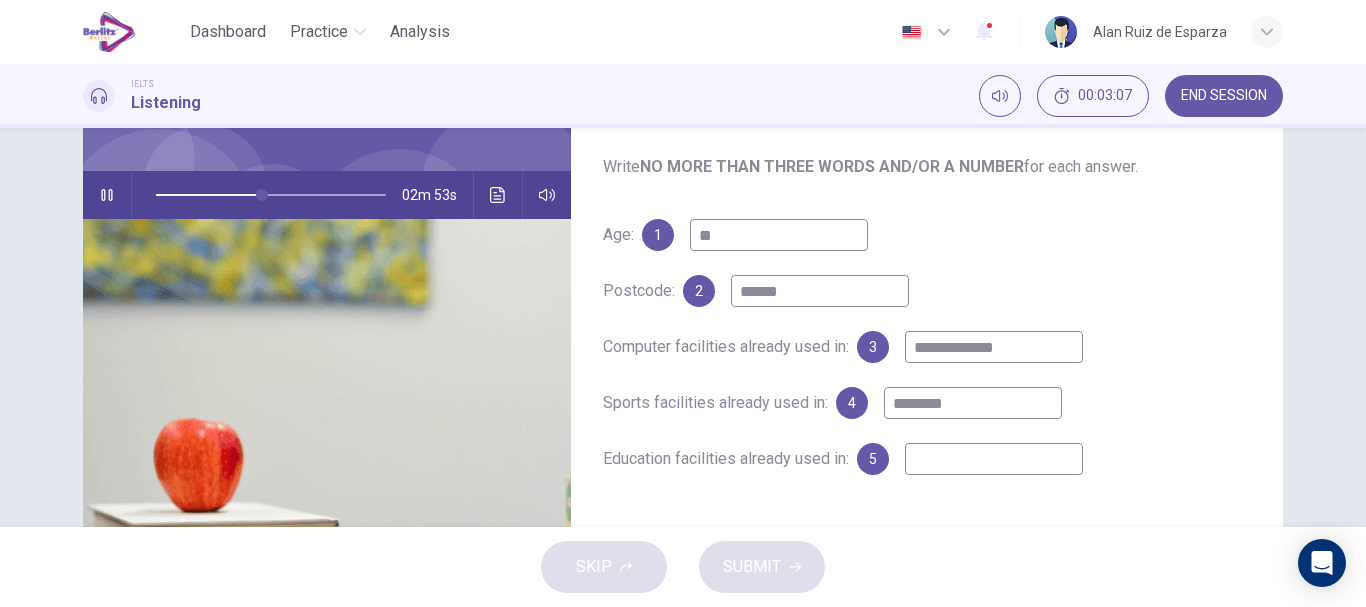 type on "**" 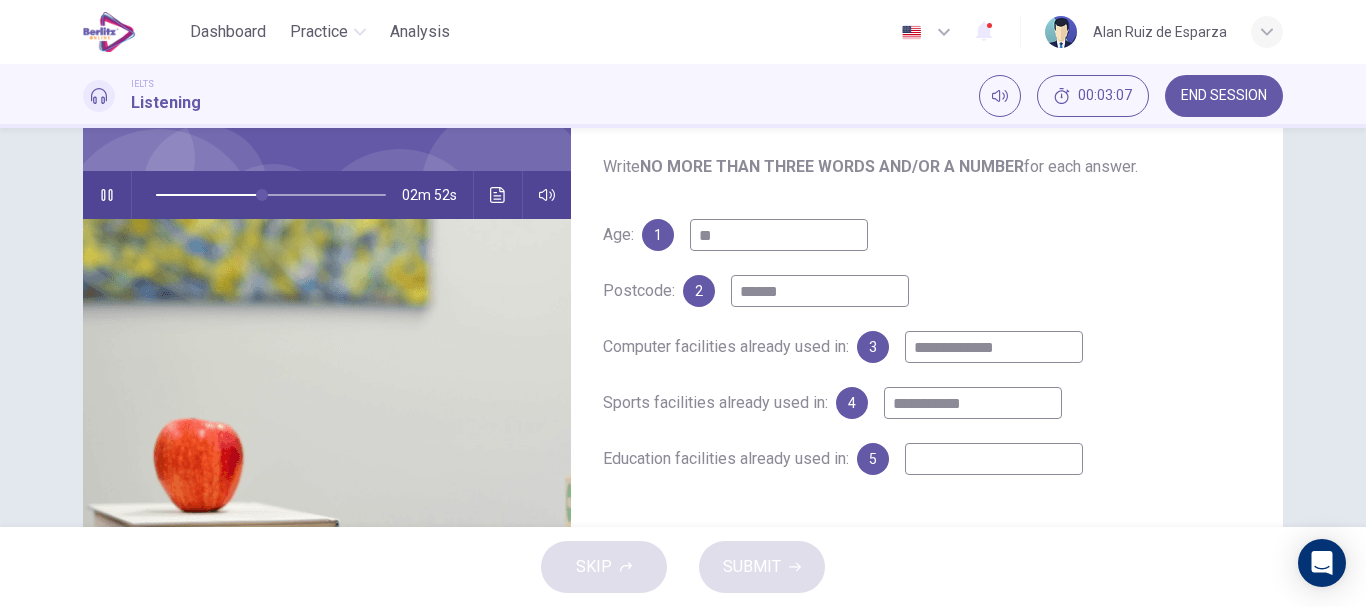 type on "**********" 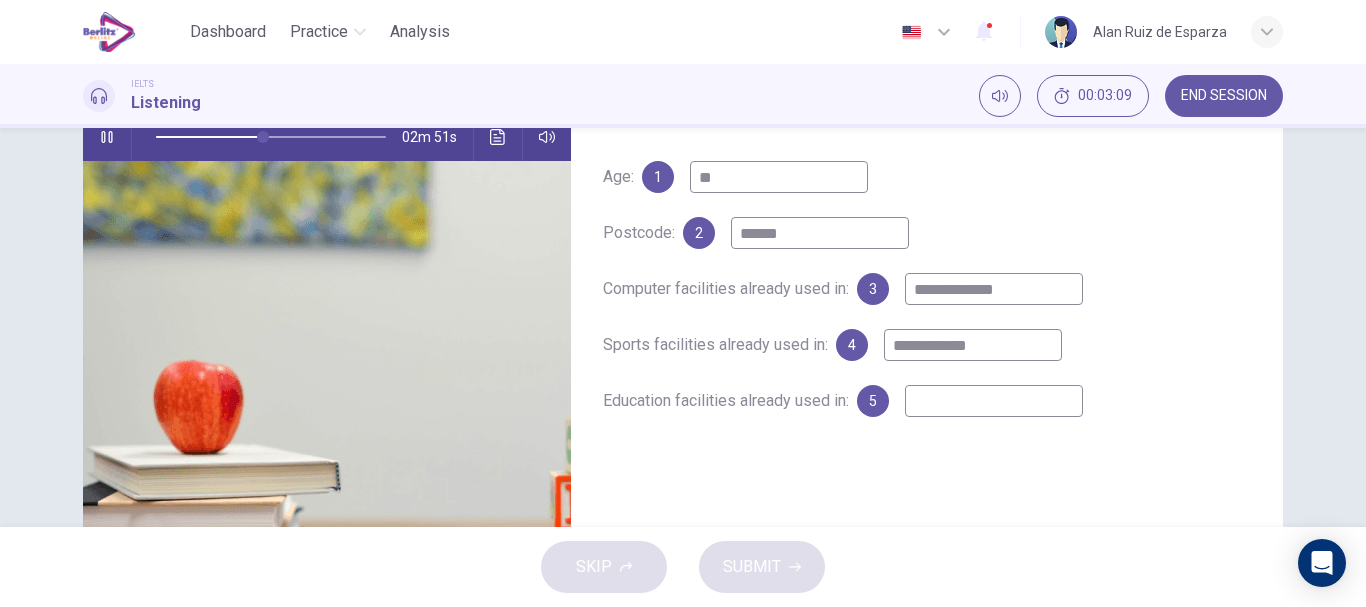 scroll, scrollTop: 216, scrollLeft: 0, axis: vertical 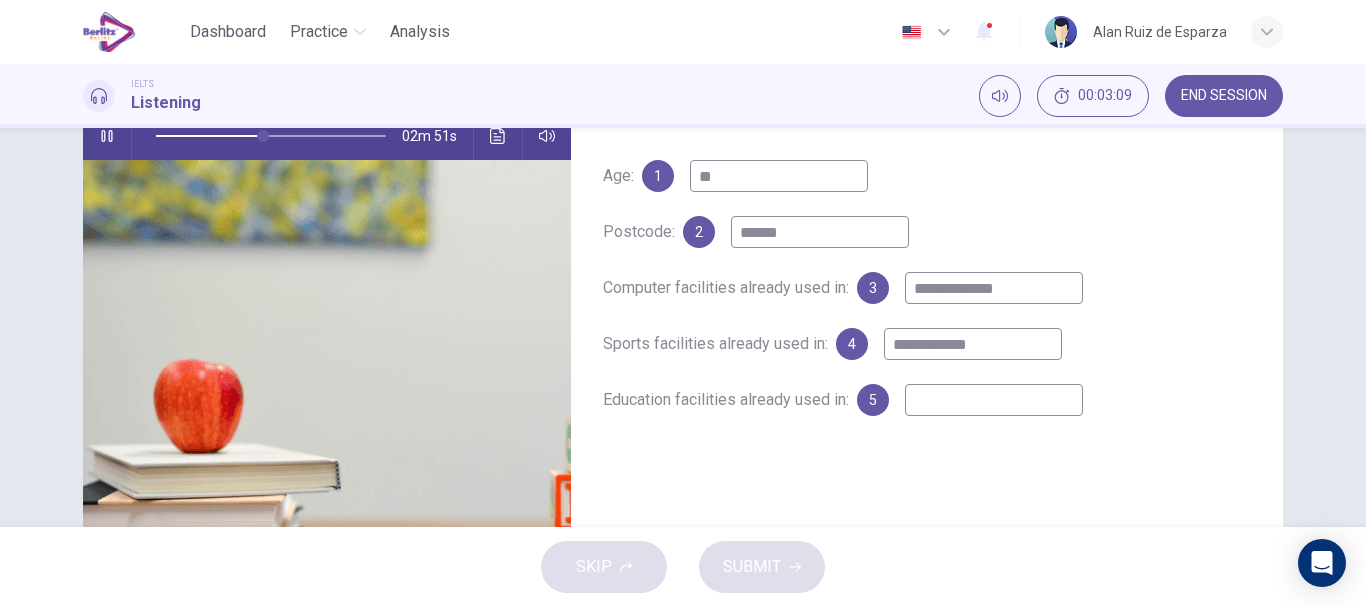 type on "**" 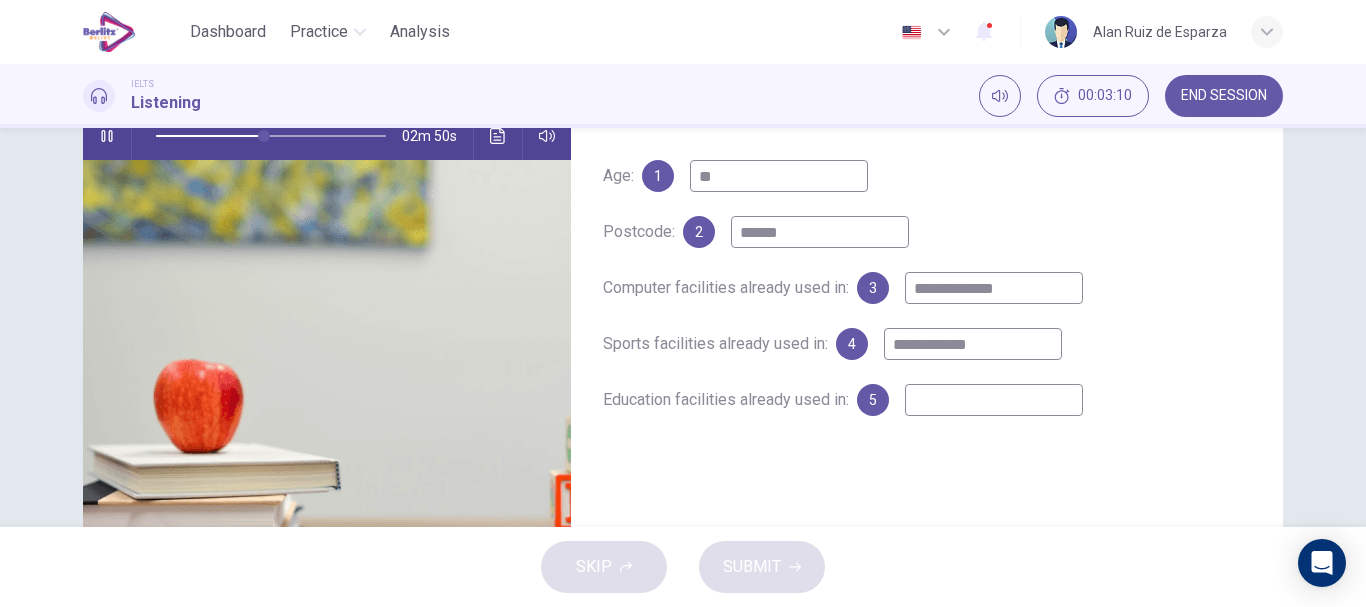 type on "**********" 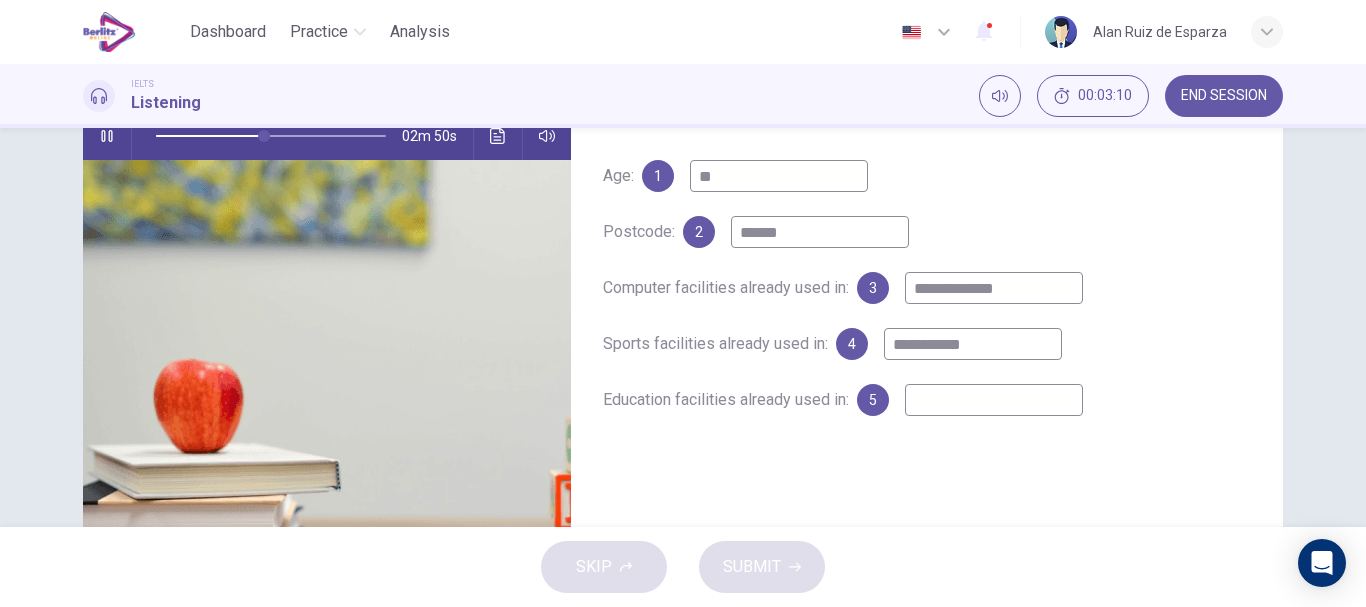 type on "**" 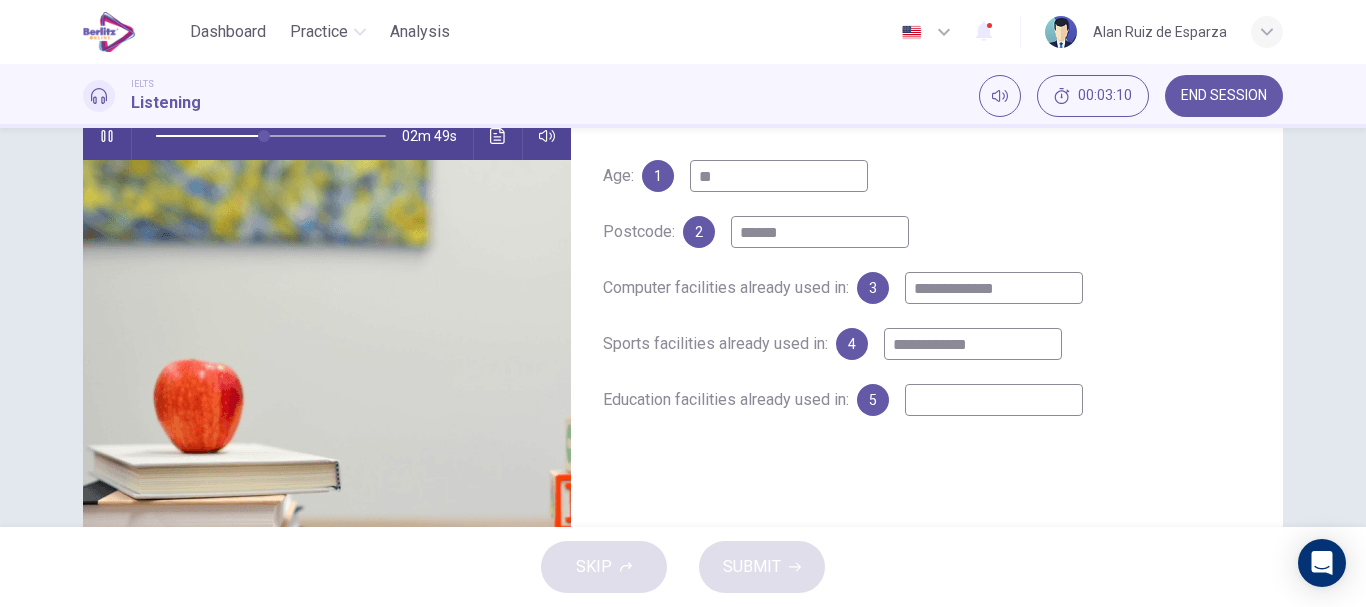 type on "**********" 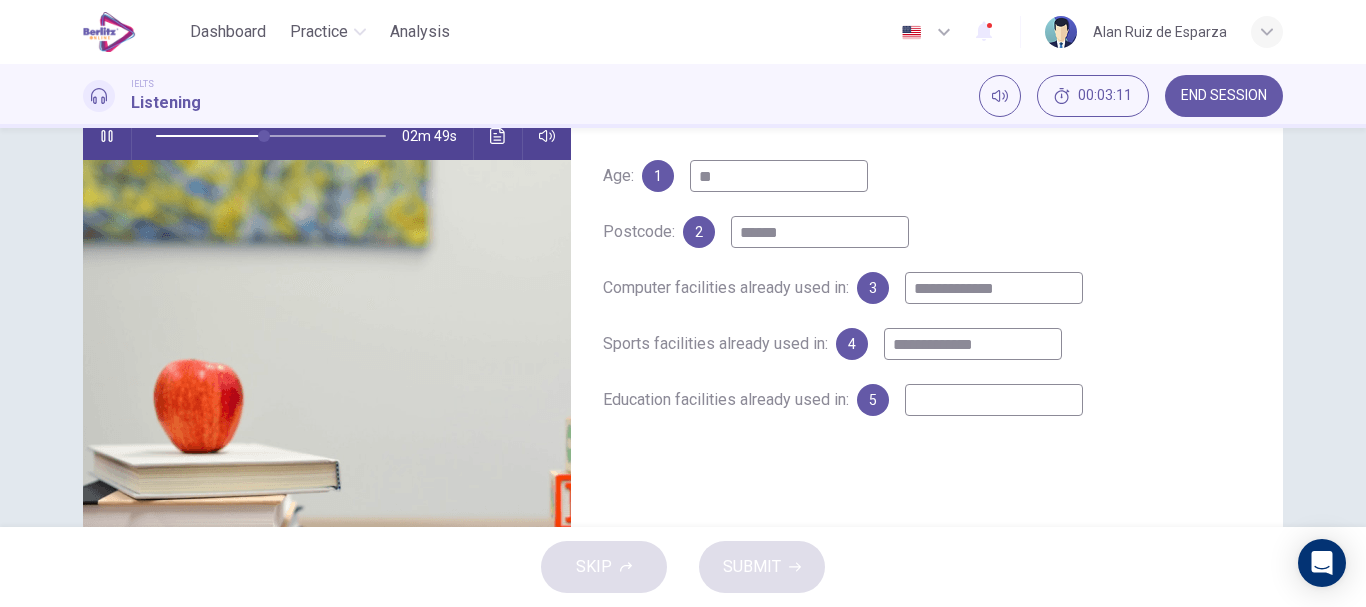 type on "**" 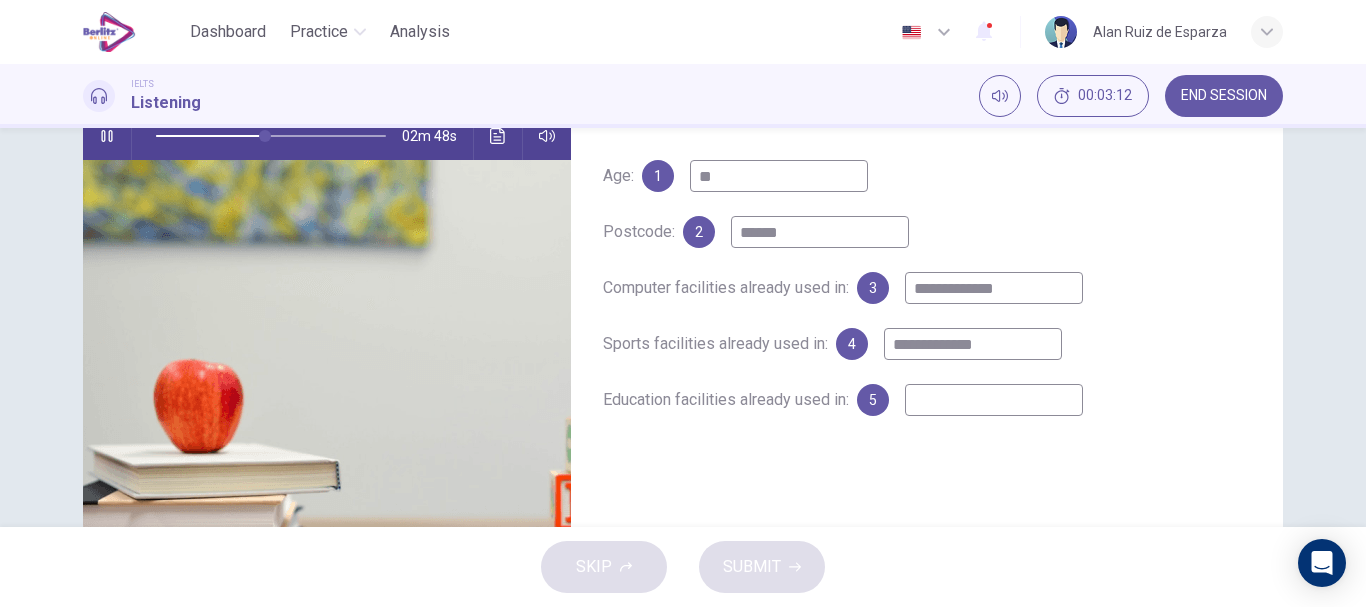 type on "**********" 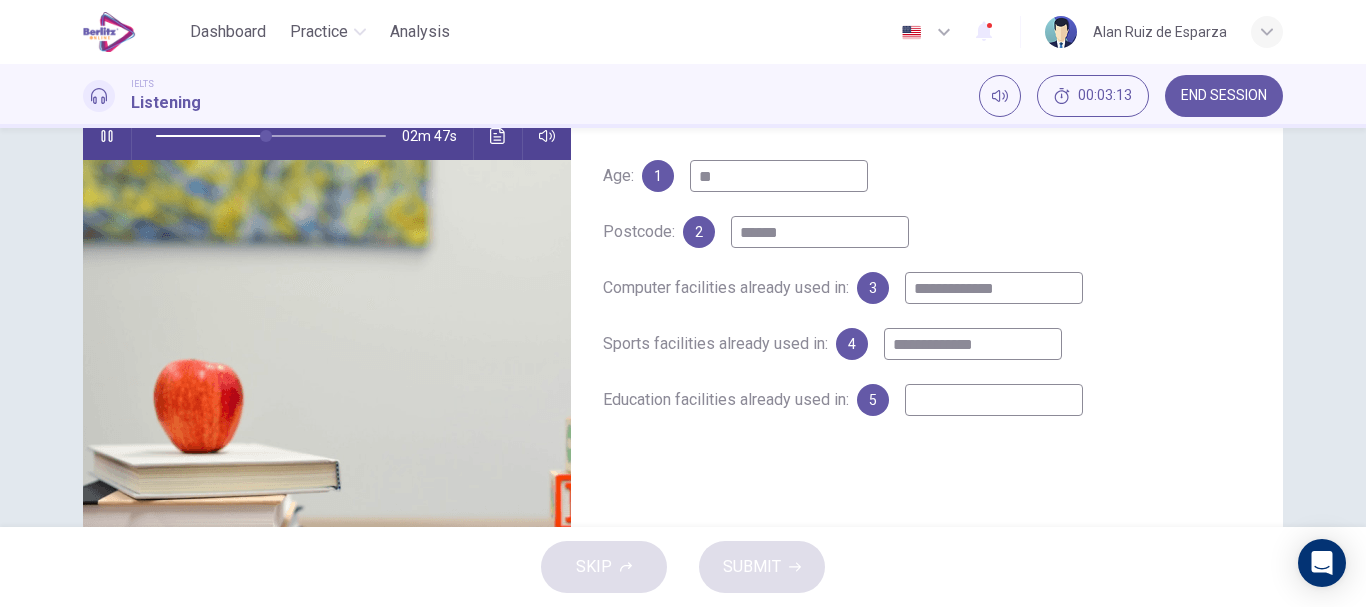 type on "**" 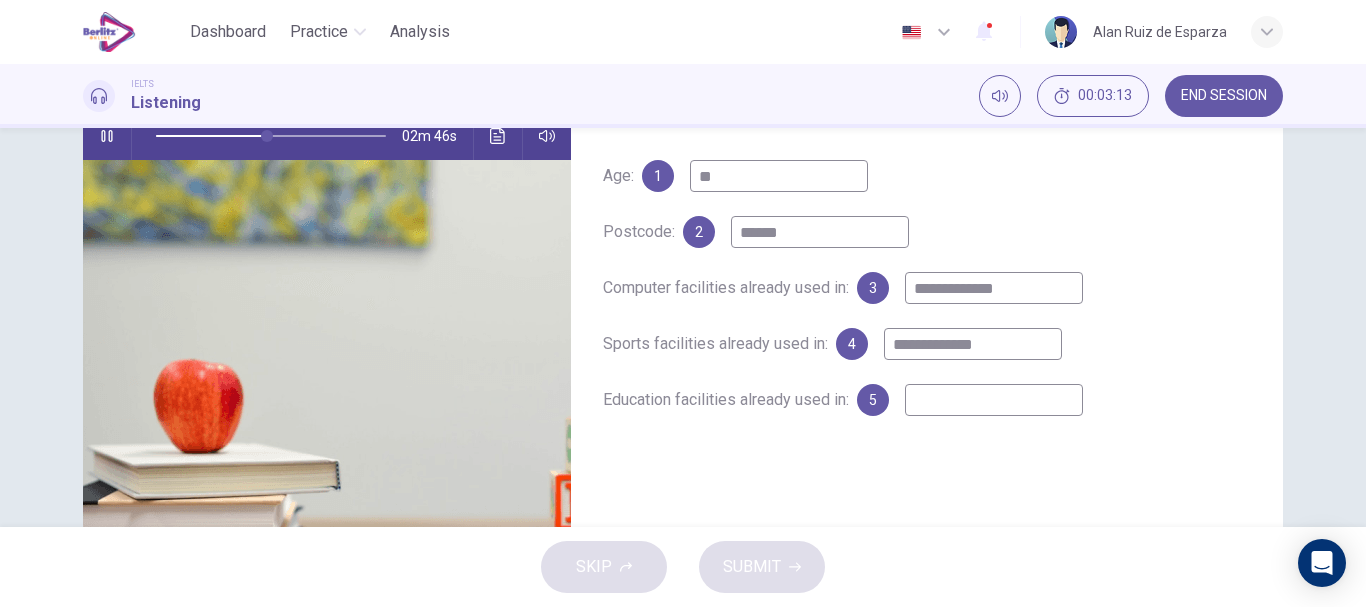 type on "*" 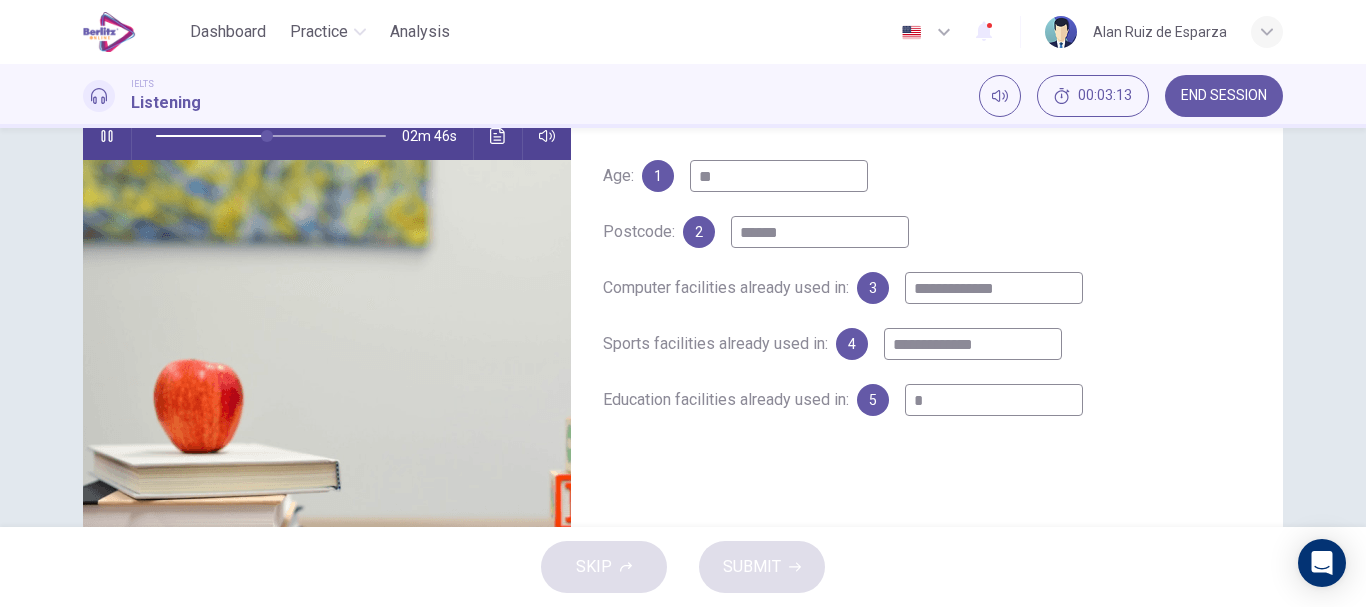 type on "**" 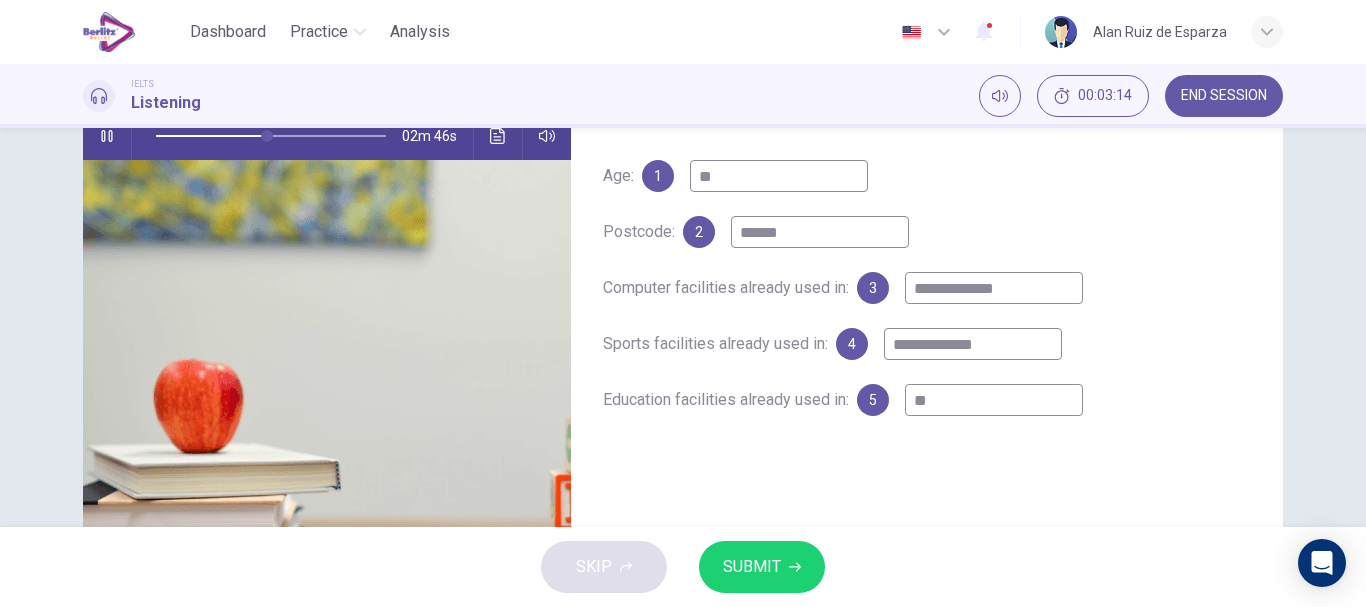 type on "**" 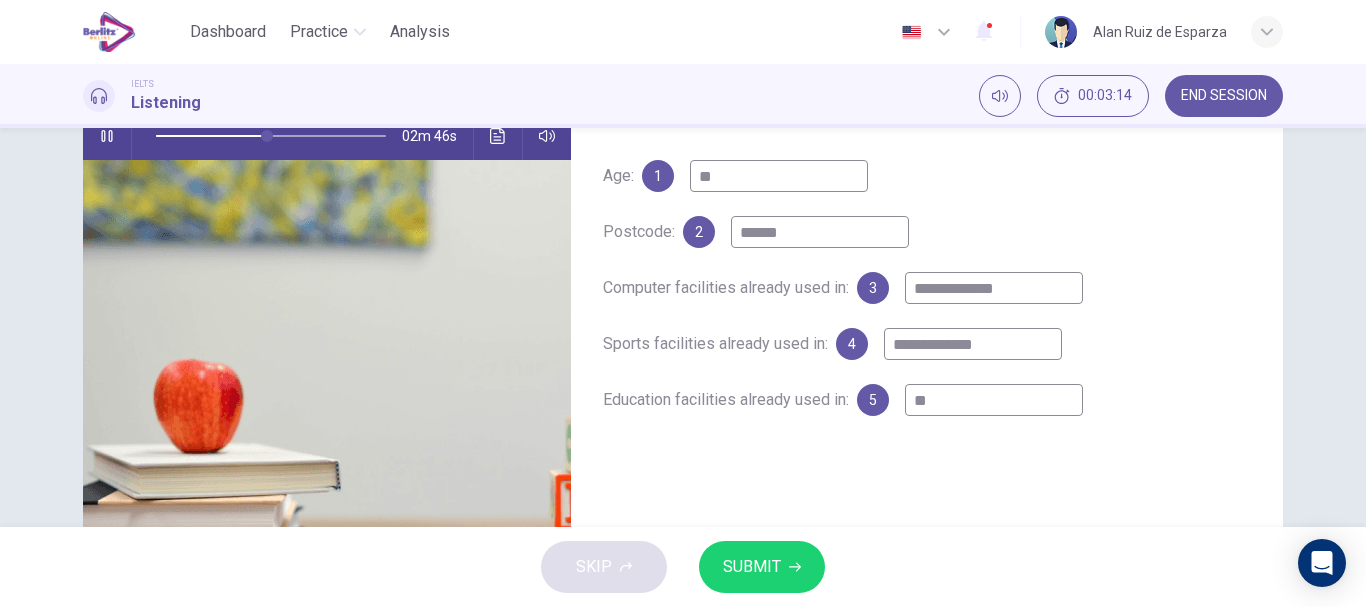 type on "***" 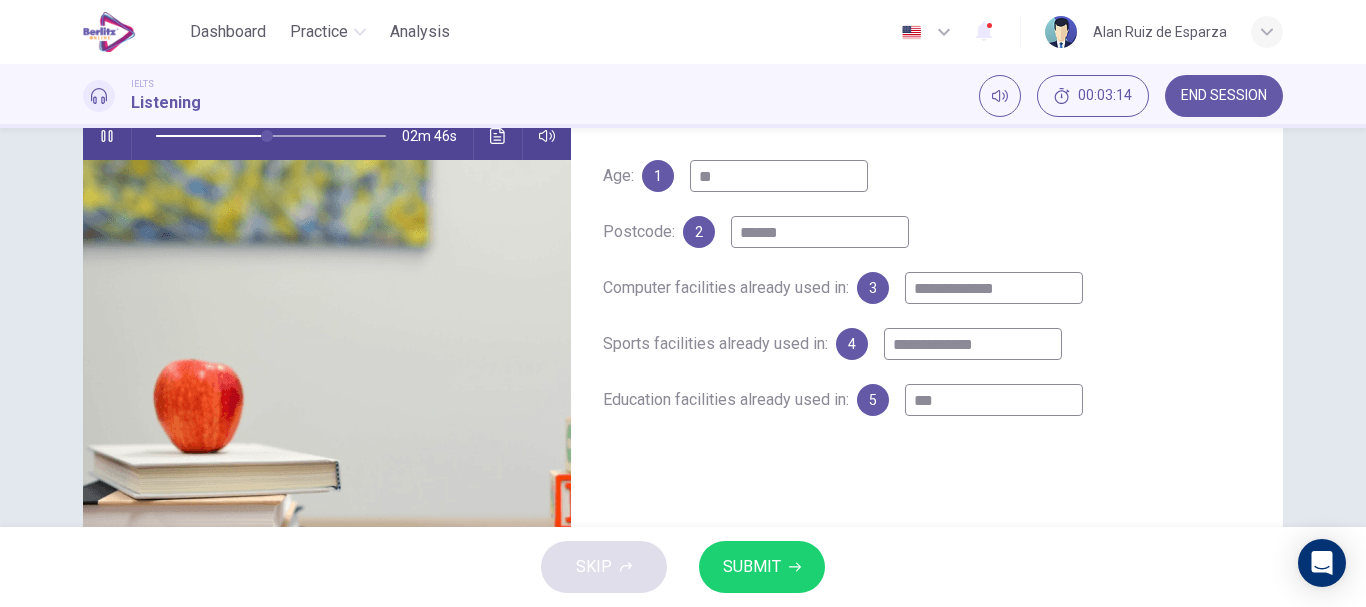 type on "**" 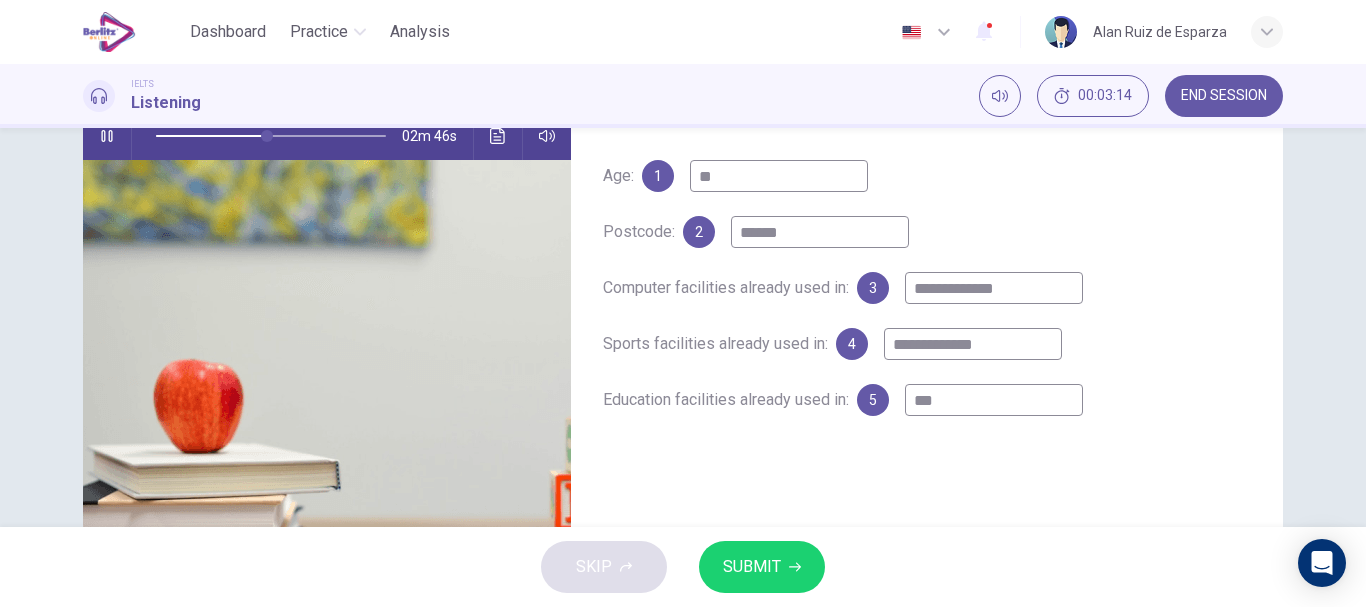 type on "****" 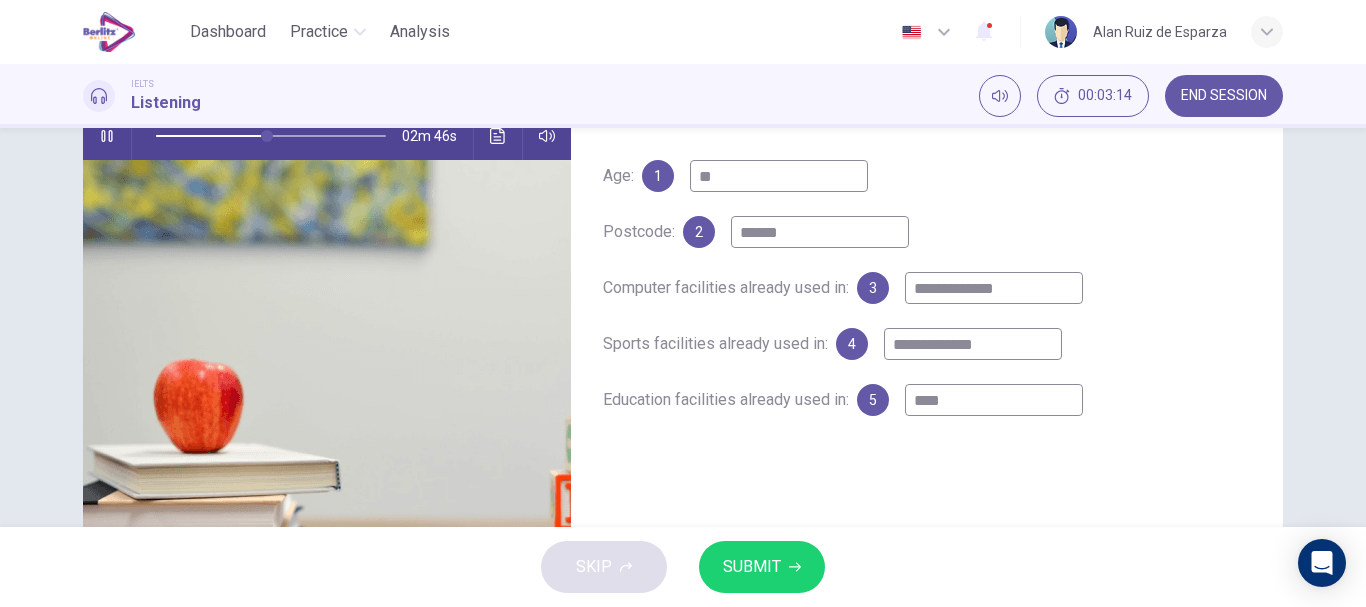 type on "**" 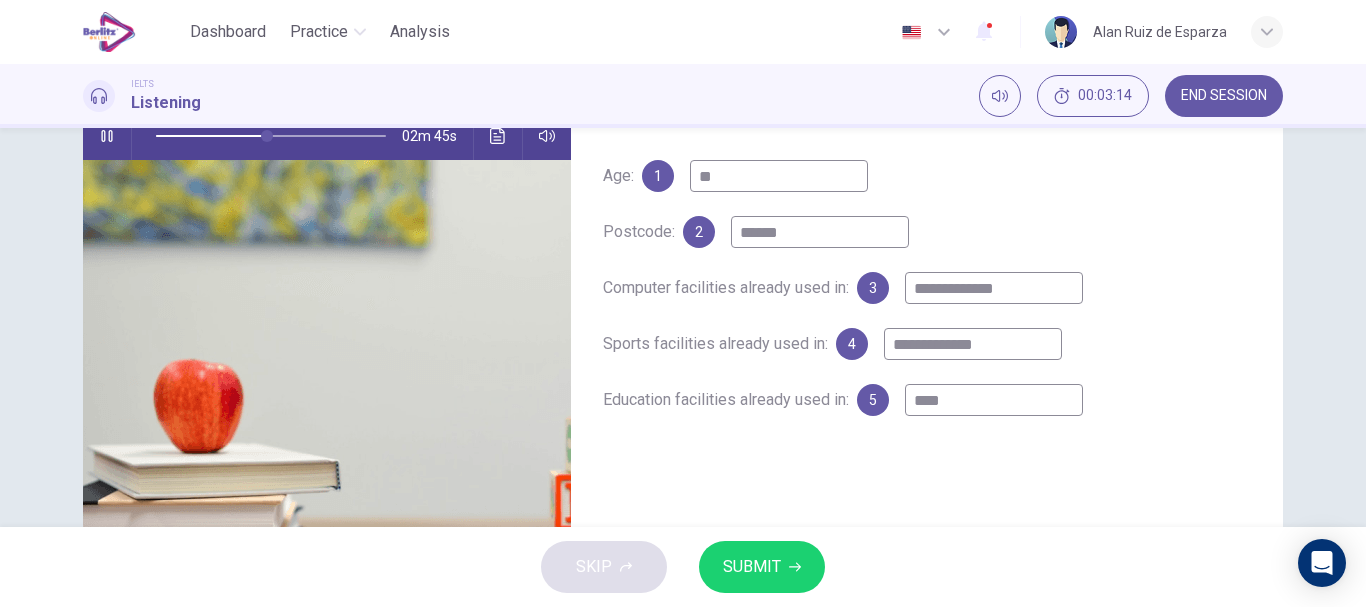 type on "*****" 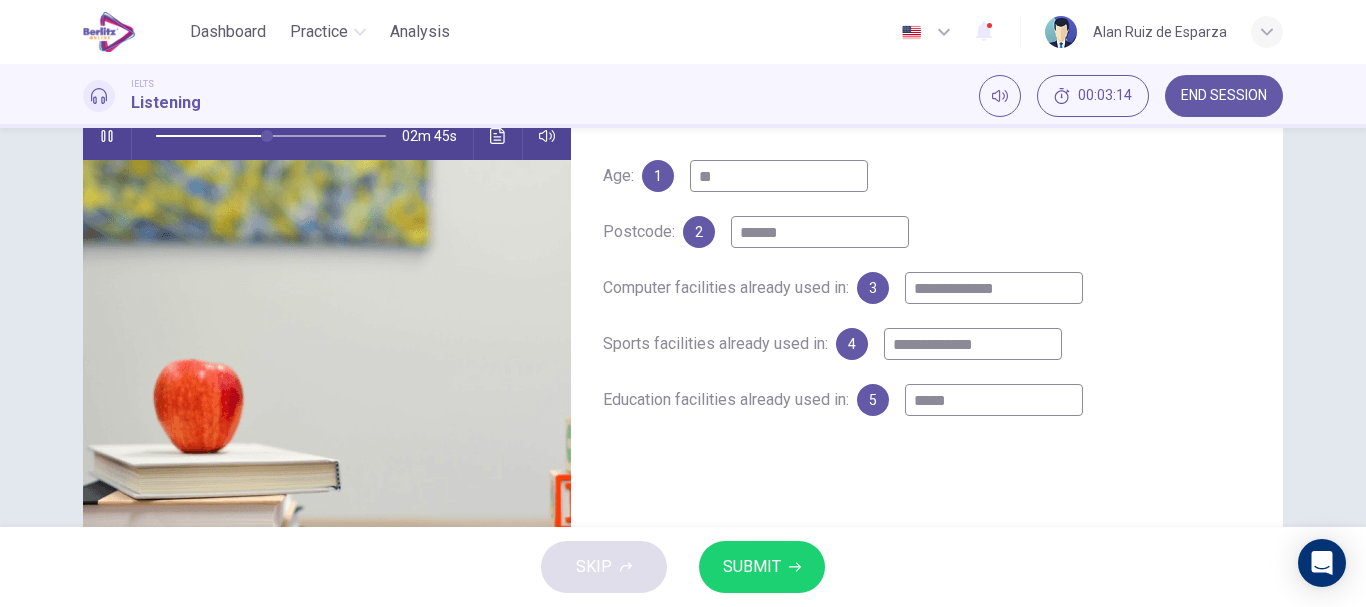type on "**" 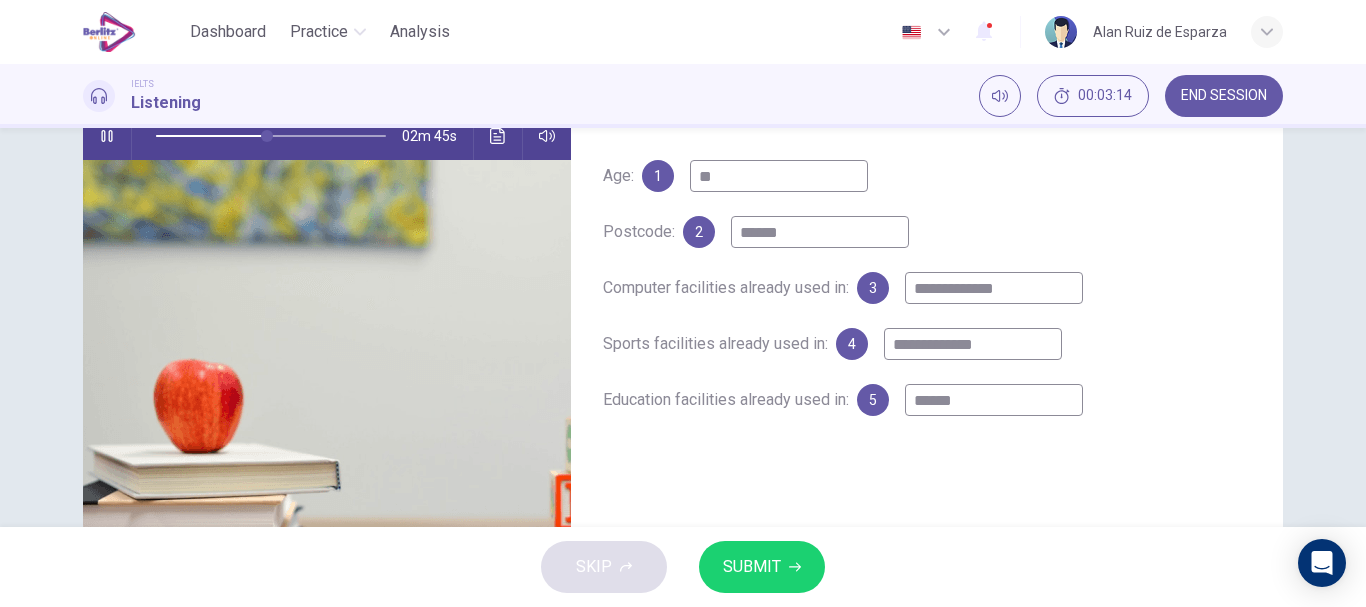 type on "*******" 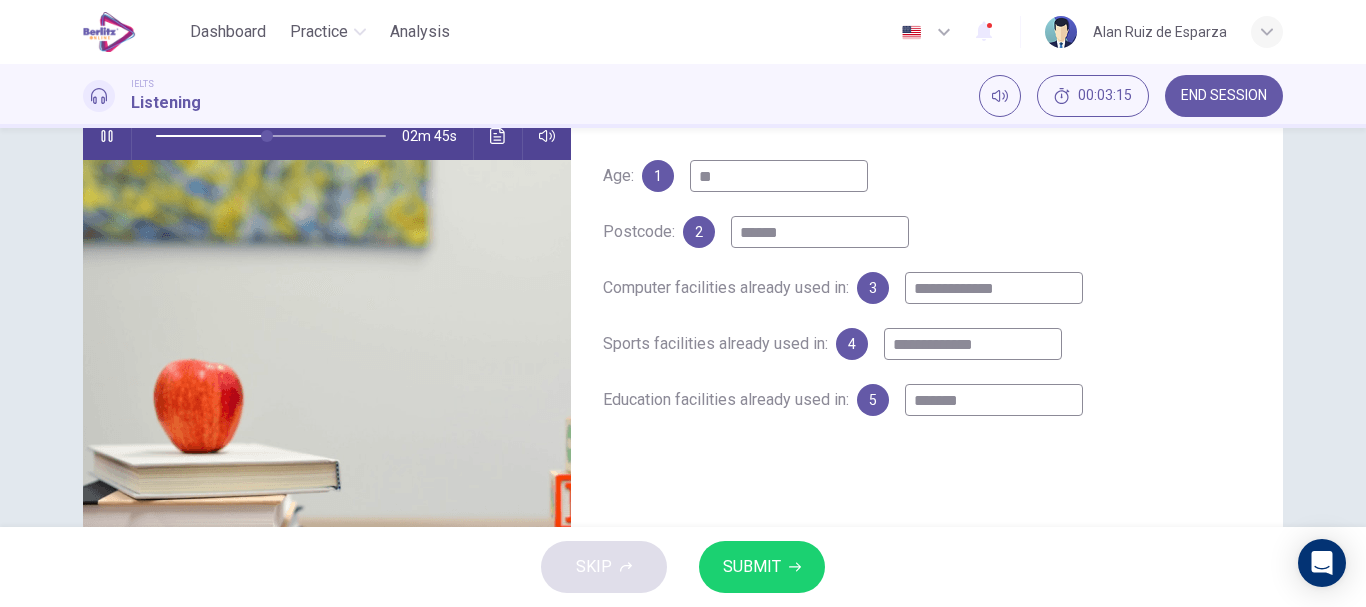 type on "**" 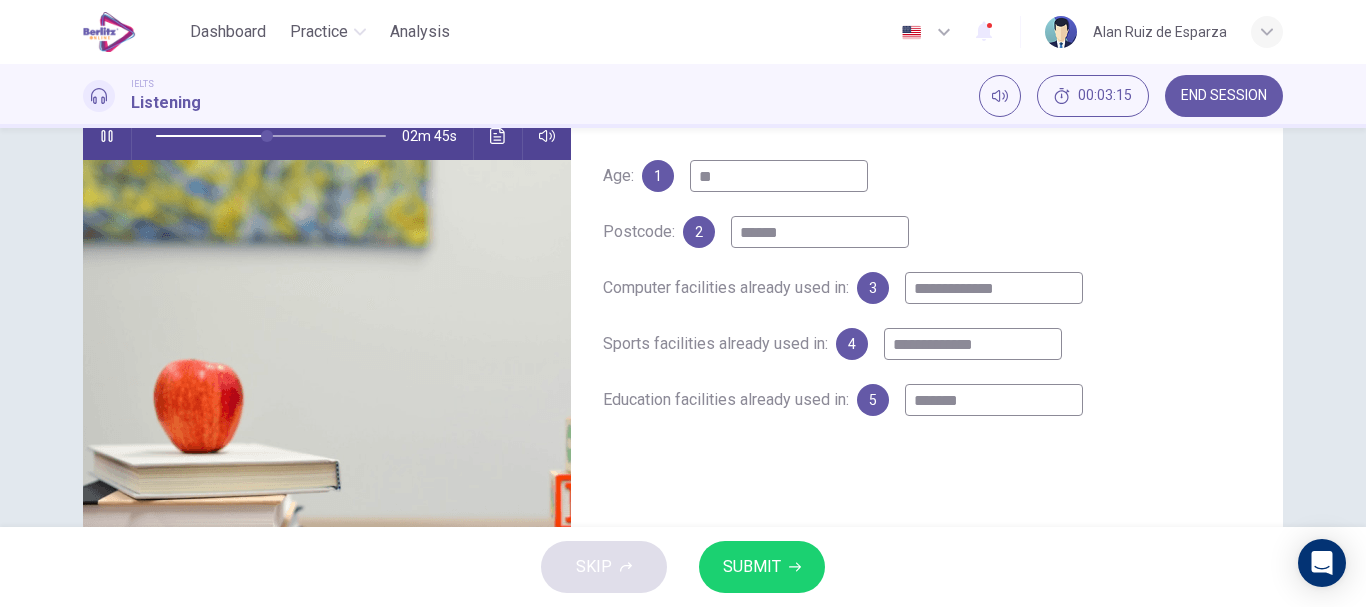 type on "*******" 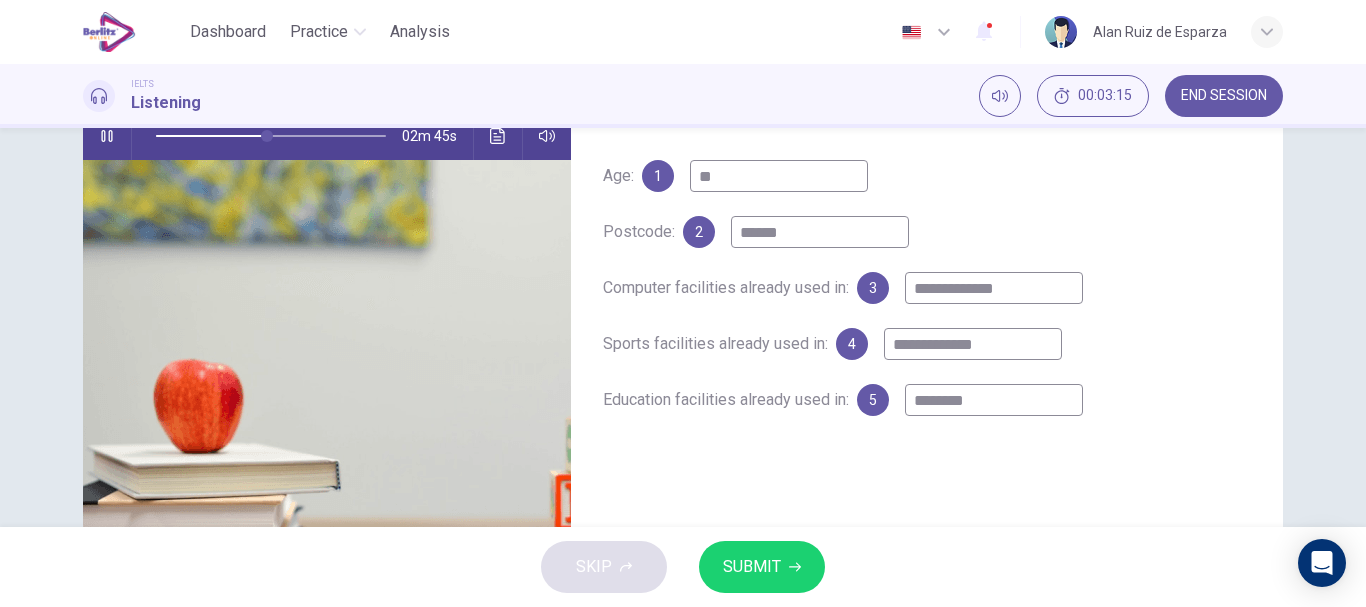 type on "**" 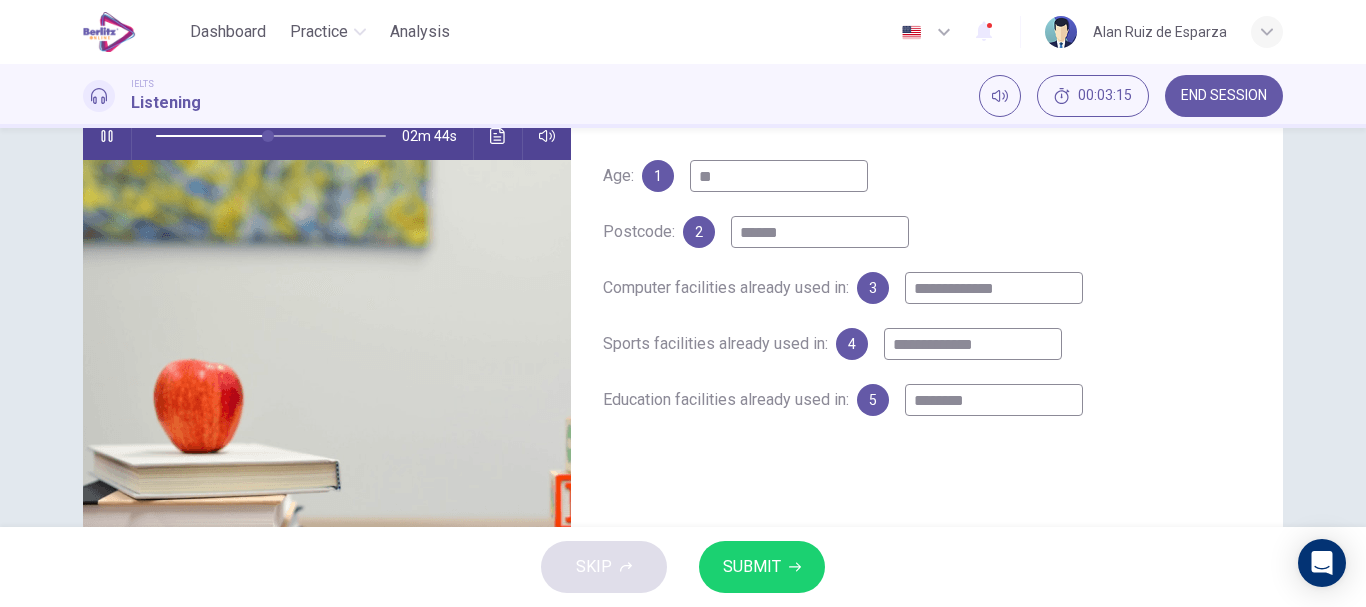 type on "*********" 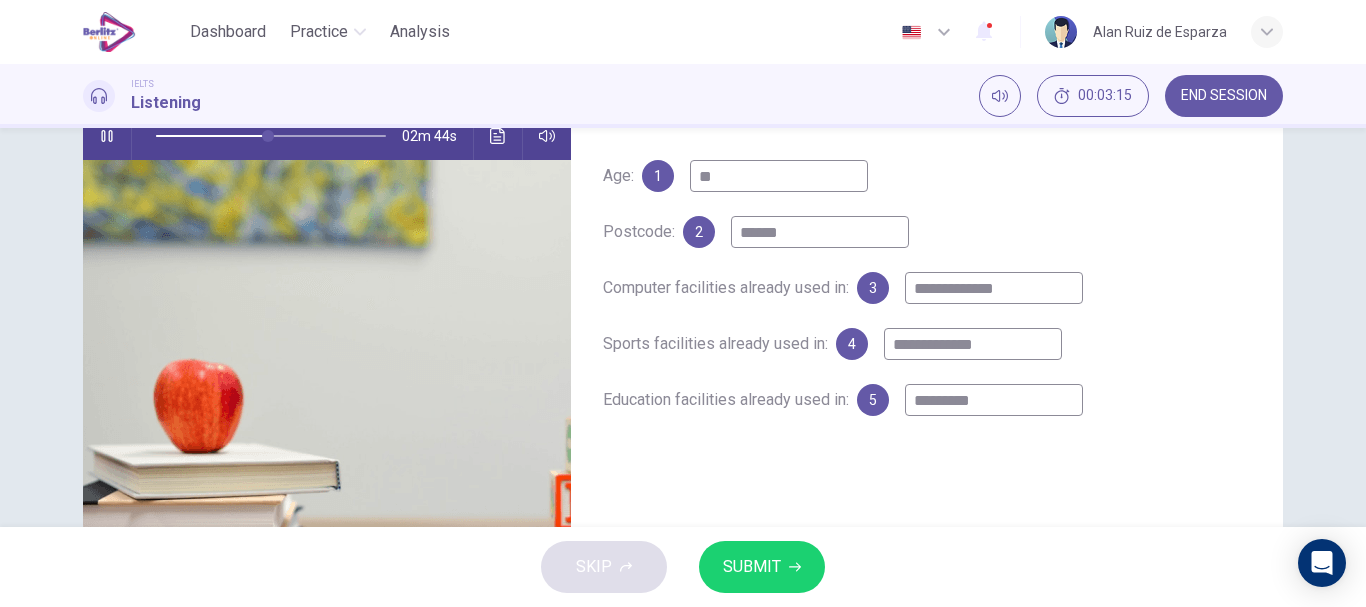 type on "**" 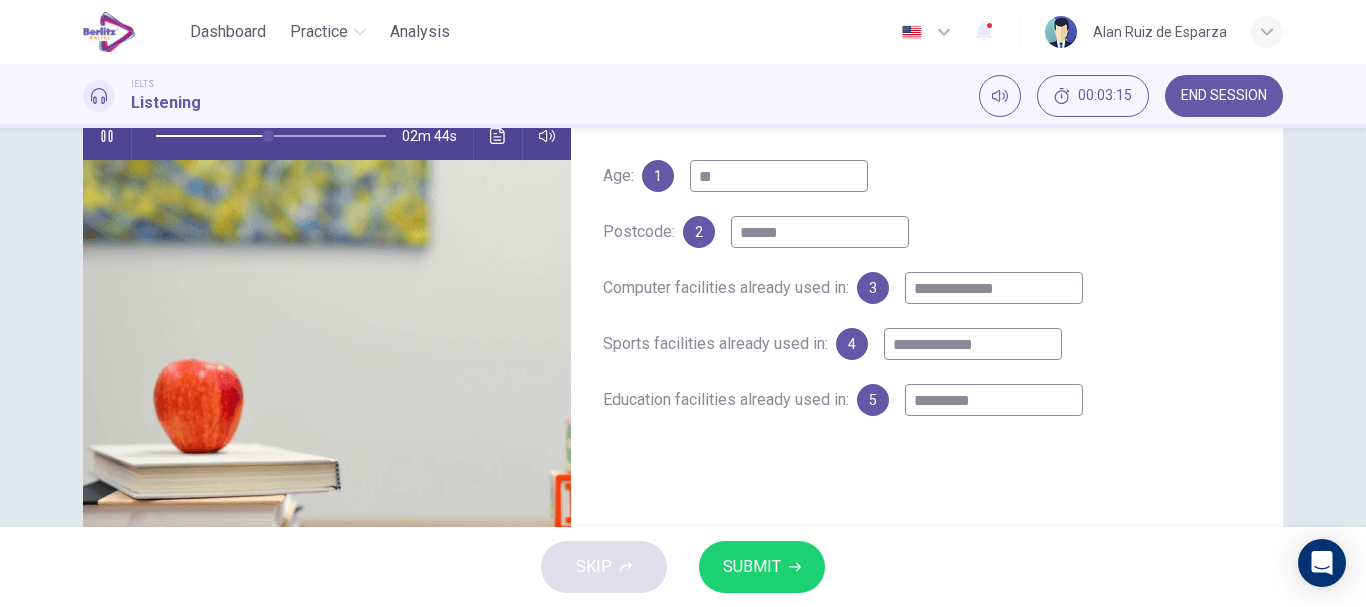 type on "**********" 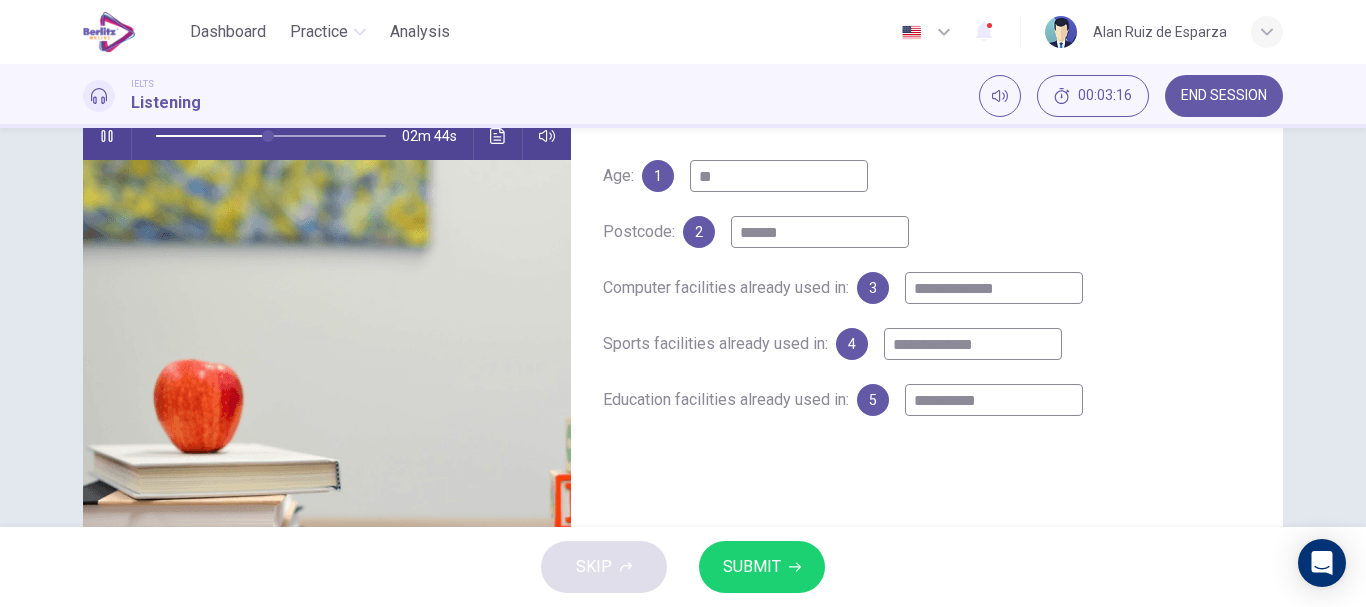 type on "**********" 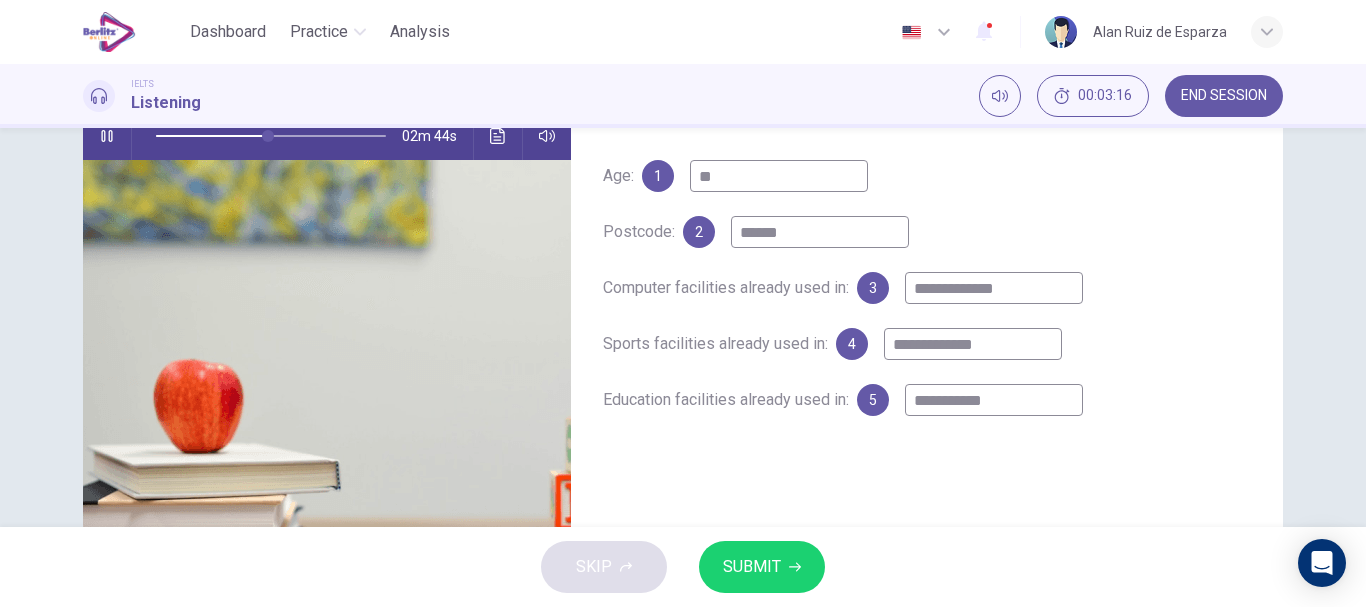 type on "**" 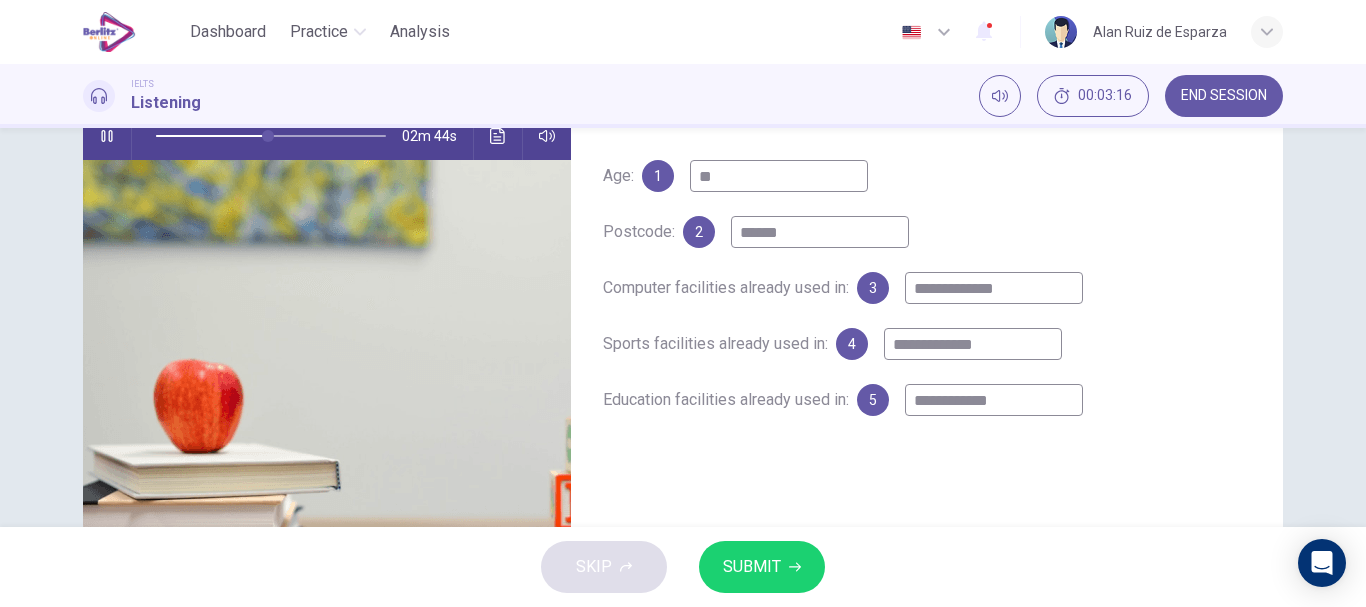 type on "**" 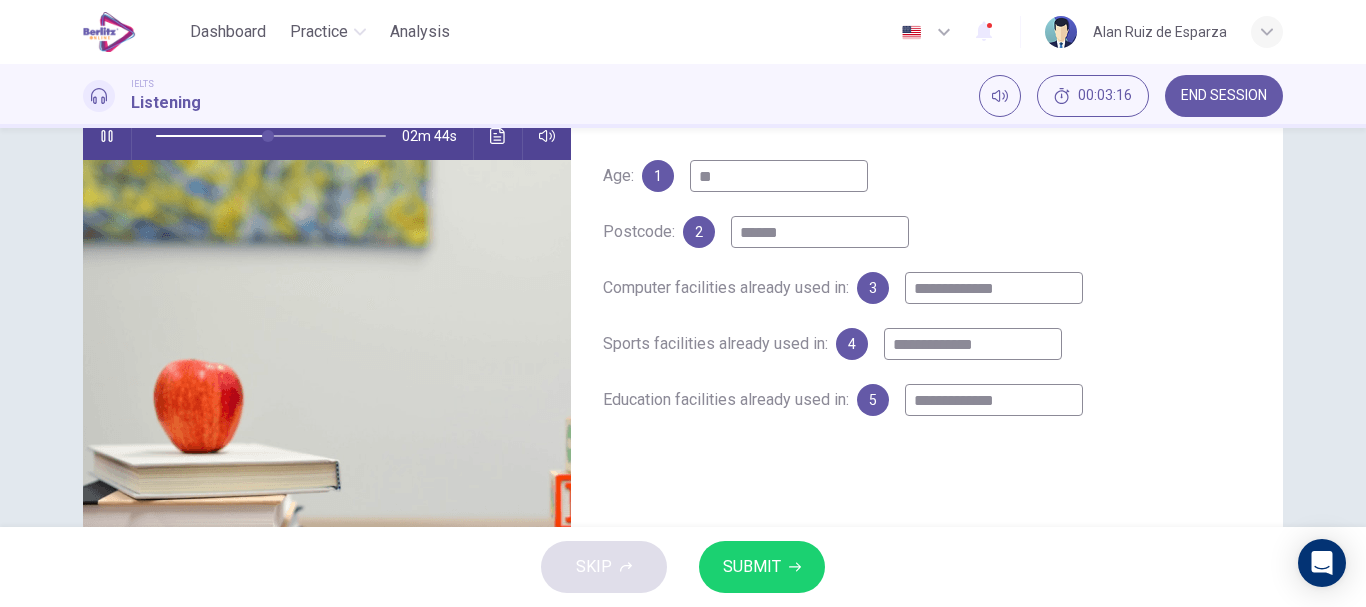 type on "**" 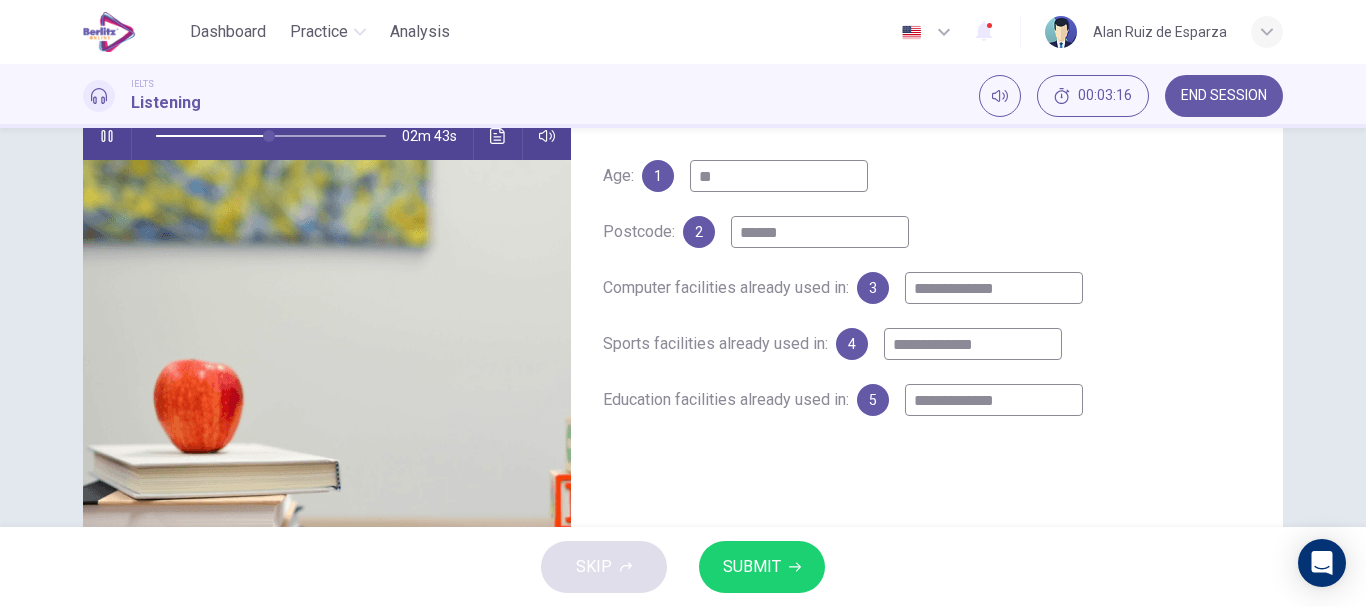 type on "**********" 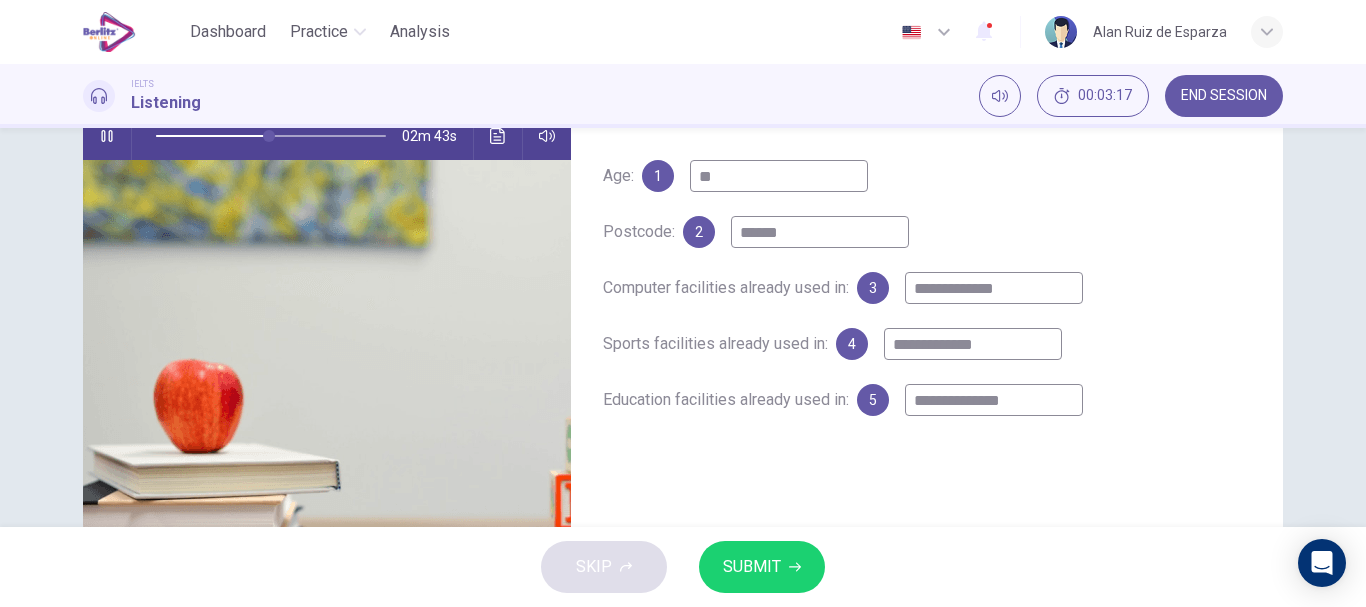 type on "**" 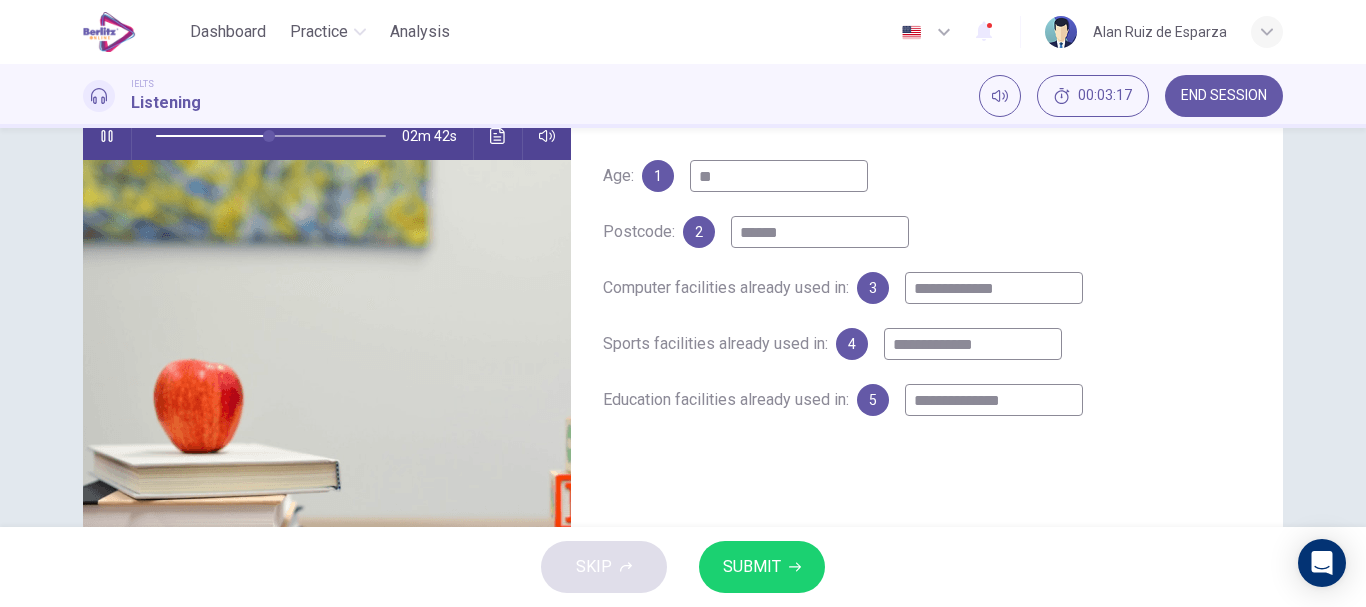 type on "**********" 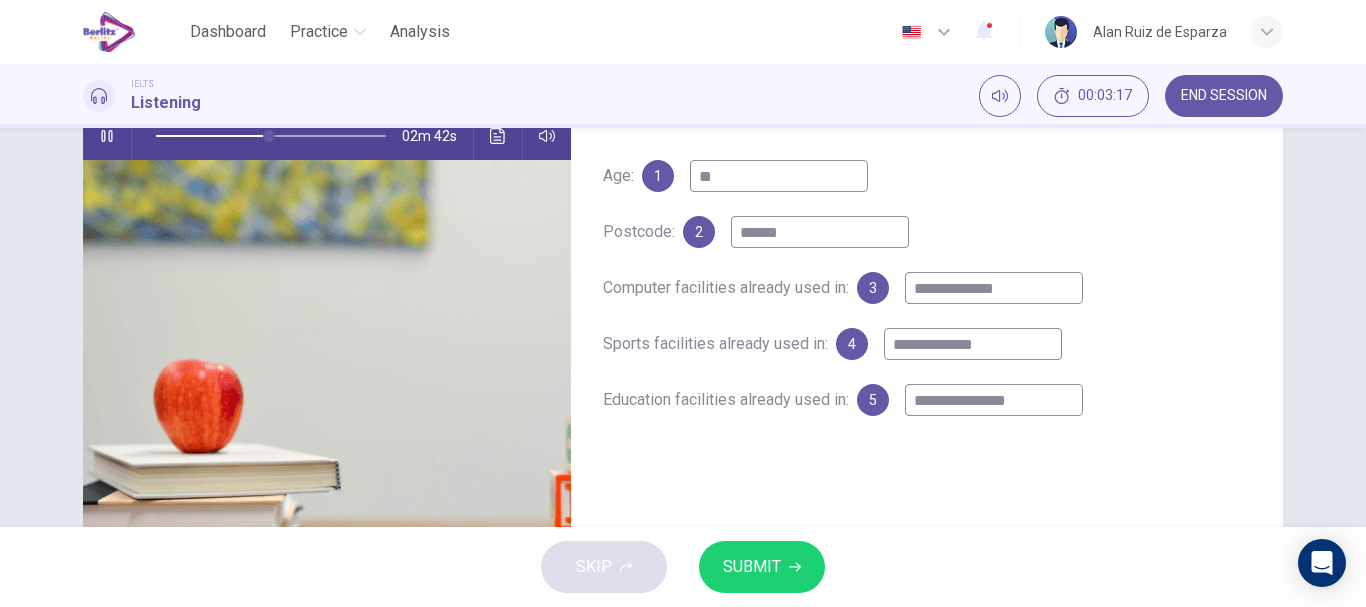 click on "**********" at bounding box center (994, 400) 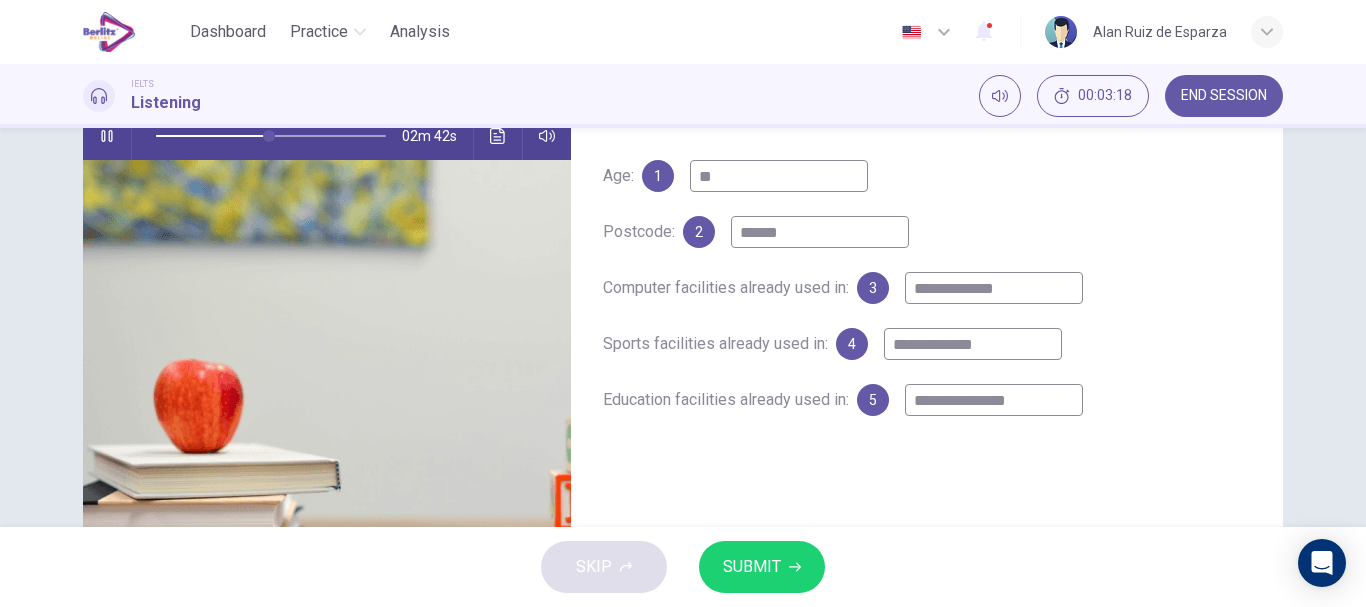 type on "**" 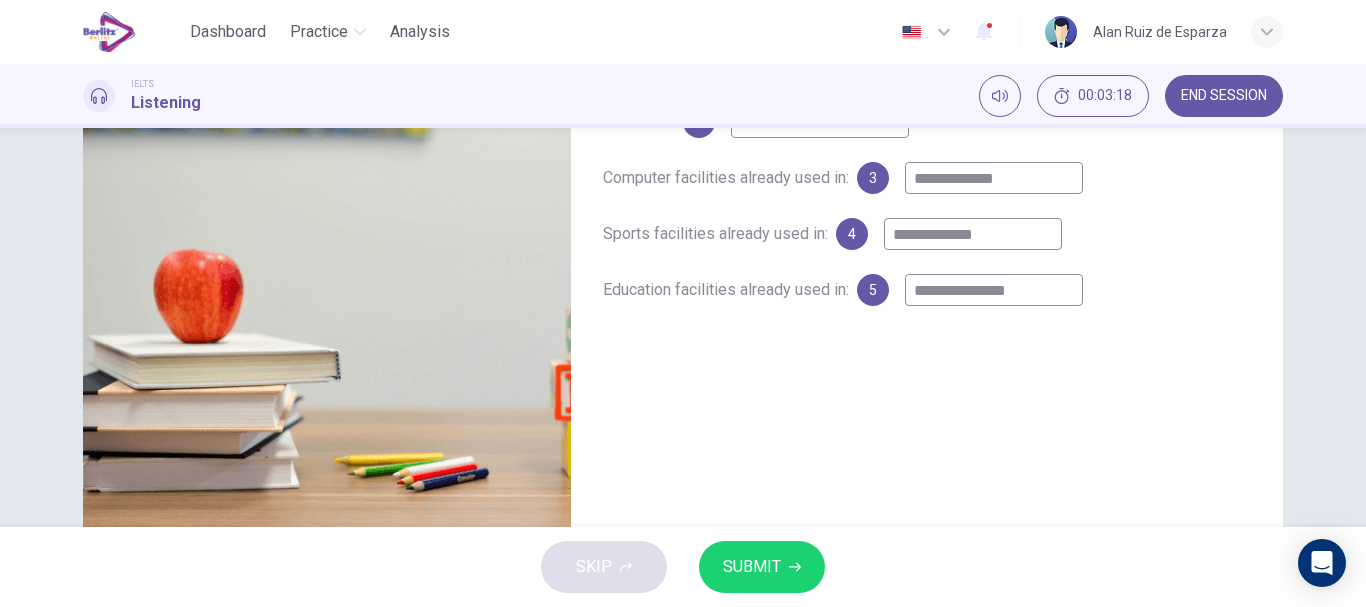 scroll, scrollTop: 327, scrollLeft: 0, axis: vertical 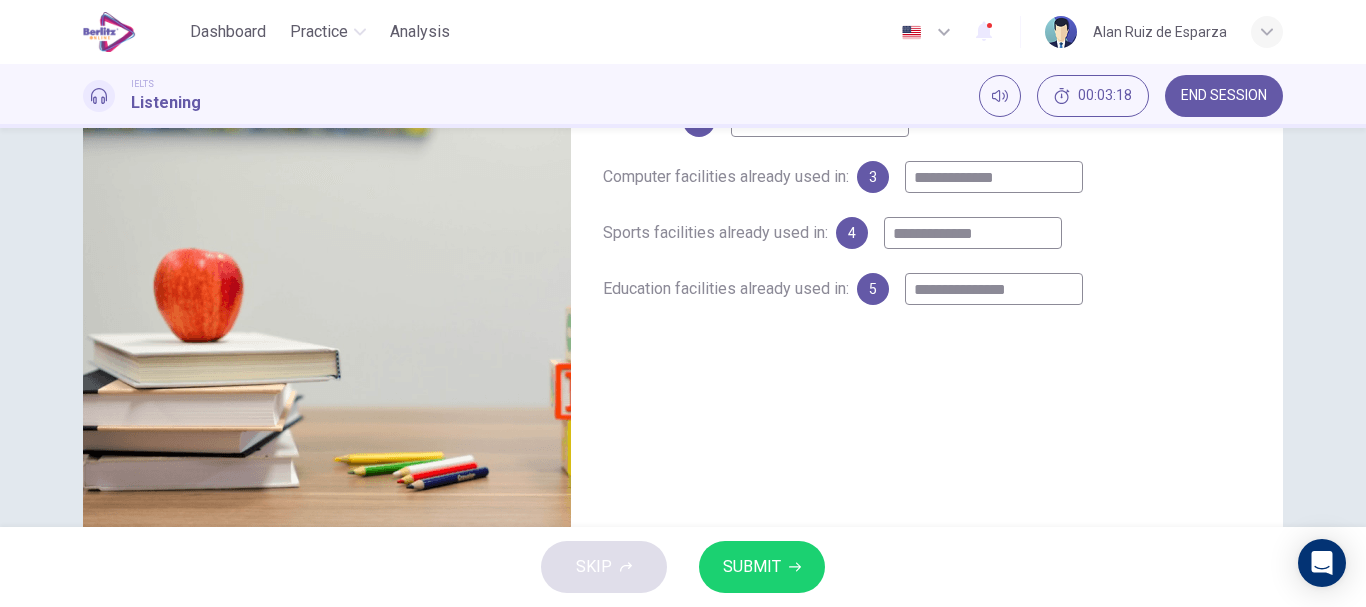 type on "**********" 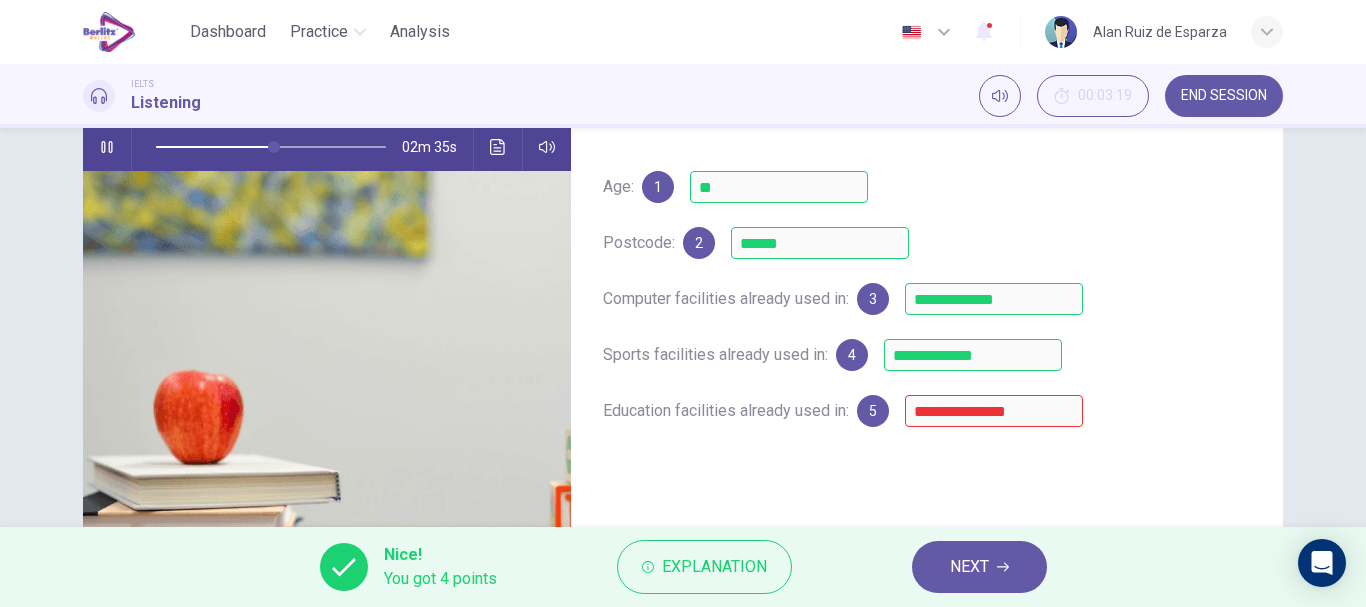scroll, scrollTop: 352, scrollLeft: 0, axis: vertical 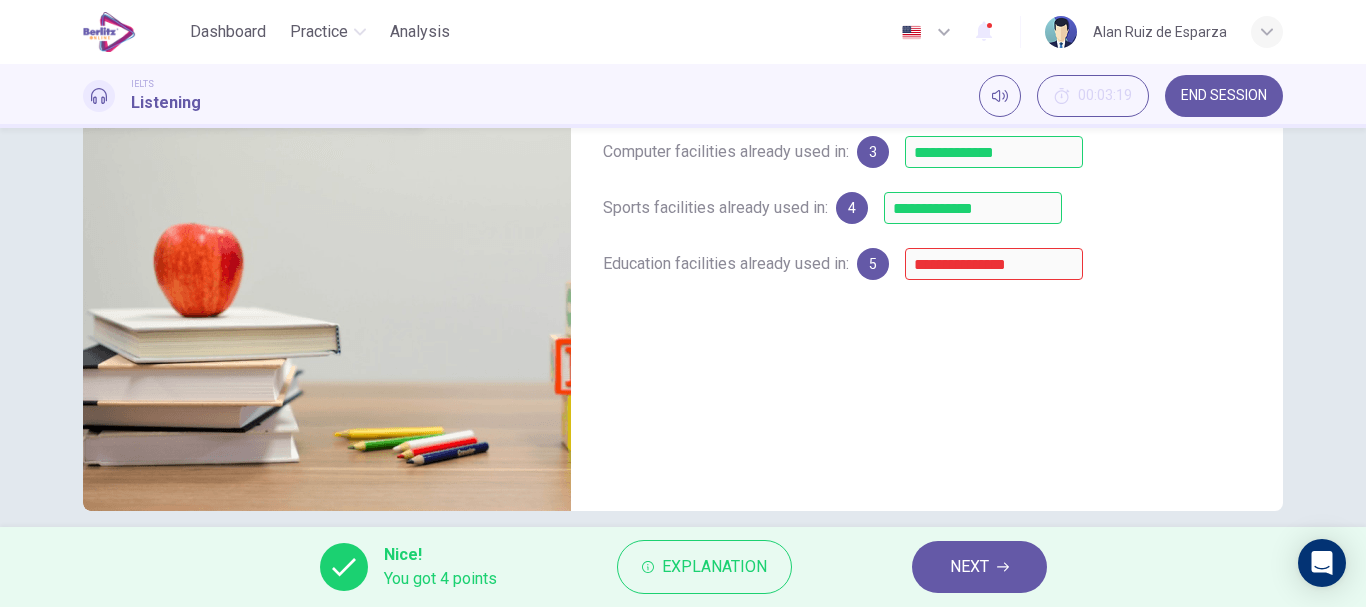 click on "NEXT" at bounding box center (979, 567) 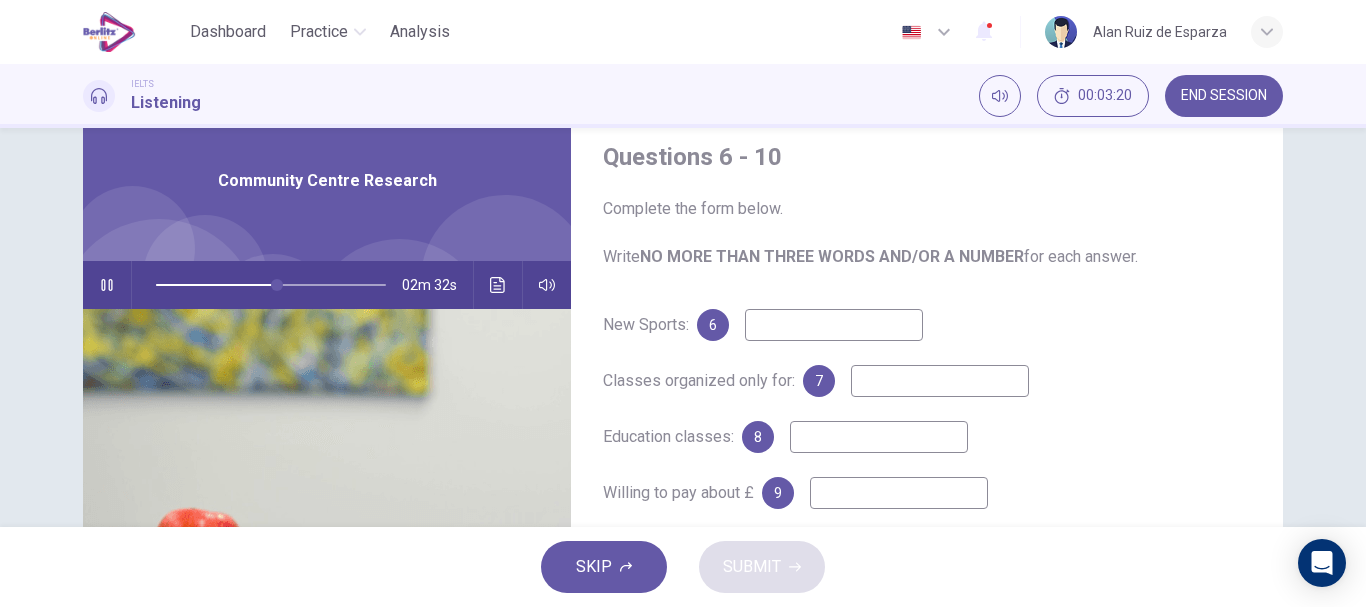 scroll, scrollTop: 66, scrollLeft: 0, axis: vertical 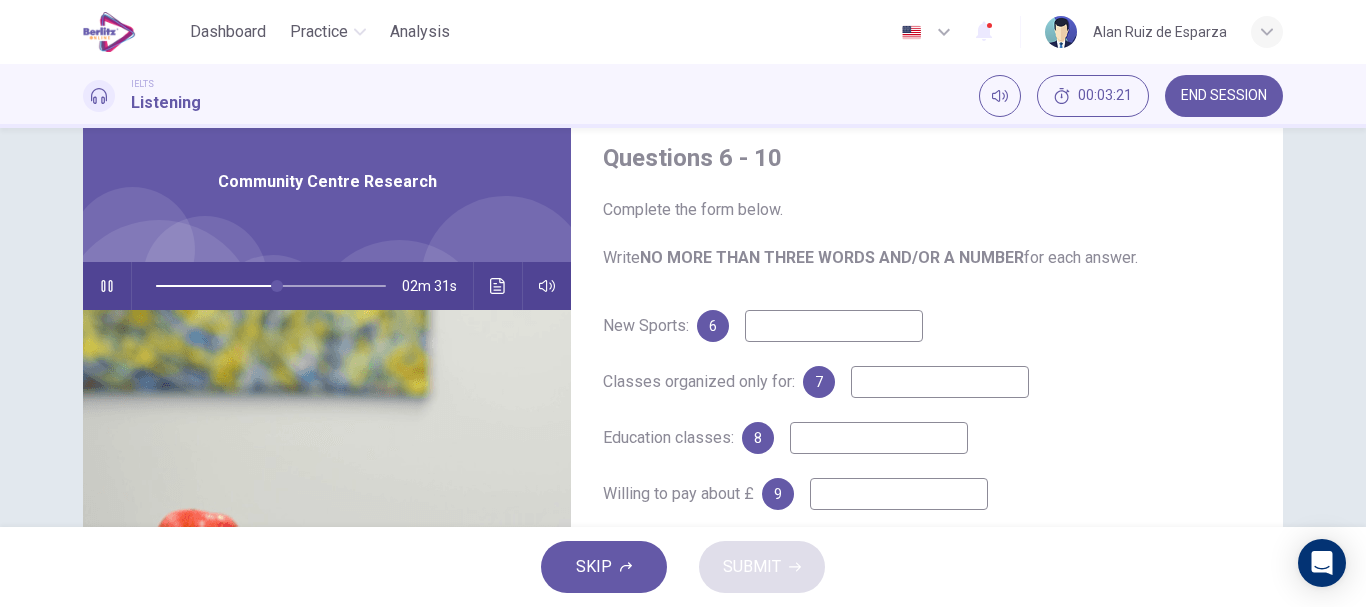 click at bounding box center [834, 326] 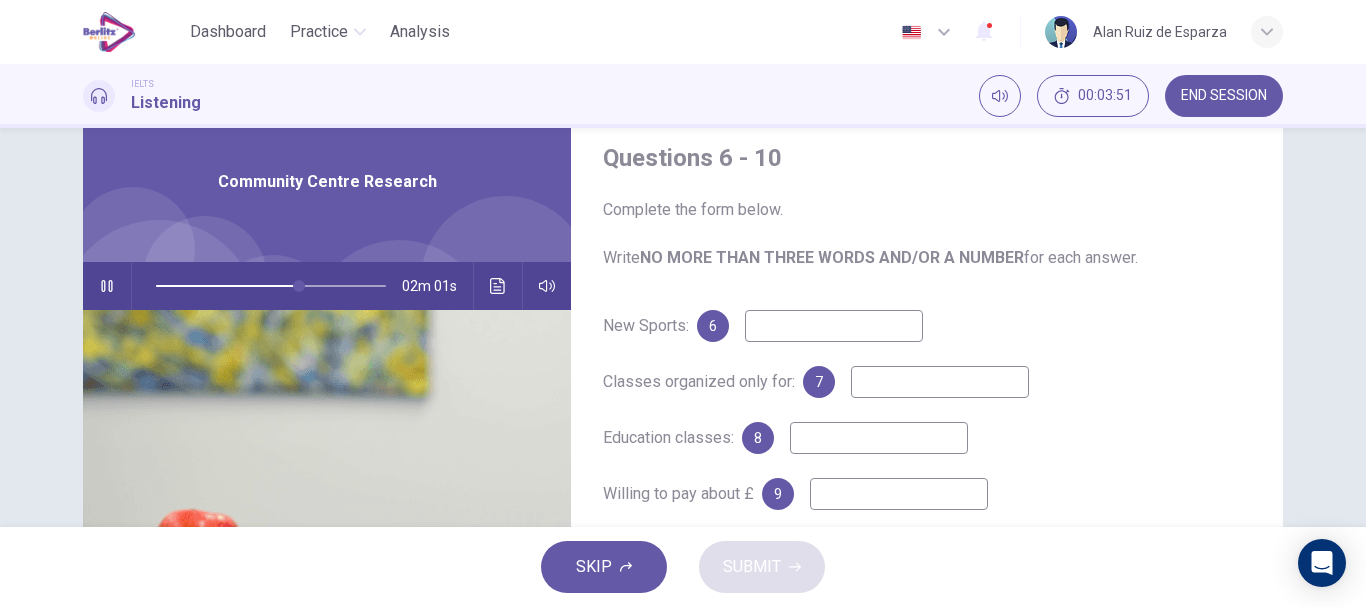 type on "**" 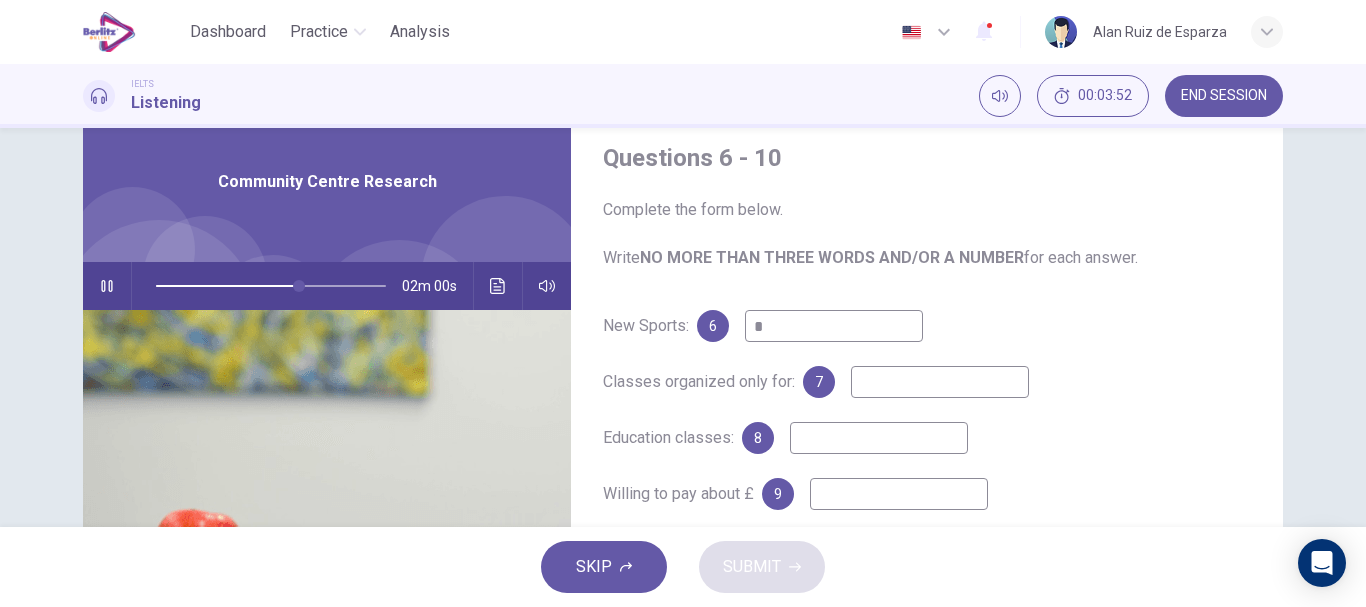 type on "**" 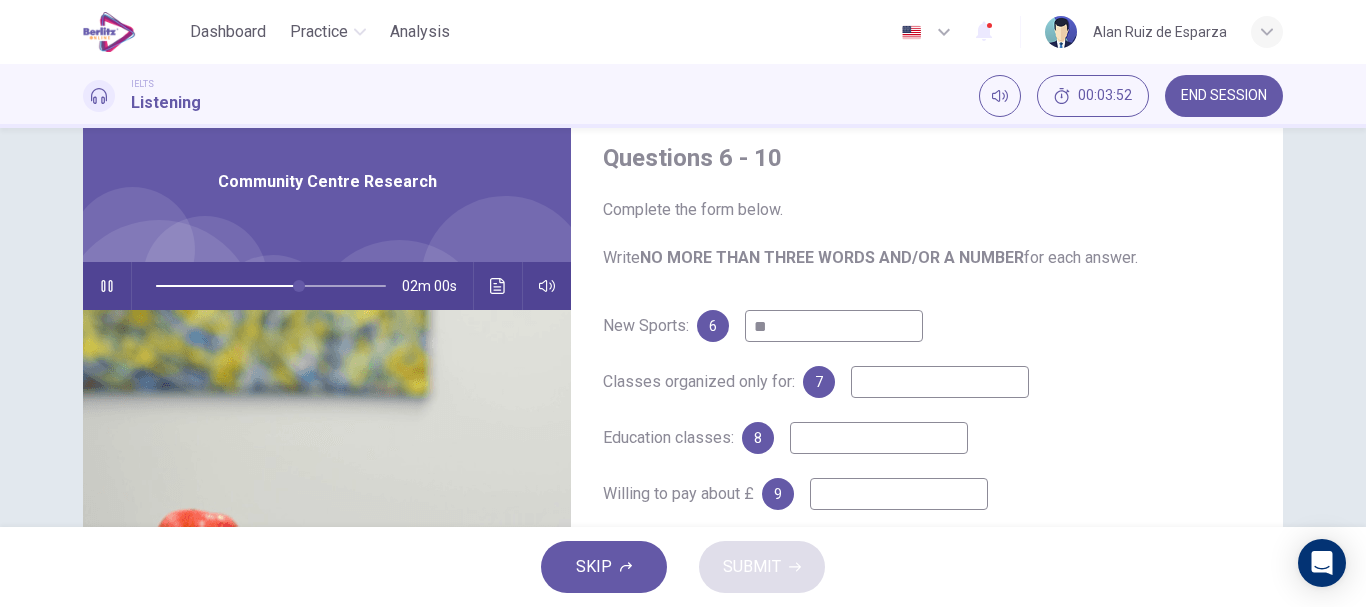 type on "**" 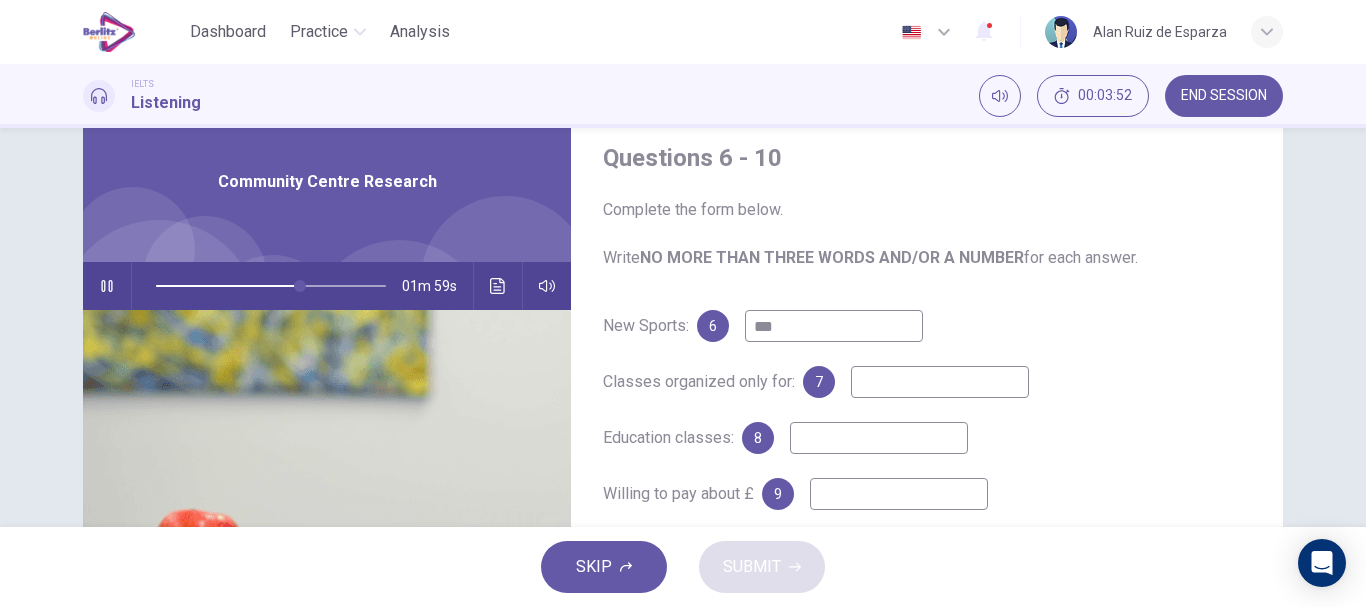 type on "****" 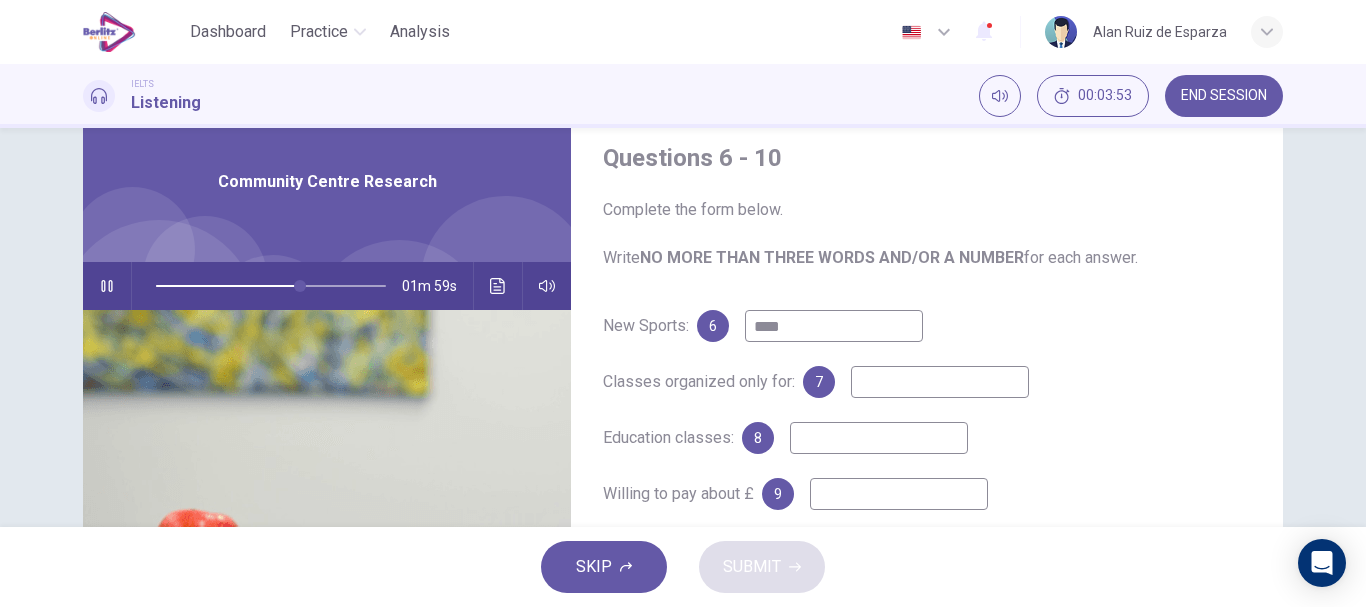 type on "**" 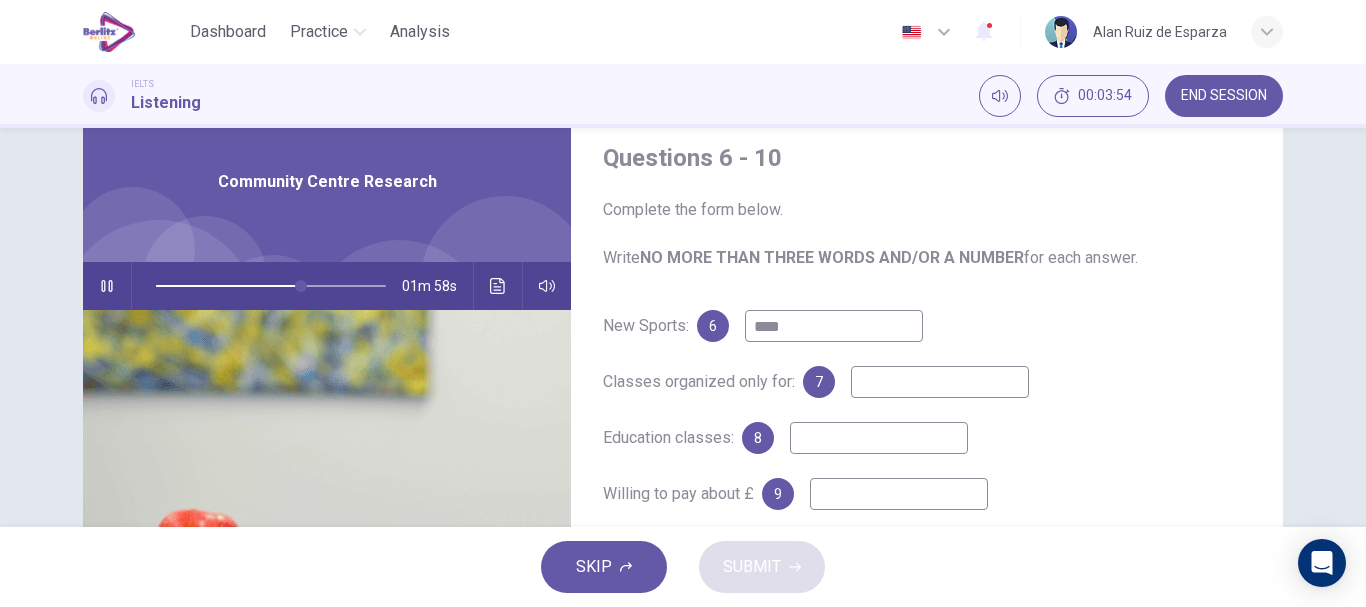 type on "****" 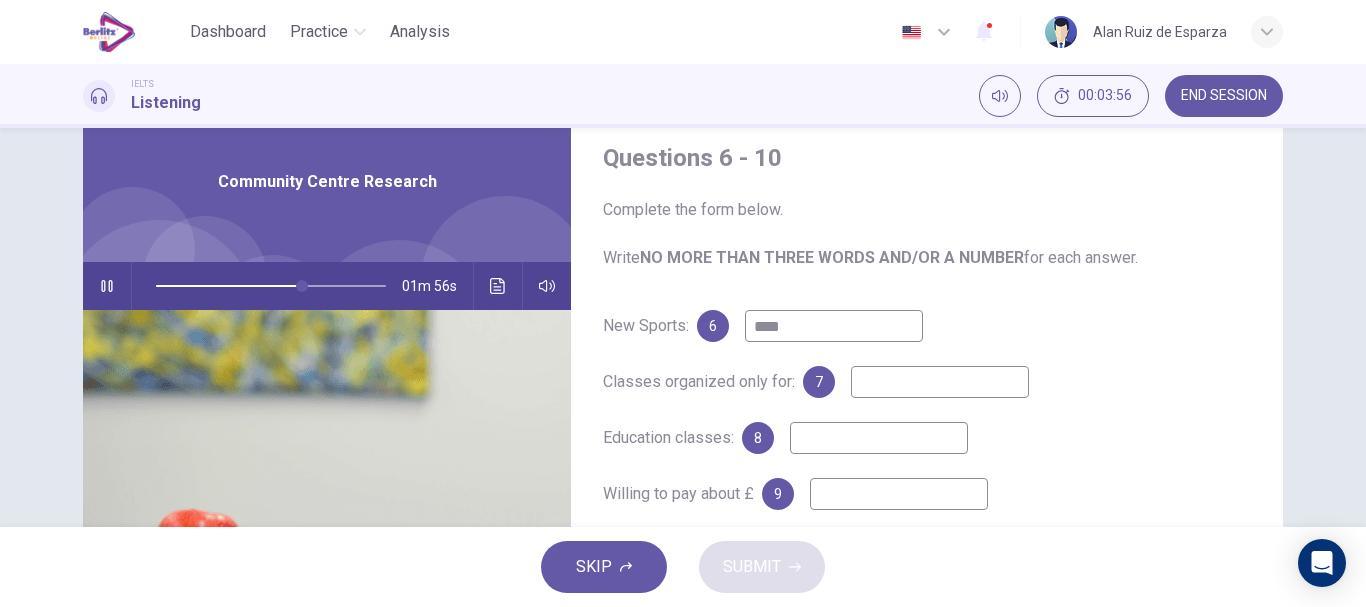 type on "**" 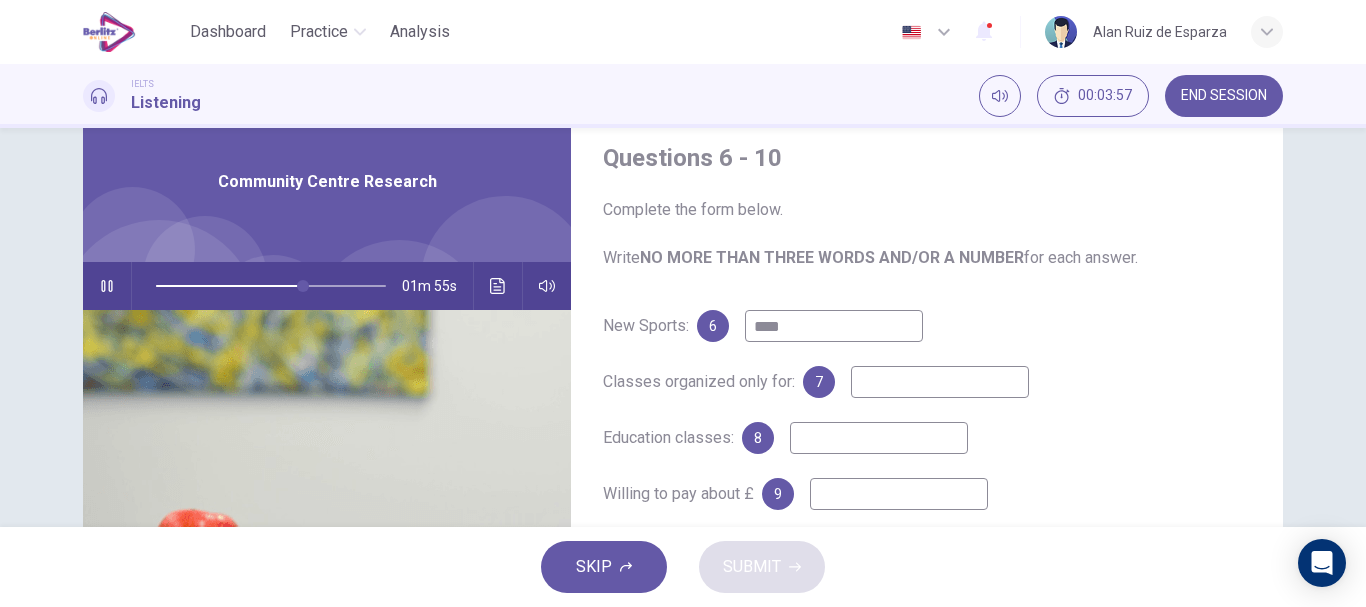 type on "****" 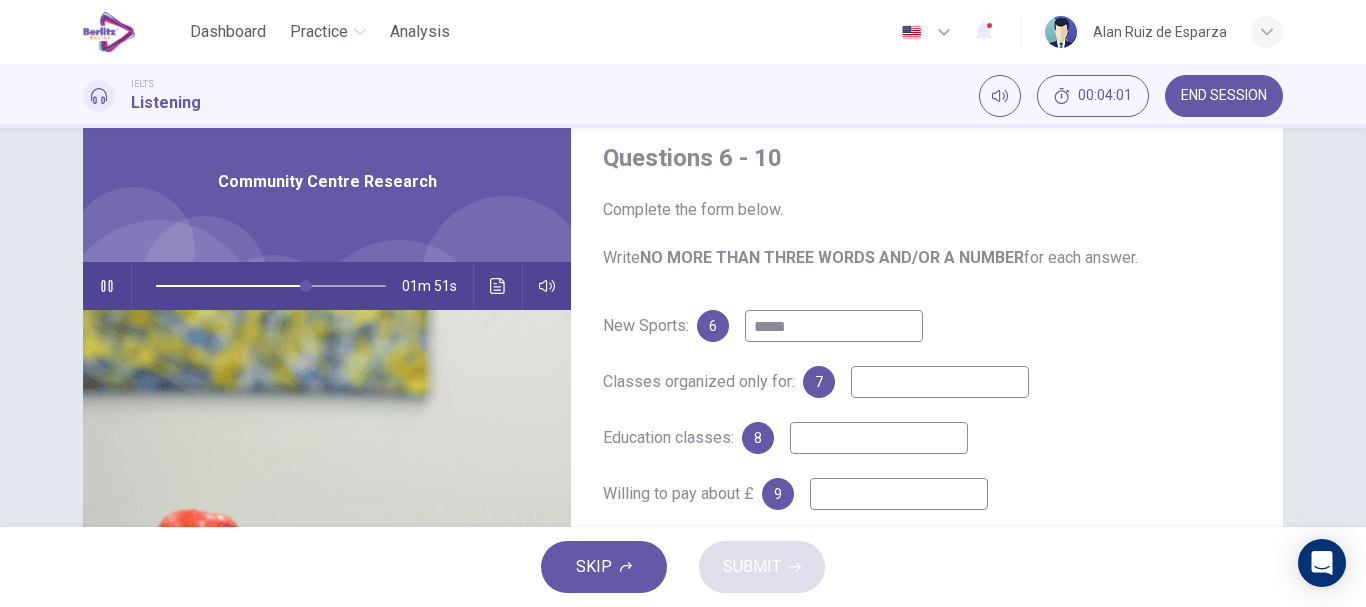 type on "**" 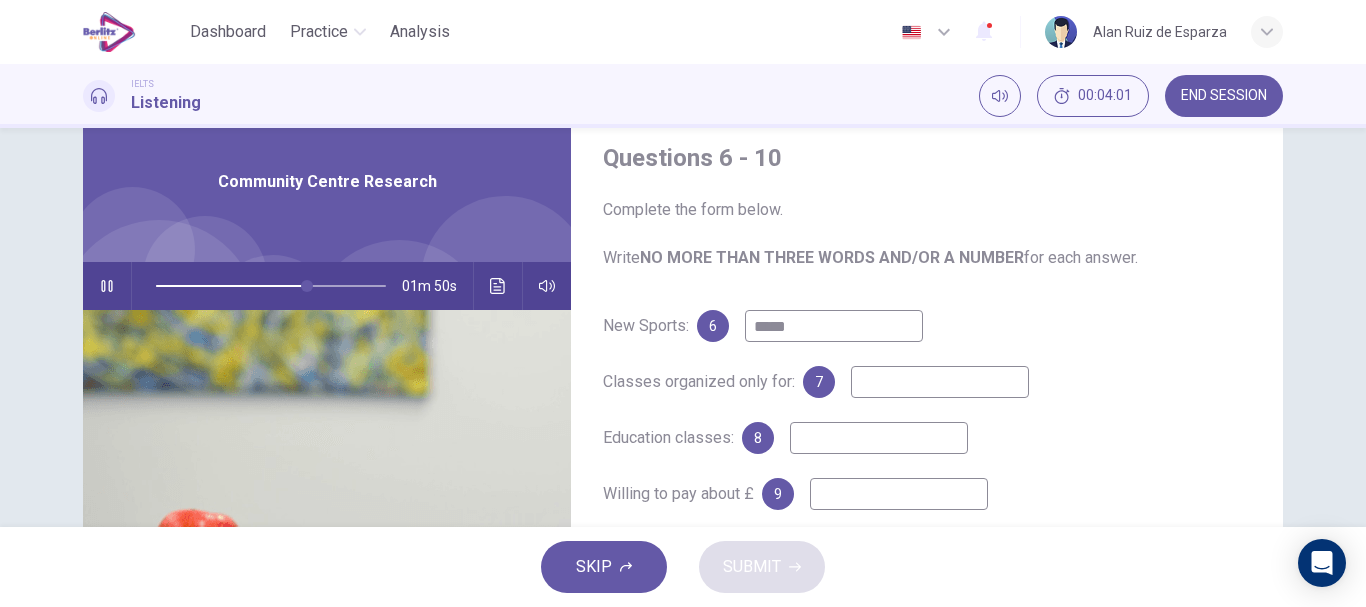 type on "****" 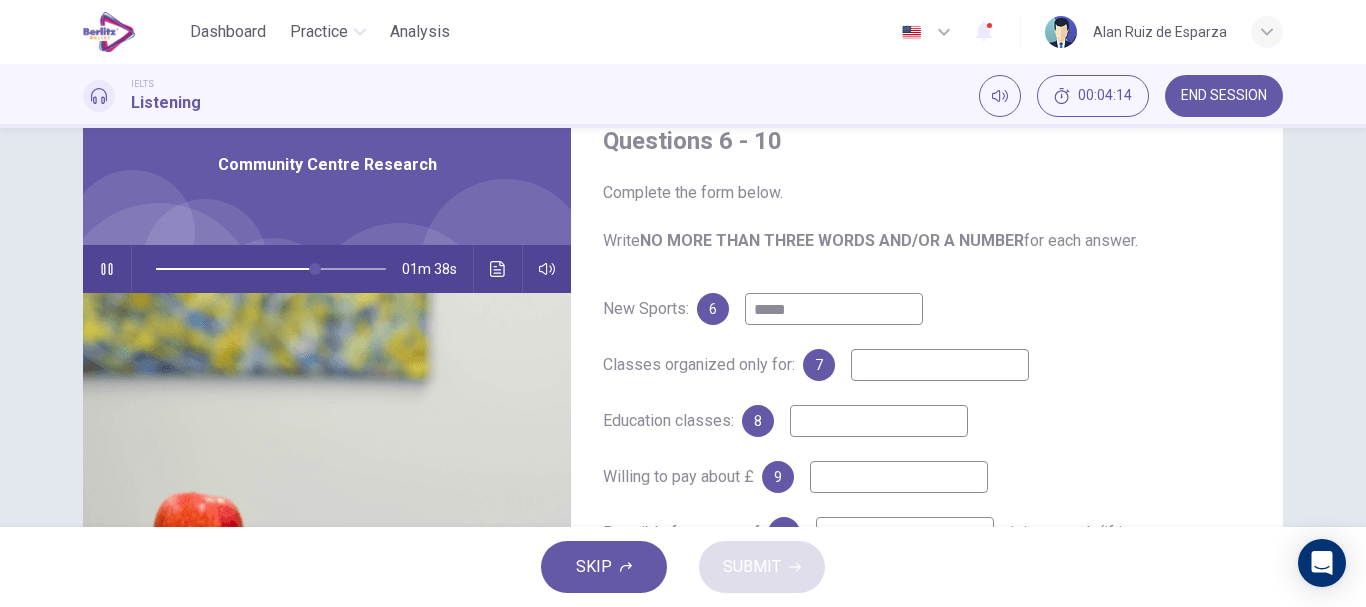 scroll, scrollTop: 105, scrollLeft: 0, axis: vertical 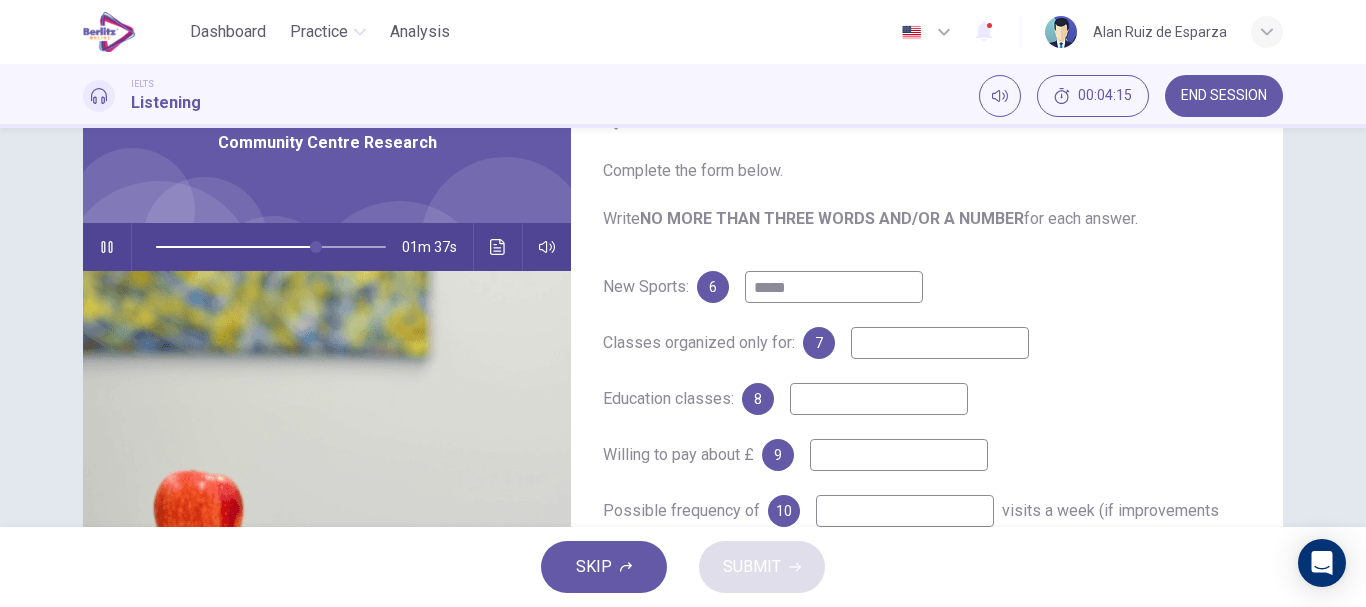 click at bounding box center [940, 343] 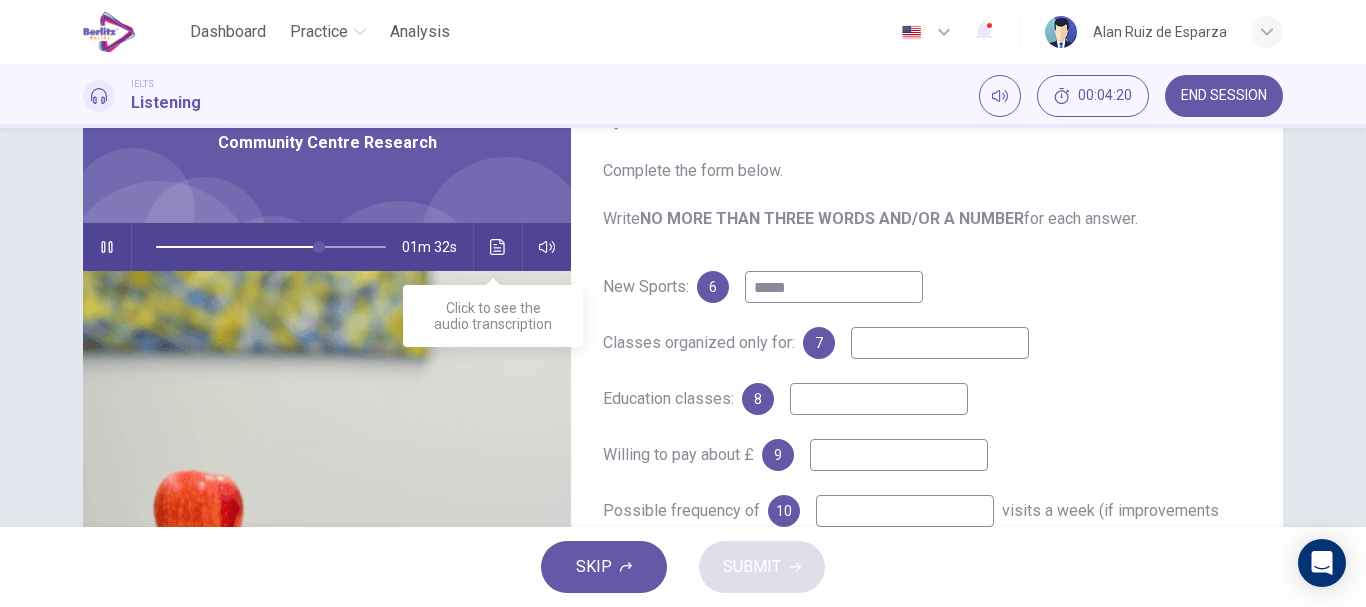 click 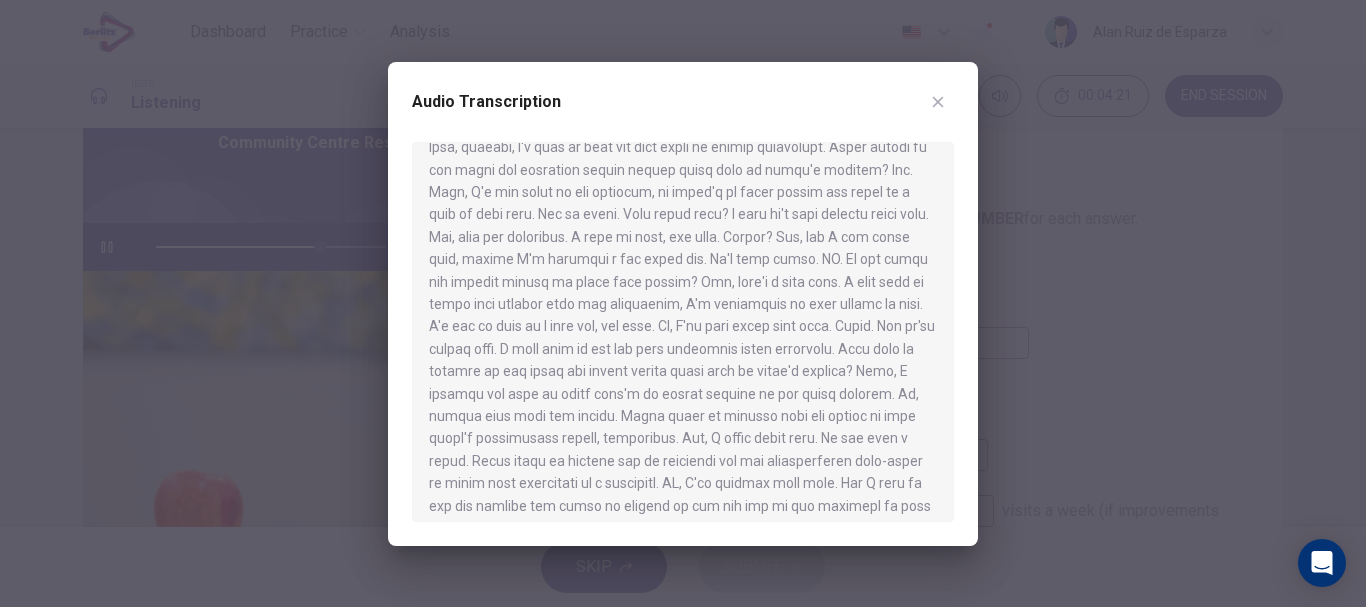 scroll, scrollTop: 773, scrollLeft: 0, axis: vertical 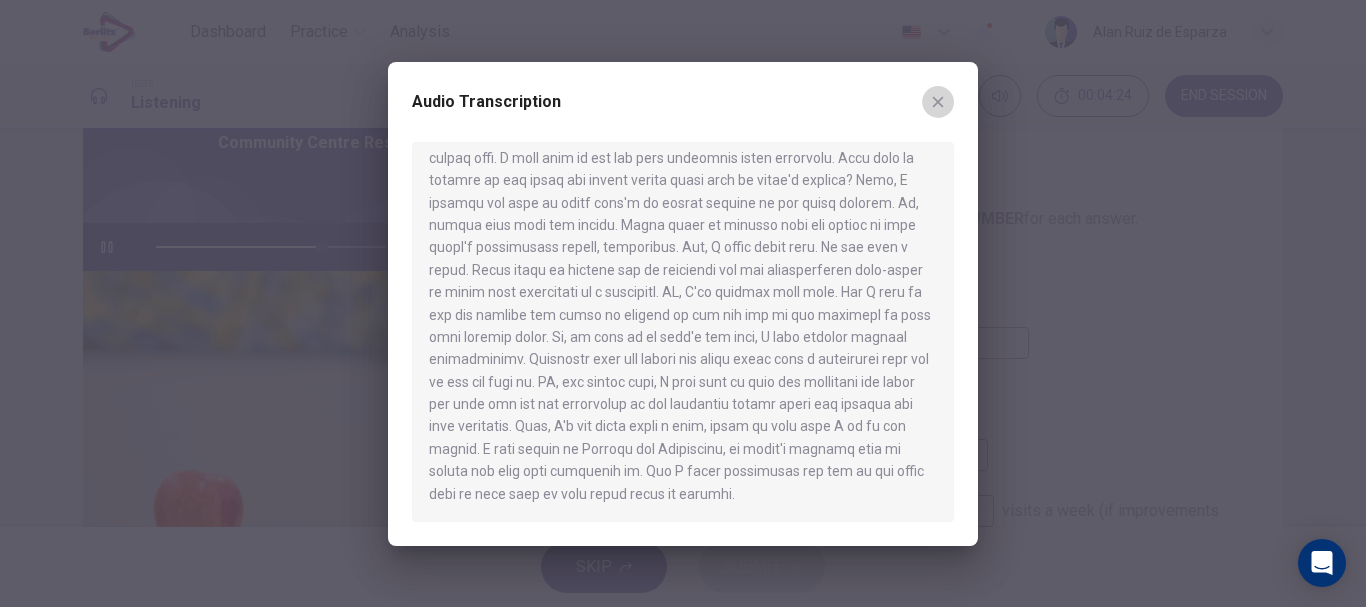 click at bounding box center [938, 102] 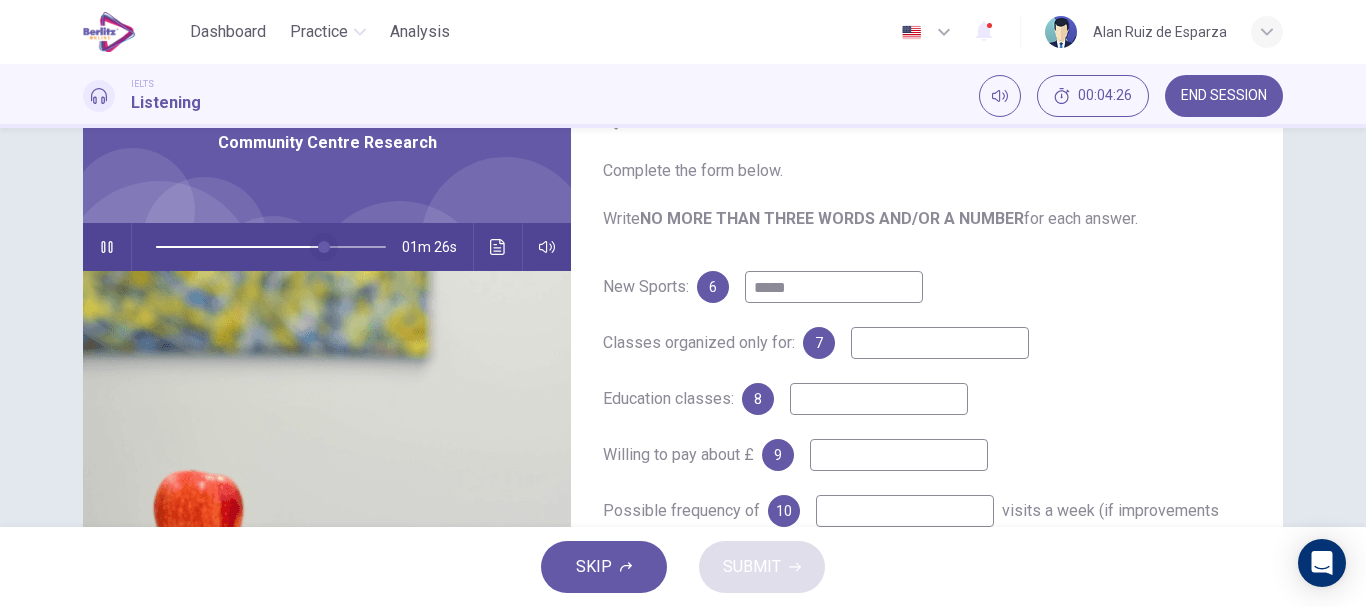 click at bounding box center (324, 247) 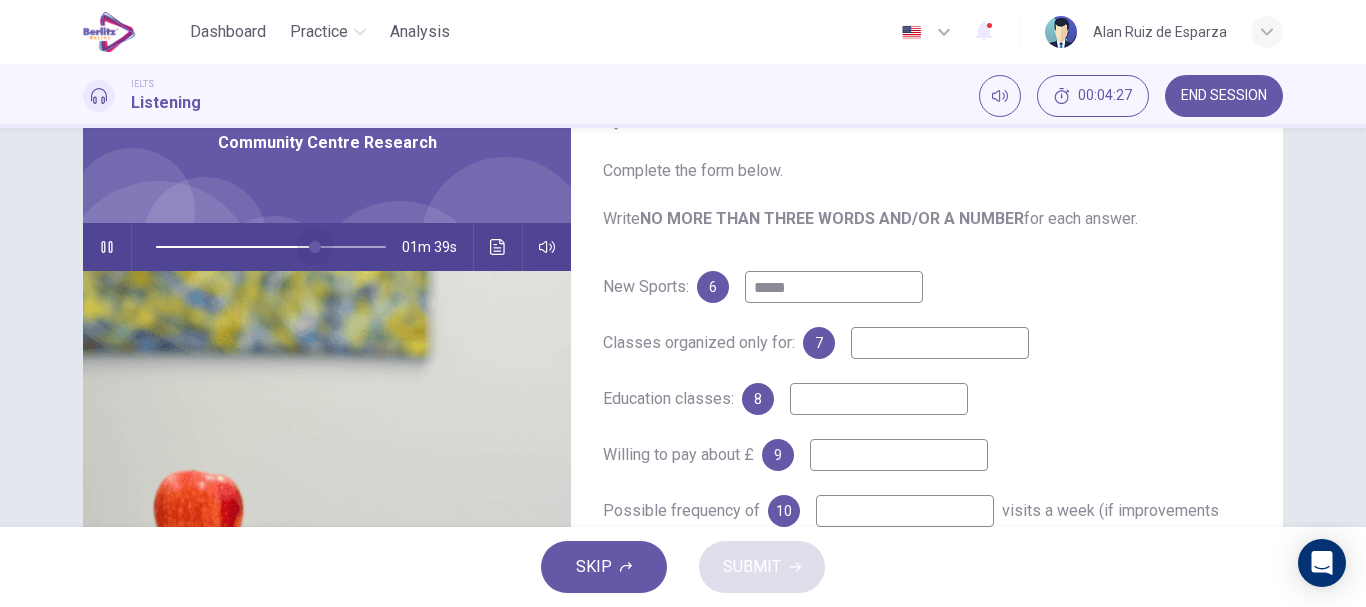 click at bounding box center [315, 247] 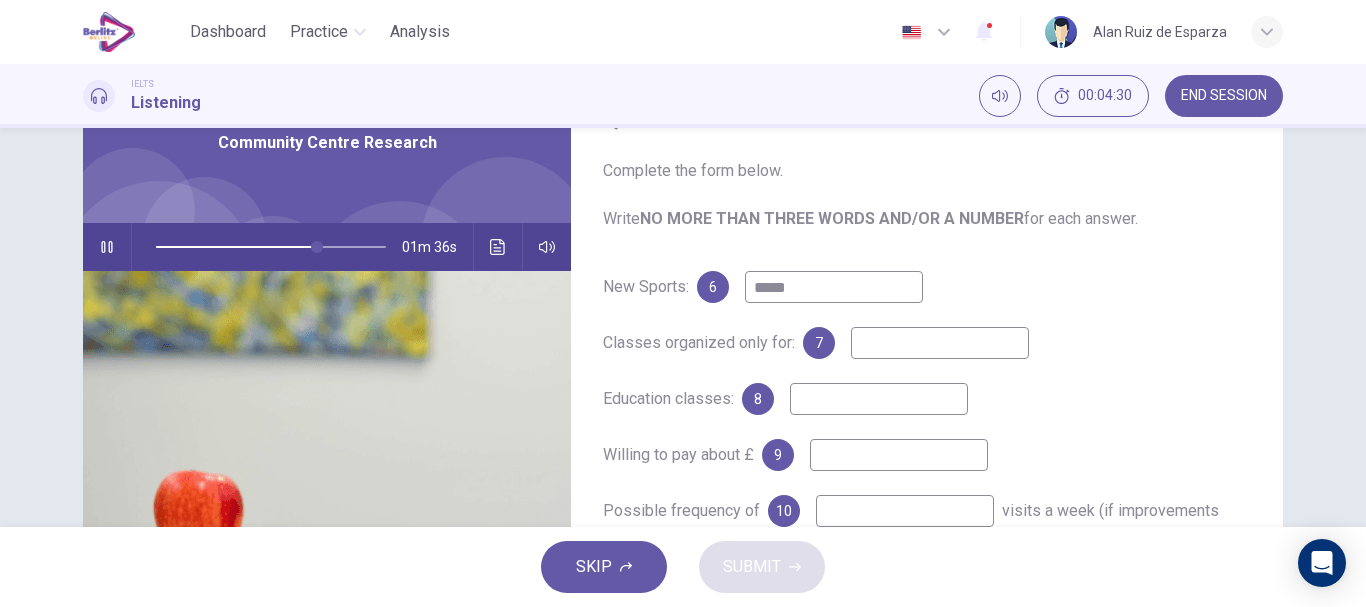 click at bounding box center (940, 343) 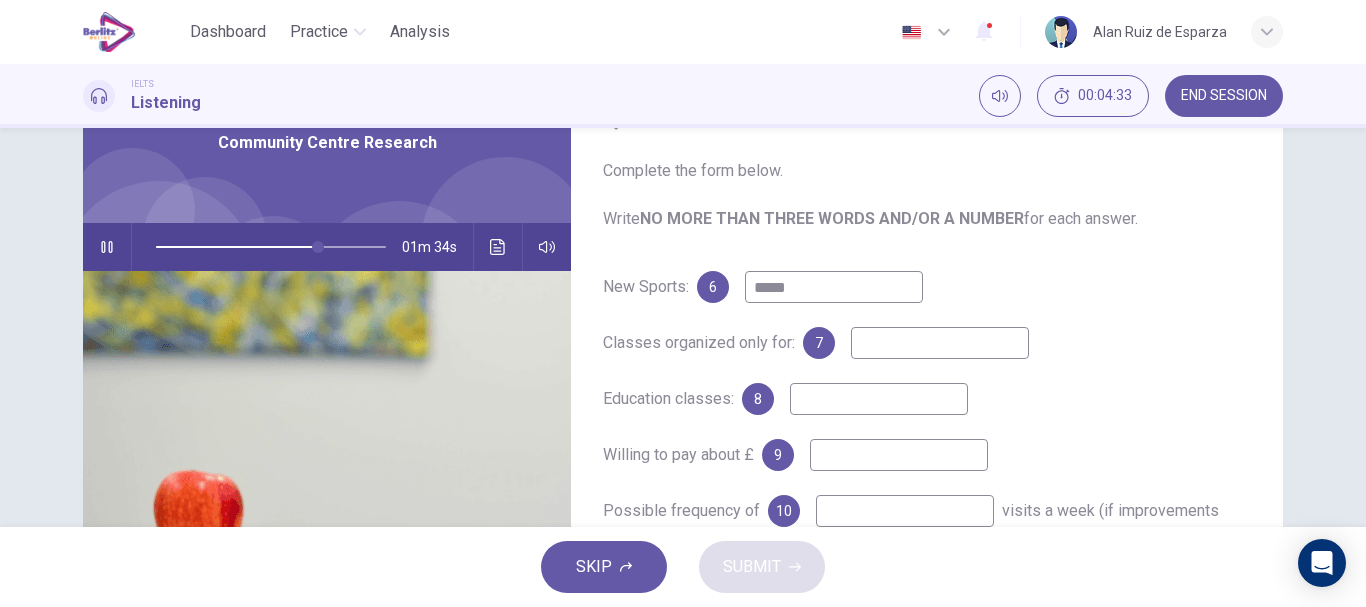 type on "**" 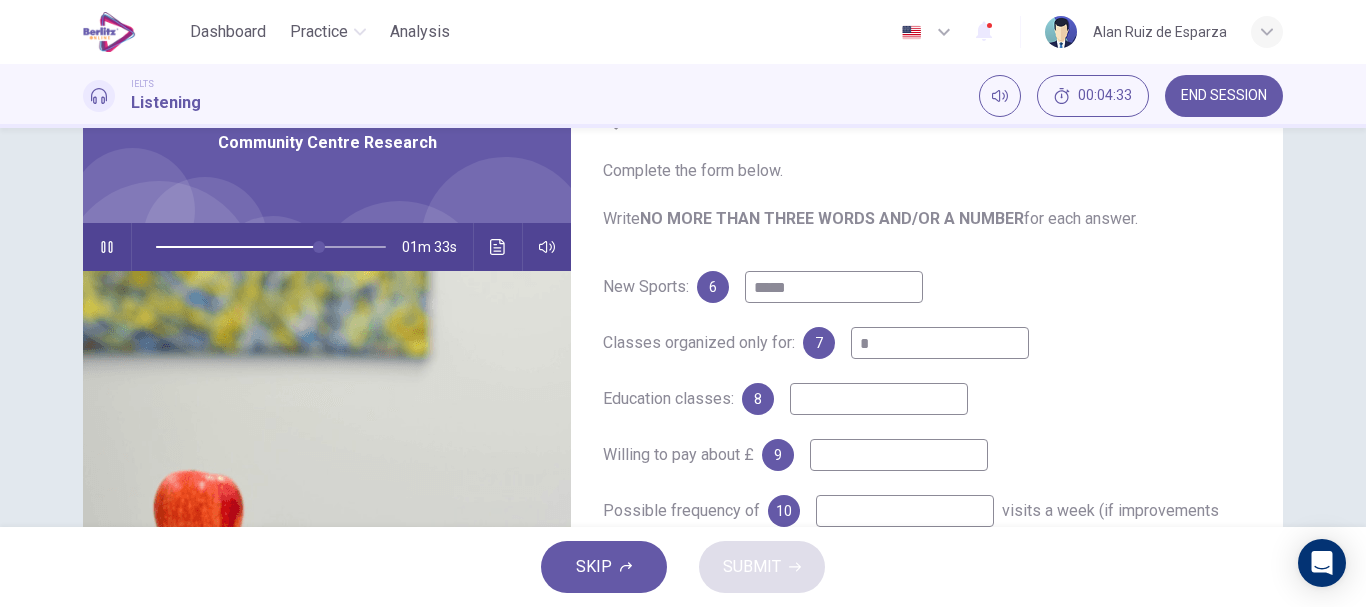 type on "**" 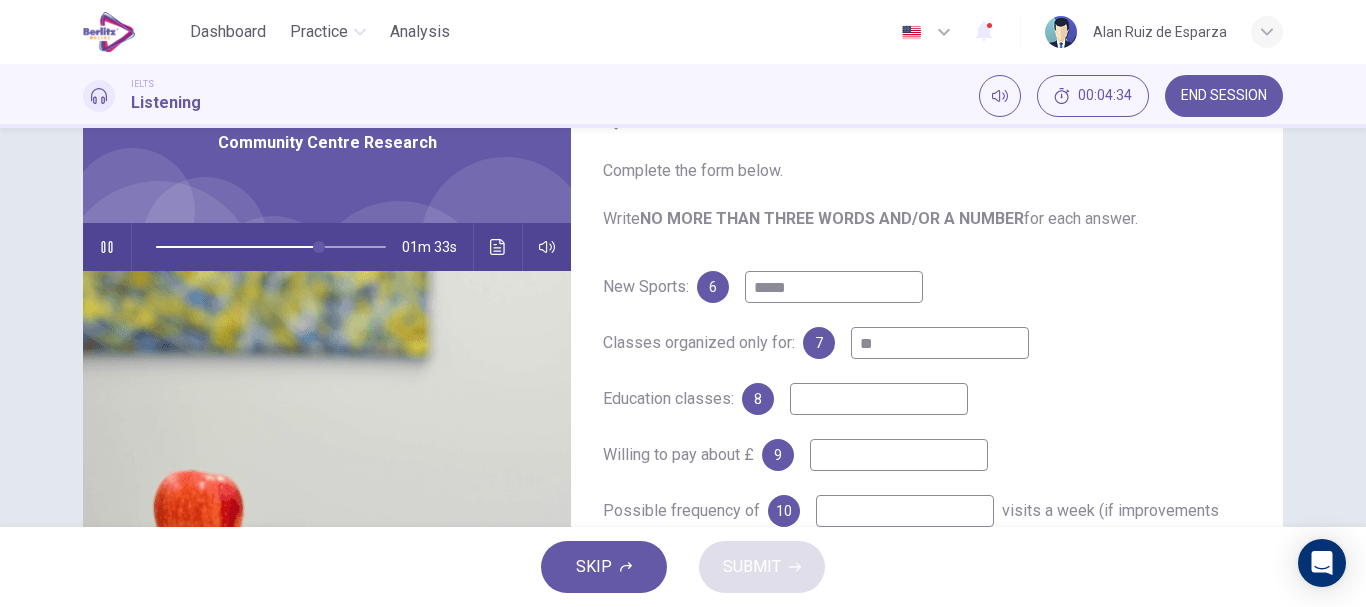 type on "**" 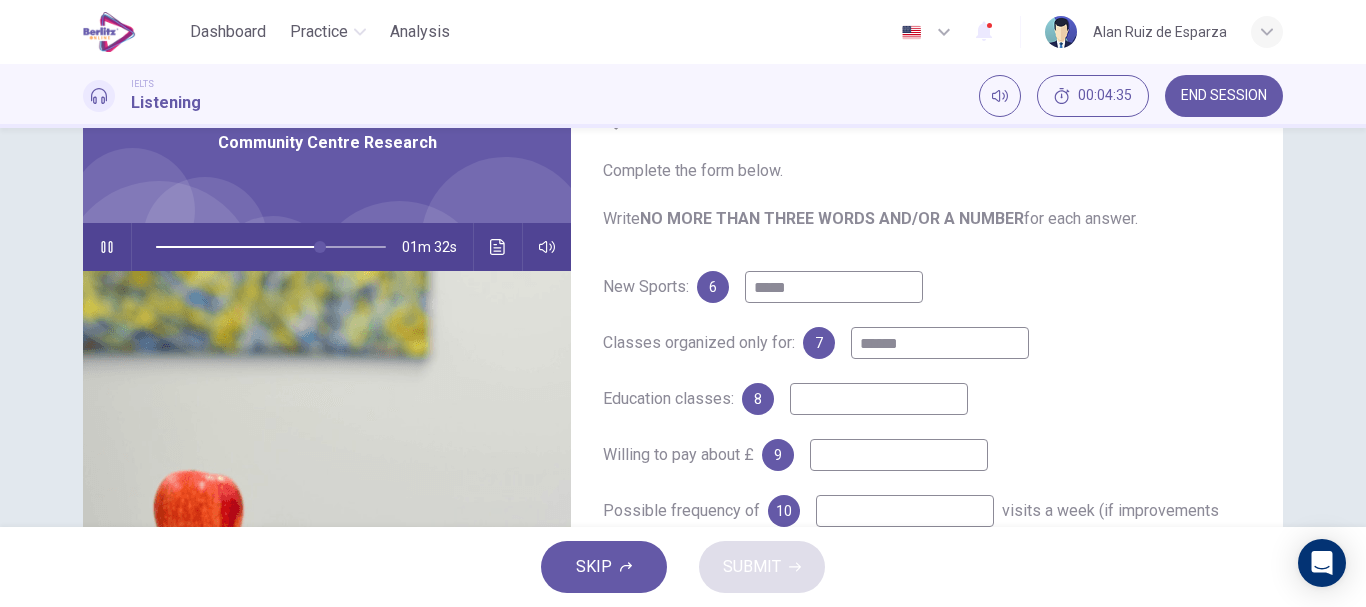 type on "*******" 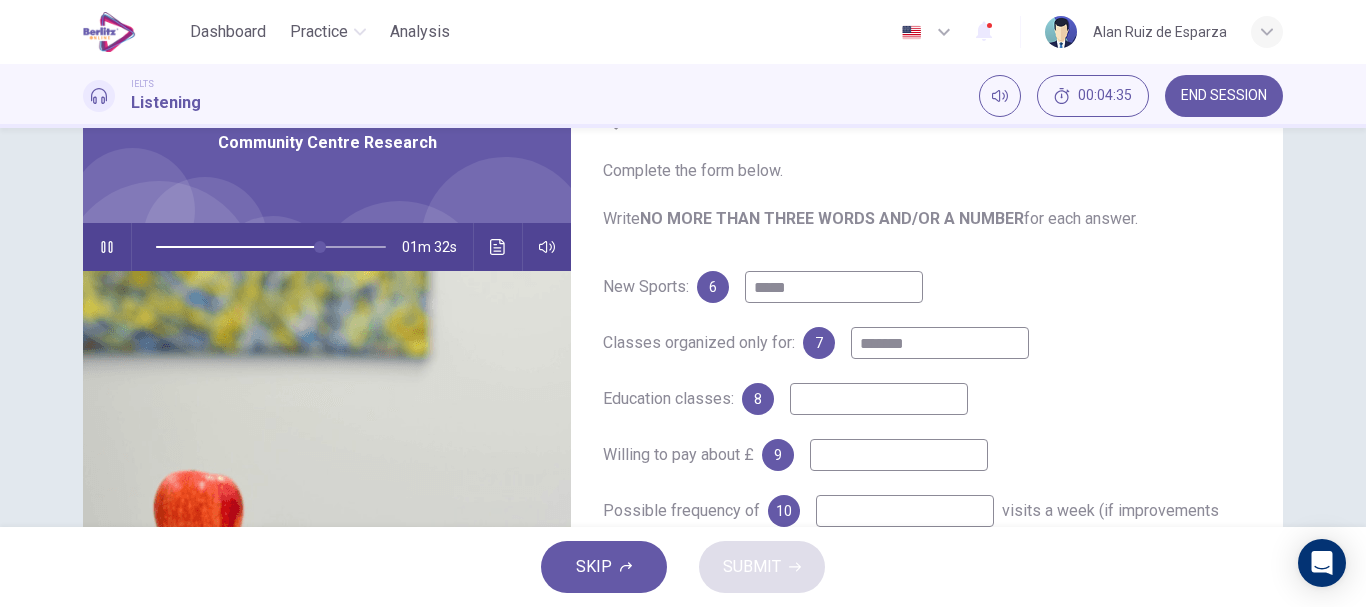 type on "**" 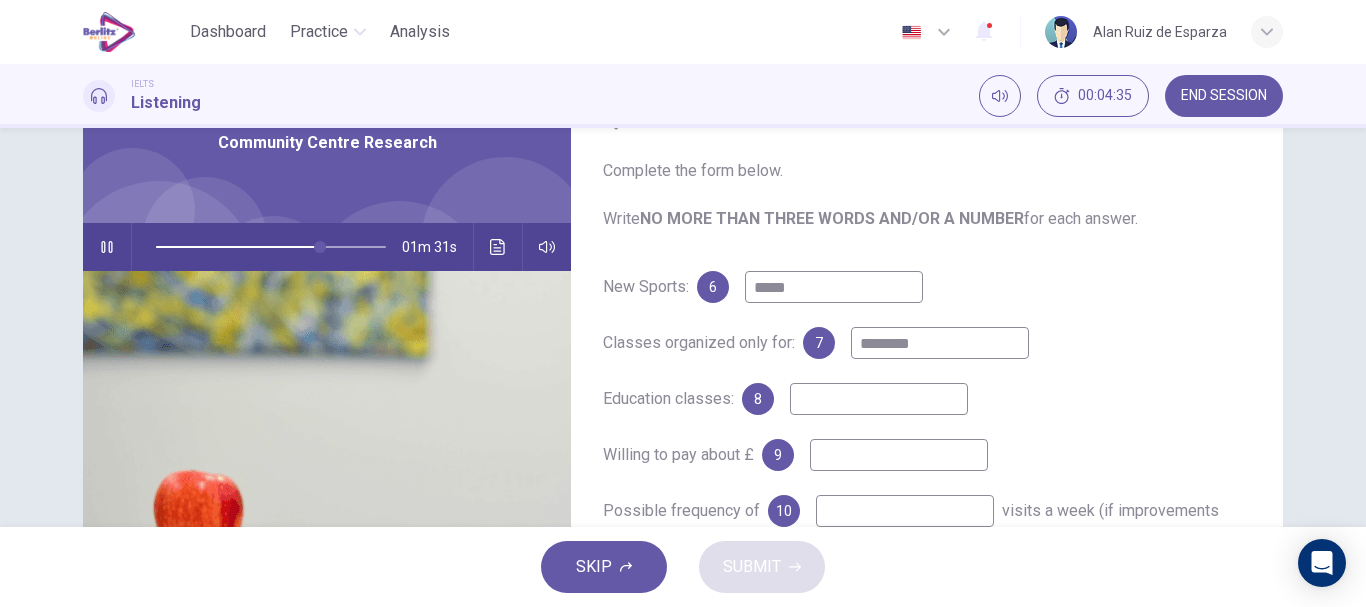 type on "*********" 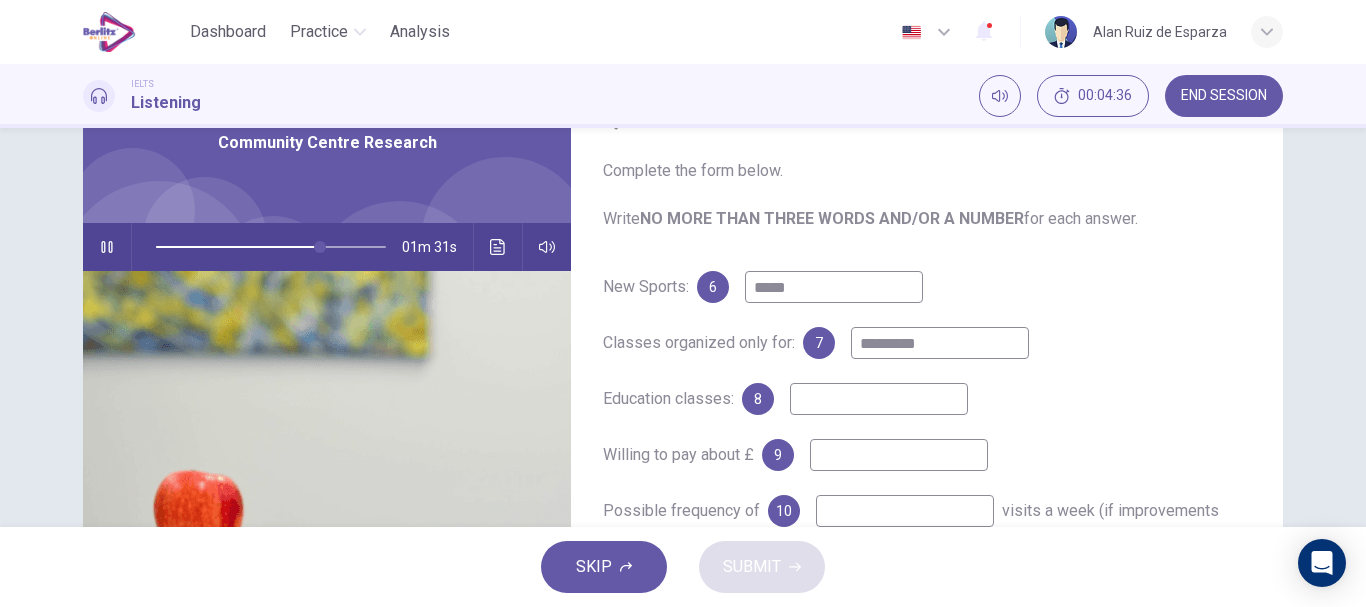 type on "**" 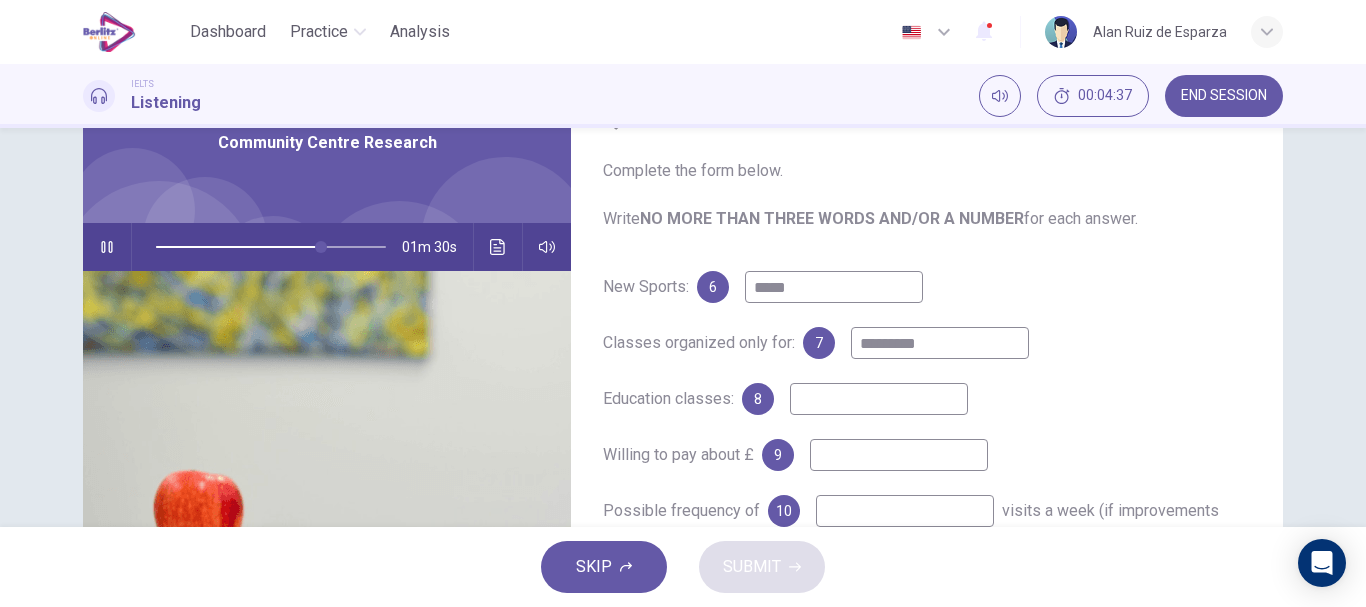 type on "*********" 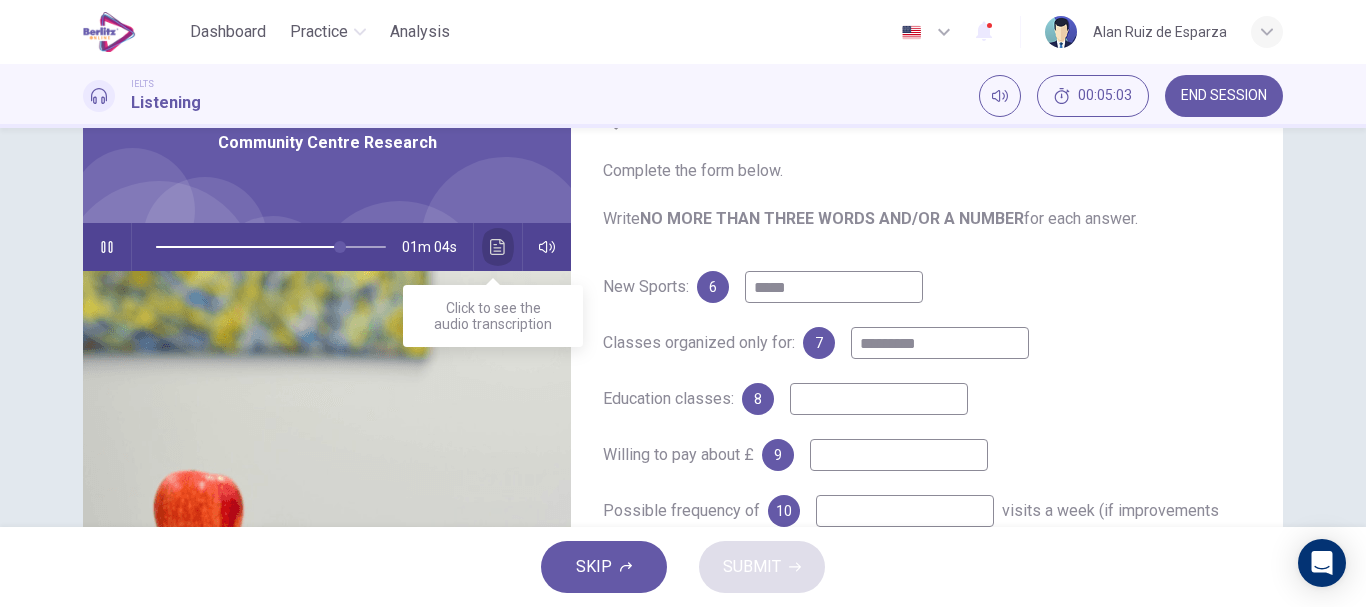 click at bounding box center [498, 247] 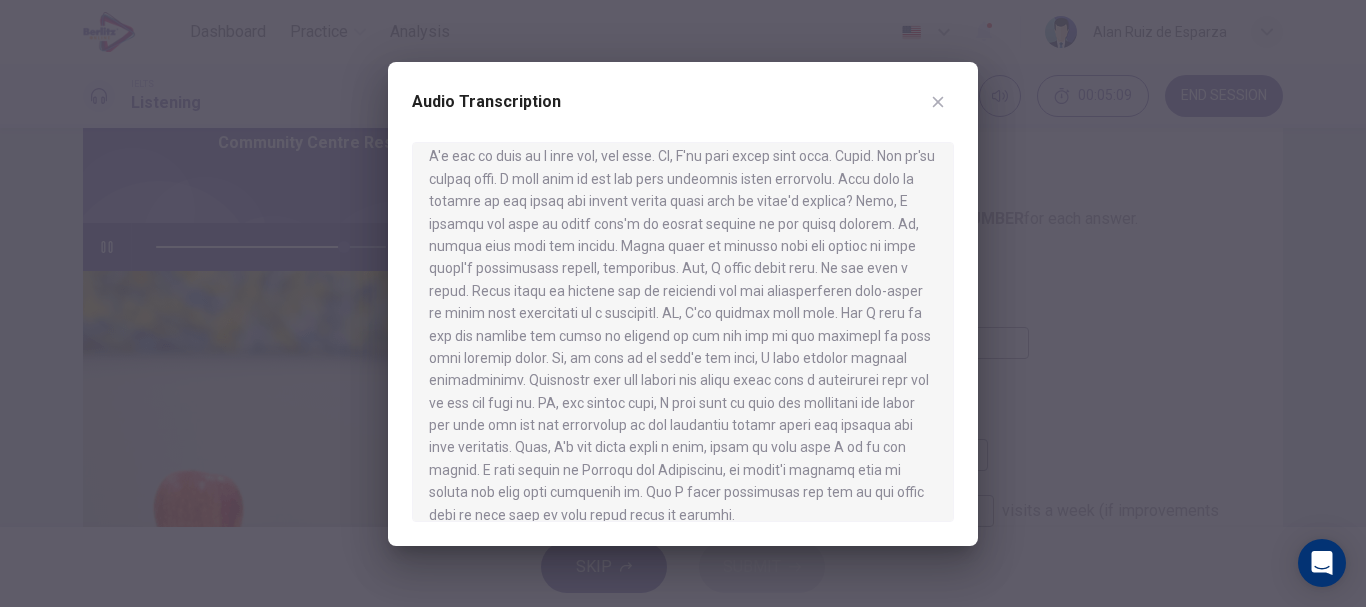 scroll, scrollTop: 753, scrollLeft: 0, axis: vertical 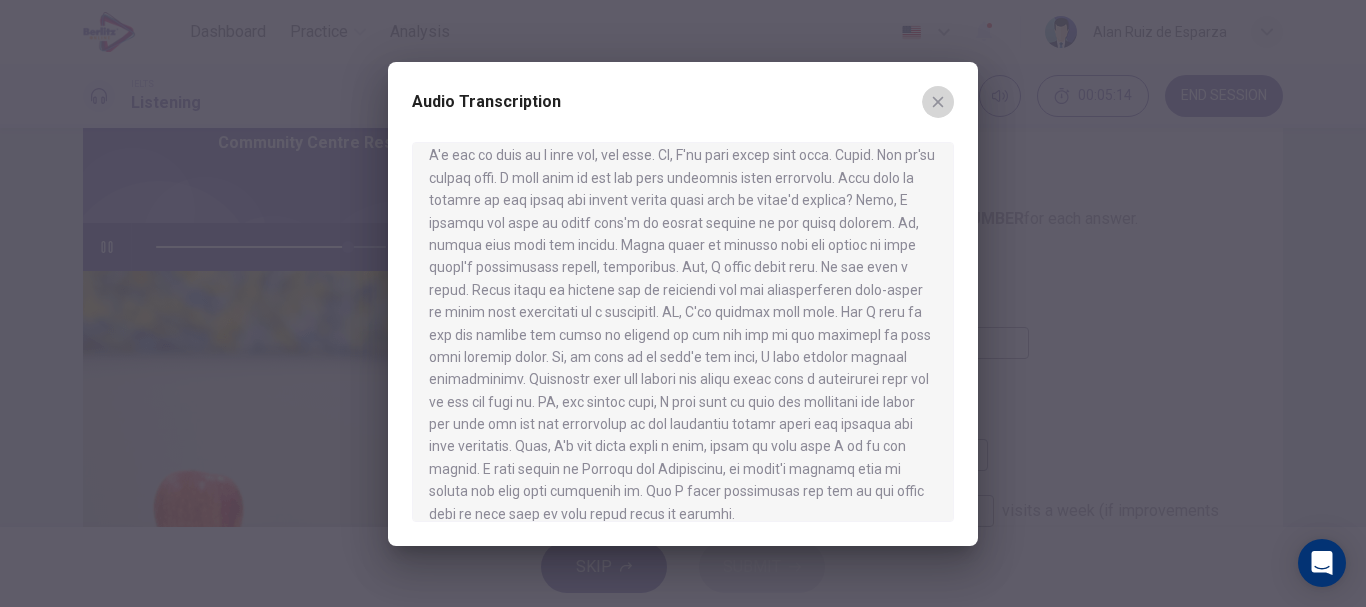 click 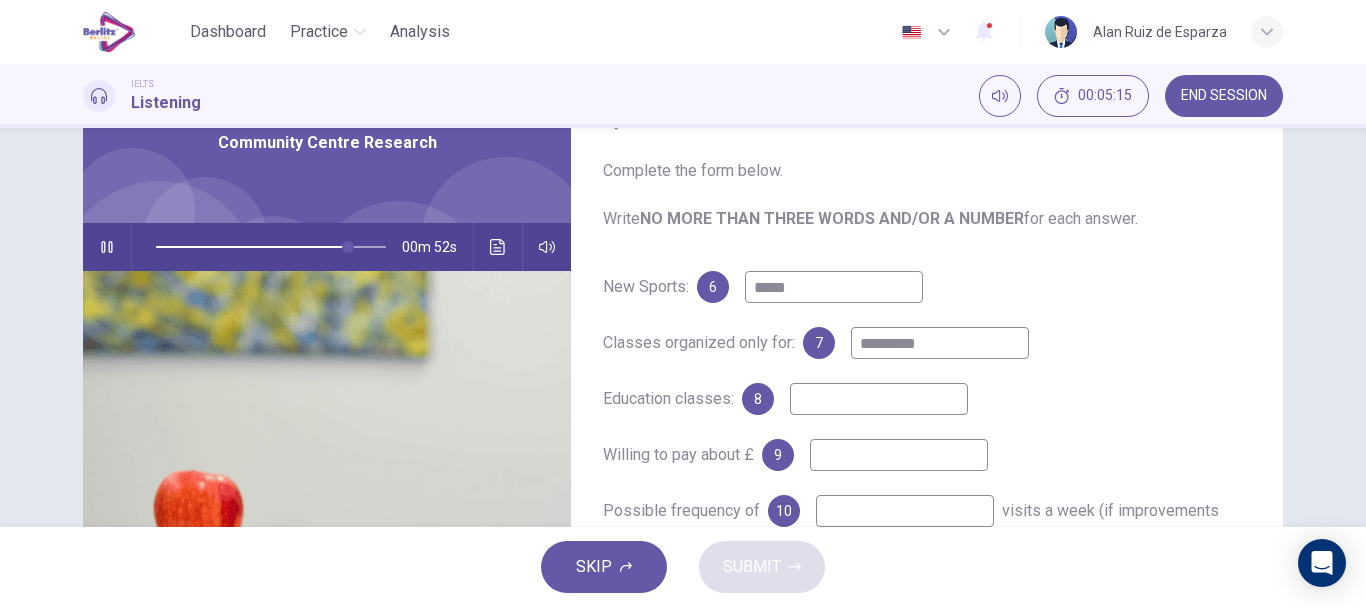 click at bounding box center [879, 399] 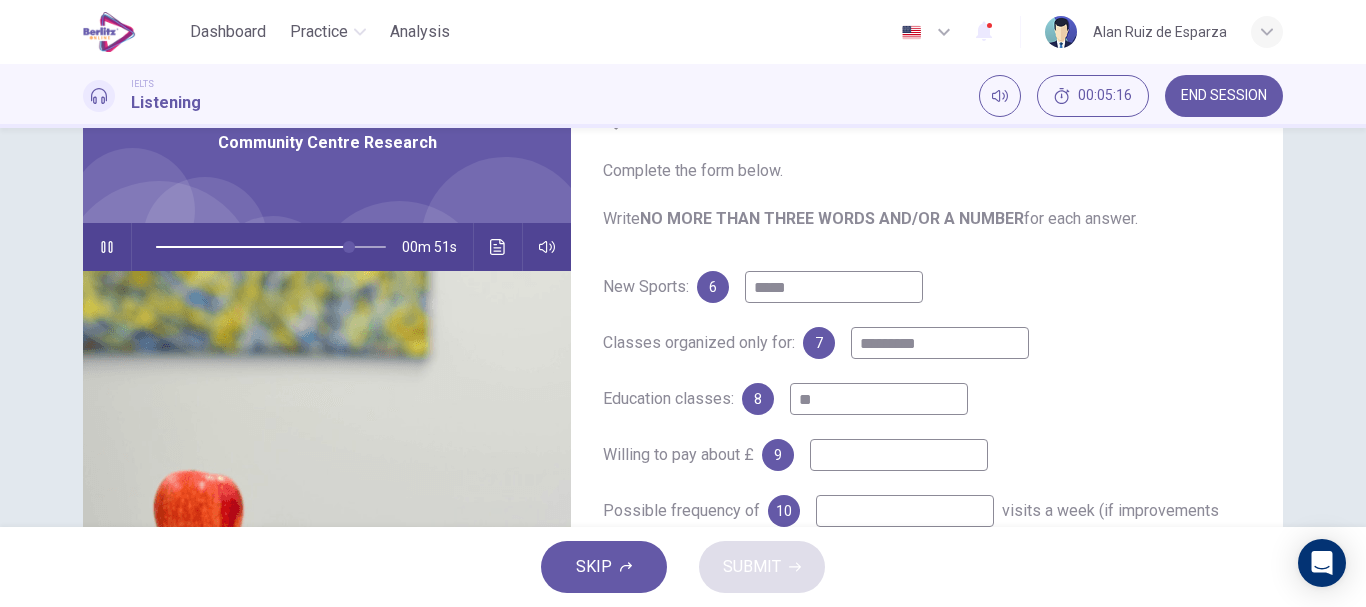 type on "***" 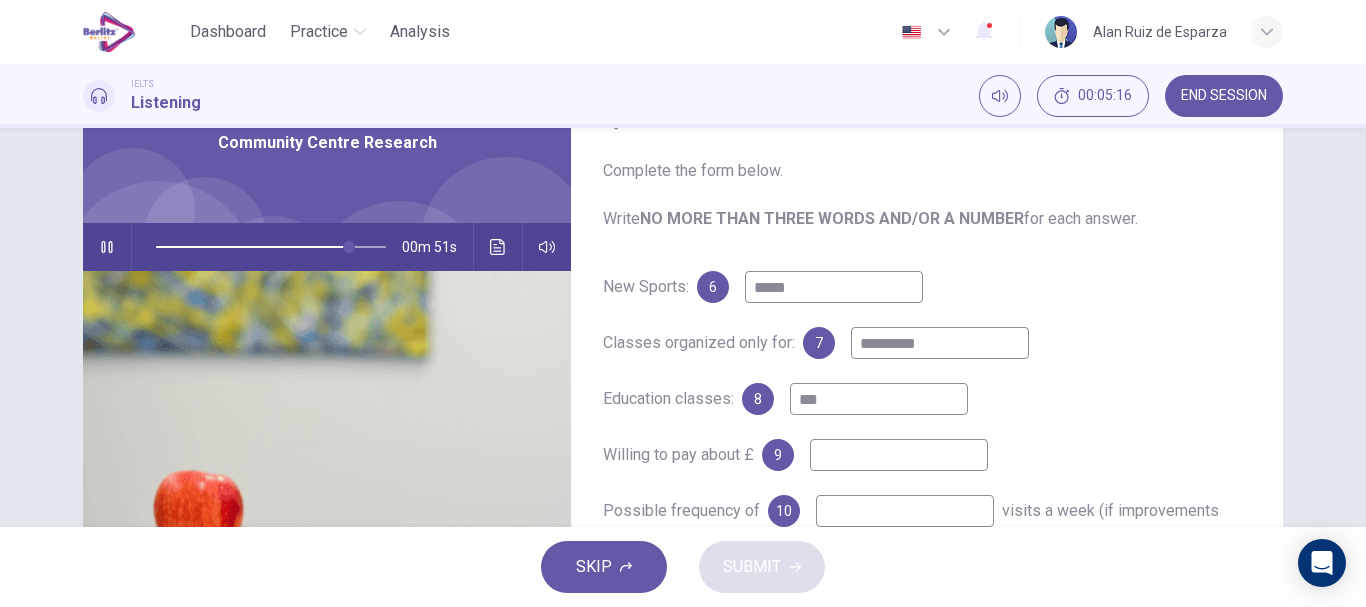 type on "**" 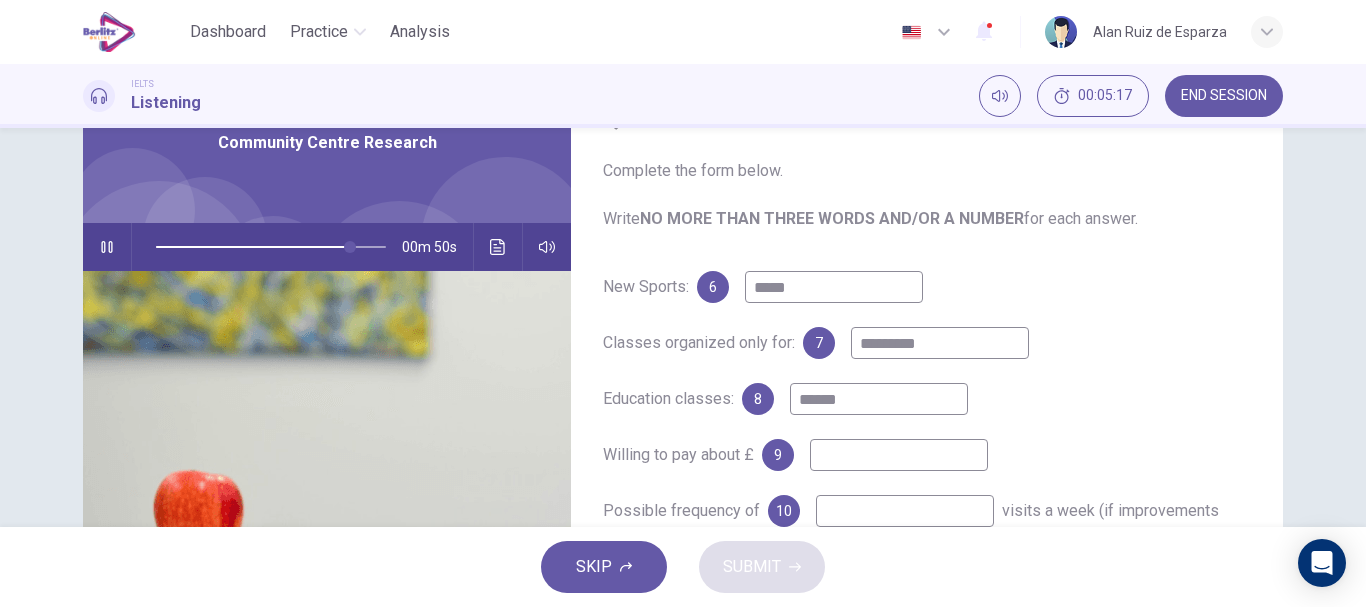 type on "*******" 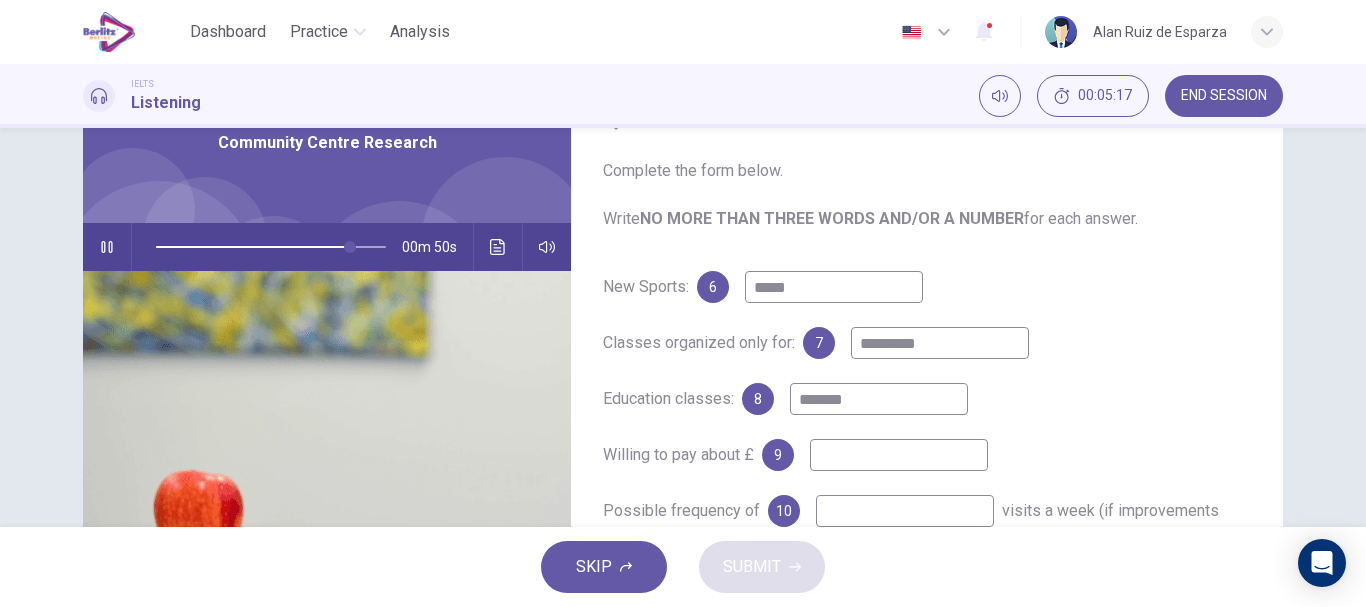 type on "**" 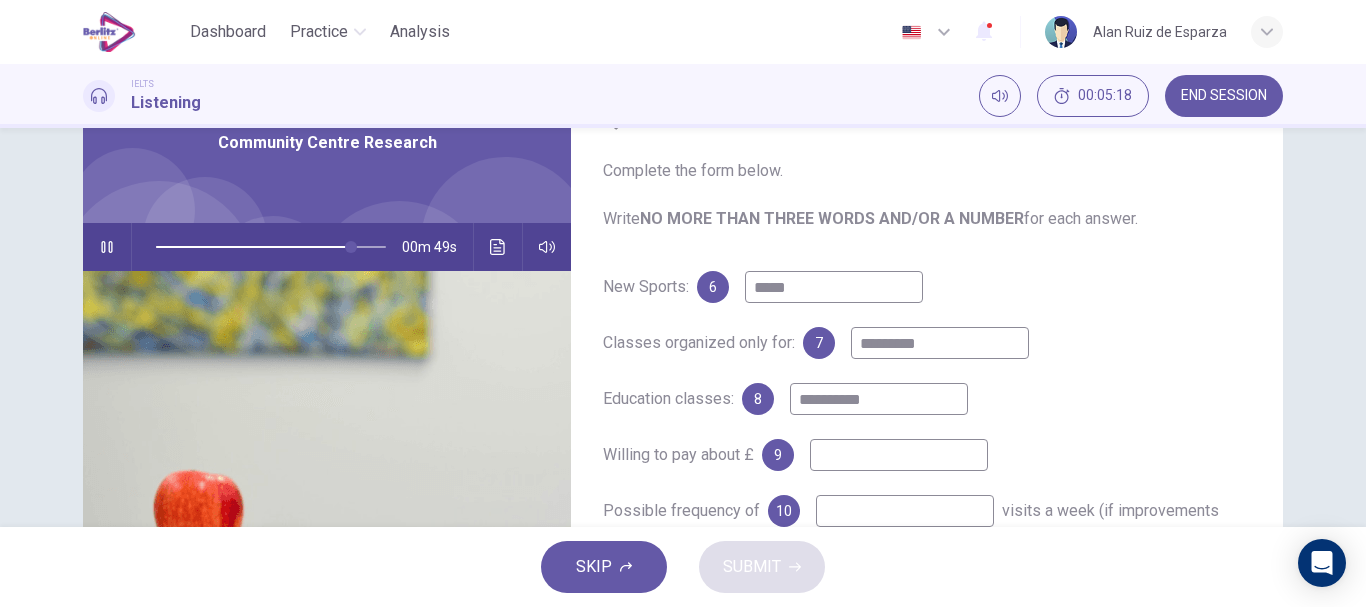type on "**********" 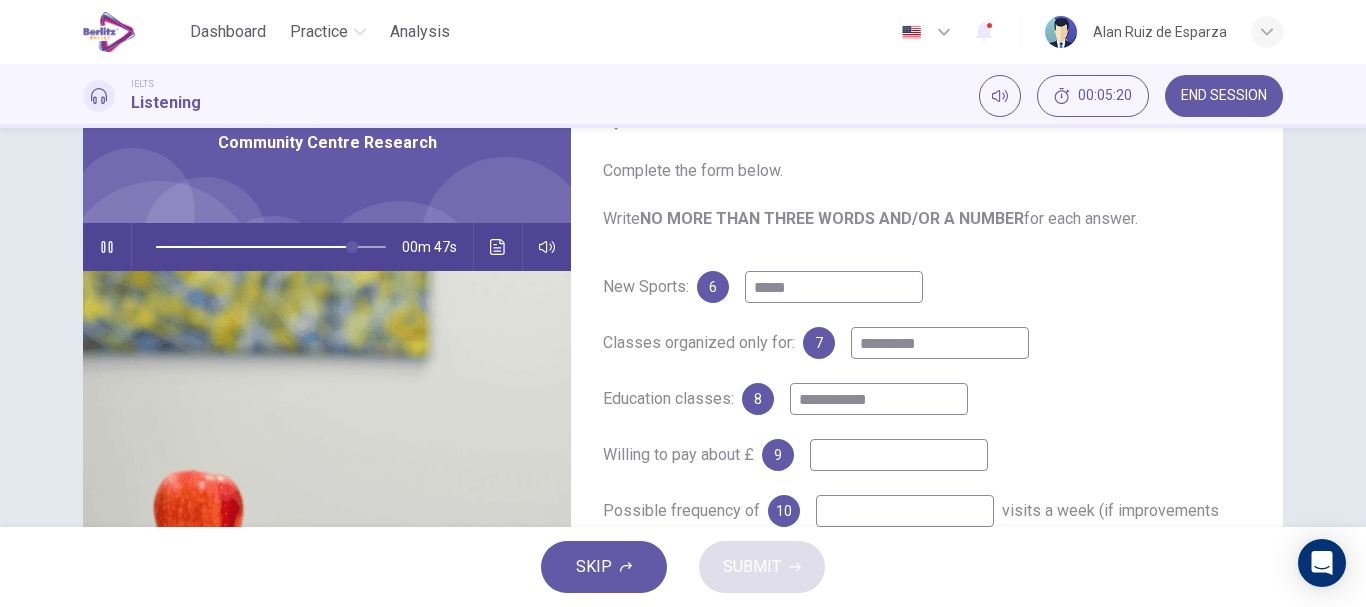 type on "**" 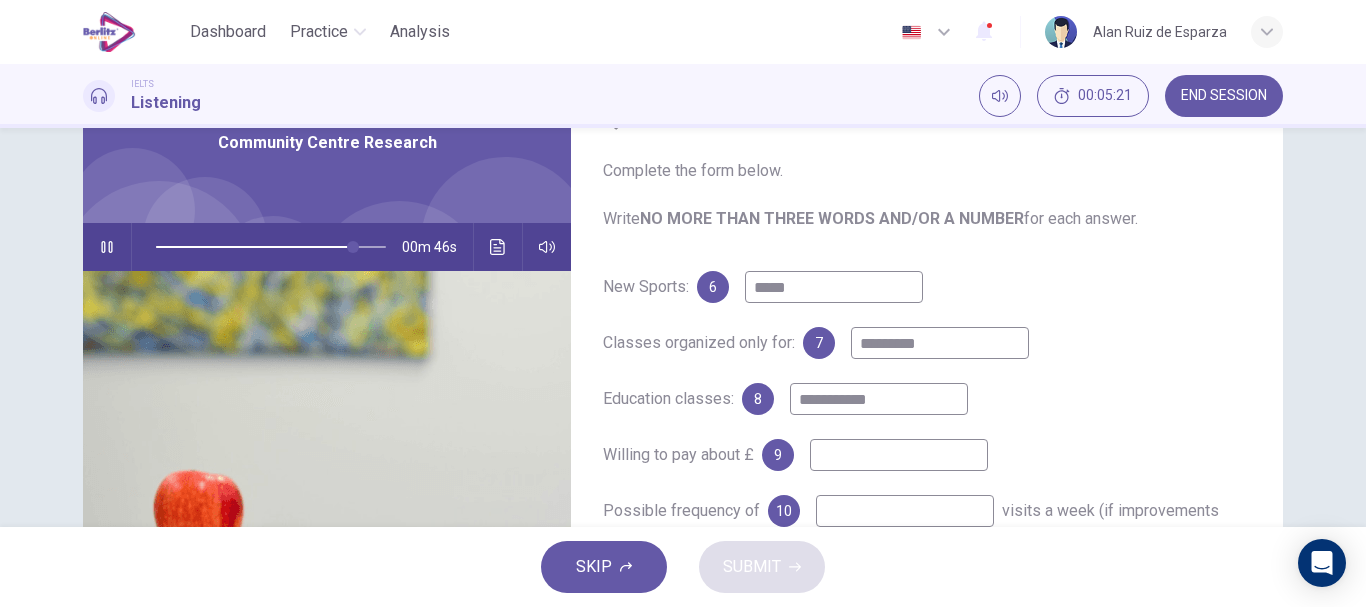 type on "**********" 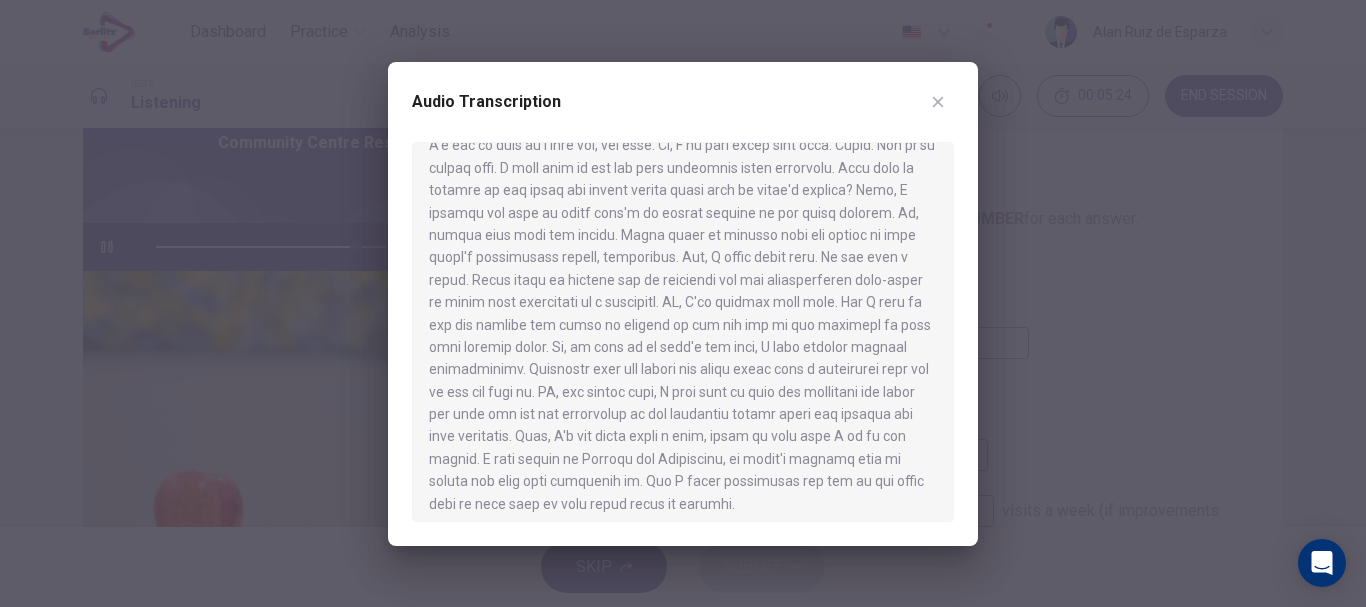 scroll, scrollTop: 773, scrollLeft: 0, axis: vertical 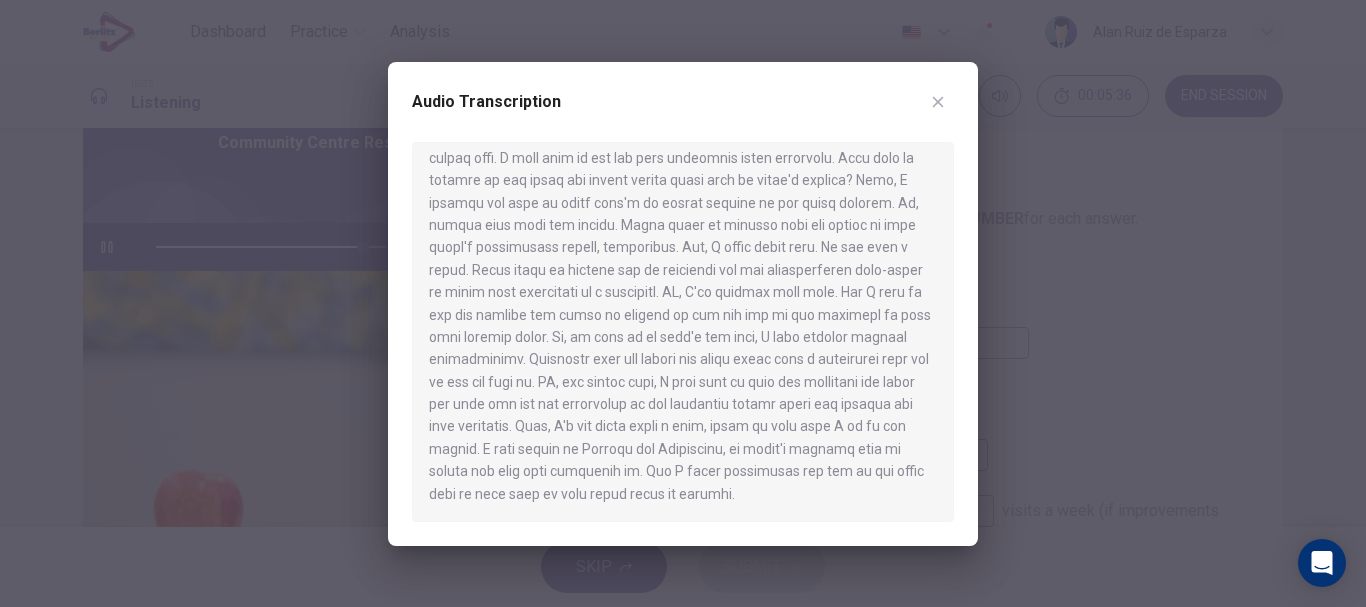 click 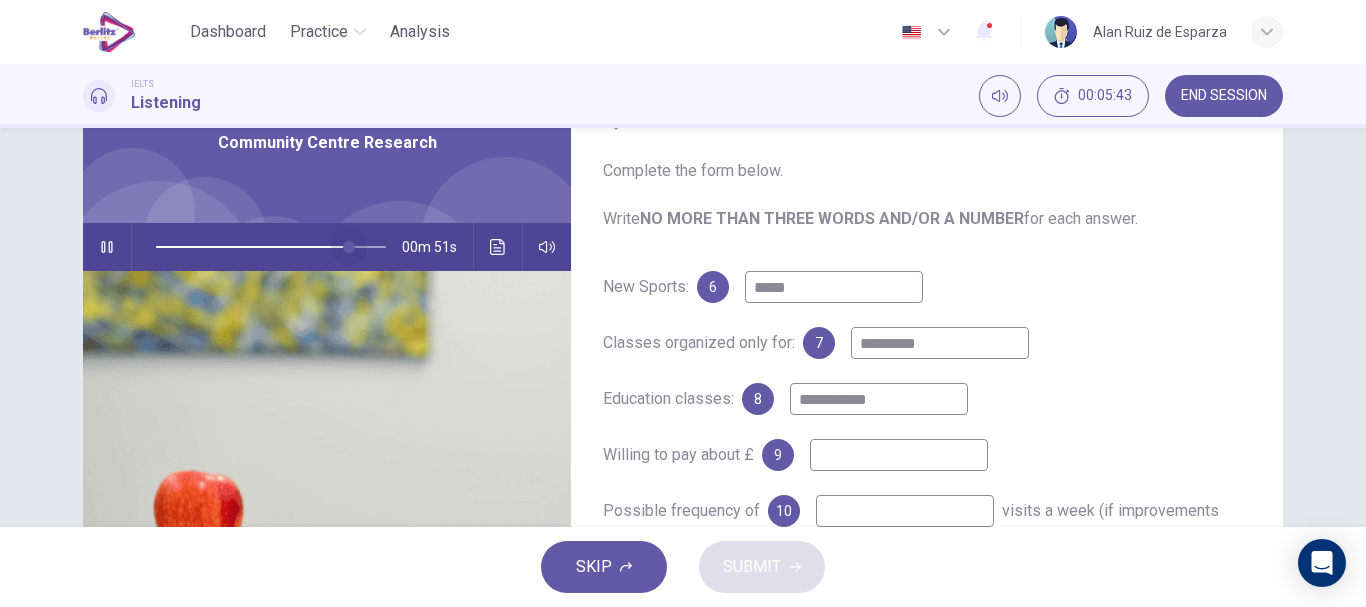 click at bounding box center (349, 247) 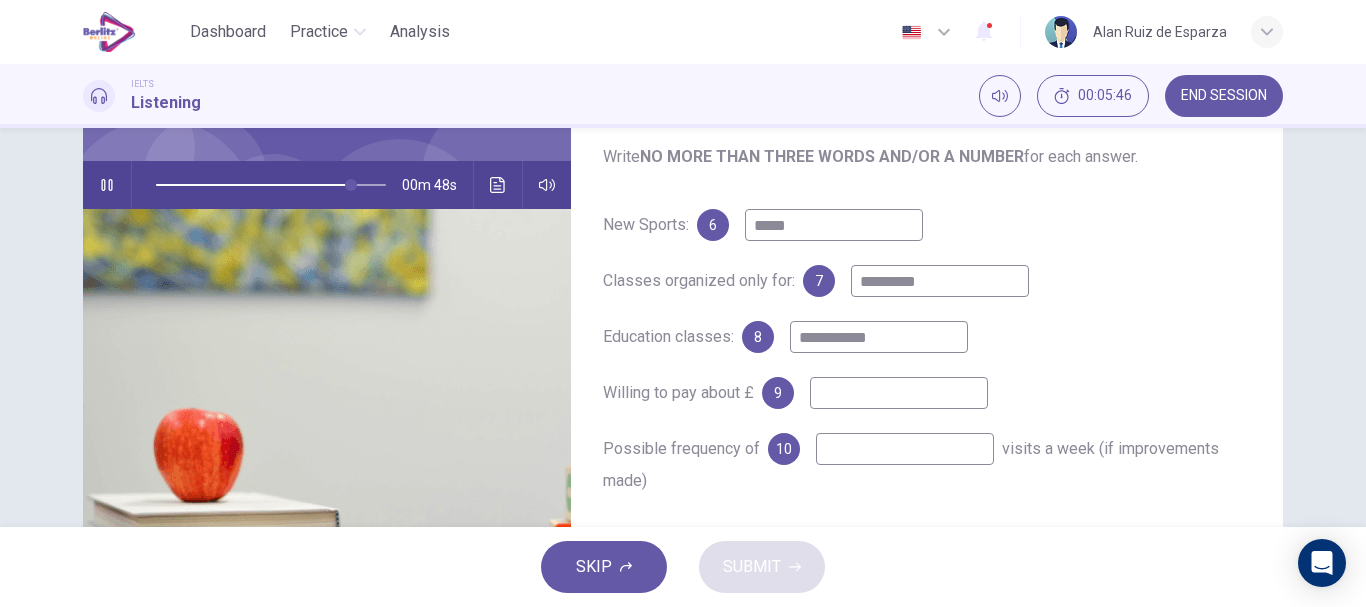 scroll, scrollTop: 174, scrollLeft: 0, axis: vertical 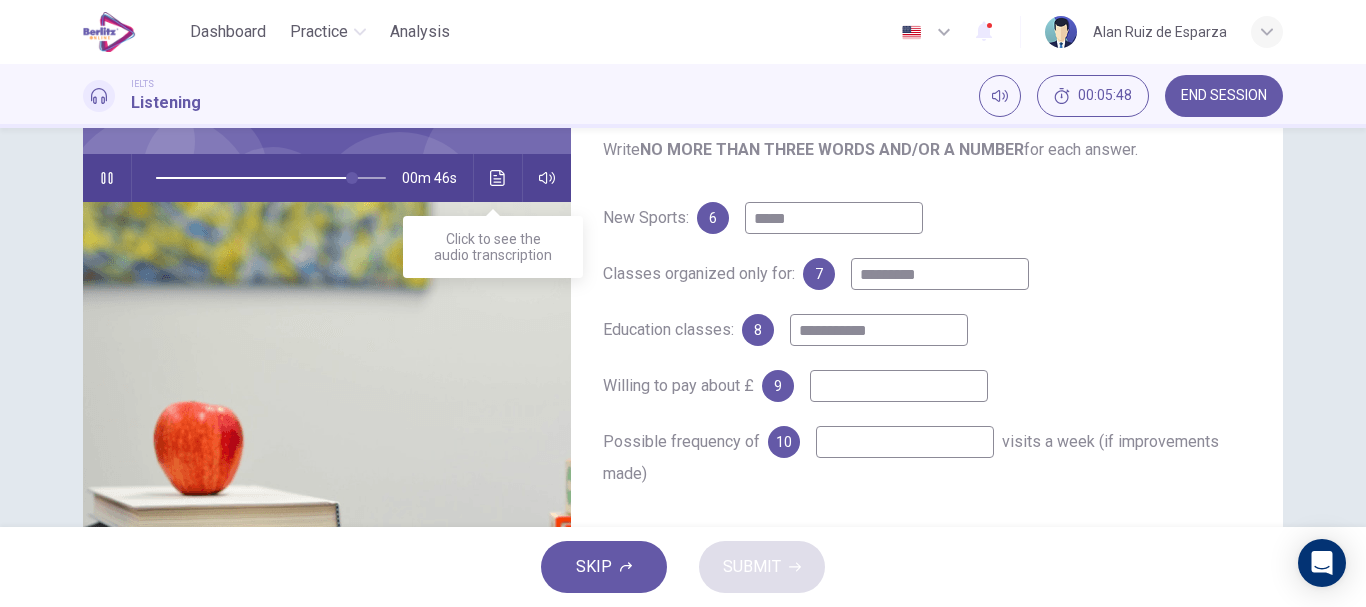 click 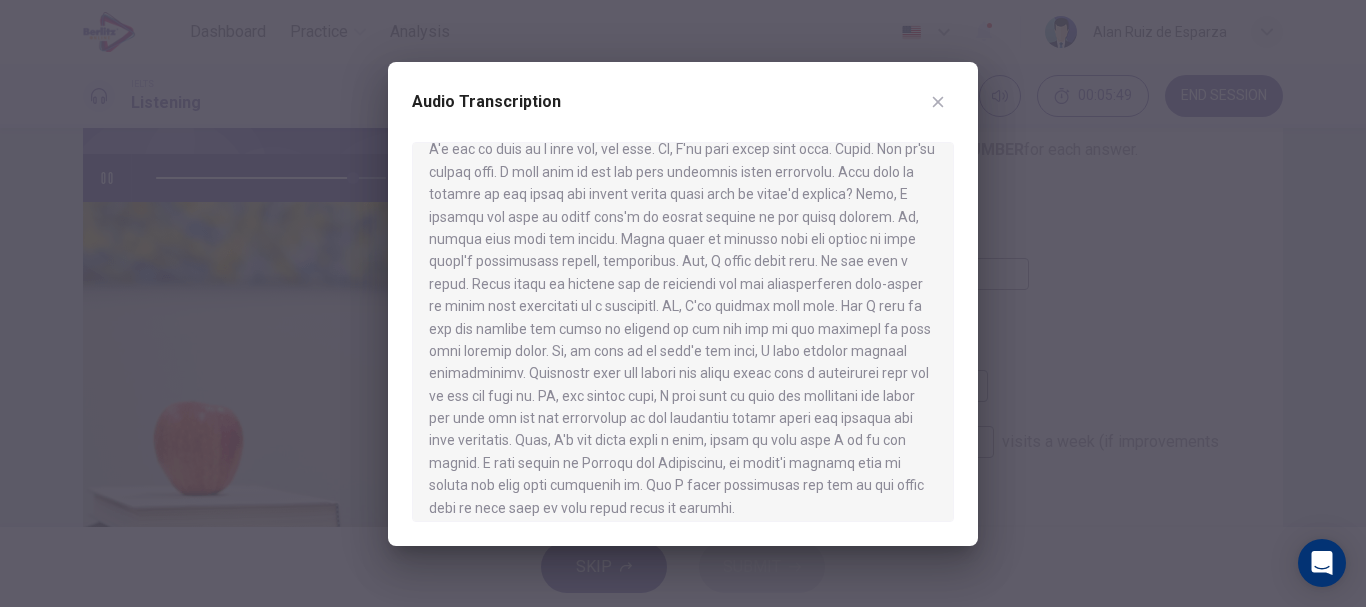 scroll, scrollTop: 773, scrollLeft: 0, axis: vertical 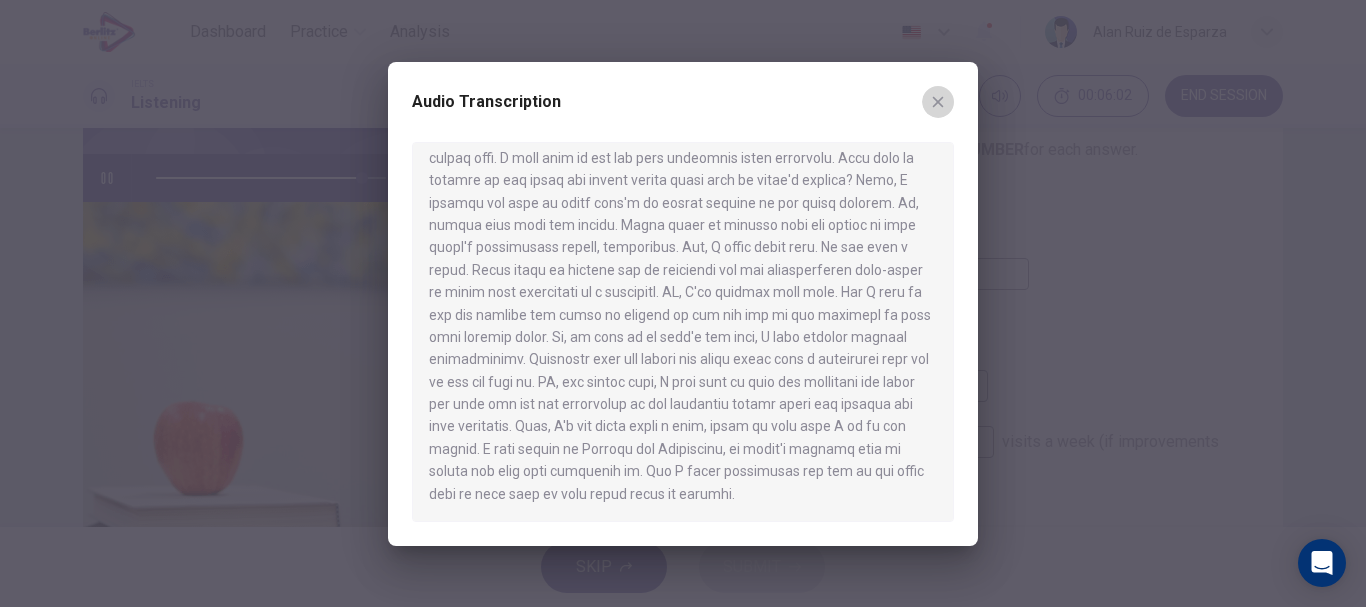 click at bounding box center [938, 102] 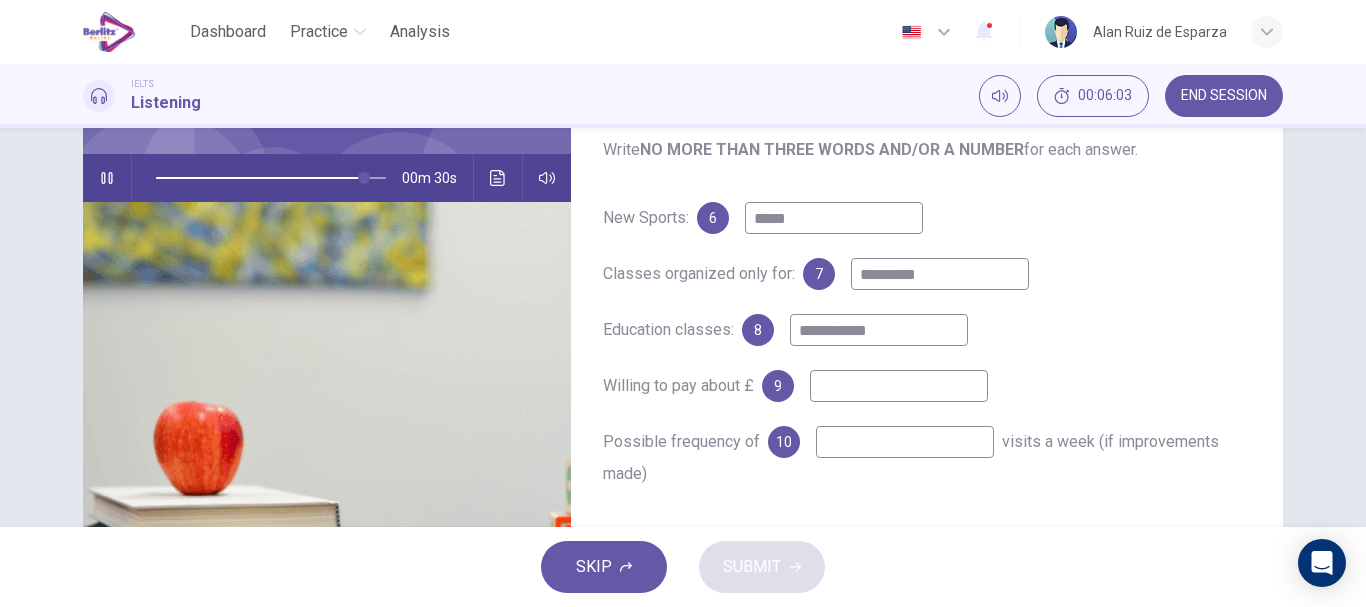 click at bounding box center [899, 386] 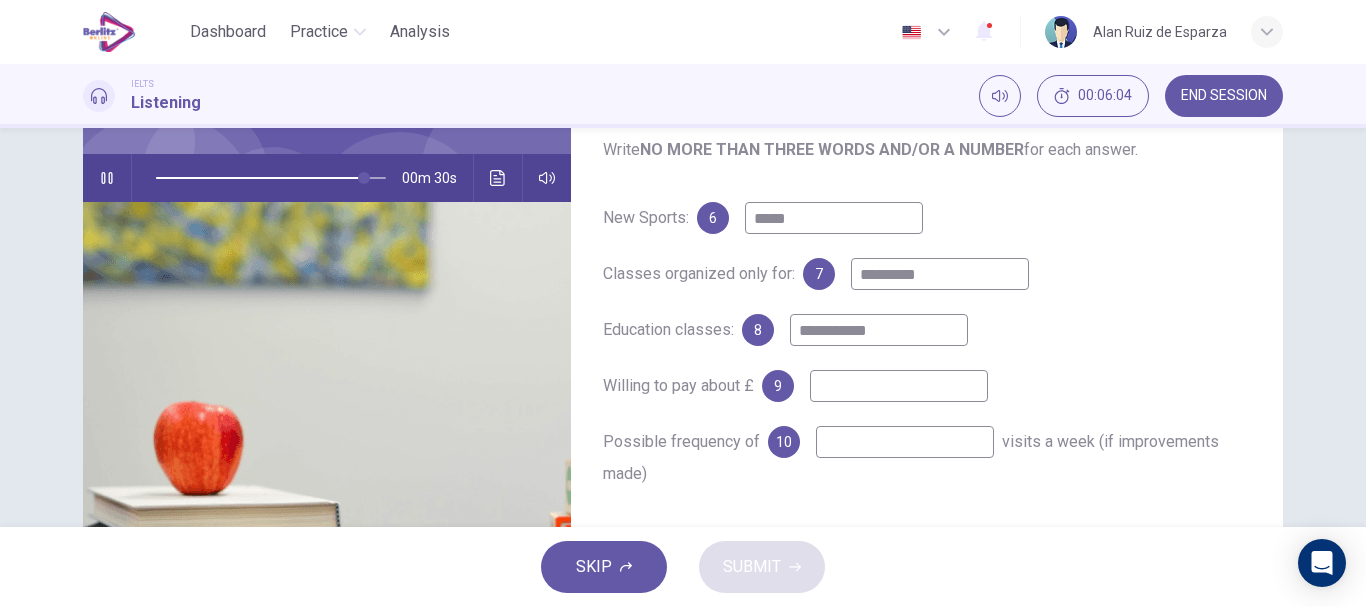 type on "**" 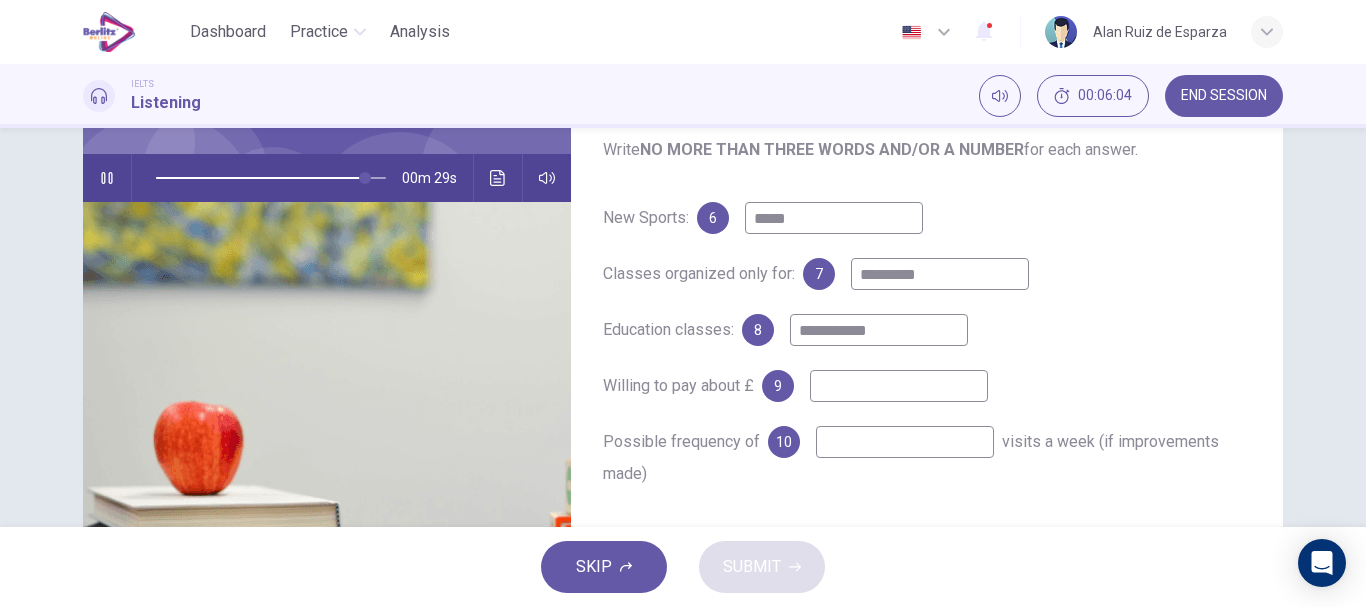 type on "*" 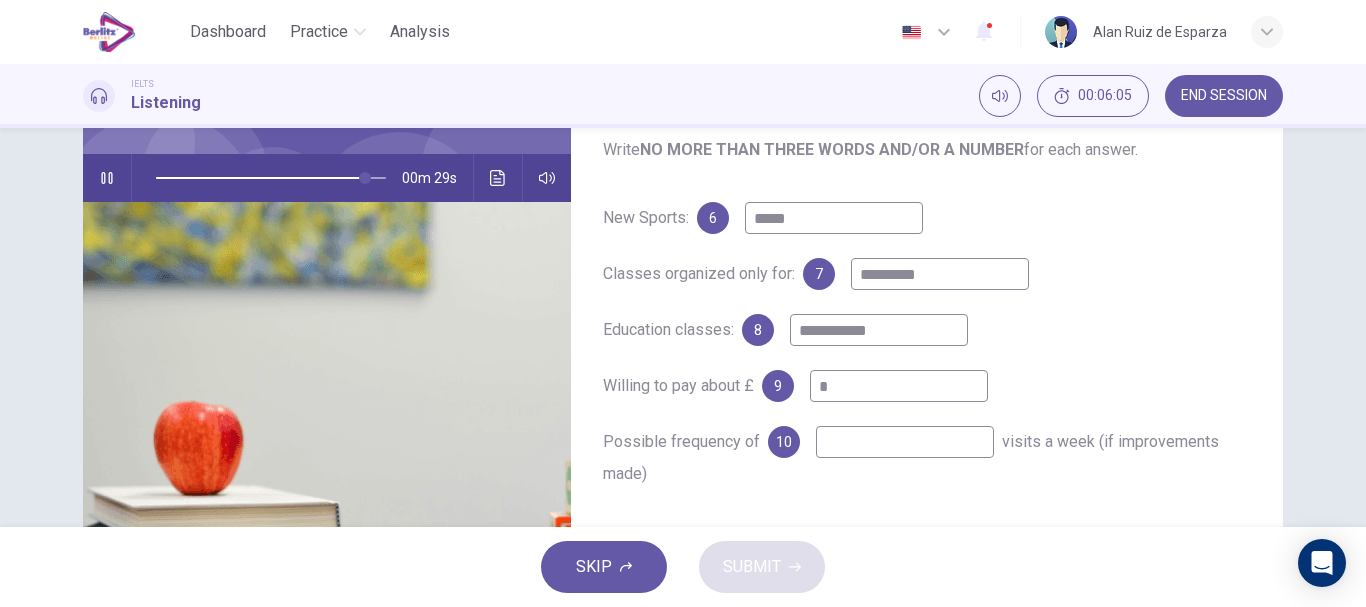 type on "**" 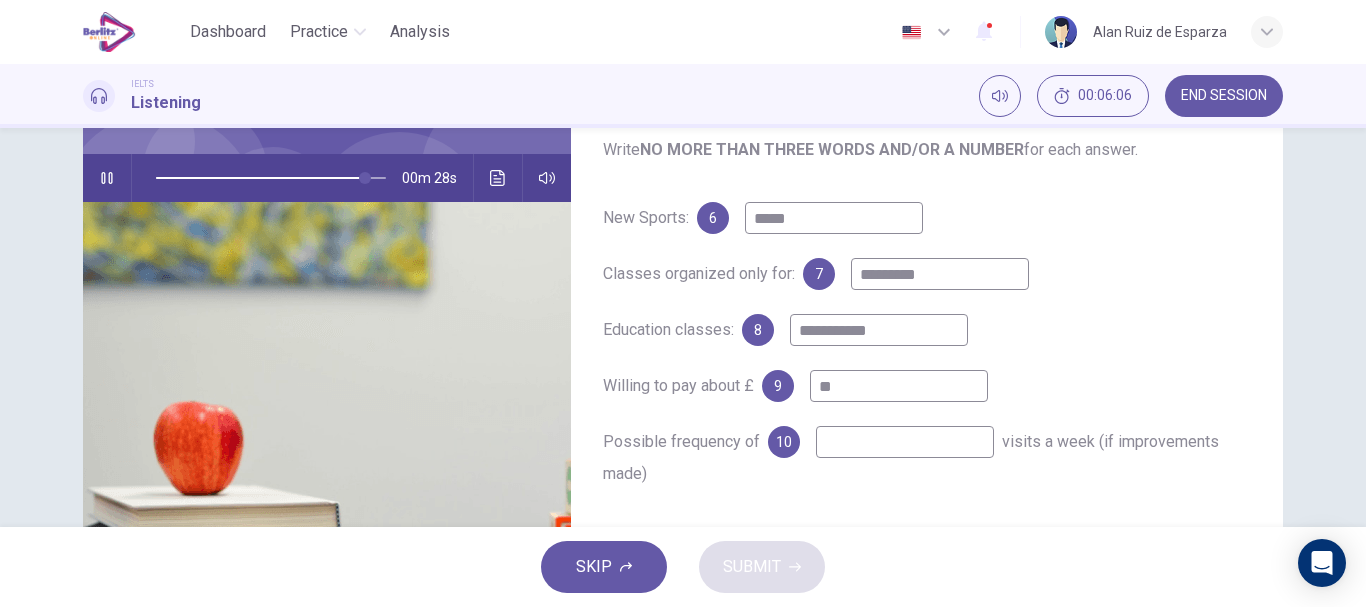 type on "***" 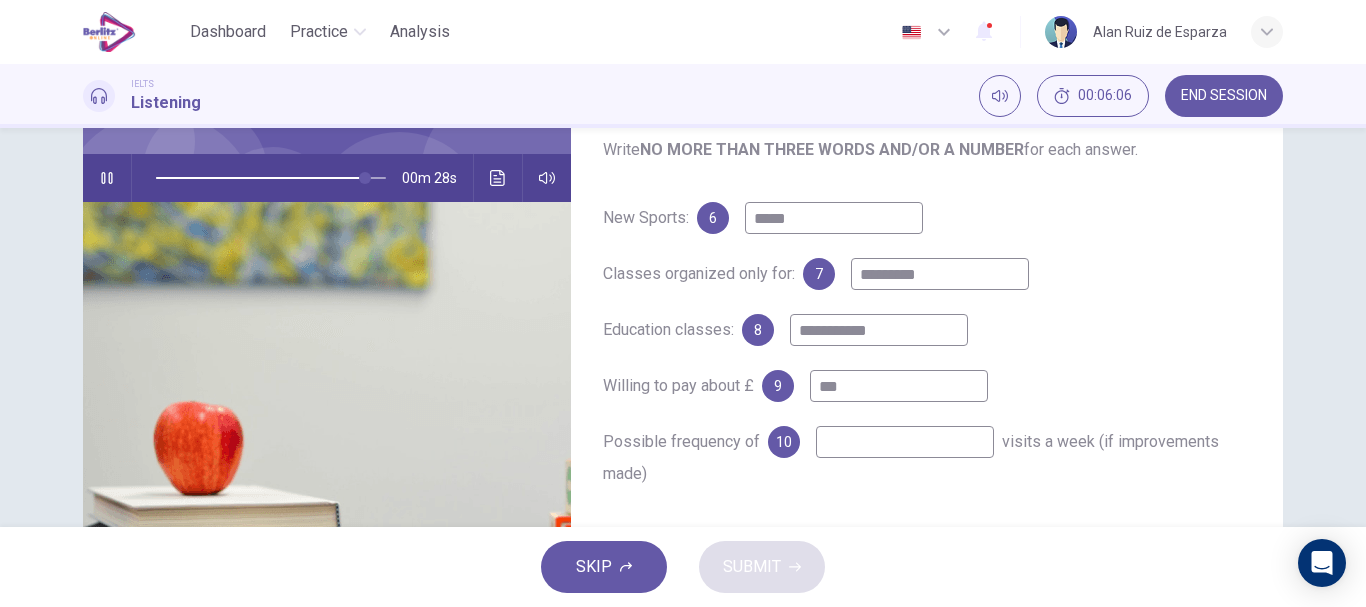 type on "**" 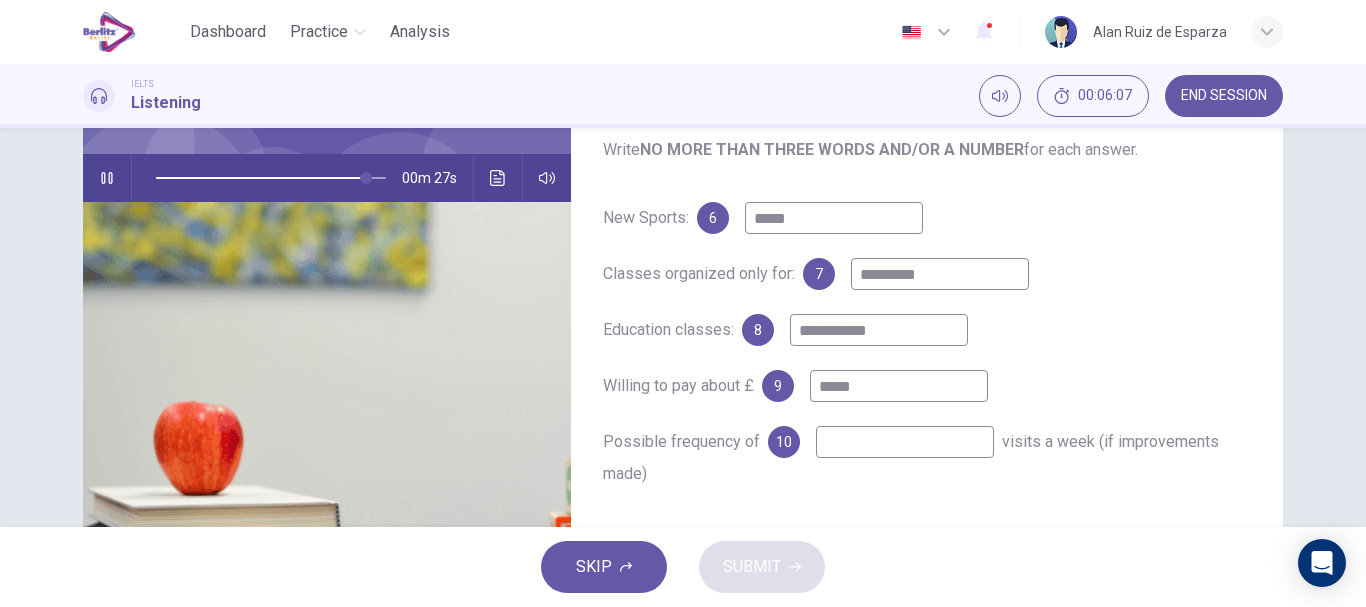 type on "******" 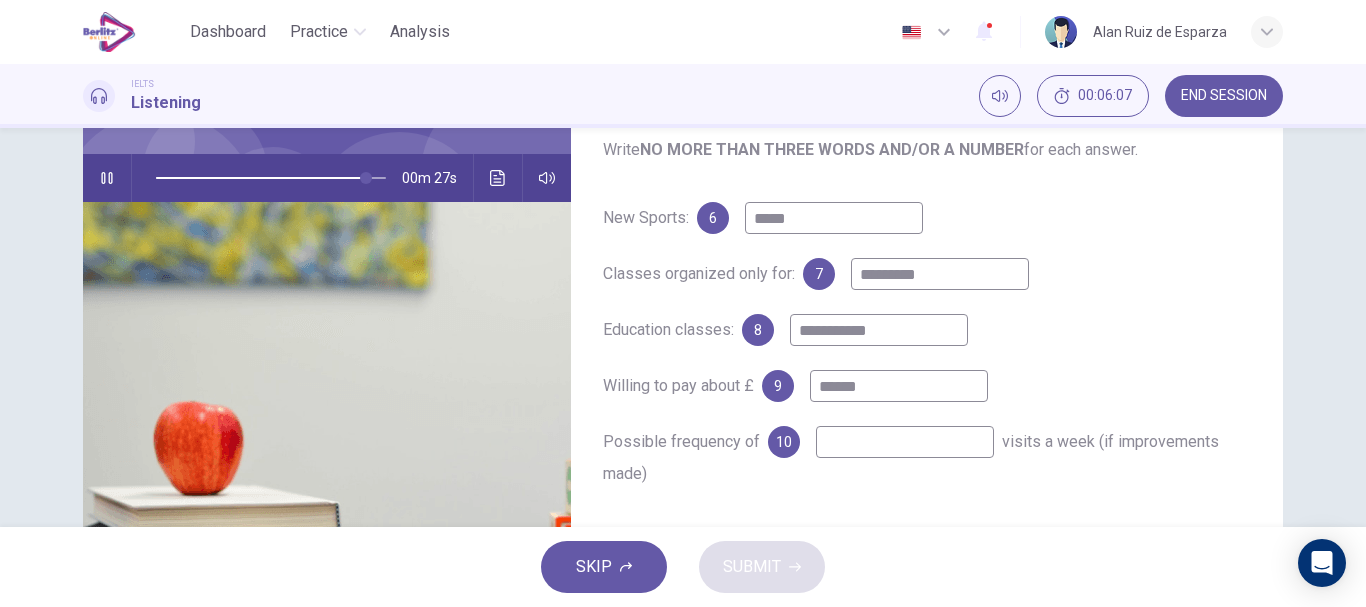 type on "**" 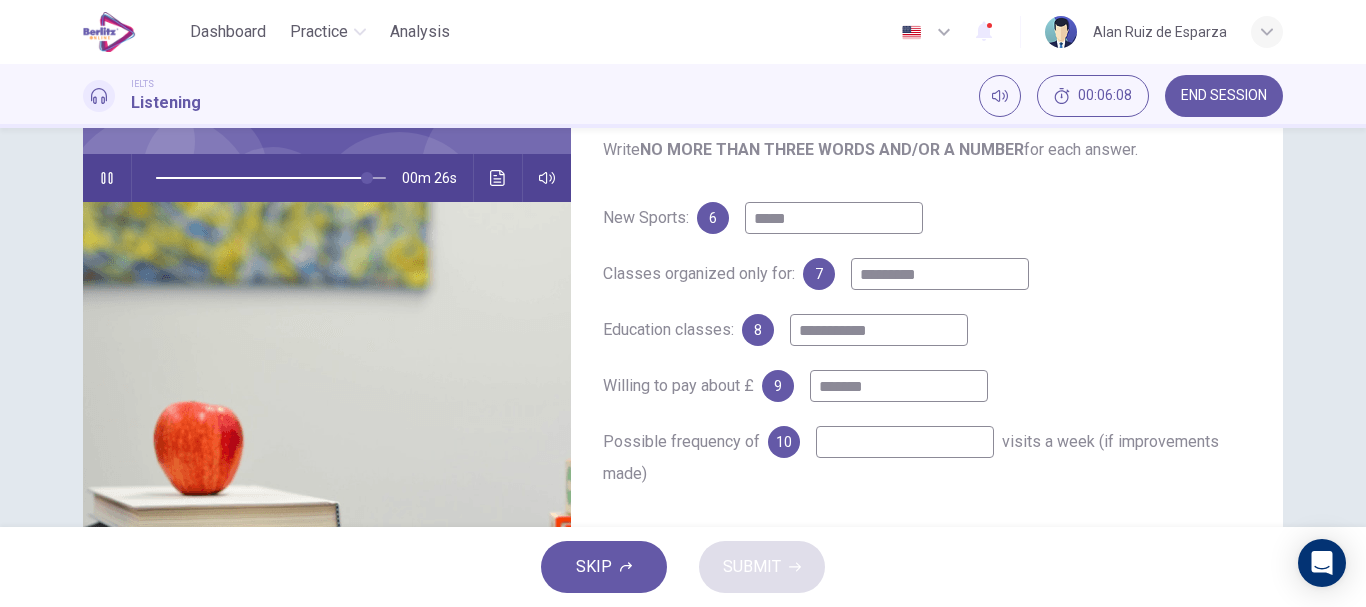 type on "******" 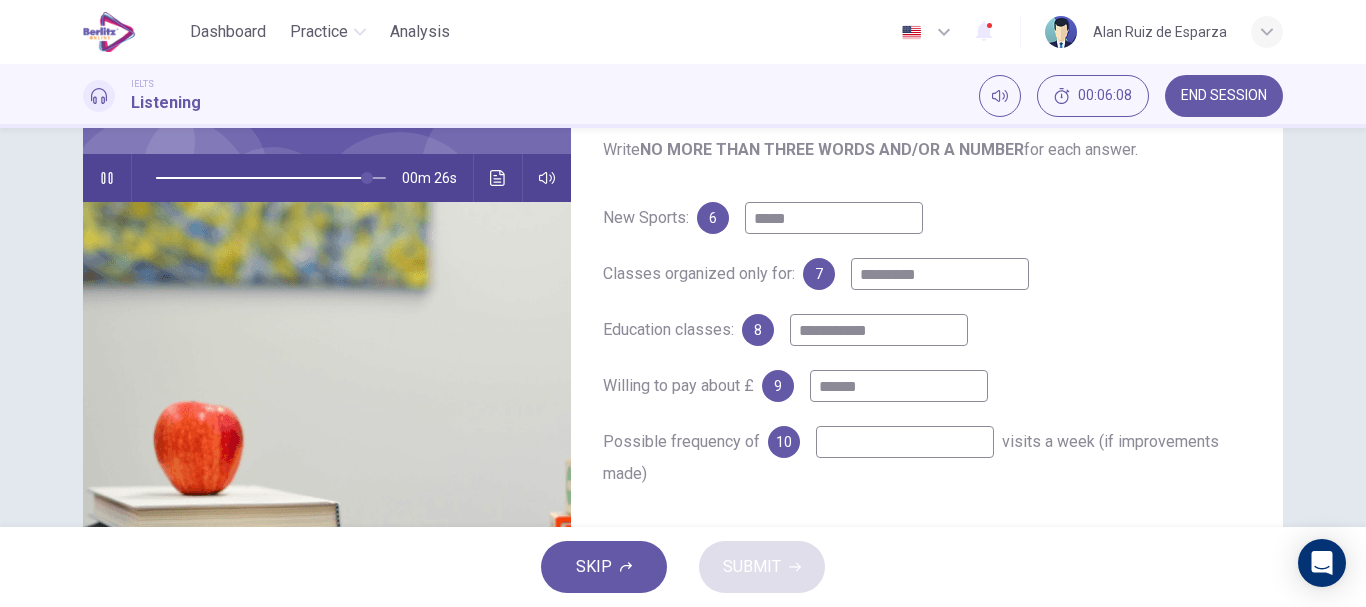 type on "**" 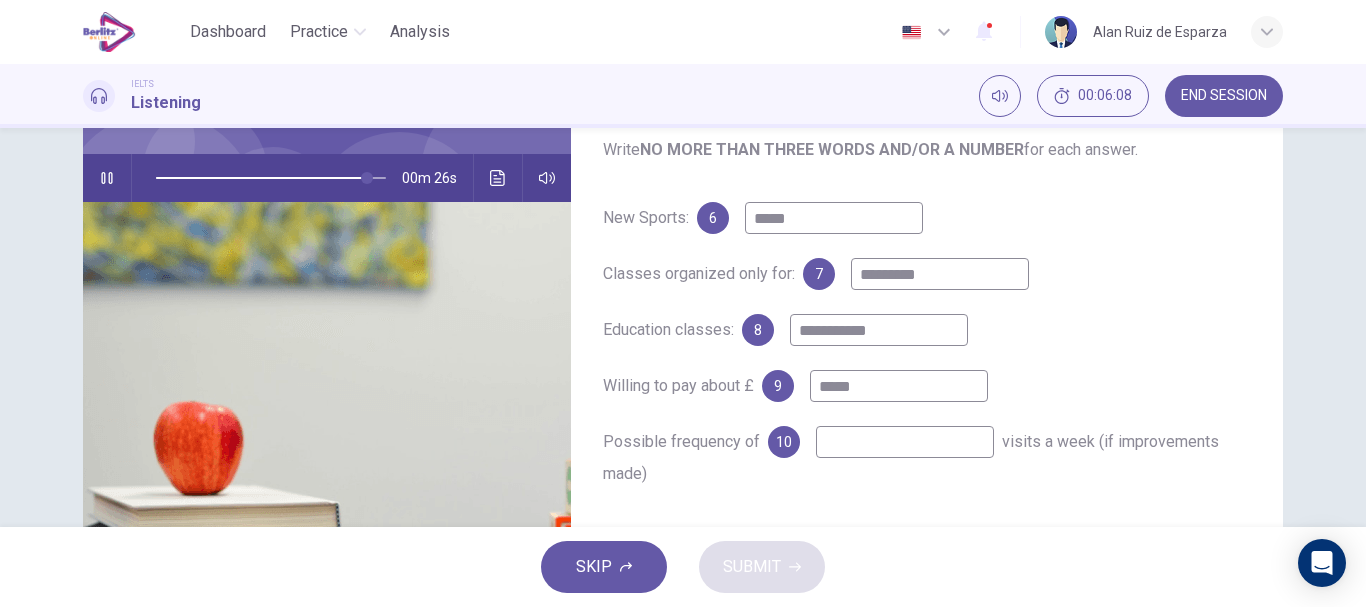 type on "**" 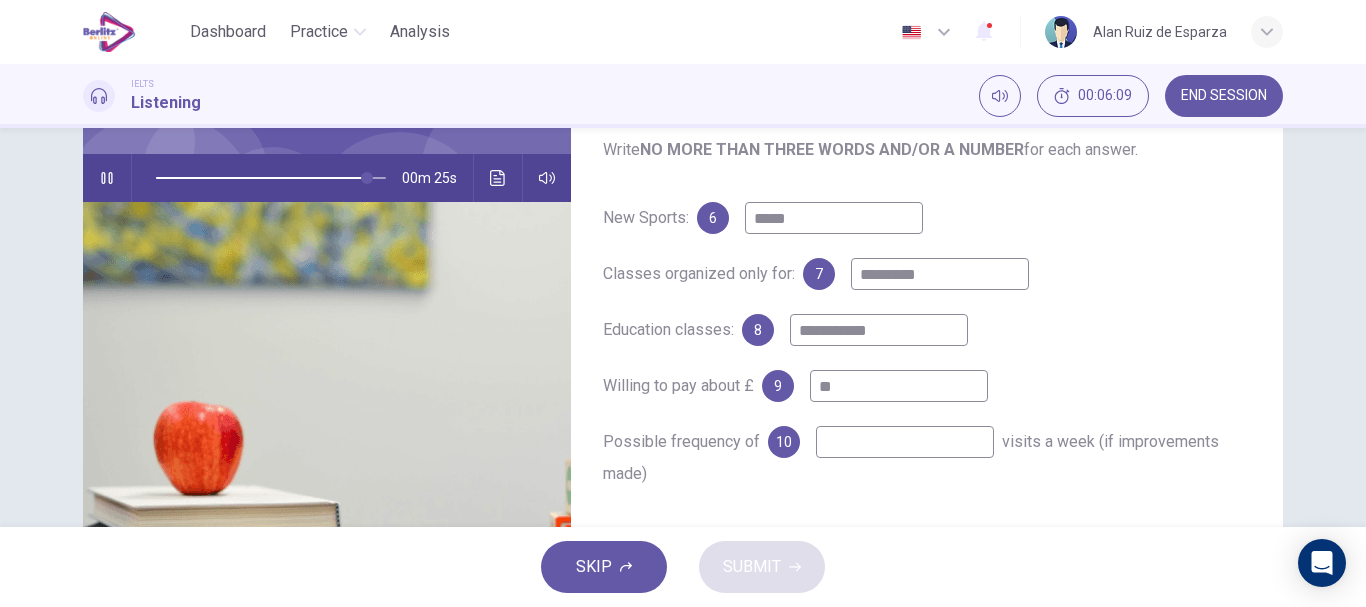 type on "*" 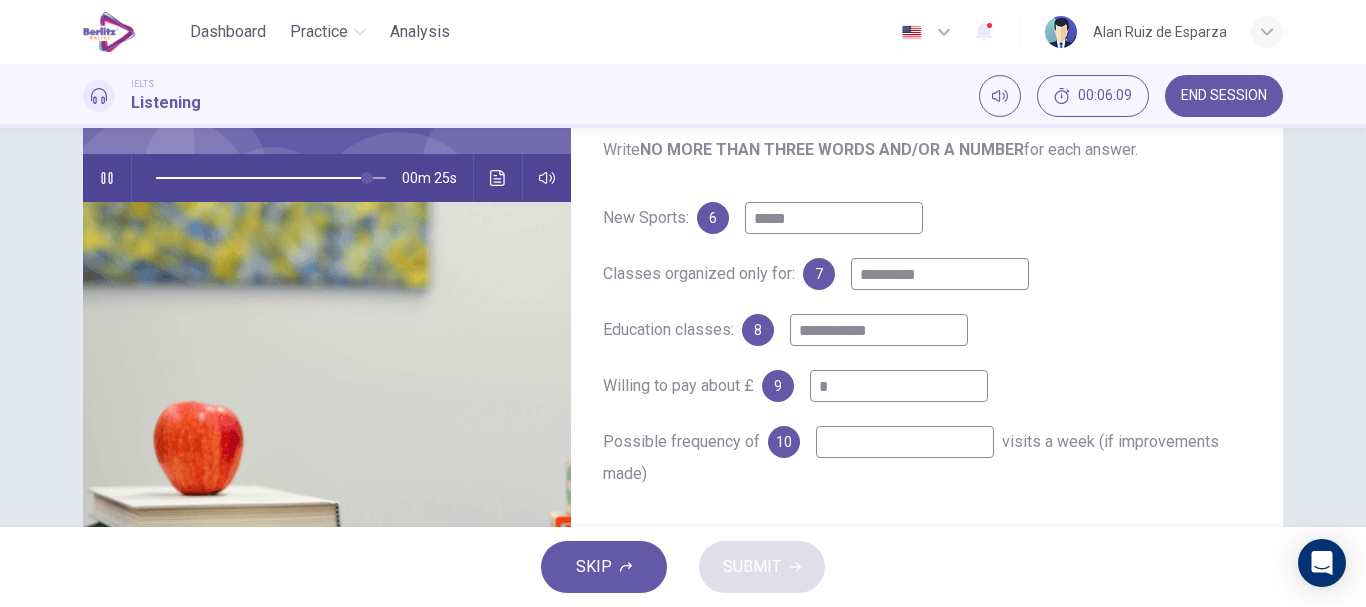 type on "**" 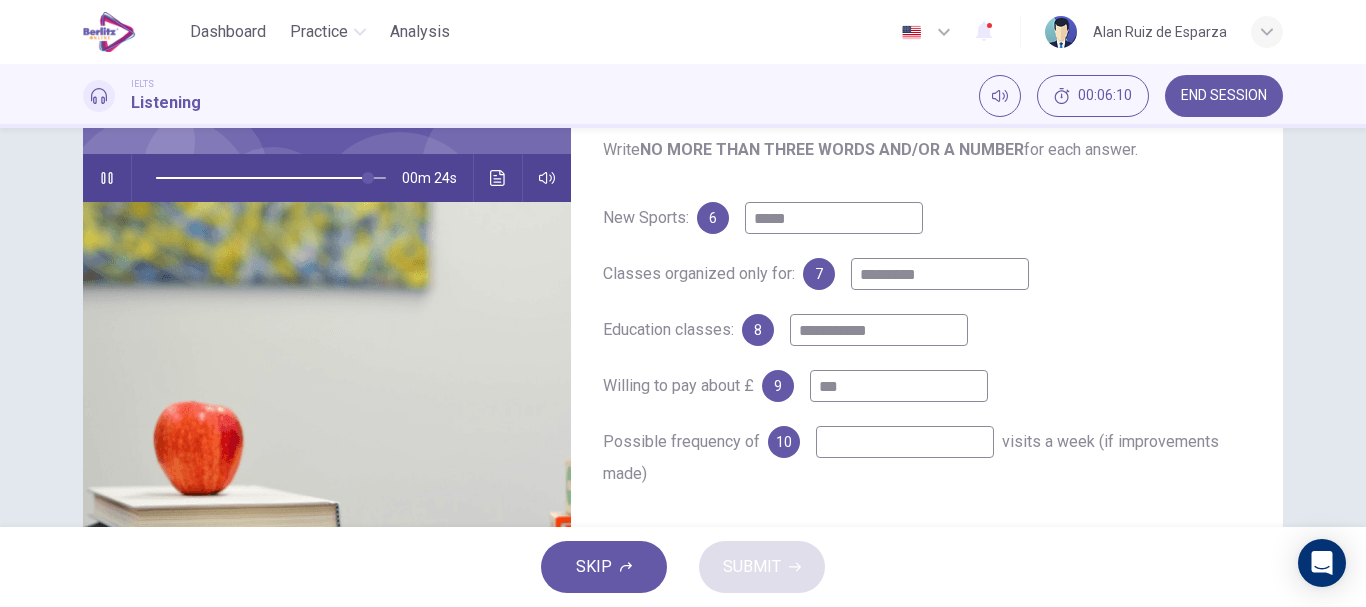 type on "****" 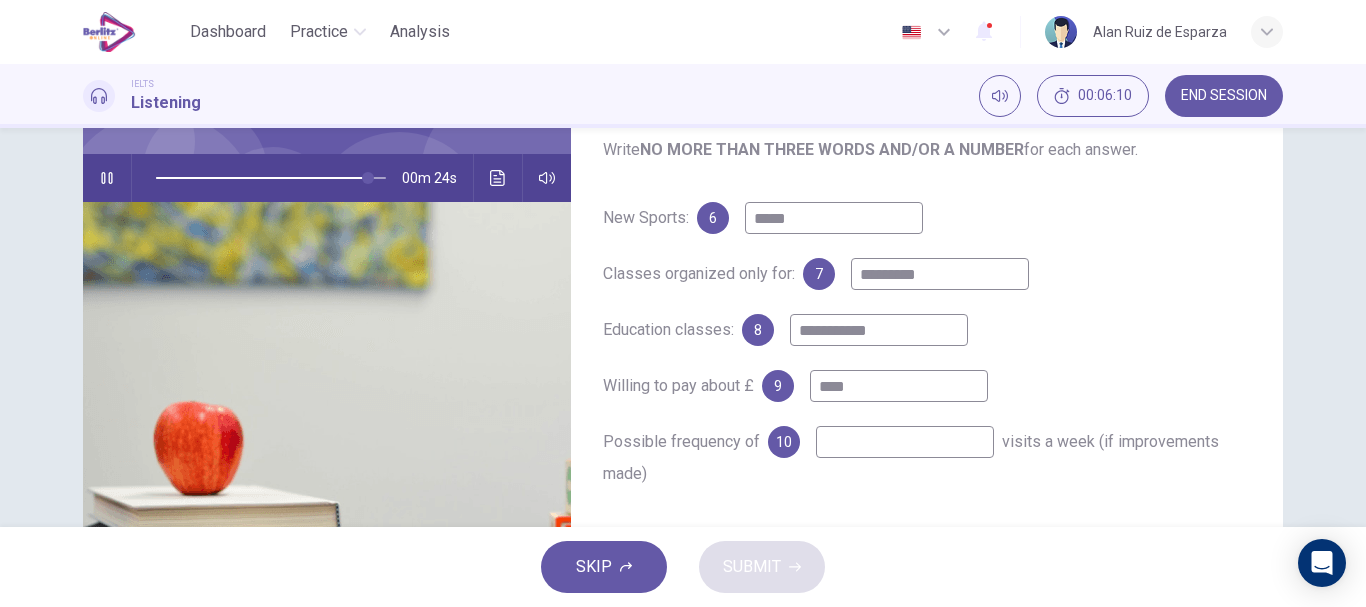 type on "**" 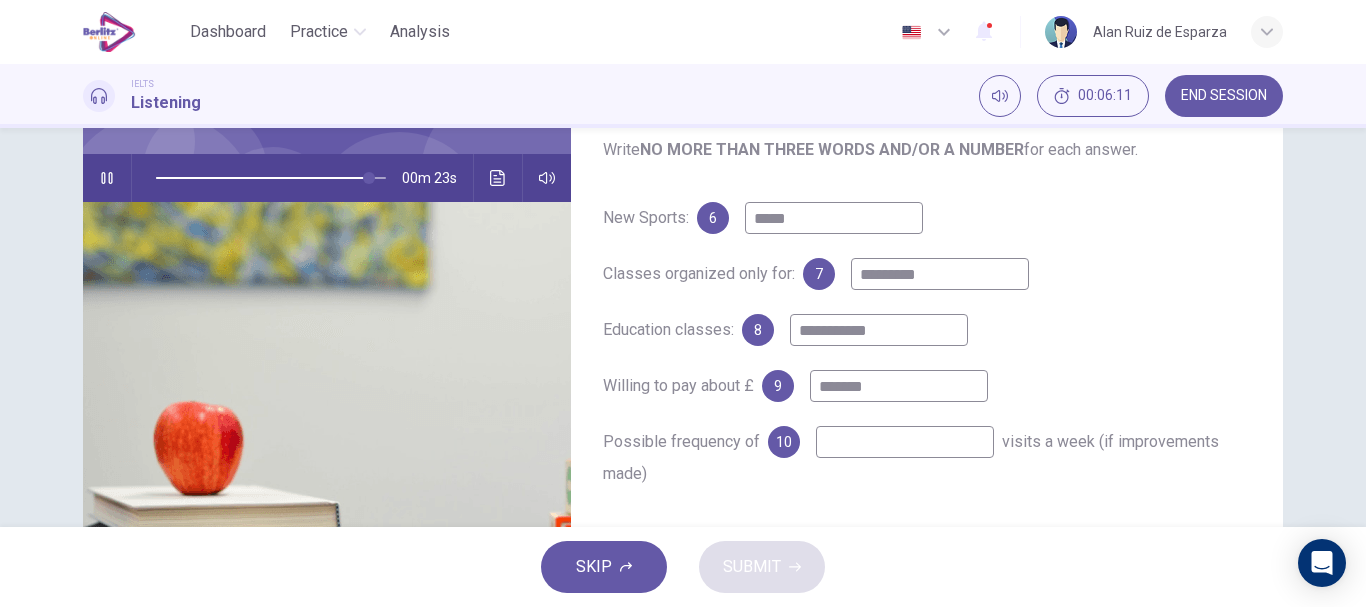type on "********" 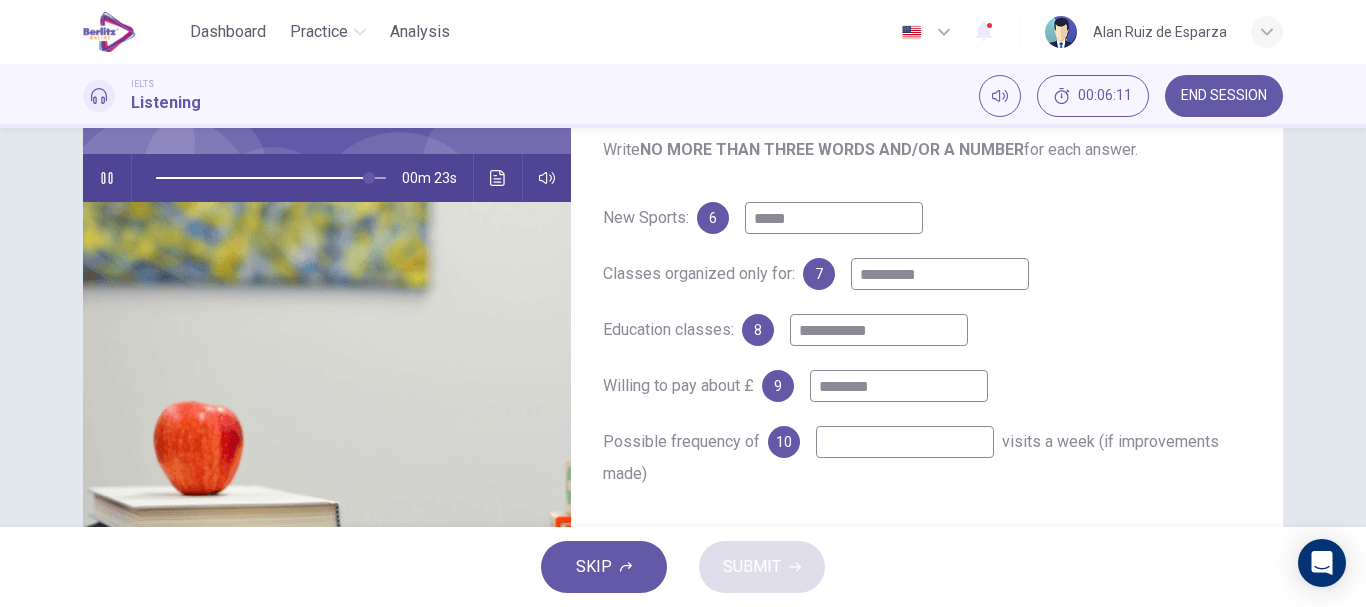 type on "**" 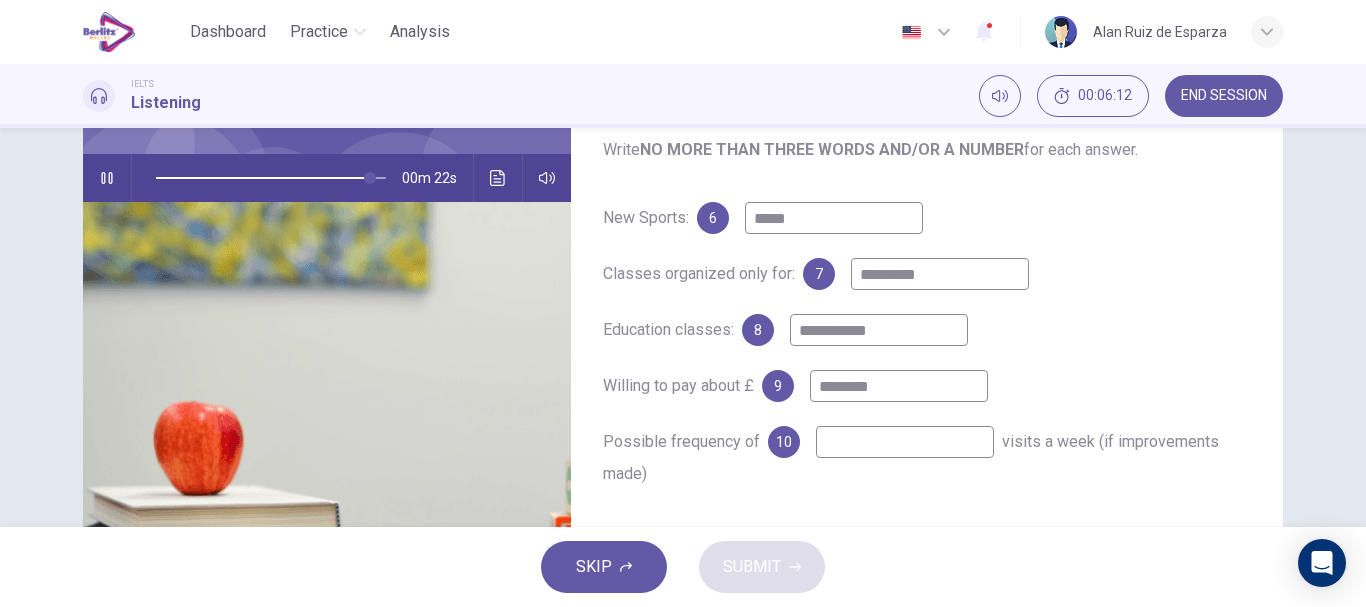 type on "********" 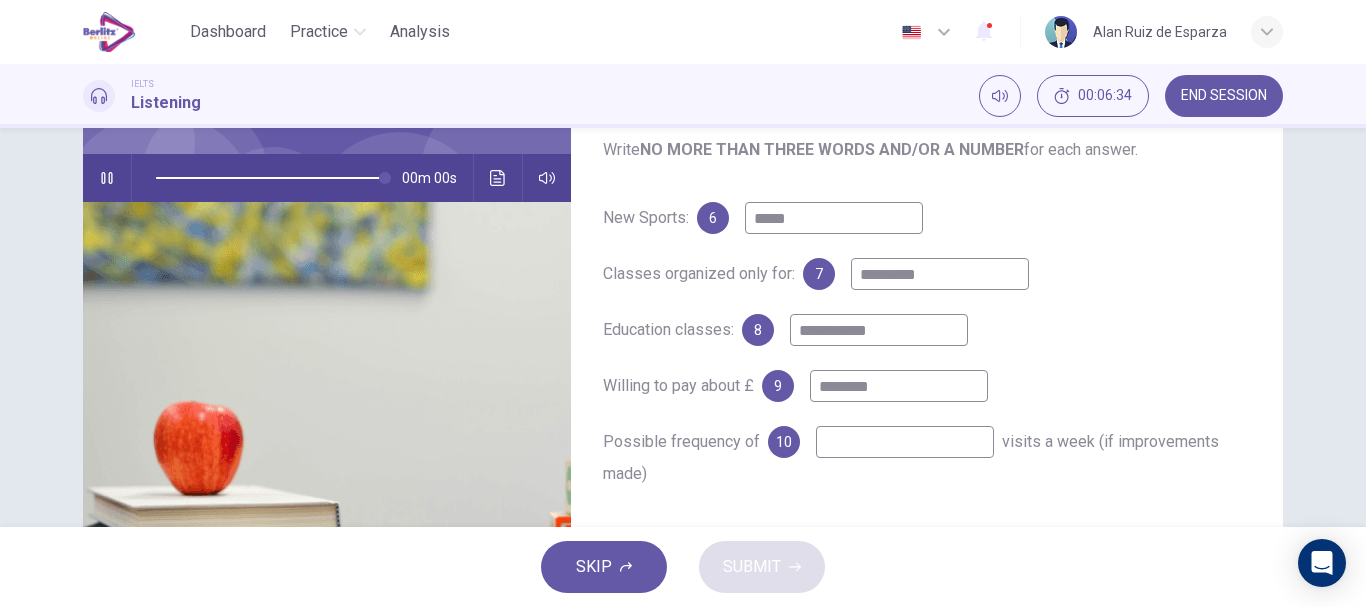 type on "*" 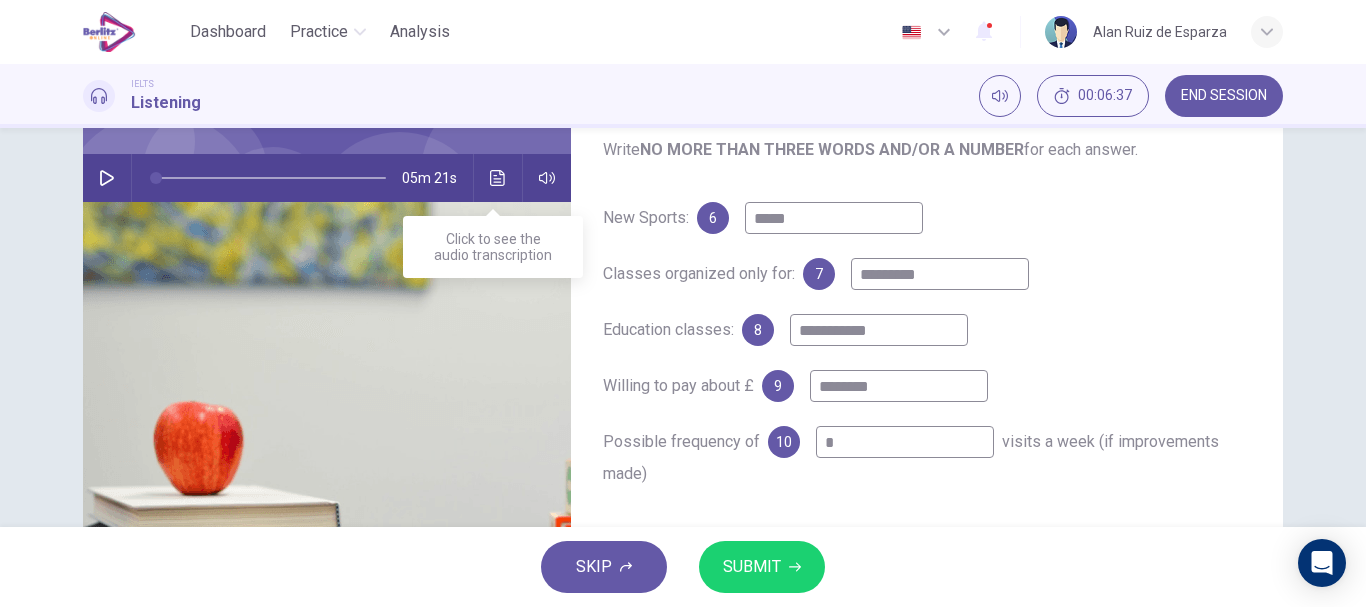 type on "*" 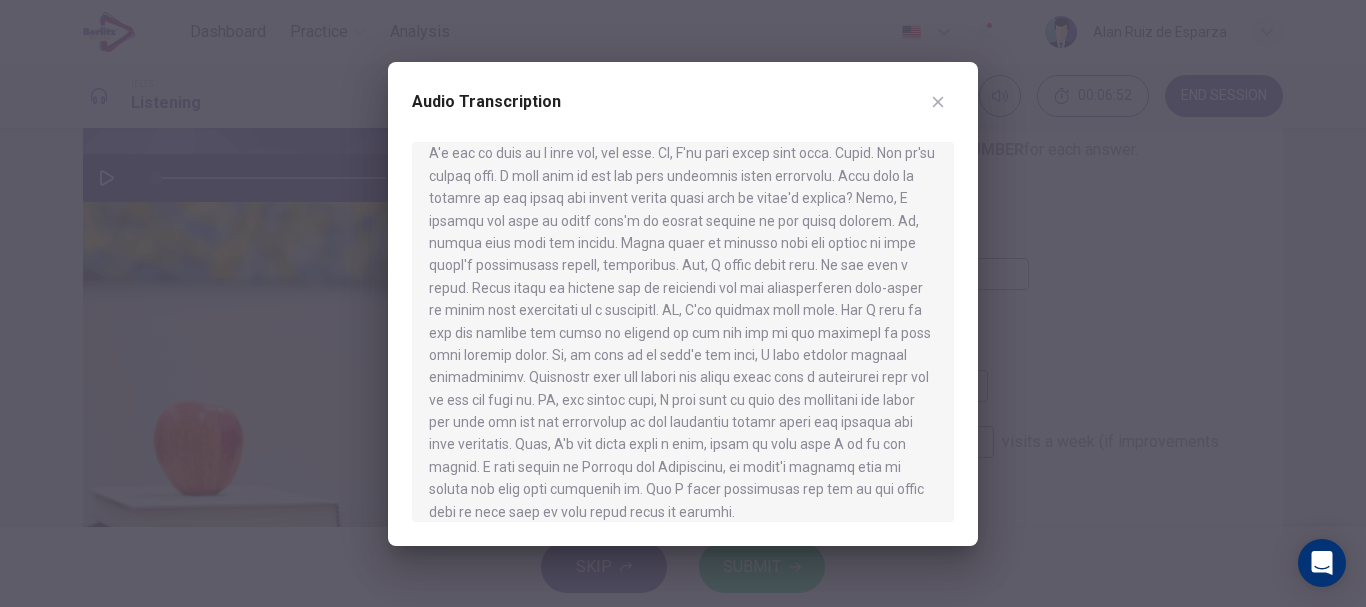 scroll, scrollTop: 751, scrollLeft: 0, axis: vertical 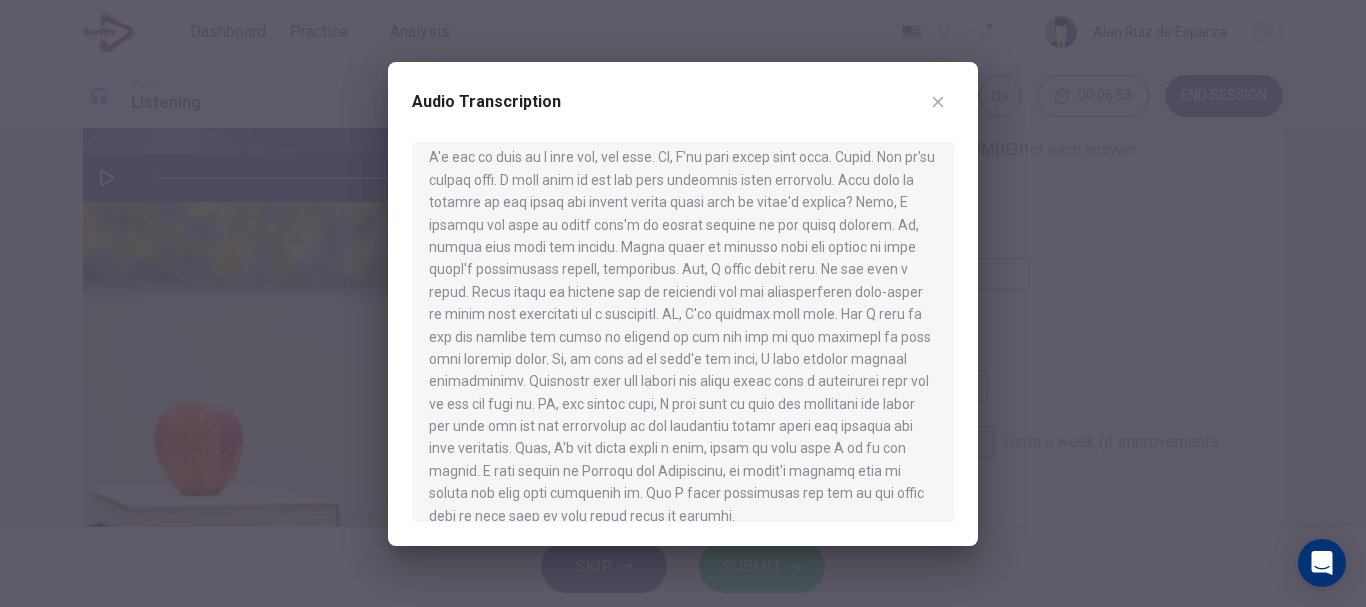 type 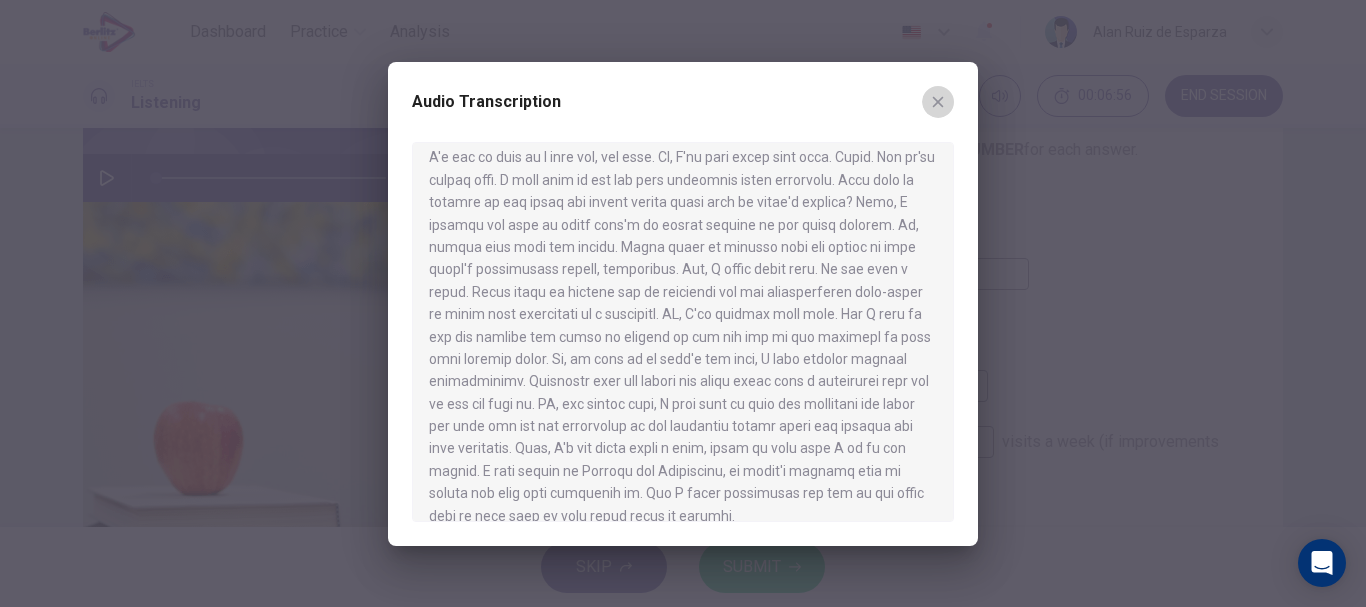 click 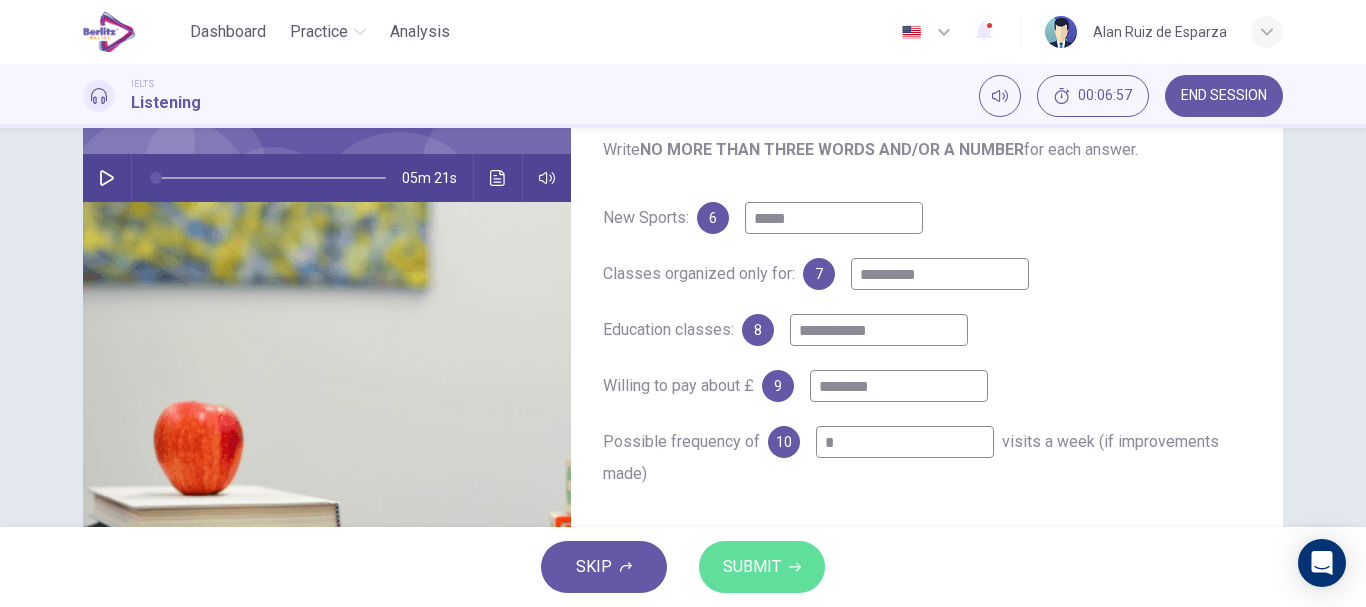 click on "SUBMIT" at bounding box center (752, 567) 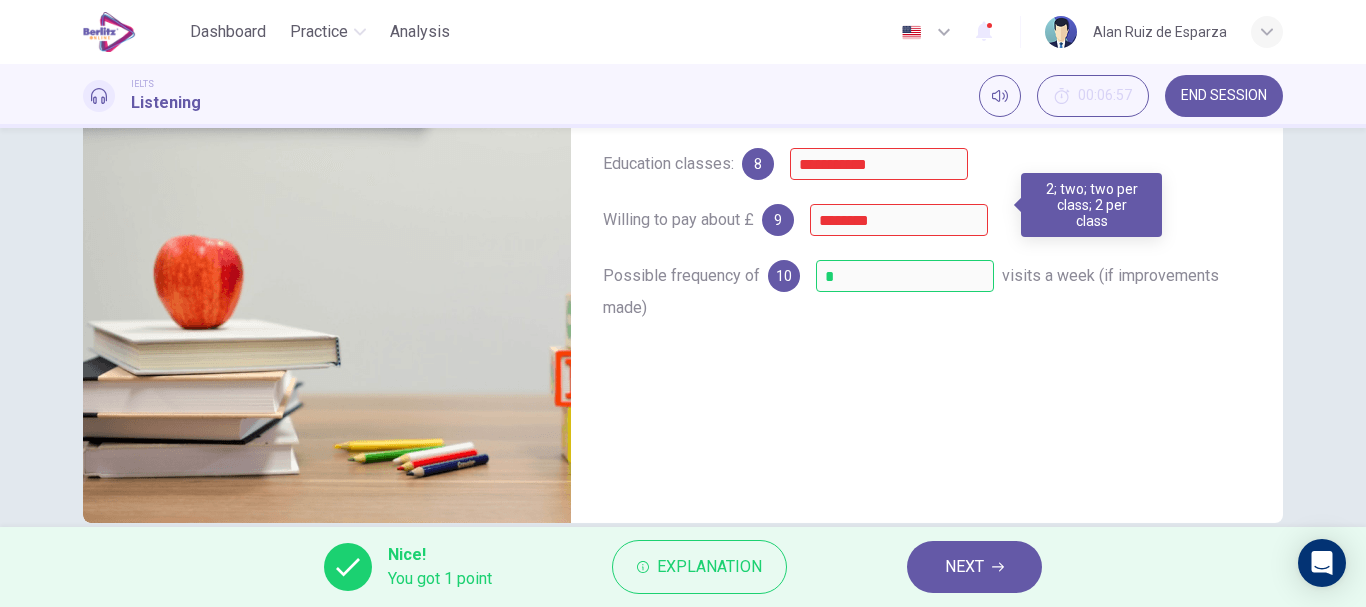 scroll, scrollTop: 359, scrollLeft: 0, axis: vertical 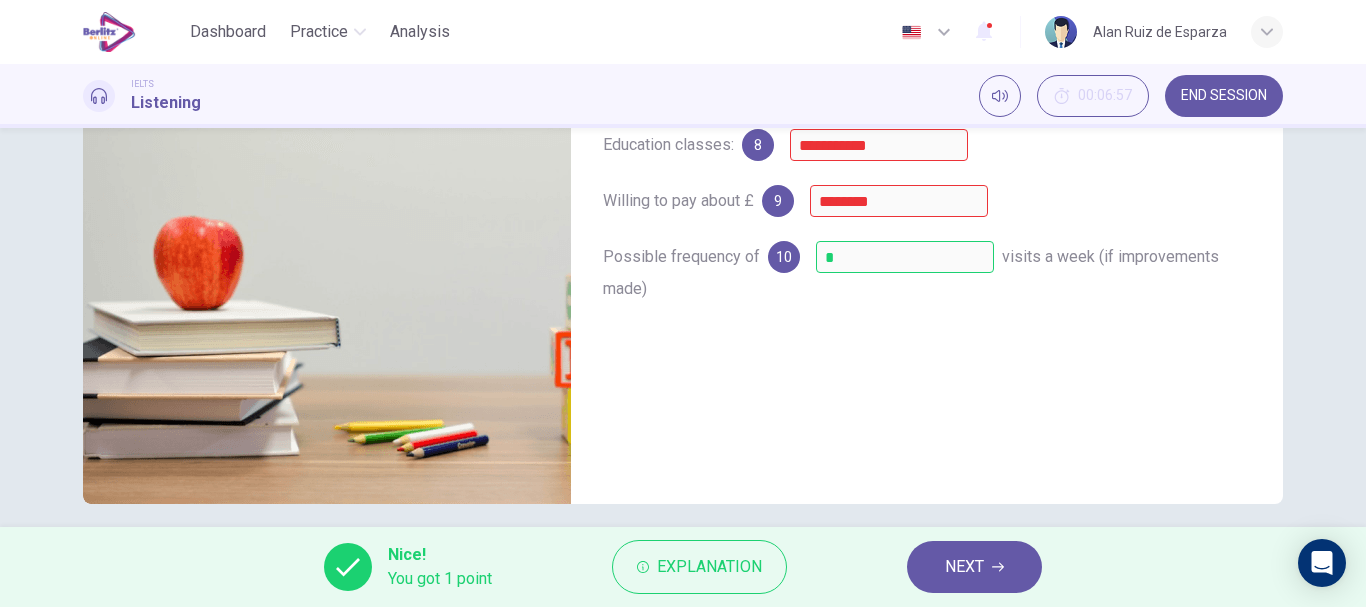 click on "NEXT" at bounding box center (974, 567) 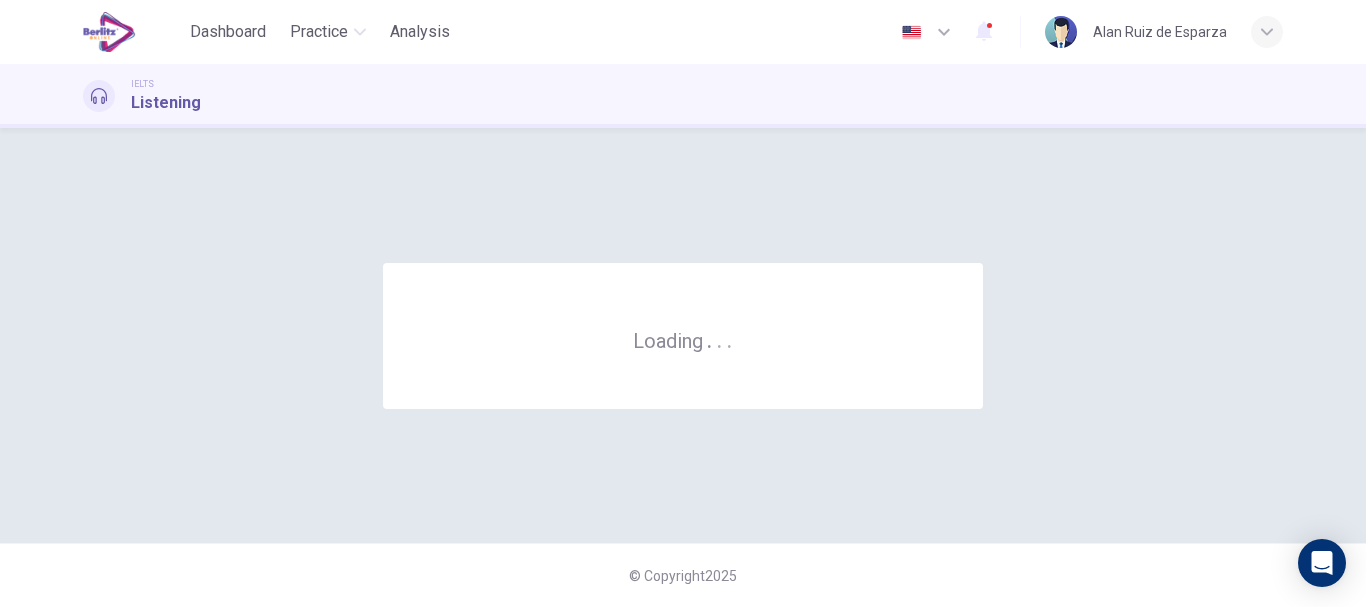 scroll, scrollTop: 0, scrollLeft: 0, axis: both 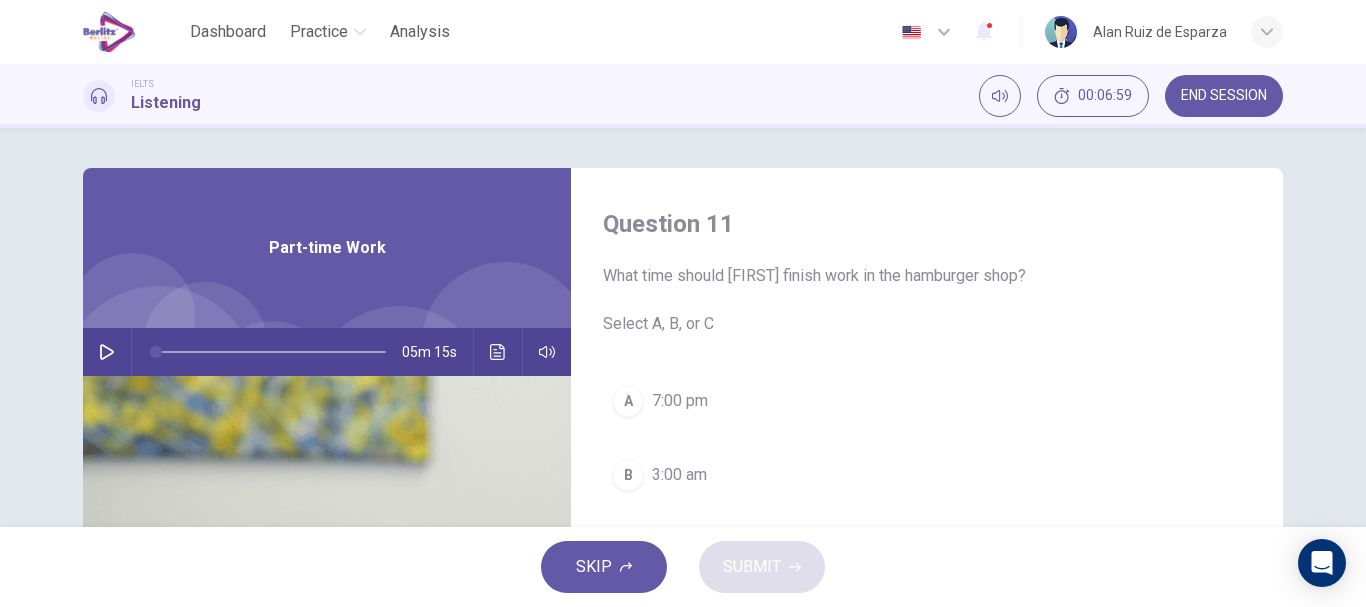 click at bounding box center (107, 352) 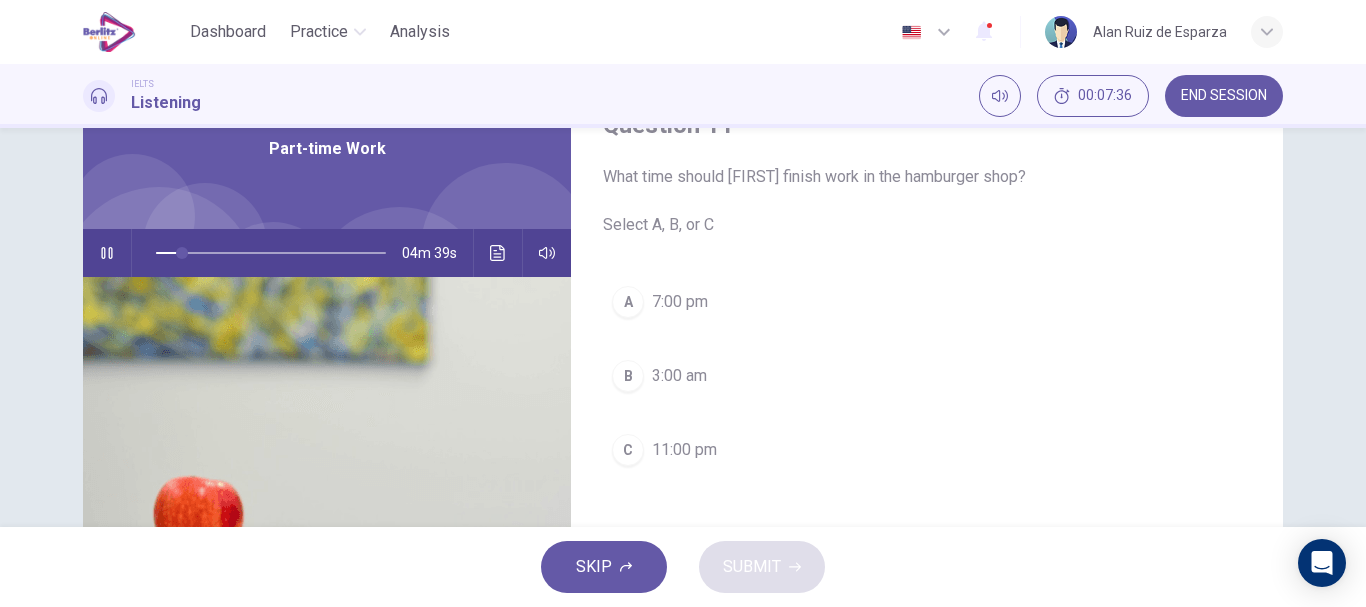scroll, scrollTop: 97, scrollLeft: 0, axis: vertical 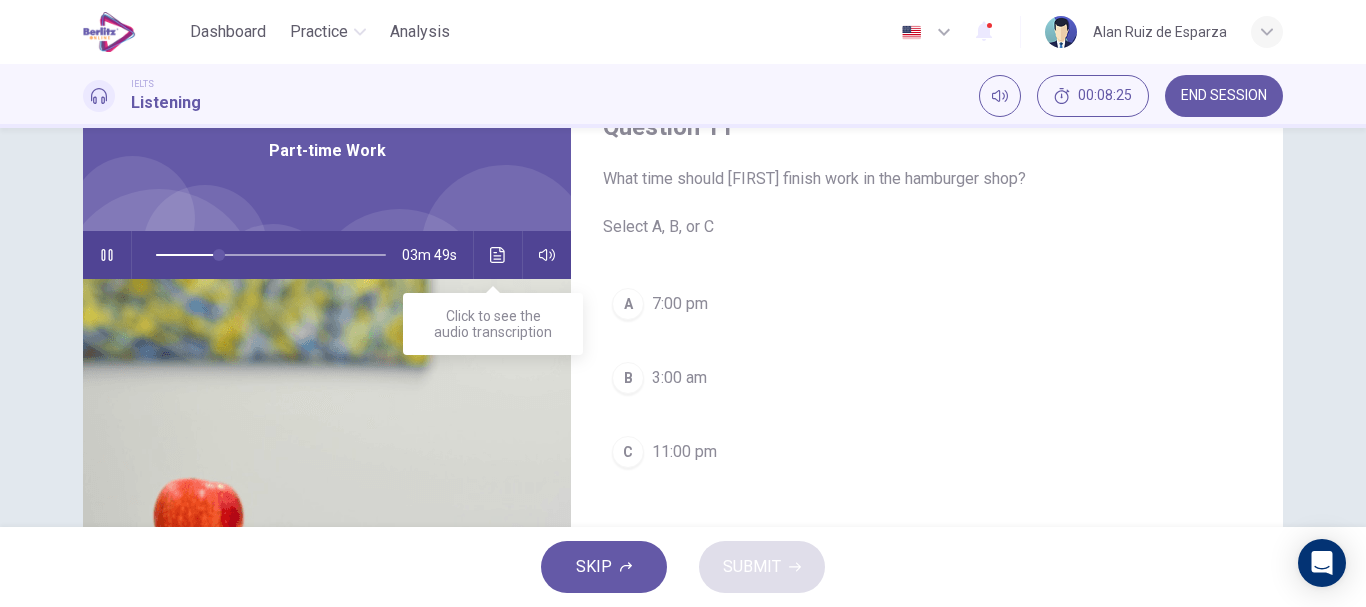 click 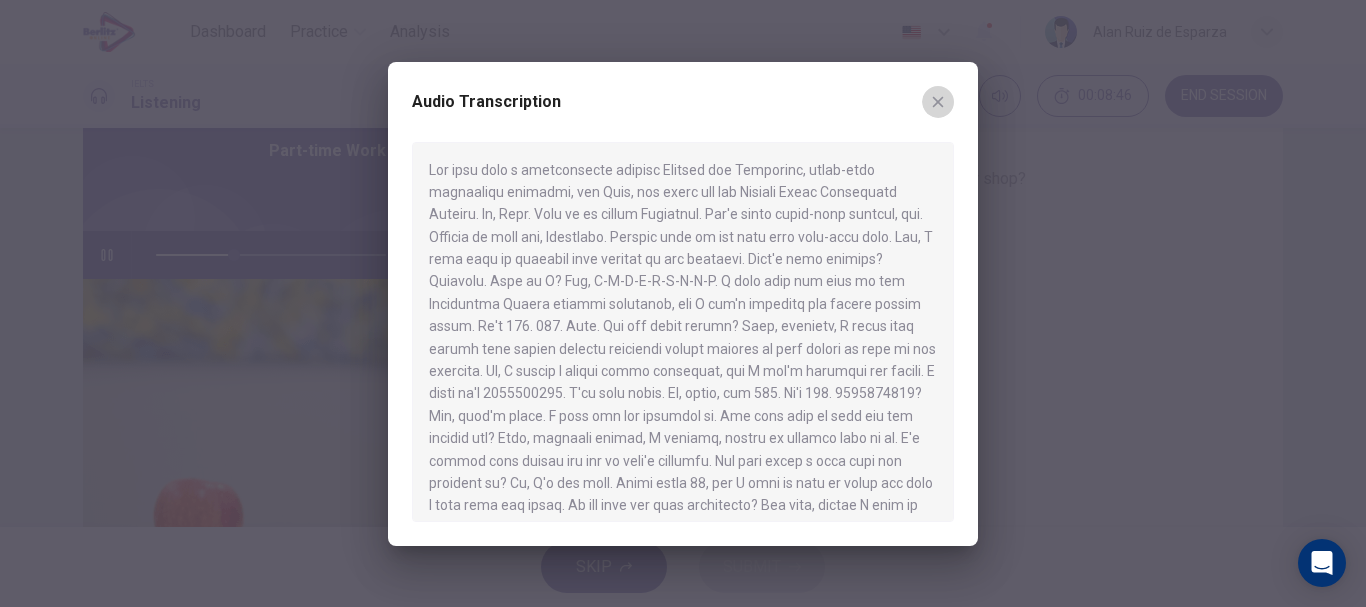 click 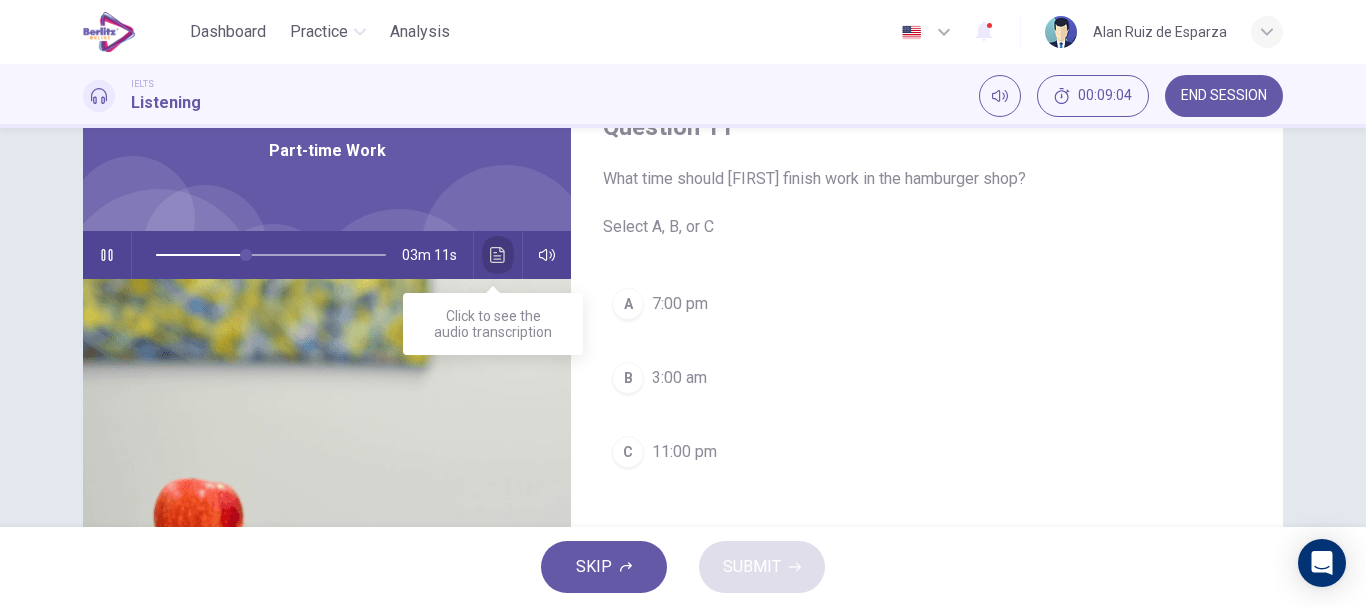 click at bounding box center [498, 255] 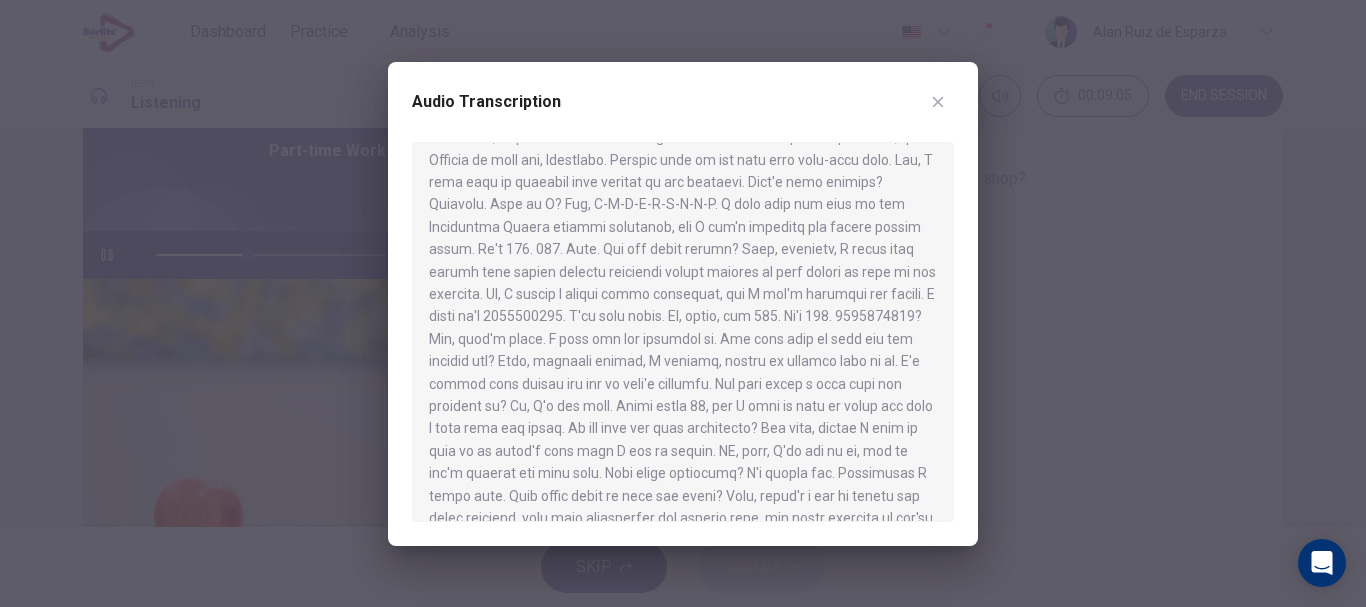 scroll, scrollTop: 79, scrollLeft: 0, axis: vertical 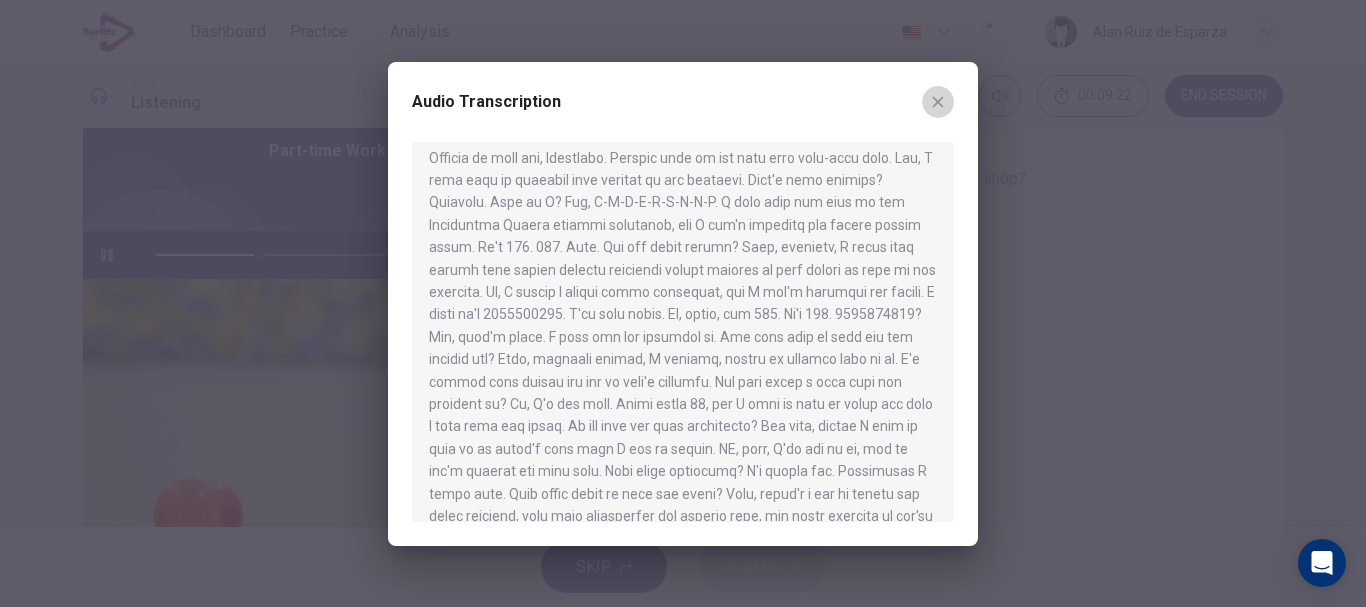 click at bounding box center [938, 102] 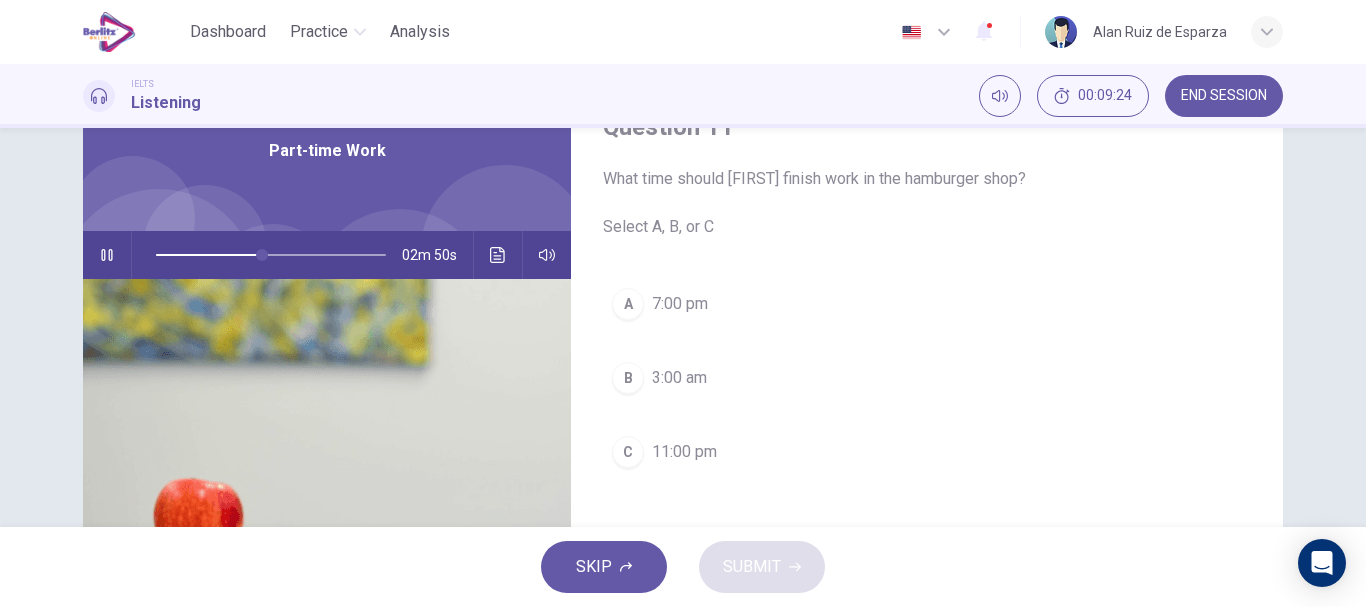 click on "C" at bounding box center [628, 452] 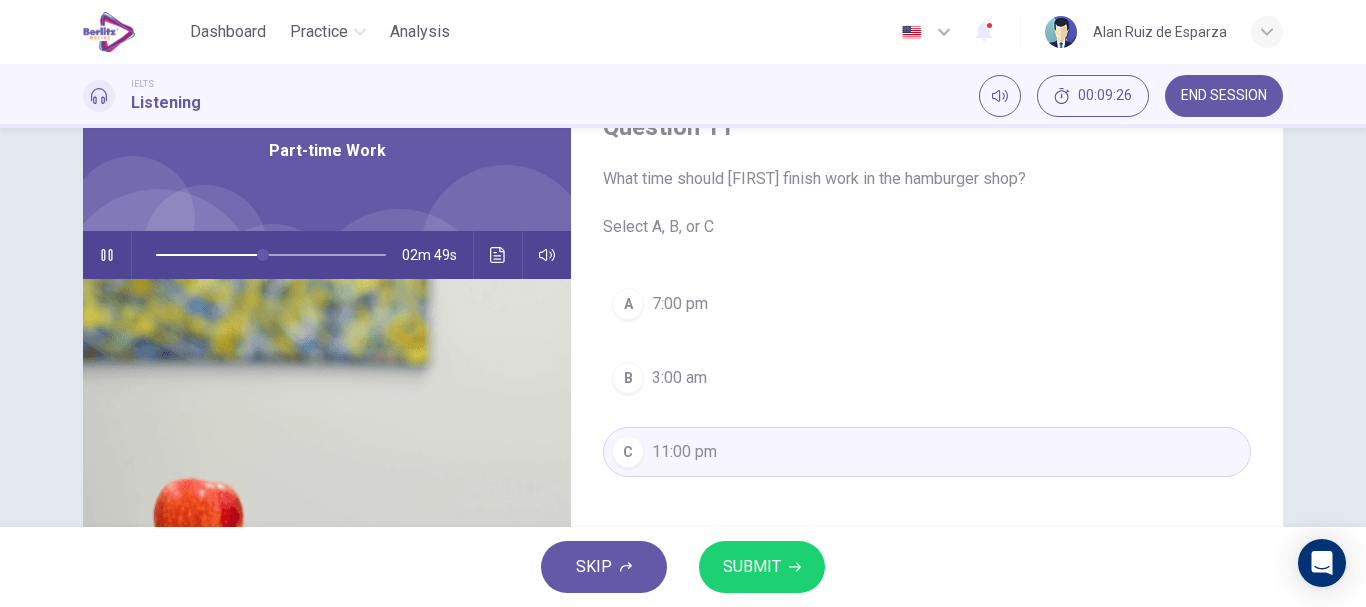 click on "SUBMIT" at bounding box center (762, 567) 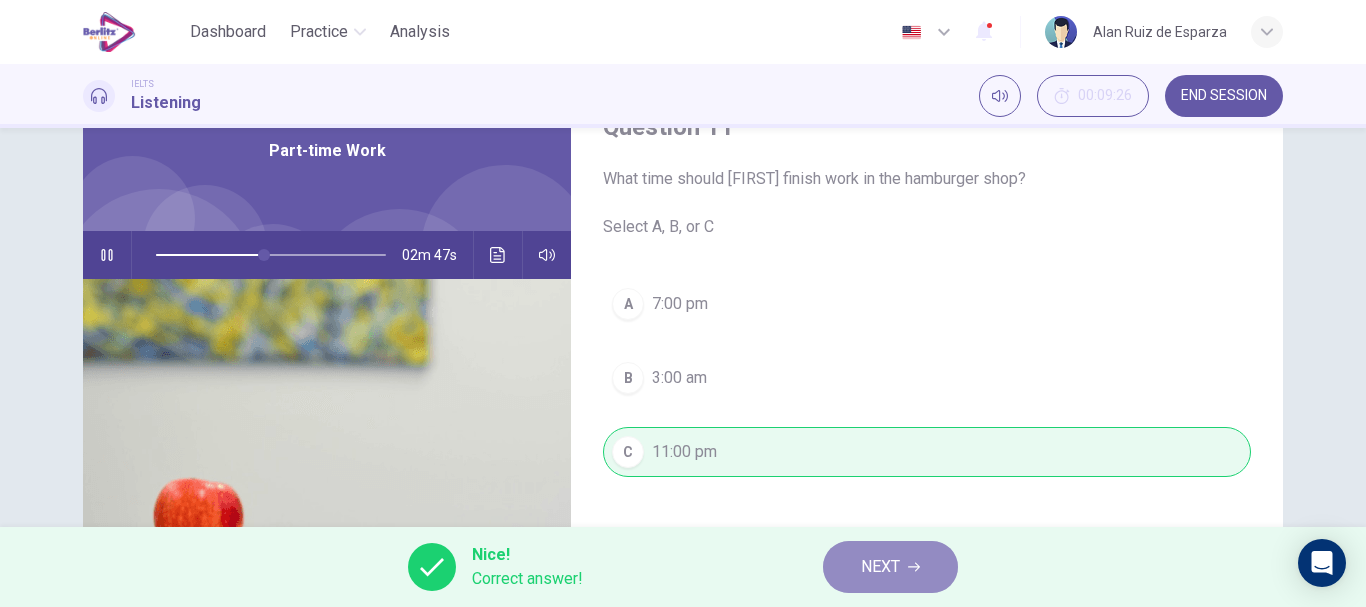 click on "NEXT" at bounding box center (890, 567) 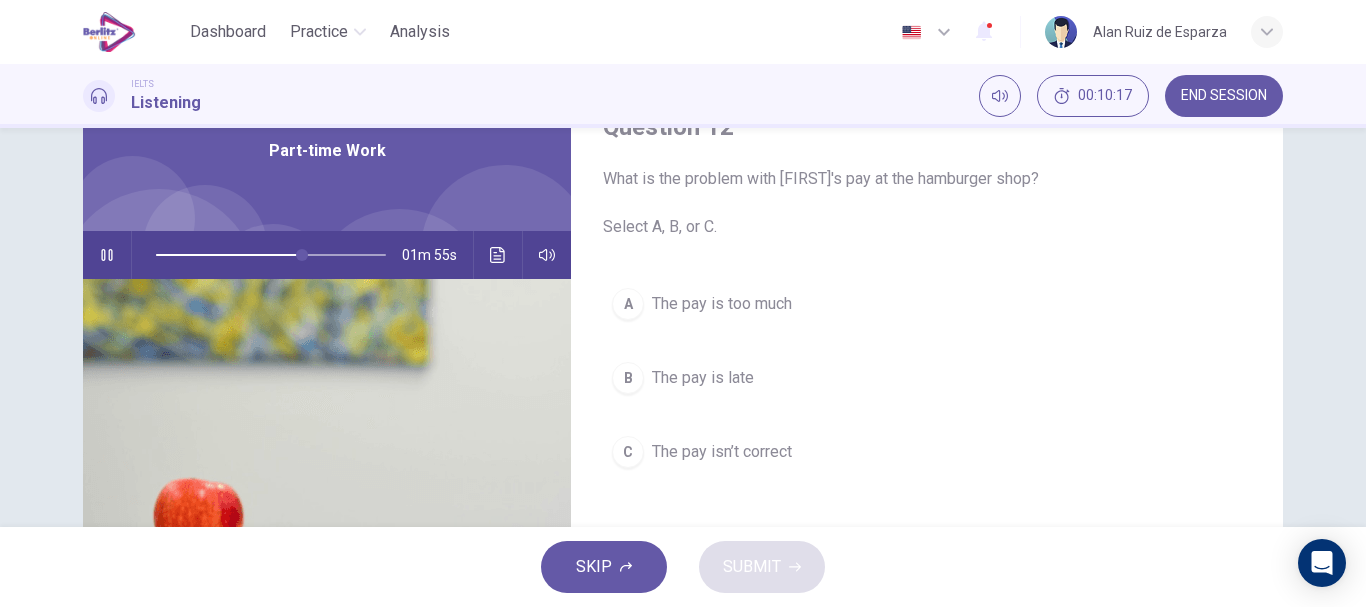 click on "The pay is late" at bounding box center (703, 378) 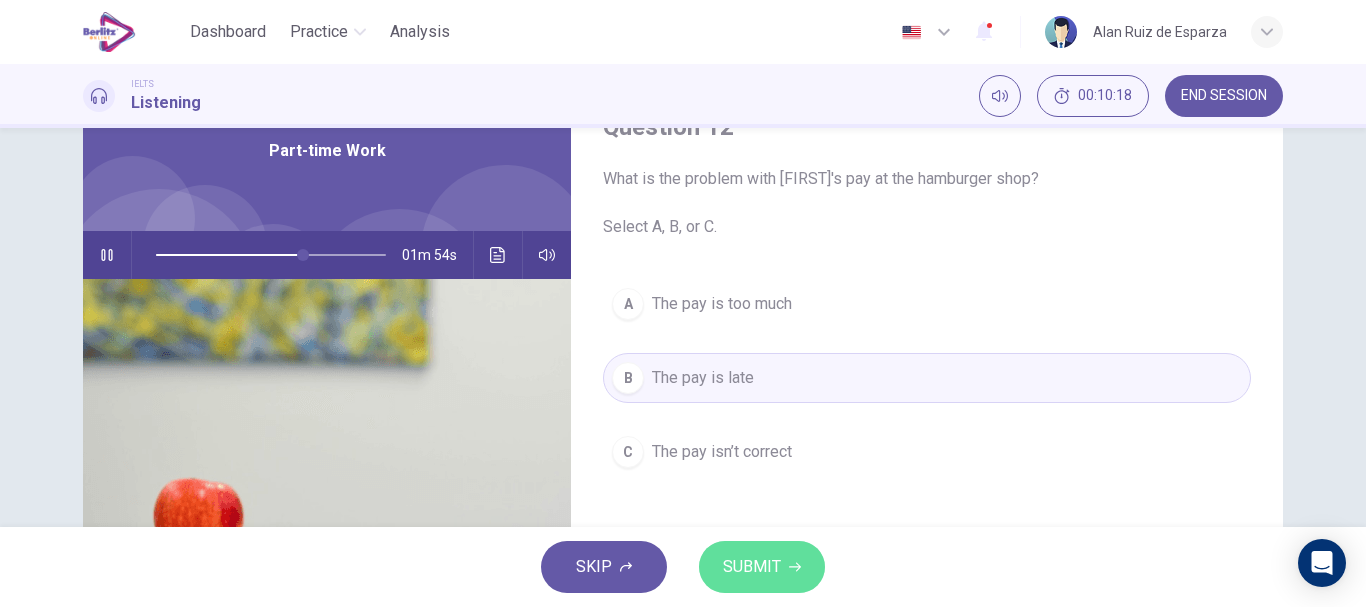 click 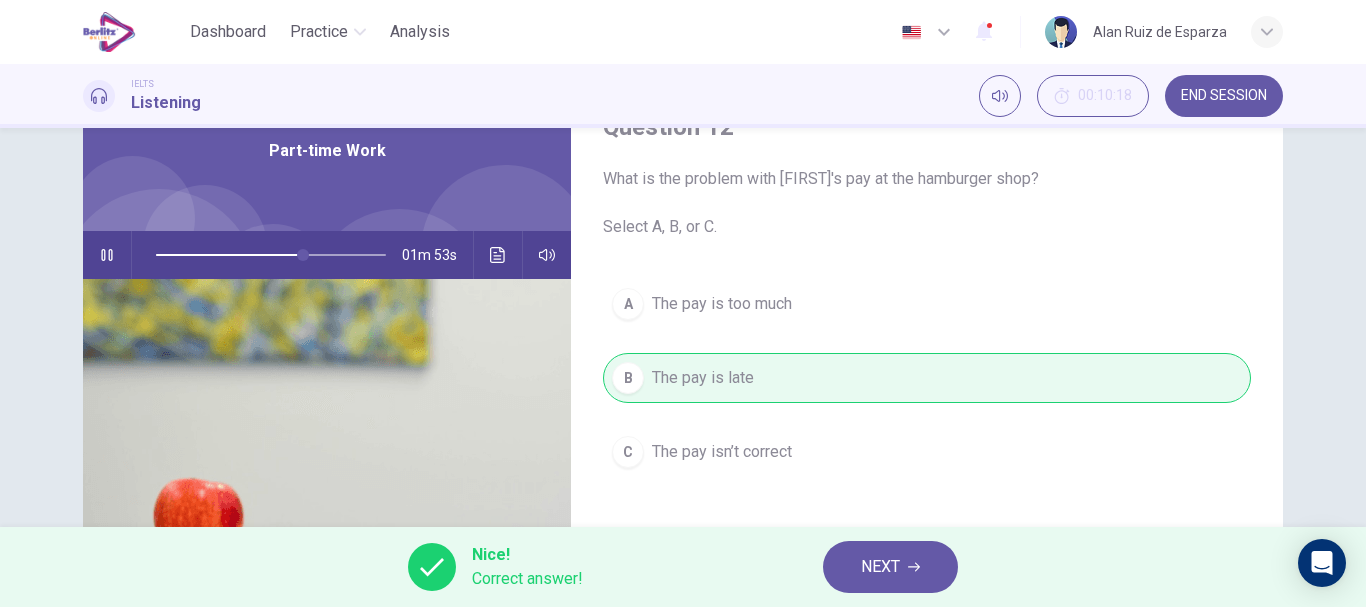 click on "NEXT" at bounding box center (880, 567) 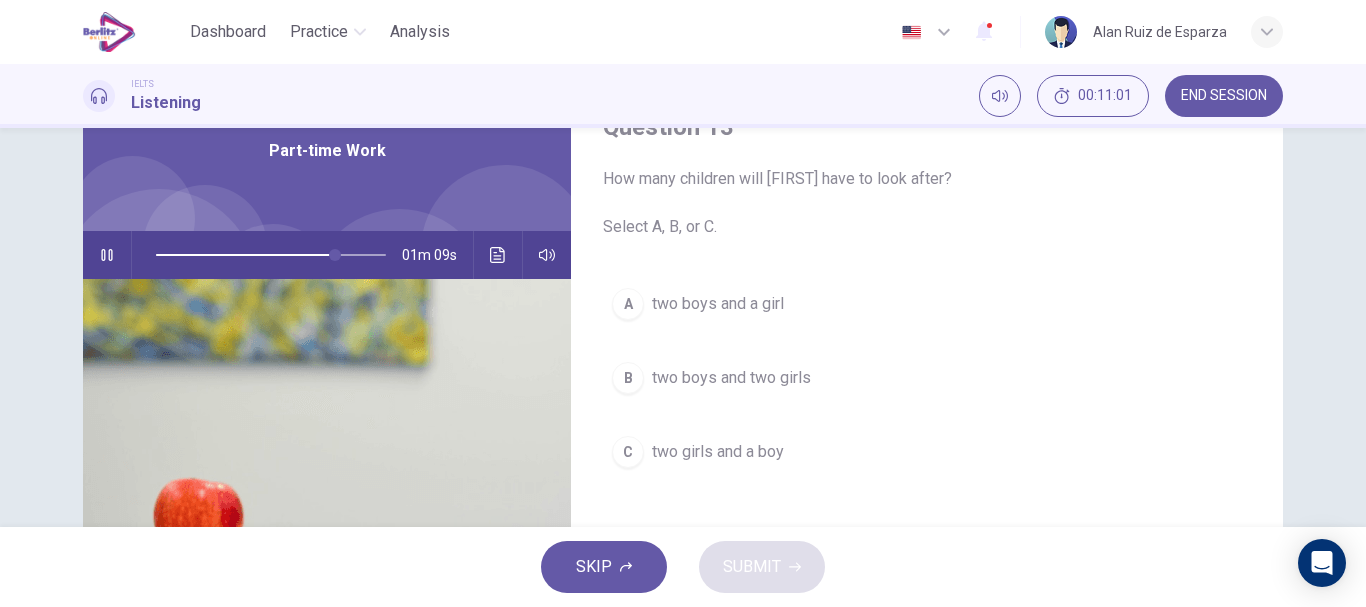 click on "two boys and two girls" at bounding box center [731, 378] 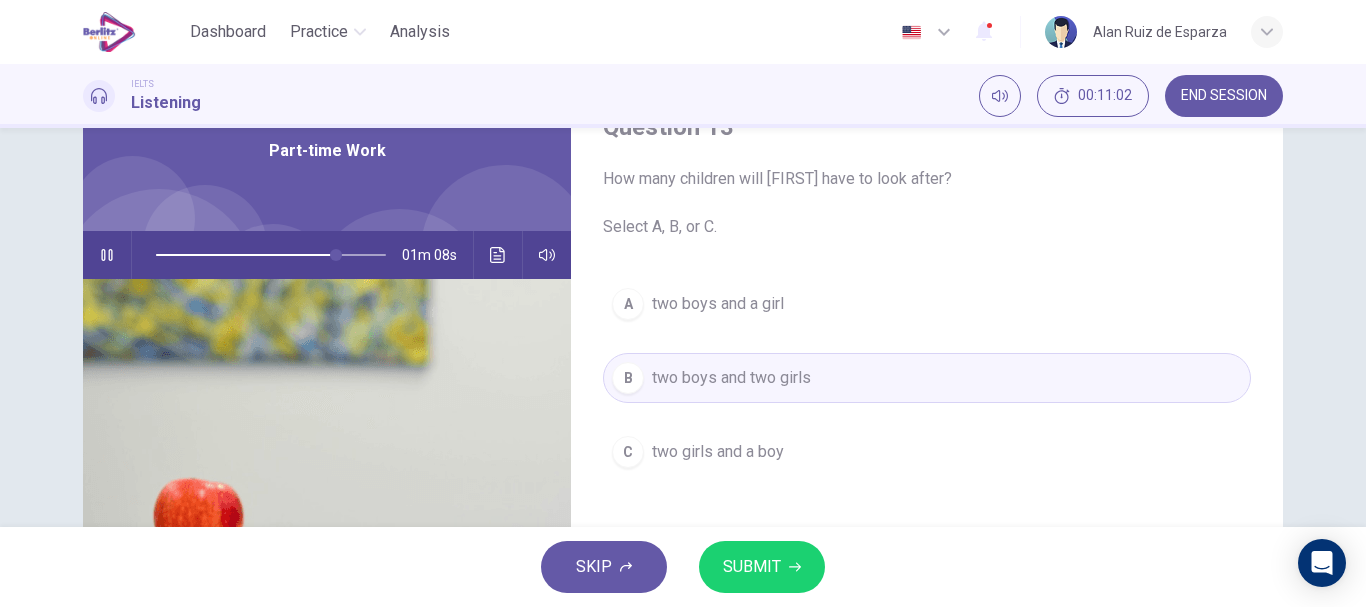 click on "SKIP SUBMIT" at bounding box center (683, 567) 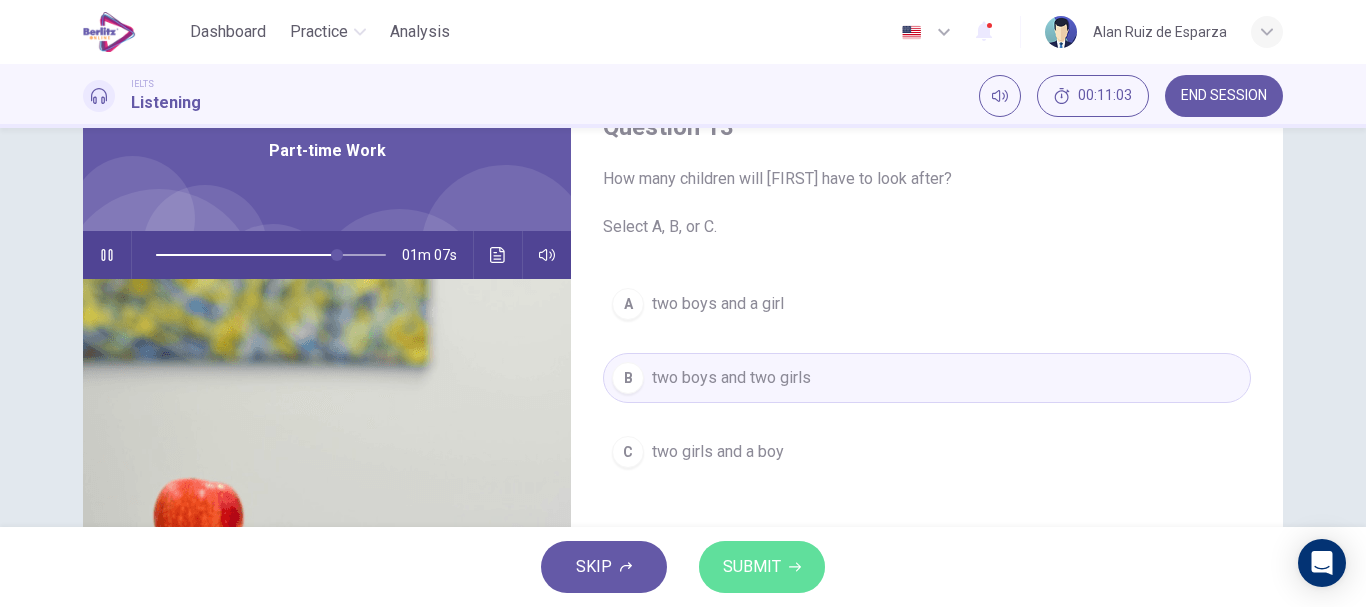 click on "SUBMIT" at bounding box center (752, 567) 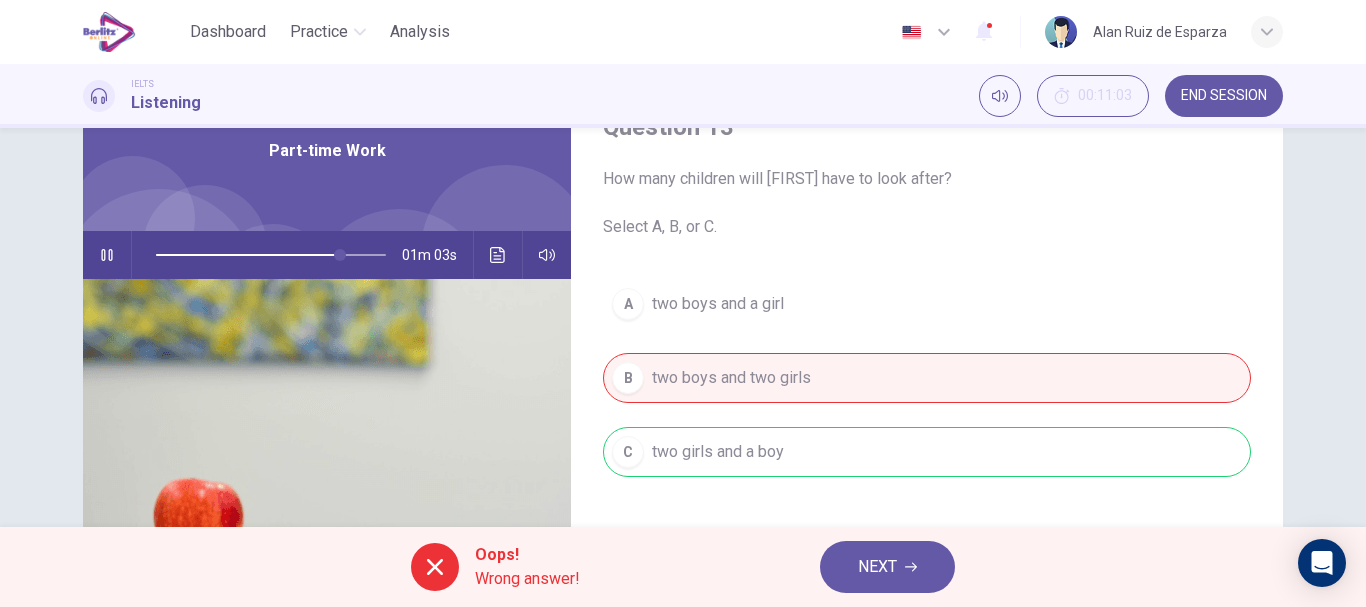 type on "**" 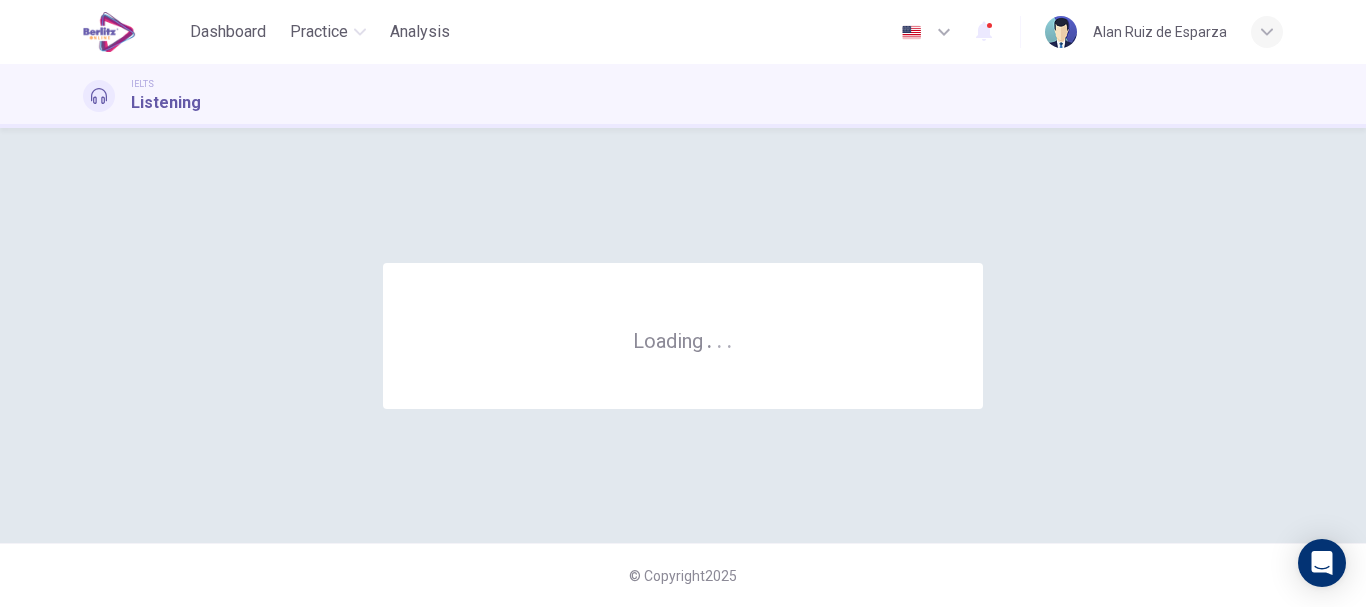 scroll, scrollTop: 0, scrollLeft: 0, axis: both 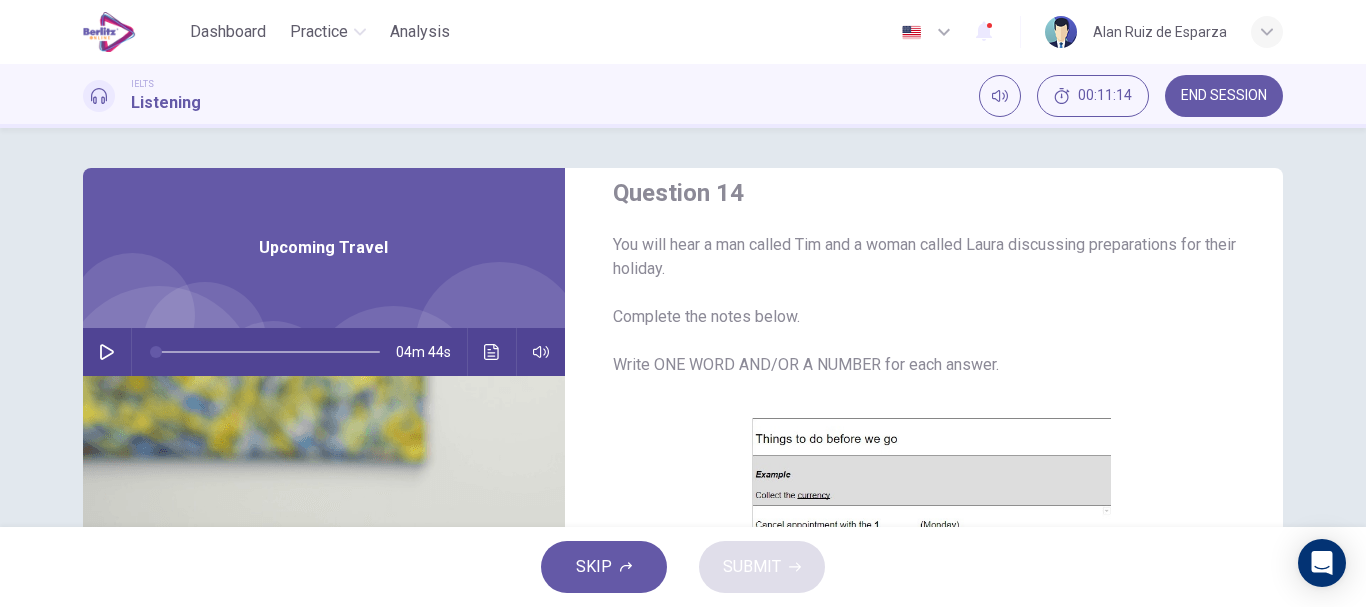 click 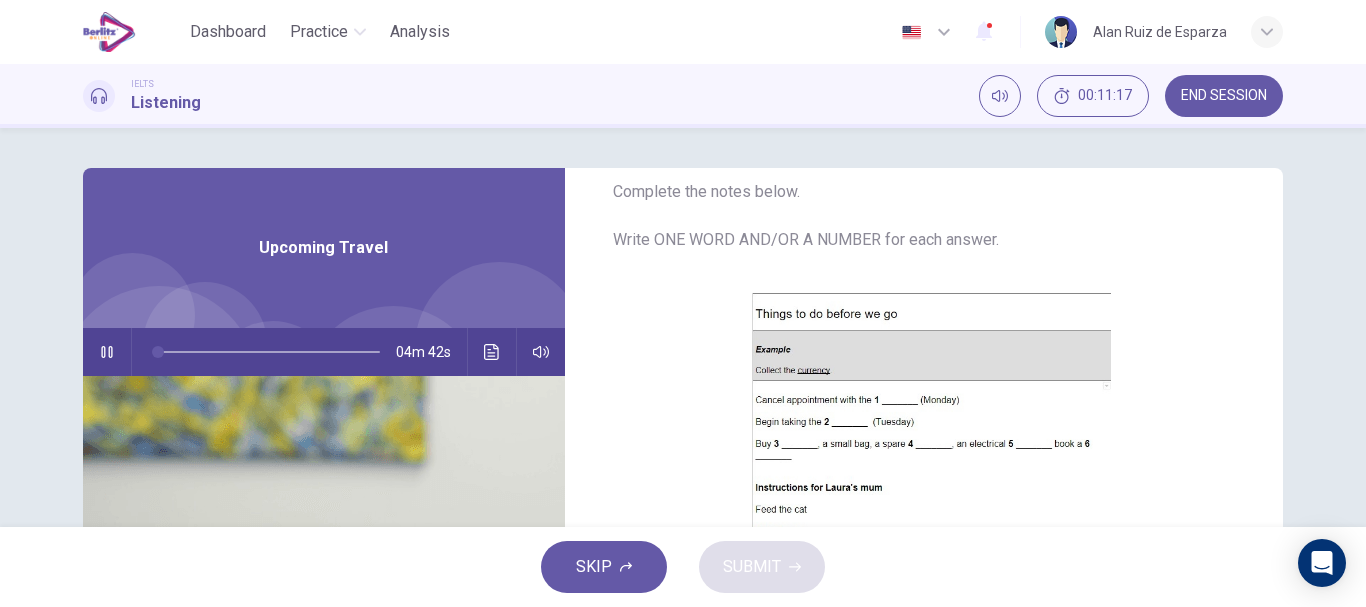 scroll, scrollTop: 157, scrollLeft: 0, axis: vertical 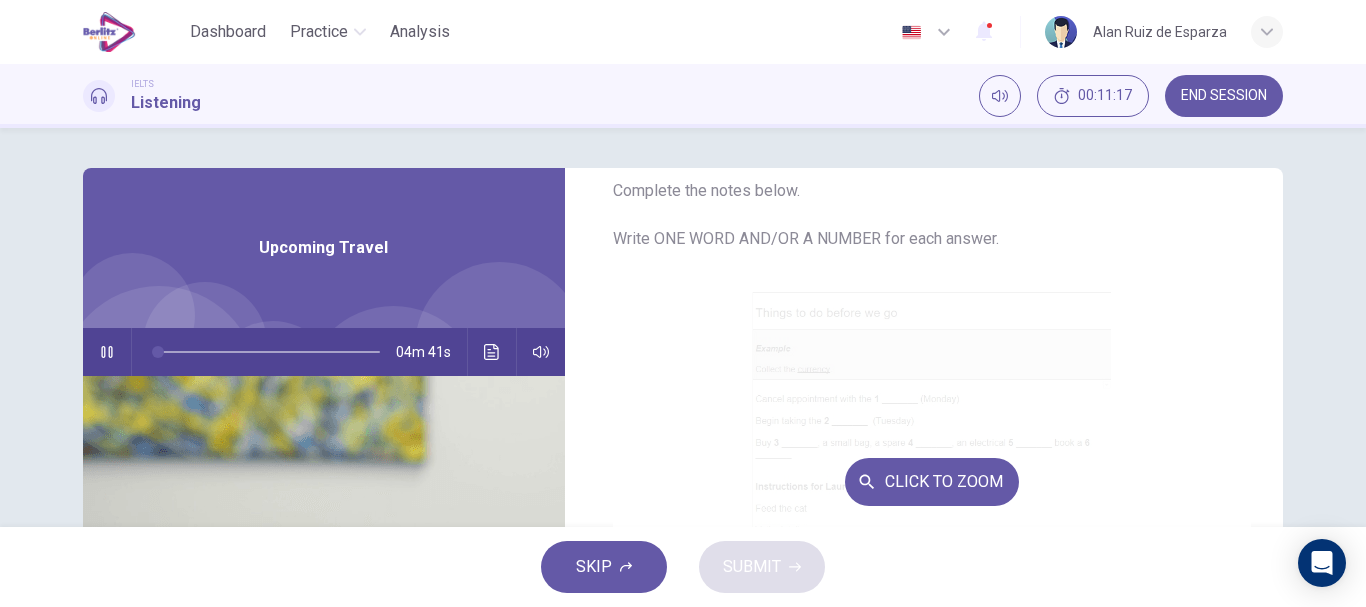 click on "Click to Zoom" at bounding box center (932, 481) 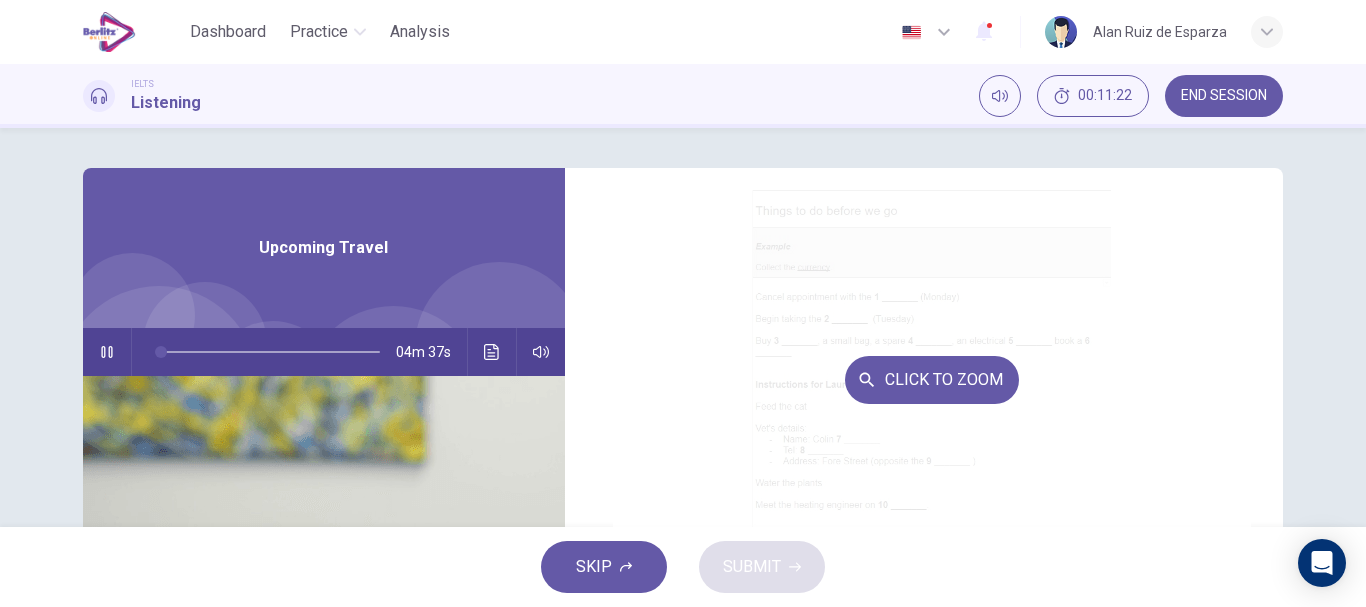 scroll, scrollTop: 263, scrollLeft: 0, axis: vertical 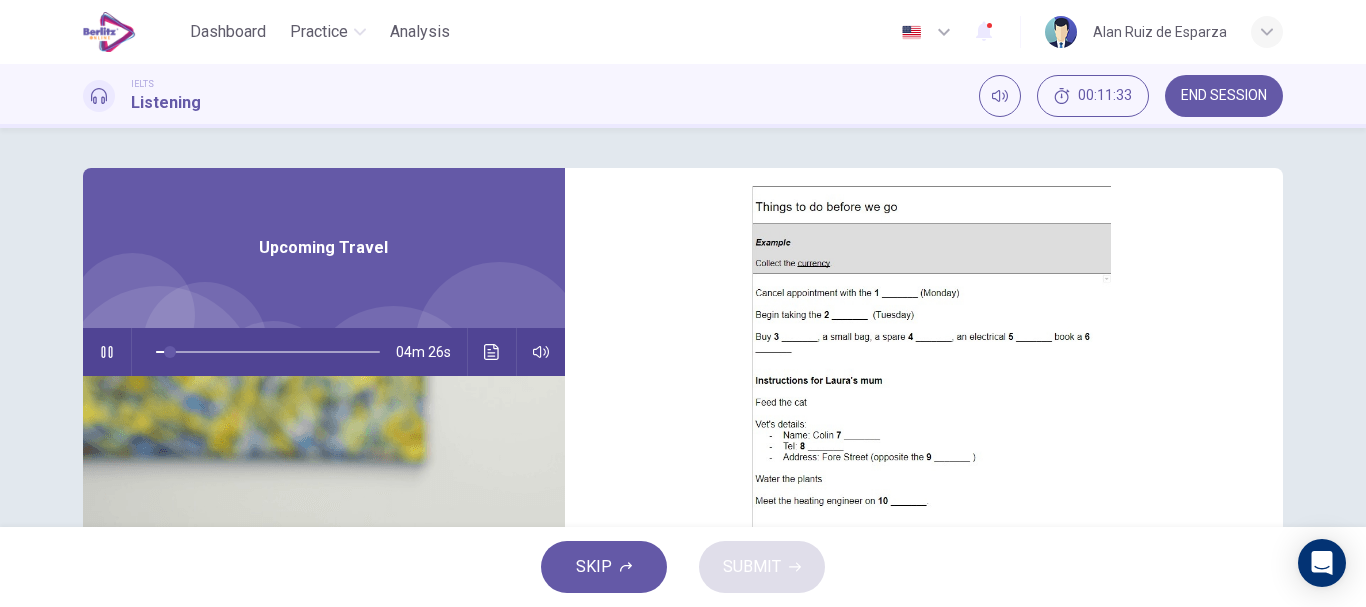 click at bounding box center [107, 352] 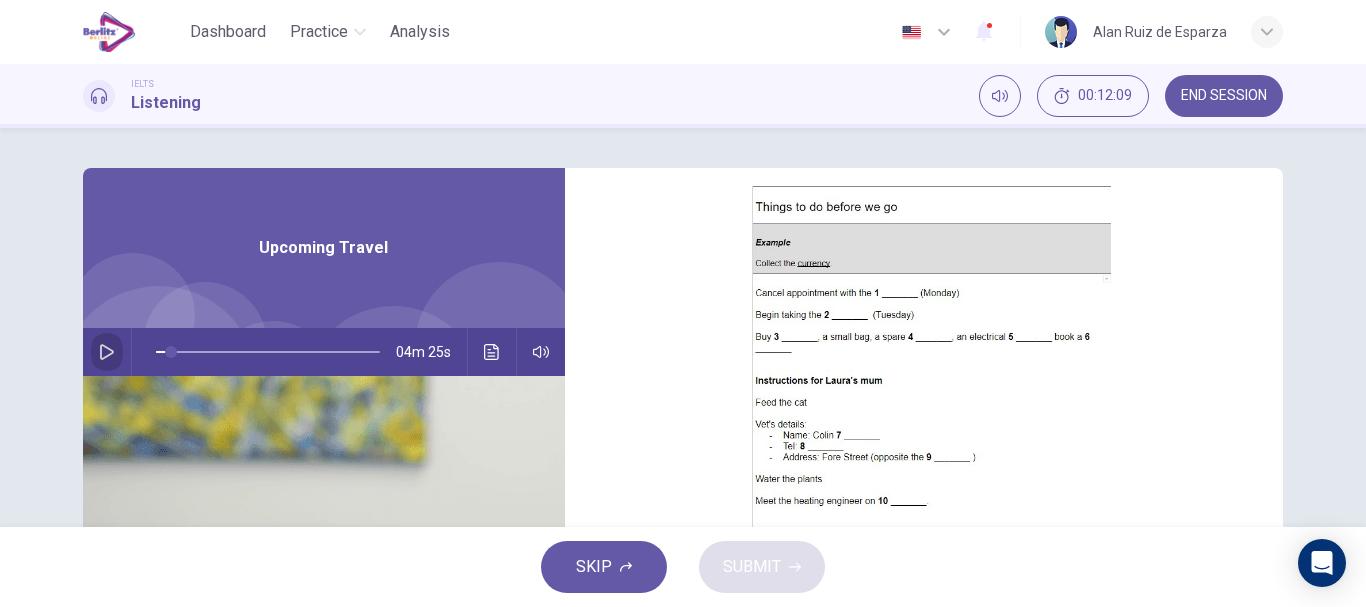 click at bounding box center [107, 352] 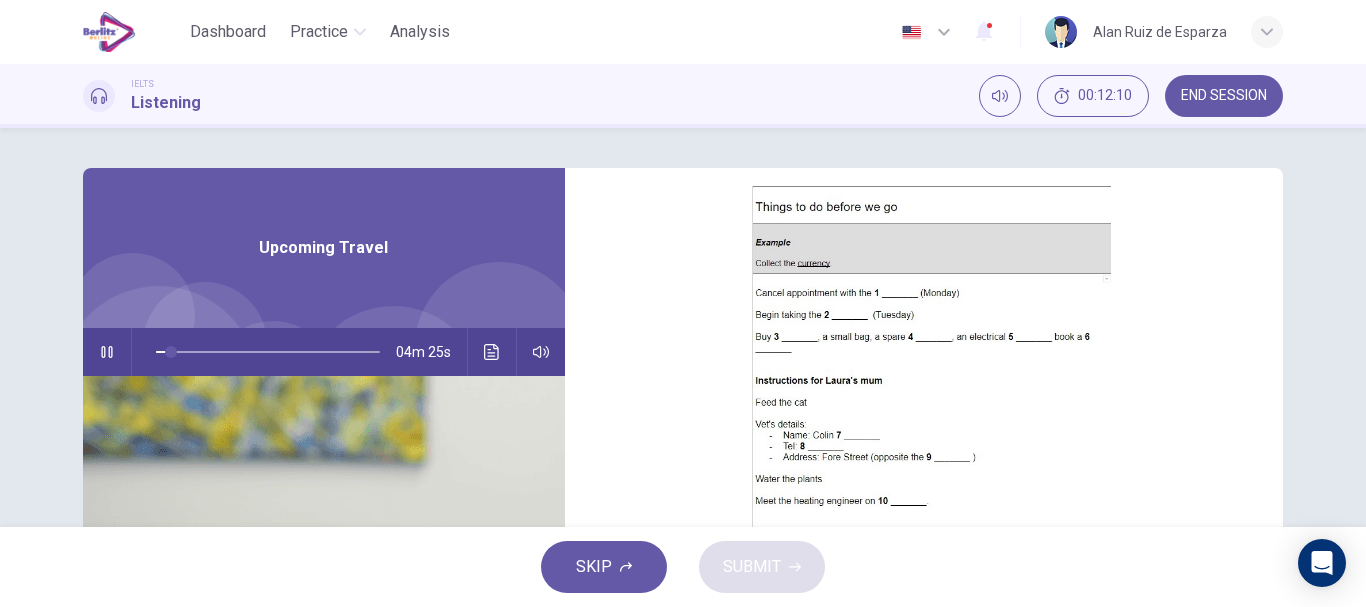 type 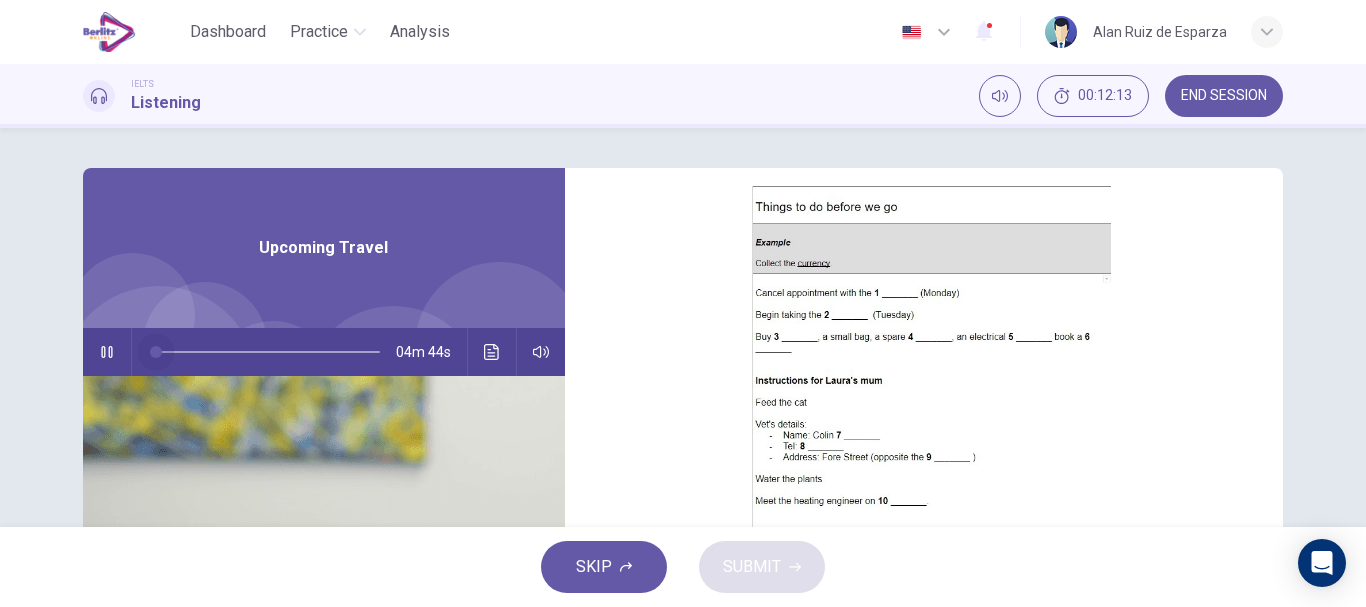 drag, startPoint x: 162, startPoint y: 353, endPoint x: 33, endPoint y: 341, distance: 129.55693 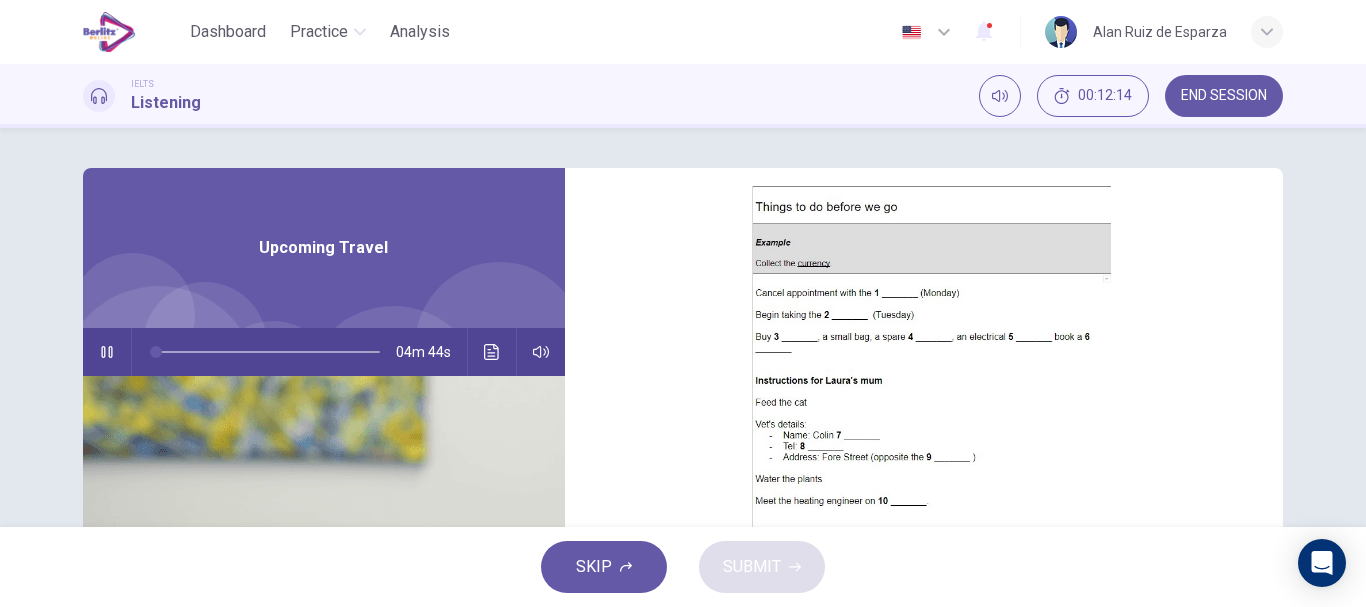 click 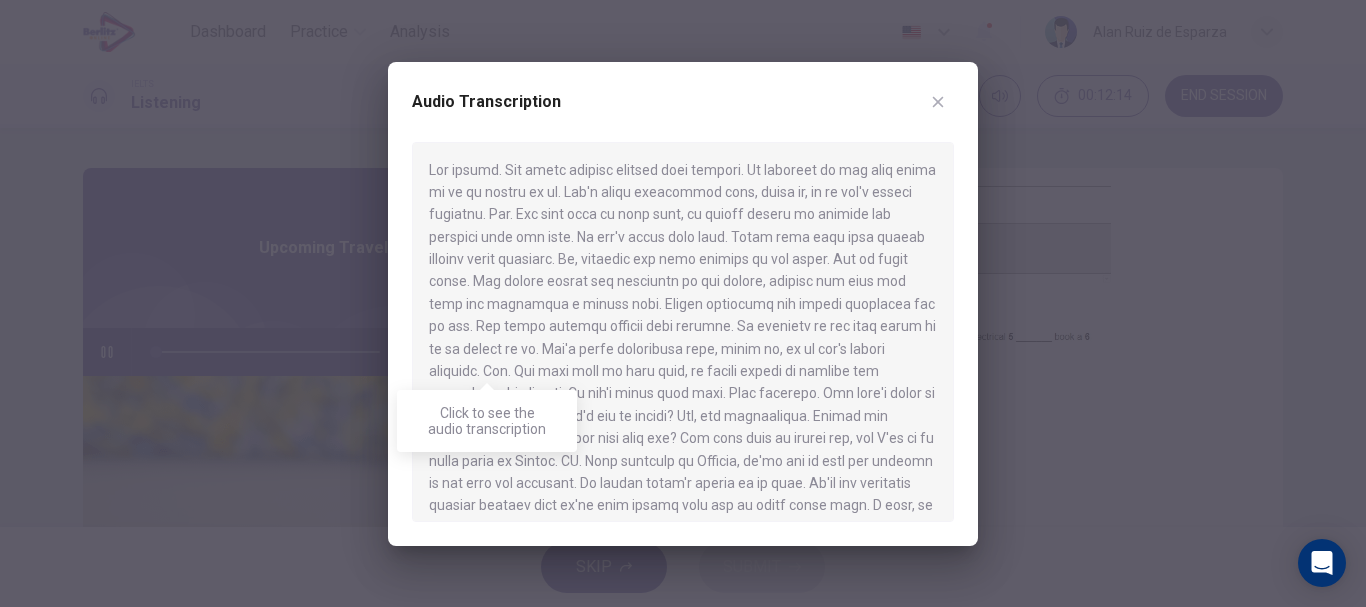 type on "*" 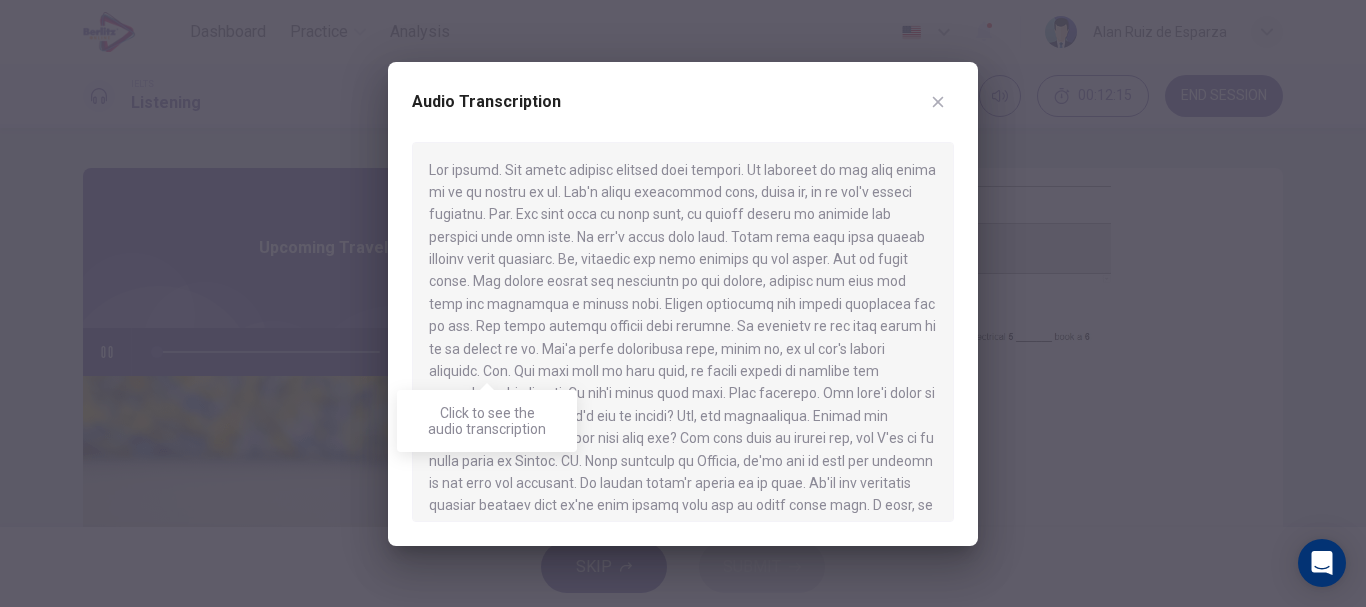 type 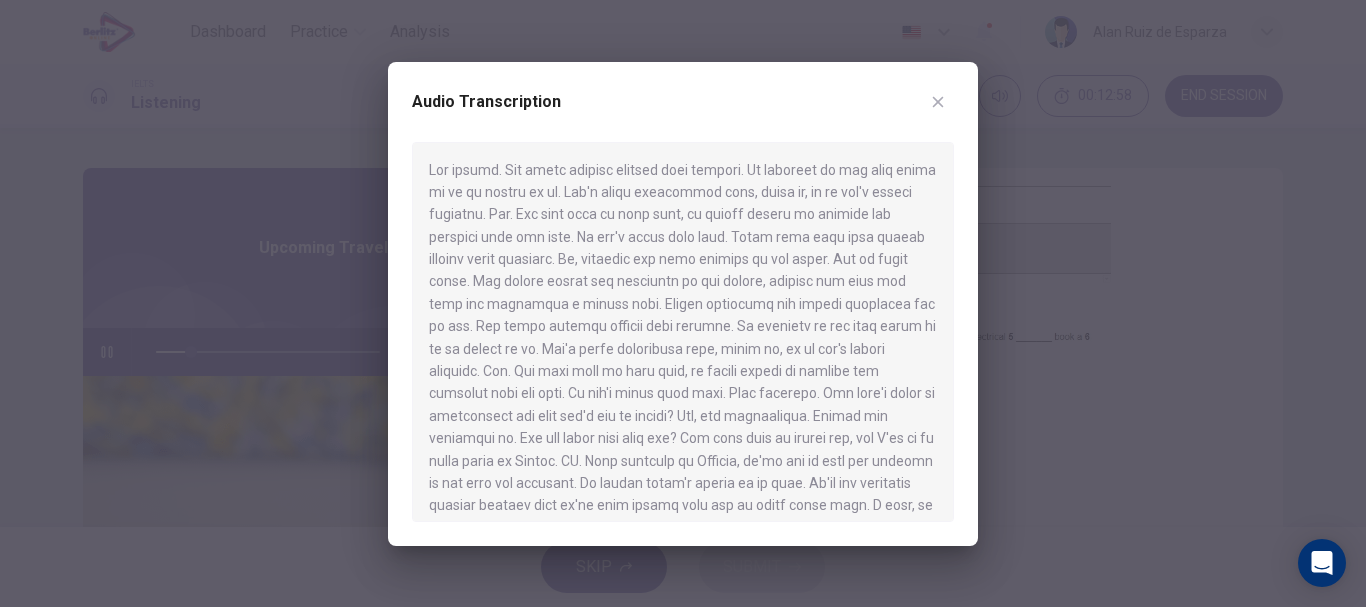 click 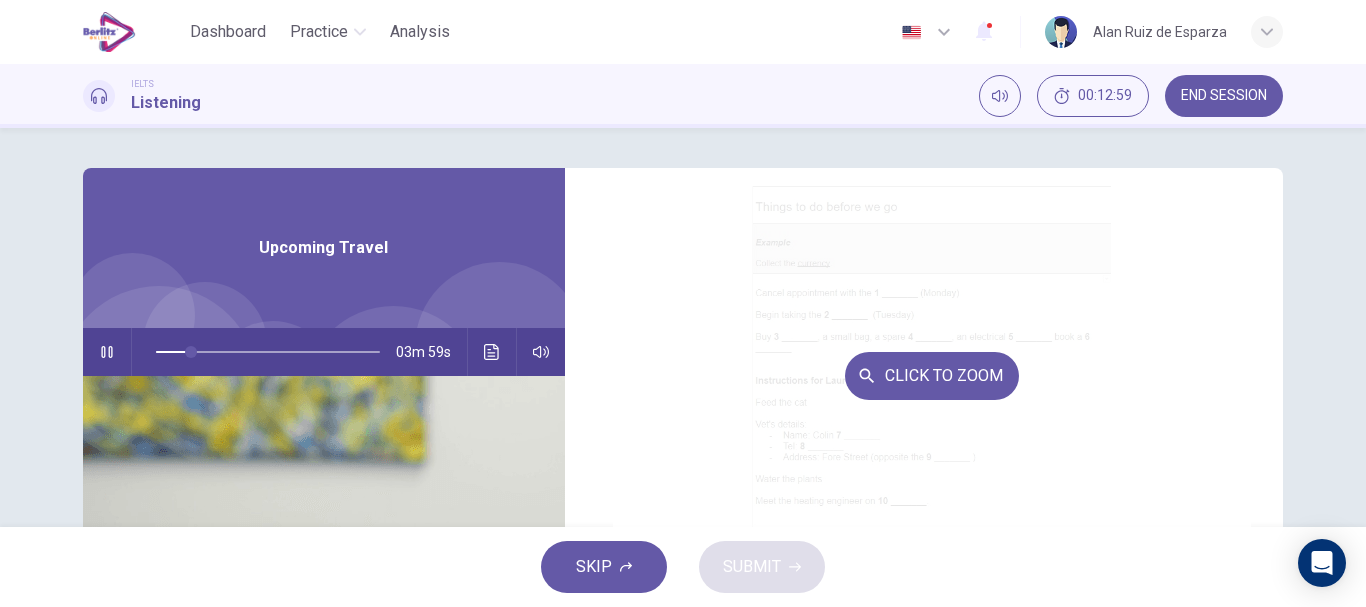 scroll, scrollTop: 582, scrollLeft: 0, axis: vertical 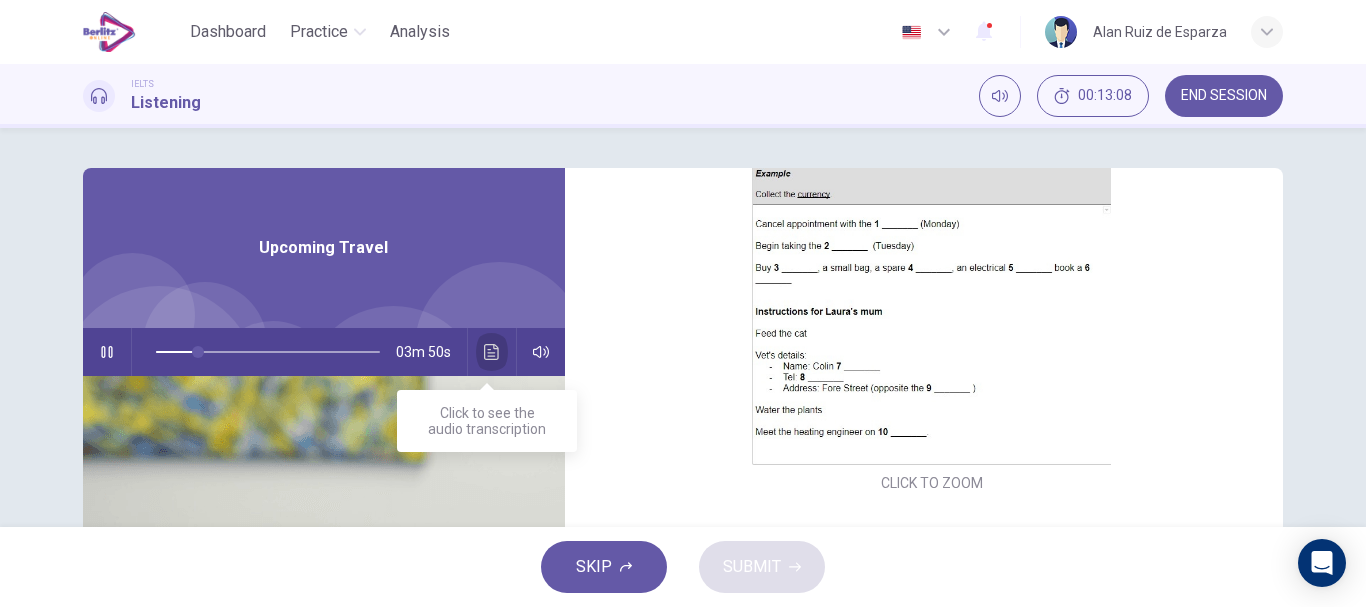 click 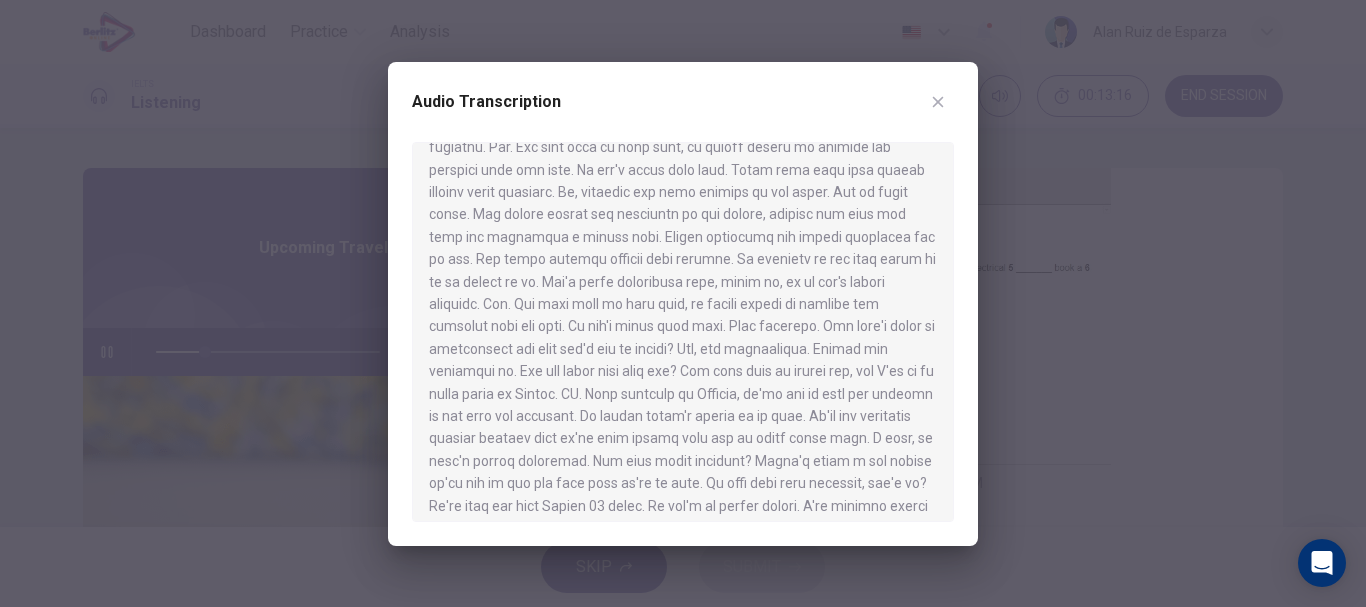 scroll, scrollTop: 66, scrollLeft: 0, axis: vertical 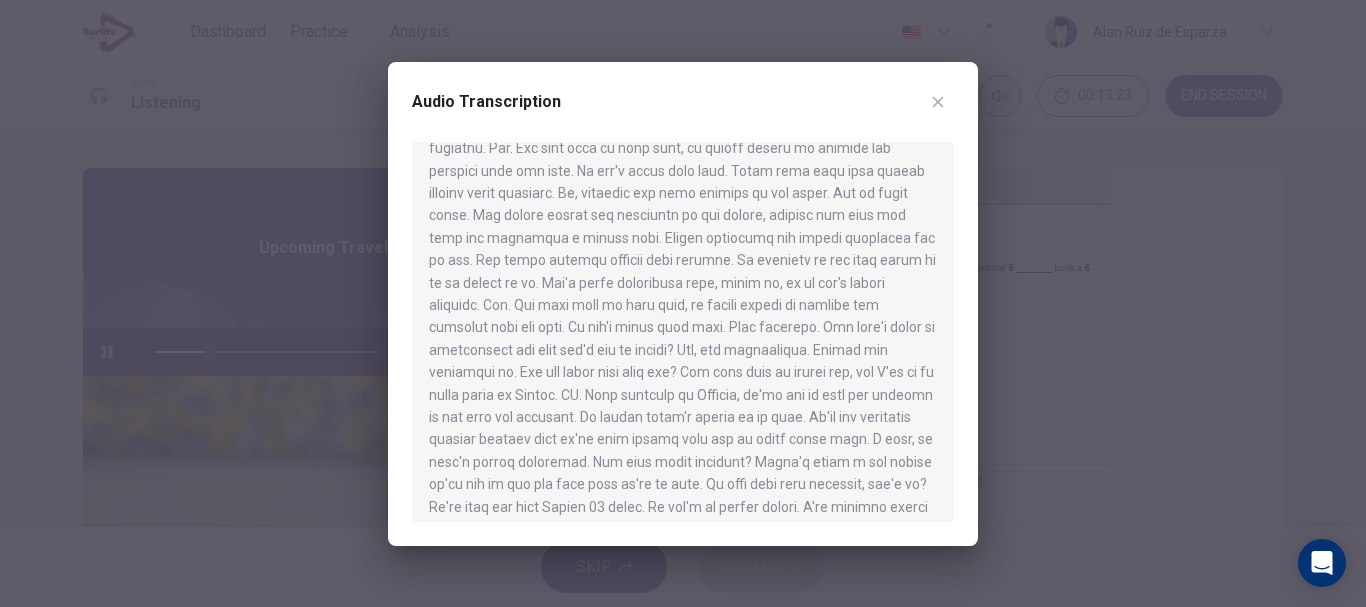 drag, startPoint x: 744, startPoint y: 349, endPoint x: 809, endPoint y: 351, distance: 65.03076 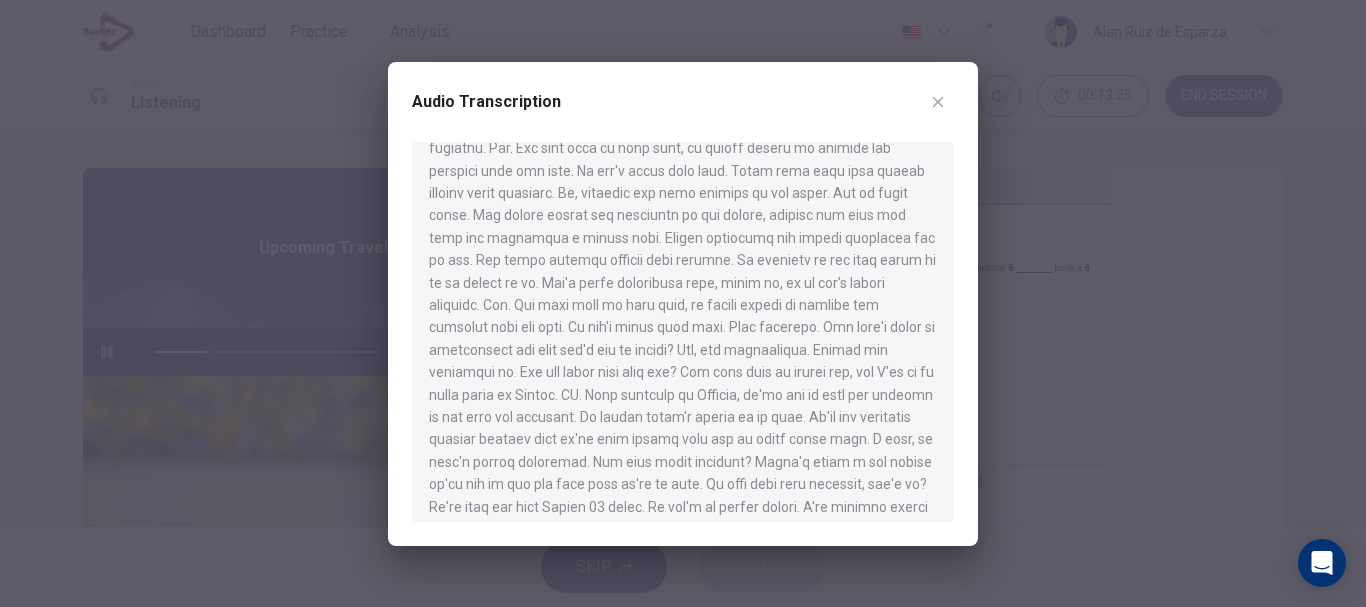 click 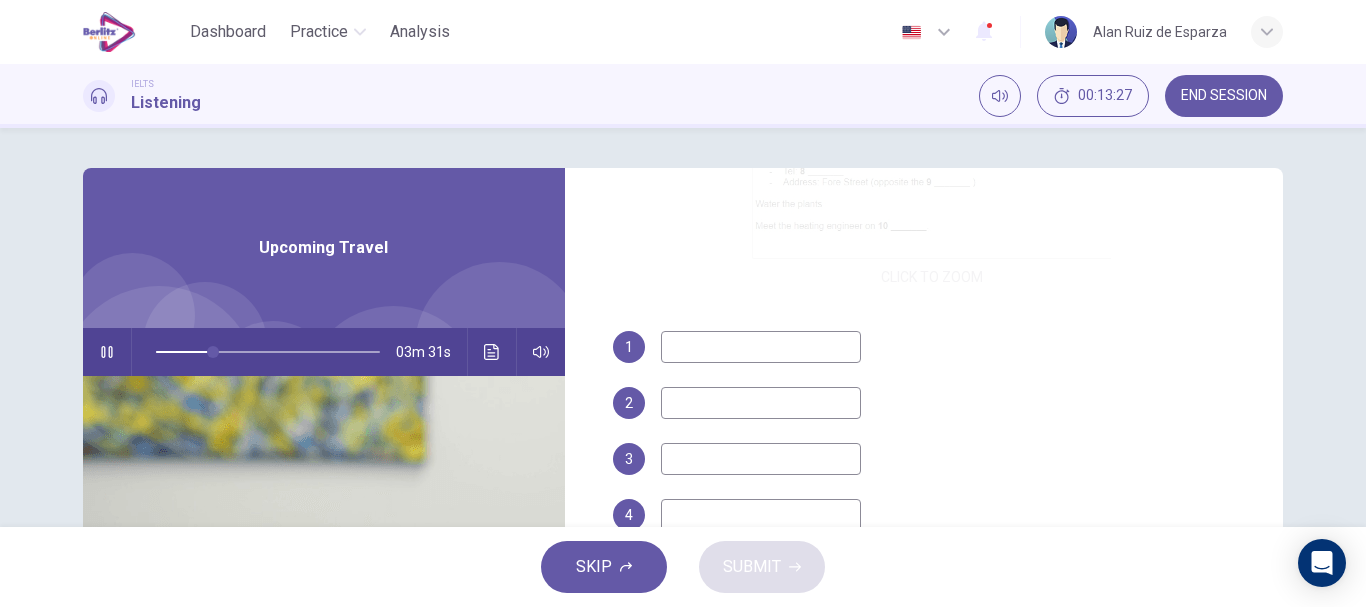 scroll, scrollTop: 582, scrollLeft: 0, axis: vertical 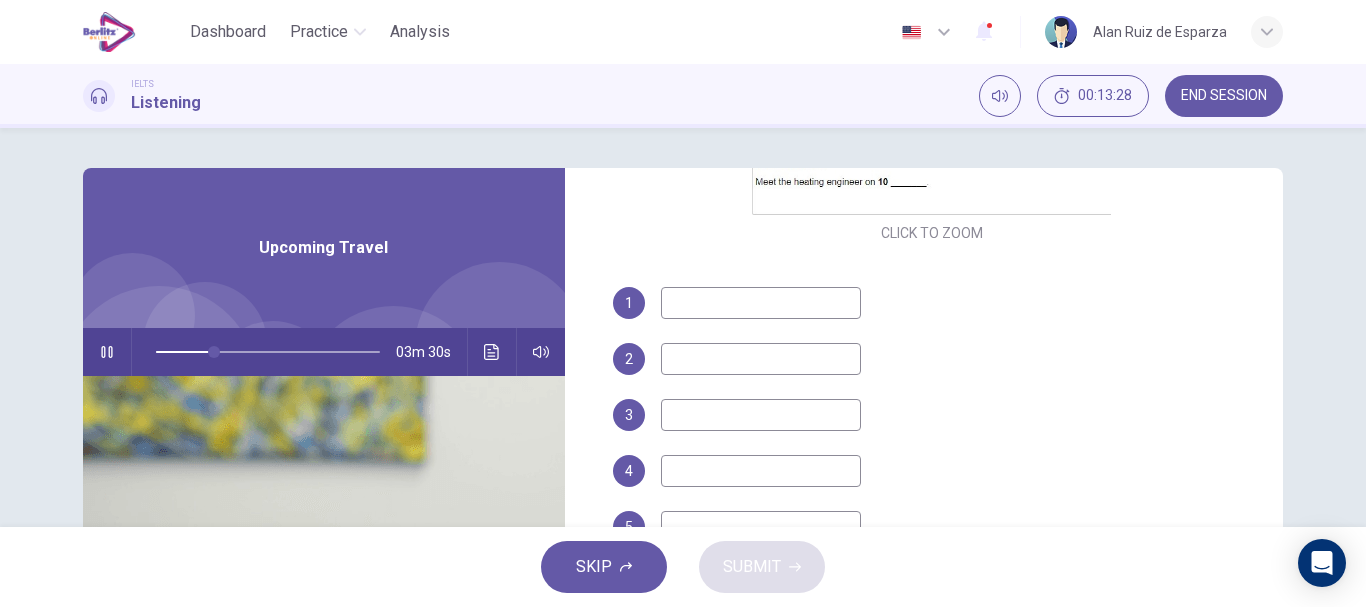 click at bounding box center (761, 303) 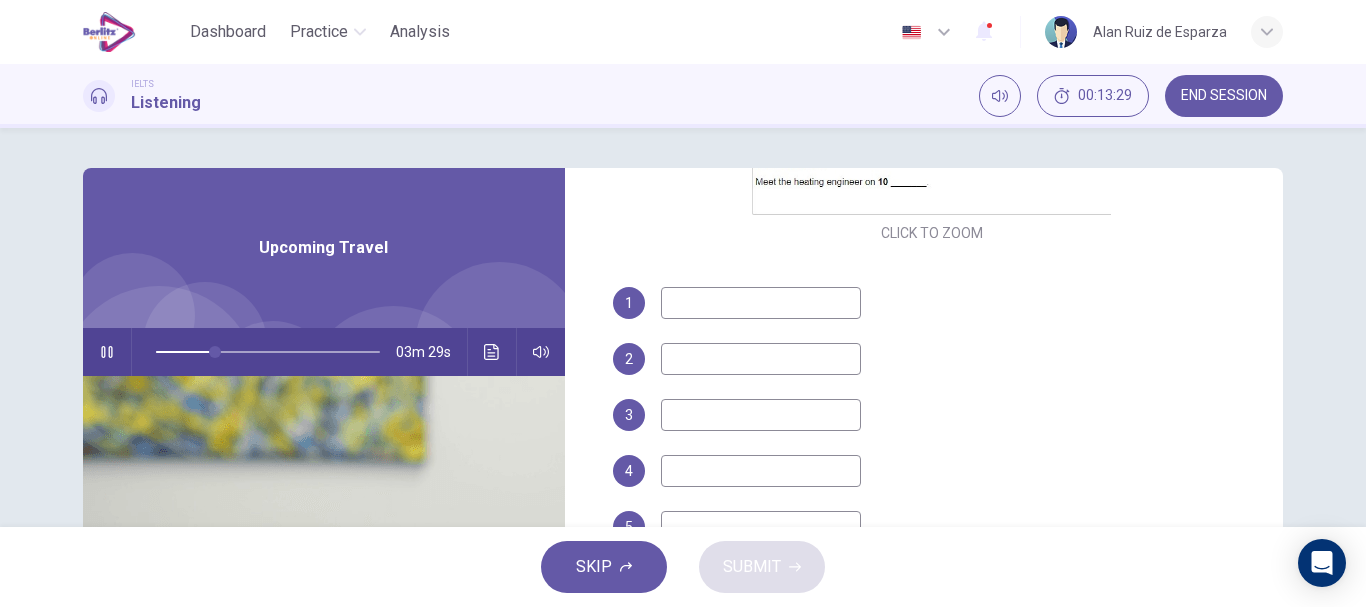 type on "*" 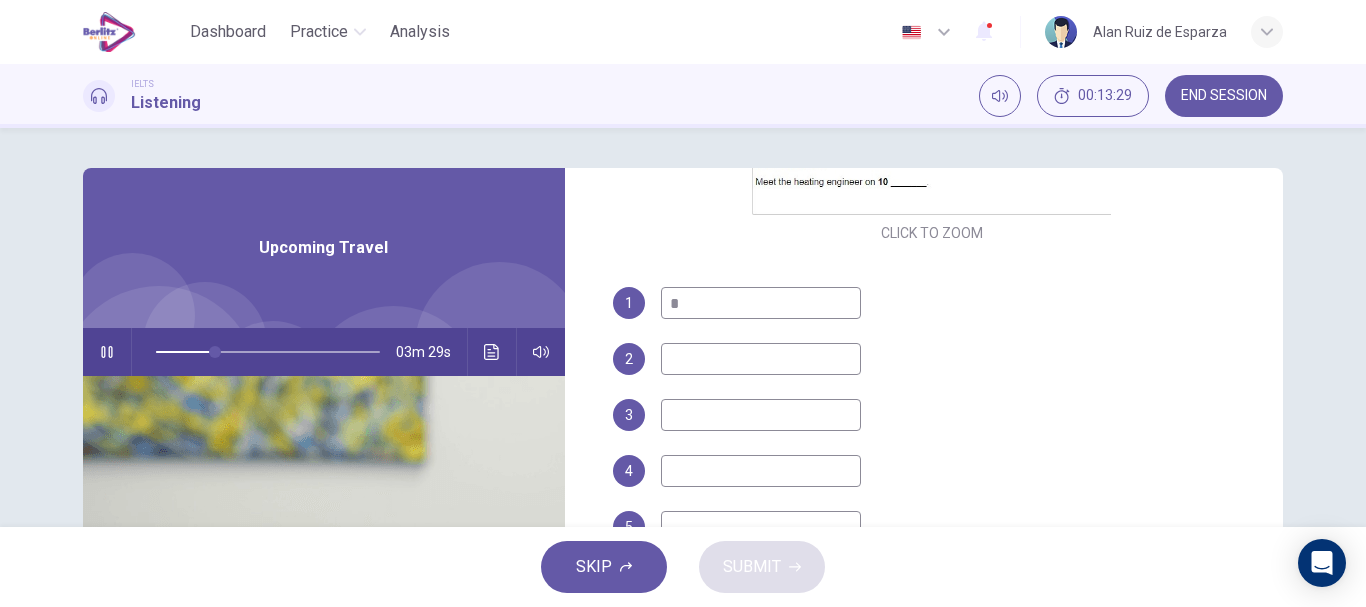 type on "**" 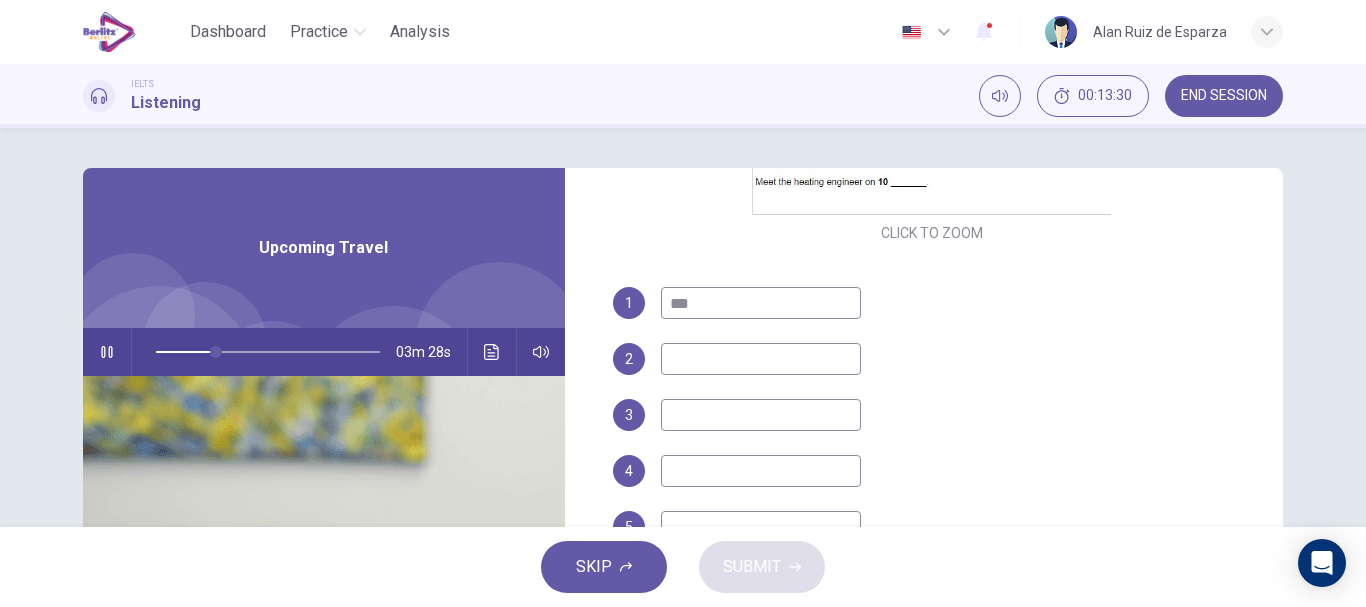 type on "****" 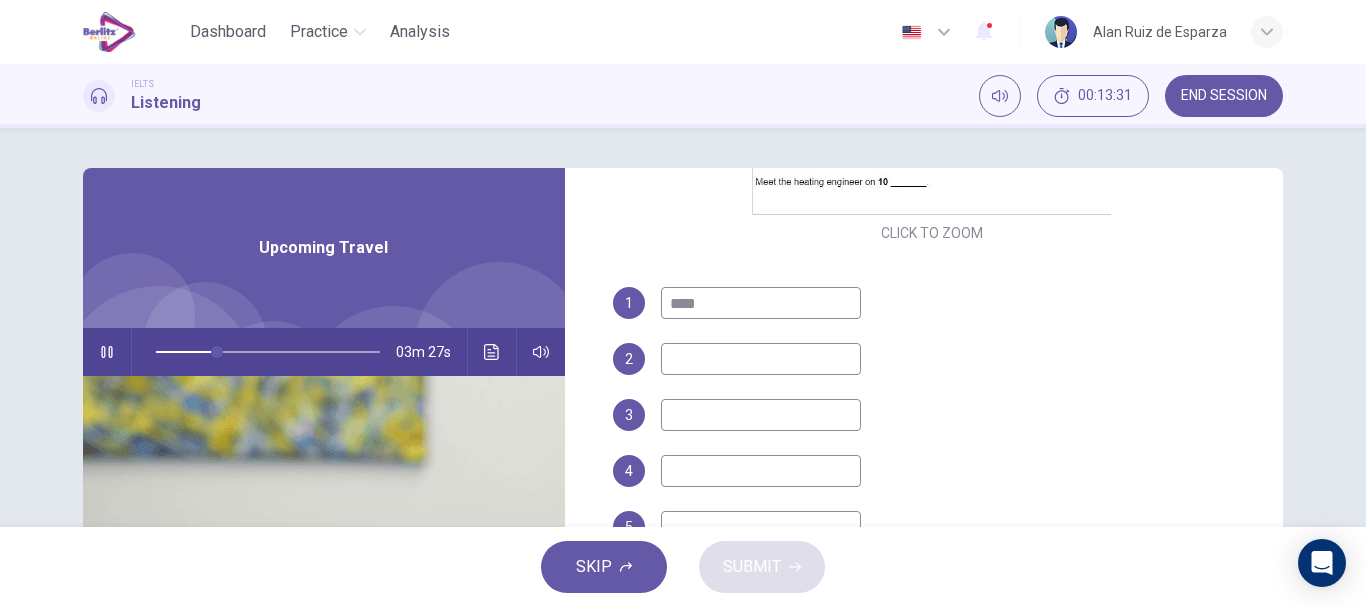 type on "**" 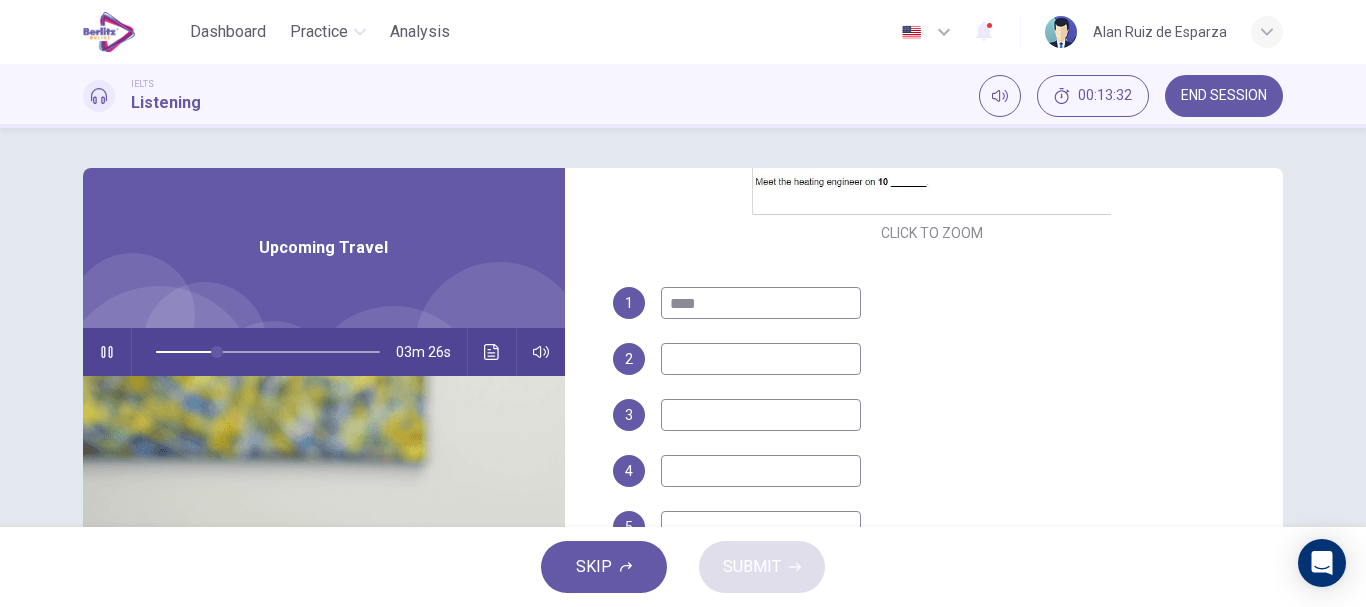 type on "*****" 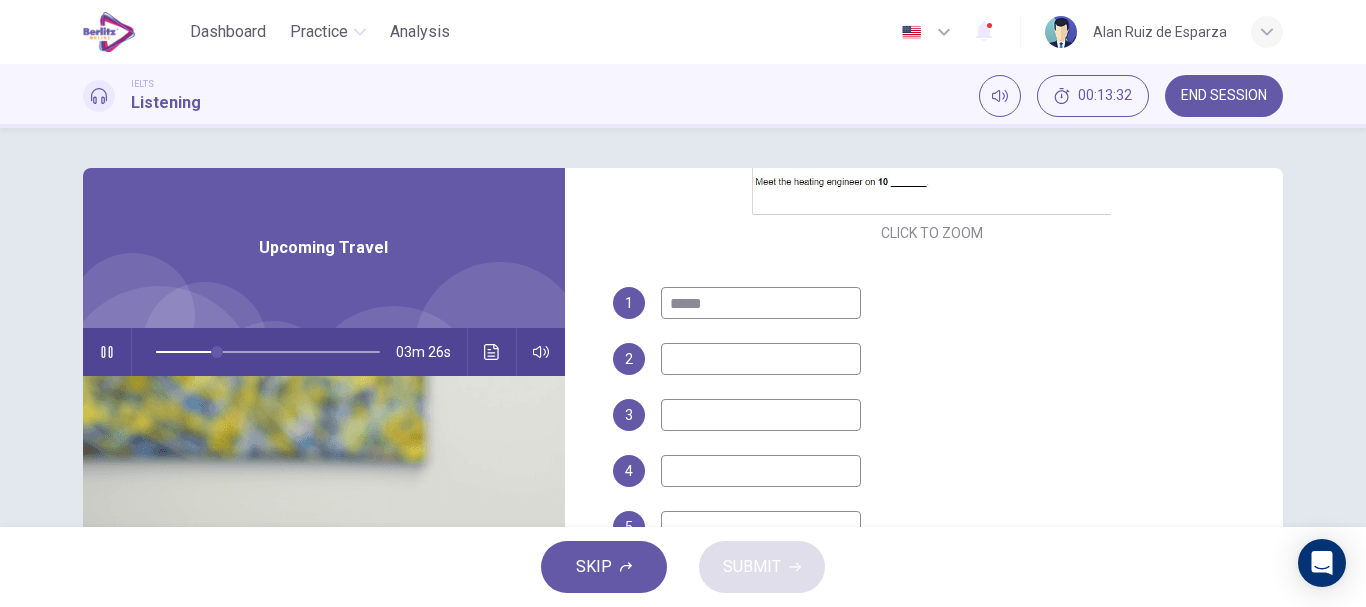 type on "**" 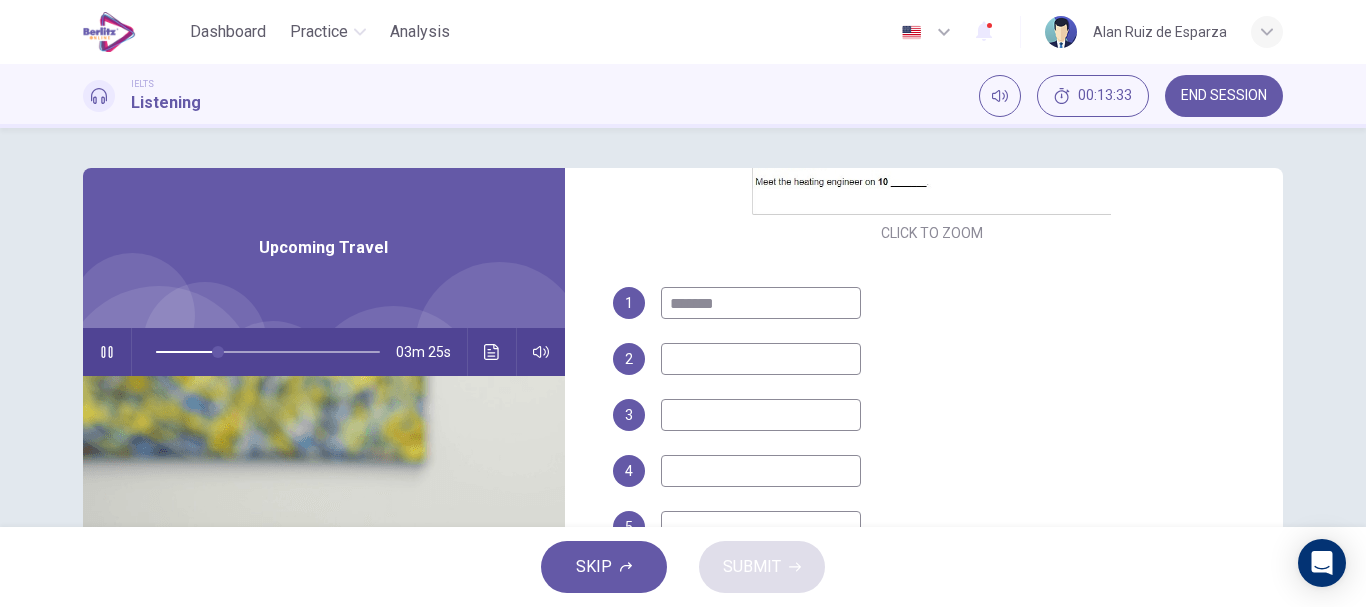 type on "********" 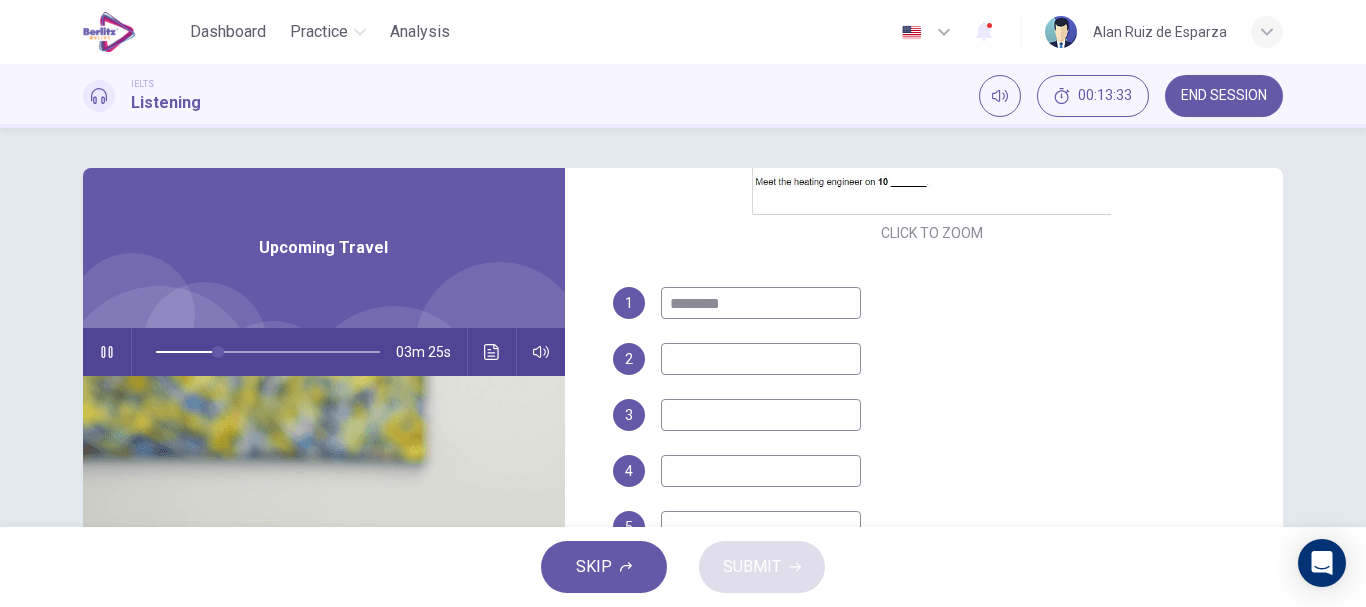 type on "**" 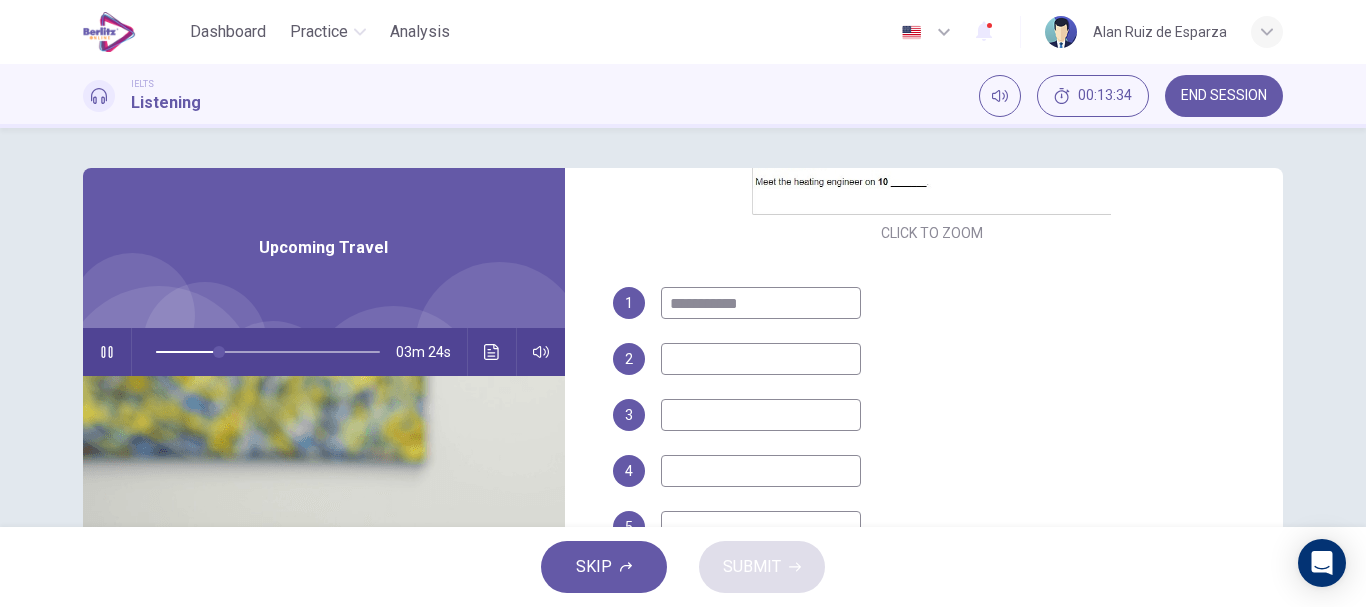 type on "**********" 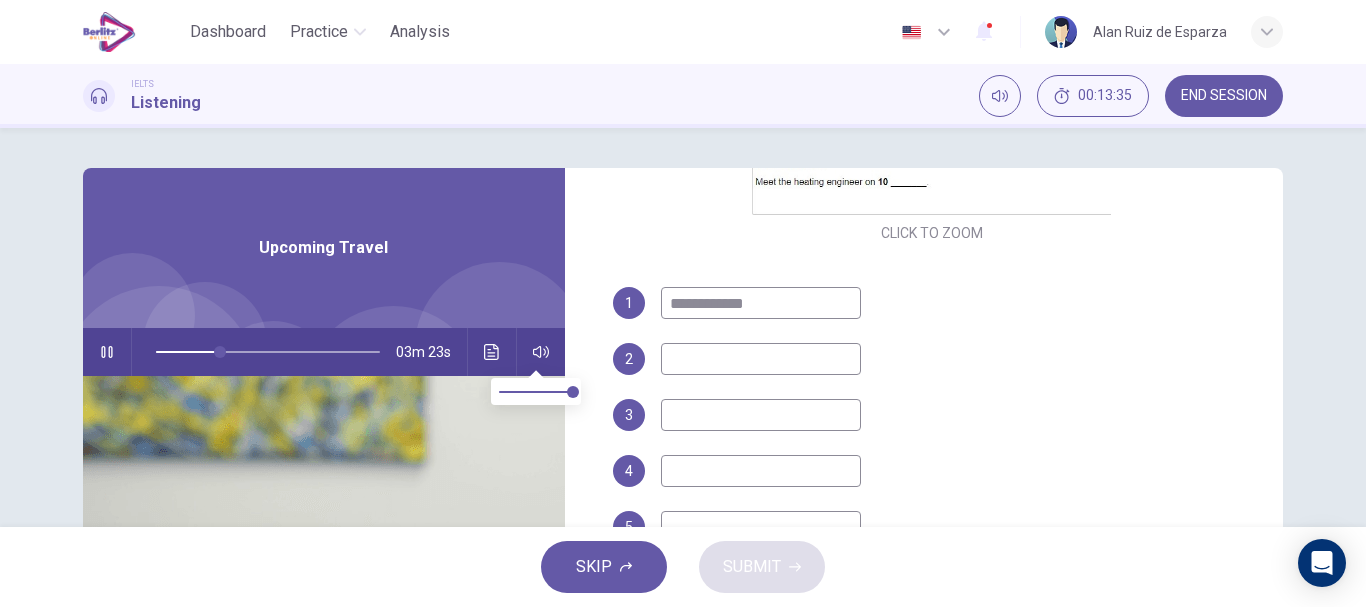 type on "**" 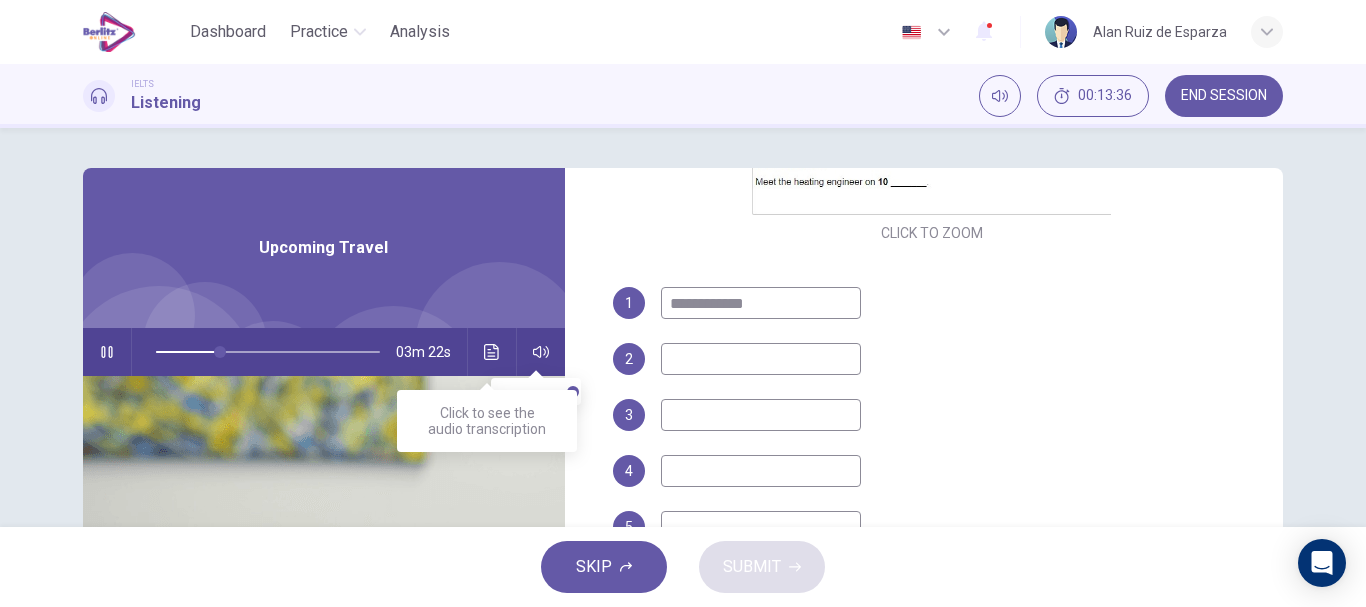 type on "**********" 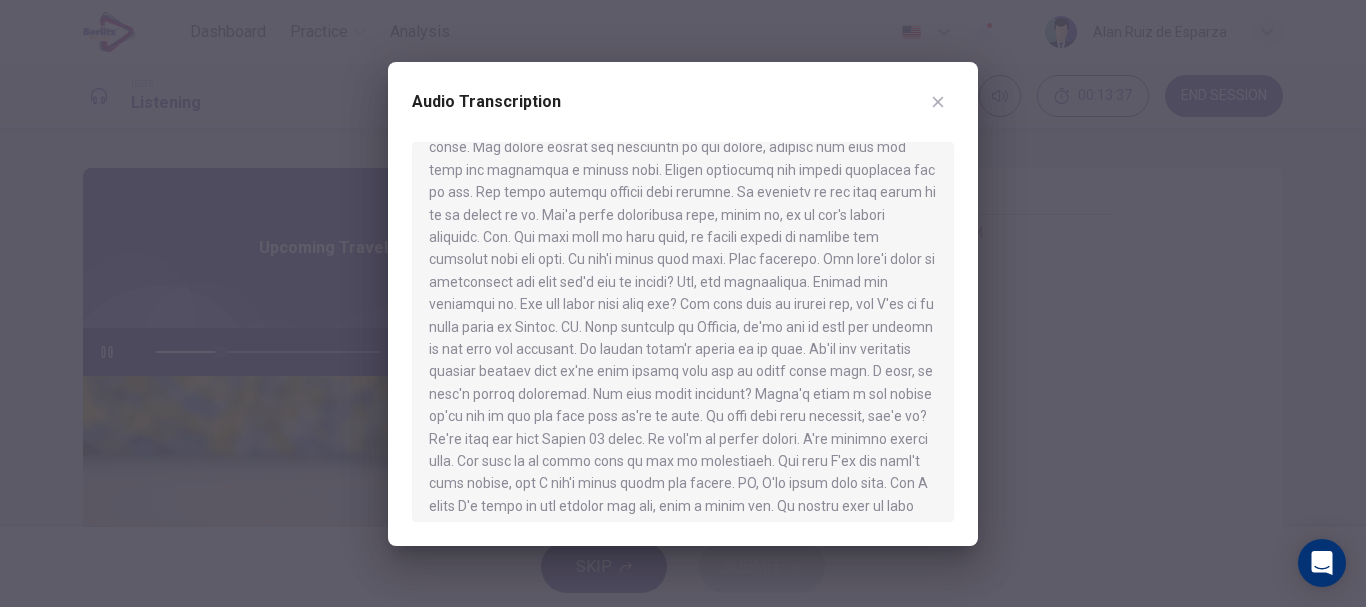 scroll, scrollTop: 136, scrollLeft: 0, axis: vertical 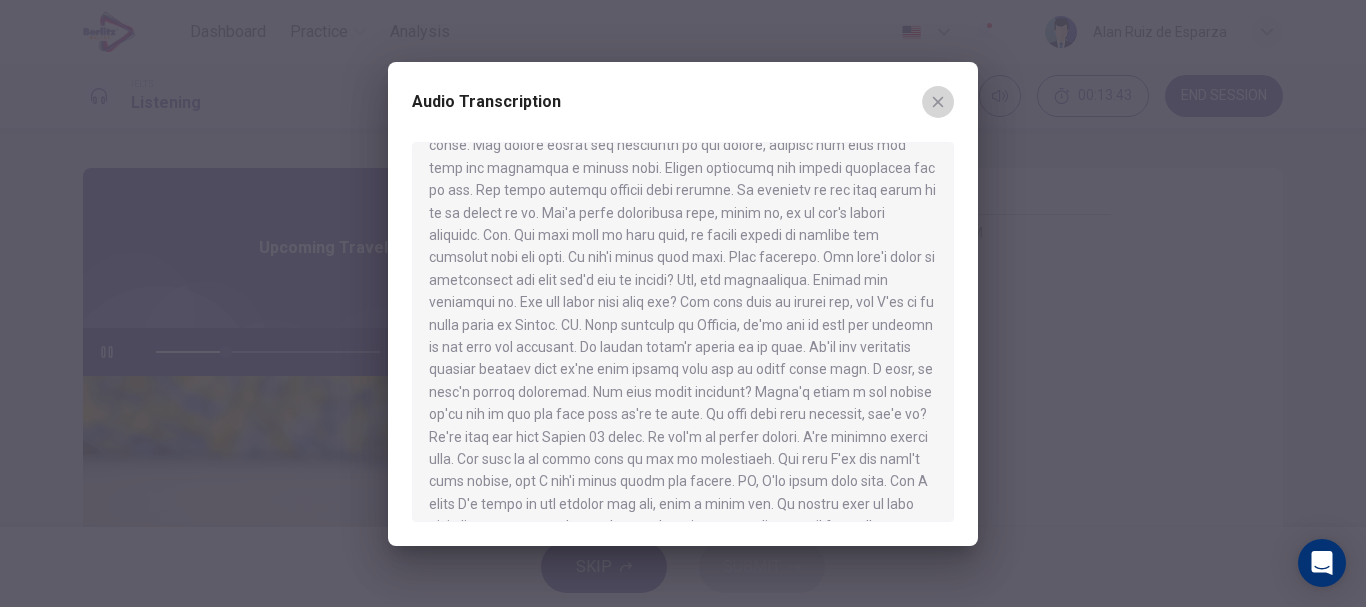 click at bounding box center [938, 102] 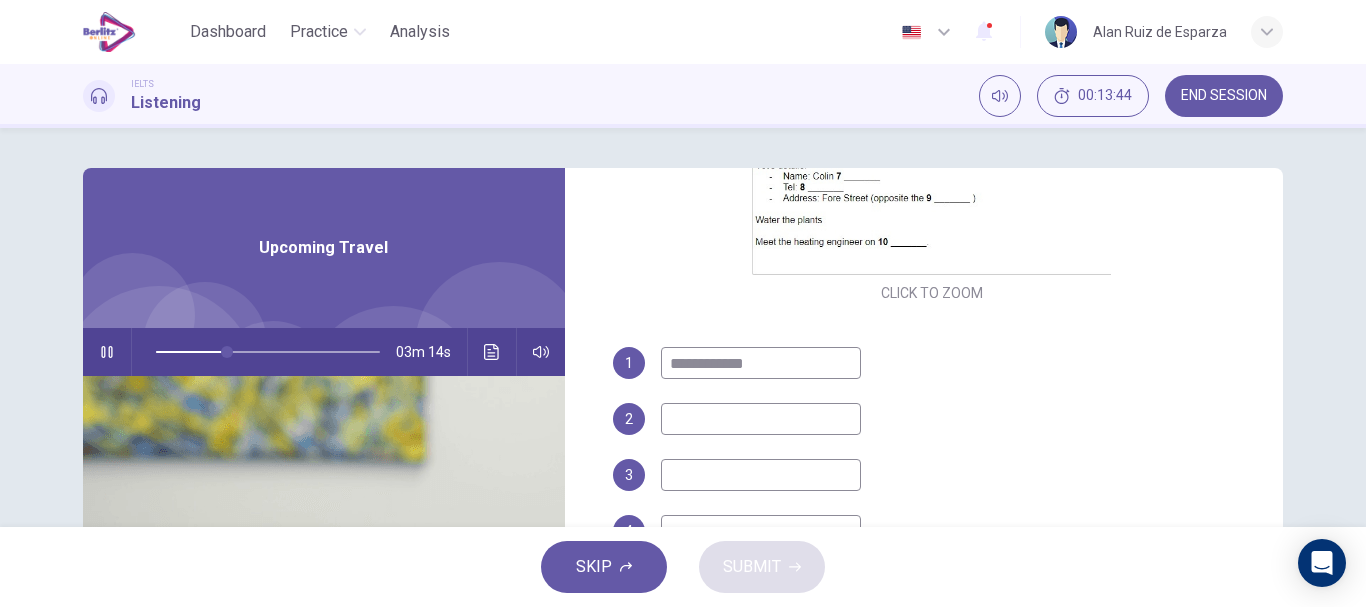 scroll, scrollTop: 520, scrollLeft: 0, axis: vertical 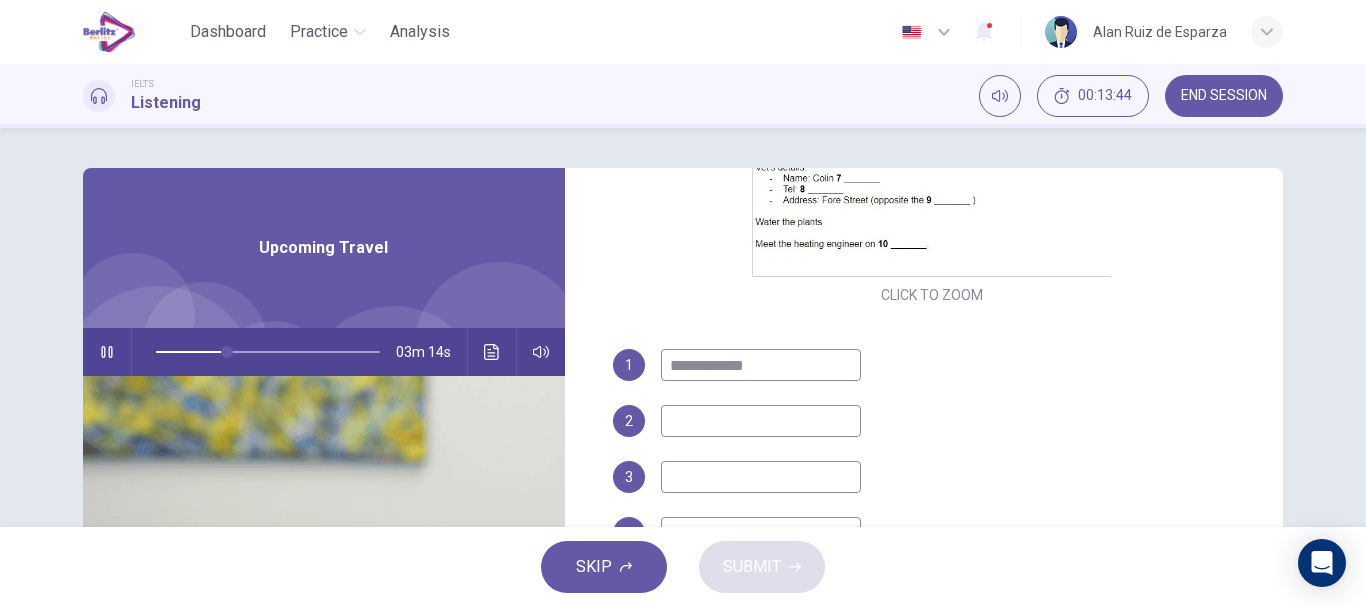 type on "**" 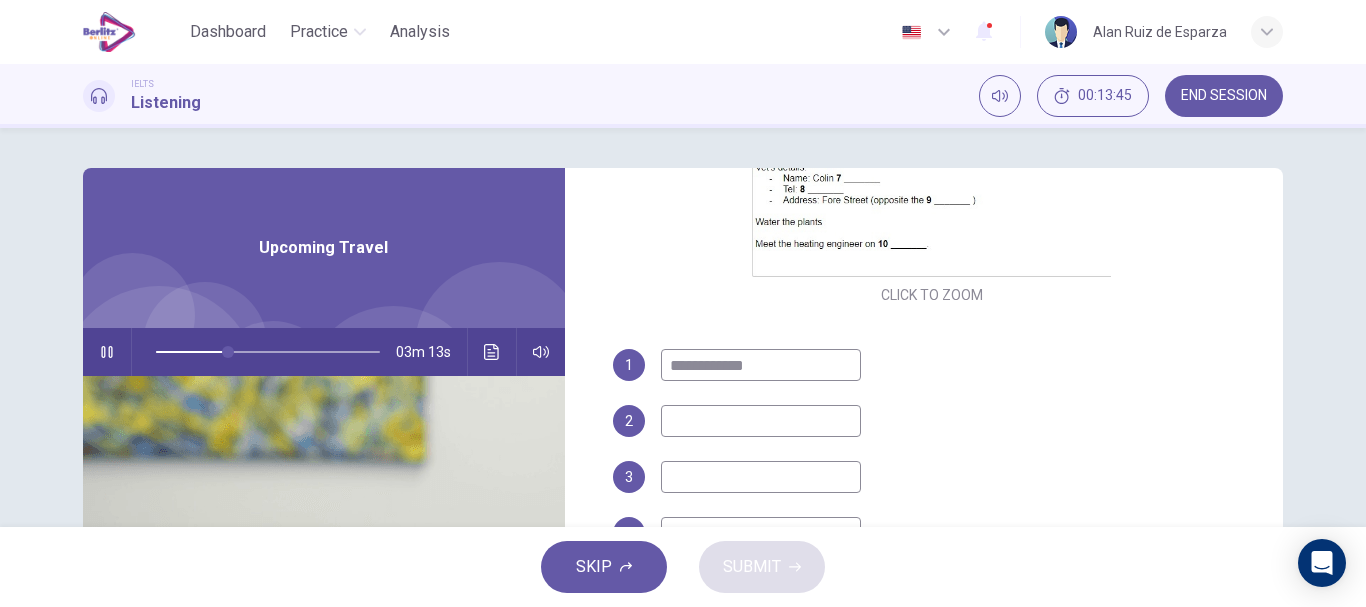 click on "**********" at bounding box center [761, 365] 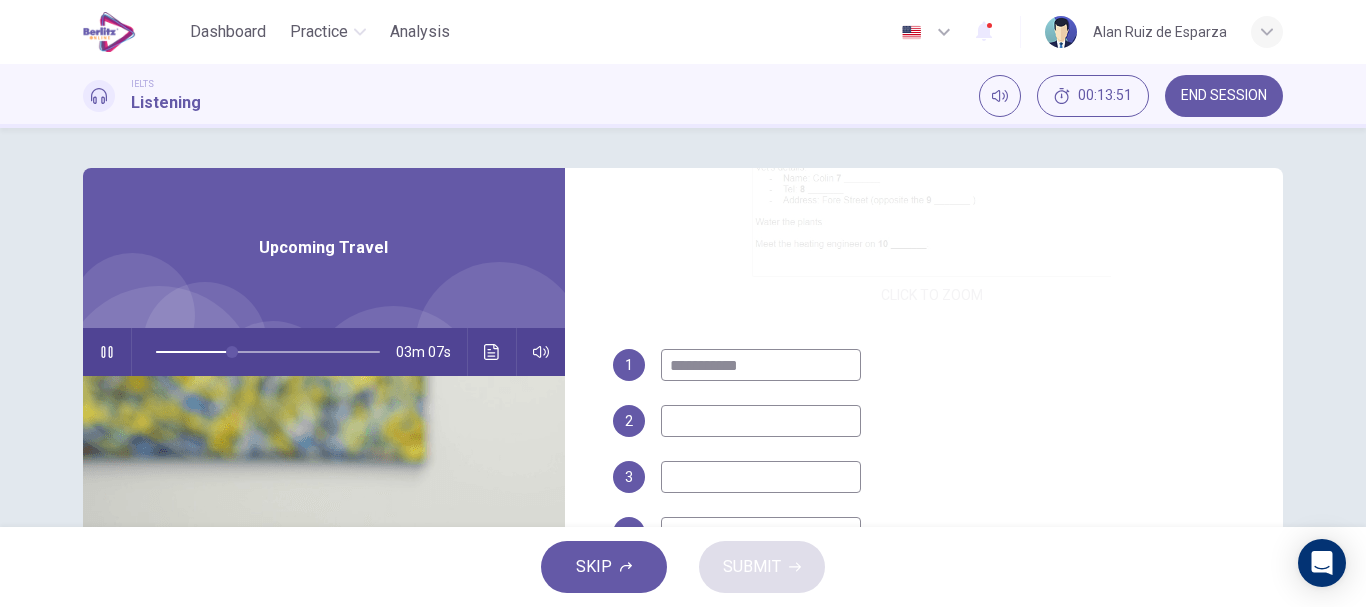 scroll, scrollTop: 356, scrollLeft: 0, axis: vertical 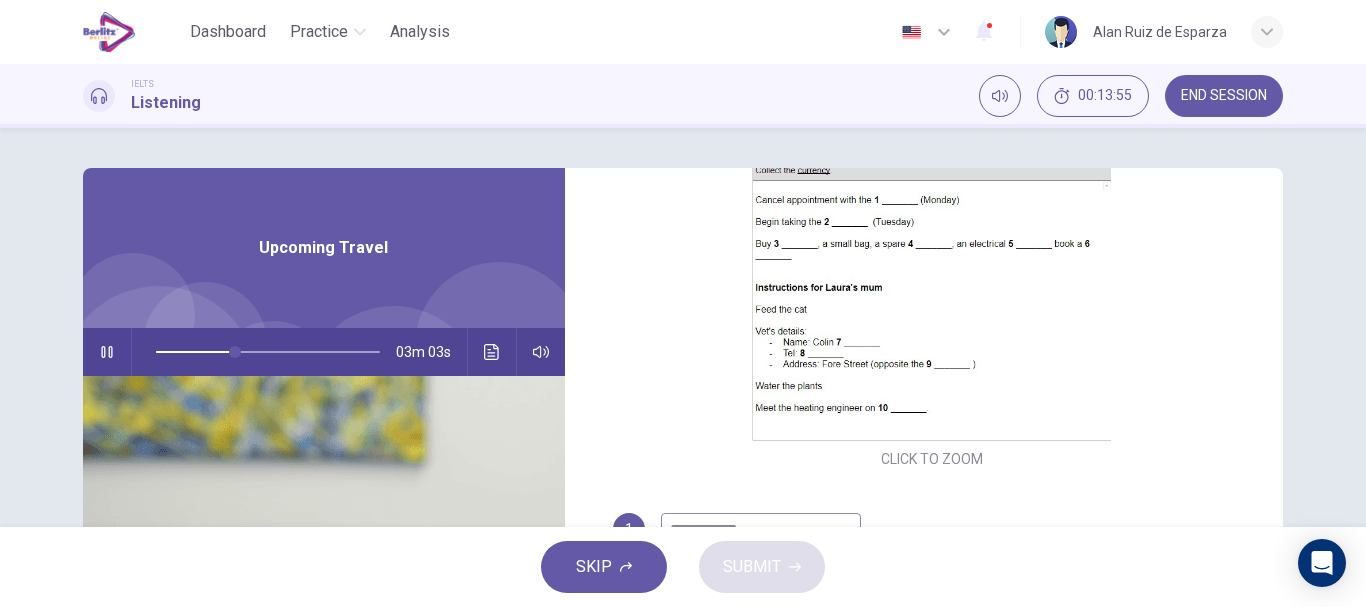 type on "**" 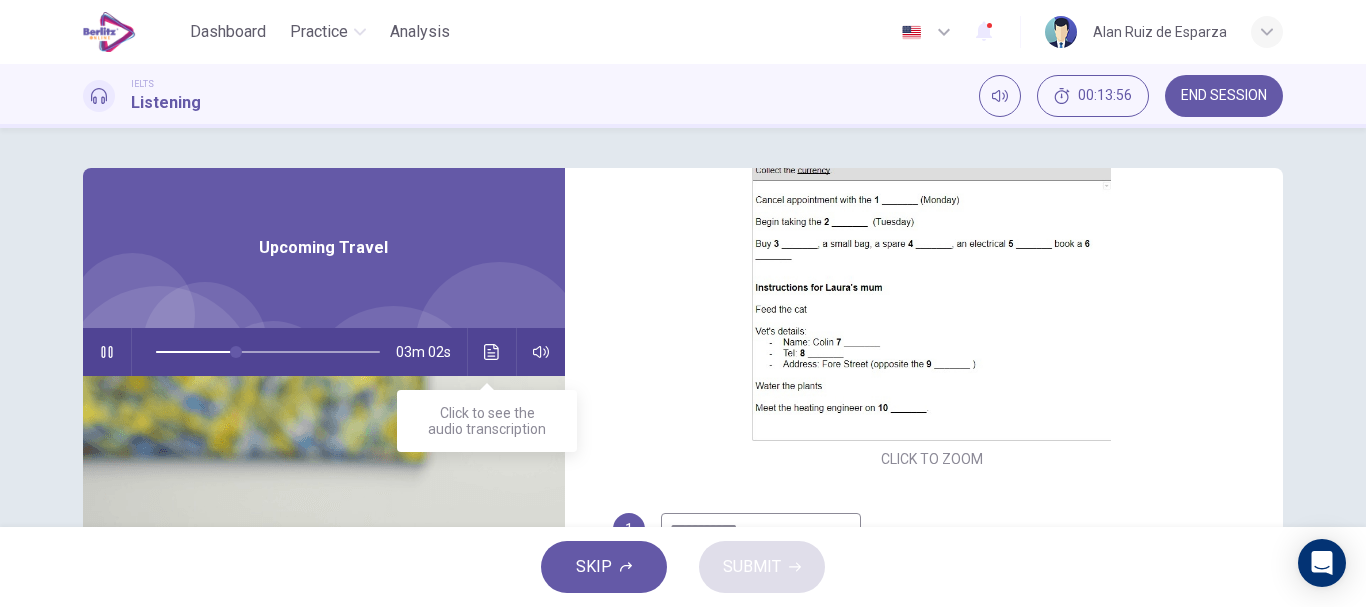 type on "**********" 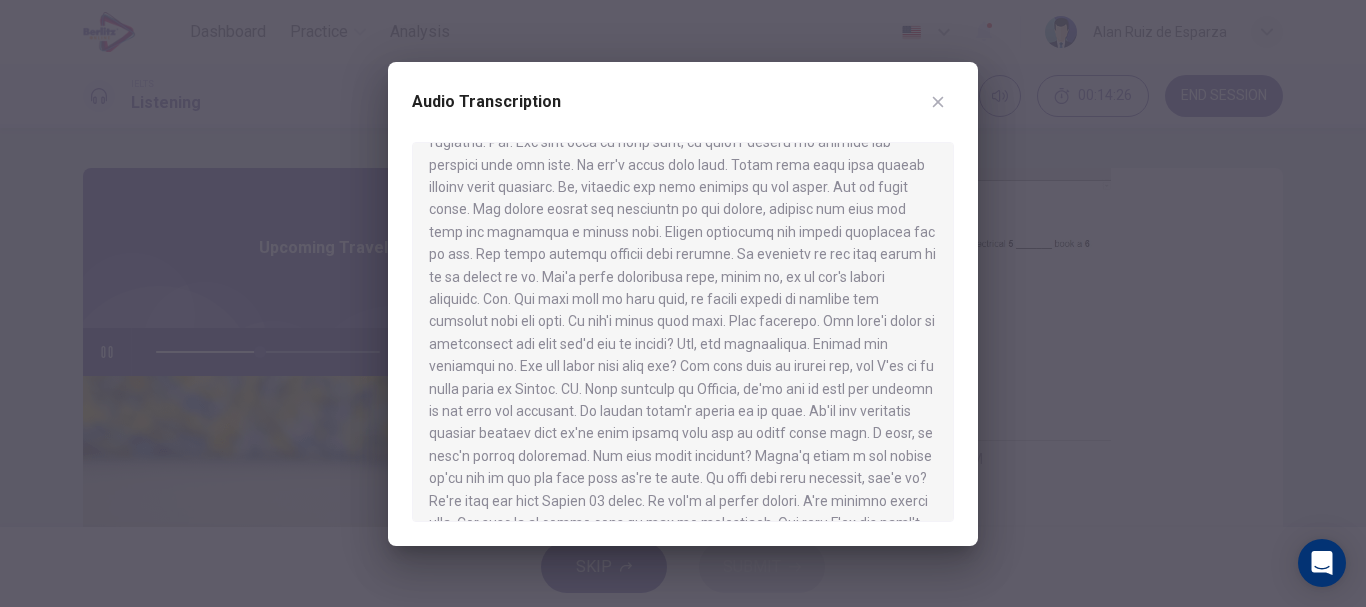 scroll, scrollTop: 73, scrollLeft: 0, axis: vertical 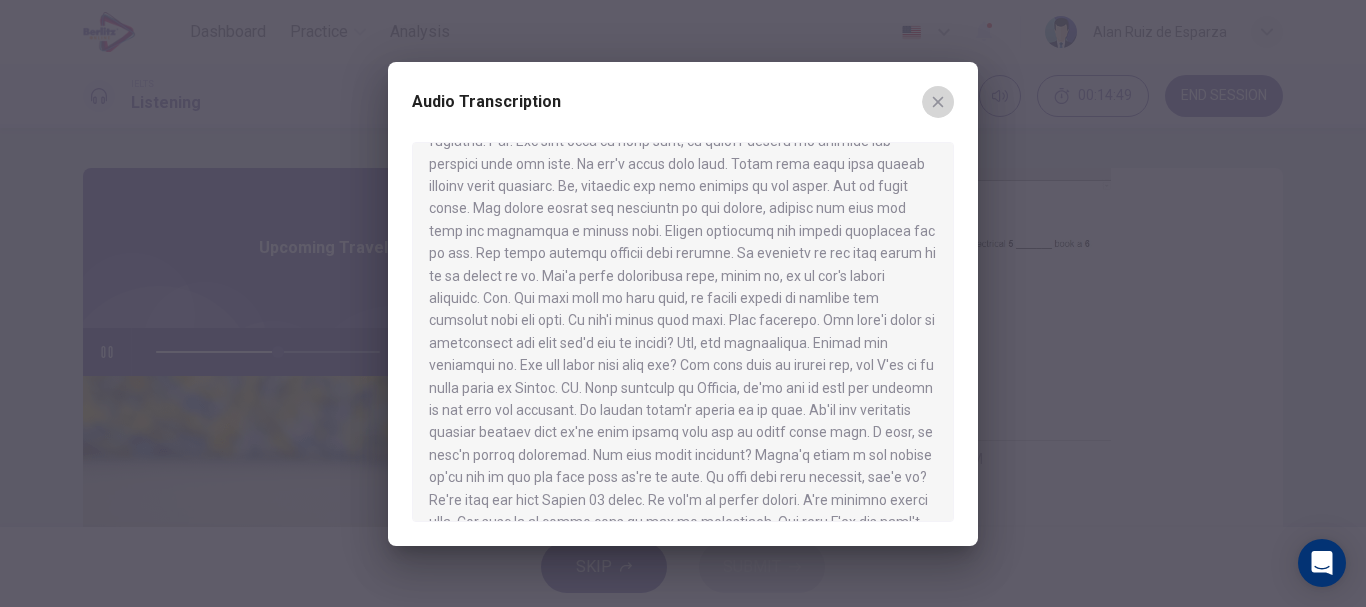 click 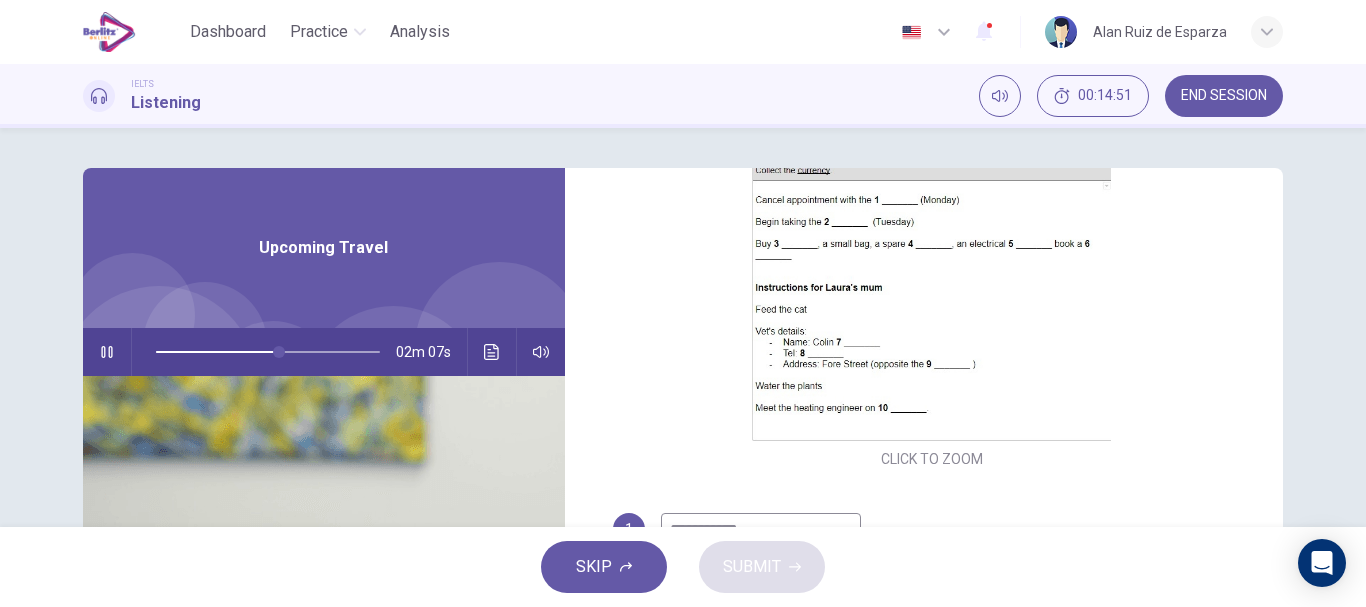 click at bounding box center [268, 352] 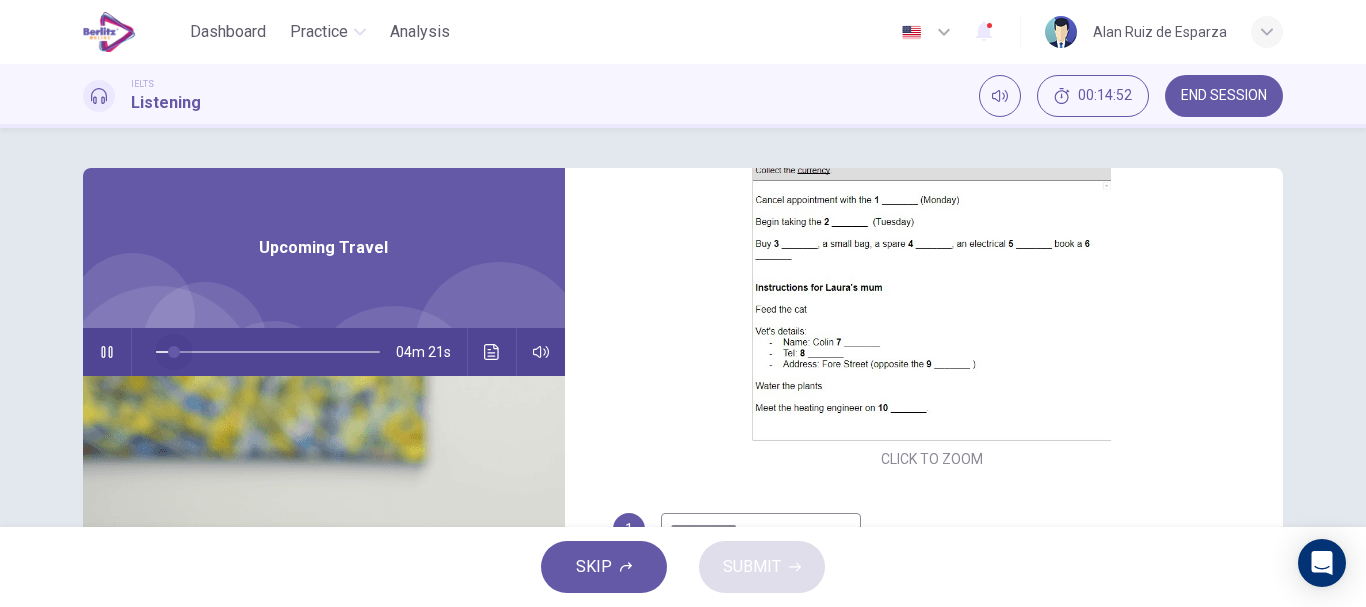 drag, startPoint x: 208, startPoint y: 346, endPoint x: 152, endPoint y: 329, distance: 58.5235 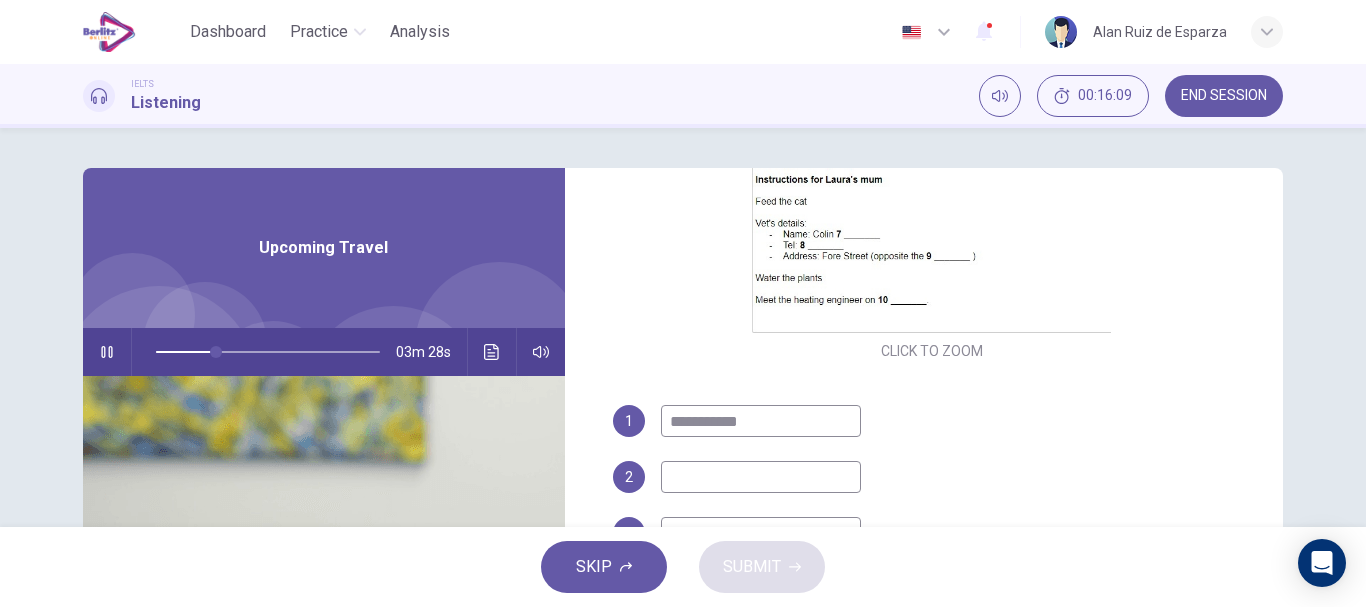 scroll, scrollTop: 471, scrollLeft: 0, axis: vertical 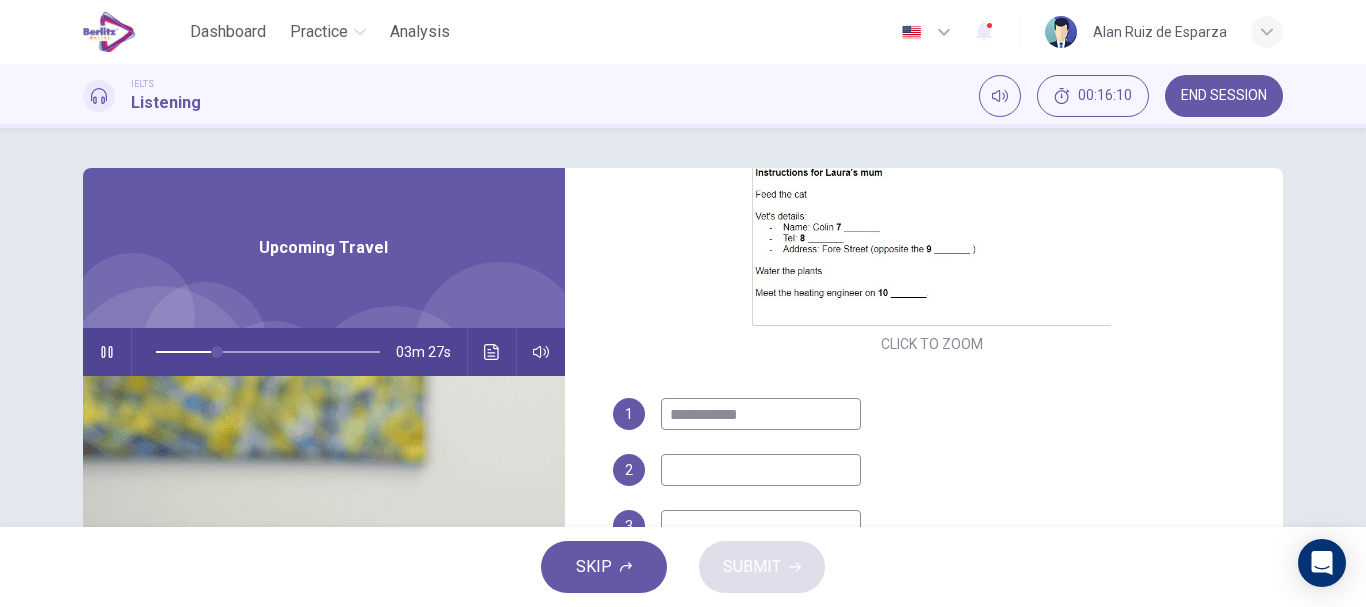 click at bounding box center (761, 470) 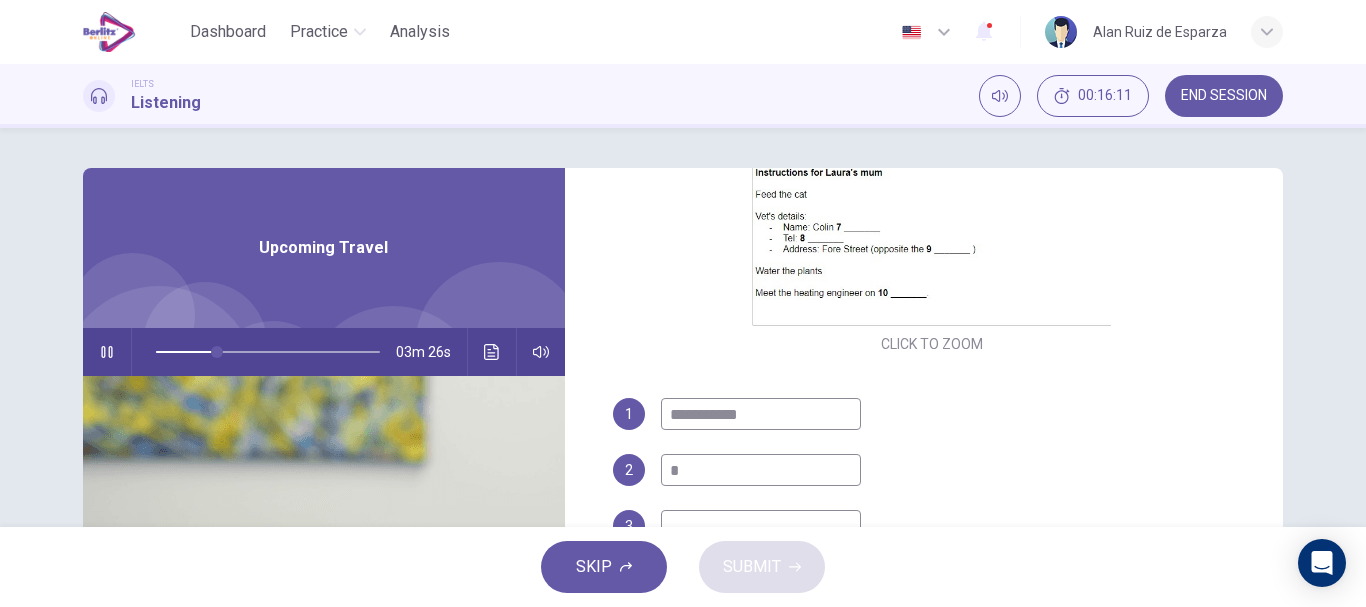 type on "**" 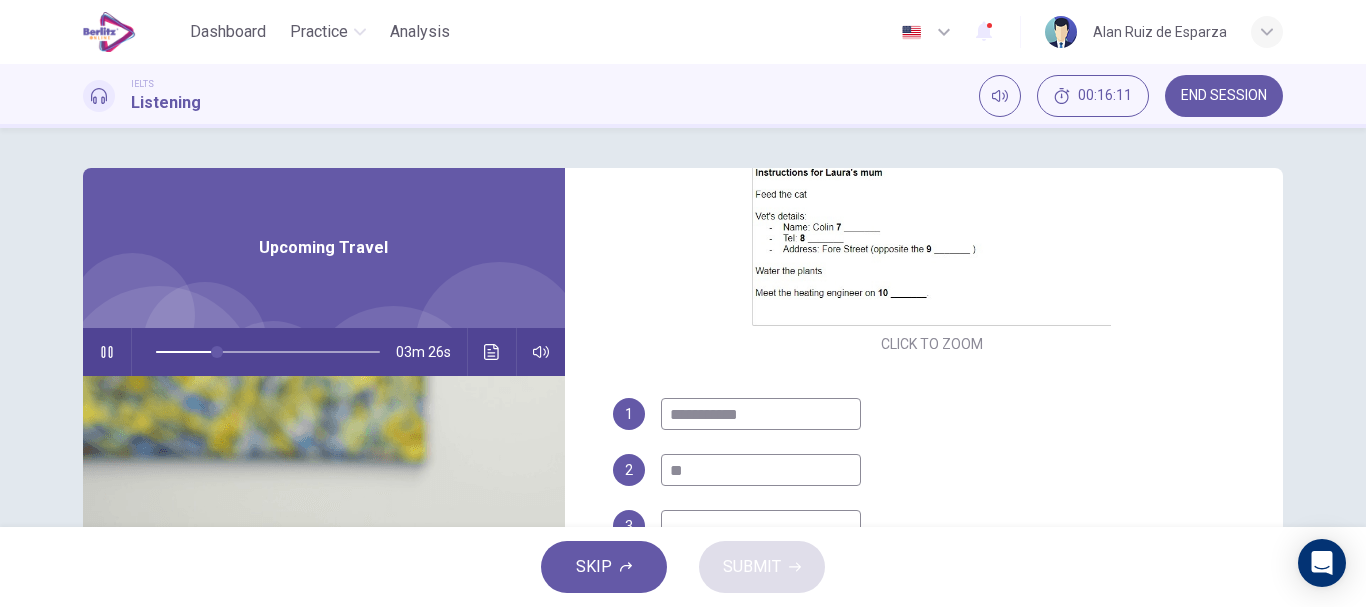 type on "**" 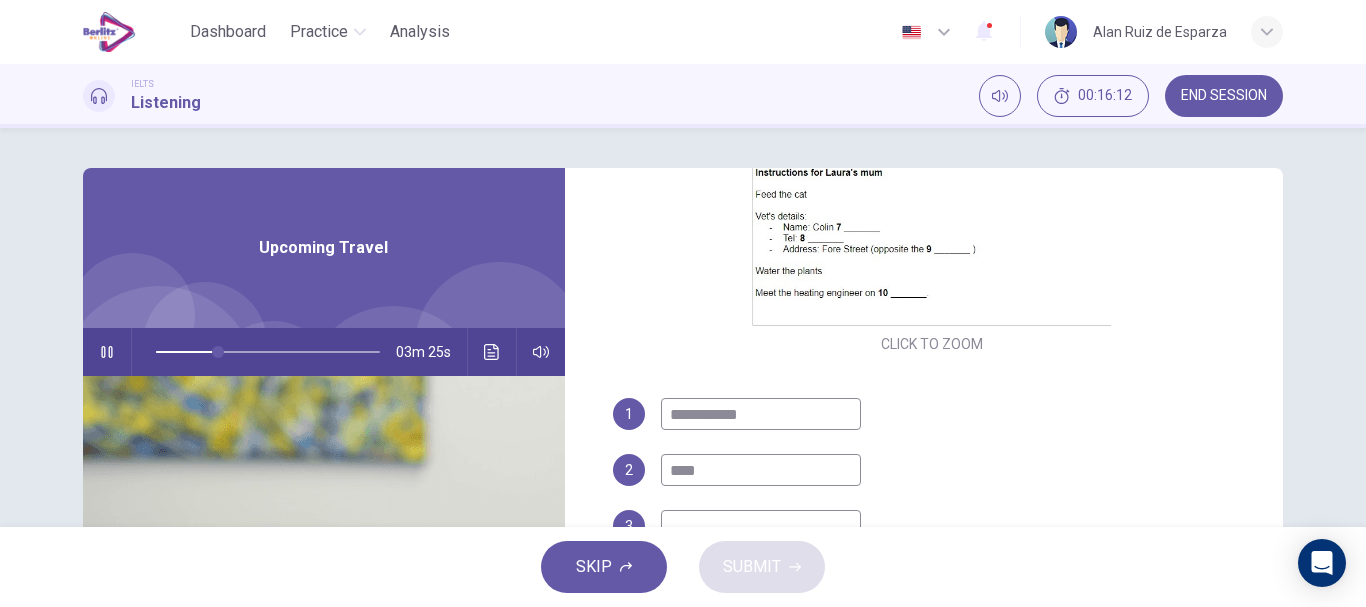 type on "*****" 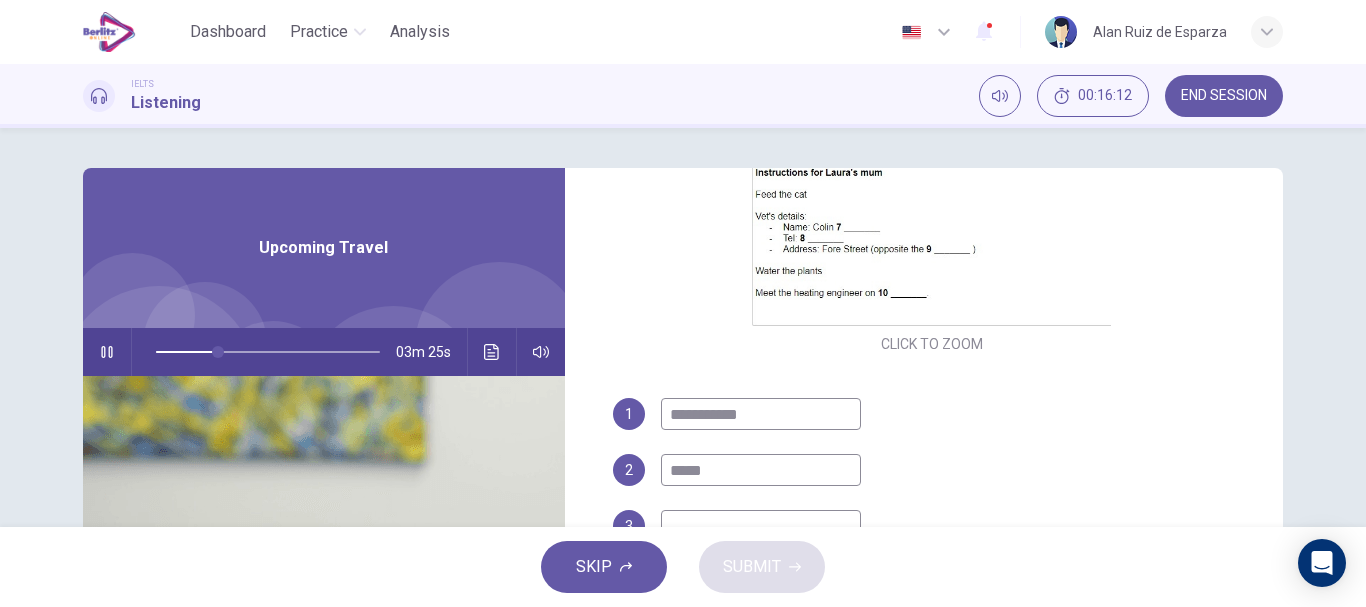 type on "**" 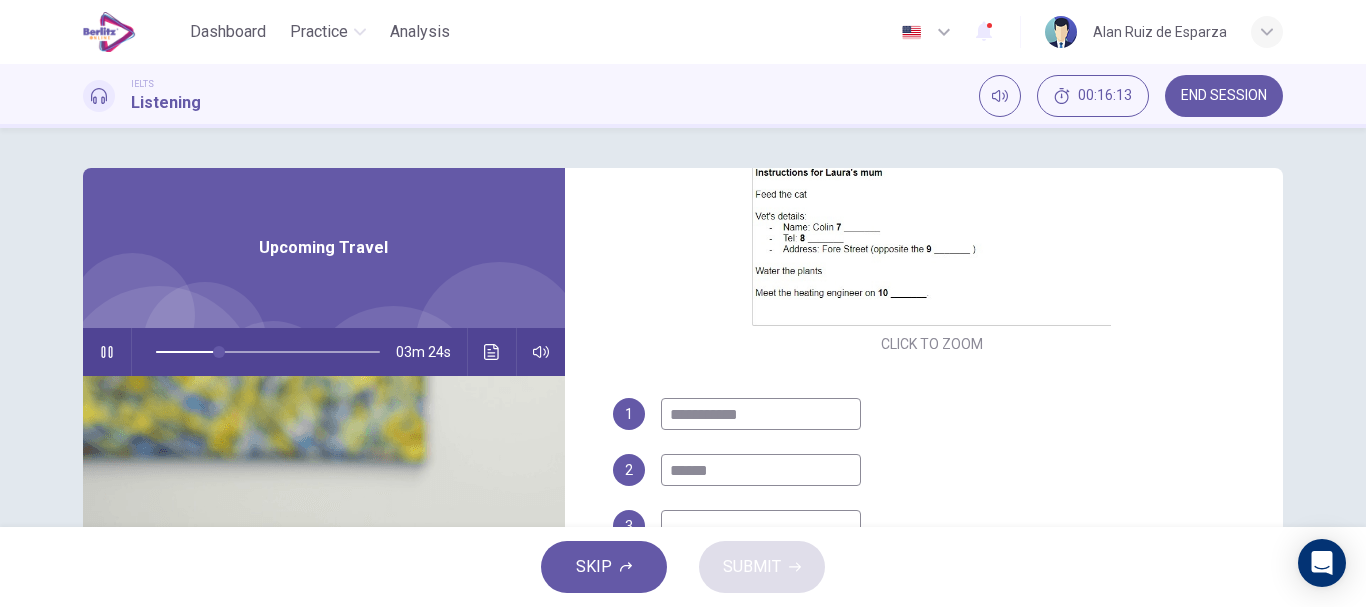 type on "*******" 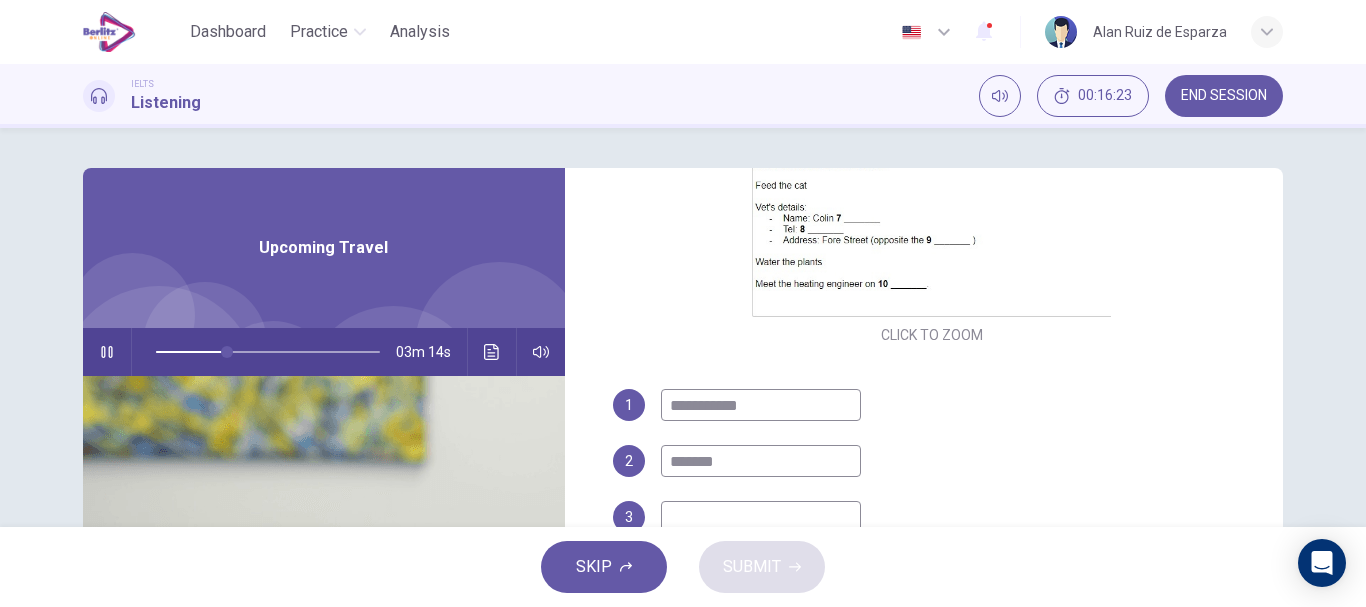 scroll, scrollTop: 549, scrollLeft: 0, axis: vertical 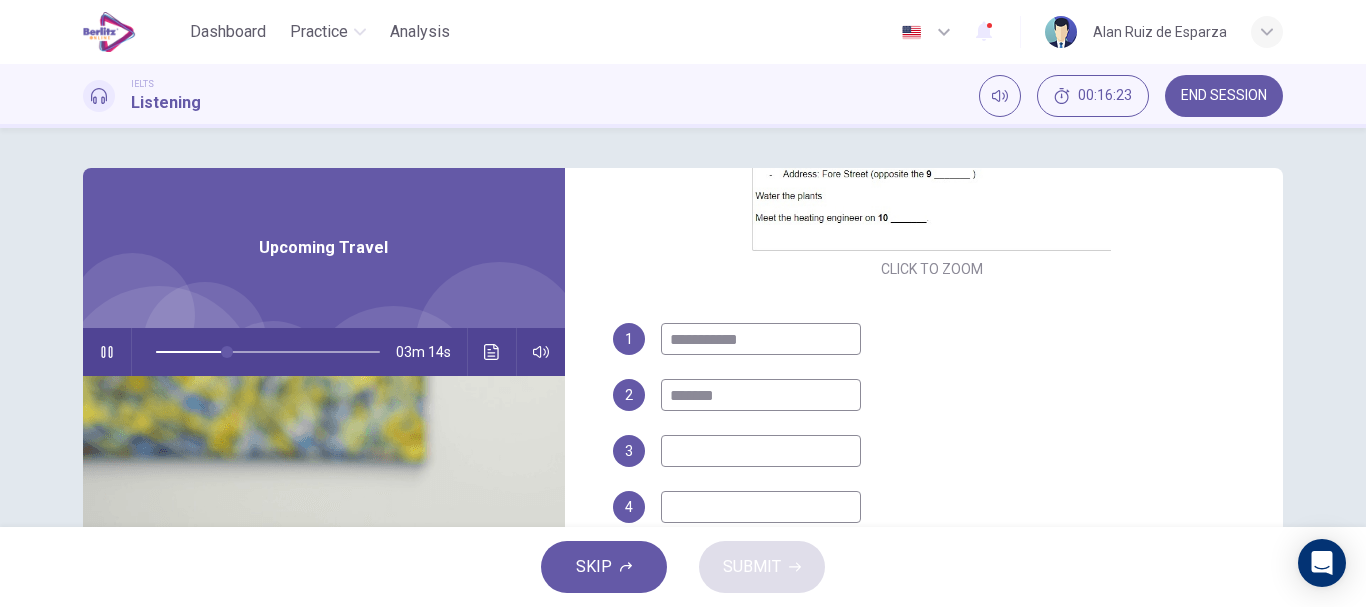 type on "**" 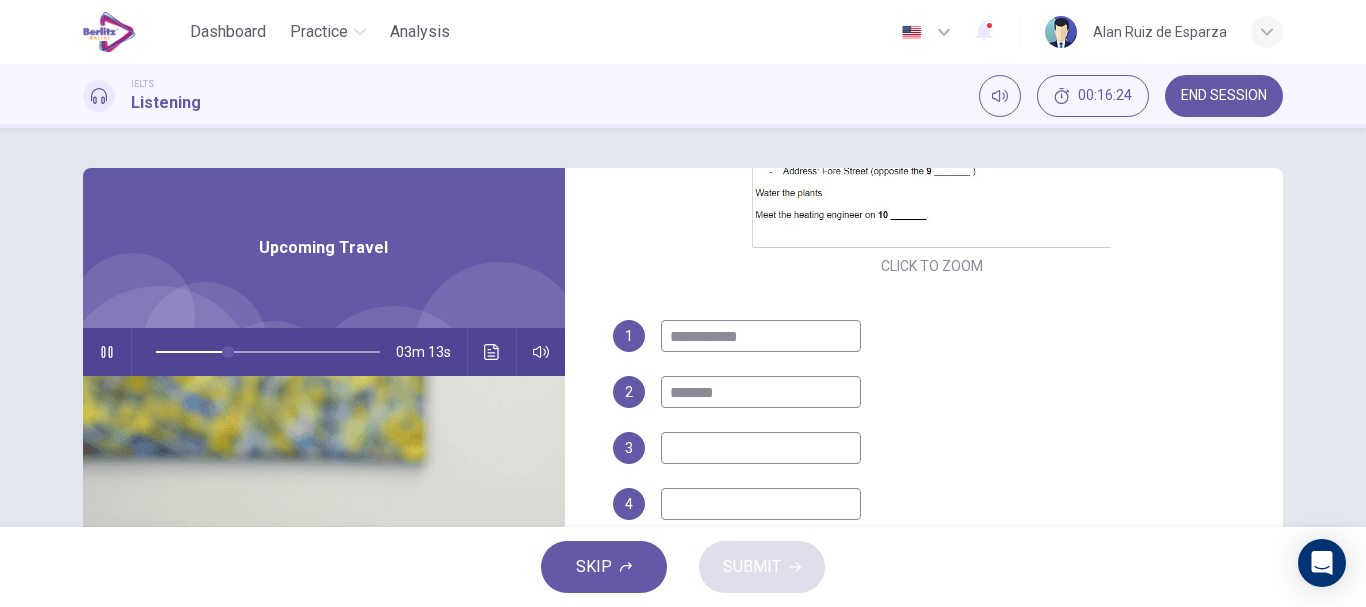 type on "*******" 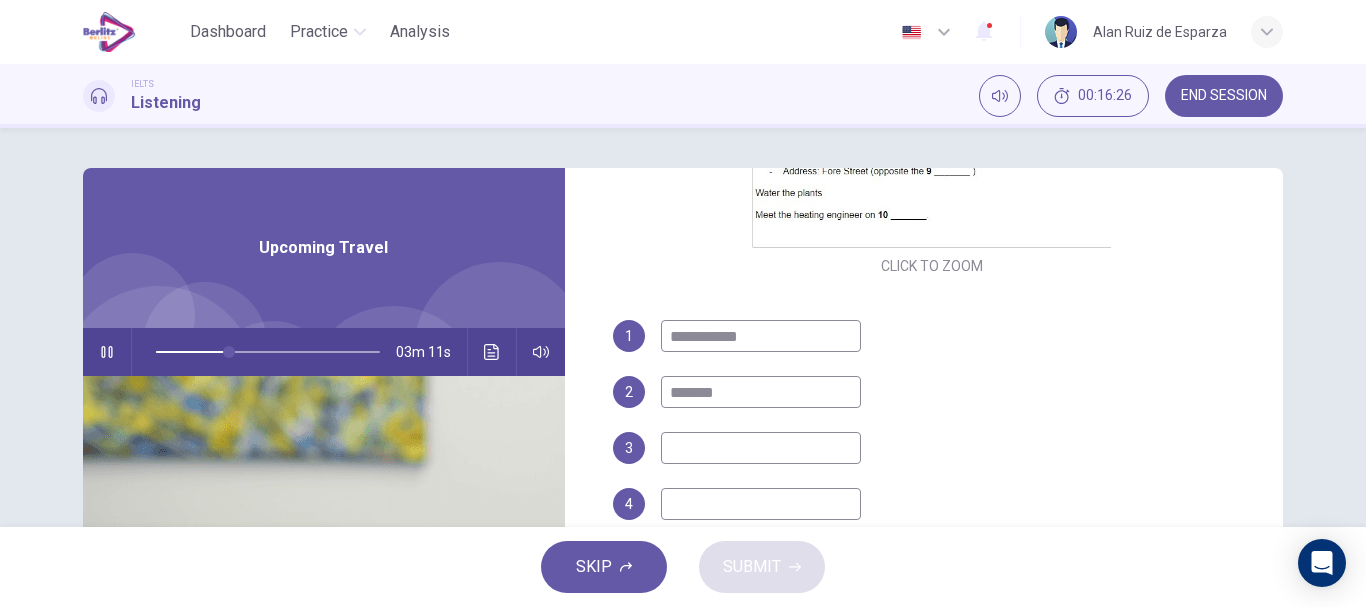 type on "**" 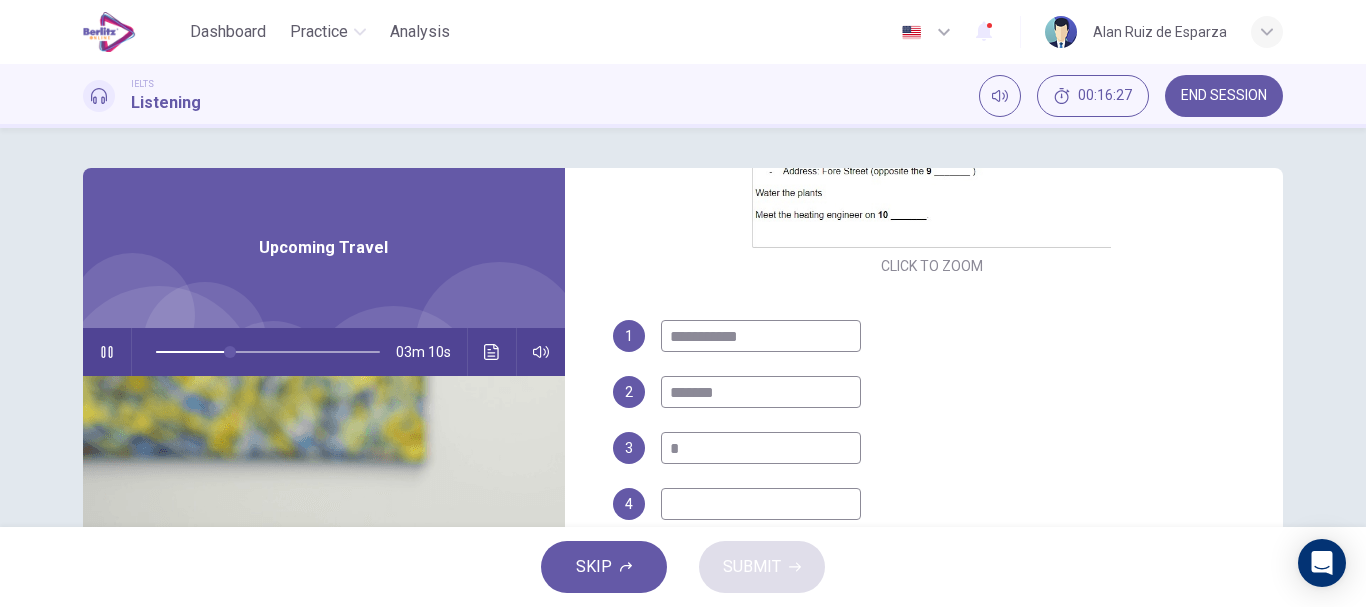 type on "**" 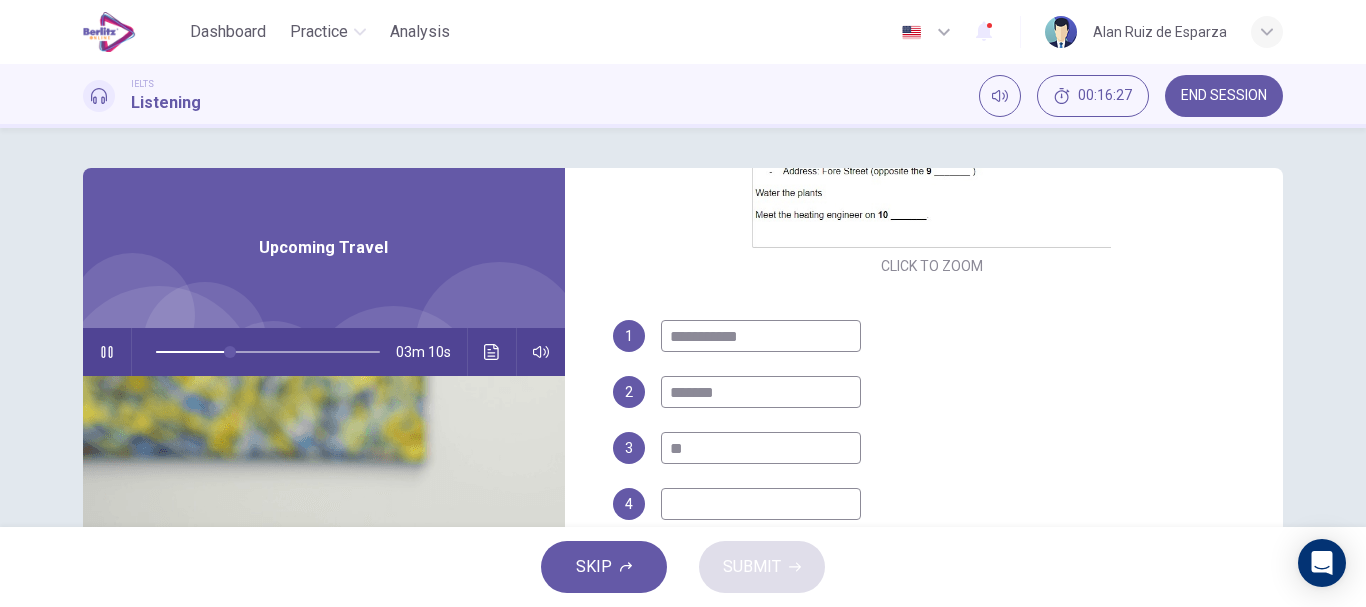 type on "**" 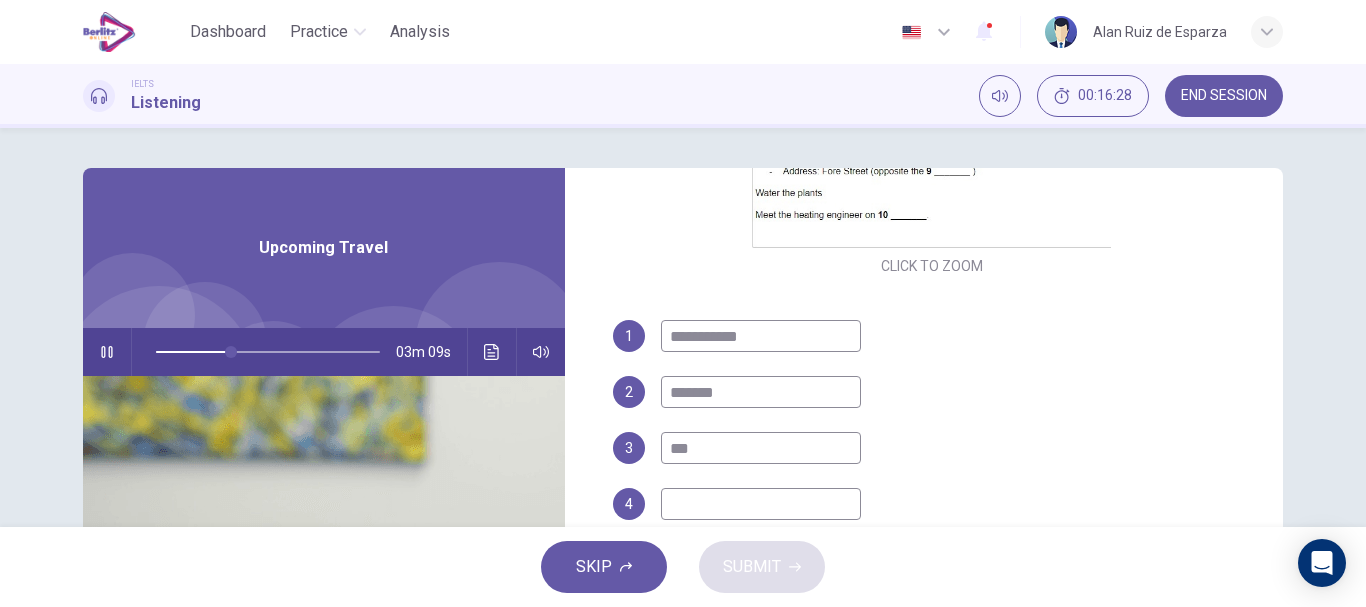 type on "****" 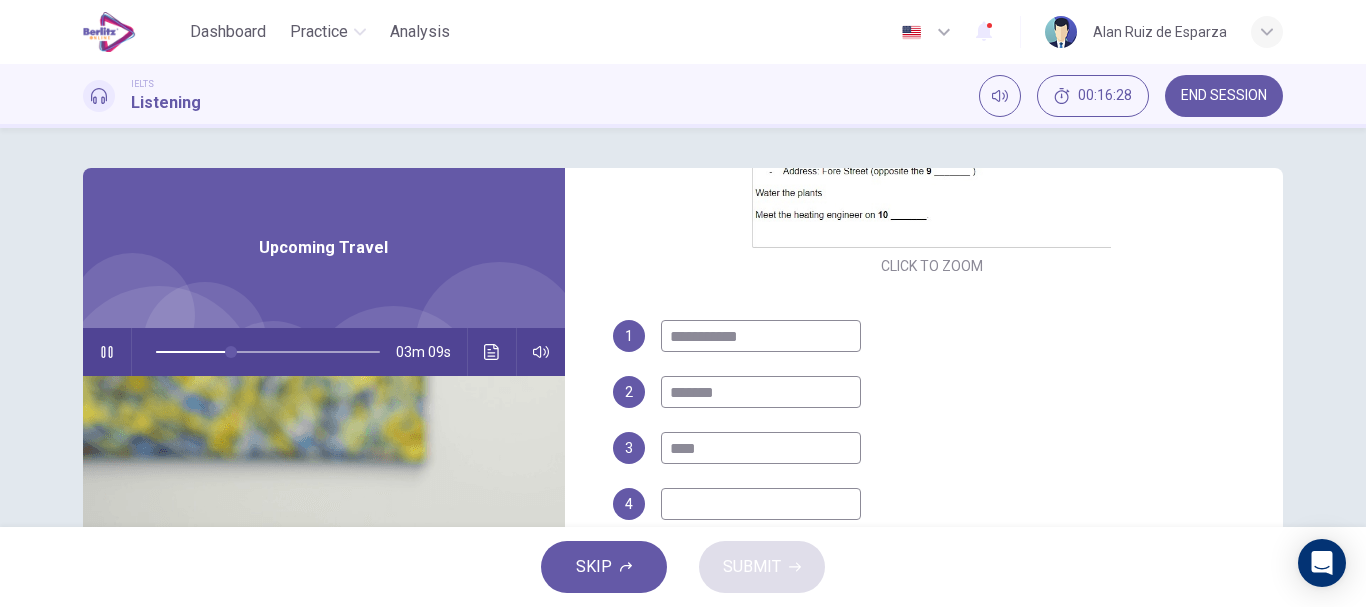 type on "**" 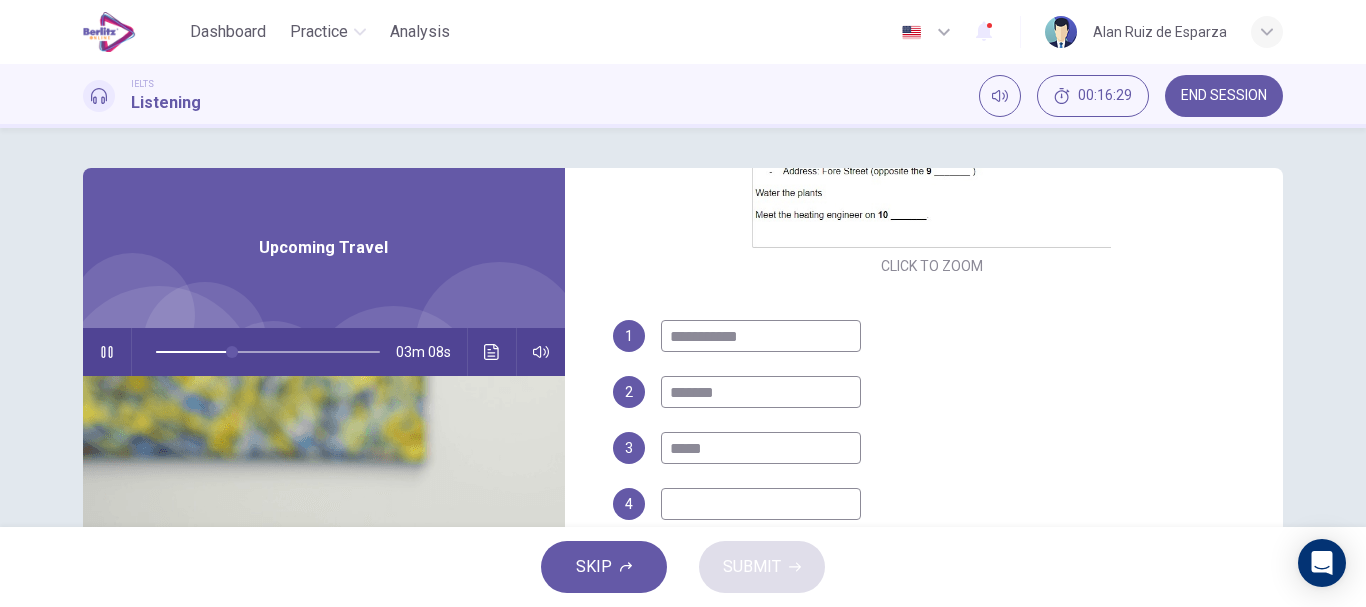 type on "******" 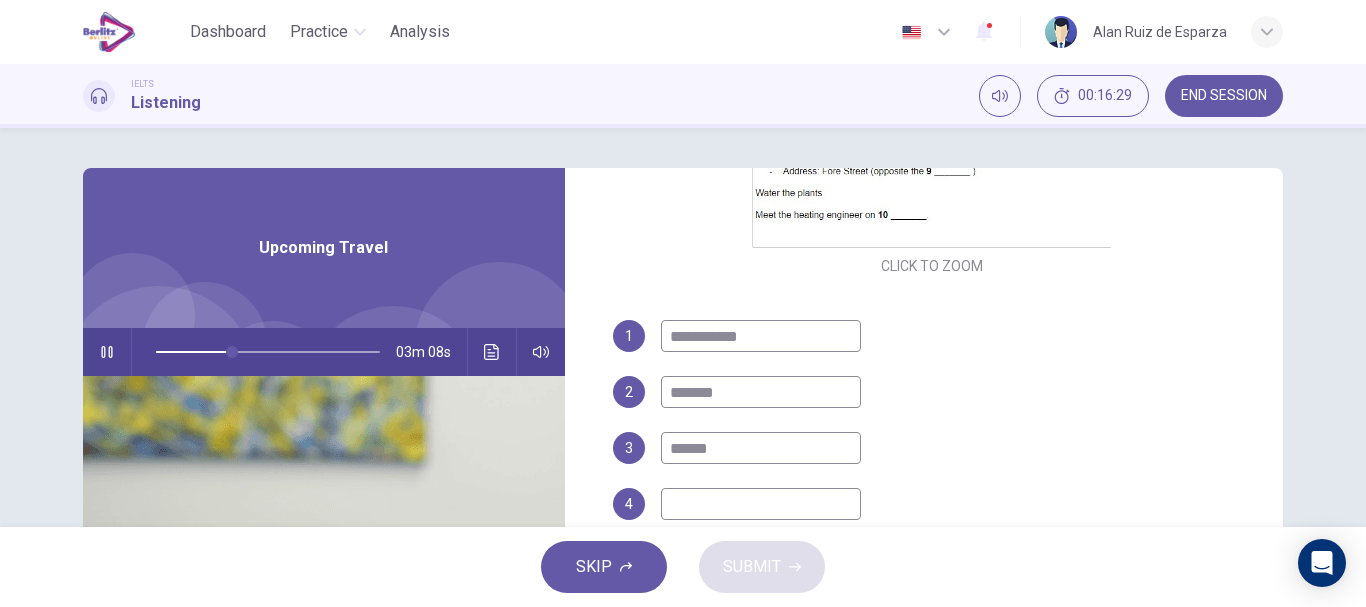 type on "**" 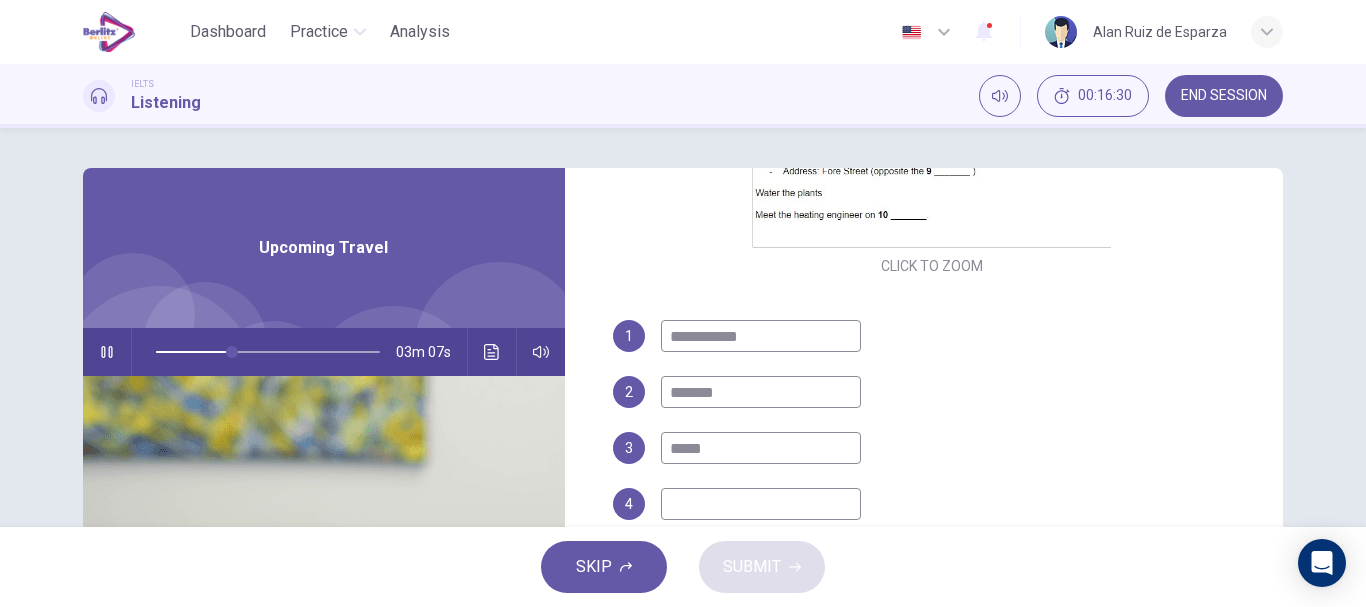 type on "****" 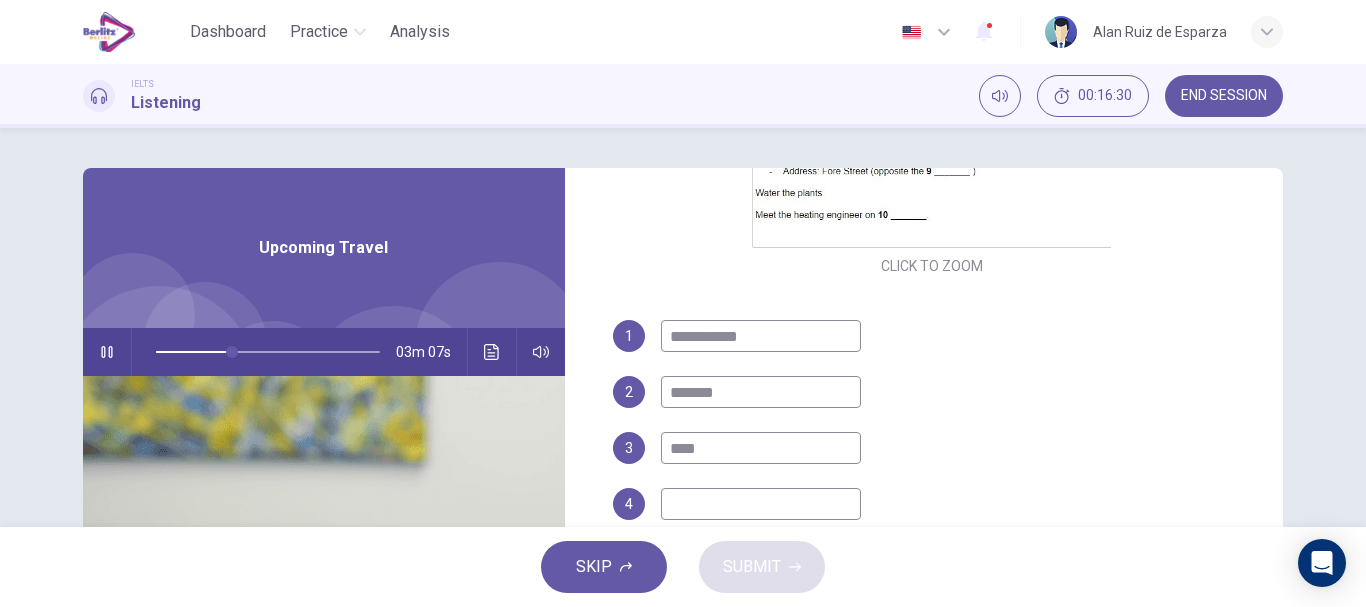 type on "**" 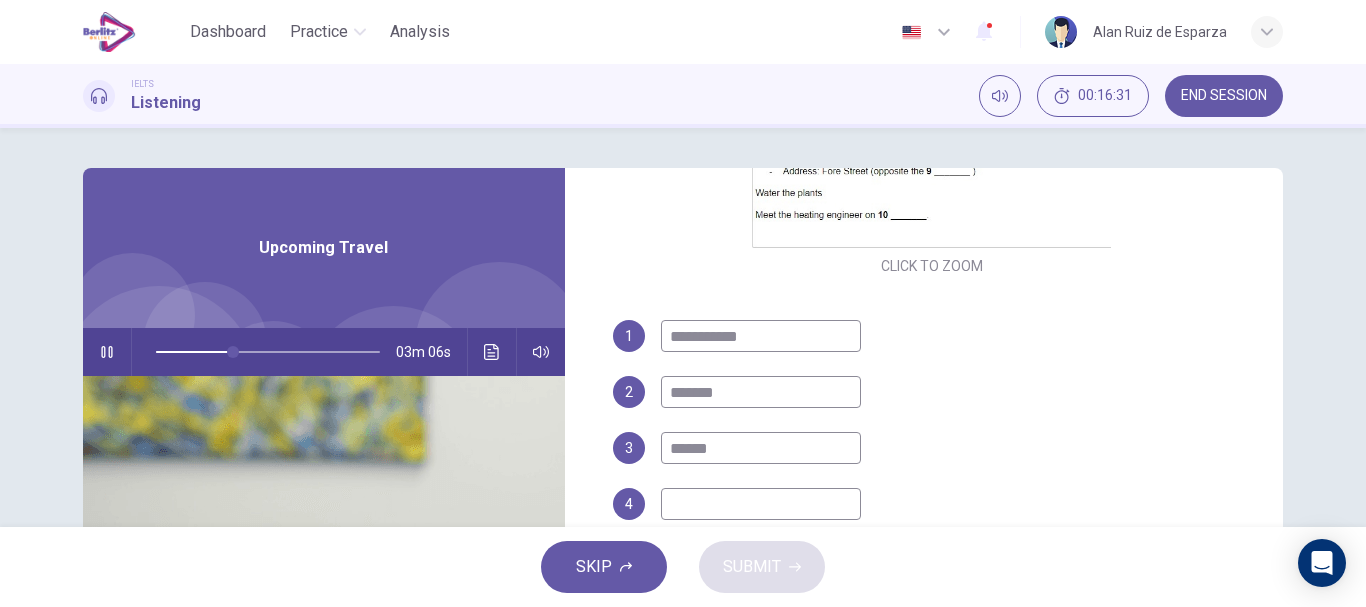 type on "*******" 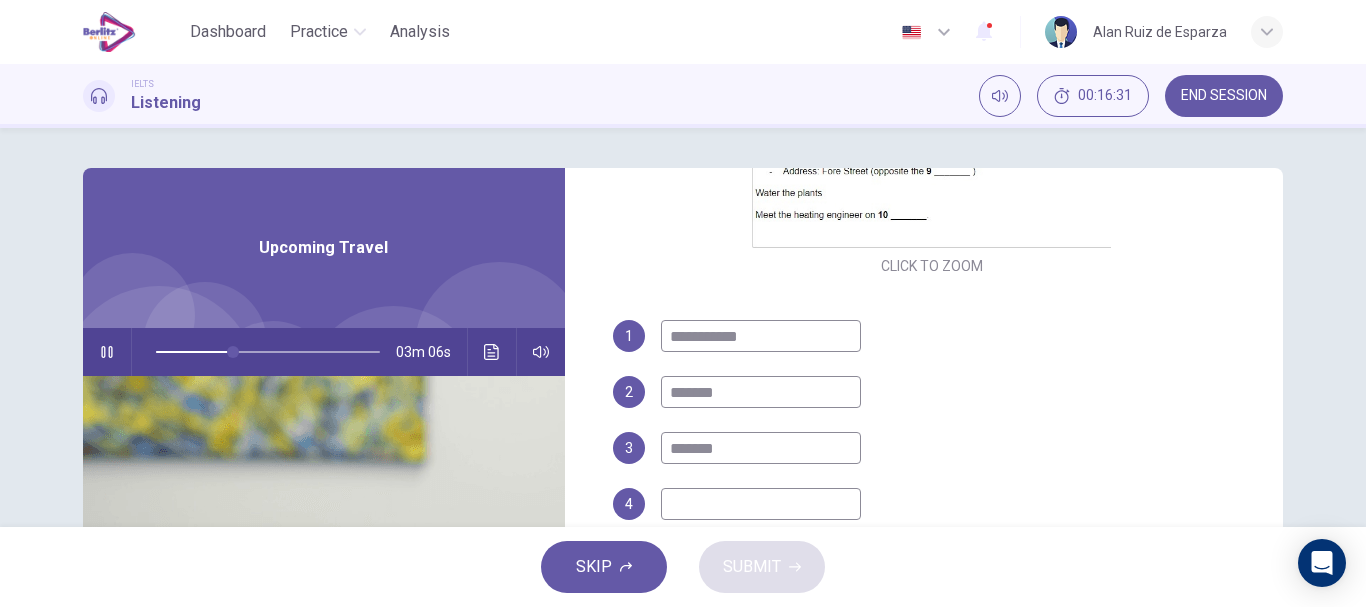 type on "**" 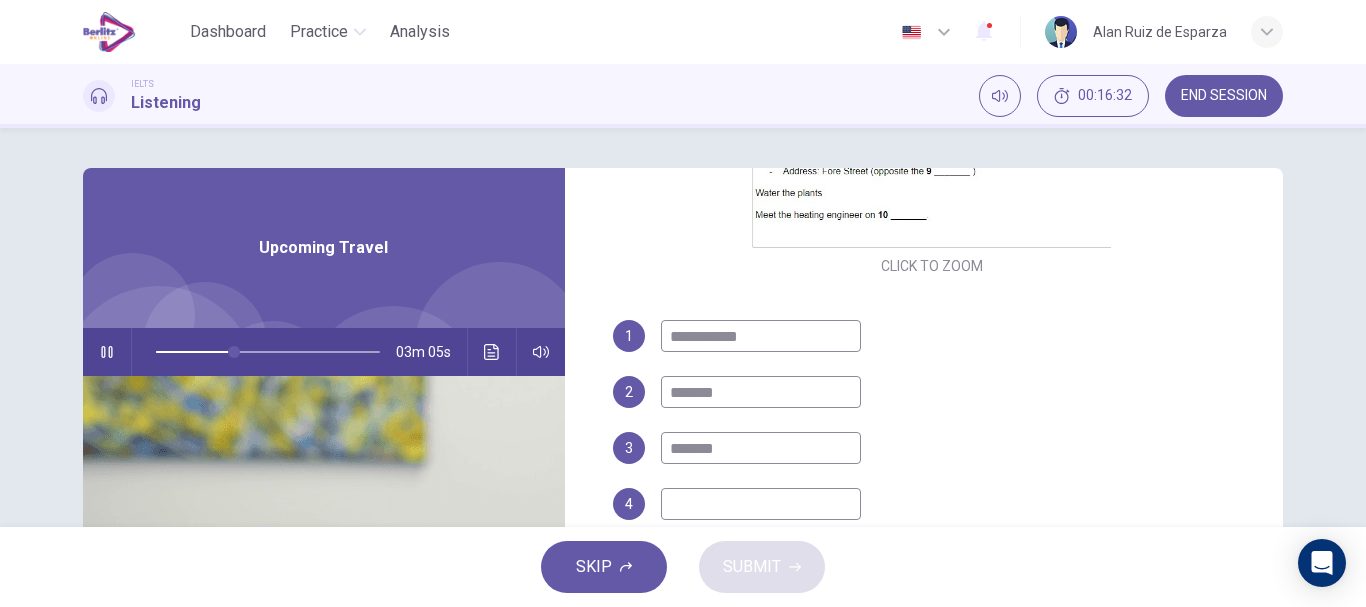 type on "********" 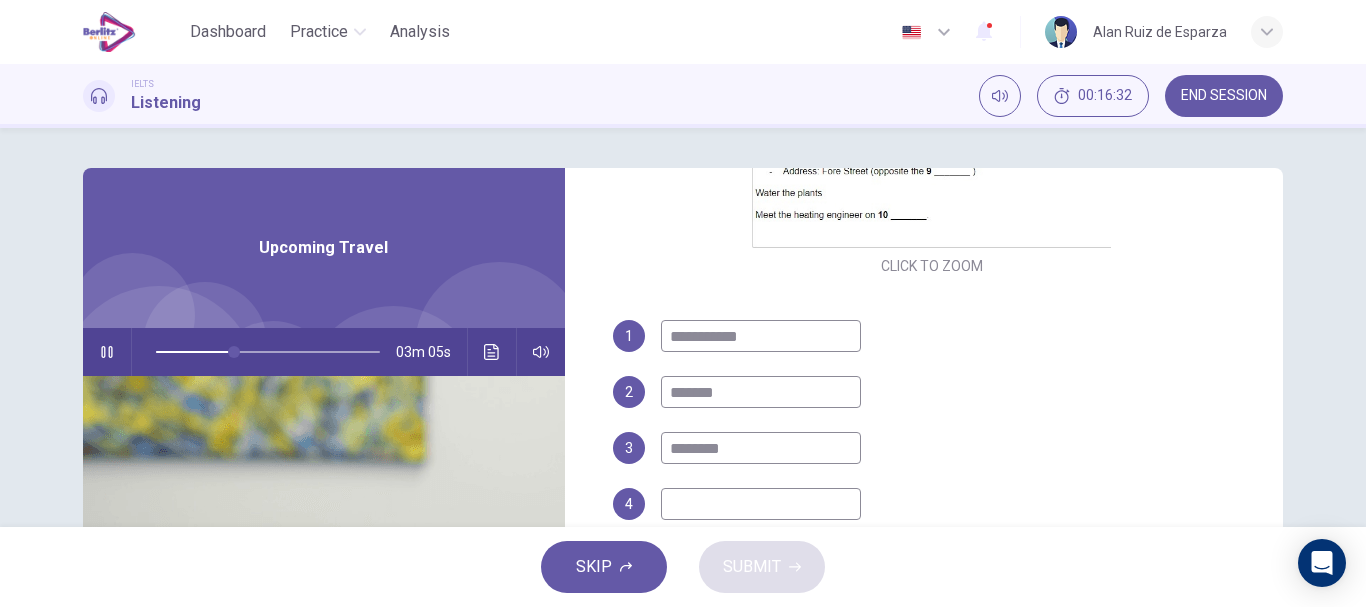 type on "**" 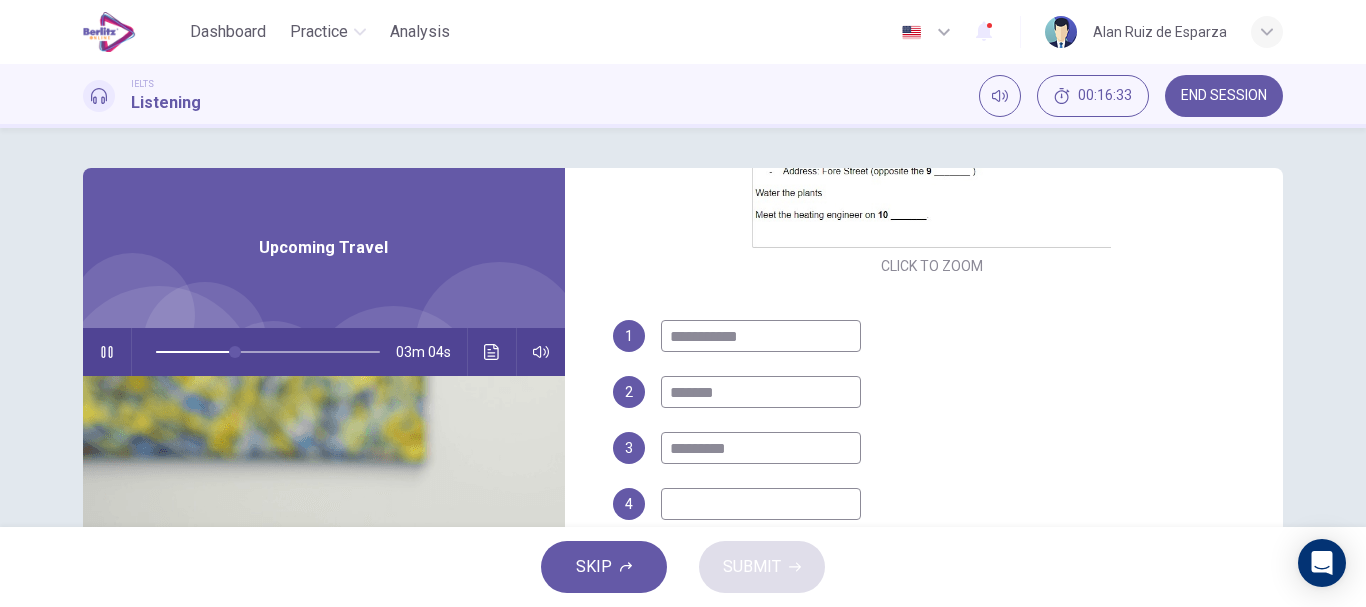 type on "**********" 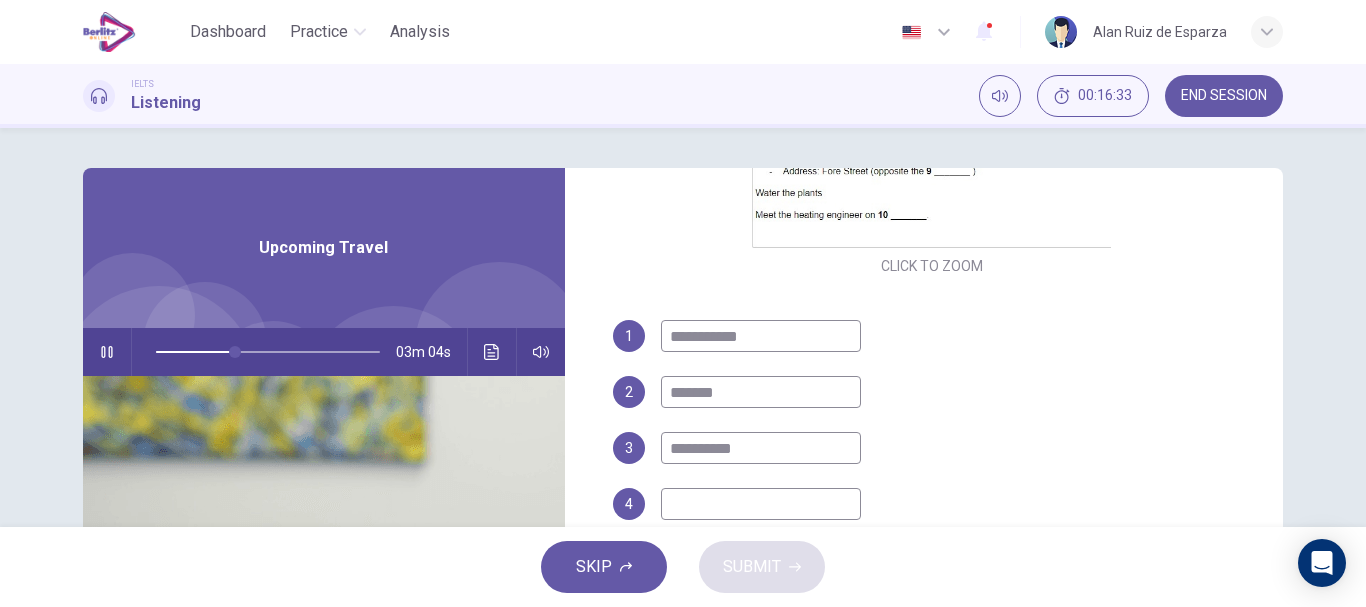 type on "**" 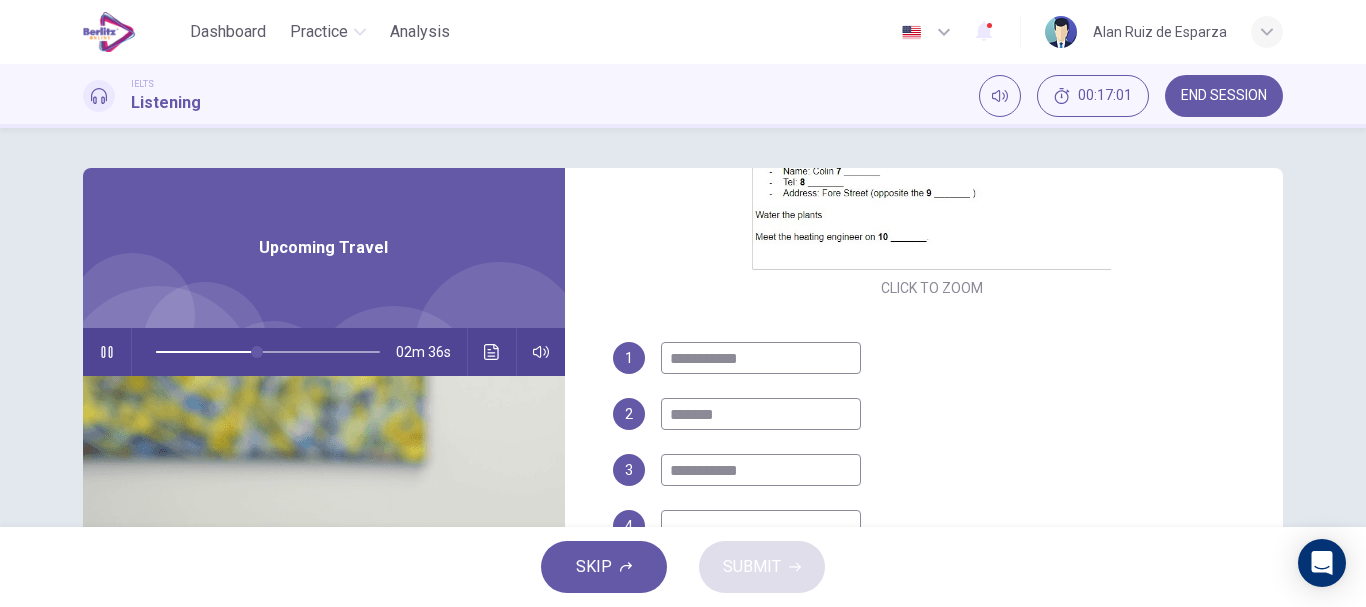 scroll, scrollTop: 582, scrollLeft: 0, axis: vertical 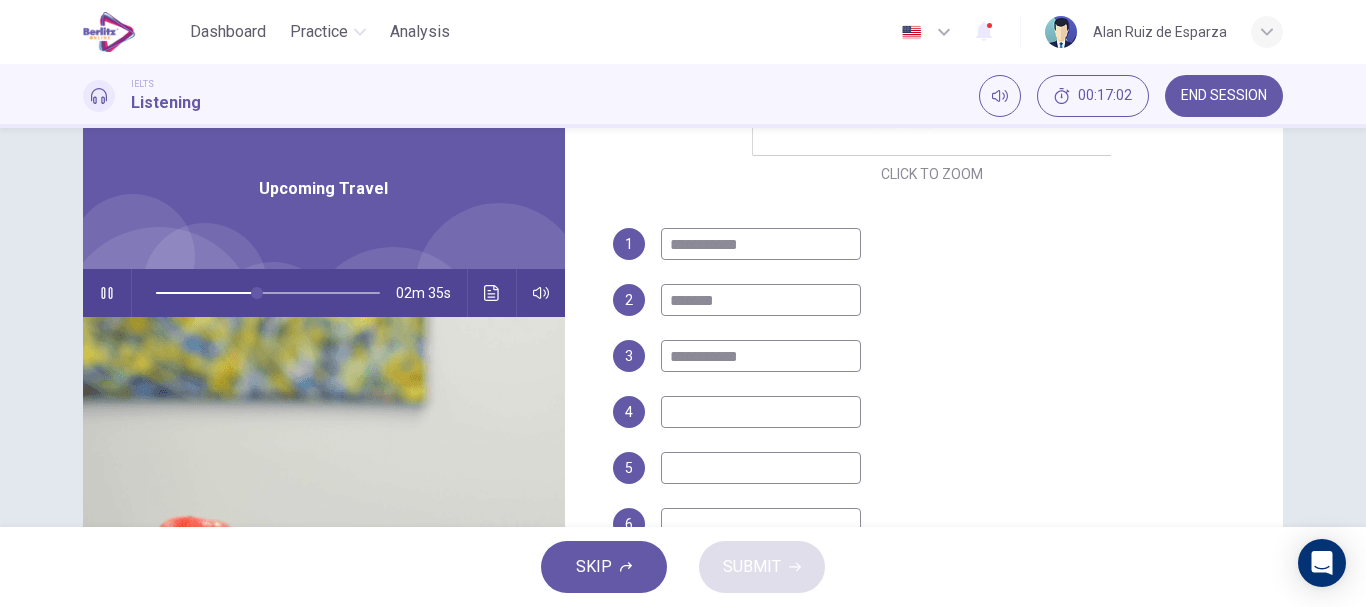 type on "**" 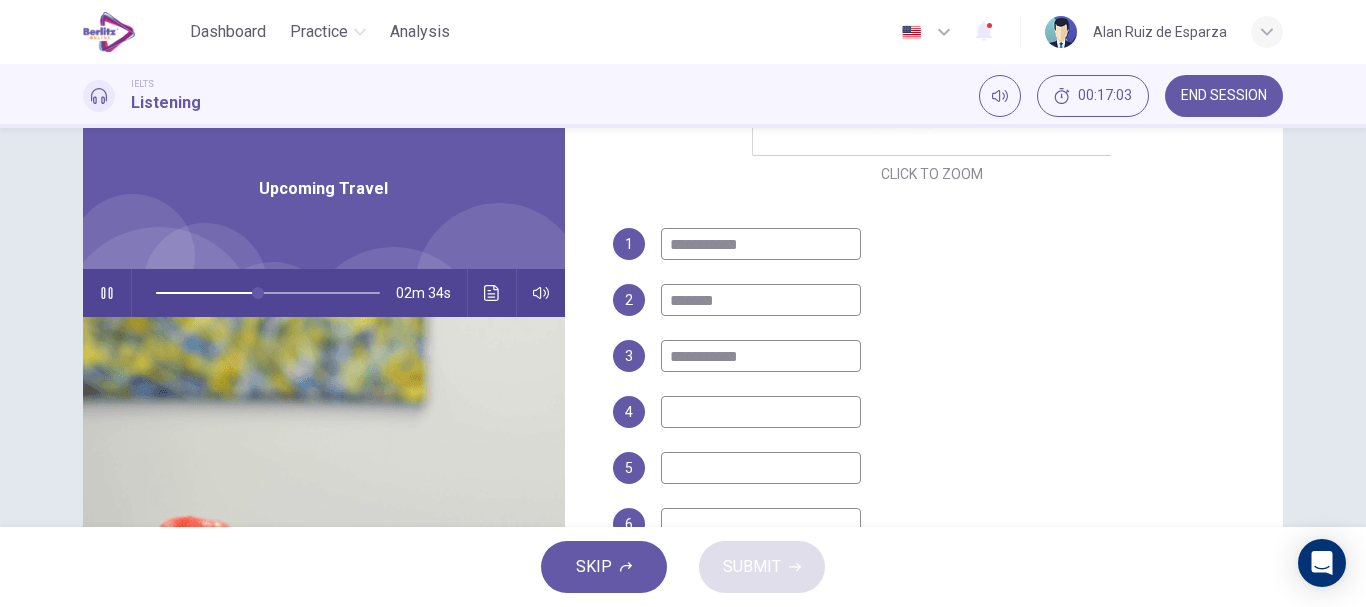 click at bounding box center [761, 468] 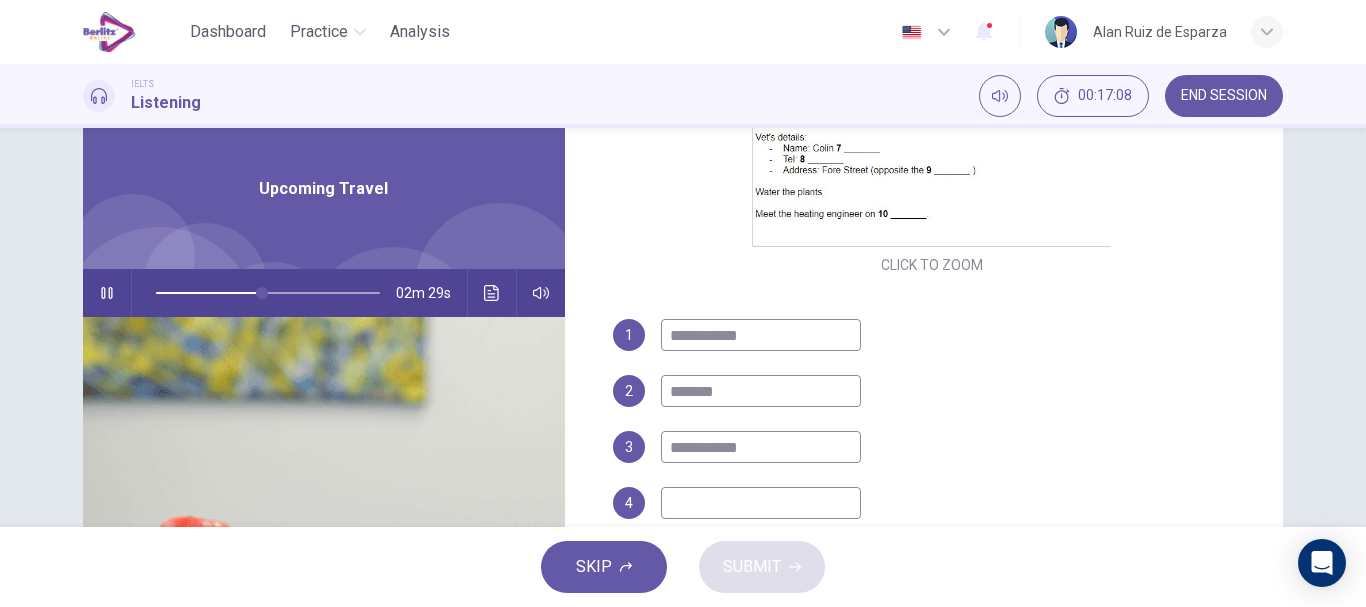 scroll, scrollTop: 531, scrollLeft: 0, axis: vertical 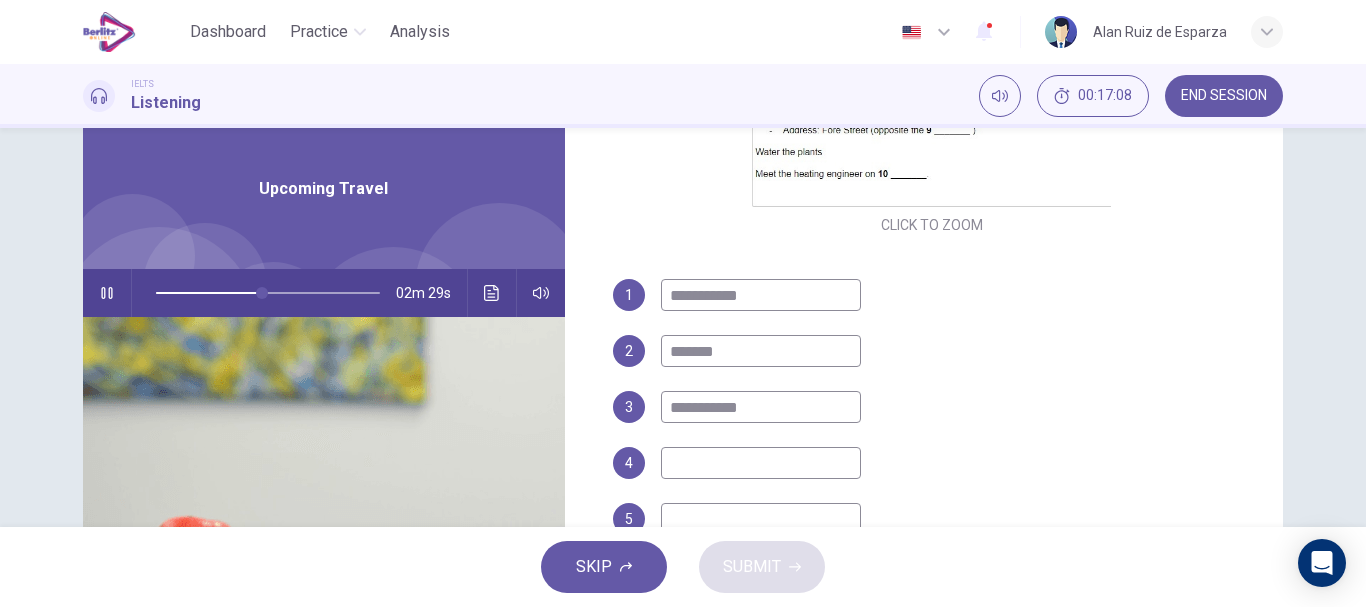 click at bounding box center (761, 463) 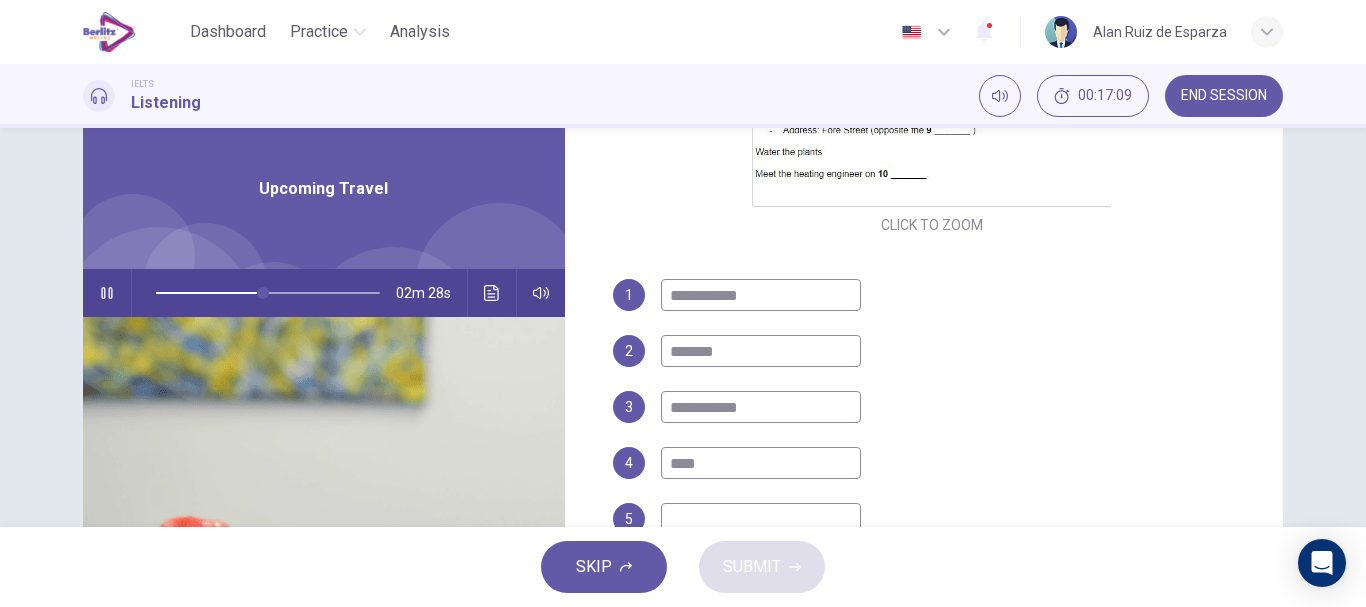 type on "*****" 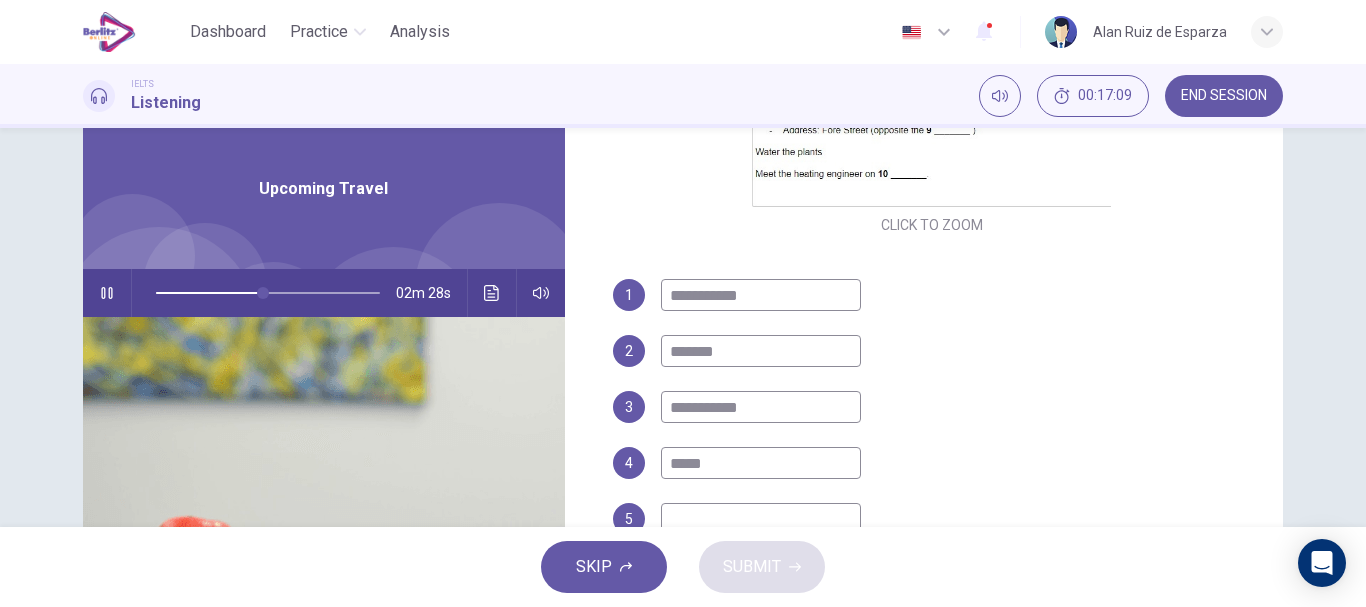type on "**" 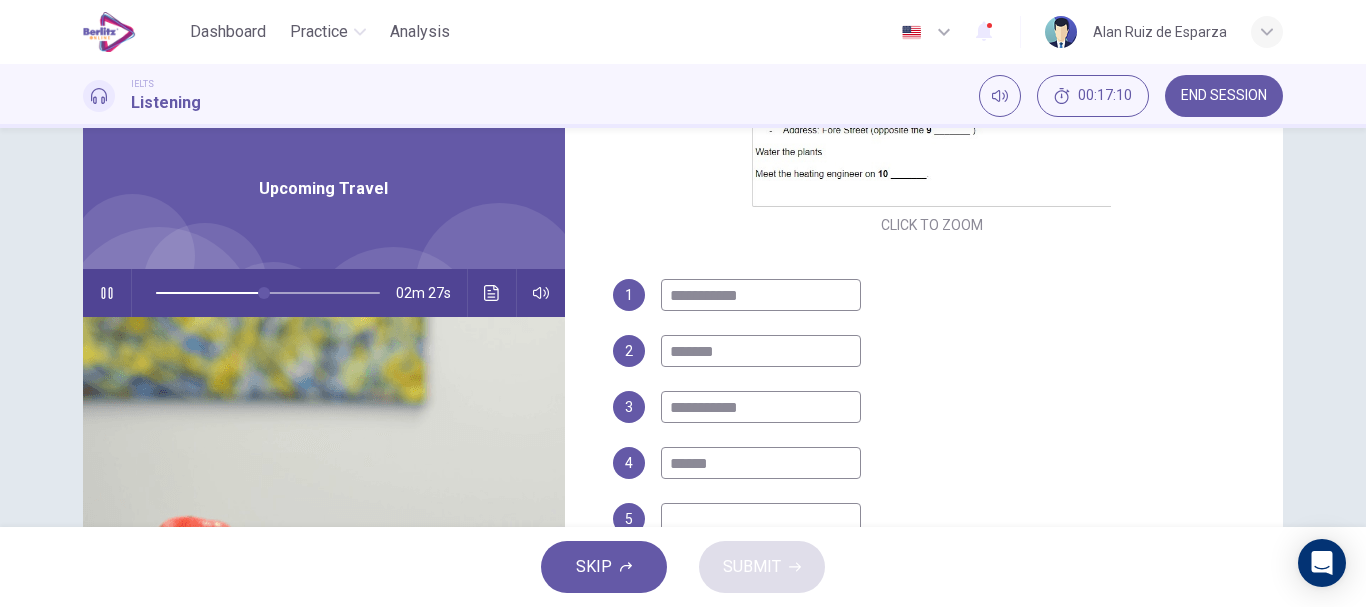 type on "*******" 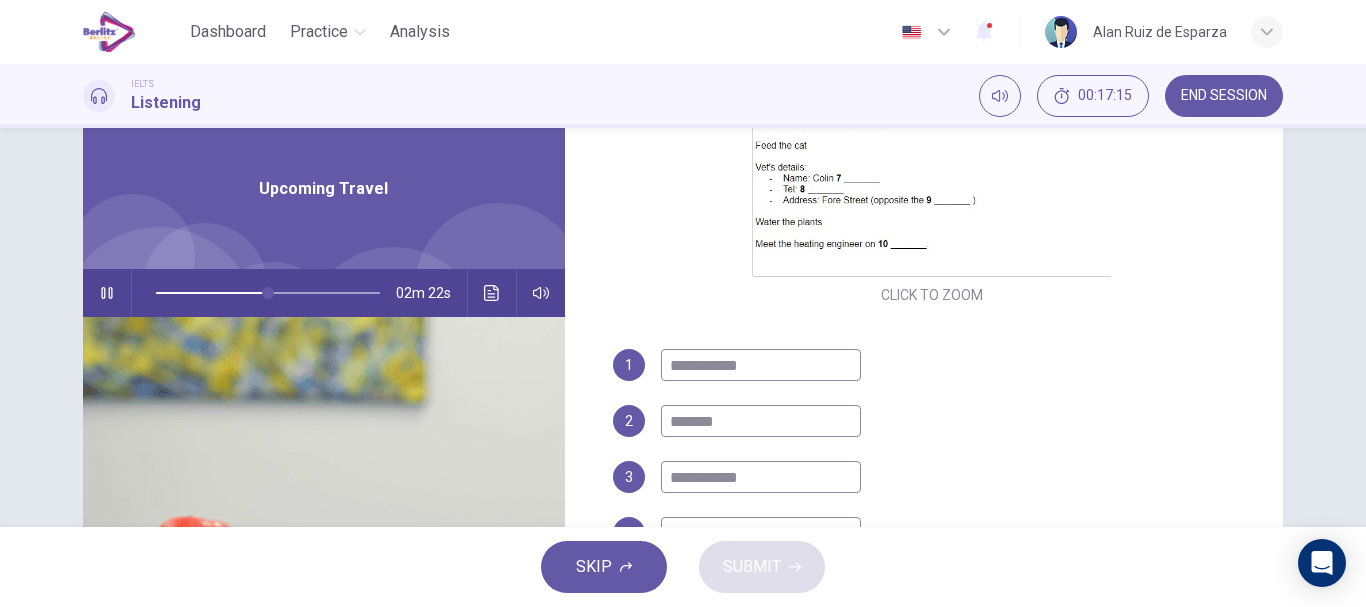 scroll, scrollTop: 582, scrollLeft: 0, axis: vertical 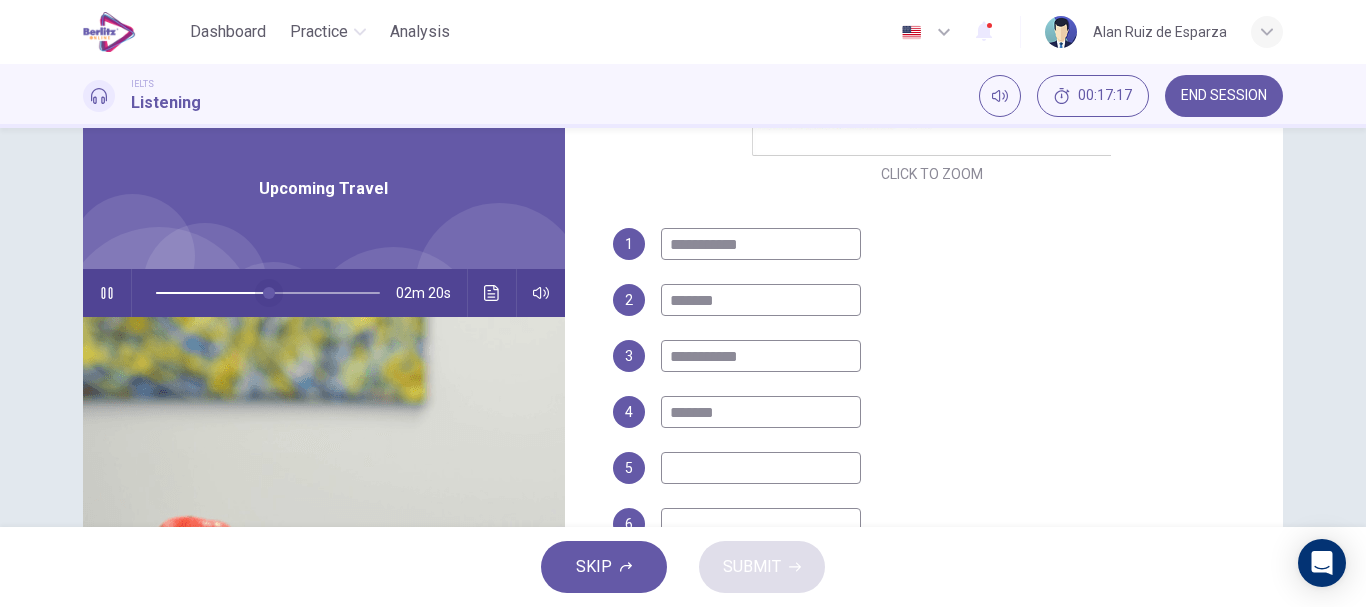 type on "**" 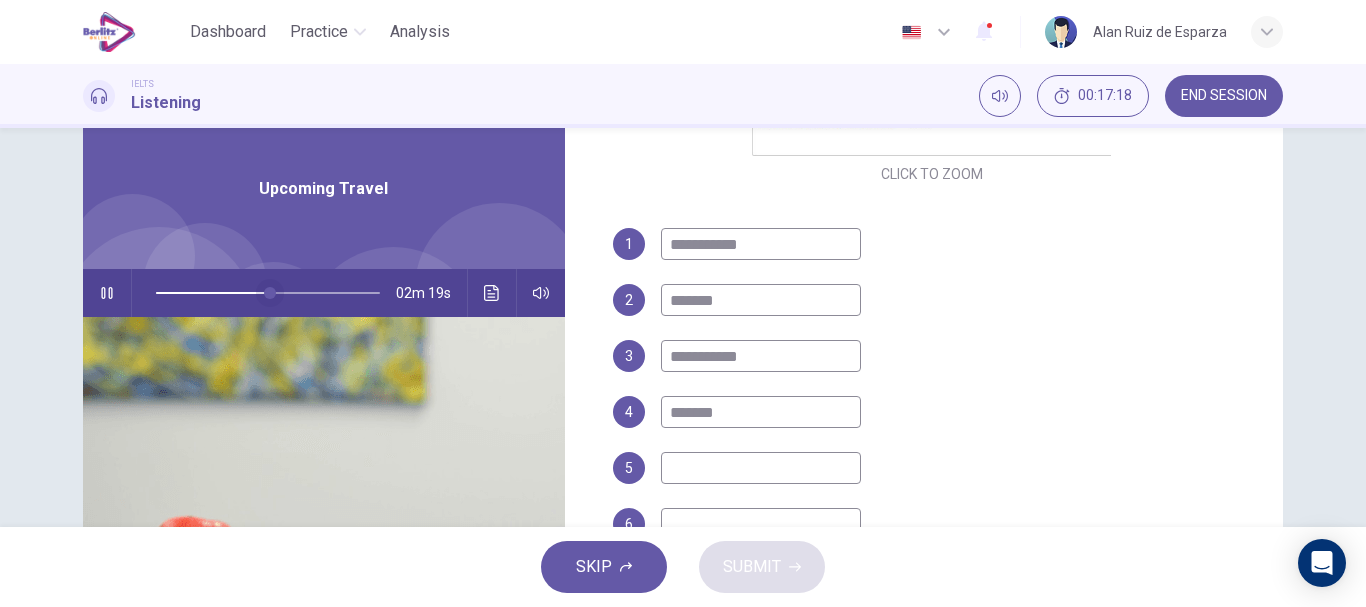 type on "*******" 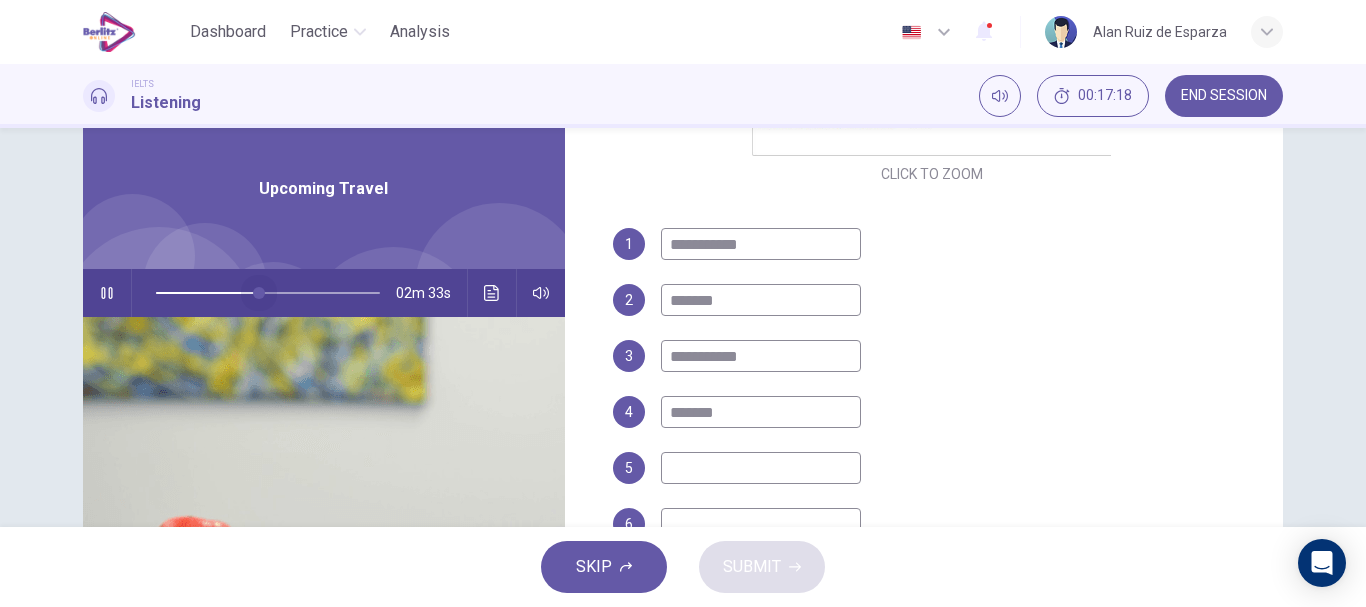 click at bounding box center (259, 293) 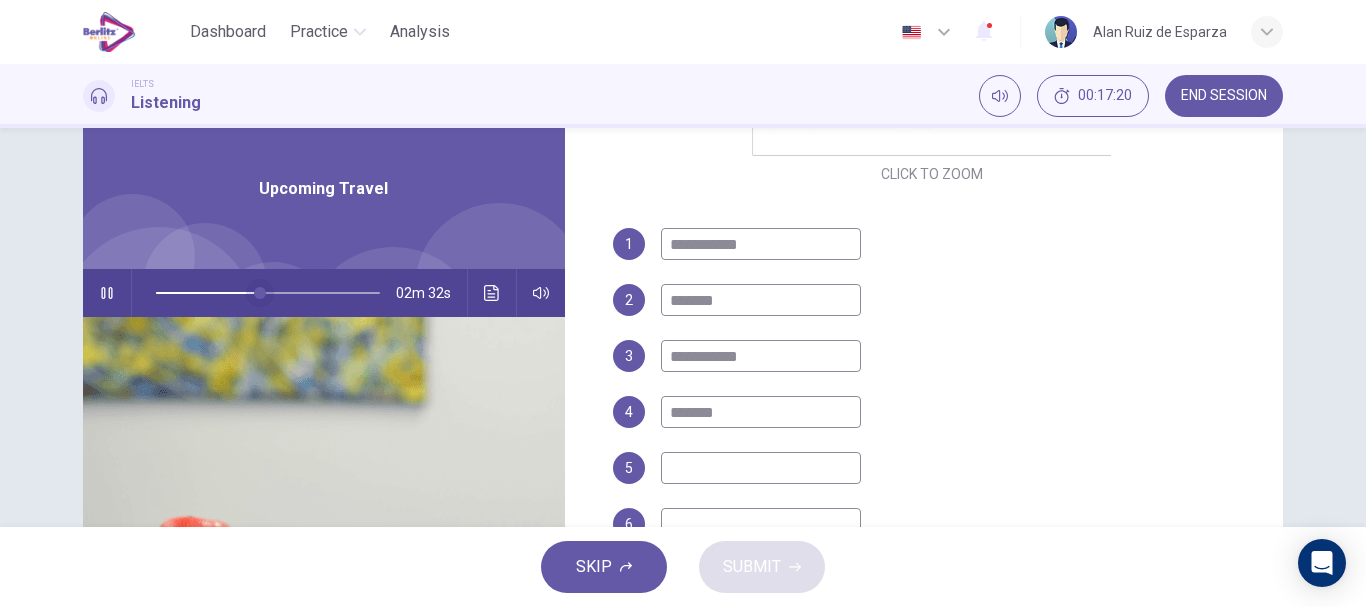 click at bounding box center (260, 293) 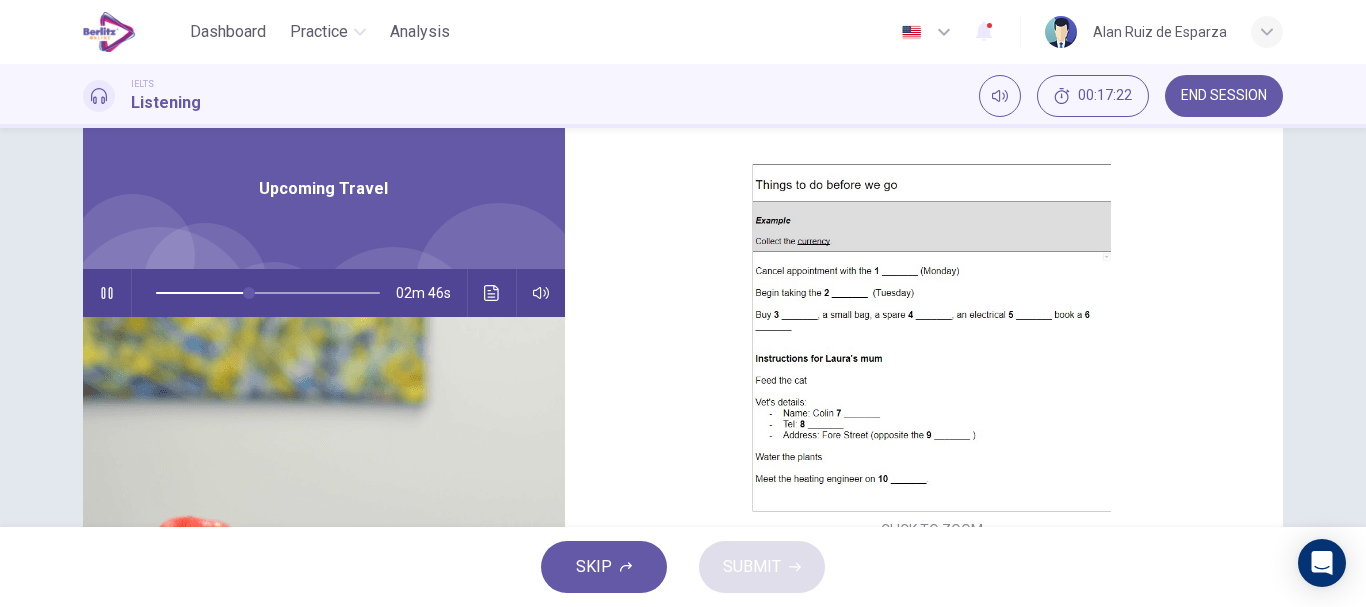 scroll, scrollTop: 225, scrollLeft: 0, axis: vertical 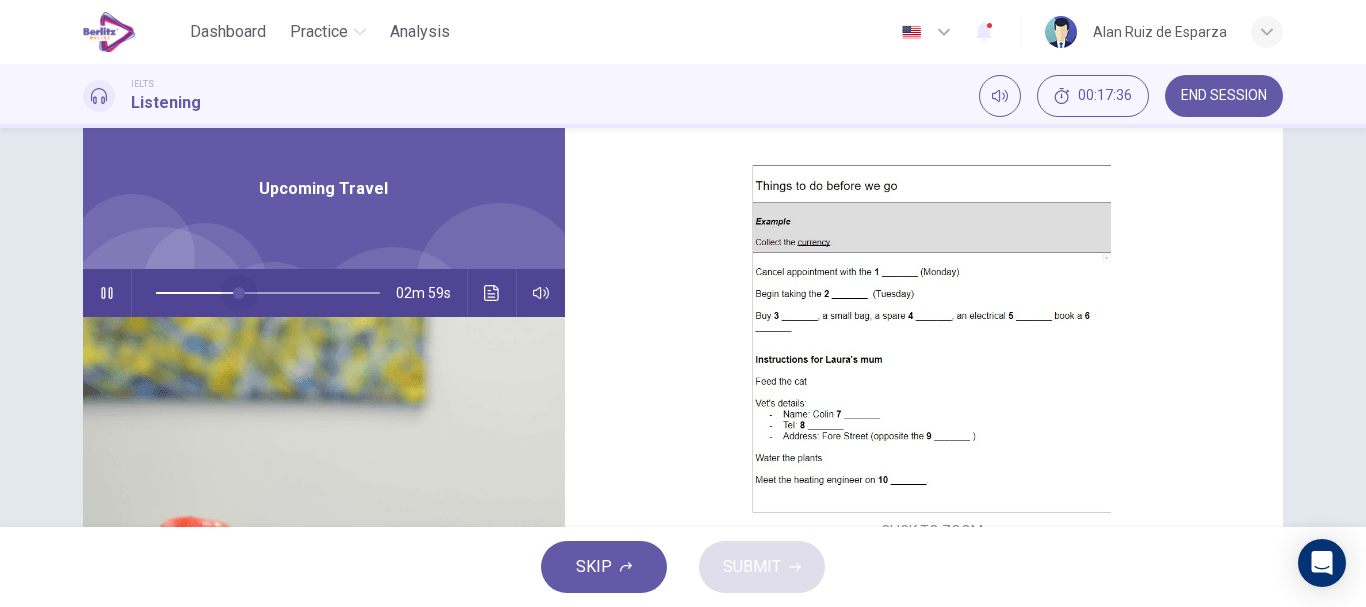 click at bounding box center (239, 293) 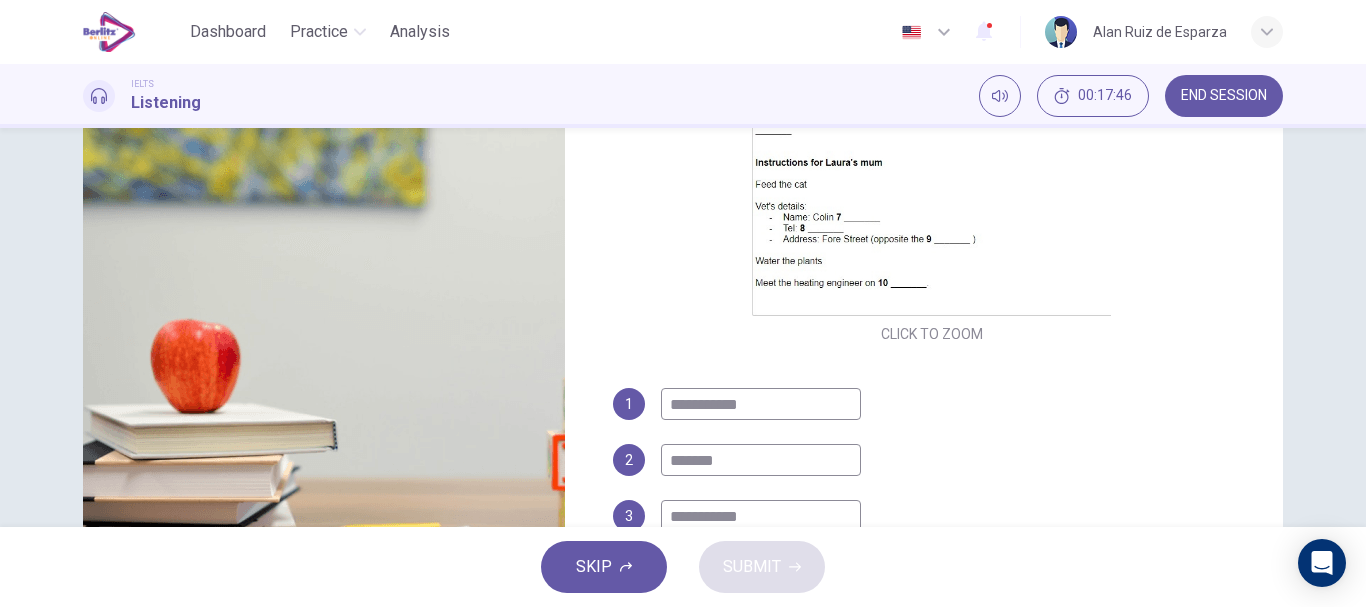 scroll, scrollTop: 257, scrollLeft: 0, axis: vertical 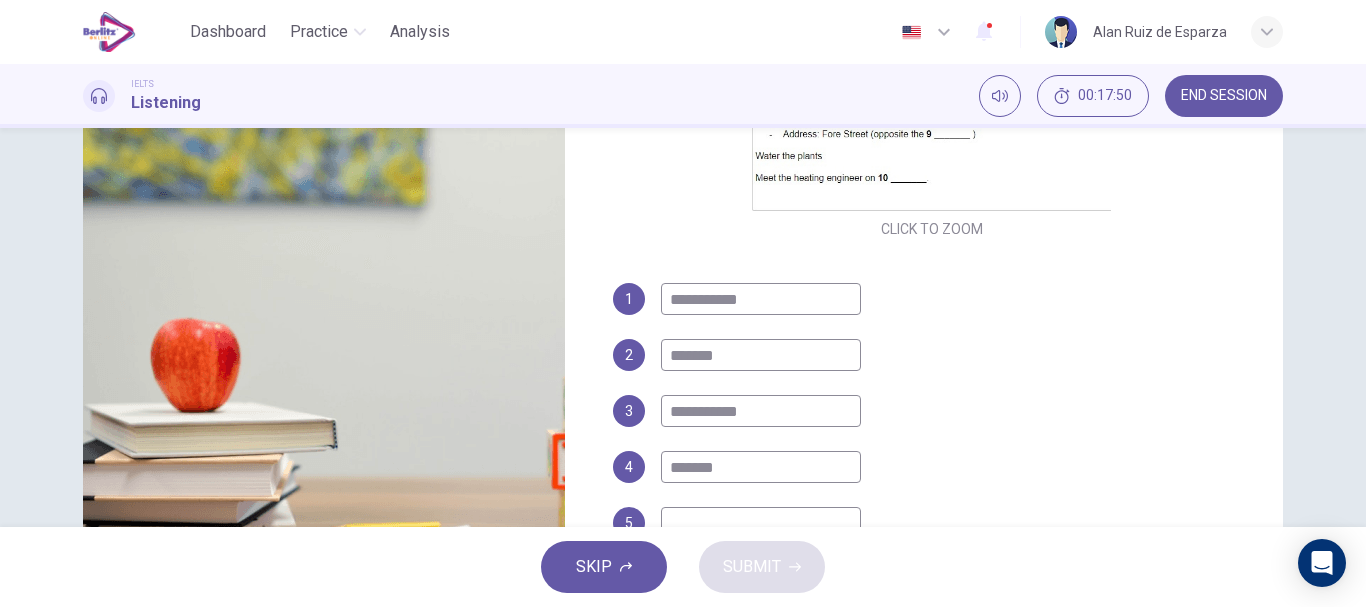 drag, startPoint x: 779, startPoint y: 415, endPoint x: 618, endPoint y: 412, distance: 161.02795 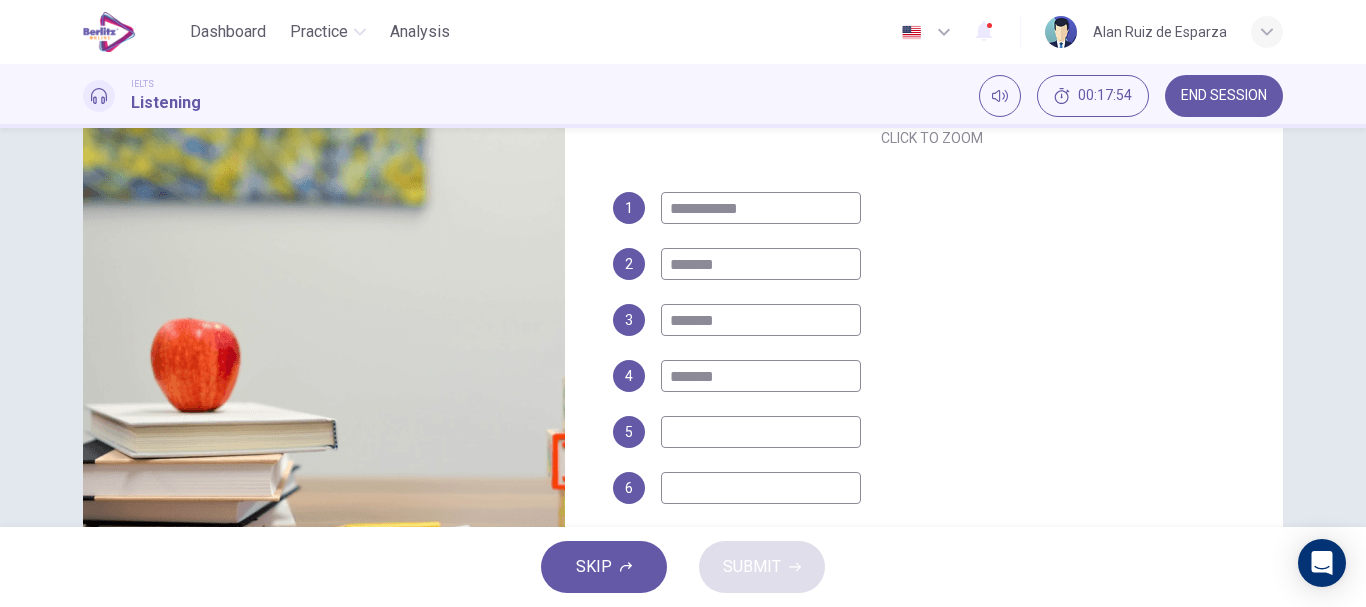 scroll, scrollTop: 419, scrollLeft: 0, axis: vertical 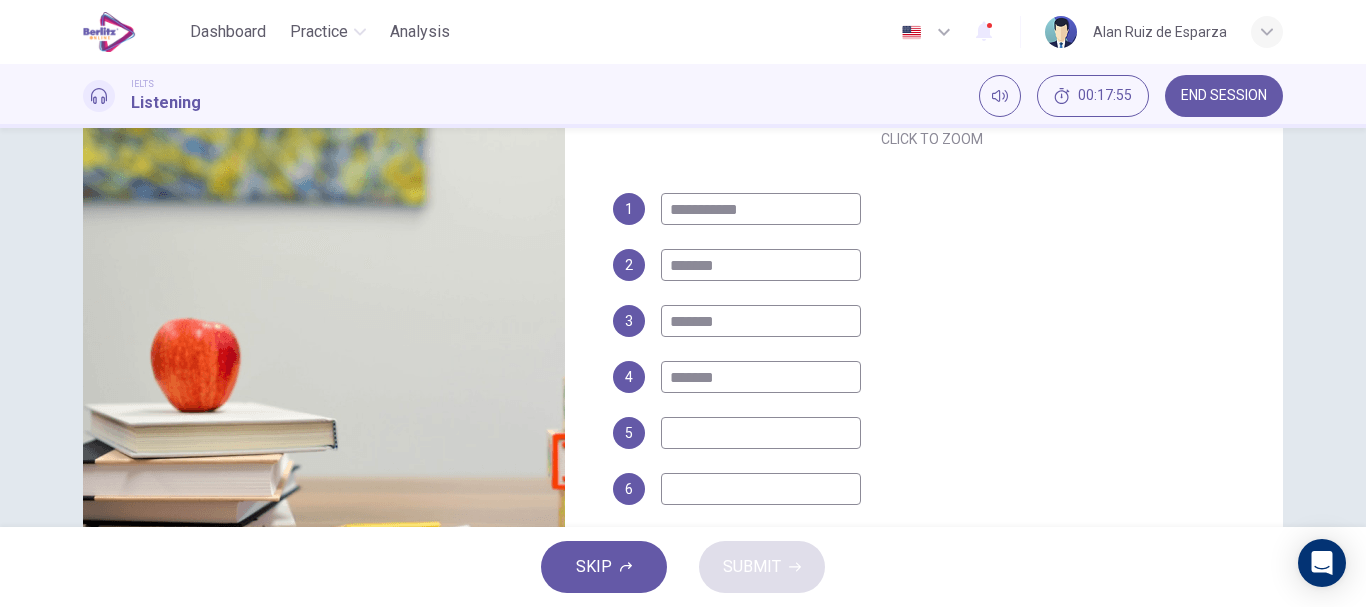 click on "*******" at bounding box center [761, 377] 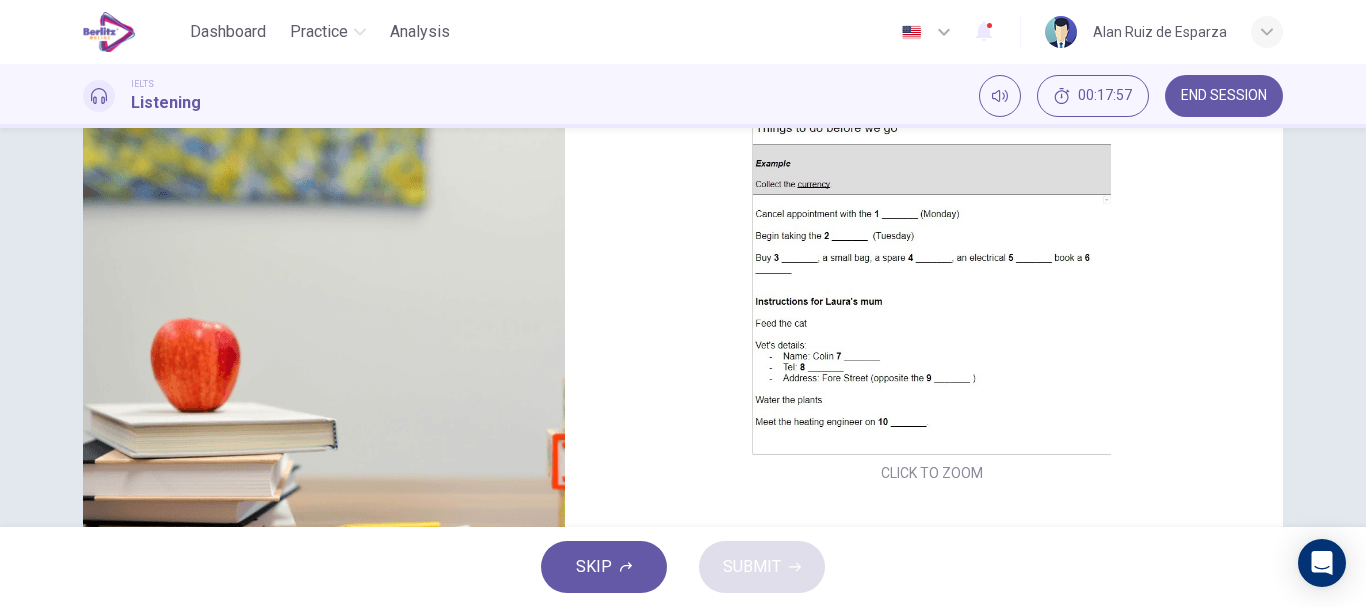 scroll, scrollTop: 84, scrollLeft: 0, axis: vertical 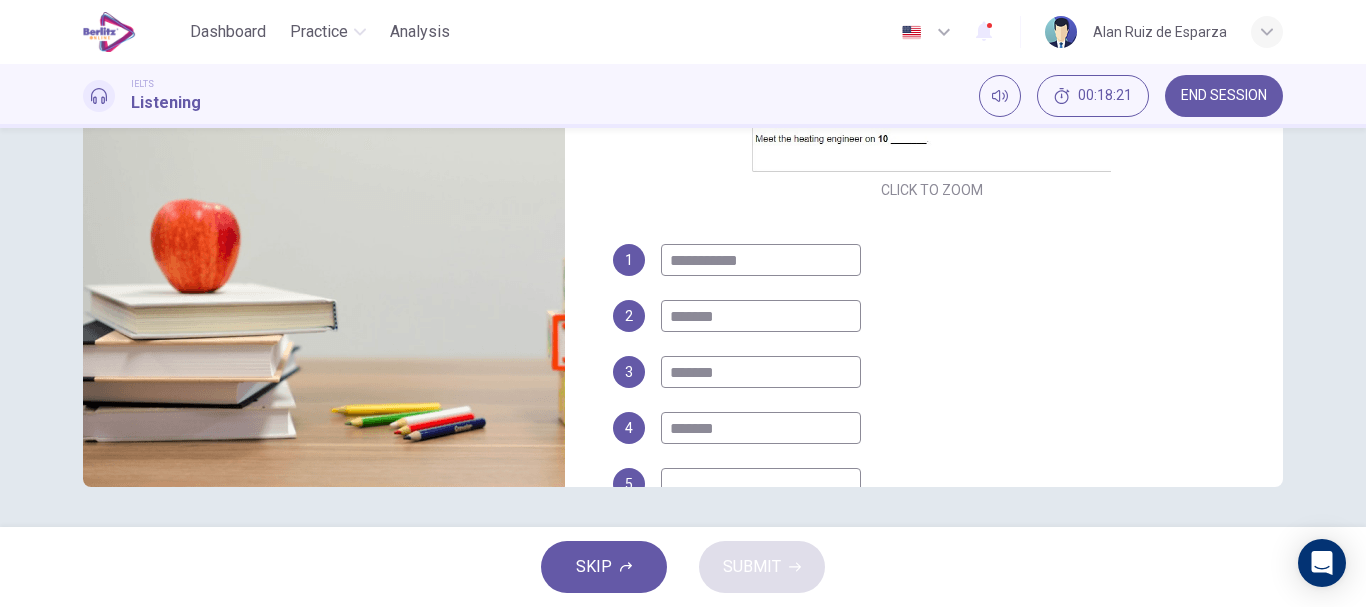 drag, startPoint x: 731, startPoint y: 435, endPoint x: 647, endPoint y: 431, distance: 84.095184 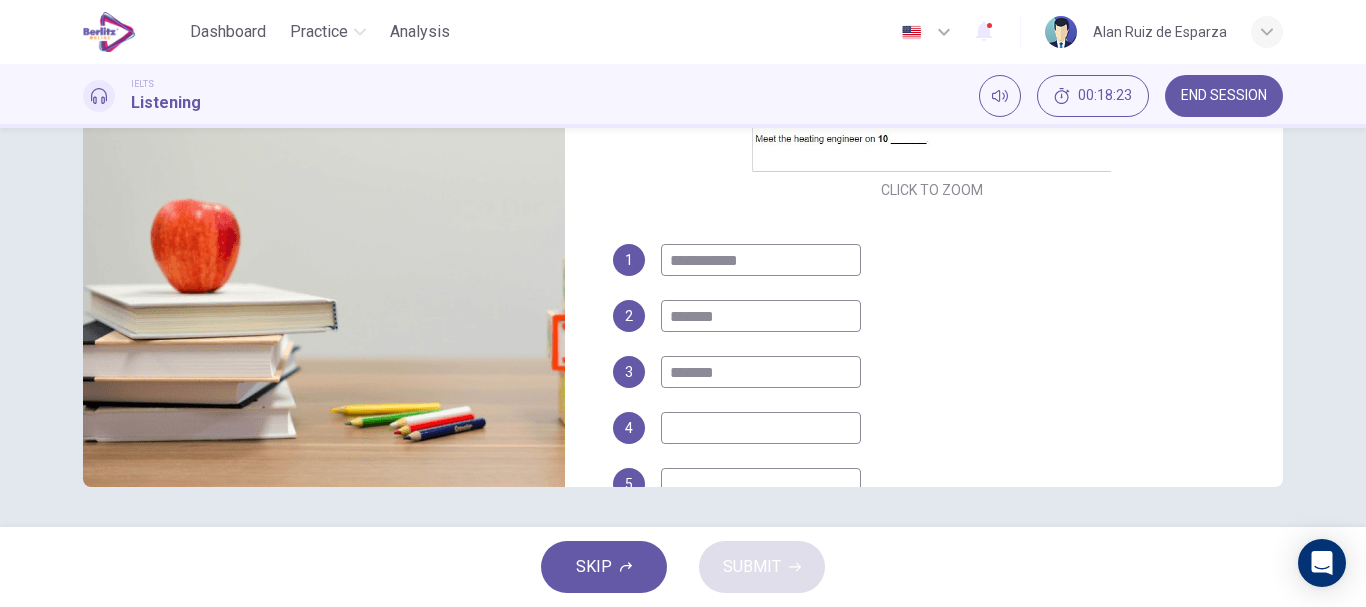 click at bounding box center (761, 484) 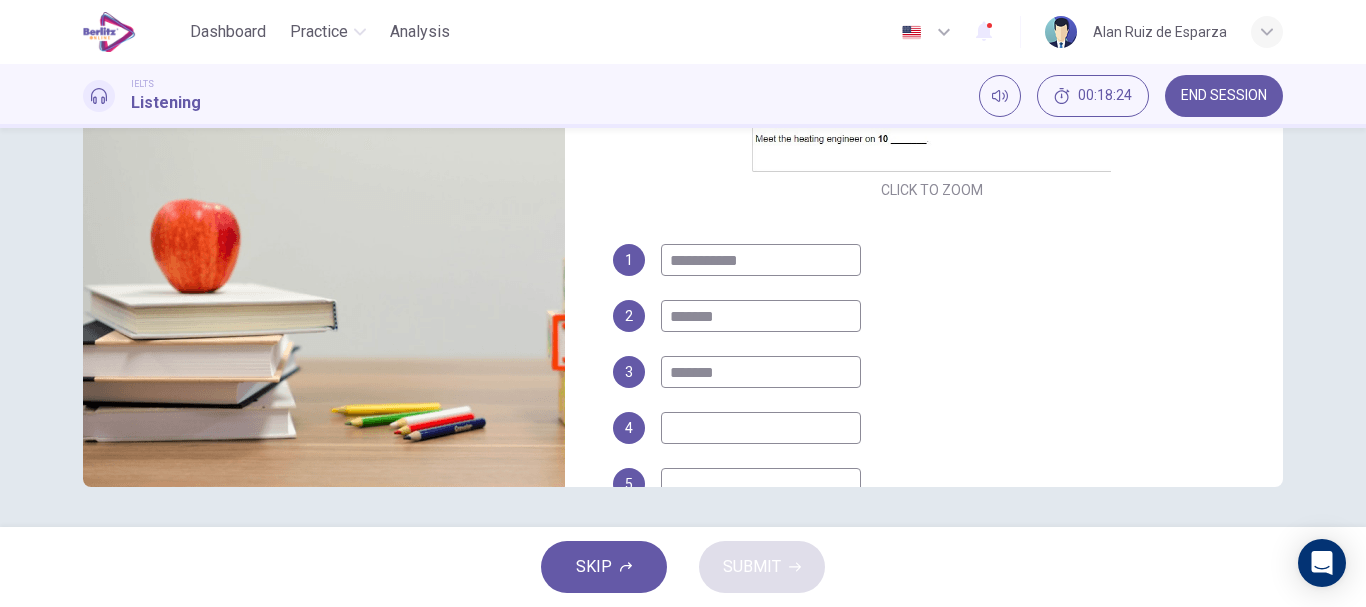 paste on "*******" 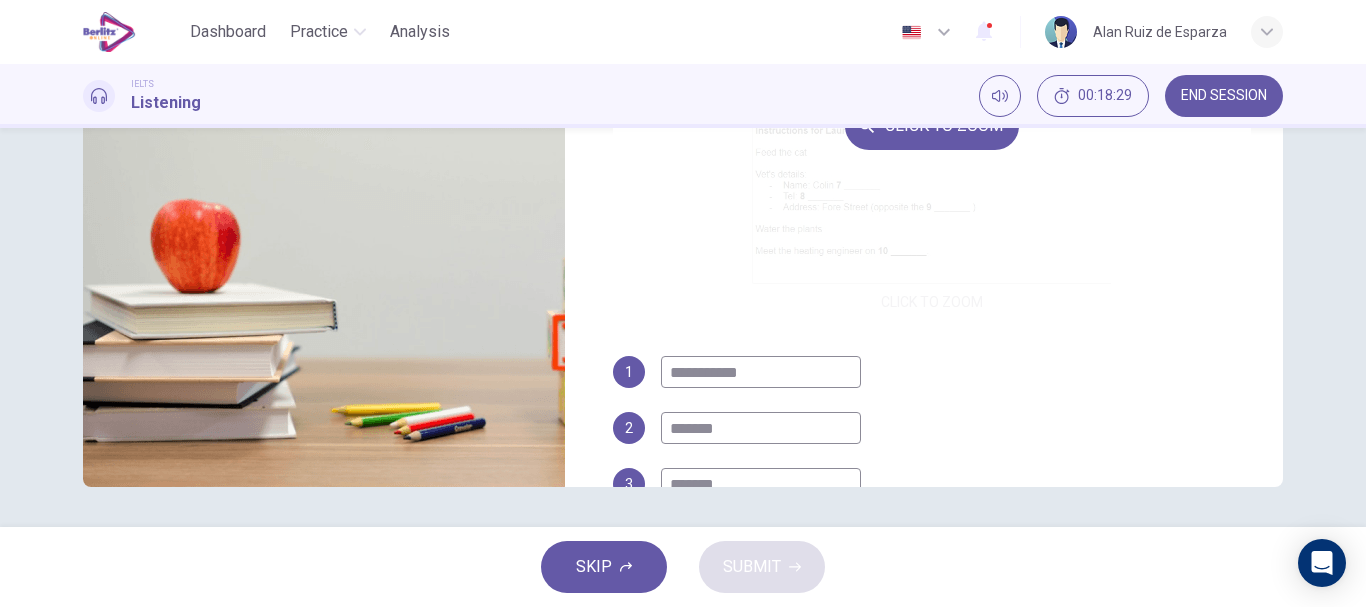 scroll, scrollTop: 353, scrollLeft: 0, axis: vertical 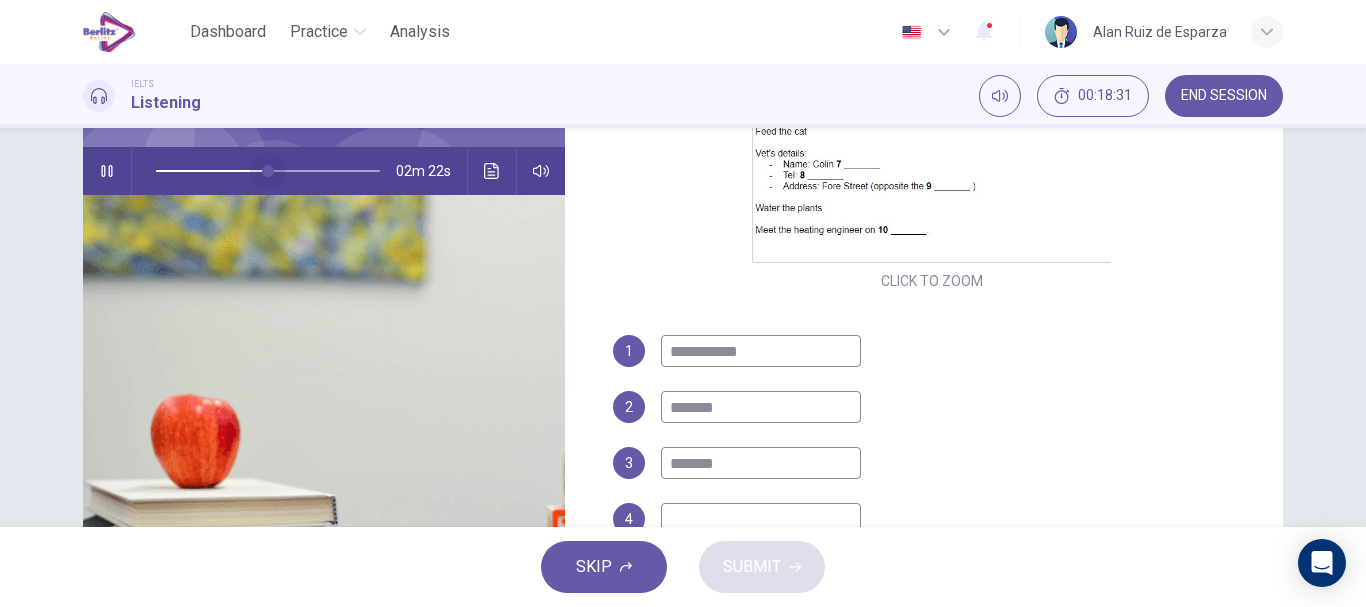 click at bounding box center [268, 171] 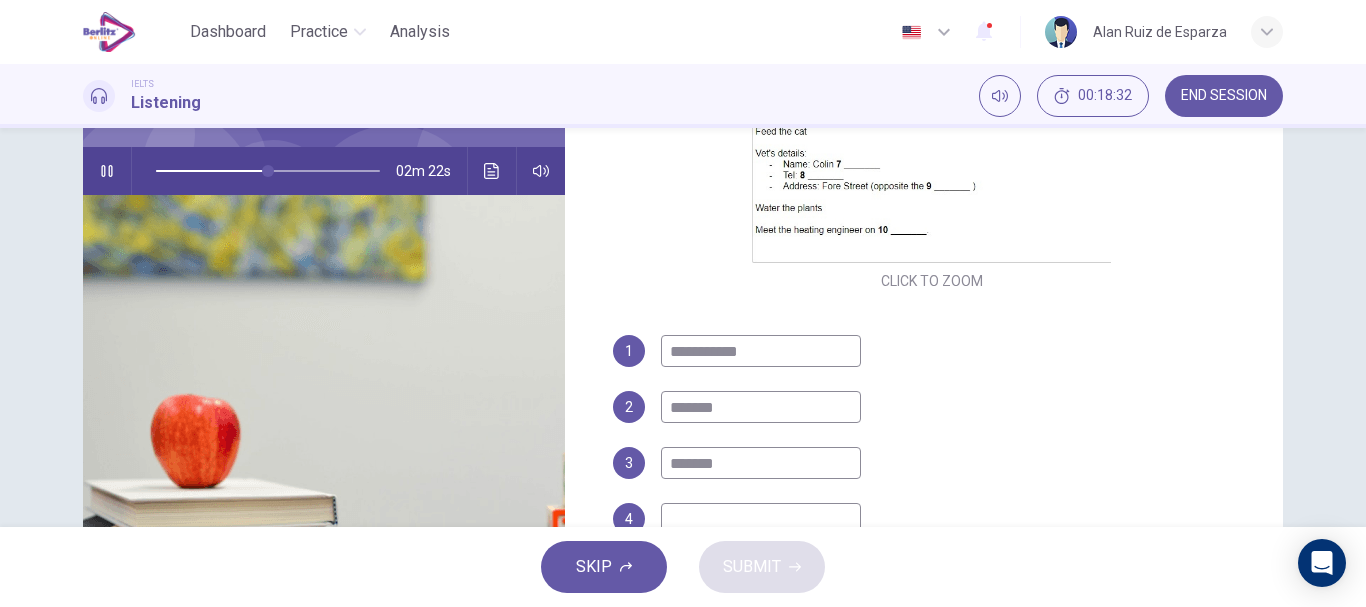 scroll, scrollTop: 517, scrollLeft: 0, axis: vertical 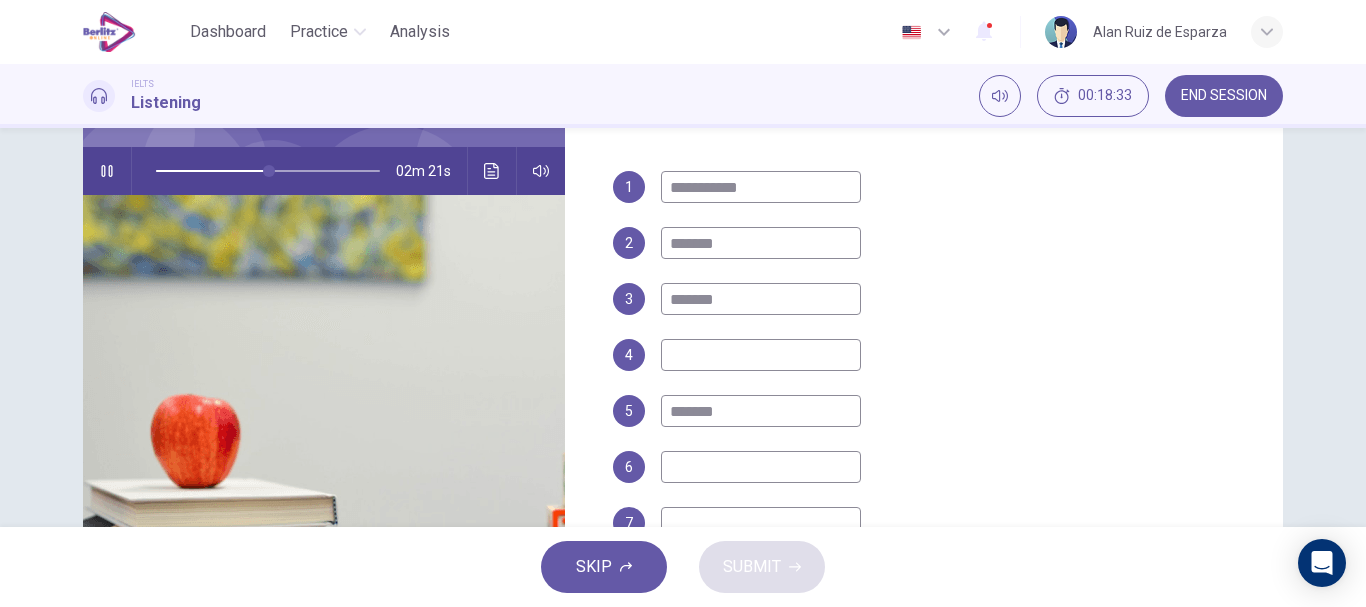 click at bounding box center (761, 355) 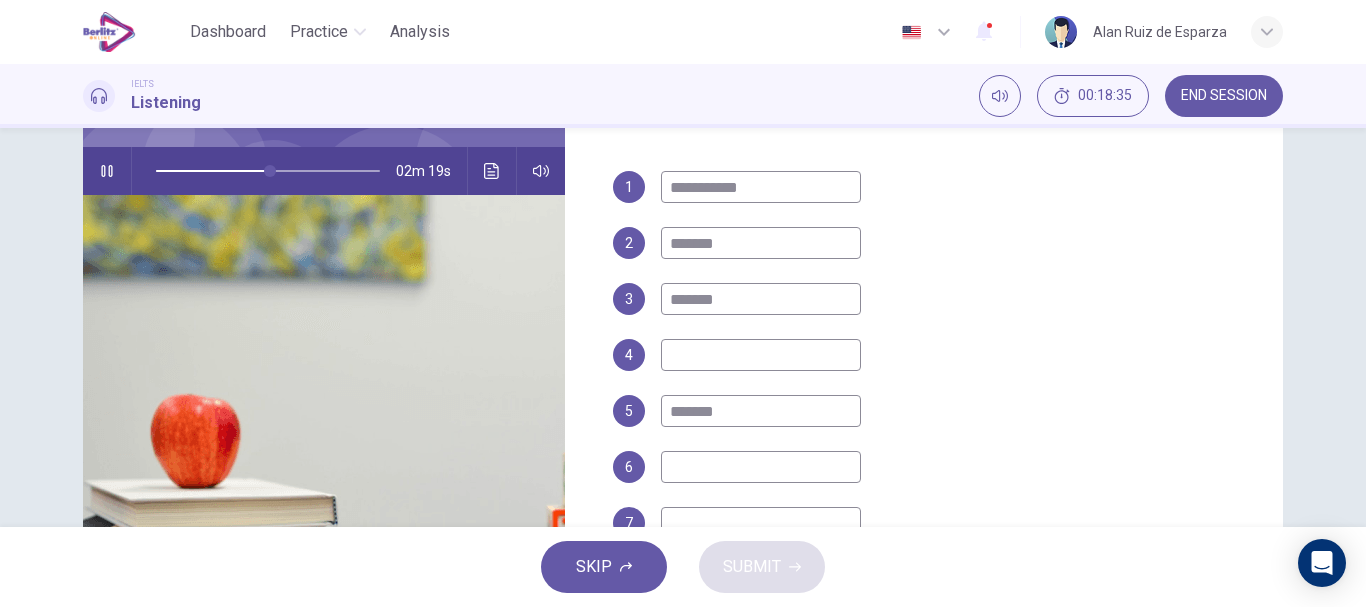 drag, startPoint x: 729, startPoint y: 308, endPoint x: 644, endPoint y: 288, distance: 87.32124 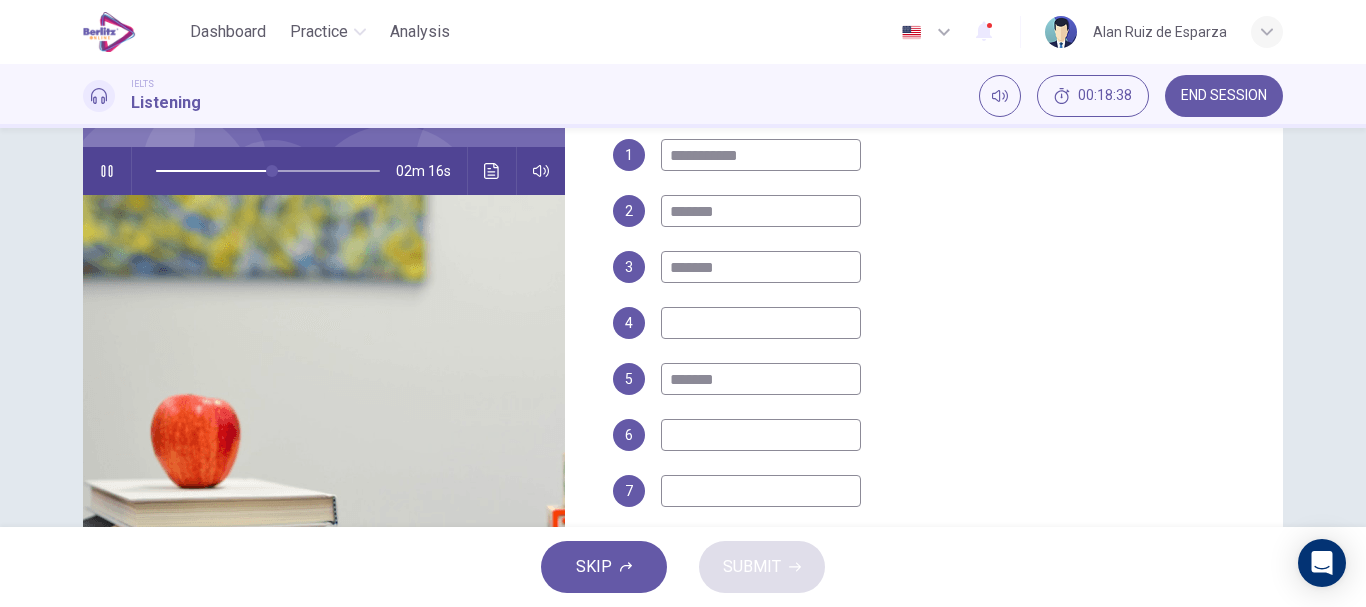 scroll, scrollTop: 550, scrollLeft: 0, axis: vertical 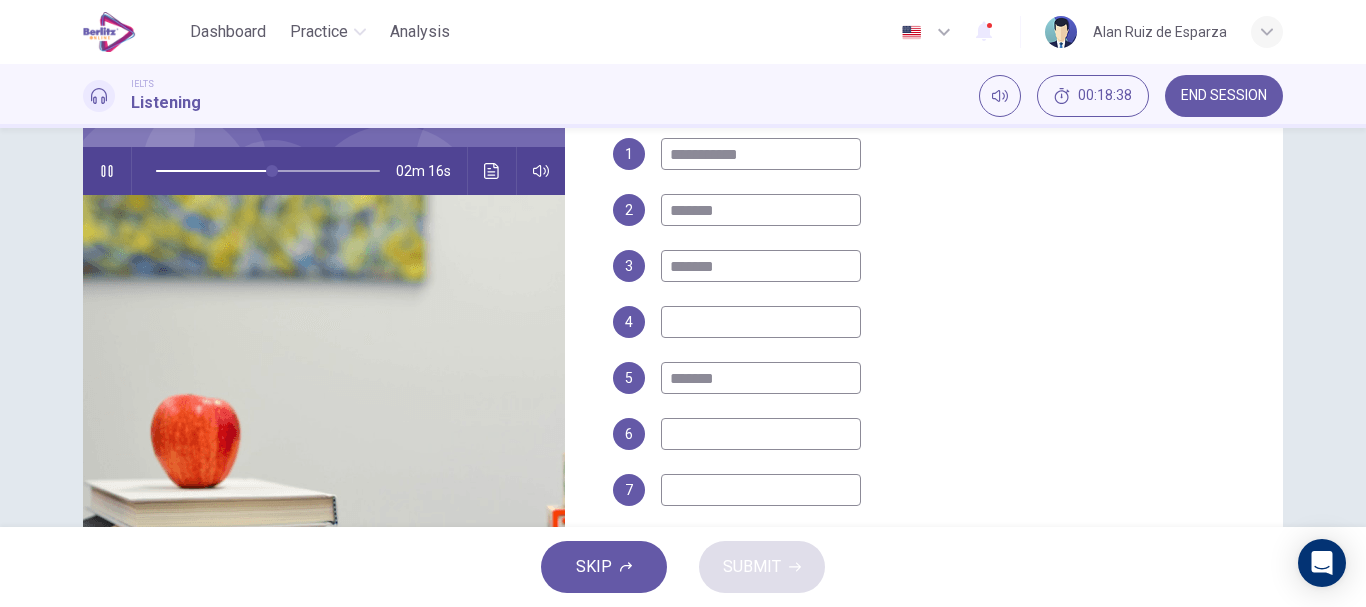 click at bounding box center [761, 322] 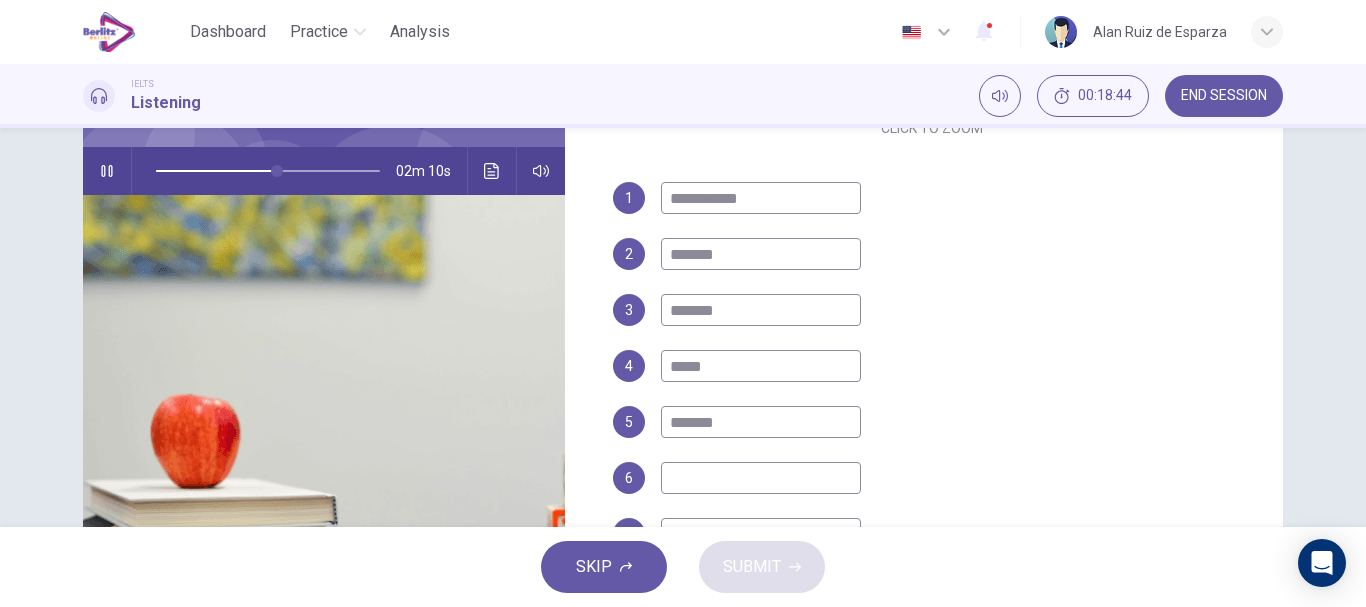 scroll, scrollTop: 491, scrollLeft: 0, axis: vertical 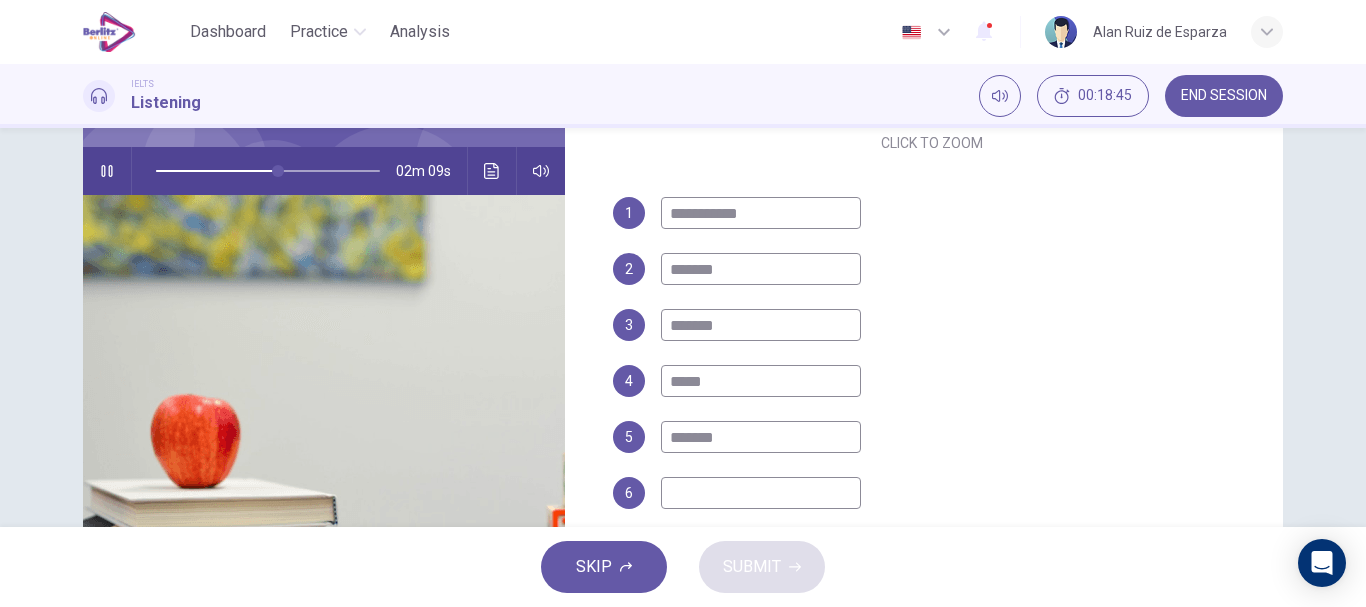 click at bounding box center [761, 493] 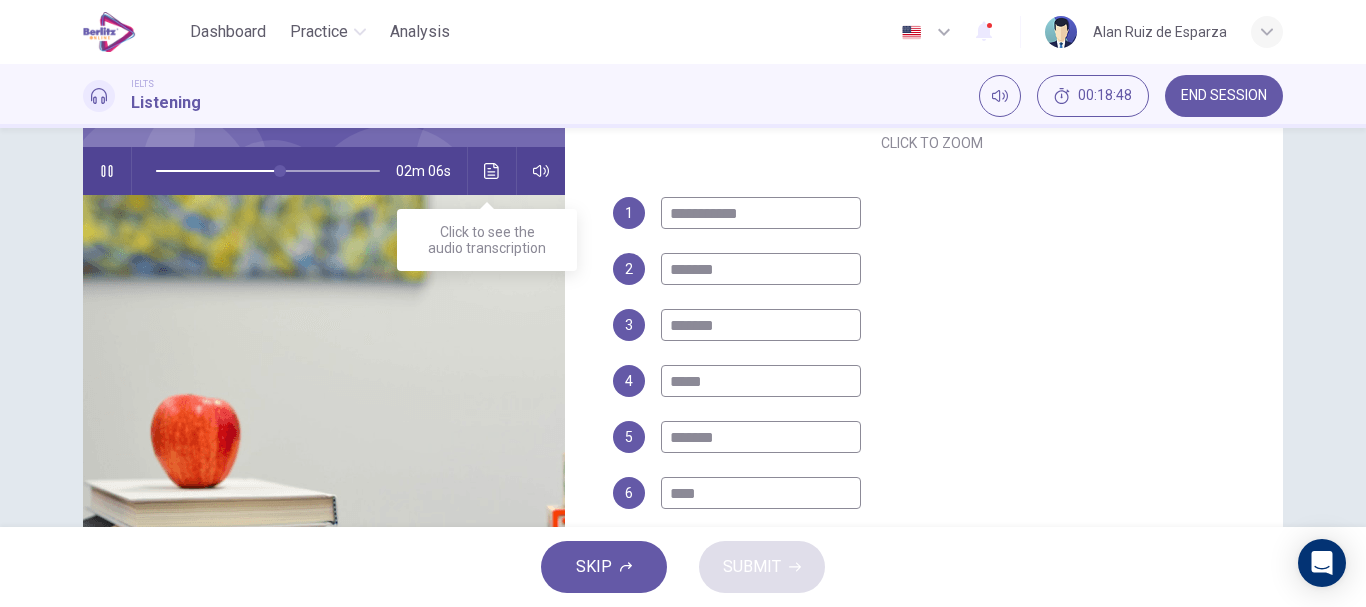 click at bounding box center (492, 171) 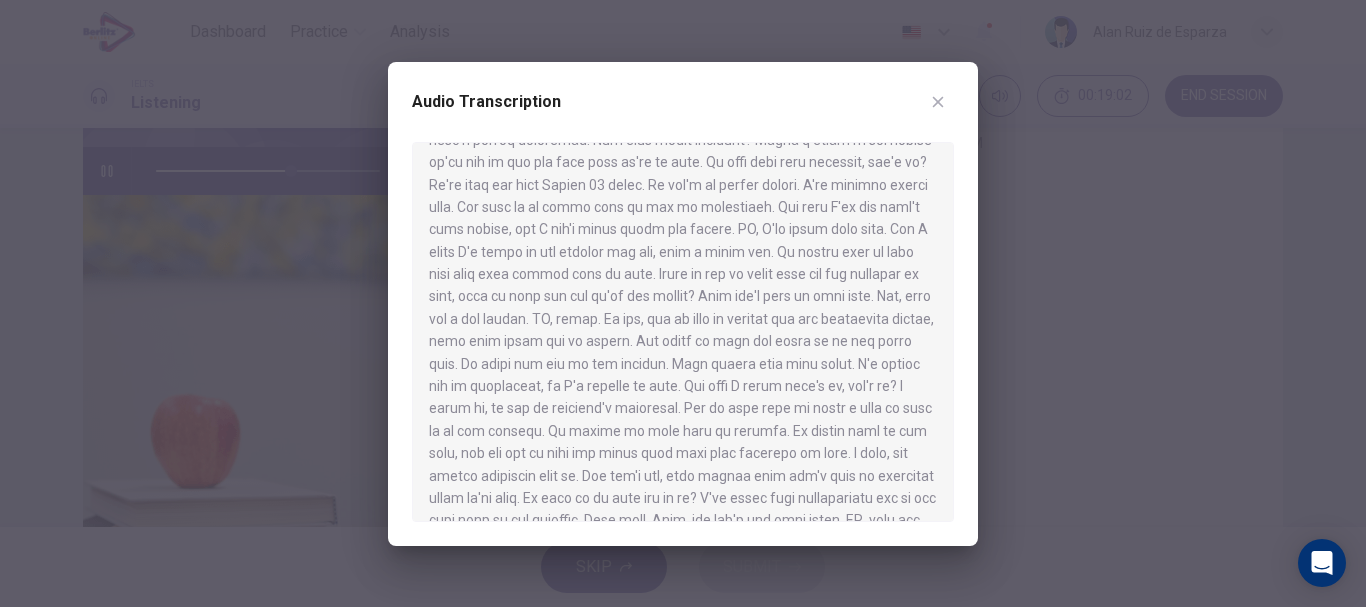 scroll, scrollTop: 391, scrollLeft: 0, axis: vertical 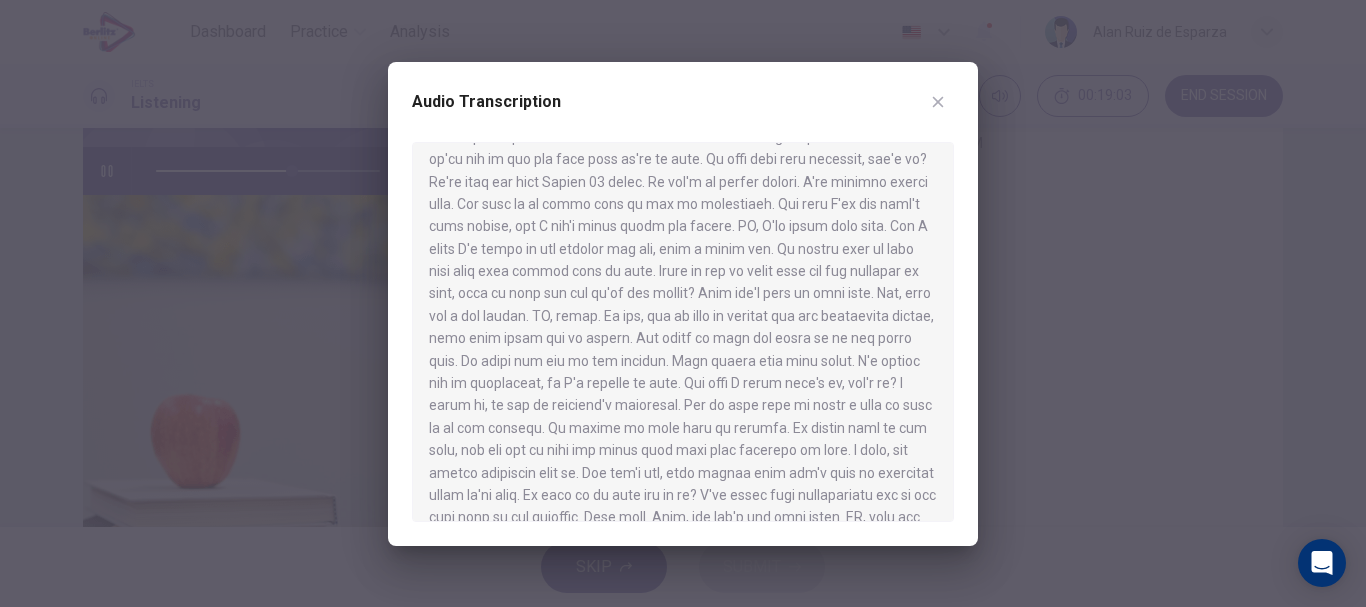 click at bounding box center [683, 303] 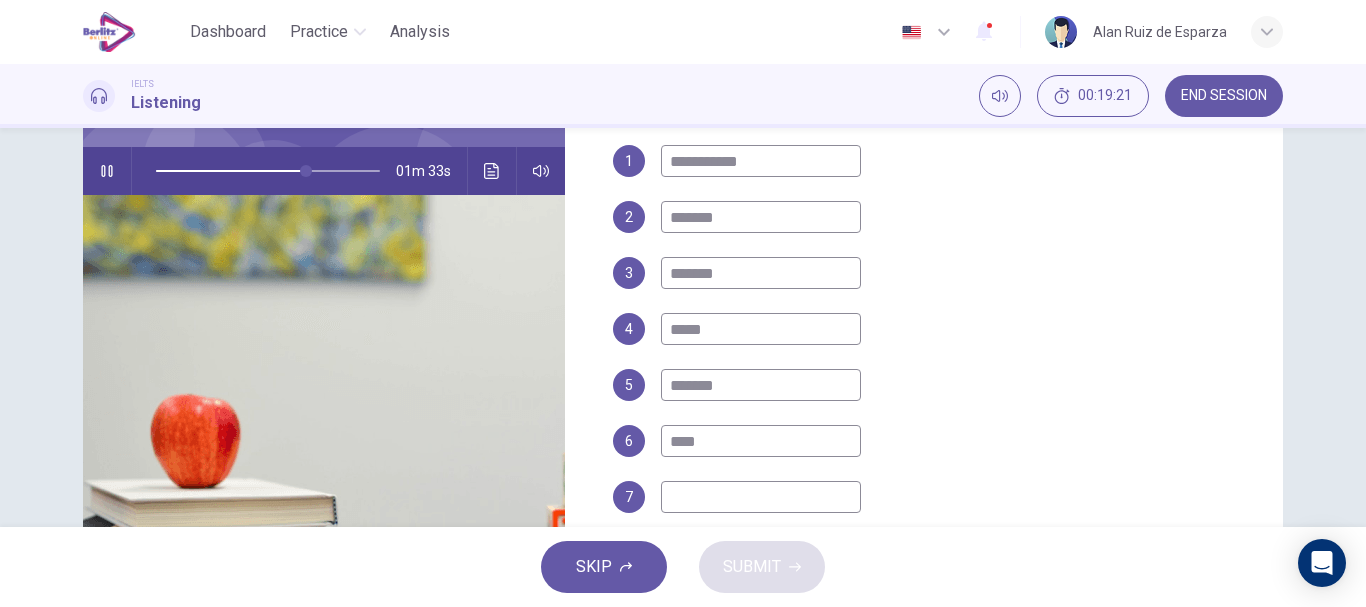 scroll, scrollTop: 582, scrollLeft: 0, axis: vertical 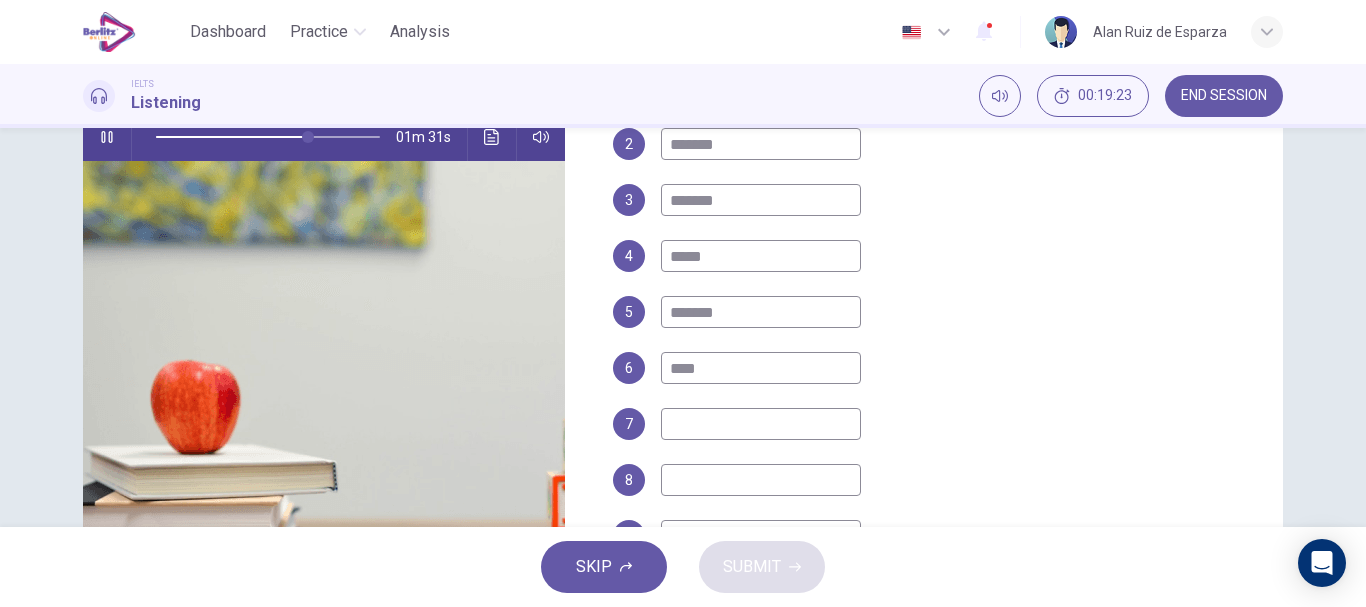 click at bounding box center [761, 424] 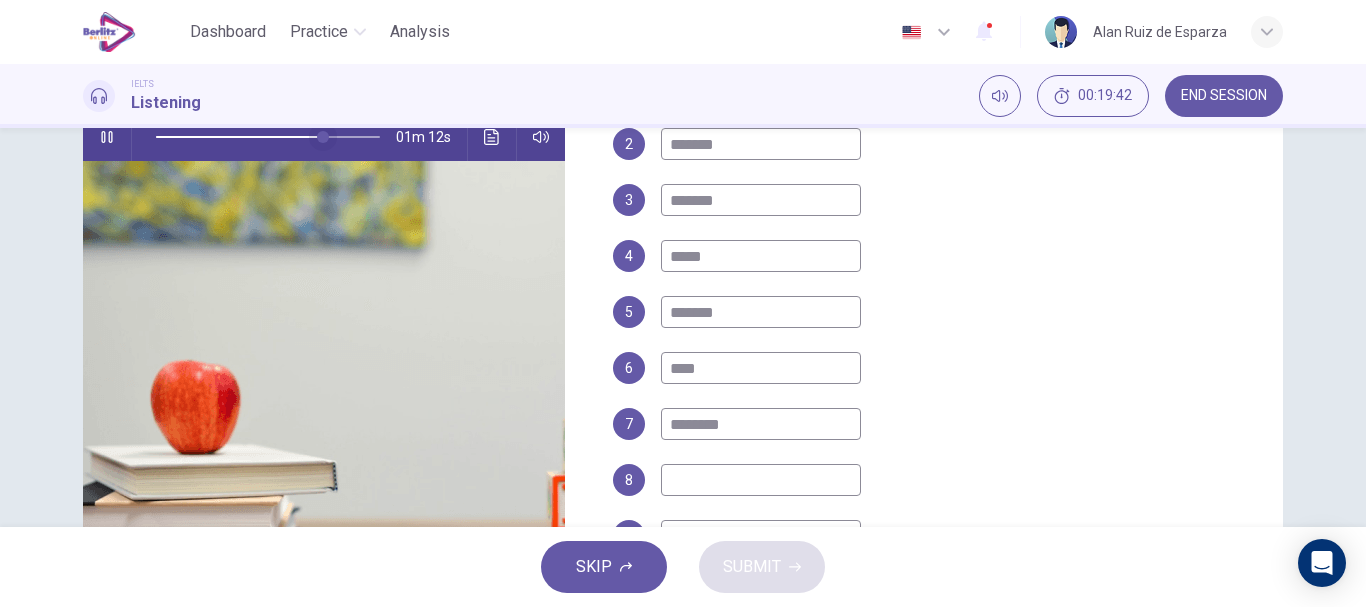 click at bounding box center [323, 137] 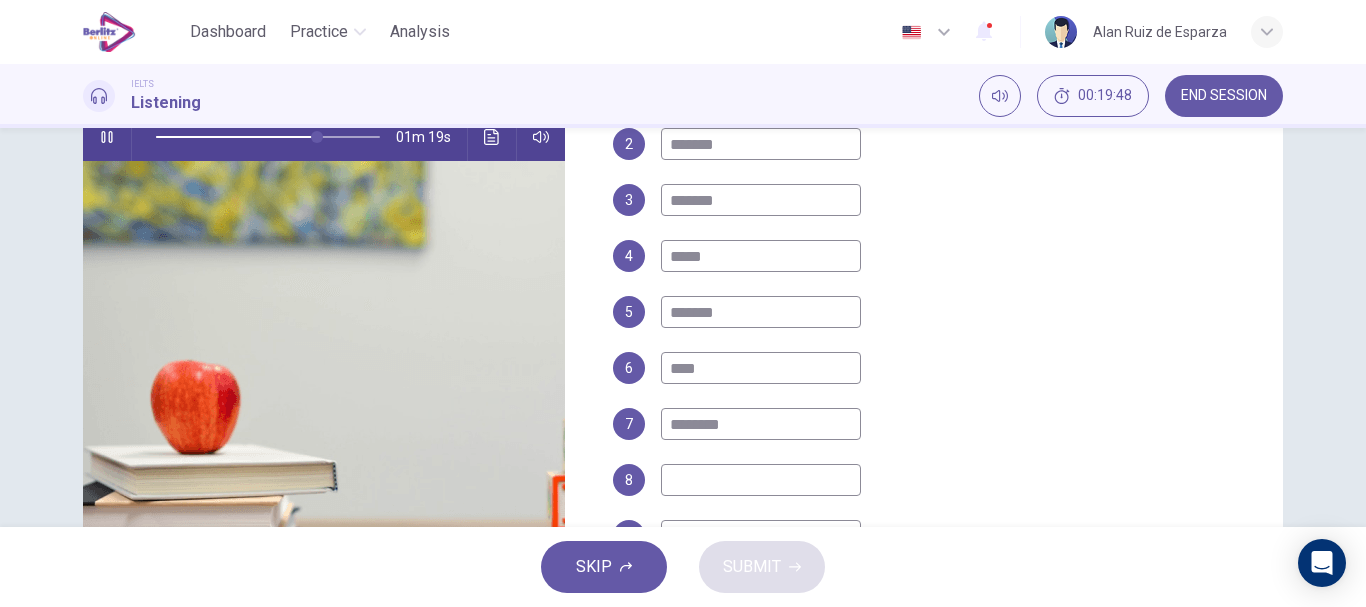 click on "********" at bounding box center [761, 424] 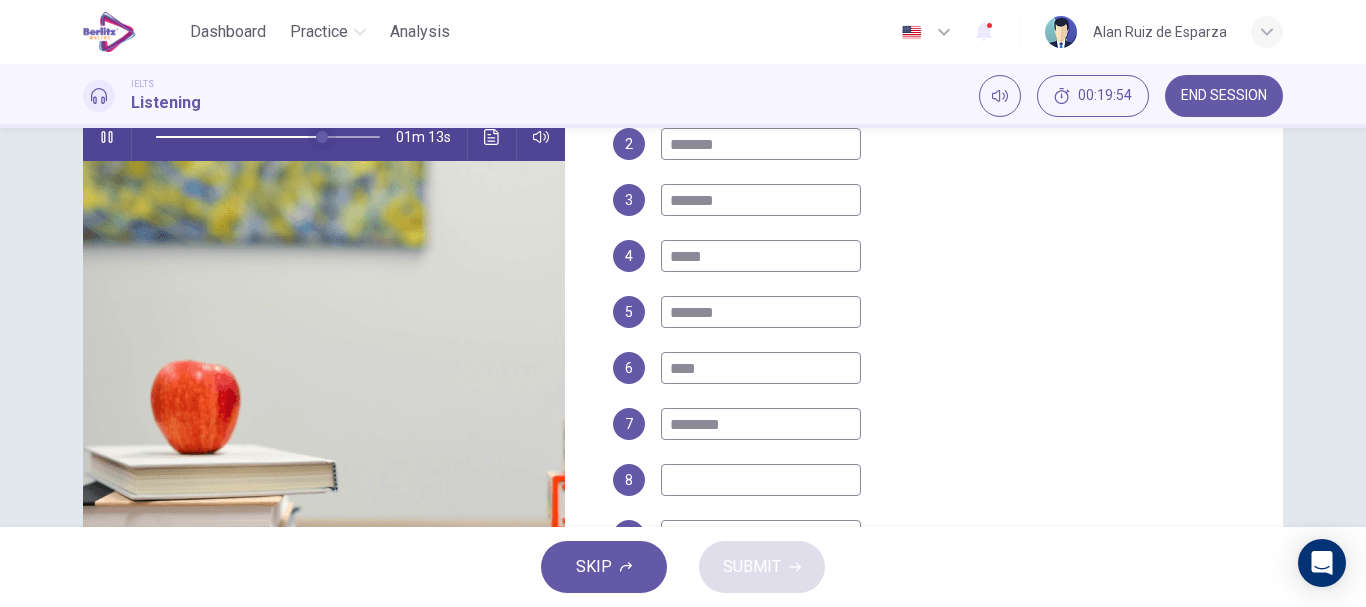 click at bounding box center (322, 137) 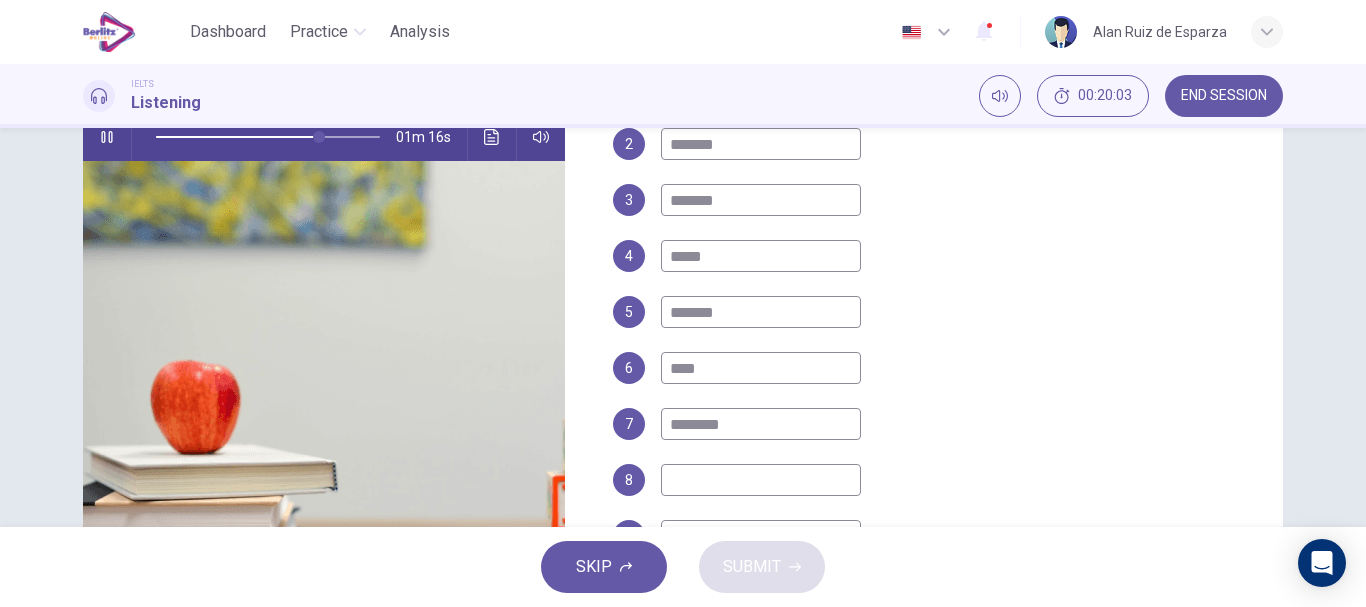 click on "********" at bounding box center (761, 424) 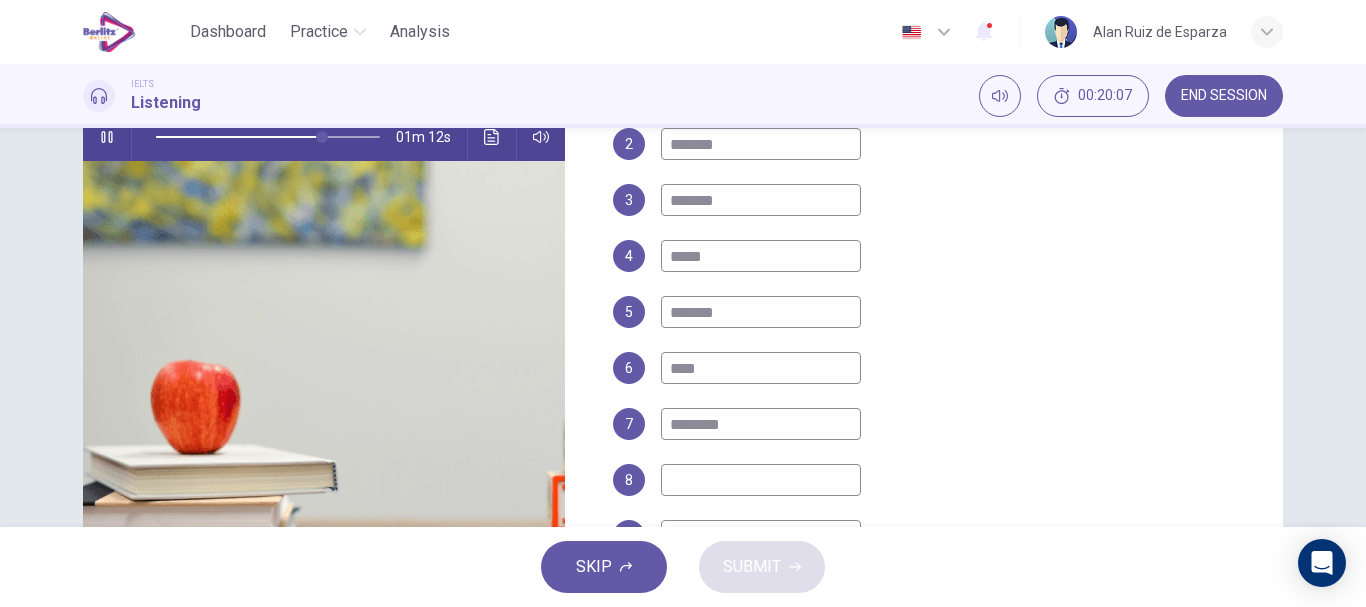 click at bounding box center [761, 480] 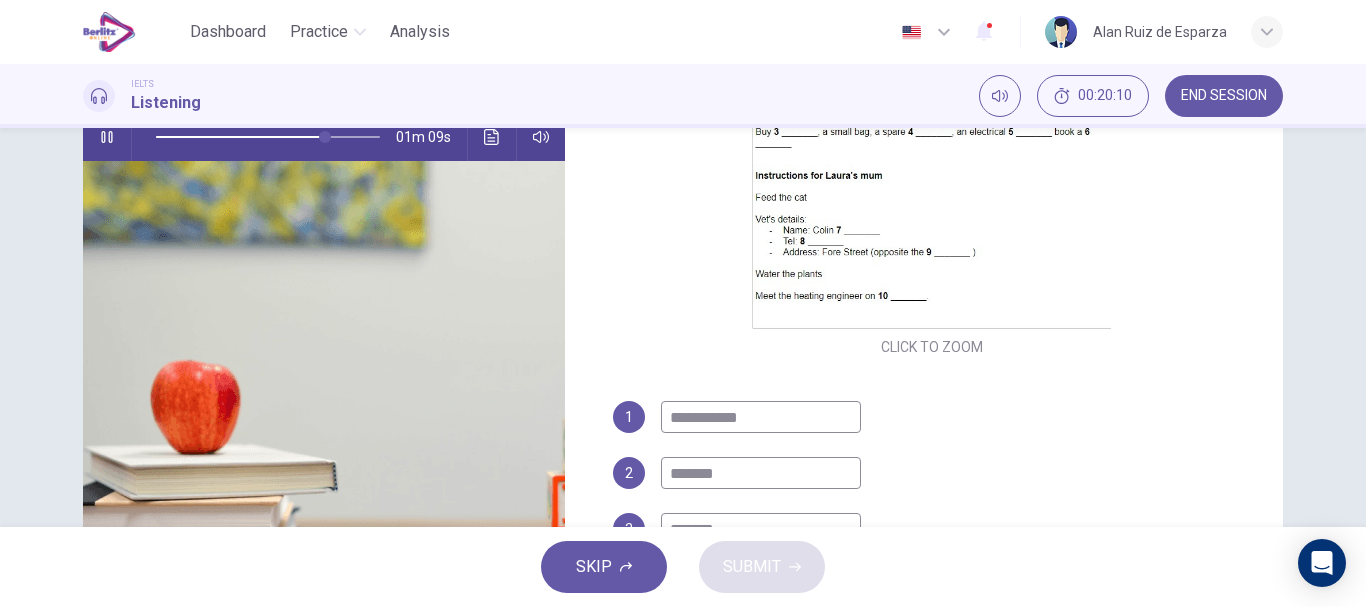 scroll, scrollTop: 422, scrollLeft: 0, axis: vertical 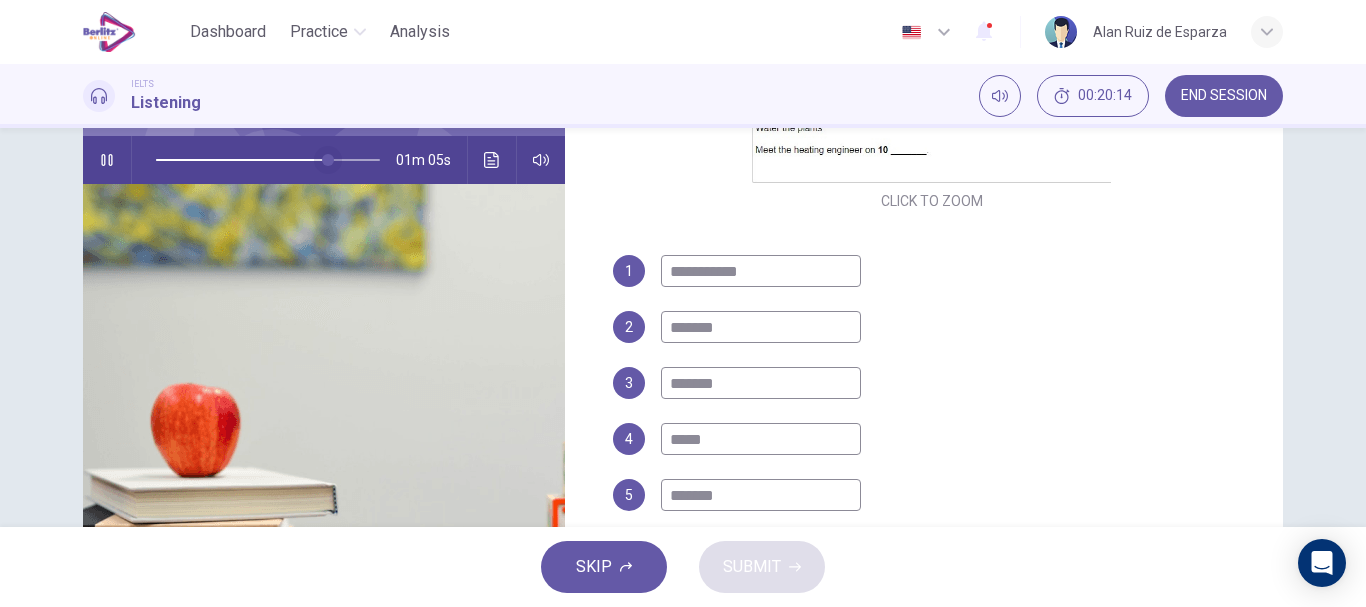 click at bounding box center [328, 160] 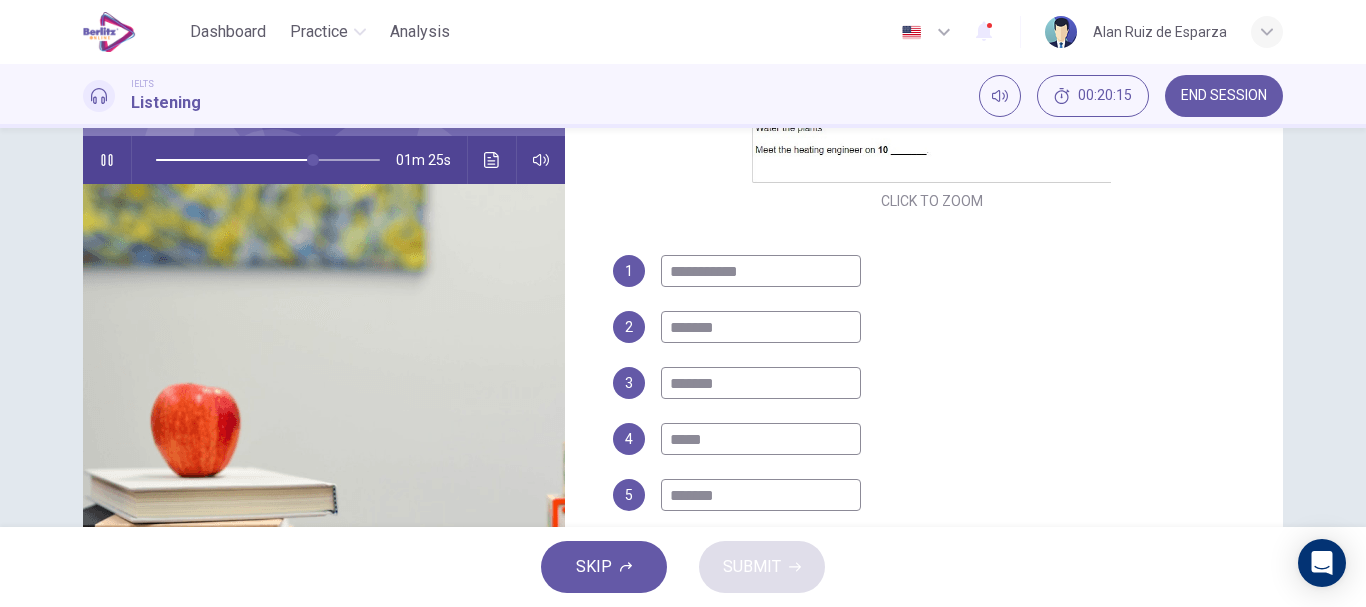 scroll, scrollTop: 582, scrollLeft: 0, axis: vertical 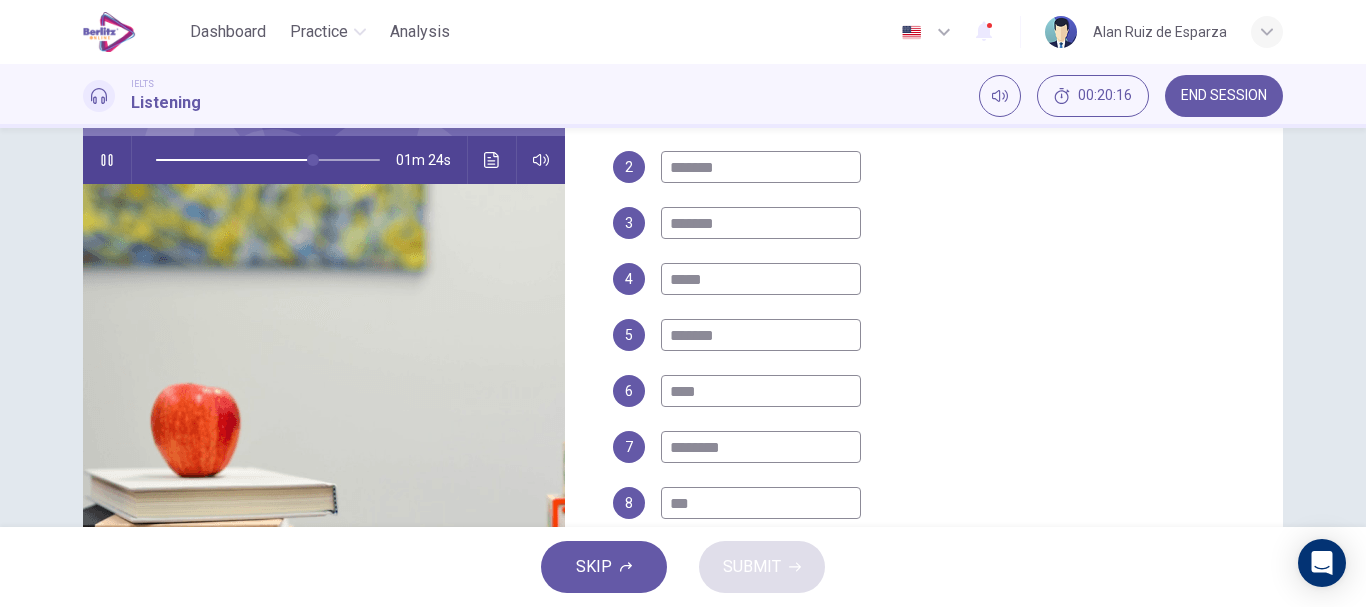 click on "***" at bounding box center [761, 503] 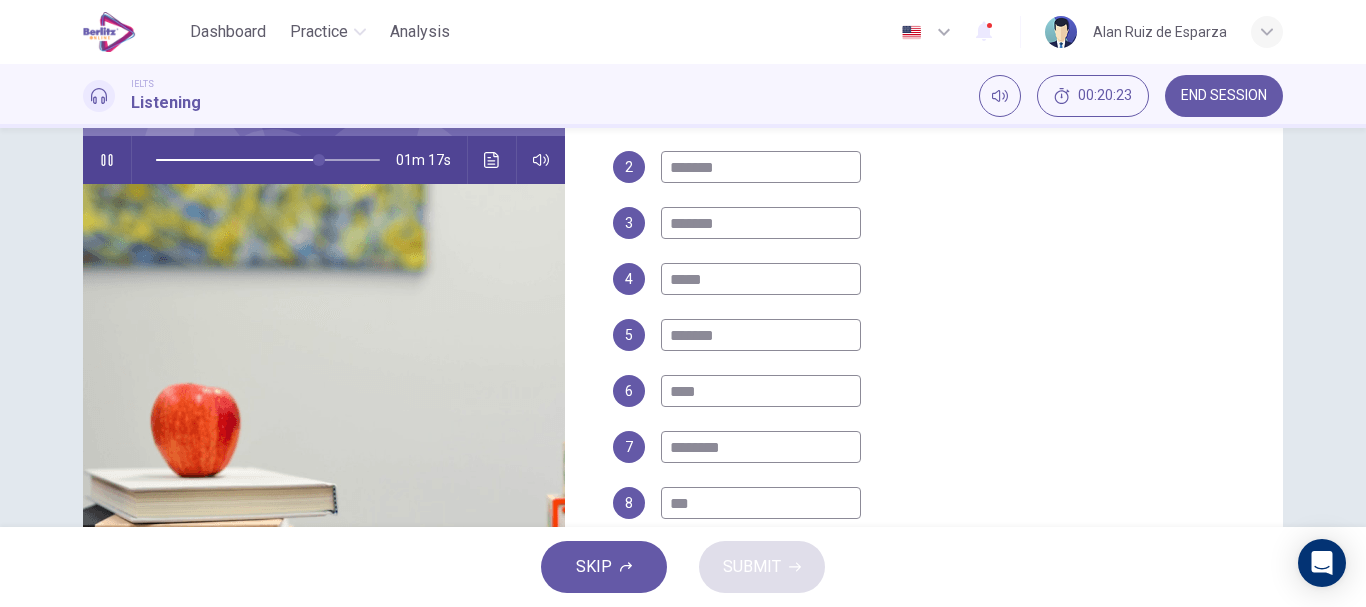 click on "********" at bounding box center (761, 447) 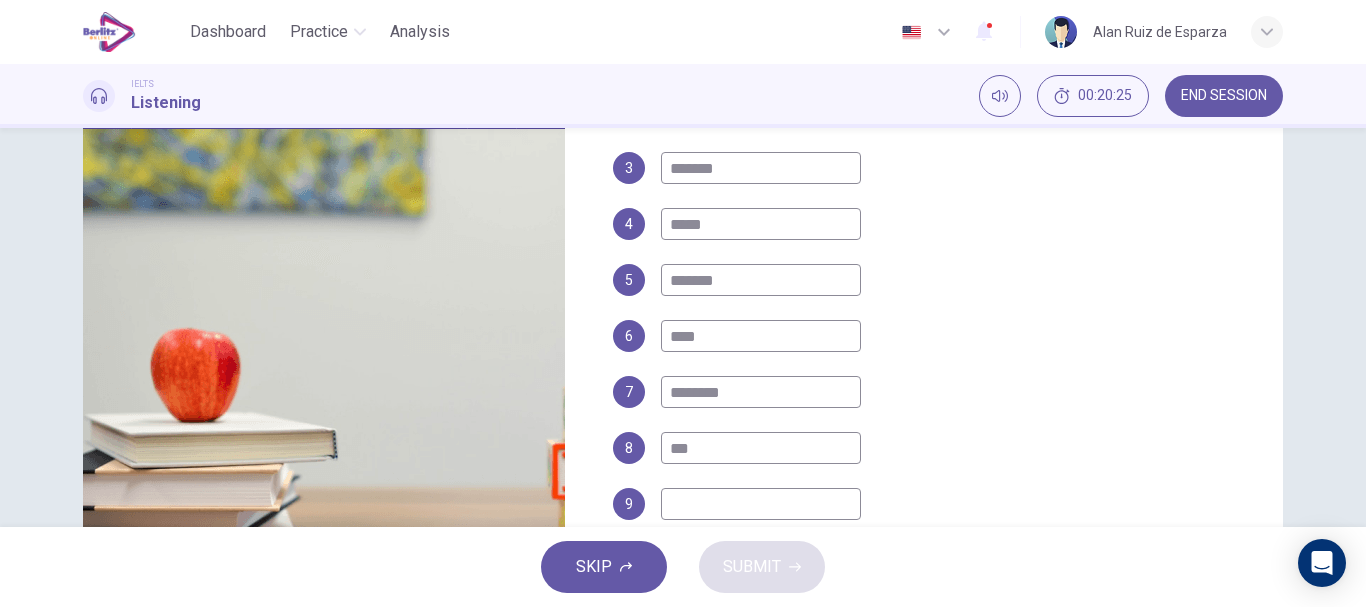 scroll, scrollTop: 261, scrollLeft: 0, axis: vertical 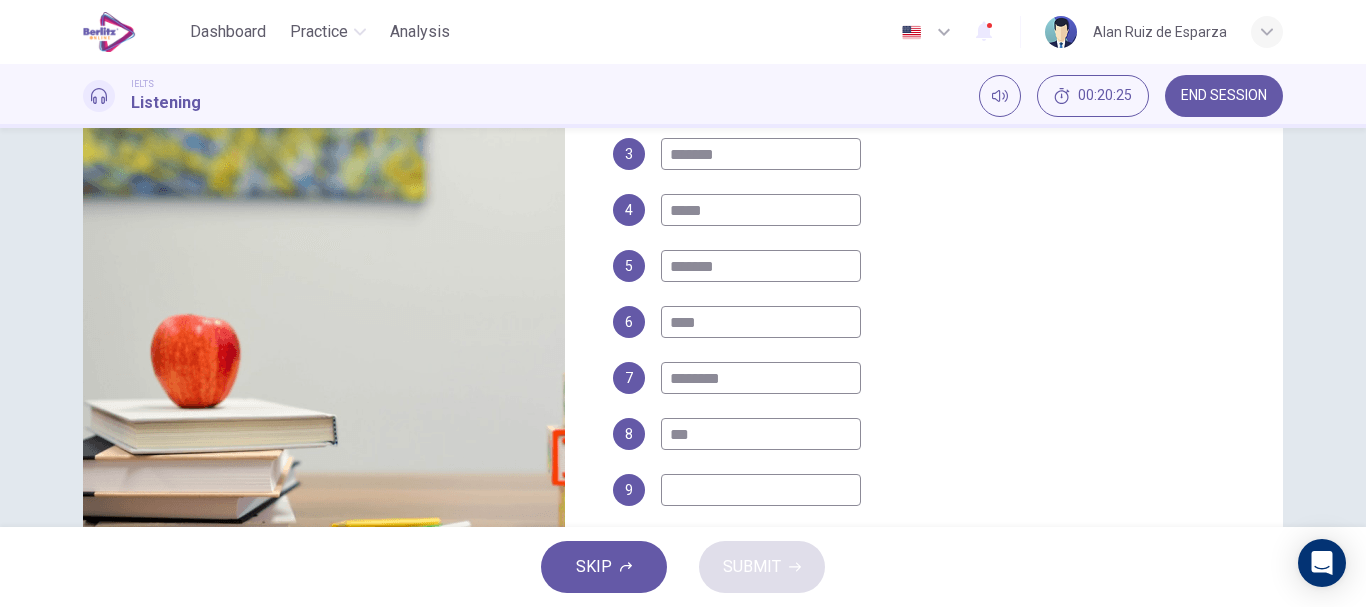 click on "***" at bounding box center (761, 434) 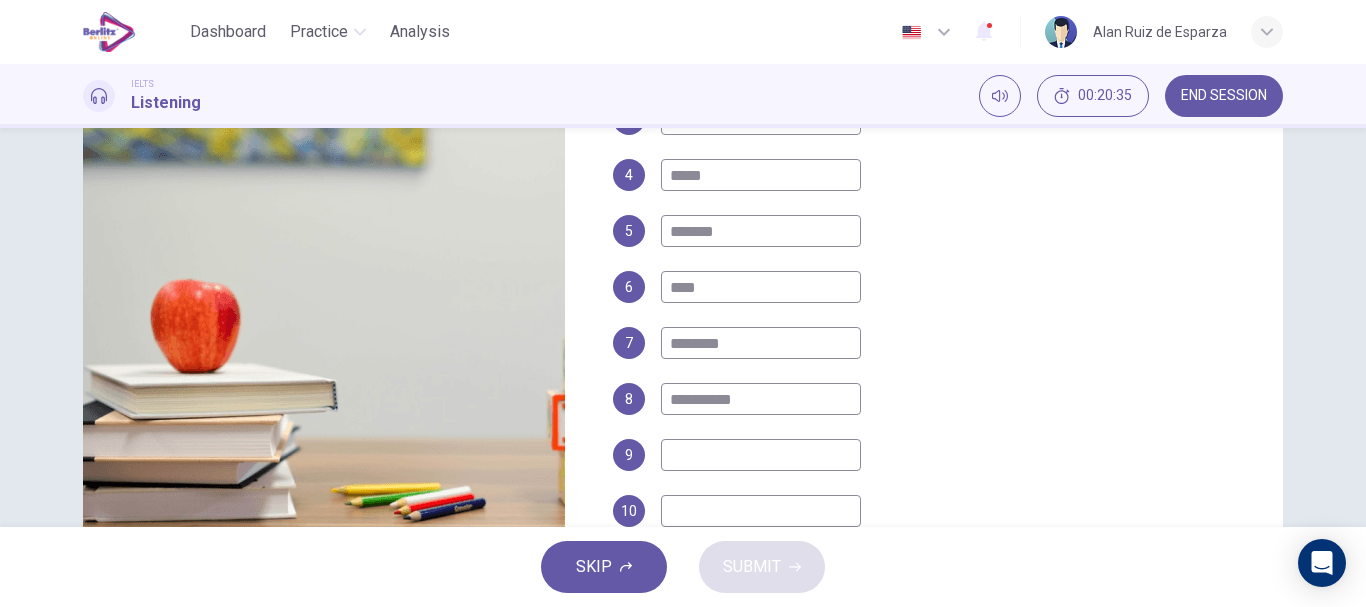 scroll, scrollTop: 297, scrollLeft: 0, axis: vertical 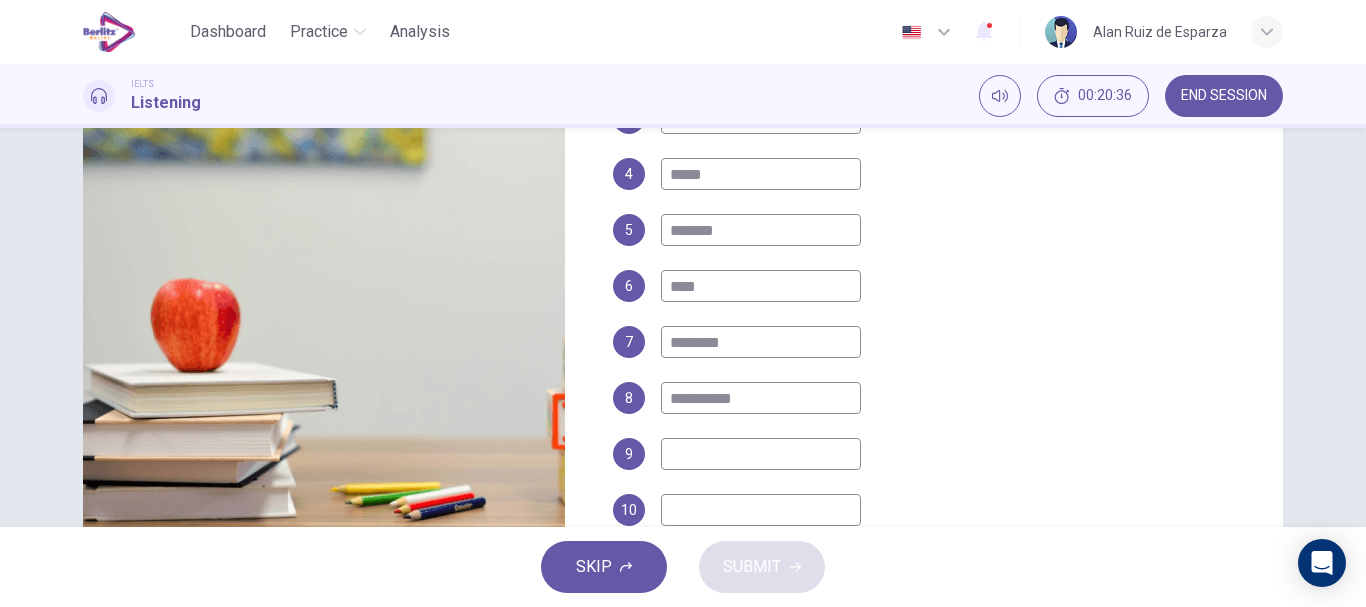 click at bounding box center [761, 454] 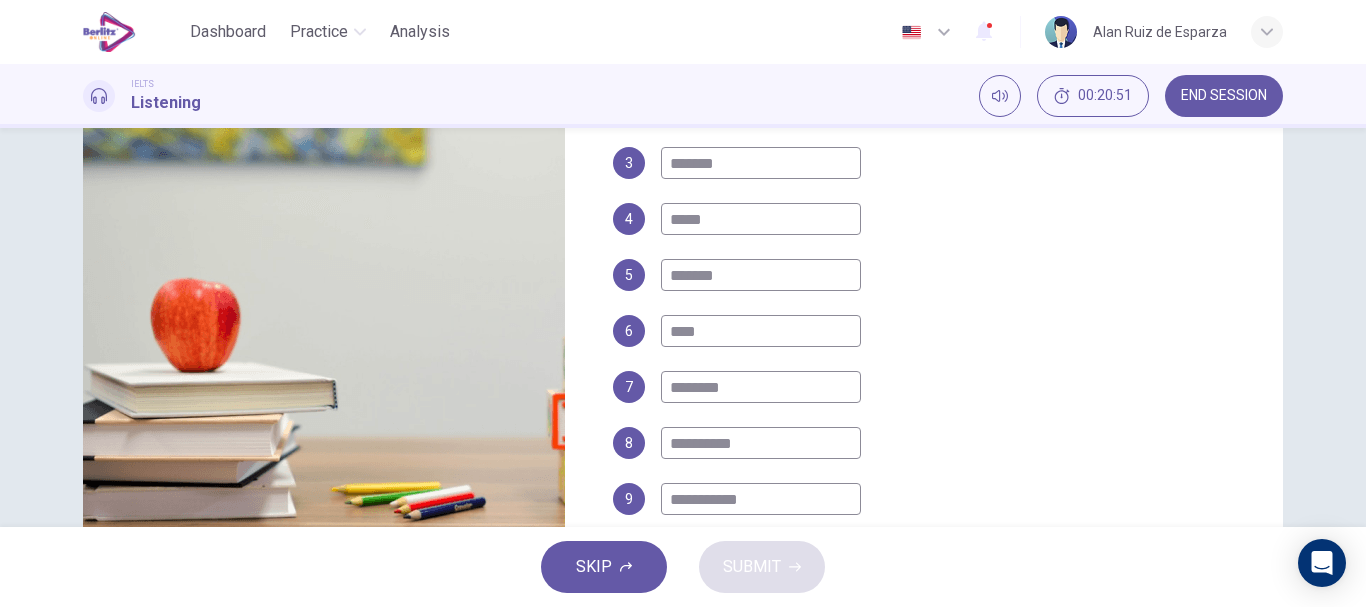 scroll, scrollTop: 582, scrollLeft: 0, axis: vertical 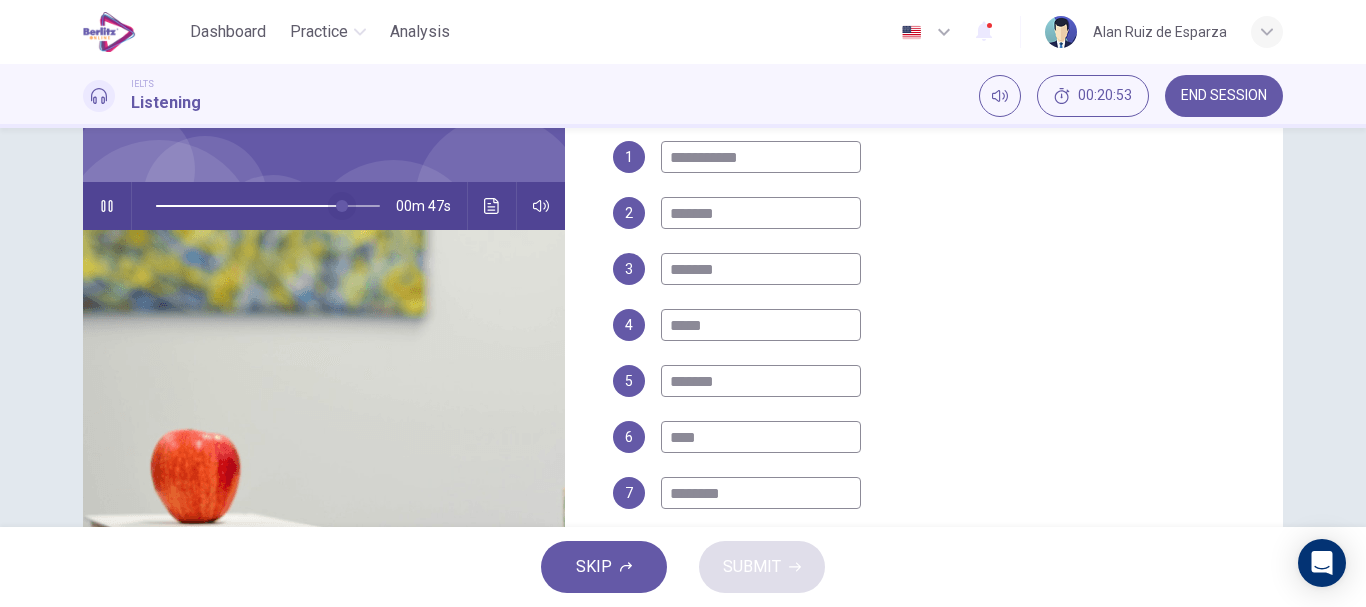 click at bounding box center [342, 206] 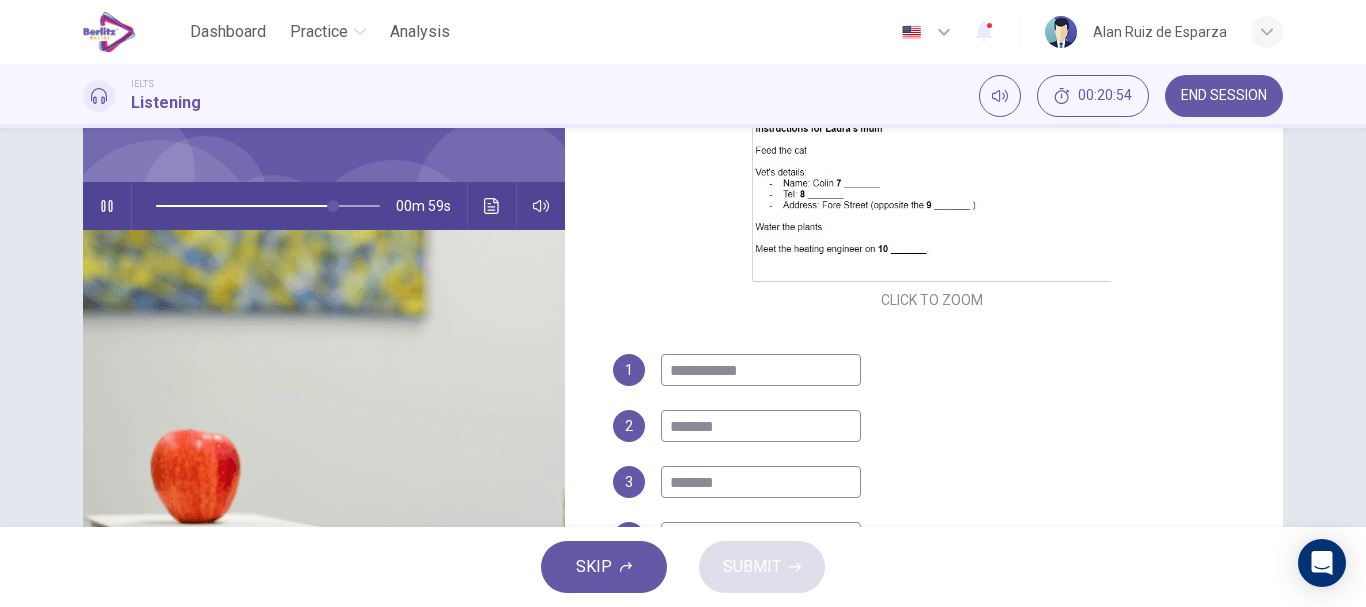 scroll, scrollTop: 368, scrollLeft: 0, axis: vertical 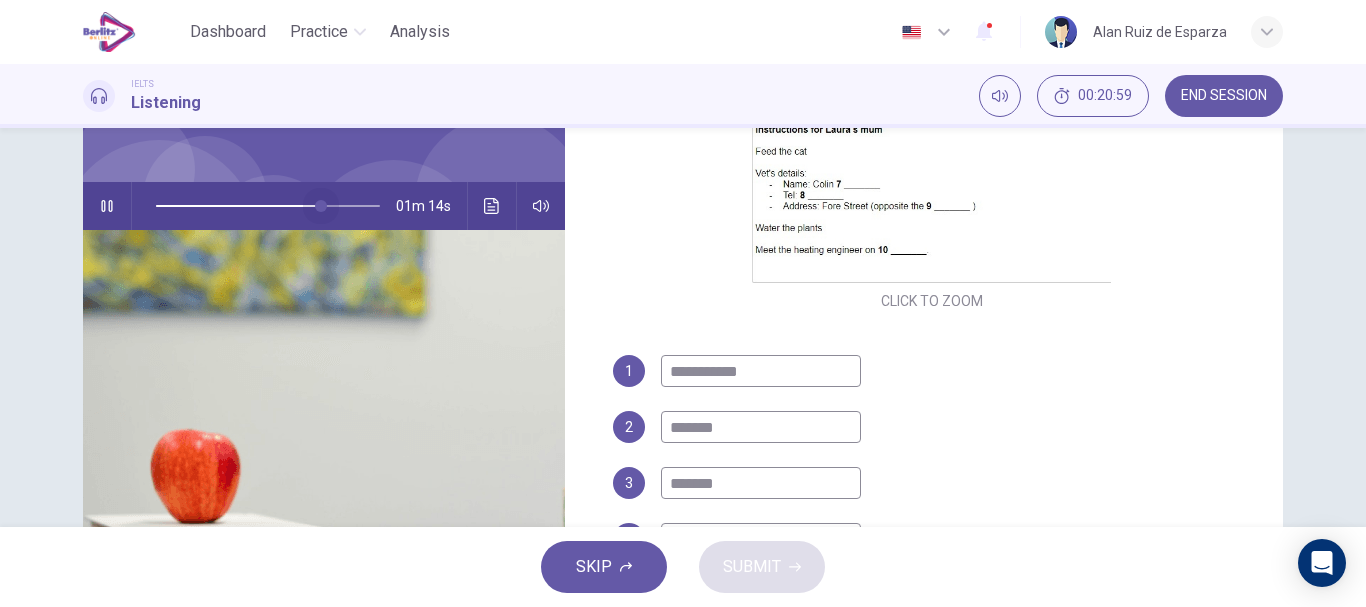 click at bounding box center [321, 206] 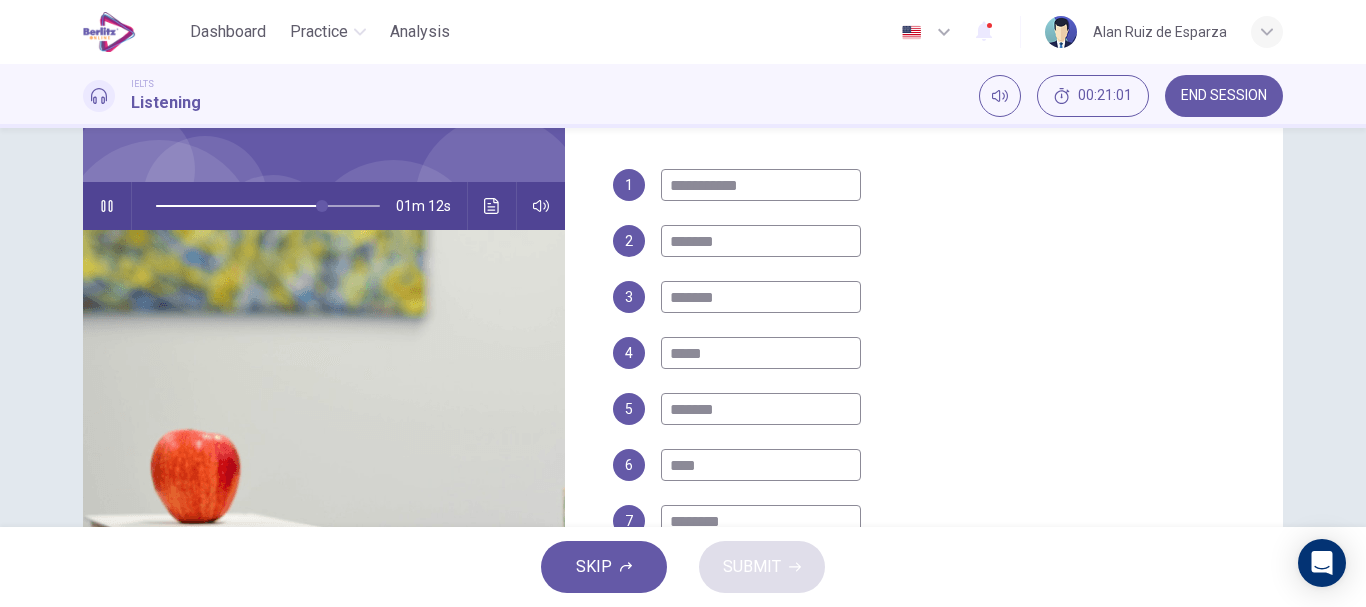 scroll, scrollTop: 582, scrollLeft: 0, axis: vertical 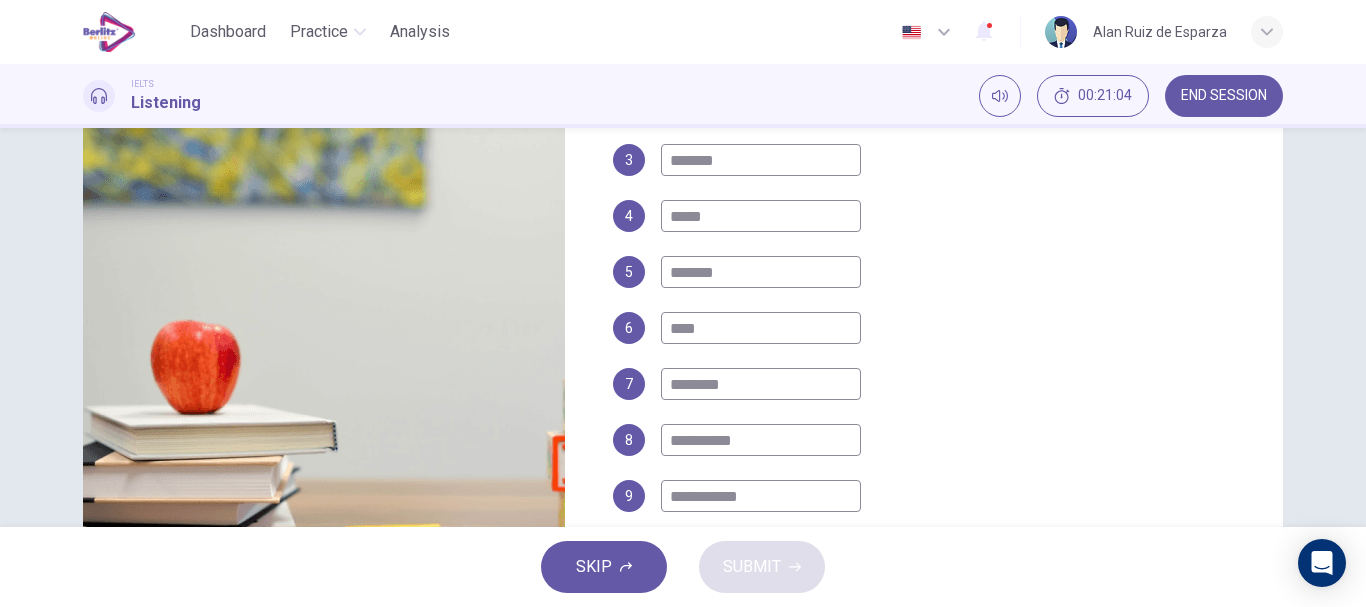 drag, startPoint x: 736, startPoint y: 500, endPoint x: 596, endPoint y: 484, distance: 140.91132 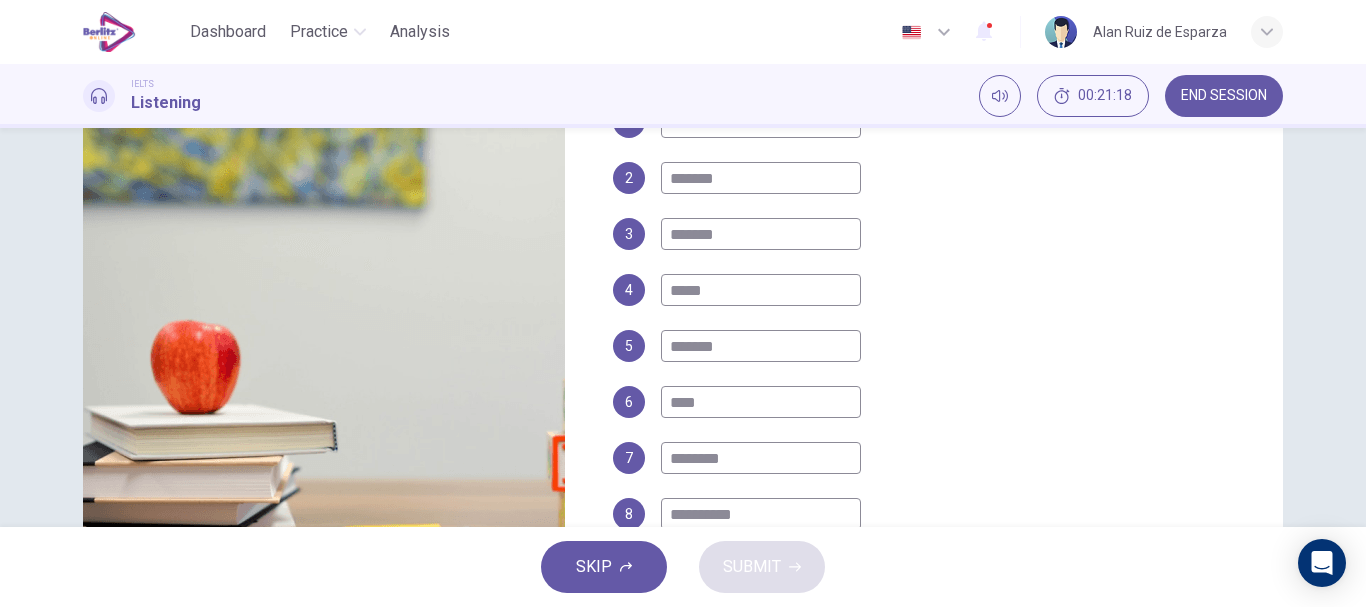 scroll, scrollTop: 582, scrollLeft: 0, axis: vertical 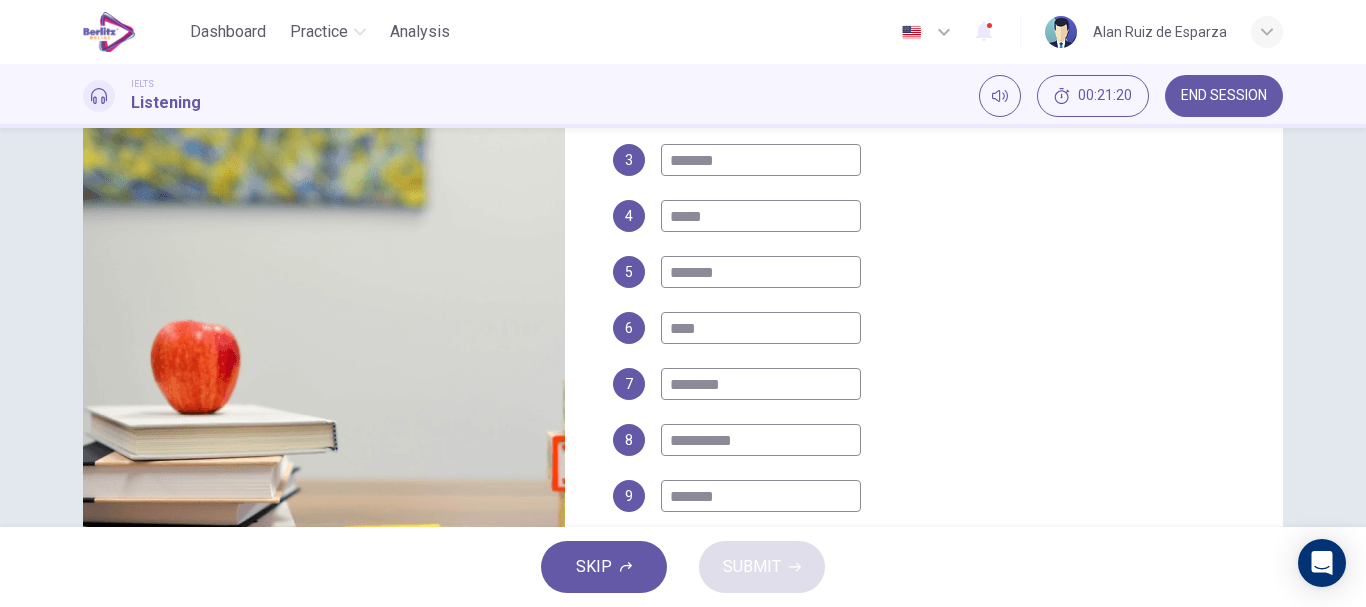 click on "*******" at bounding box center (761, 496) 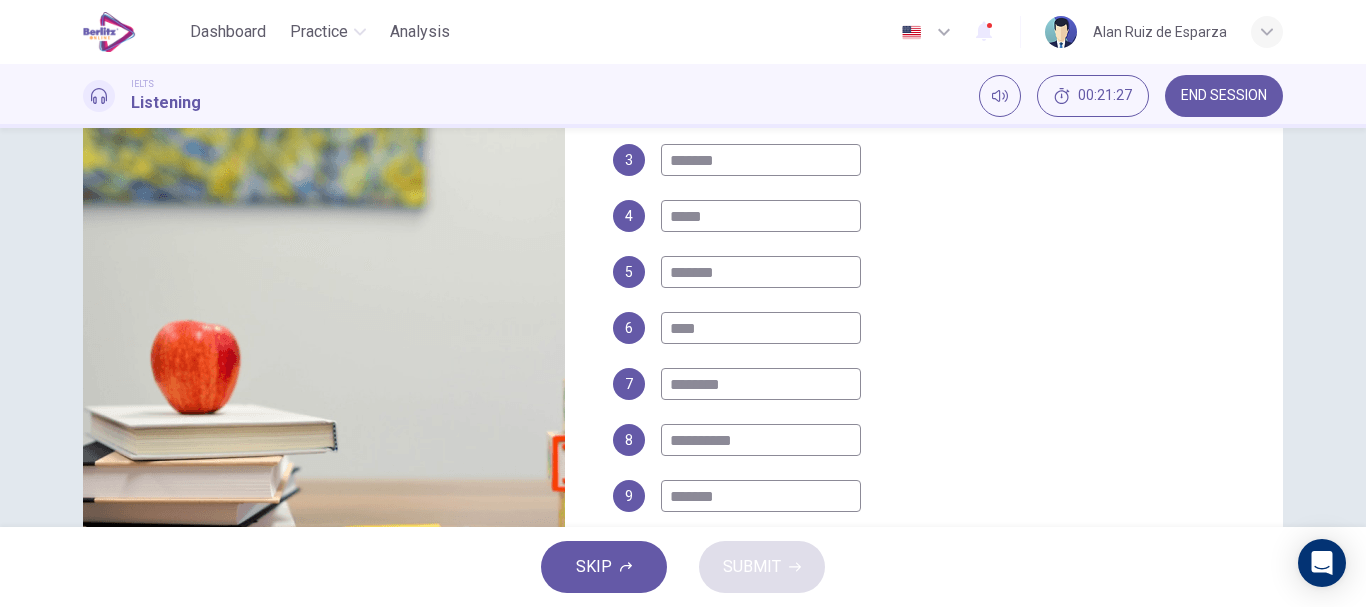 scroll, scrollTop: 376, scrollLeft: 0, axis: vertical 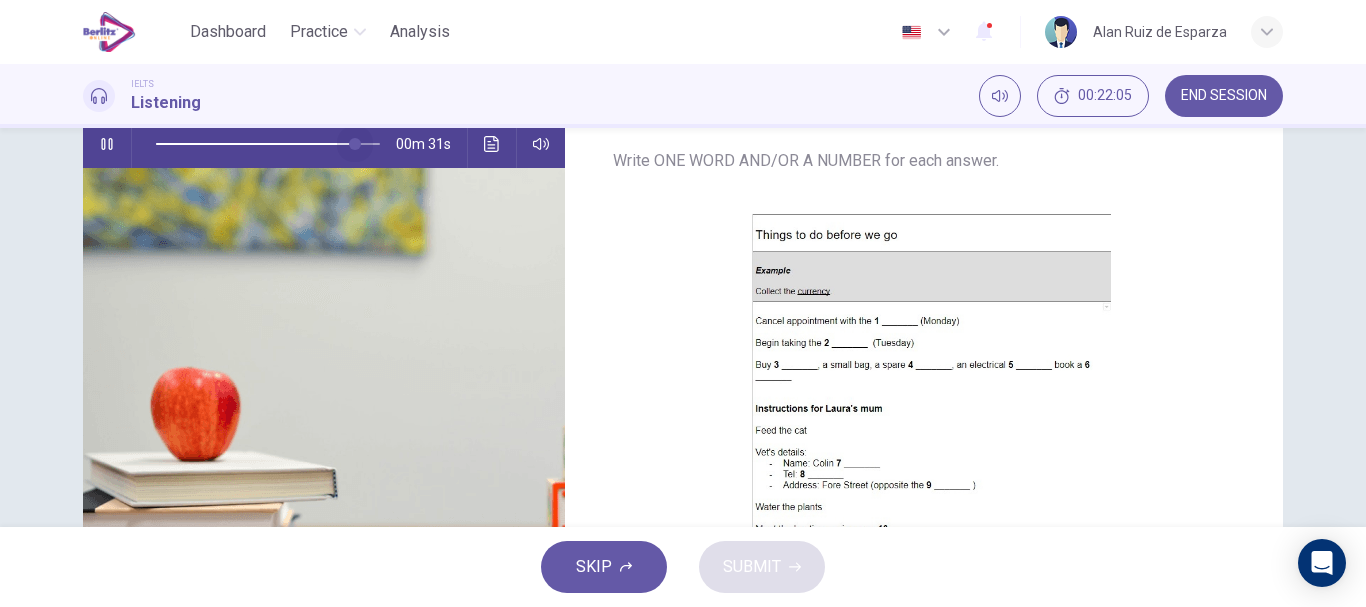 click at bounding box center (355, 144) 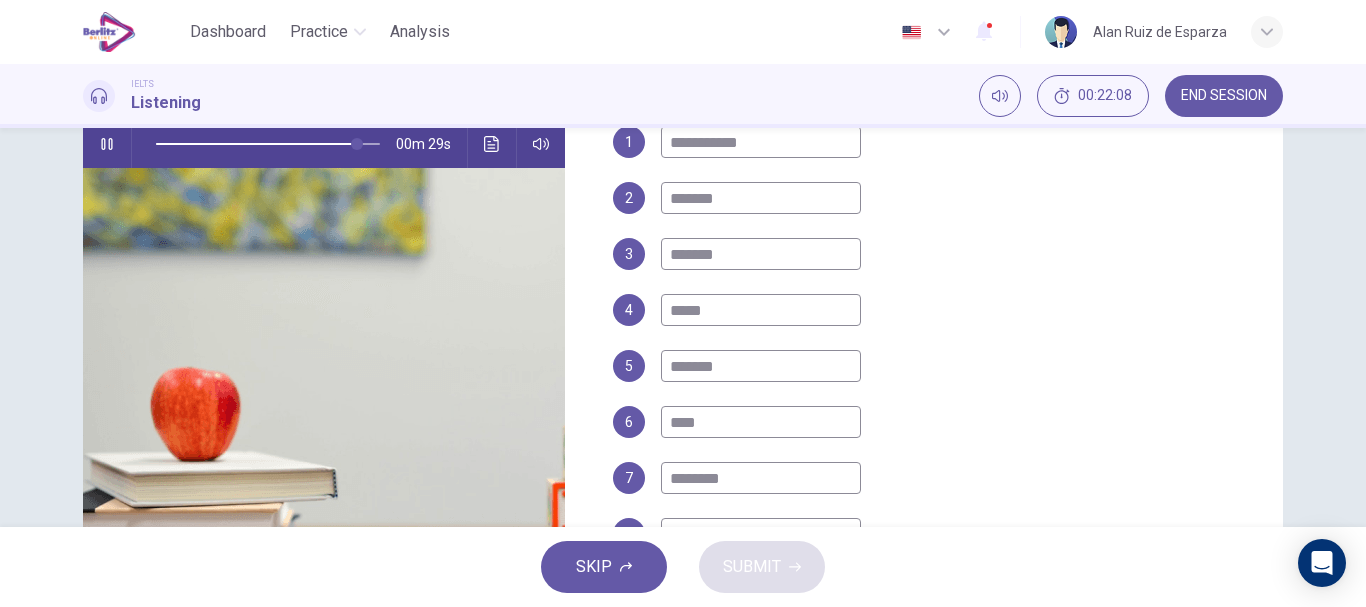 scroll, scrollTop: 582, scrollLeft: 0, axis: vertical 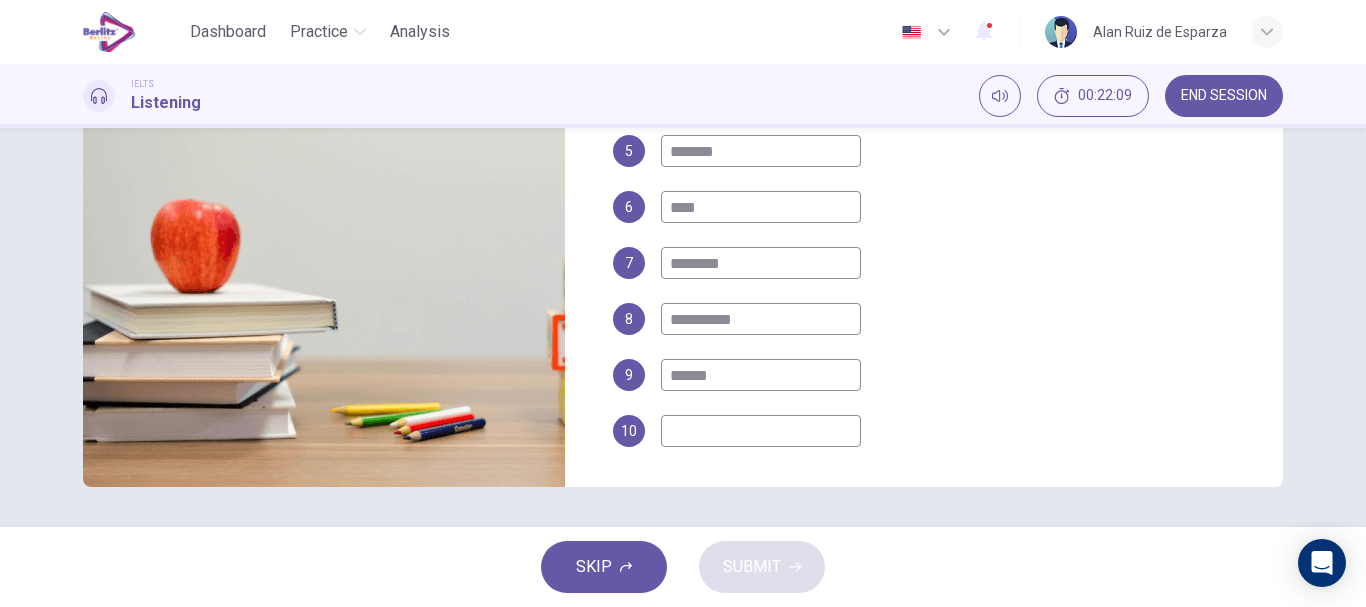 click at bounding box center (761, 431) 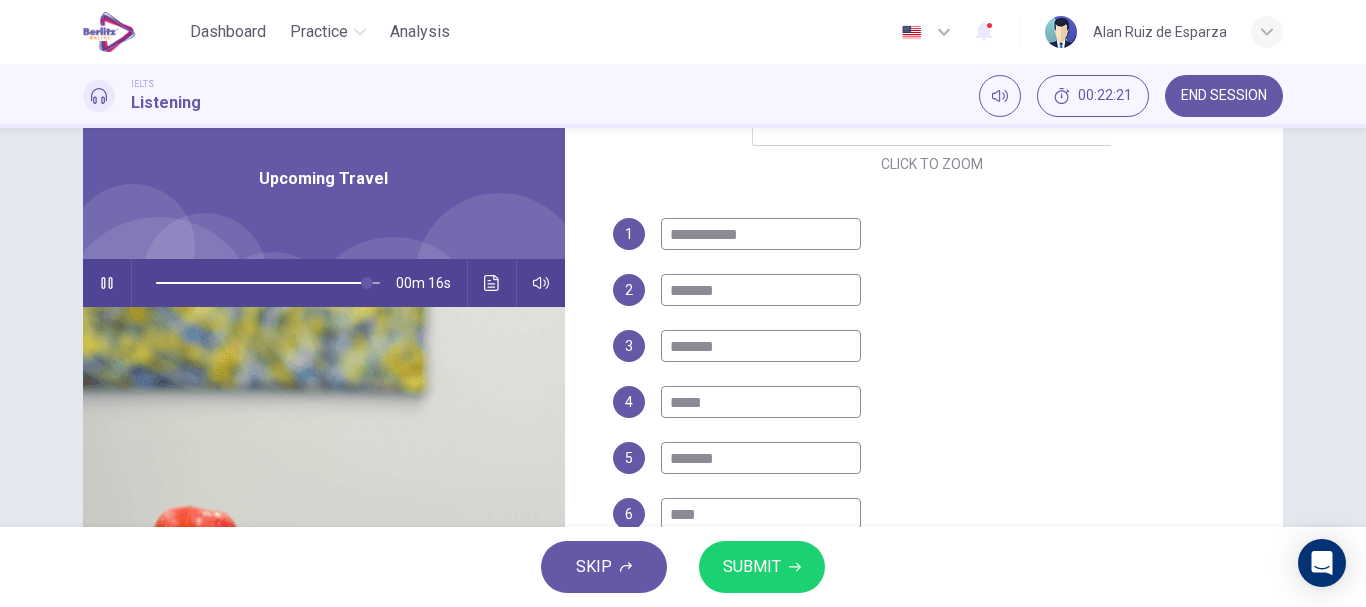 scroll, scrollTop: 67, scrollLeft: 0, axis: vertical 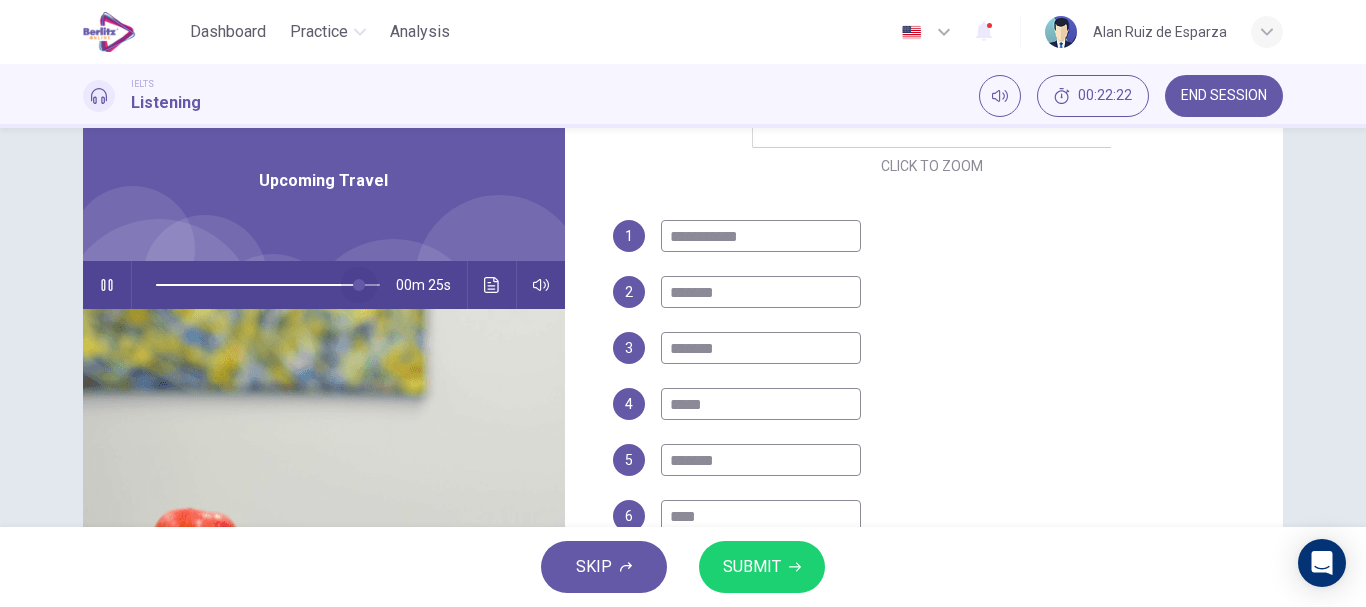 click at bounding box center [359, 285] 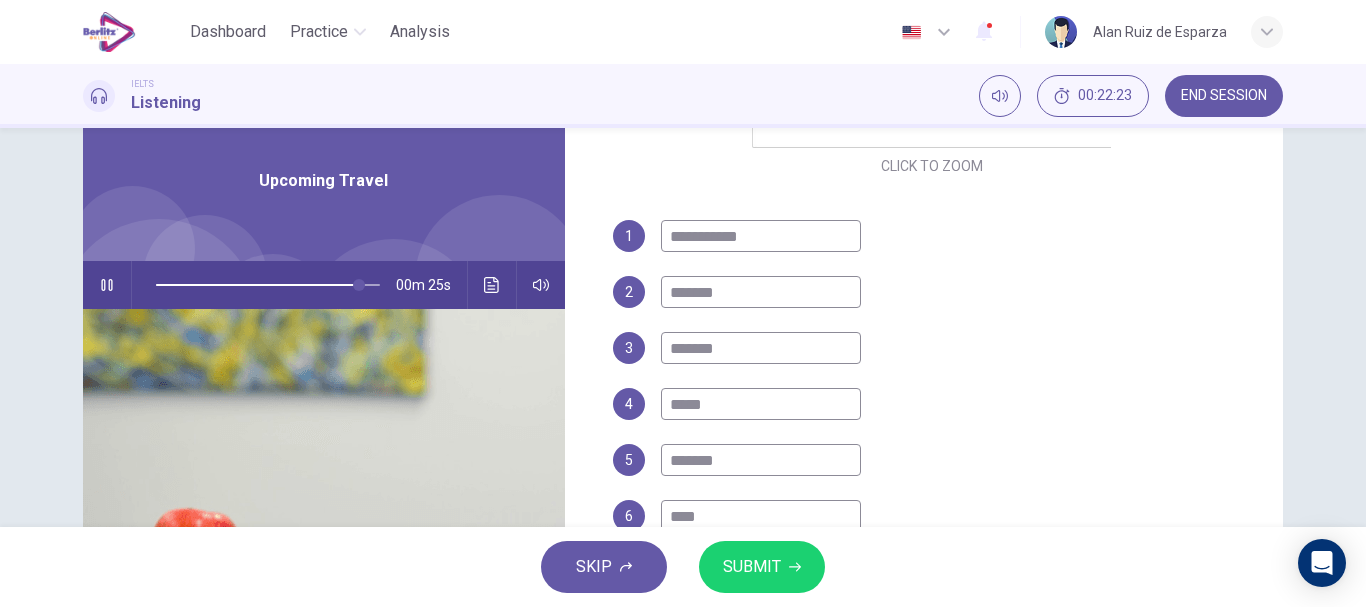 scroll, scrollTop: 376, scrollLeft: 0, axis: vertical 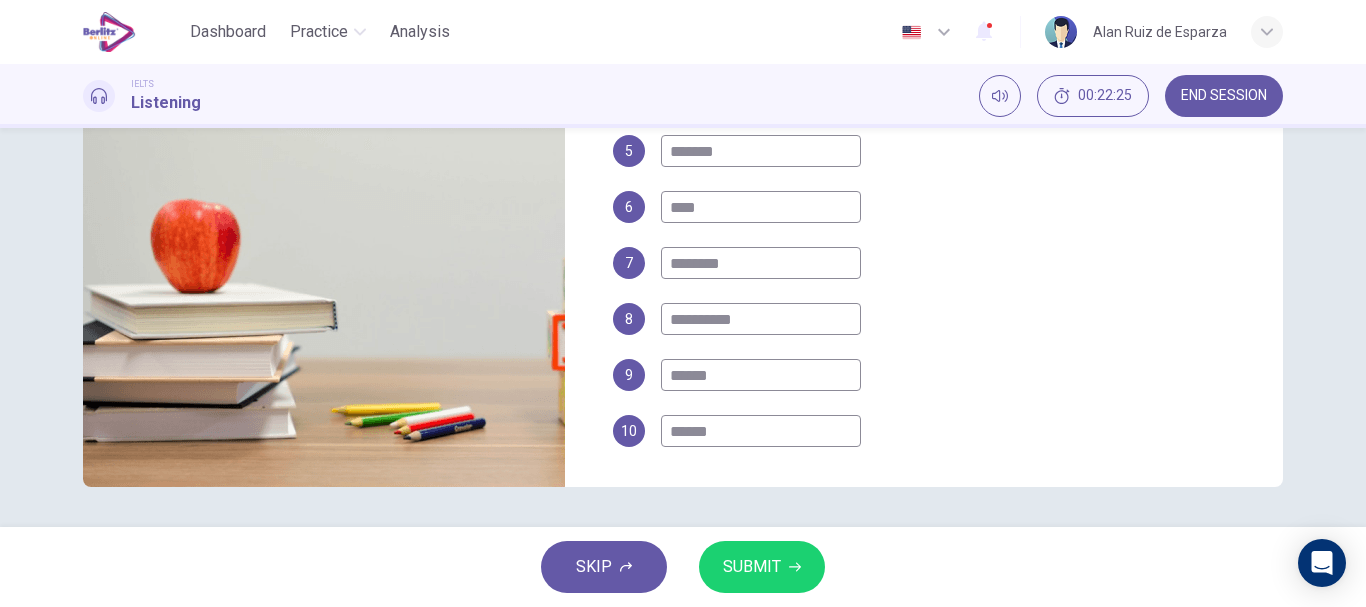 click on "*****" at bounding box center (761, 431) 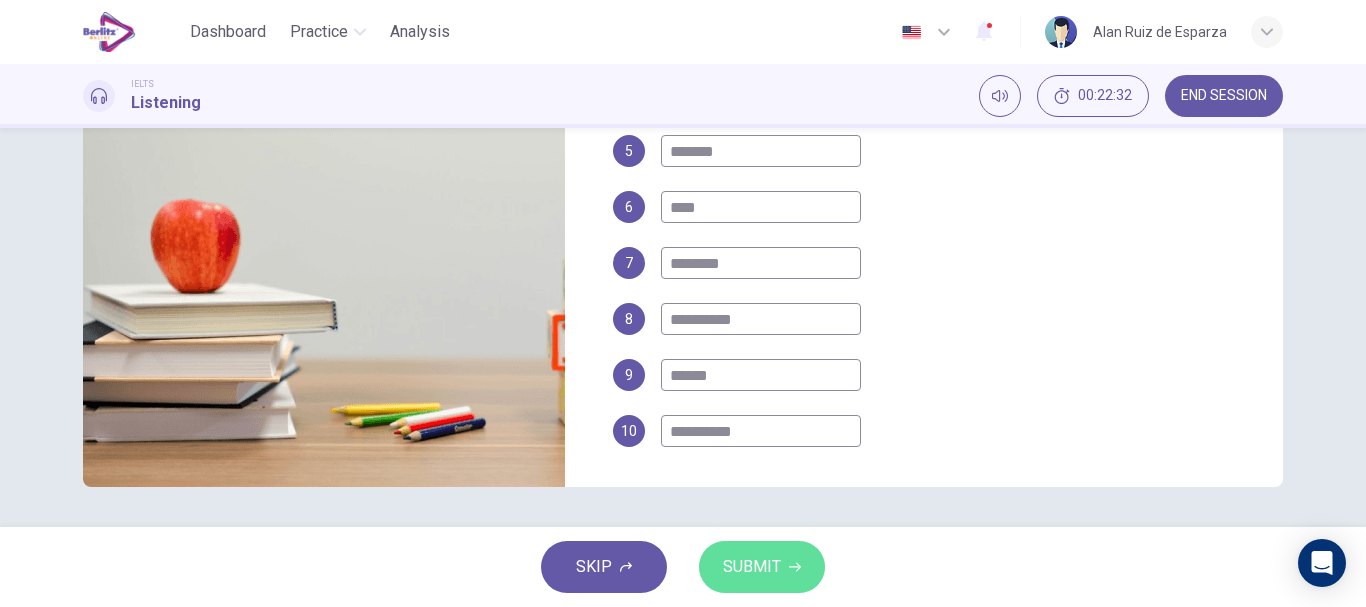 click on "SUBMIT" at bounding box center (752, 567) 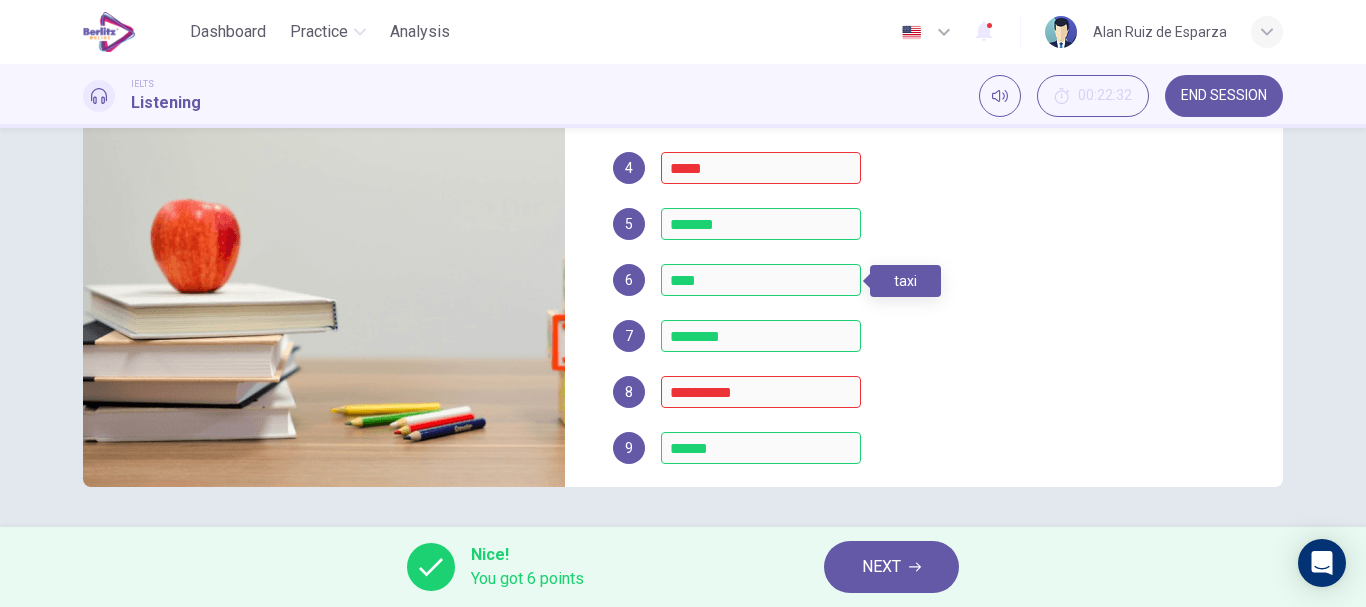 scroll, scrollTop: 509, scrollLeft: 0, axis: vertical 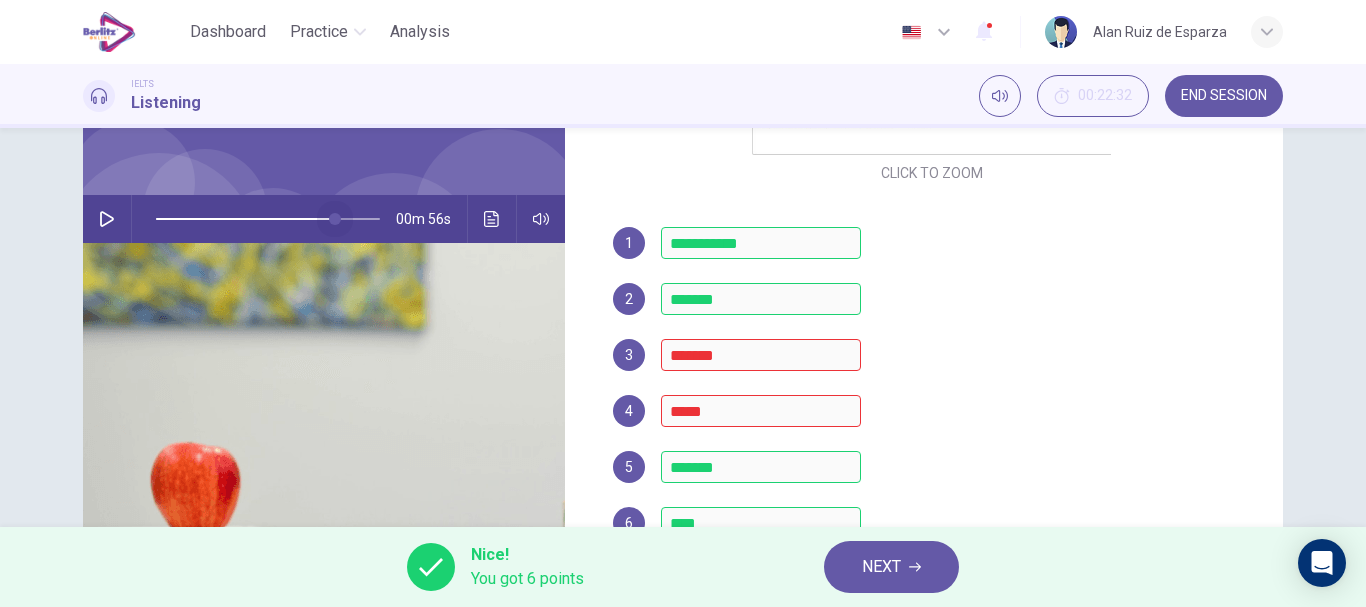 click at bounding box center [268, 219] 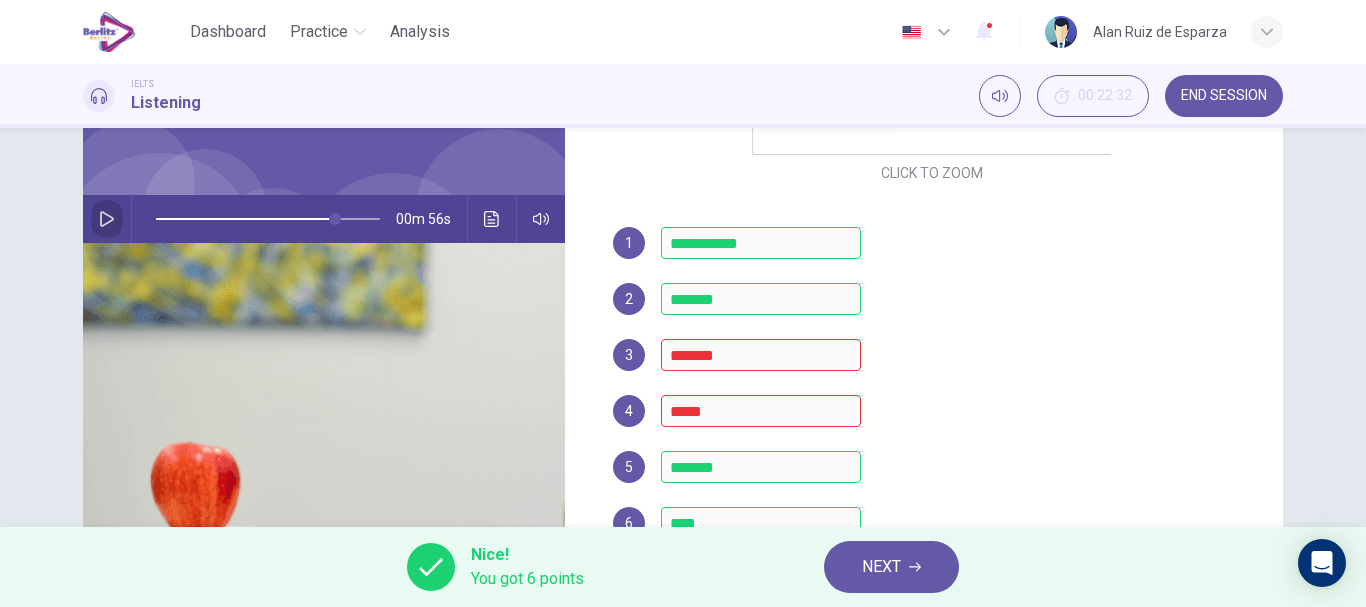 click 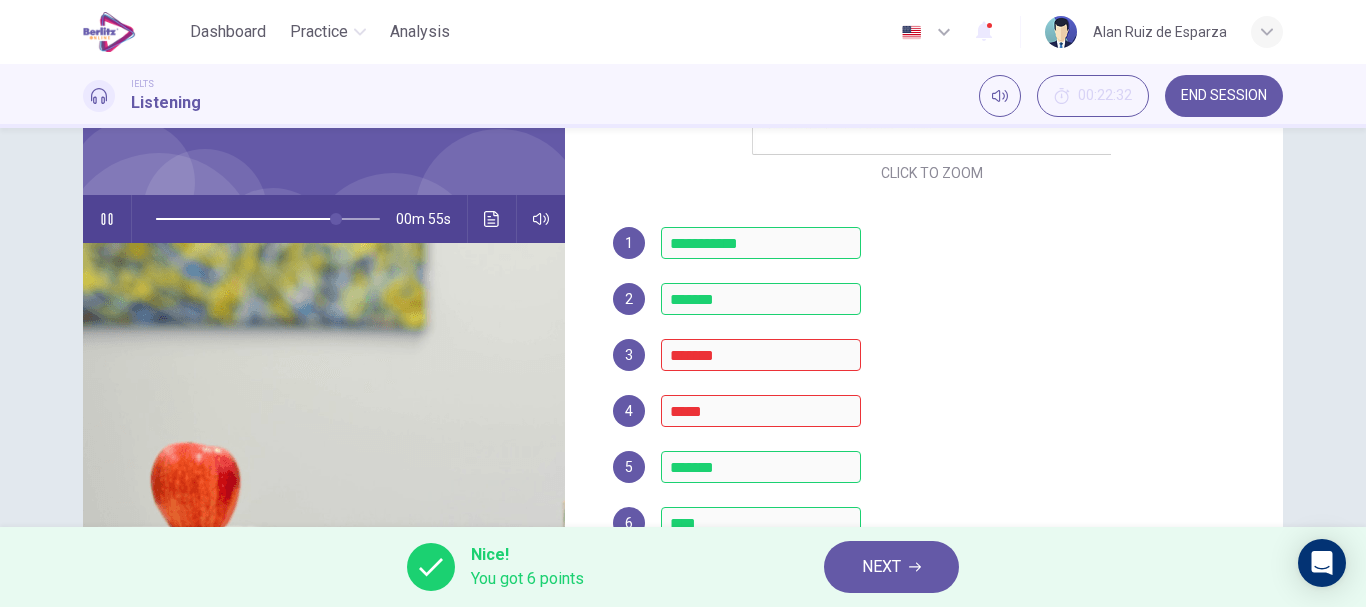 click at bounding box center [268, 219] 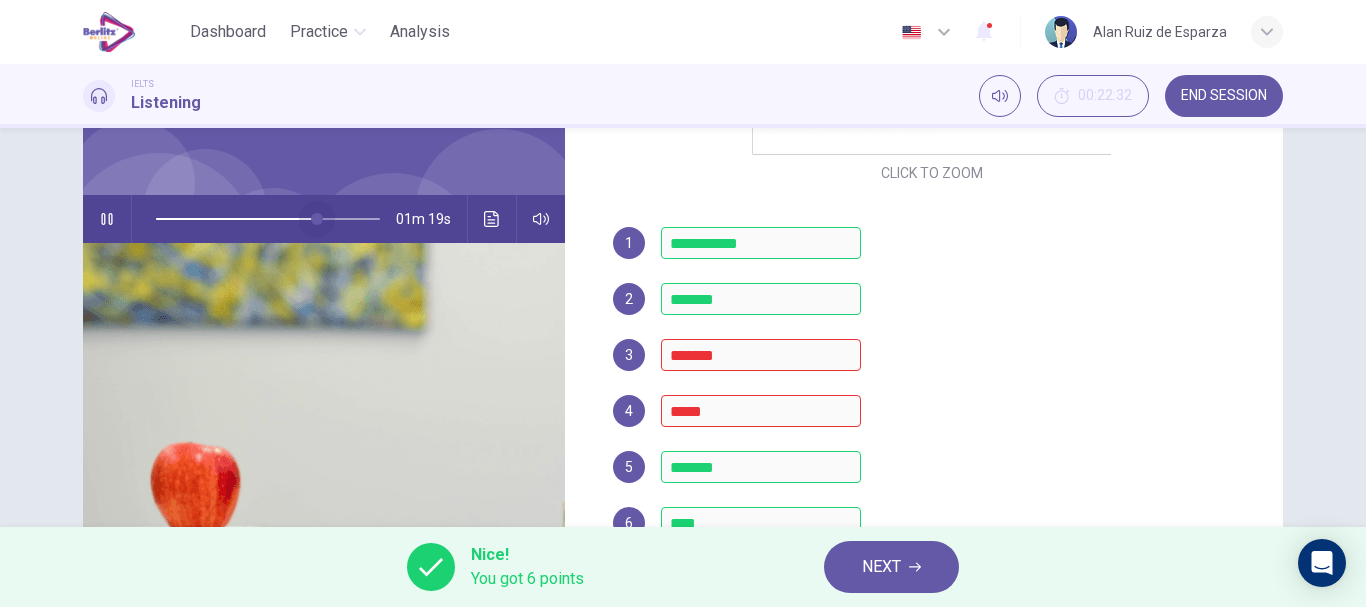 click at bounding box center [317, 219] 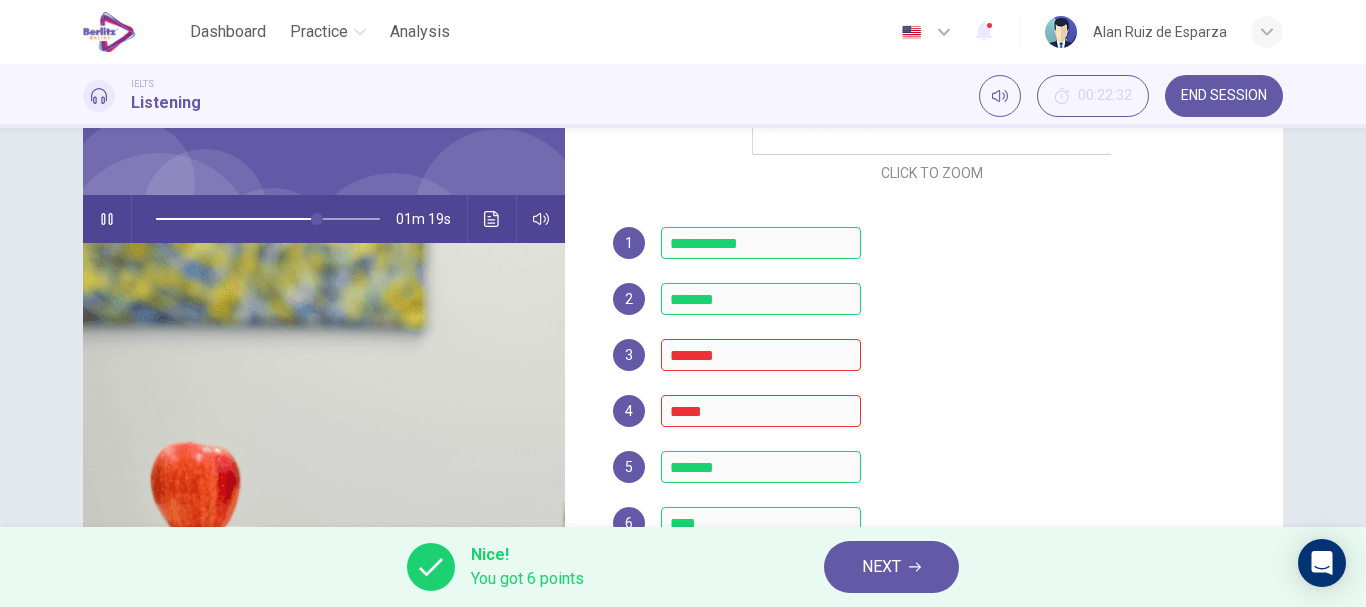 scroll, scrollTop: 582, scrollLeft: 0, axis: vertical 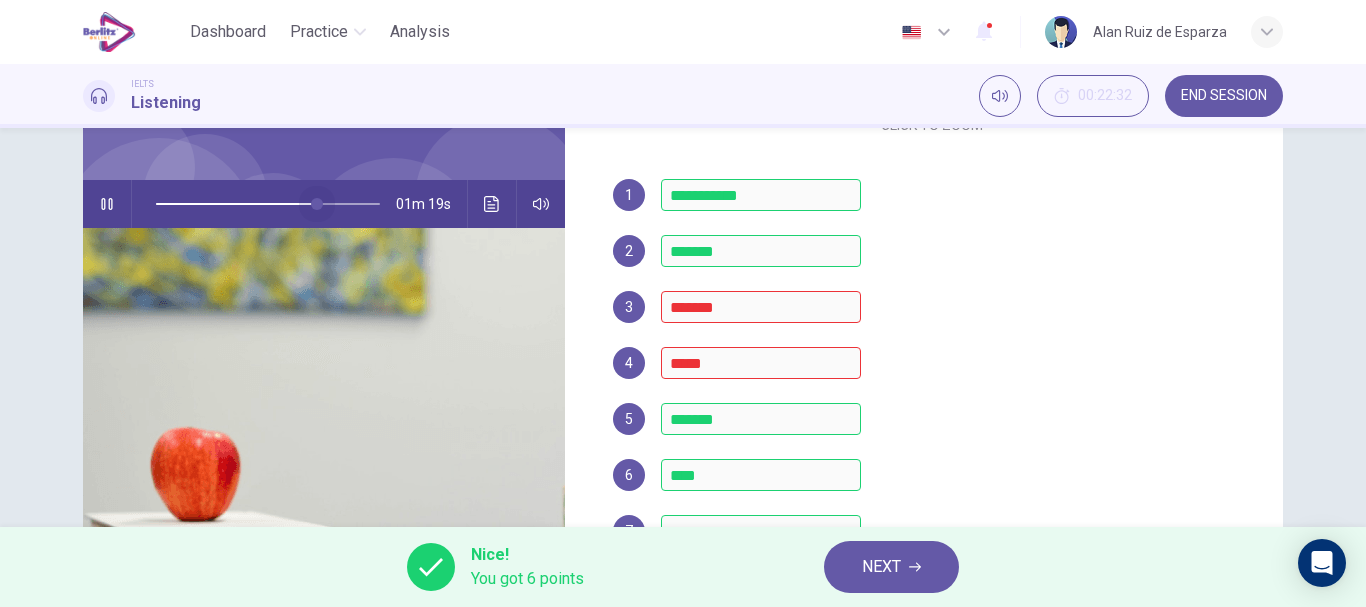 click at bounding box center (317, 204) 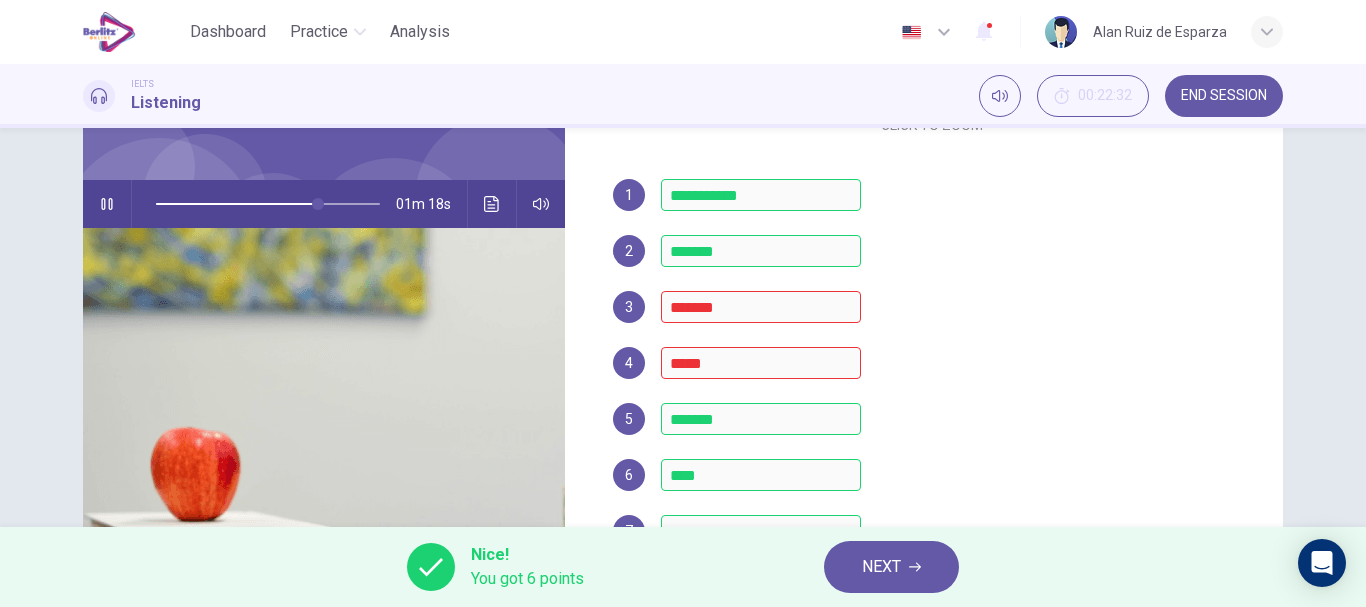 scroll, scrollTop: 582, scrollLeft: 0, axis: vertical 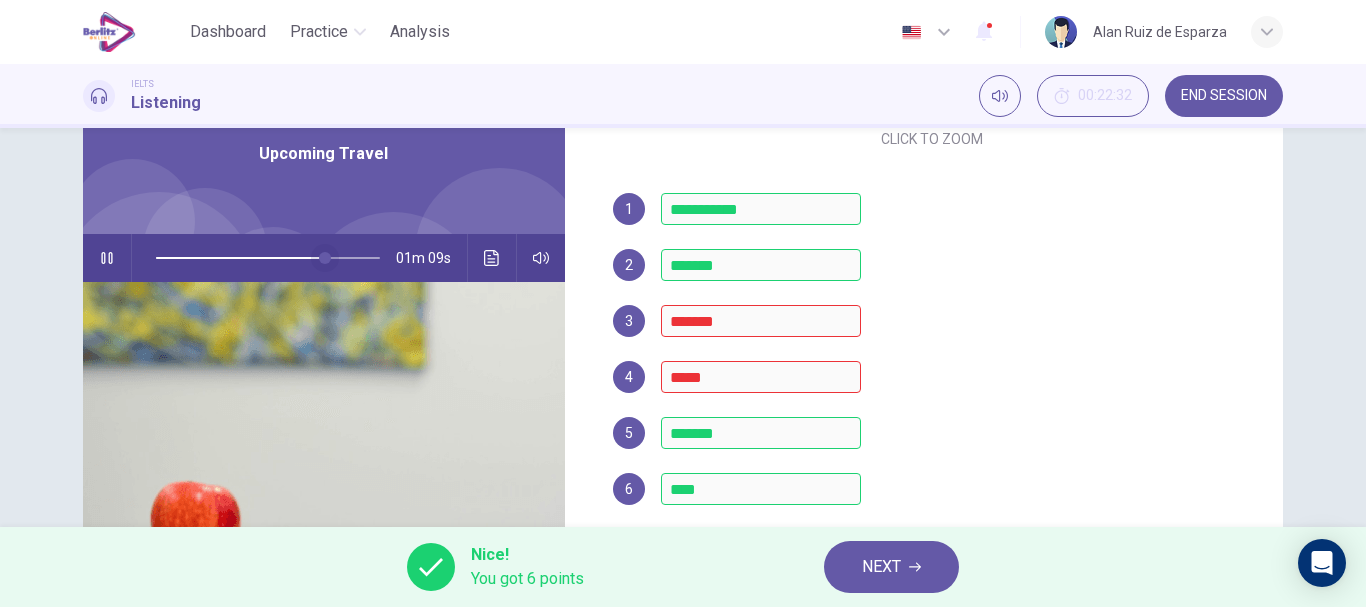 click at bounding box center (325, 258) 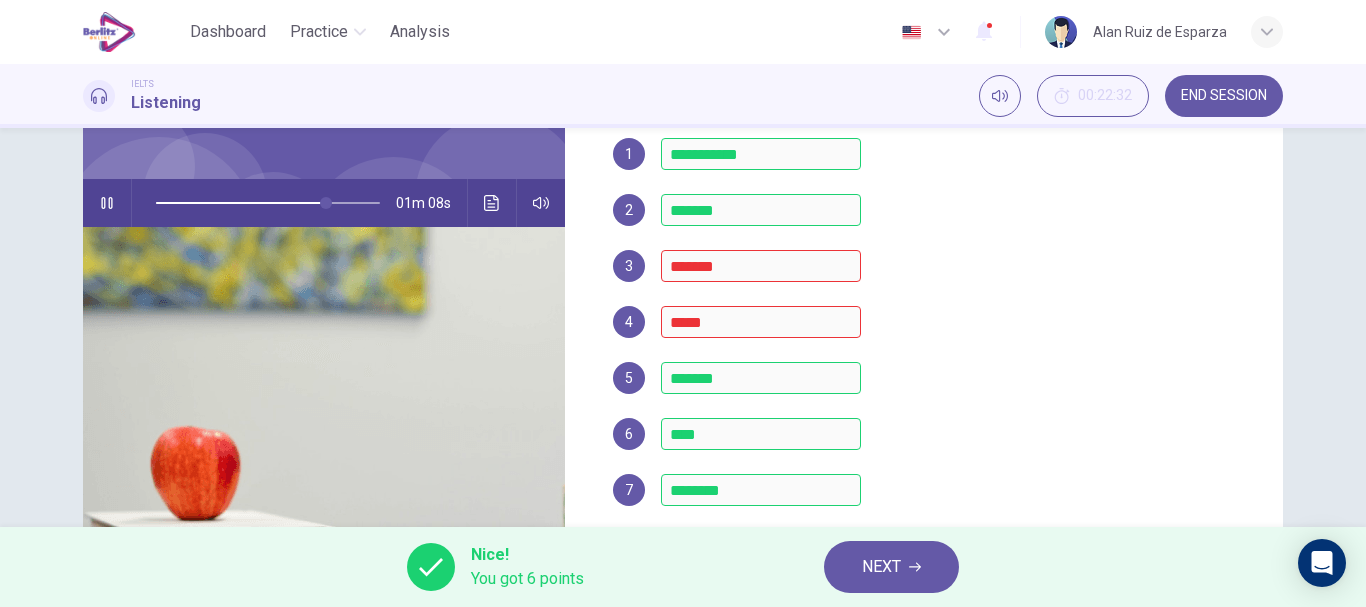 scroll, scrollTop: 148, scrollLeft: 0, axis: vertical 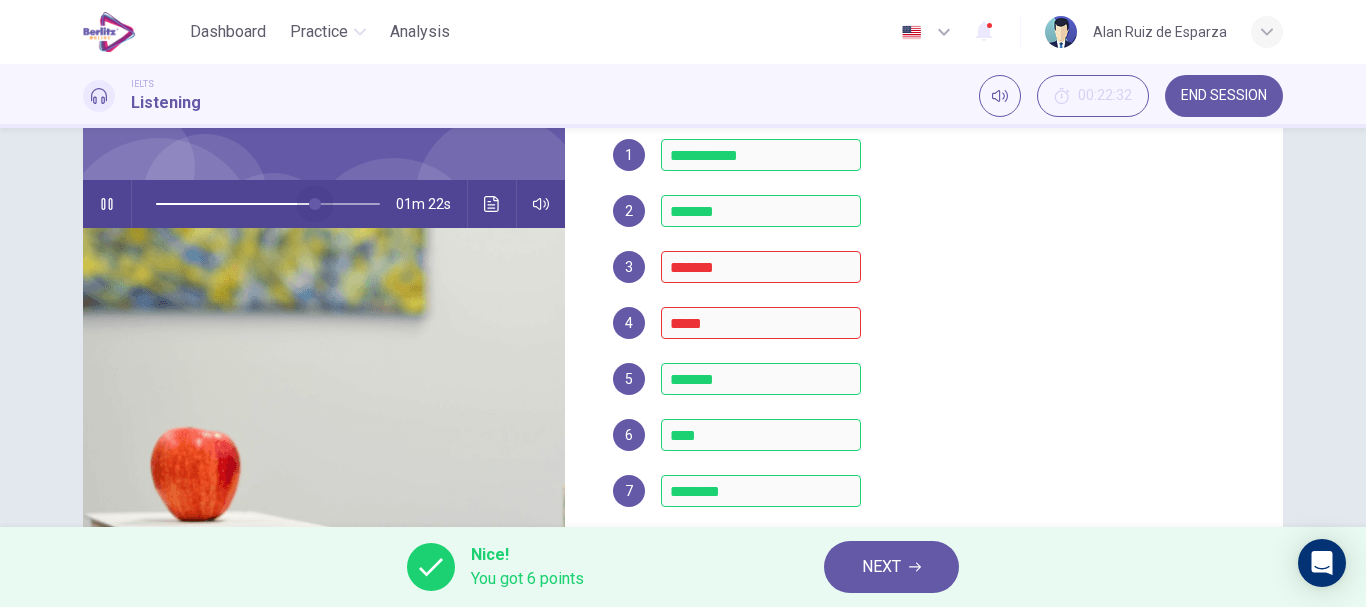 click at bounding box center (315, 204) 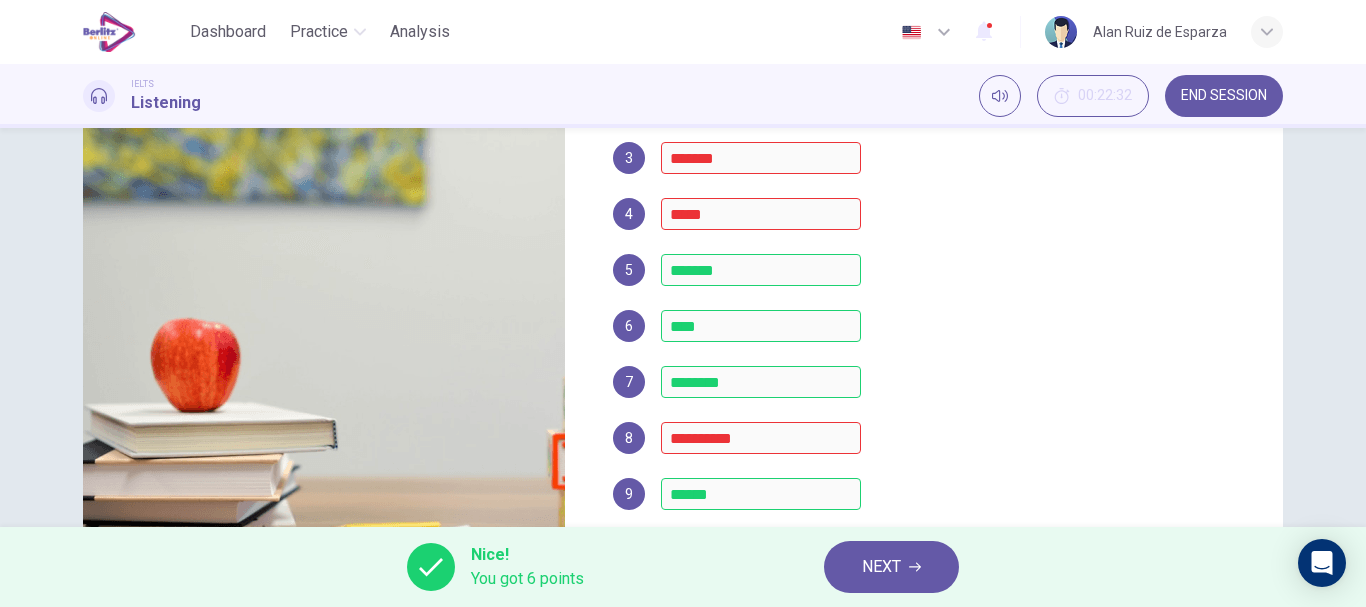 scroll, scrollTop: 189, scrollLeft: 0, axis: vertical 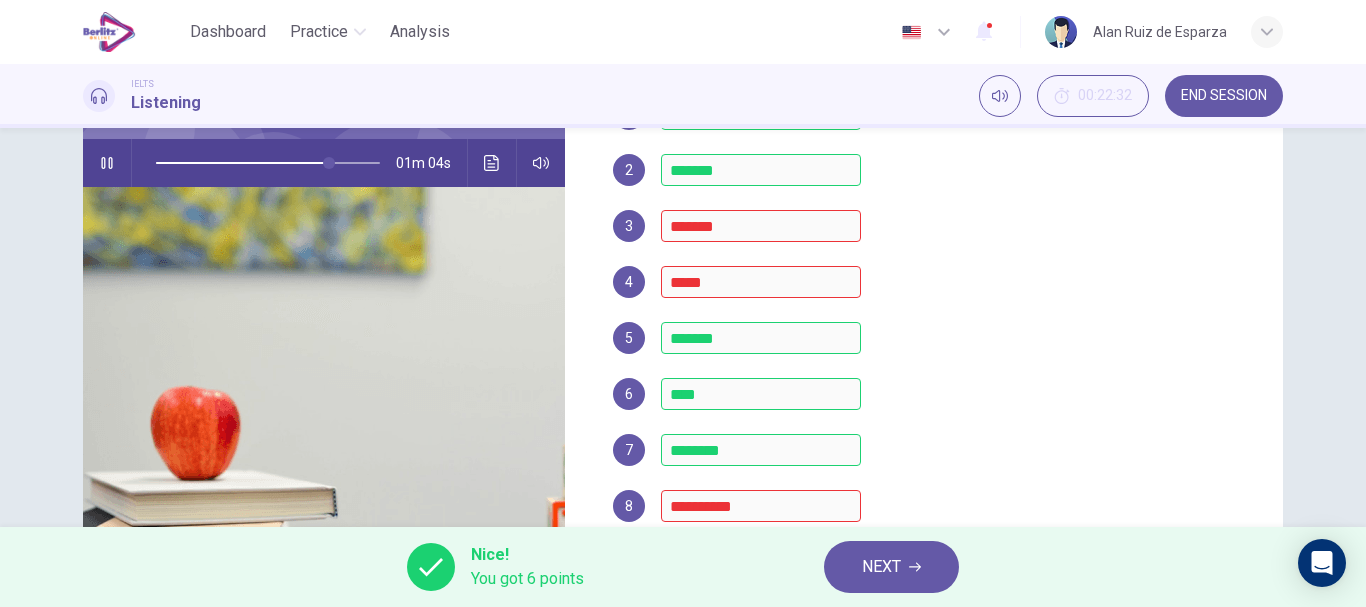 click at bounding box center [268, 163] 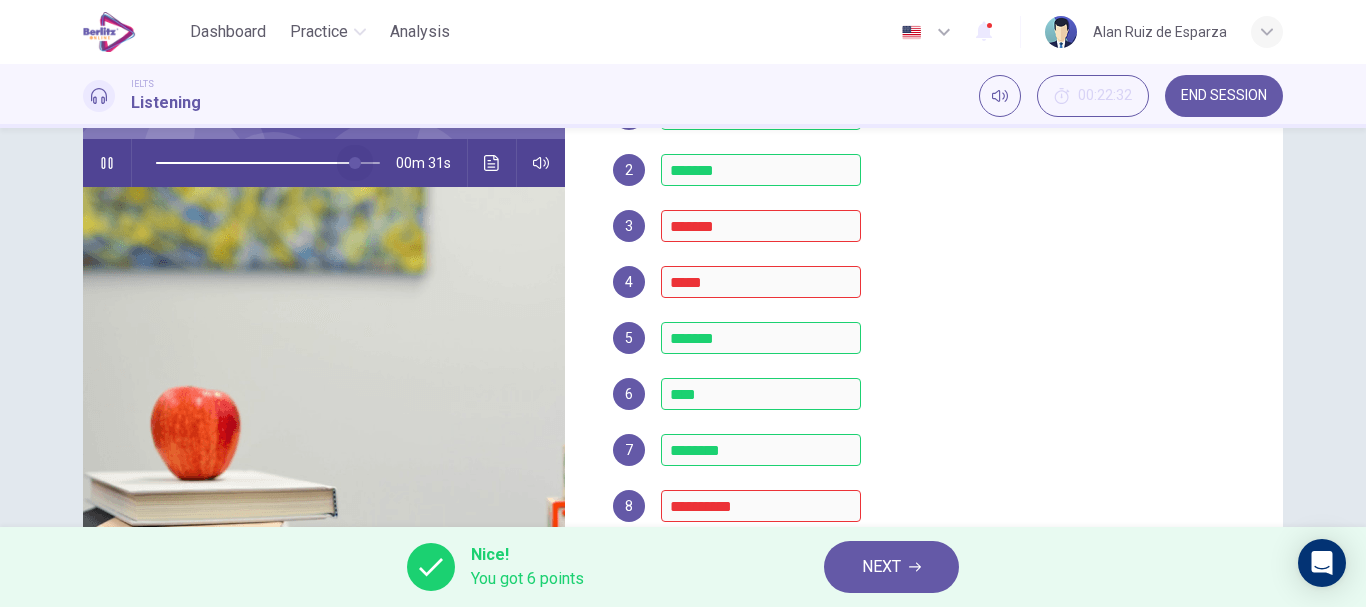 click at bounding box center [355, 163] 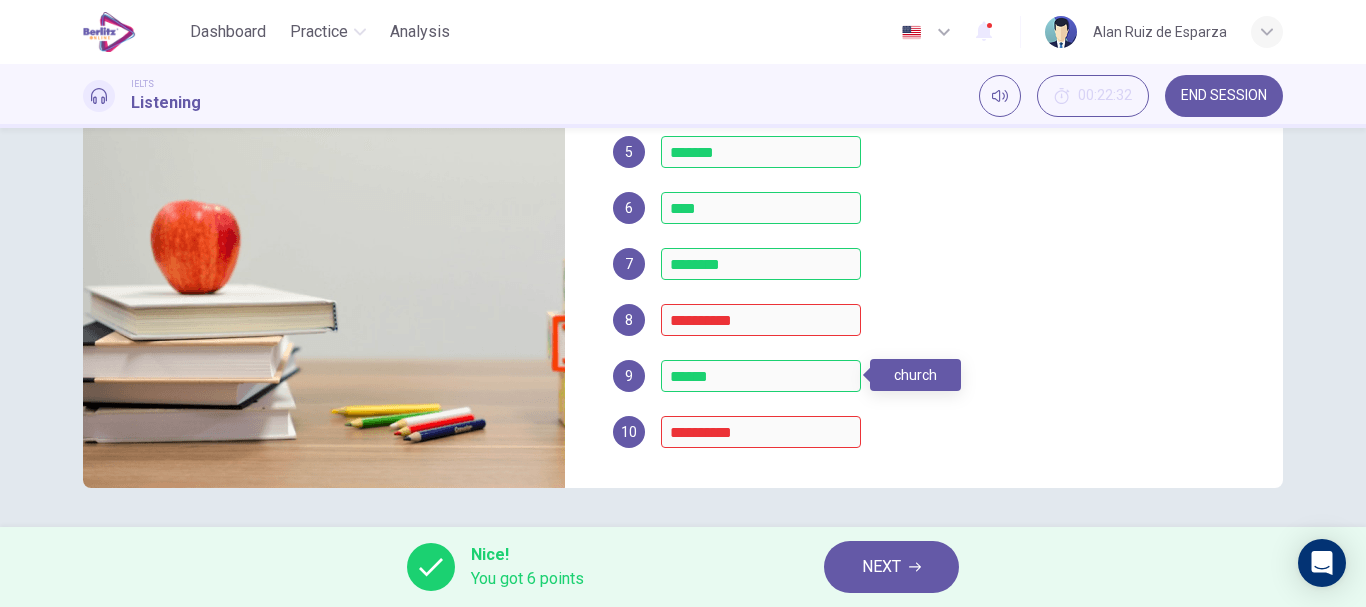 scroll, scrollTop: 376, scrollLeft: 0, axis: vertical 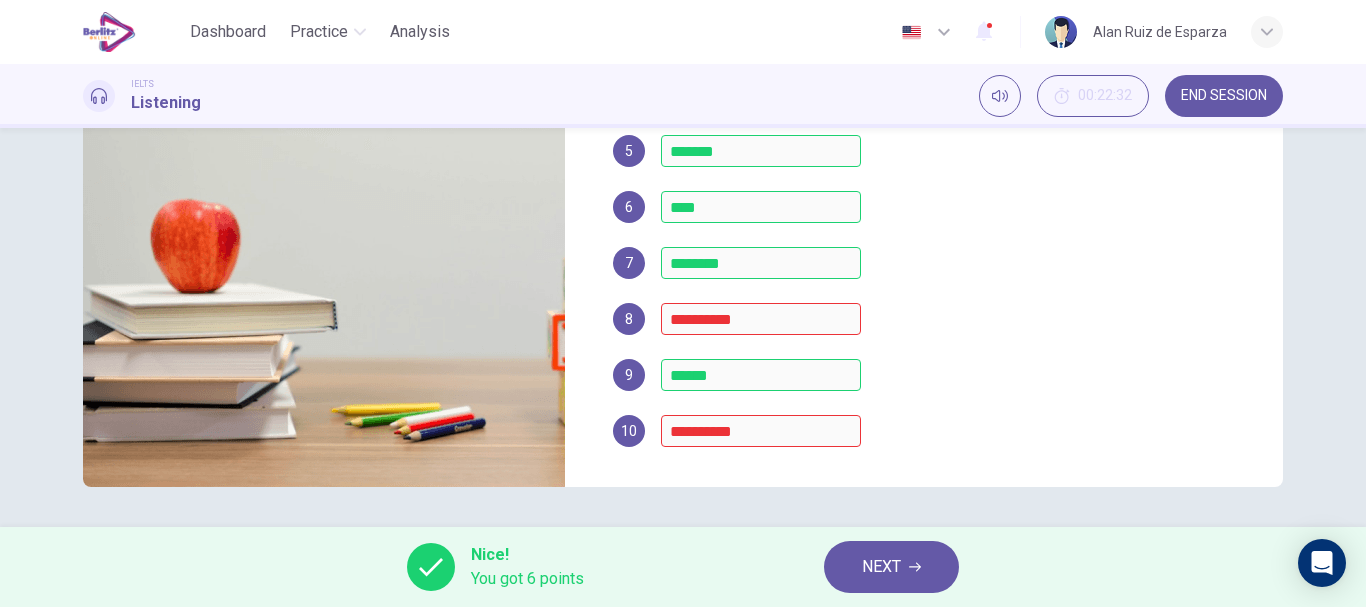 click on "NEXT" at bounding box center [881, 567] 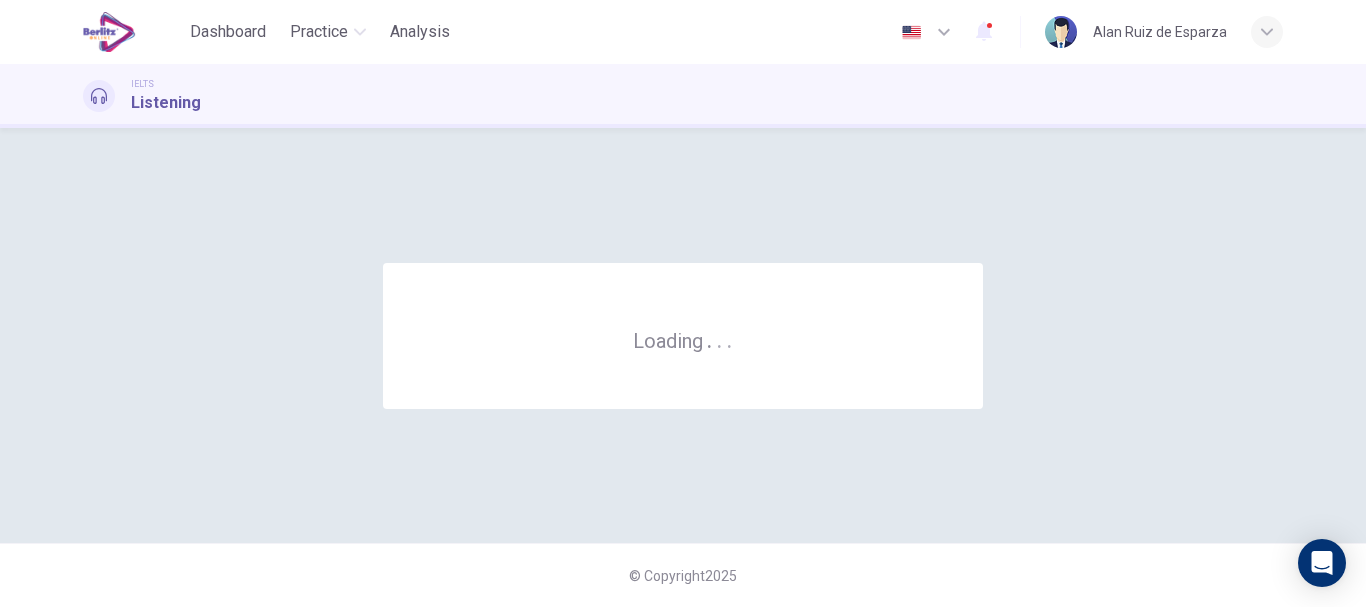 scroll, scrollTop: 0, scrollLeft: 0, axis: both 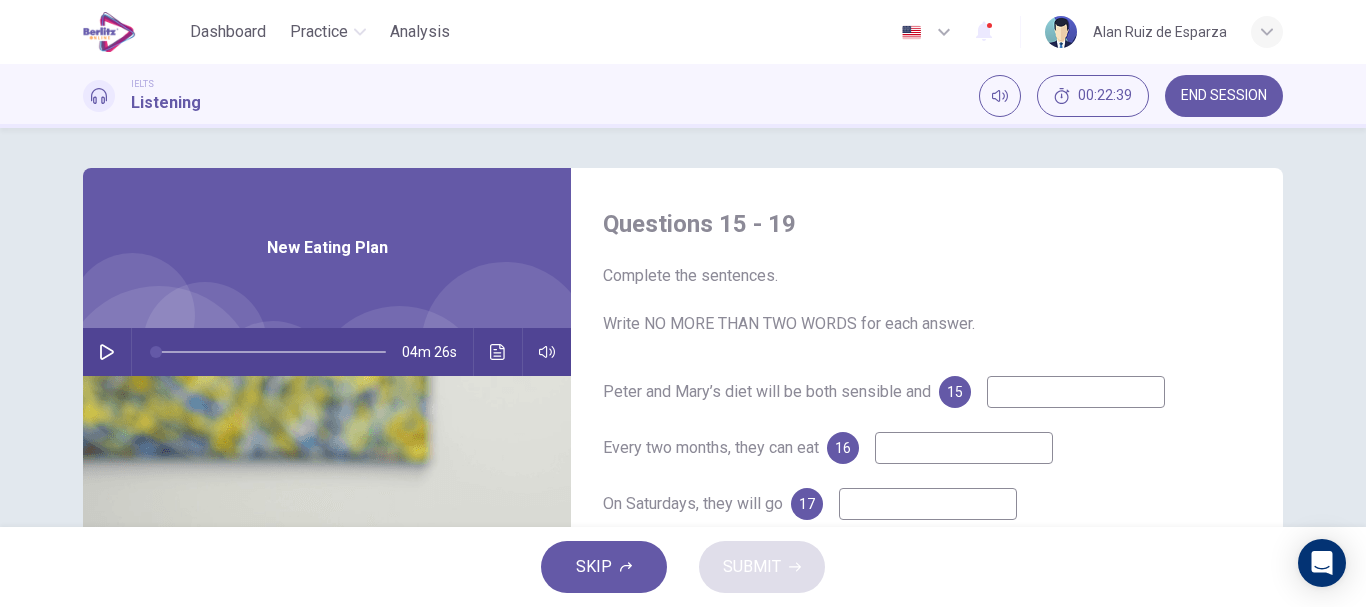 click 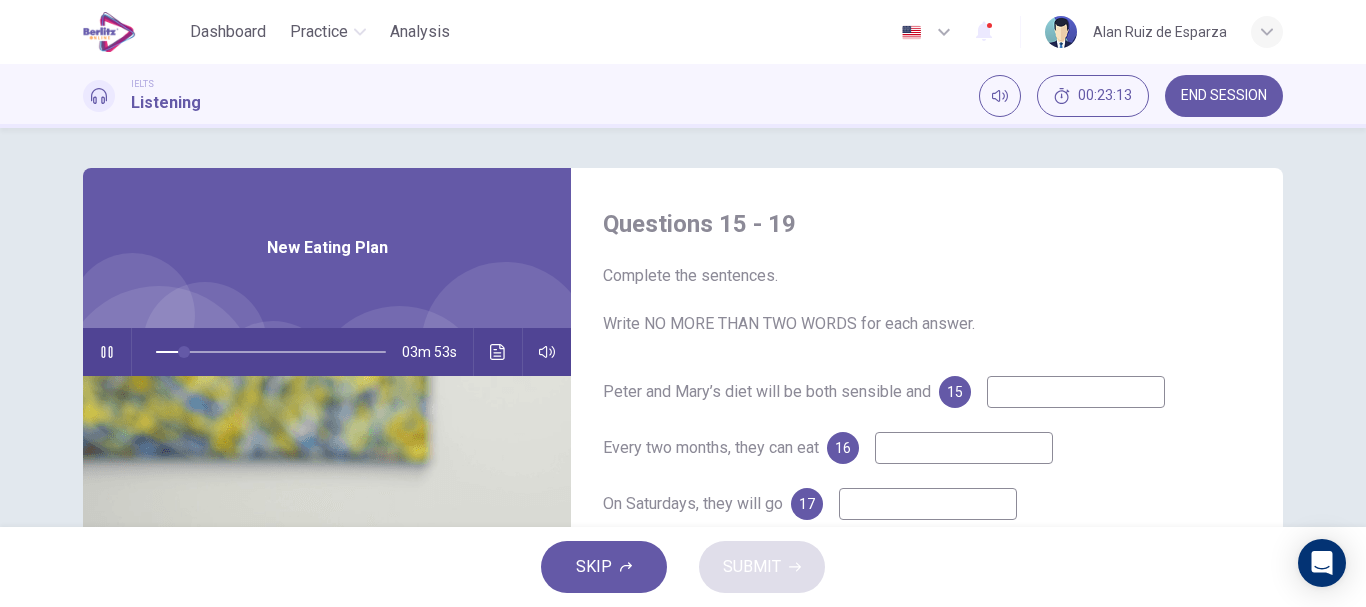 click at bounding box center [1076, 392] 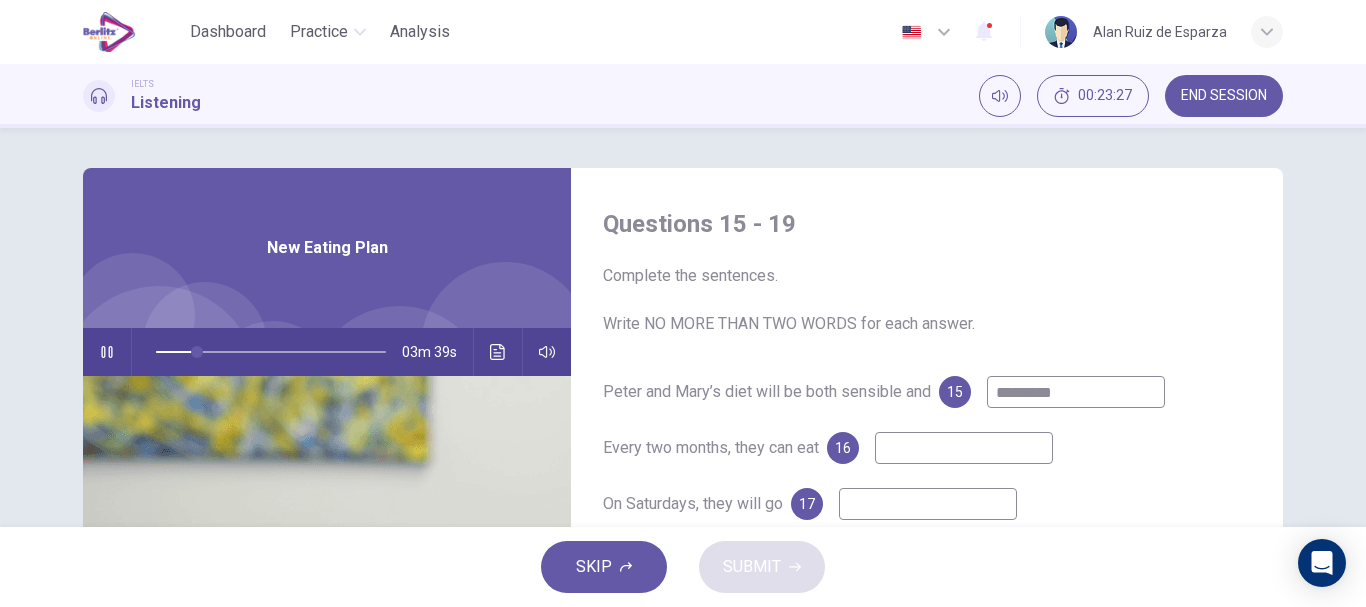 click at bounding box center (964, 448) 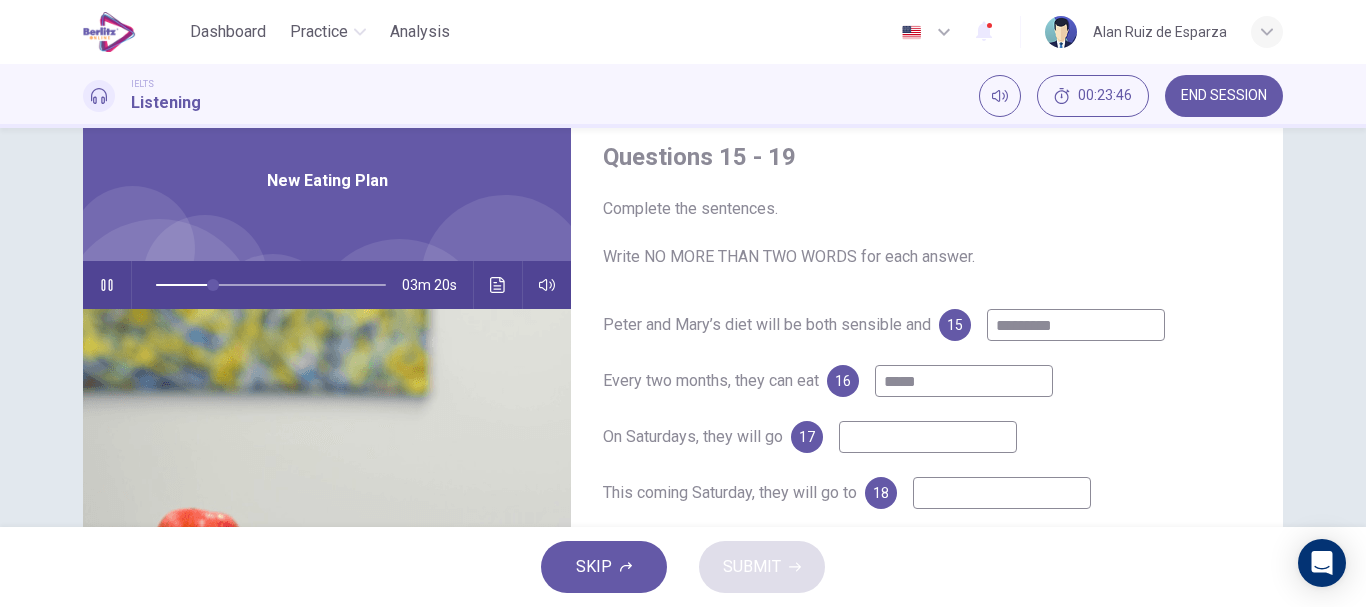 scroll, scrollTop: 68, scrollLeft: 0, axis: vertical 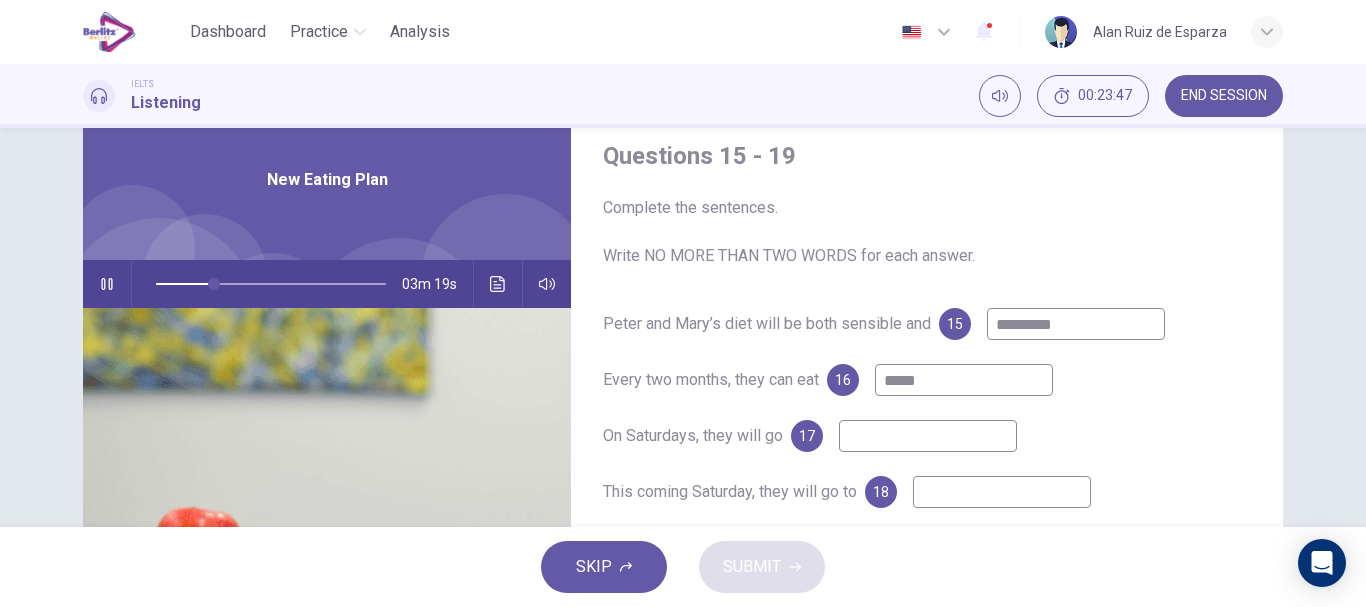 click at bounding box center (928, 436) 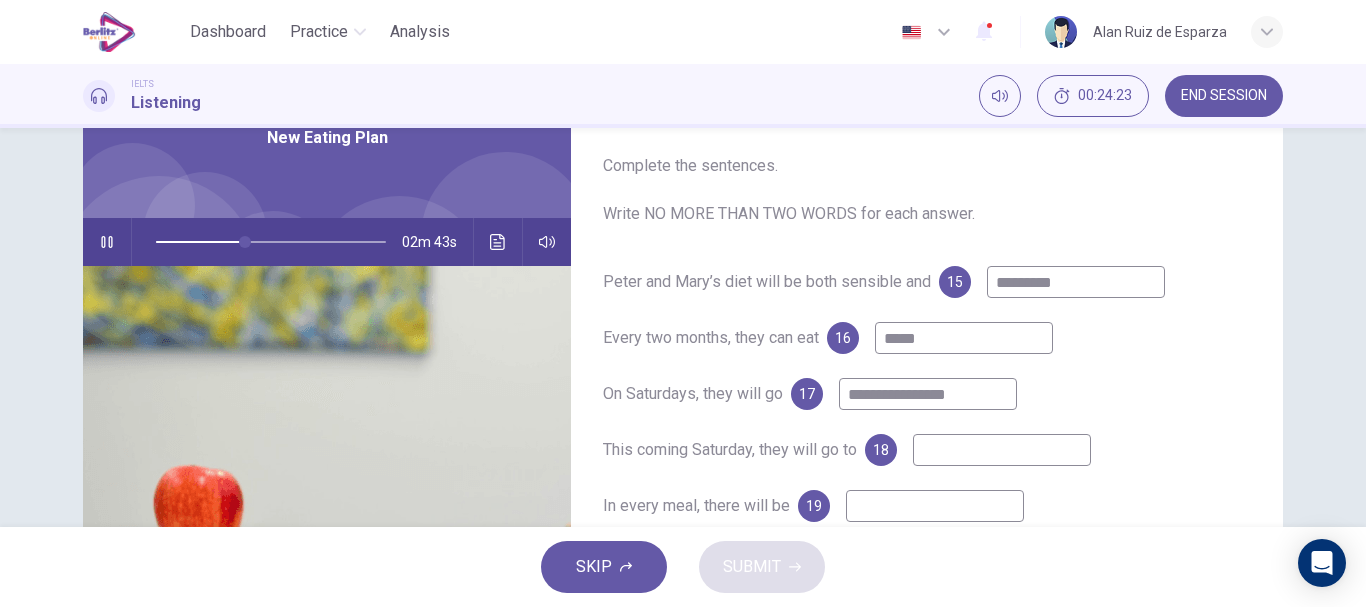 scroll, scrollTop: 111, scrollLeft: 0, axis: vertical 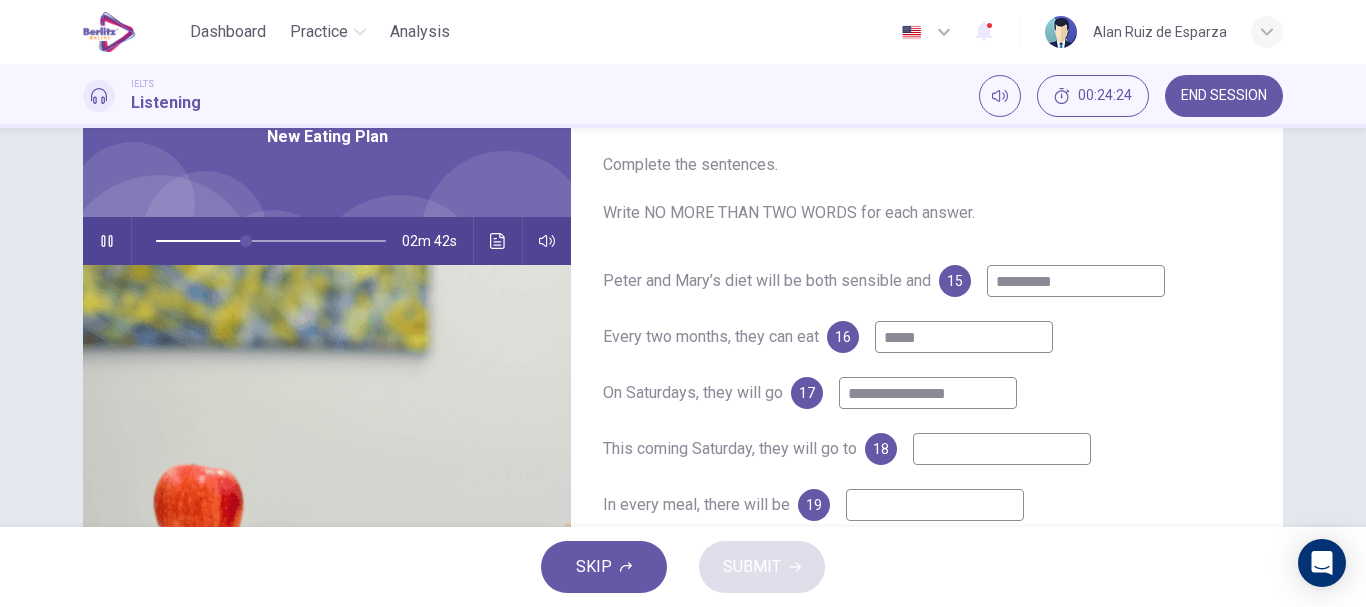 click at bounding box center [1002, 449] 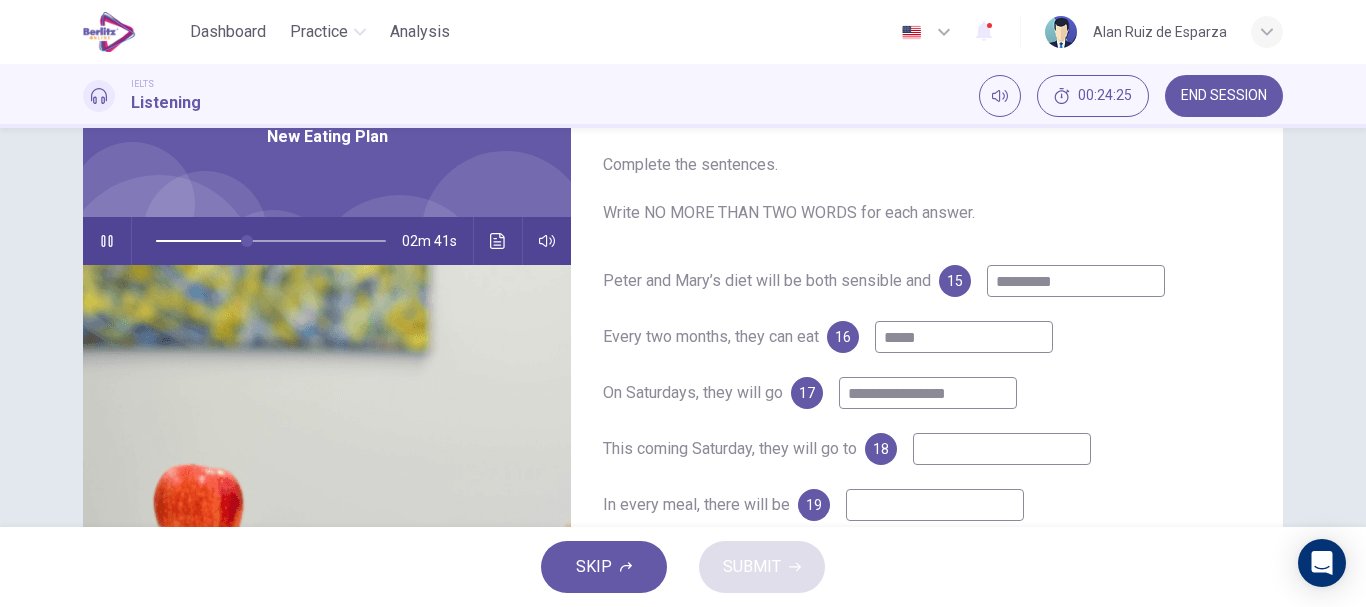 click at bounding box center [1002, 449] 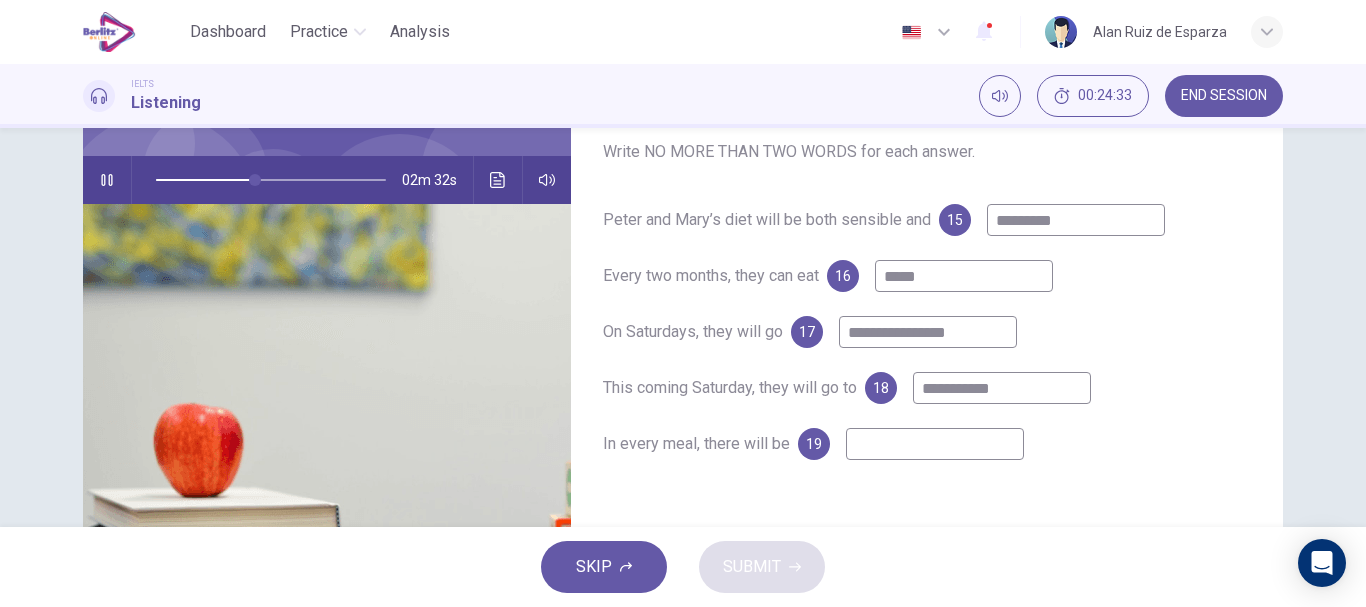 scroll, scrollTop: 173, scrollLeft: 0, axis: vertical 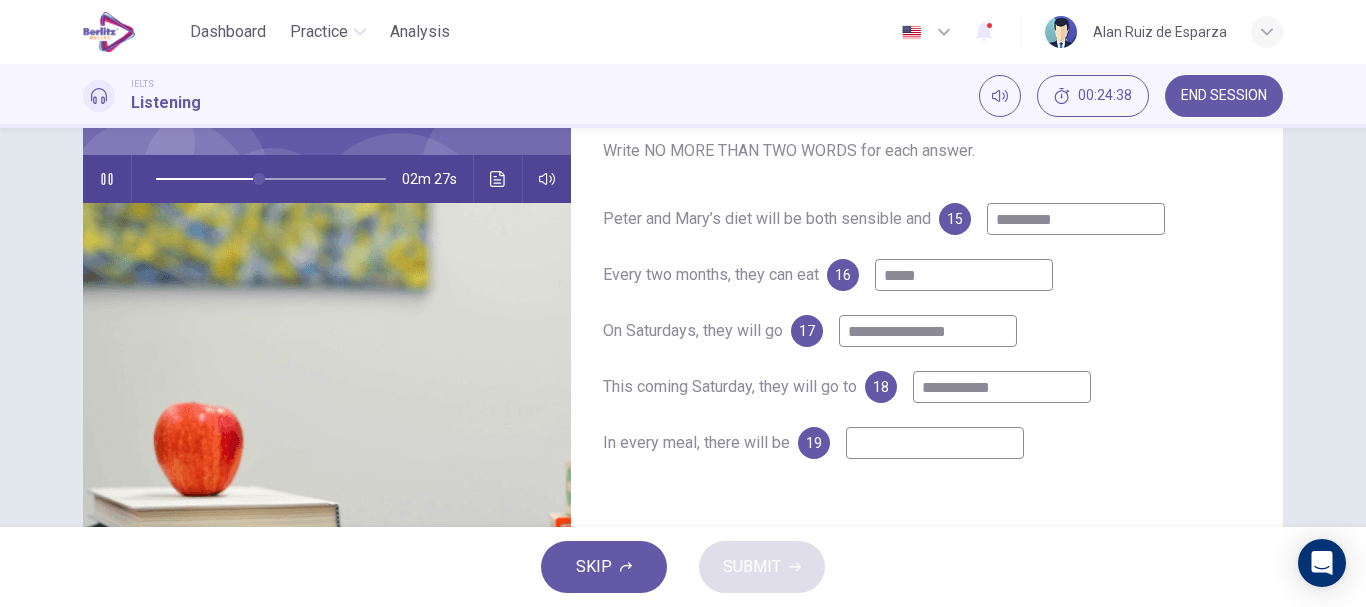 click at bounding box center (935, 443) 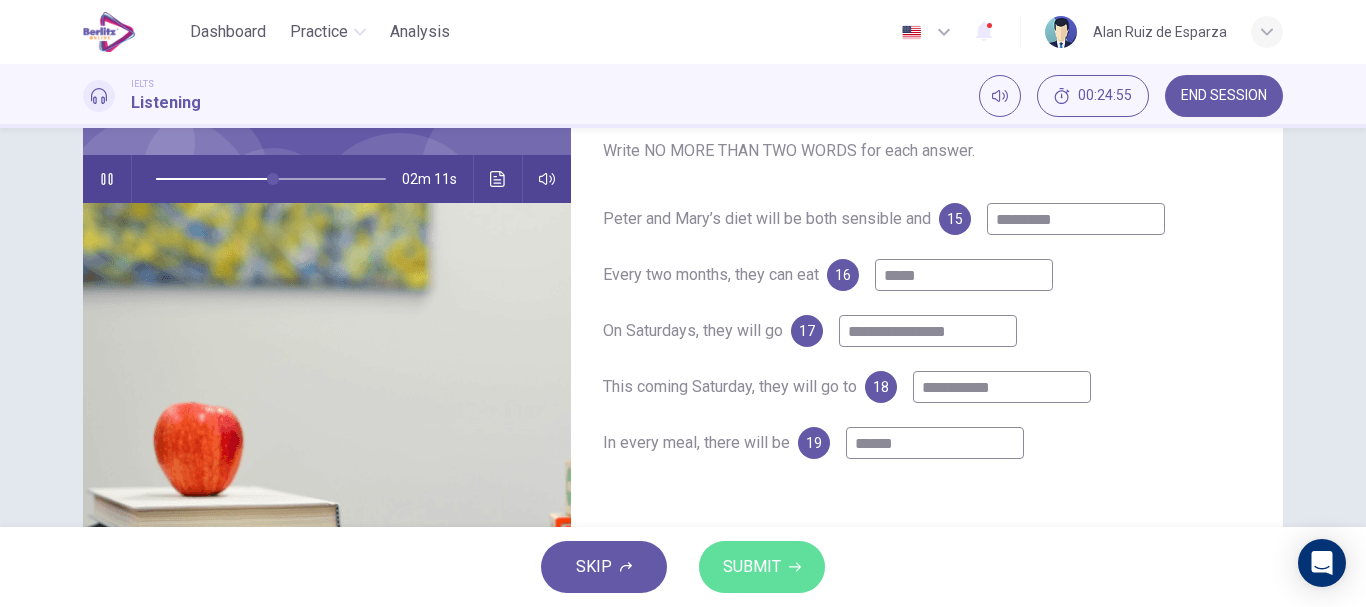 click on "SUBMIT" at bounding box center [752, 567] 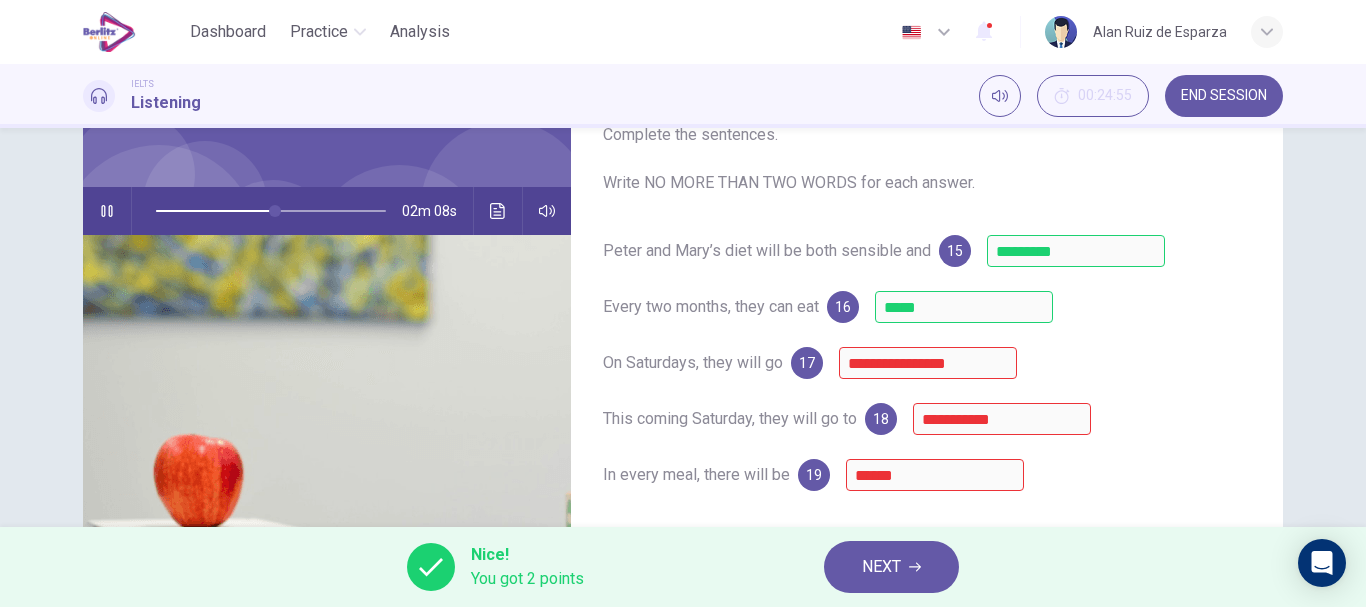 scroll, scrollTop: 114, scrollLeft: 0, axis: vertical 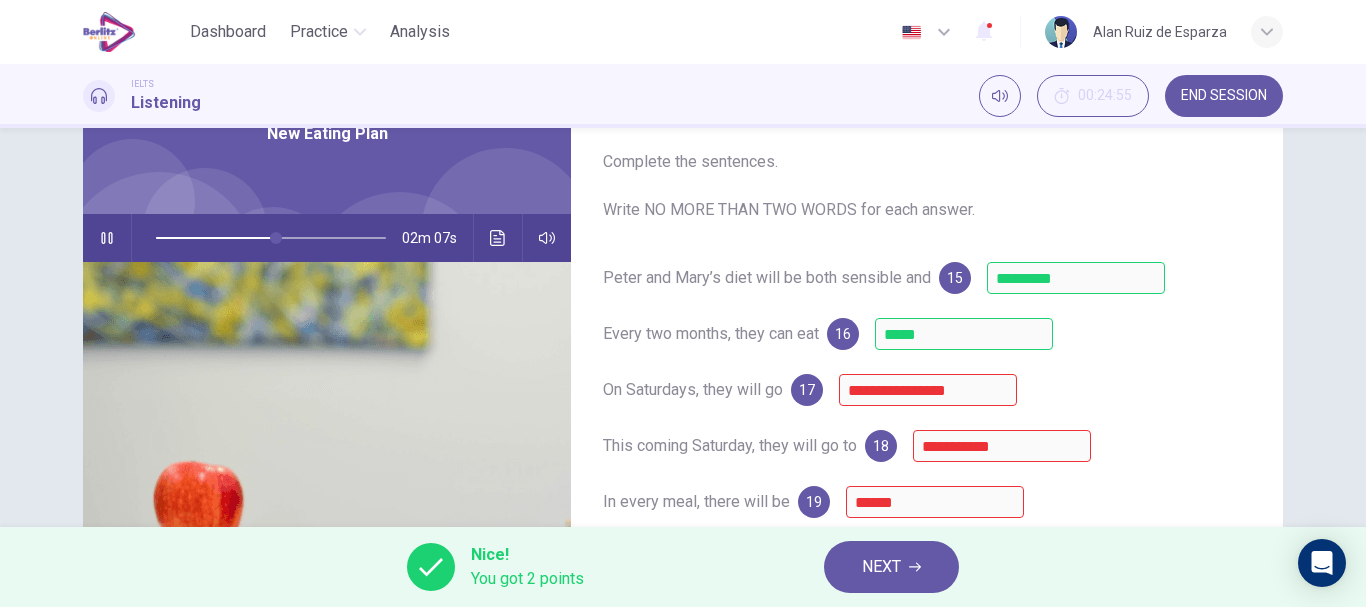 click at bounding box center (107, 238) 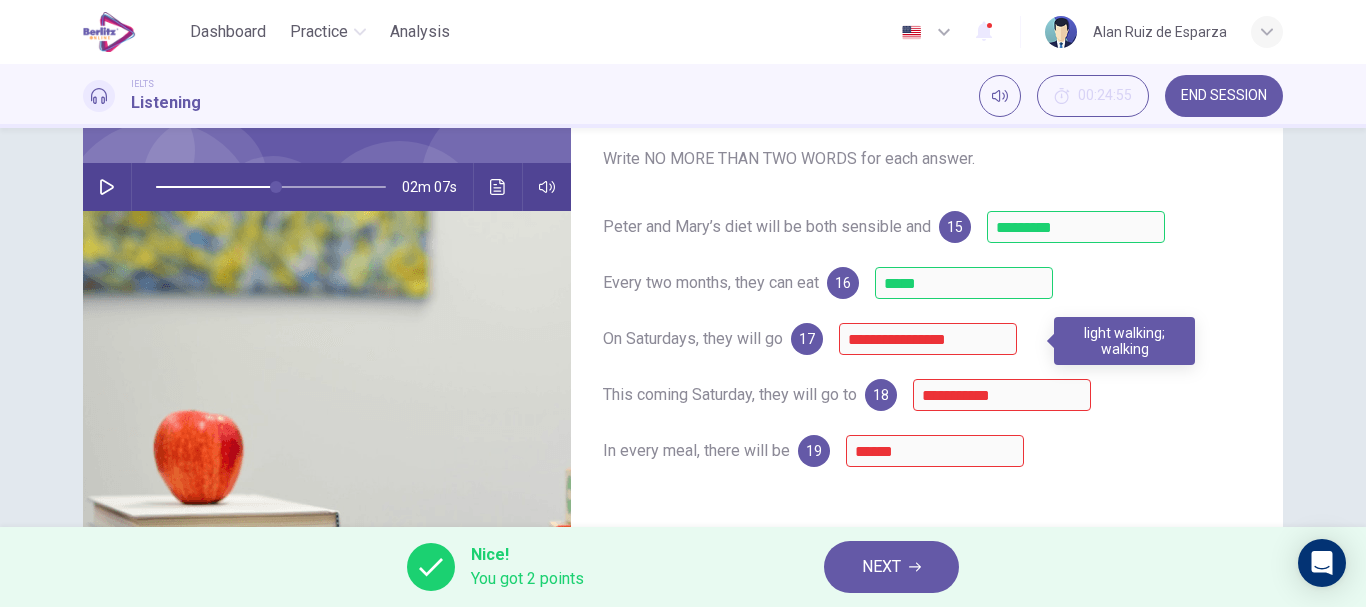 scroll, scrollTop: 166, scrollLeft: 0, axis: vertical 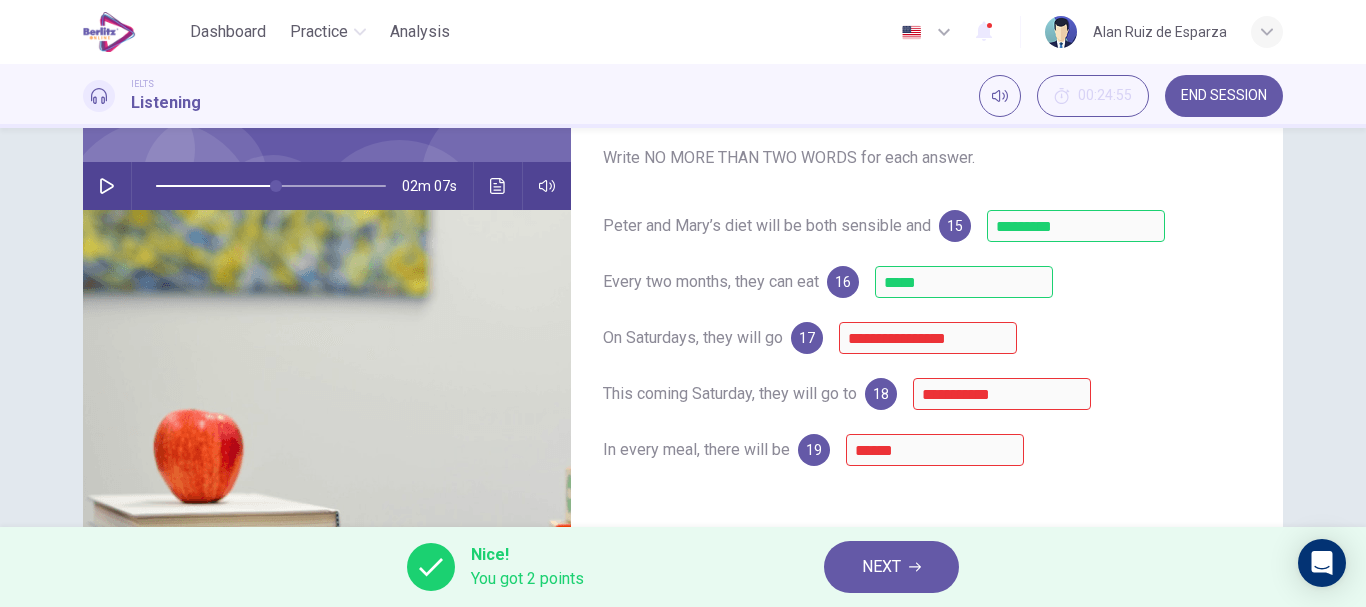 click on "NEXT" at bounding box center [891, 567] 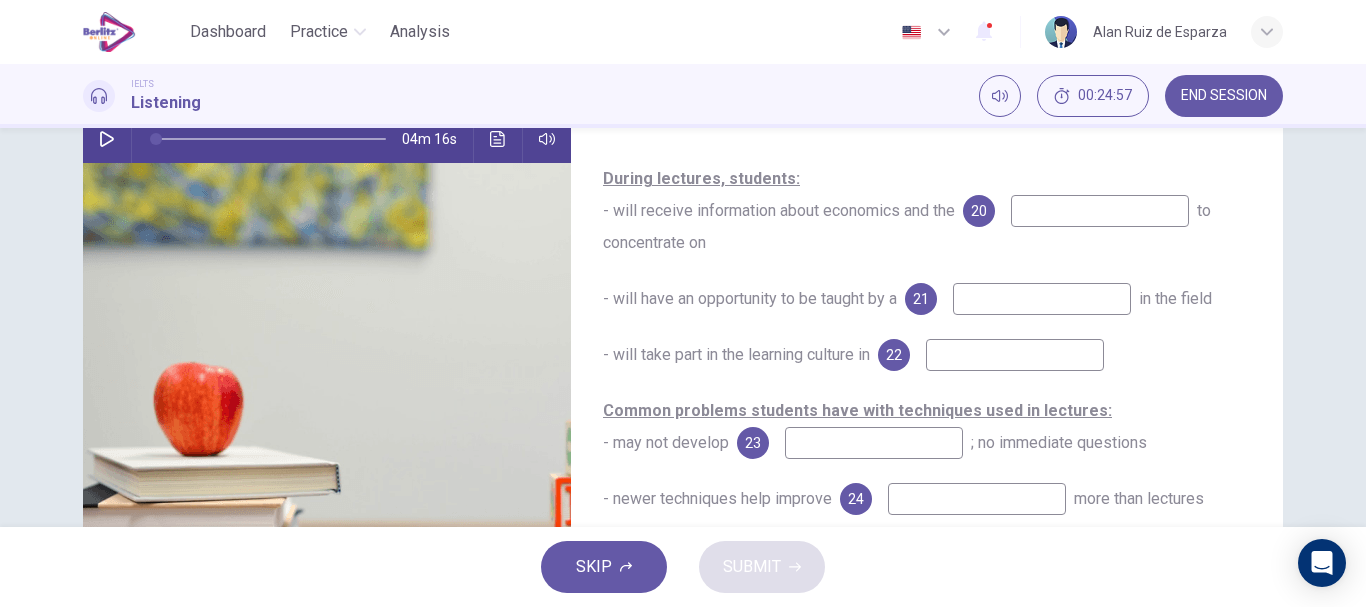 scroll, scrollTop: 106, scrollLeft: 0, axis: vertical 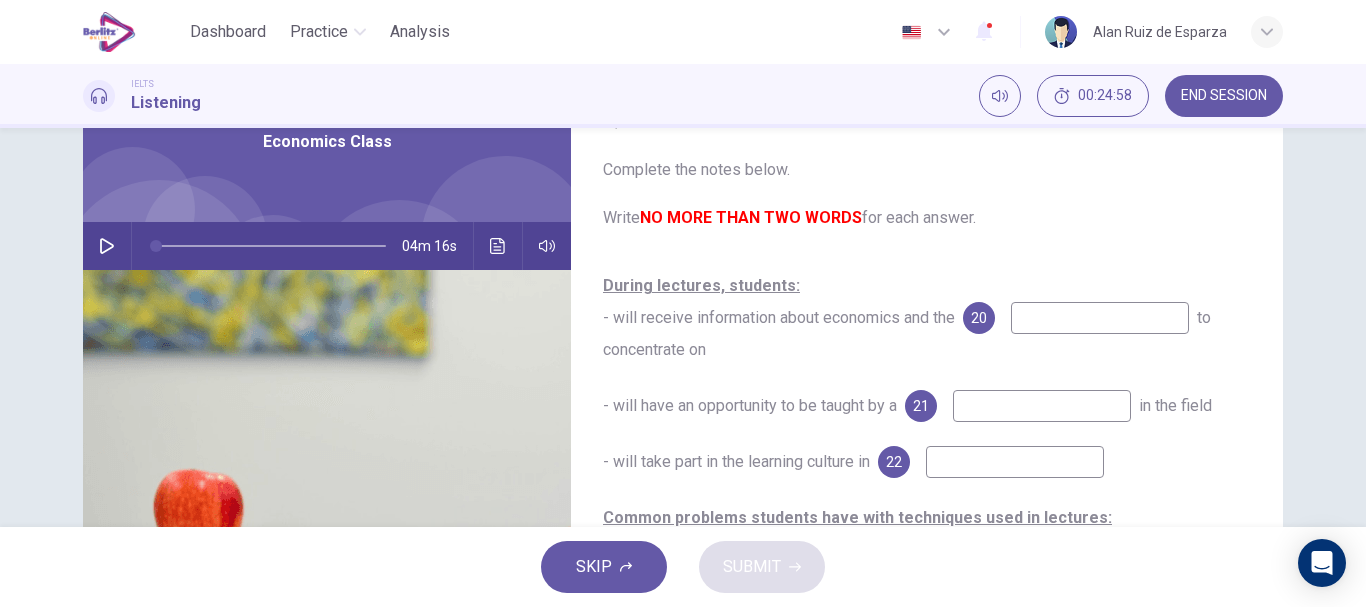 click at bounding box center [107, 246] 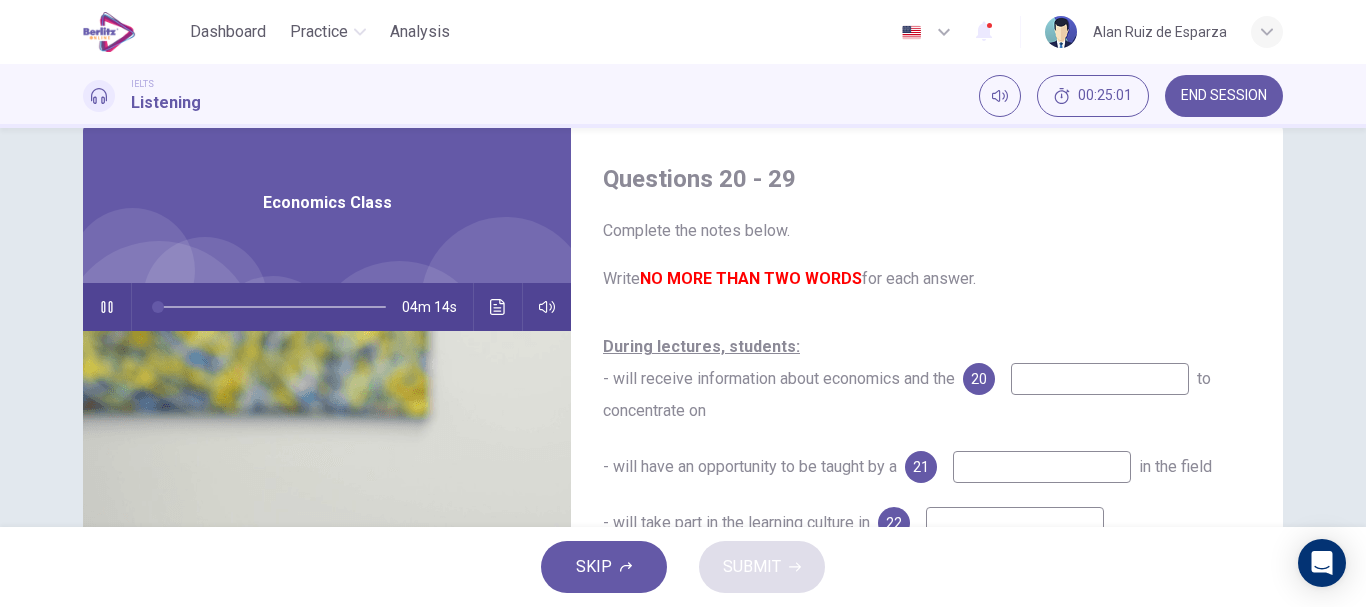 scroll, scrollTop: 44, scrollLeft: 0, axis: vertical 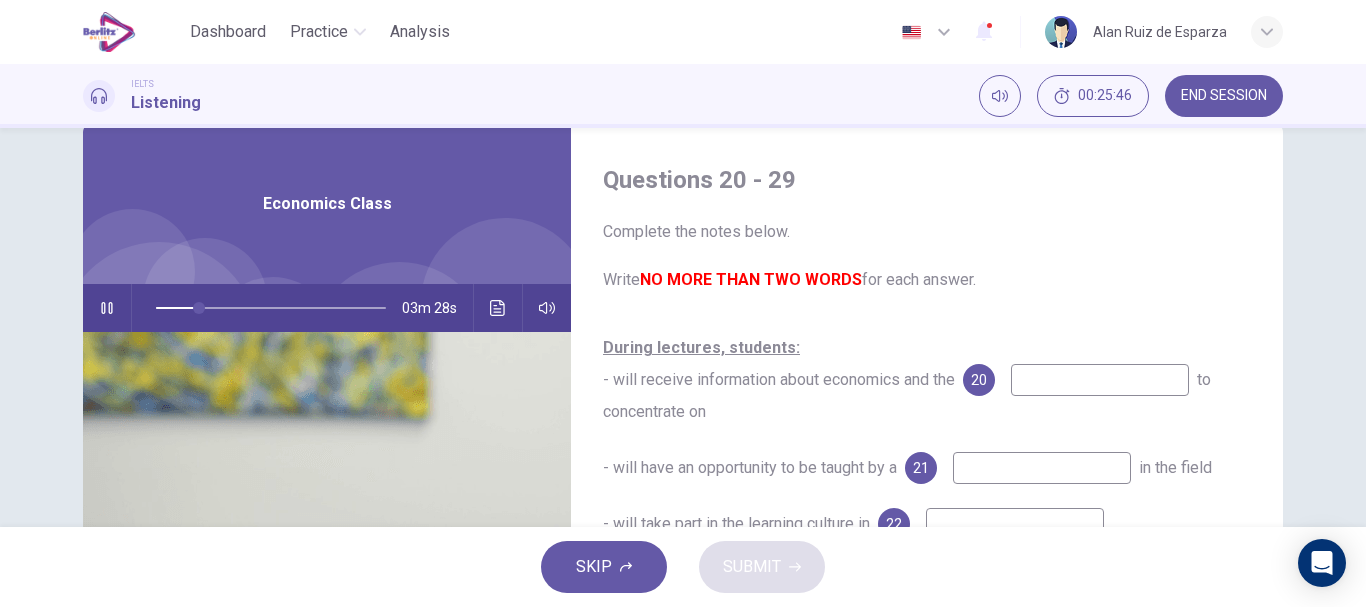 click at bounding box center [1100, 380] 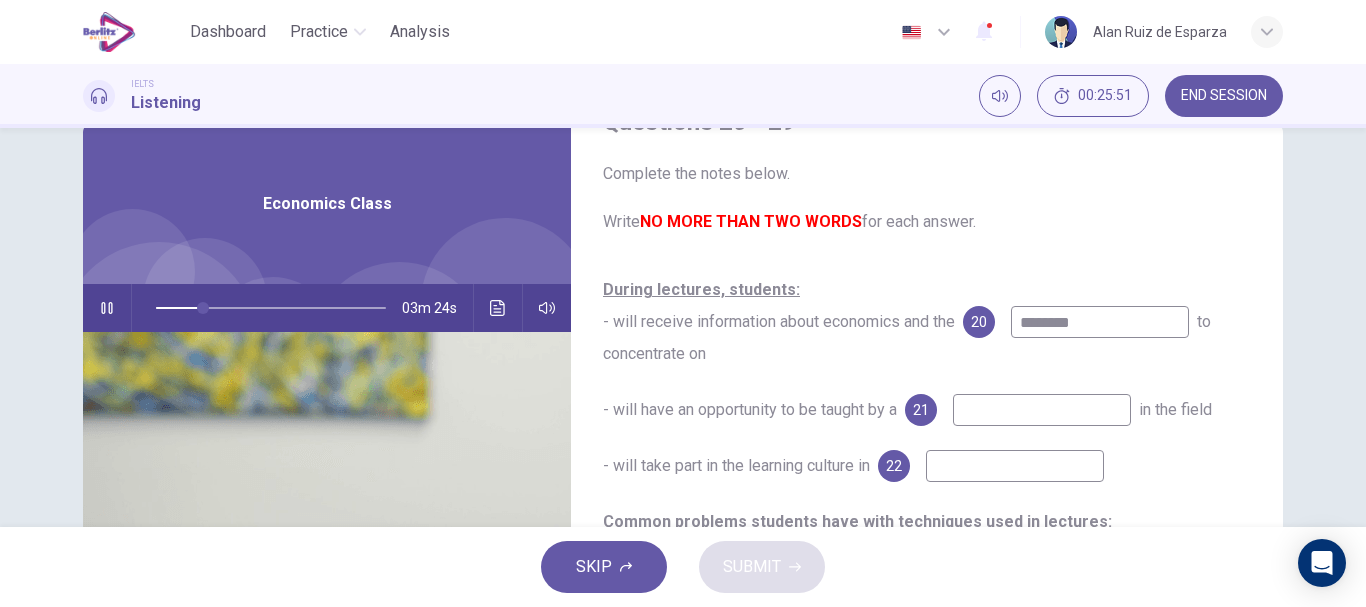scroll, scrollTop: 59, scrollLeft: 0, axis: vertical 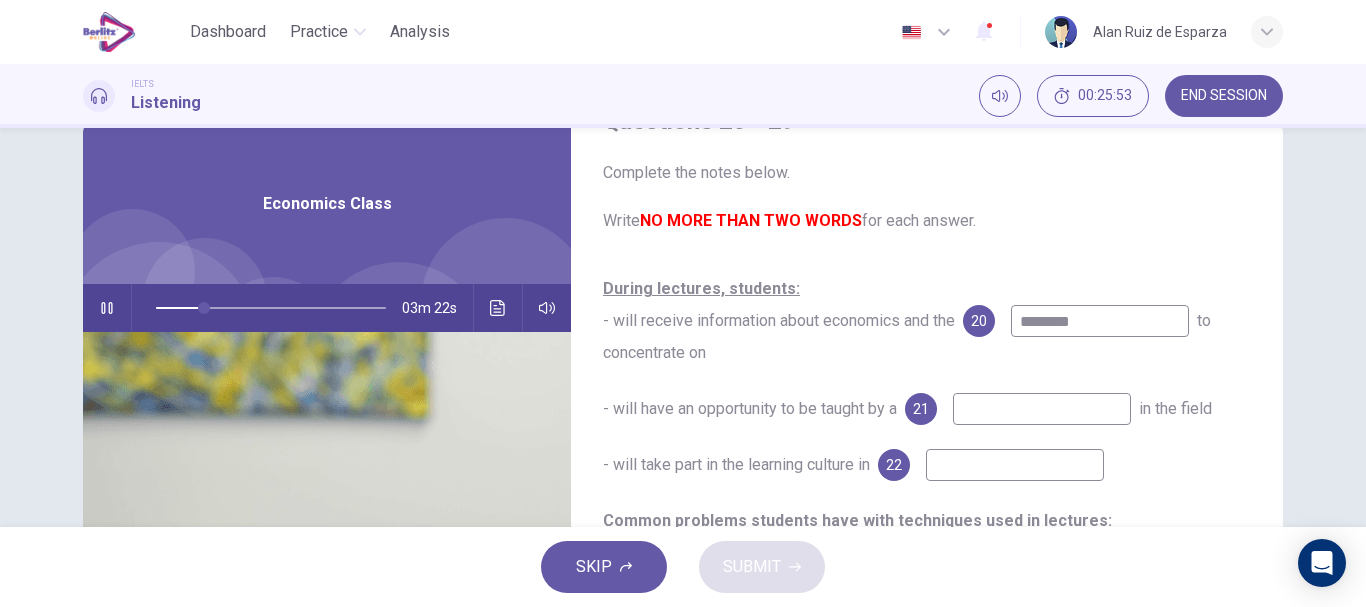 click at bounding box center (1042, 409) 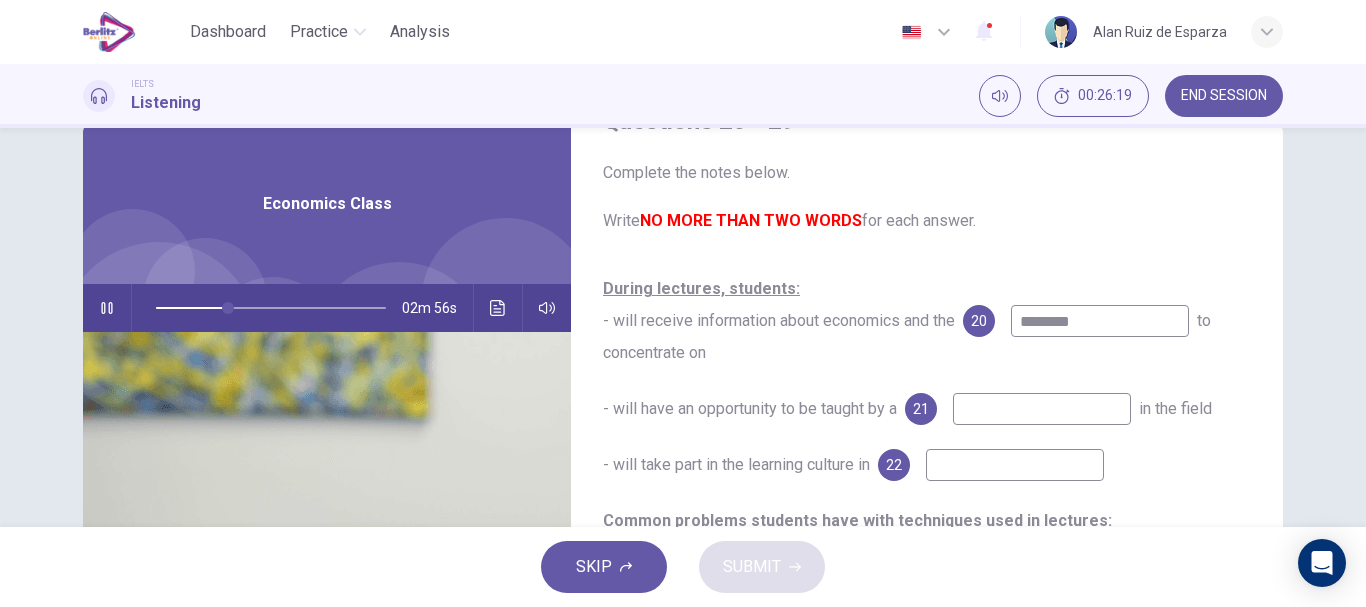 click at bounding box center (1015, 465) 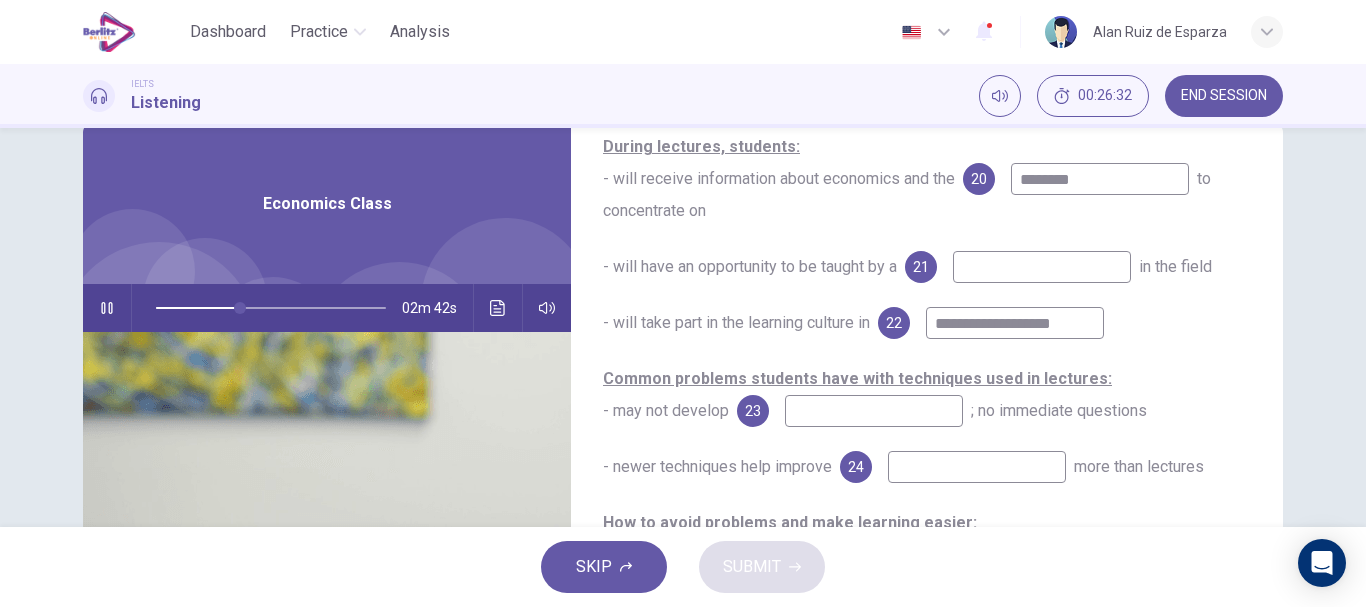 scroll, scrollTop: 203, scrollLeft: 0, axis: vertical 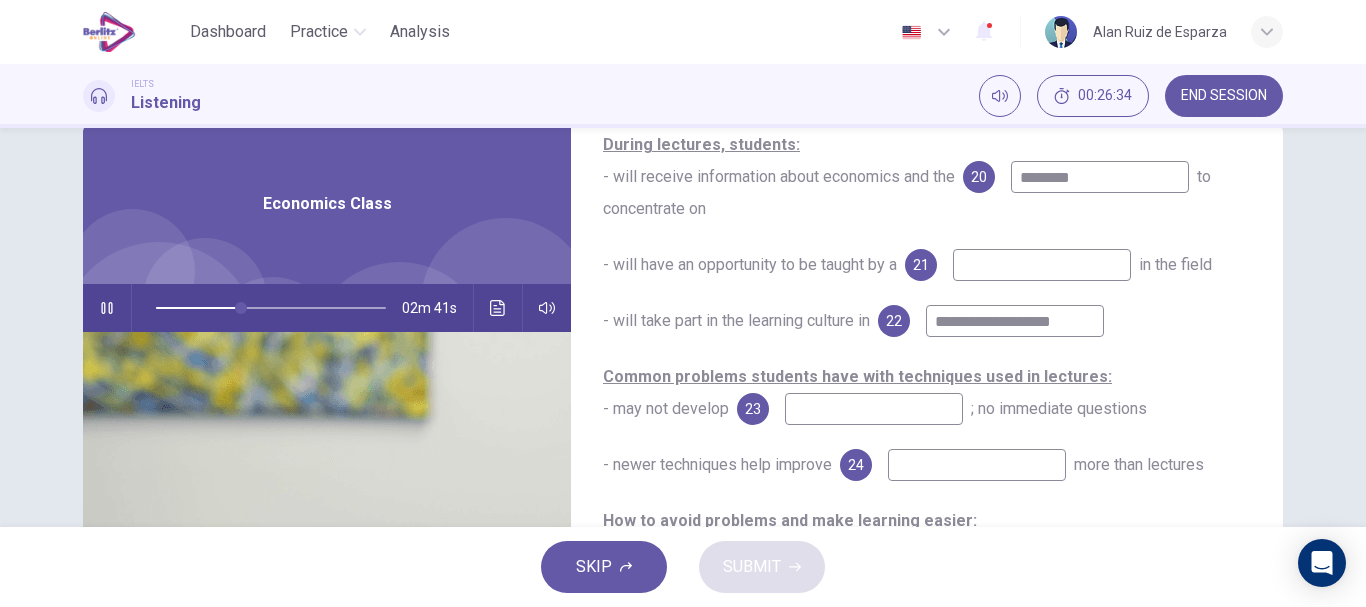 click at bounding box center [874, 409] 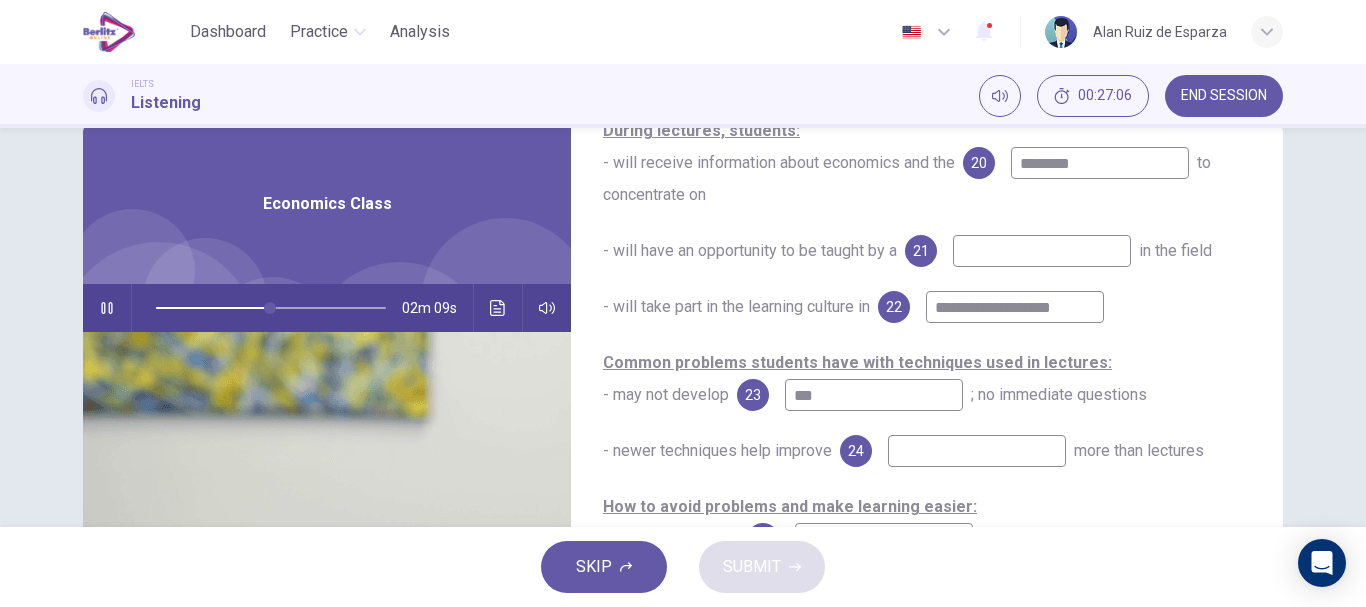 scroll, scrollTop: 291, scrollLeft: 0, axis: vertical 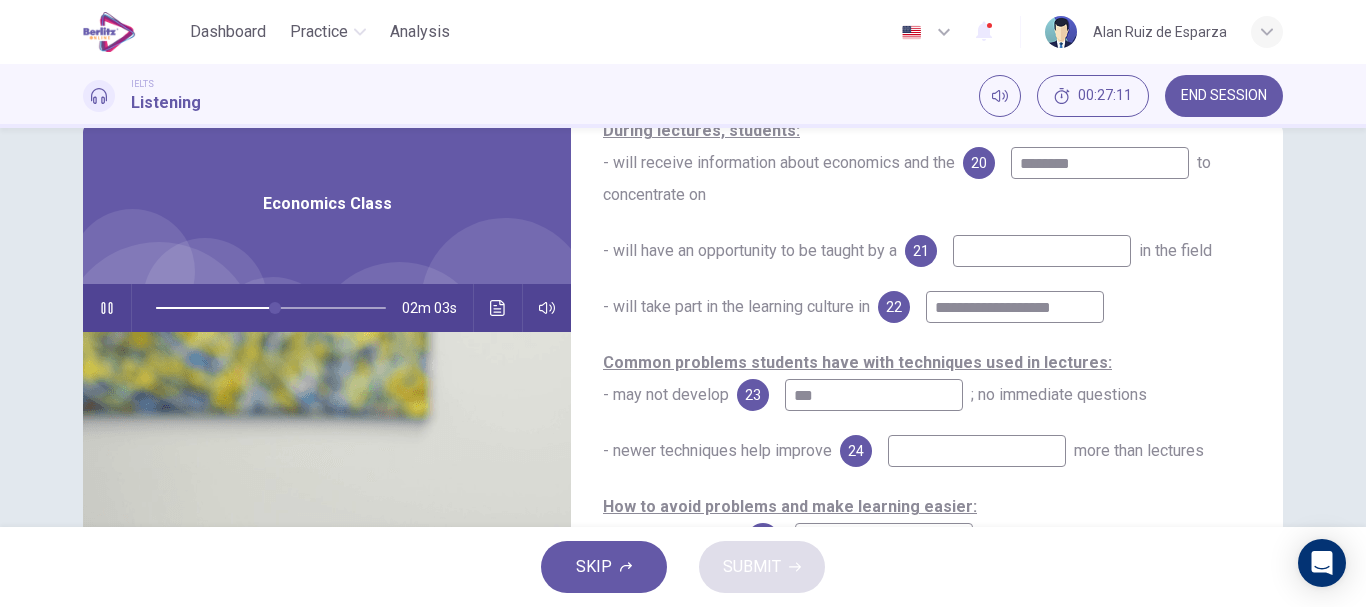 click at bounding box center (977, 451) 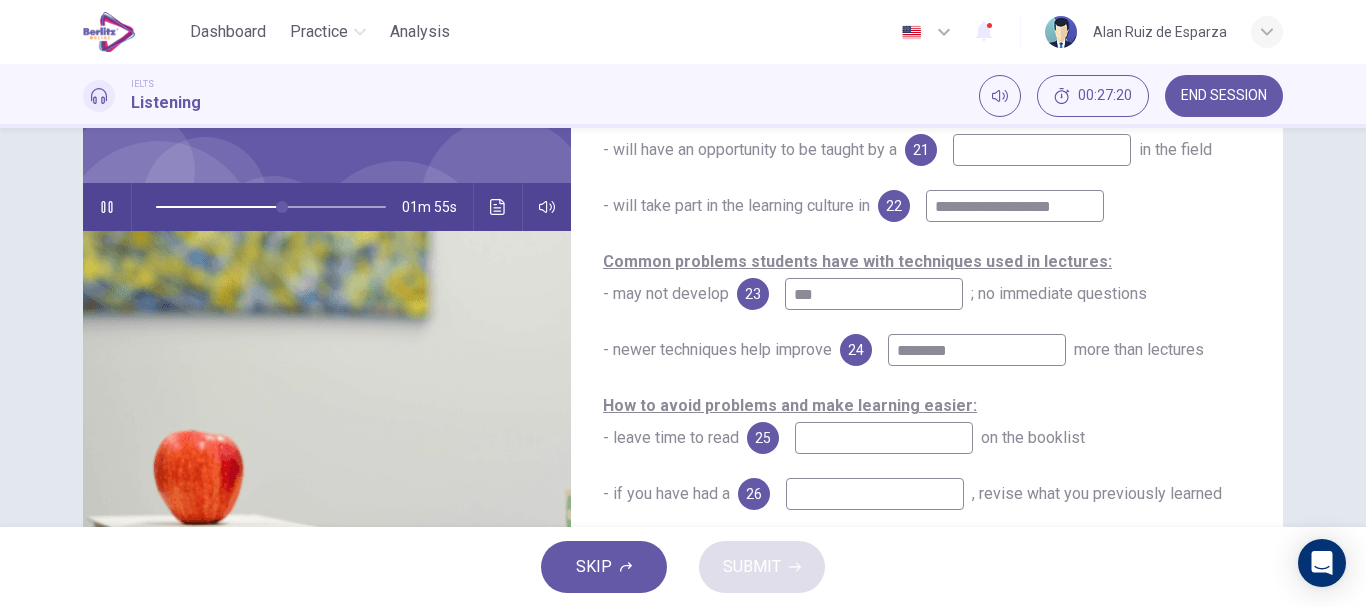 scroll, scrollTop: 146, scrollLeft: 0, axis: vertical 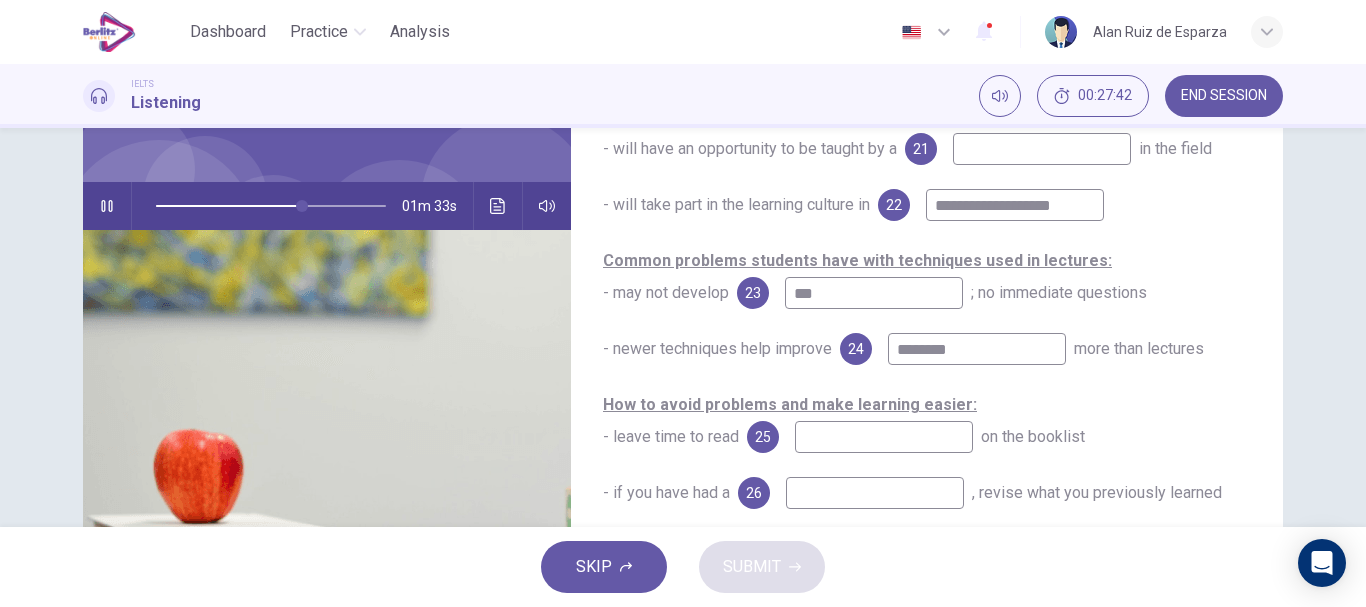 click at bounding box center [884, 437] 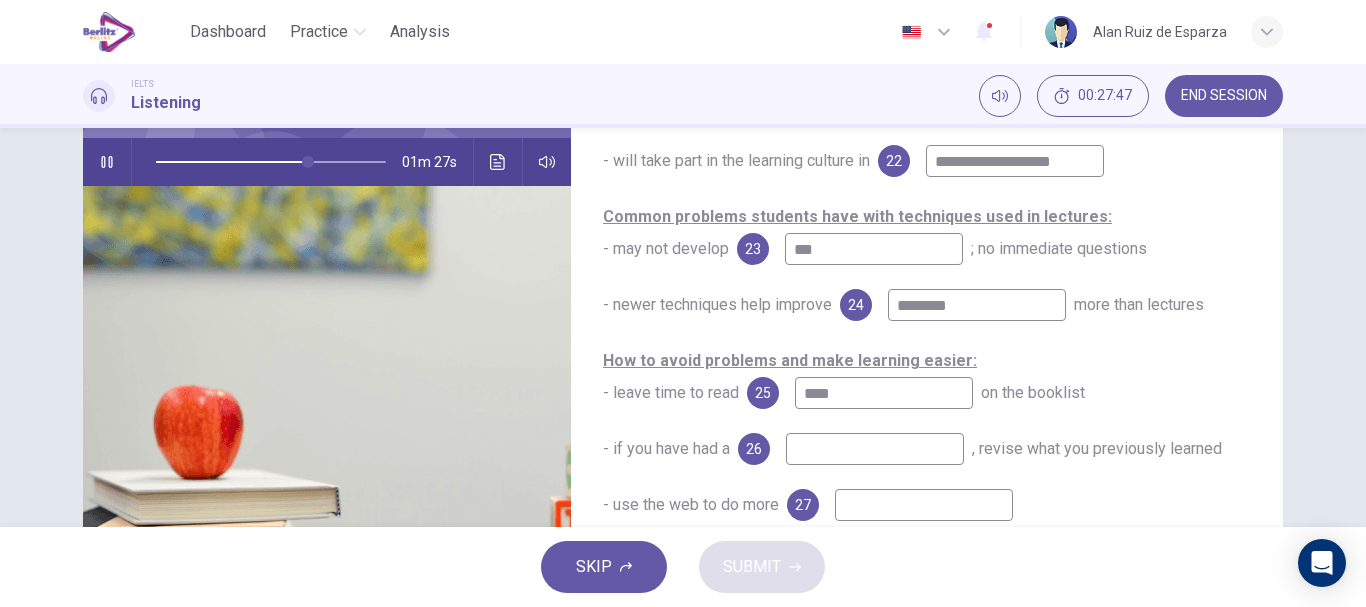 scroll, scrollTop: 191, scrollLeft: 0, axis: vertical 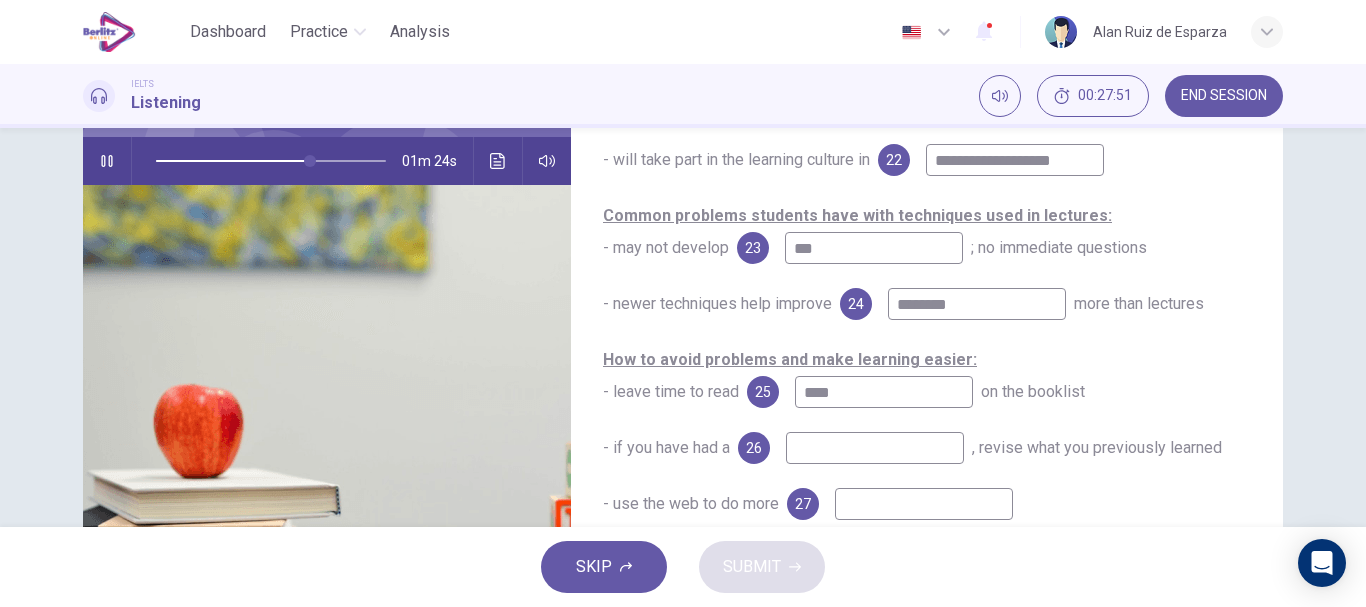 click at bounding box center [875, 448] 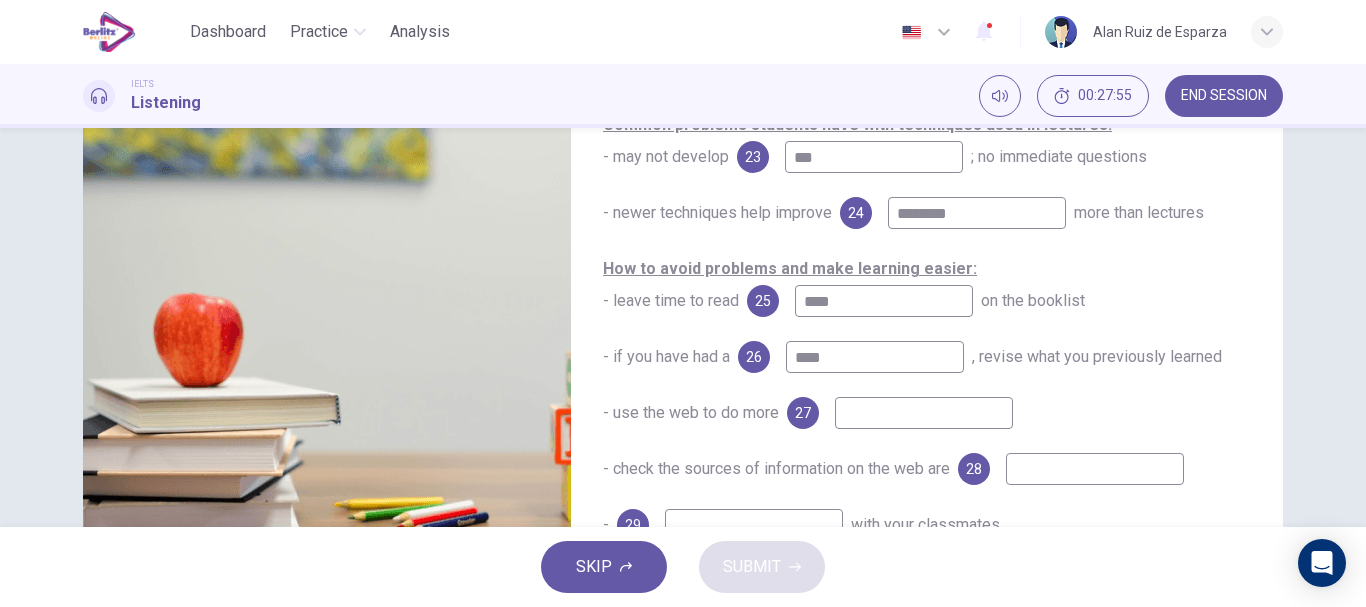 scroll, scrollTop: 283, scrollLeft: 0, axis: vertical 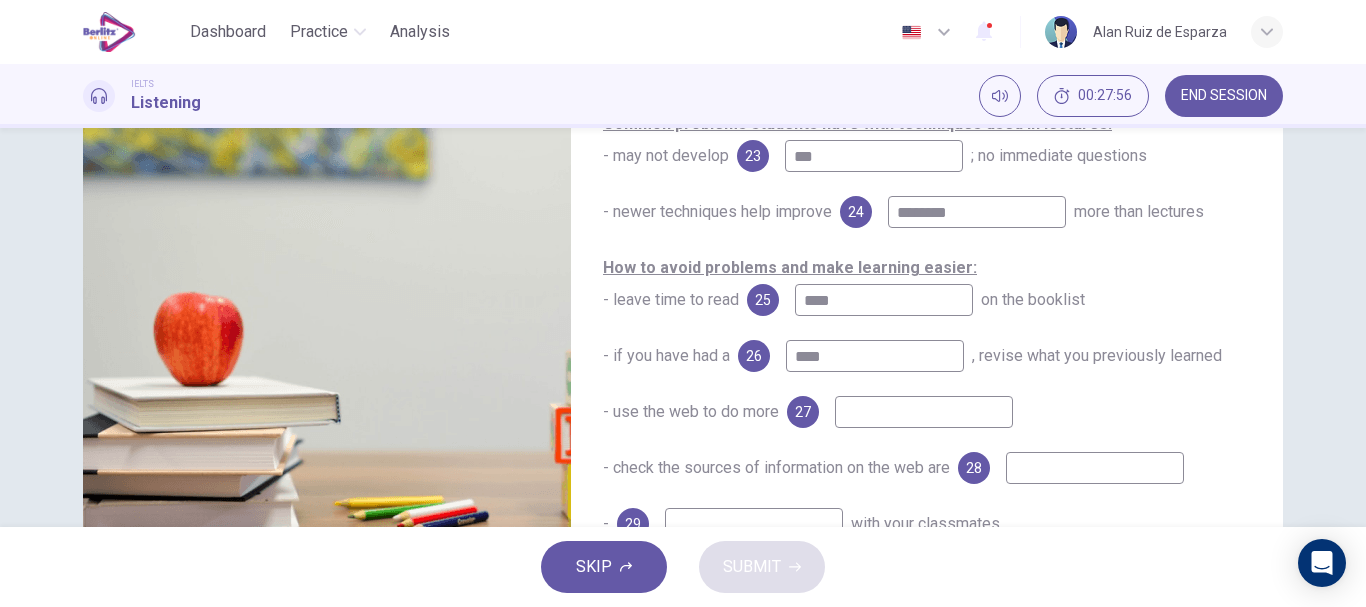 click at bounding box center (924, 412) 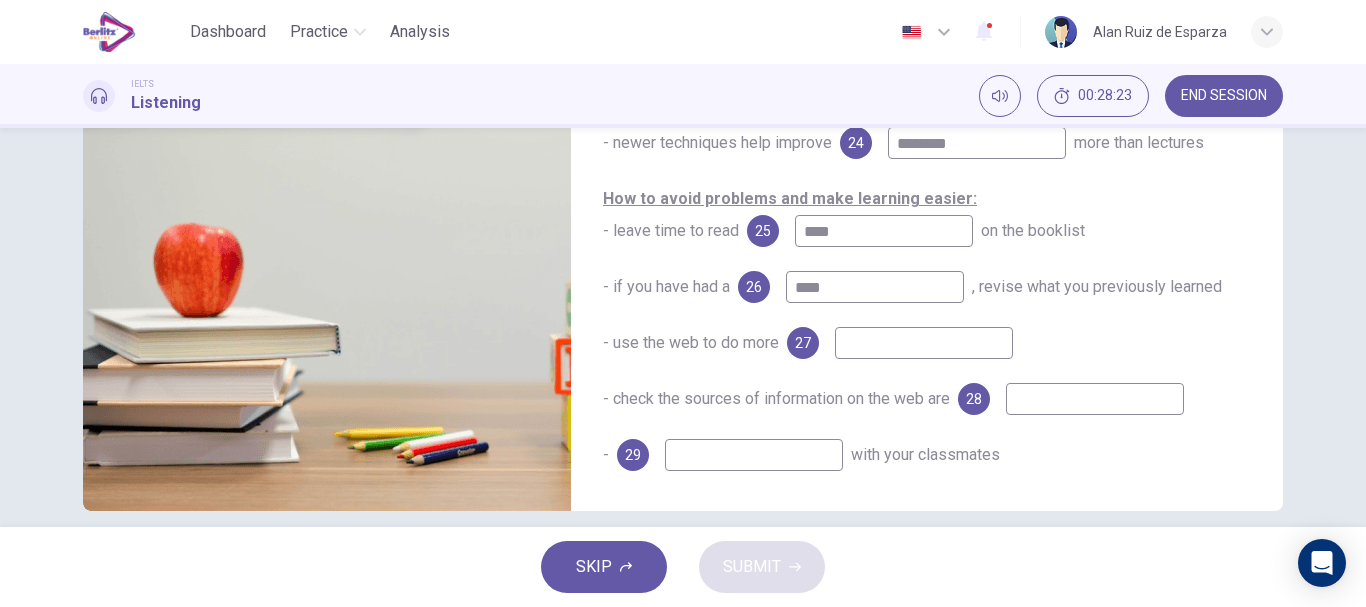 scroll, scrollTop: 356, scrollLeft: 0, axis: vertical 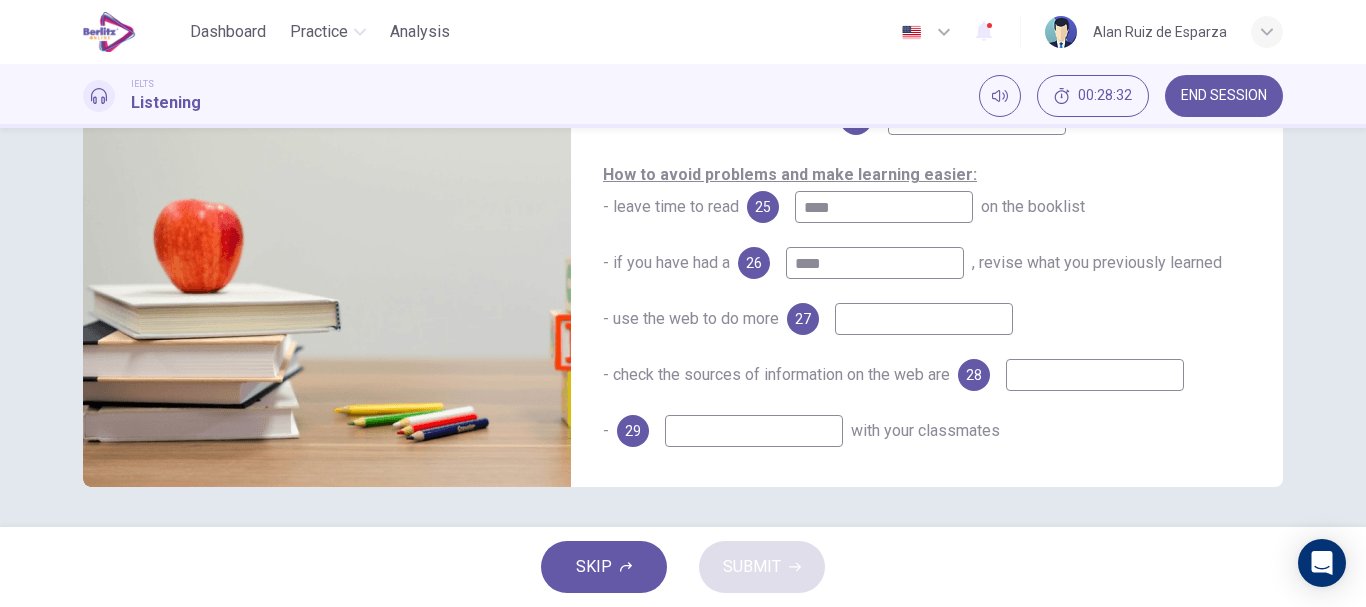 click at bounding box center (924, 319) 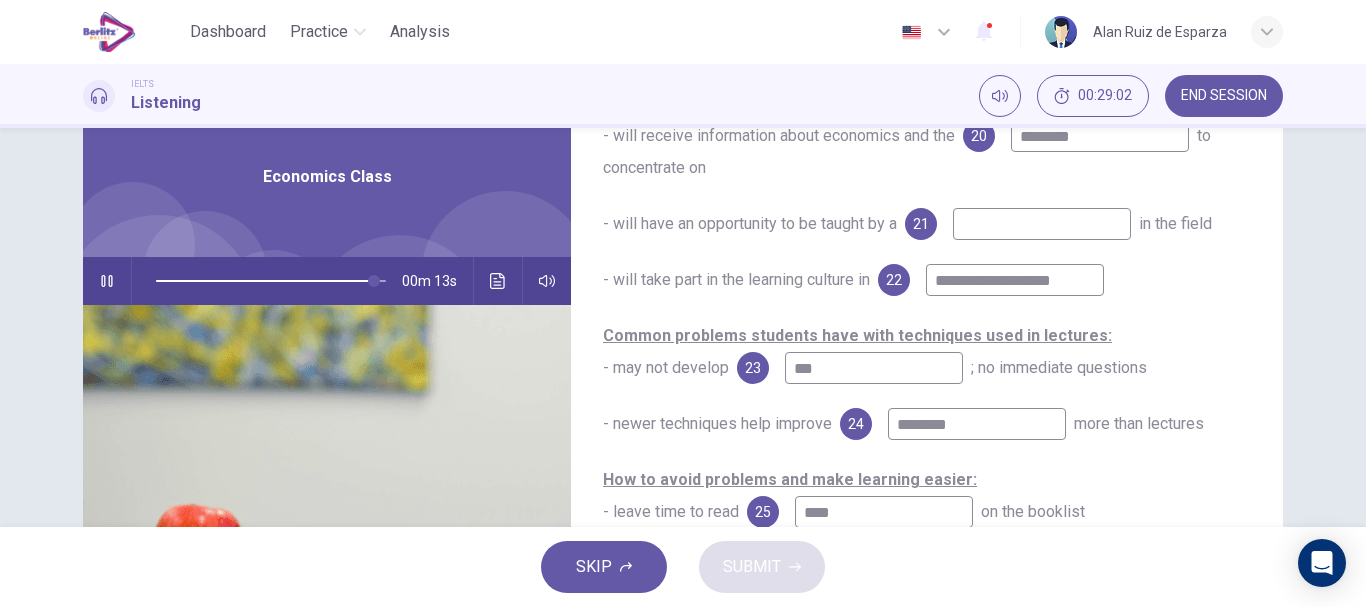scroll, scrollTop: 376, scrollLeft: 0, axis: vertical 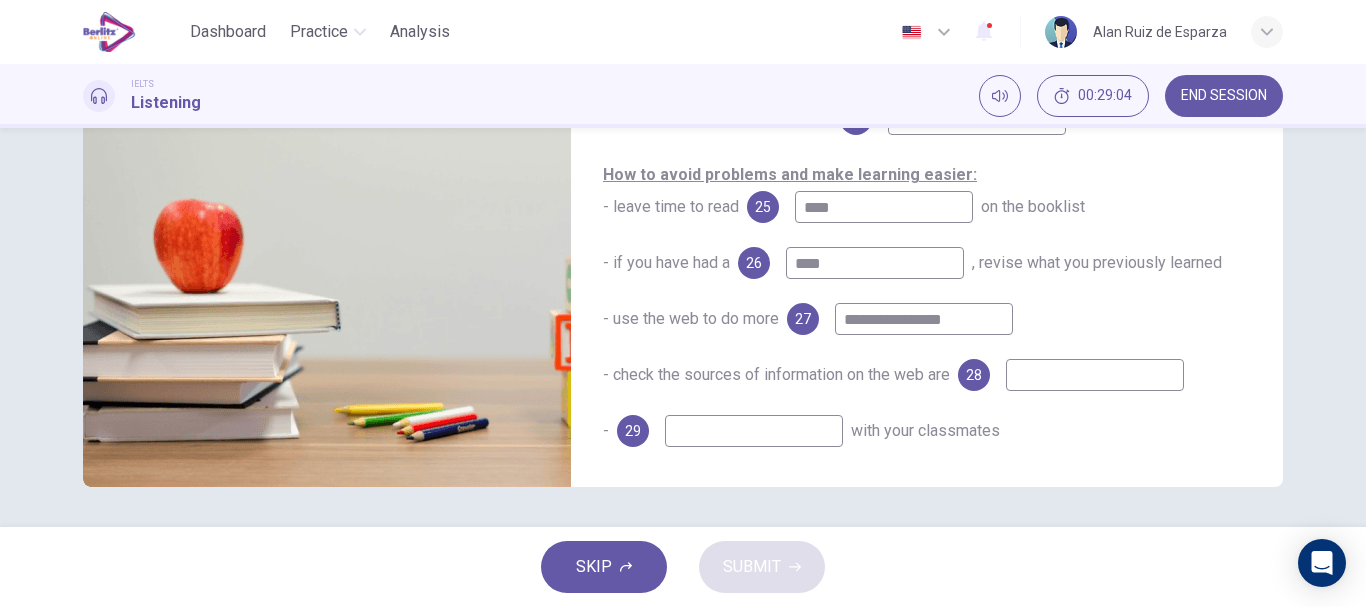 click at bounding box center [754, 431] 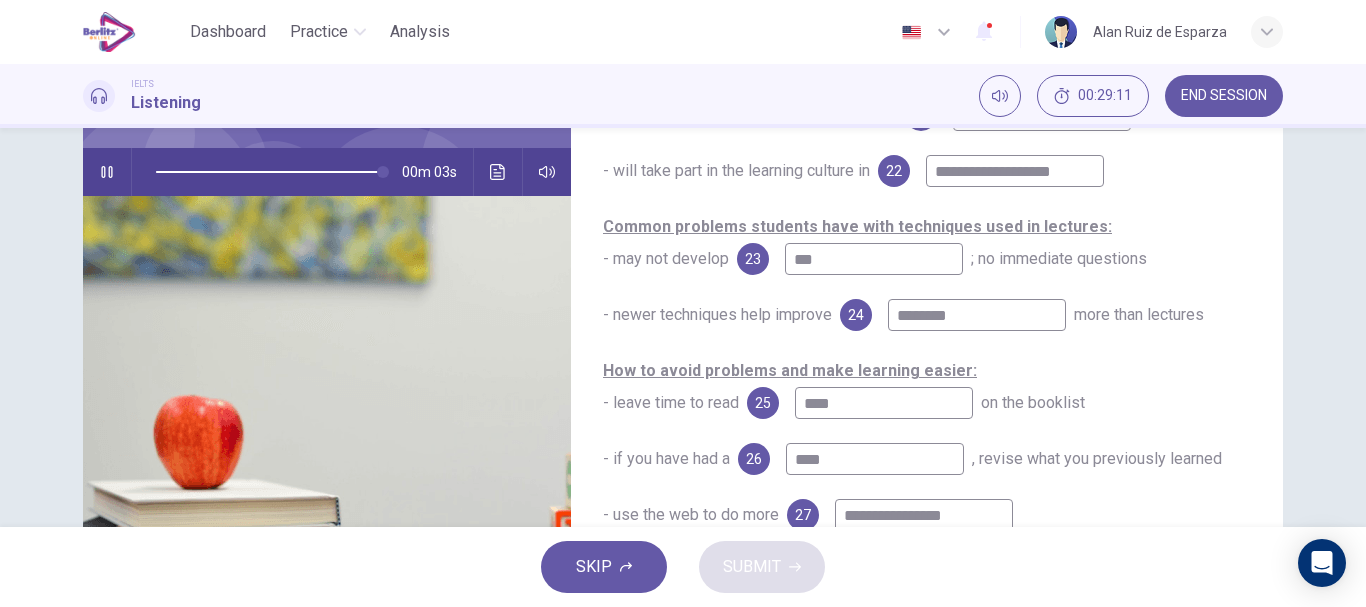 scroll, scrollTop: 177, scrollLeft: 0, axis: vertical 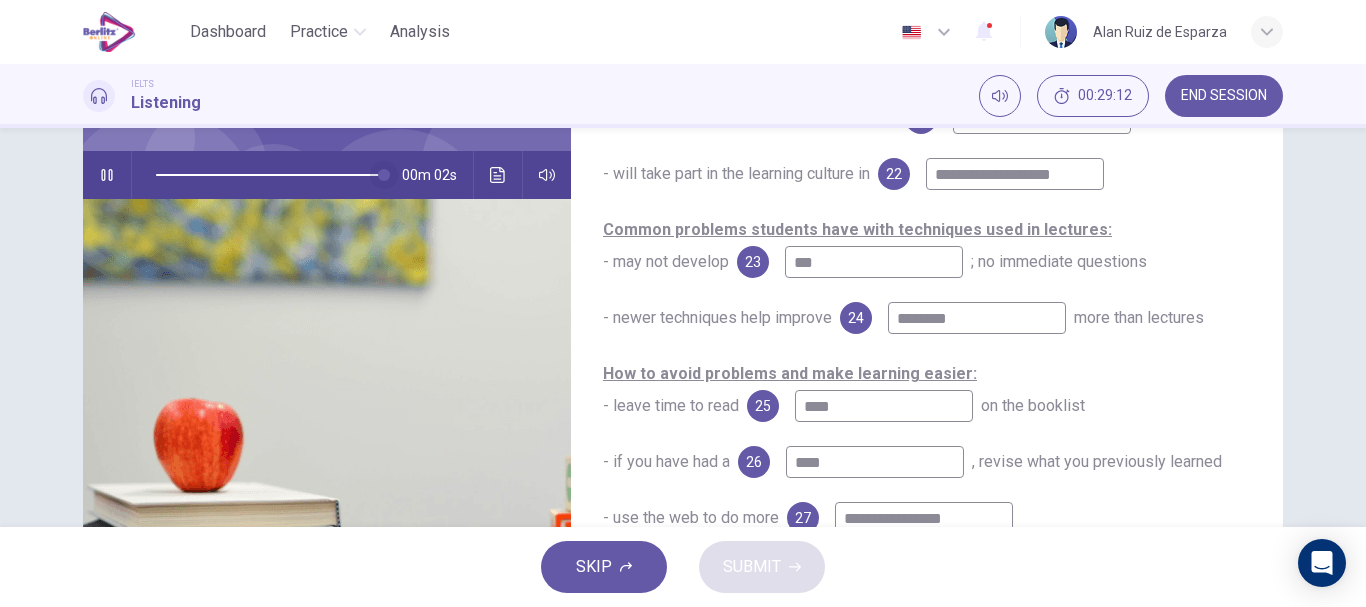 click at bounding box center (384, 175) 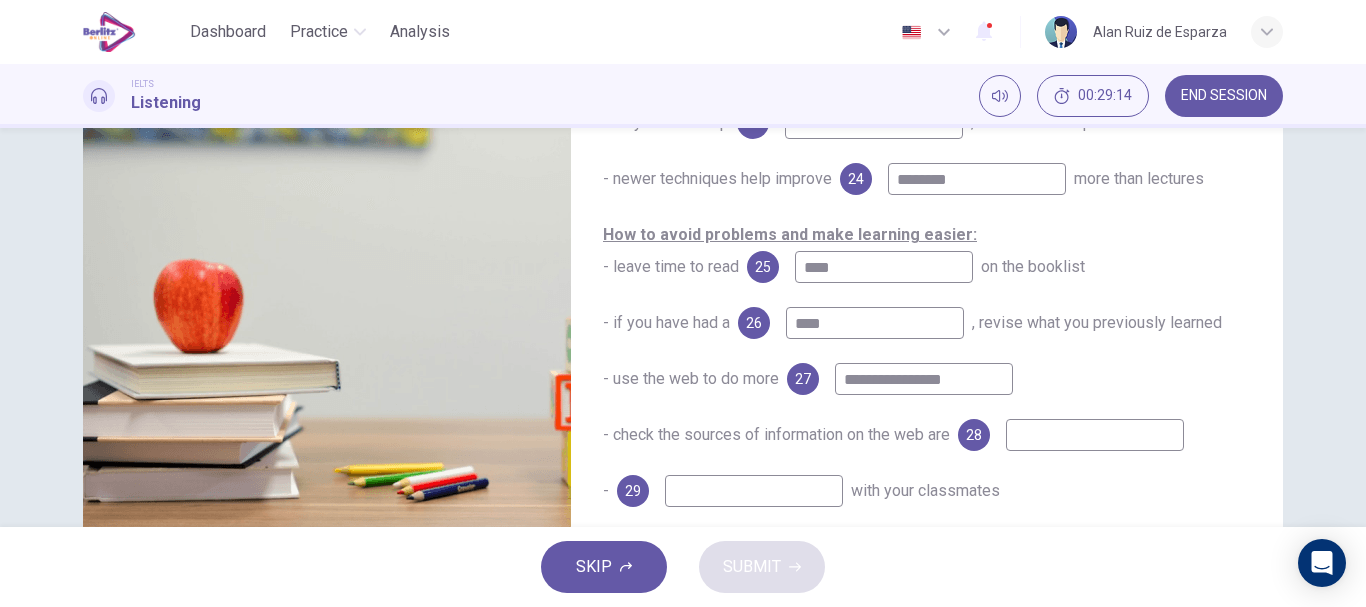 scroll, scrollTop: 330, scrollLeft: 0, axis: vertical 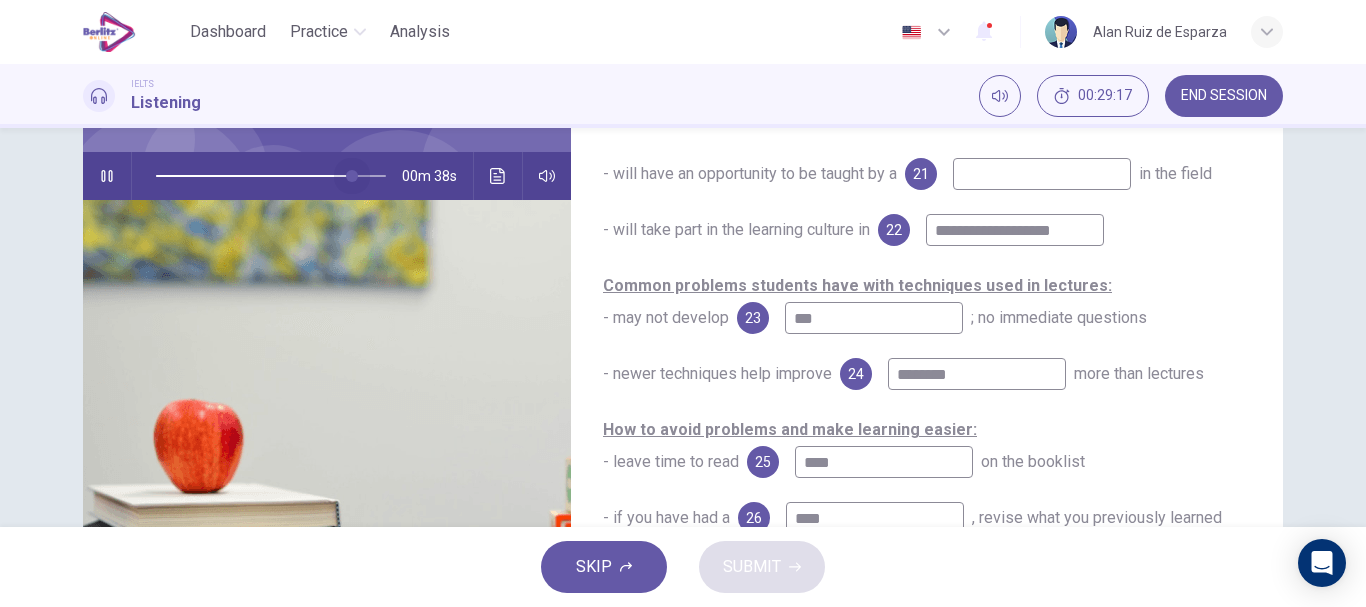 click at bounding box center (352, 176) 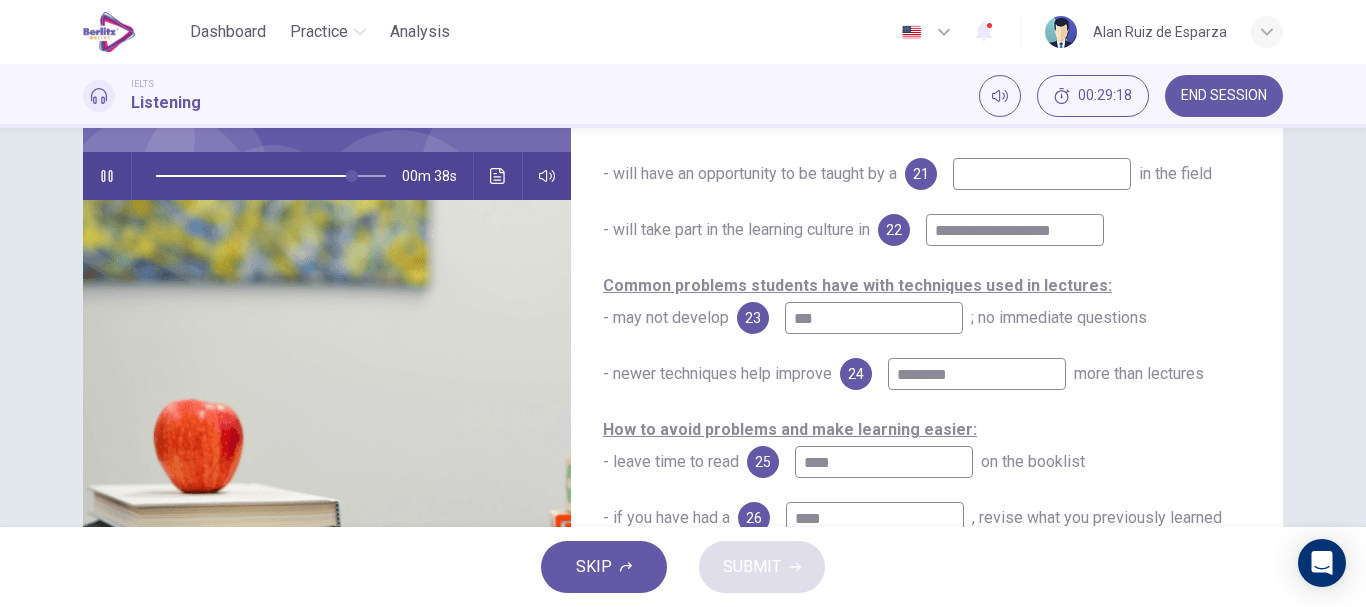 scroll, scrollTop: 291, scrollLeft: 0, axis: vertical 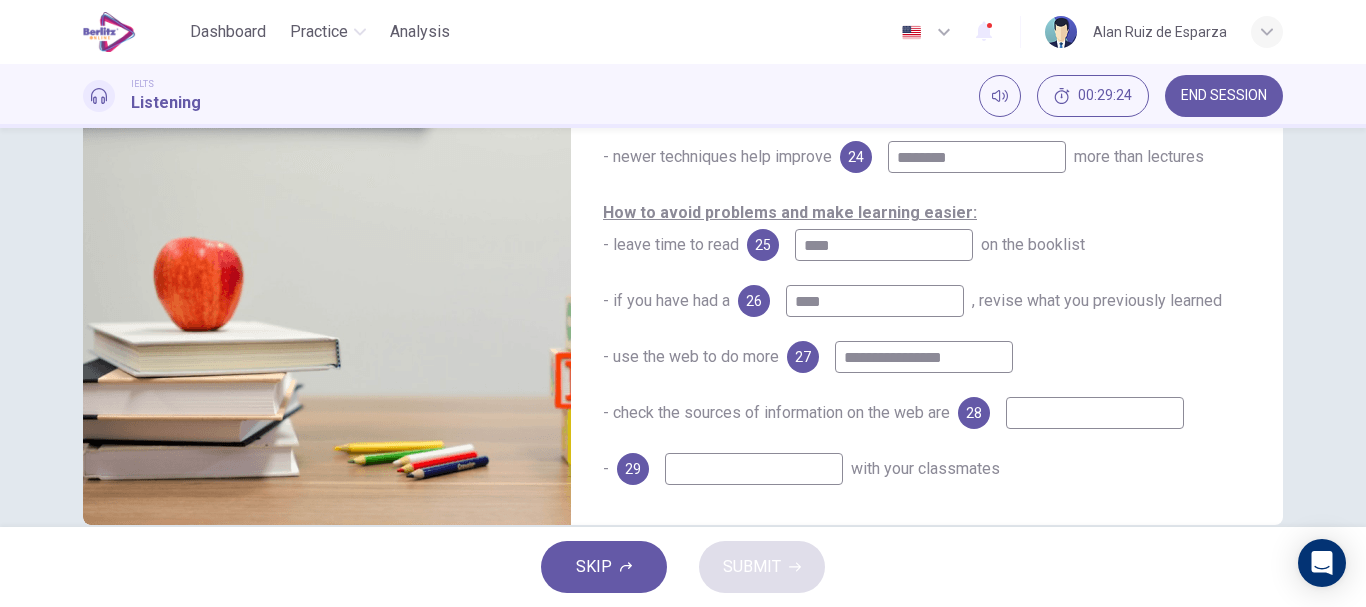 click on "**********" at bounding box center (924, 357) 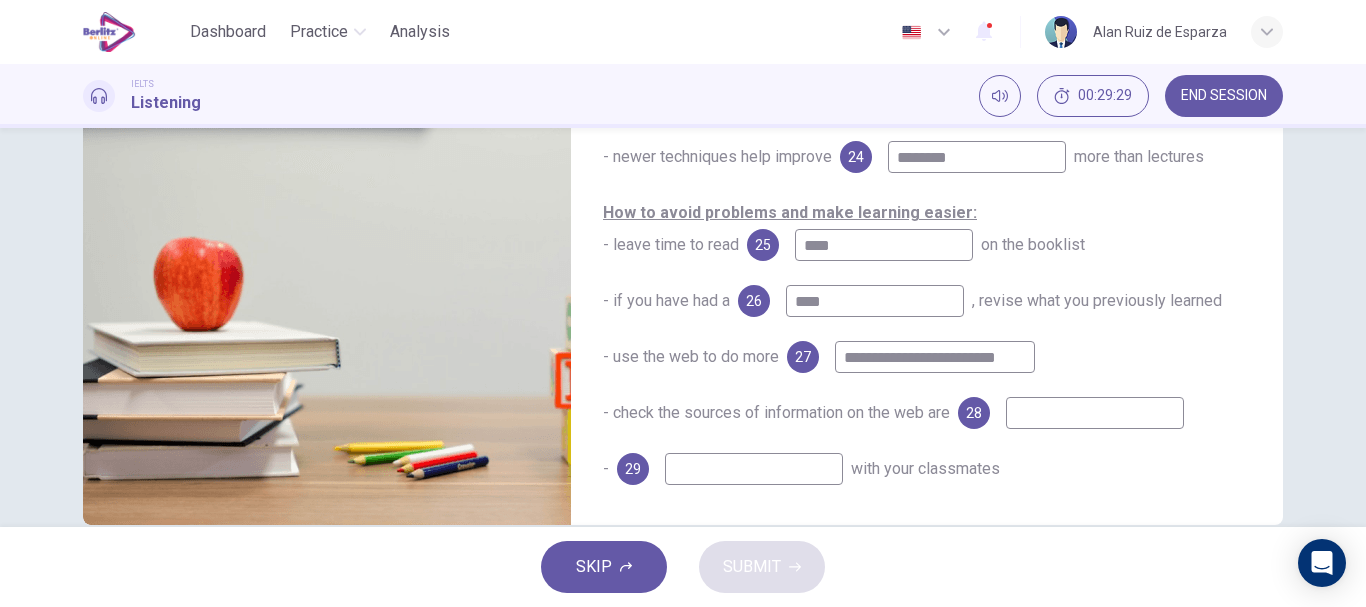 scroll, scrollTop: 0, scrollLeft: 8, axis: horizontal 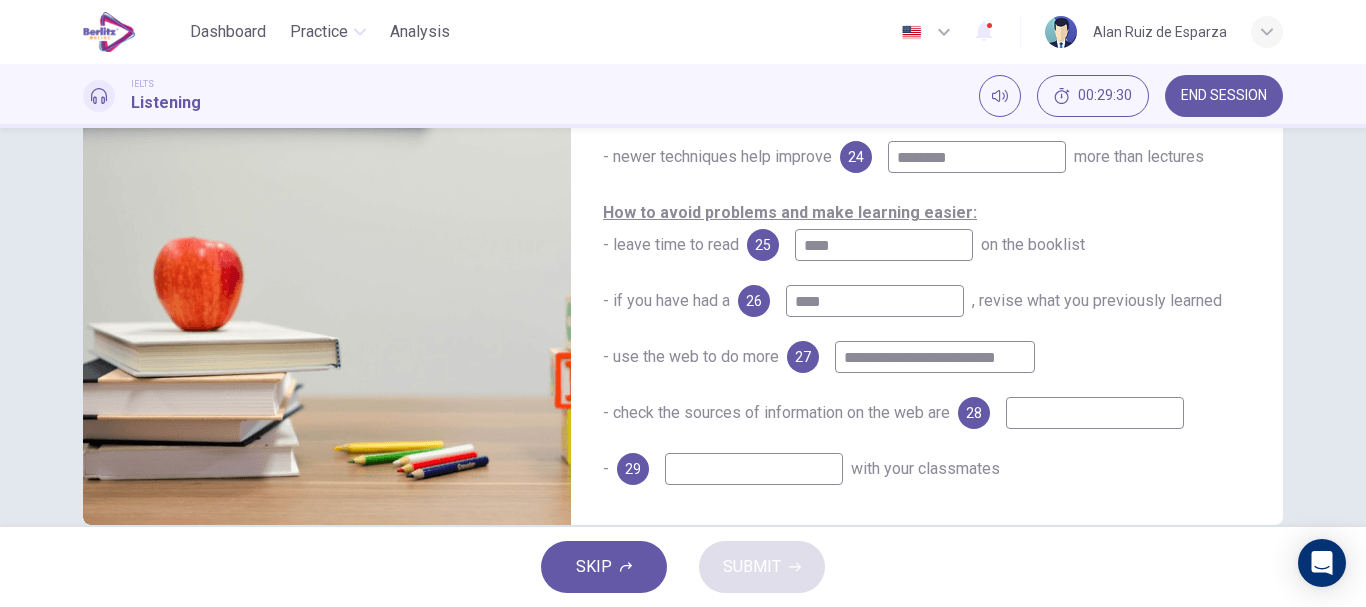 click at bounding box center [1095, 413] 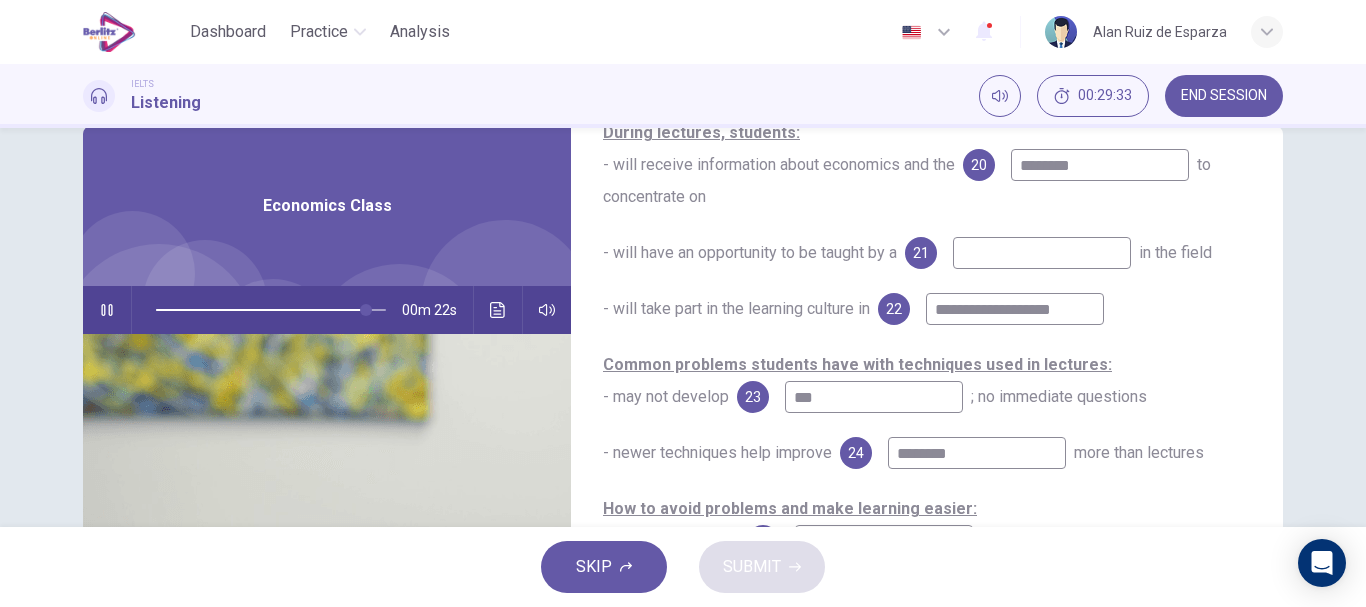 scroll, scrollTop: 25, scrollLeft: 0, axis: vertical 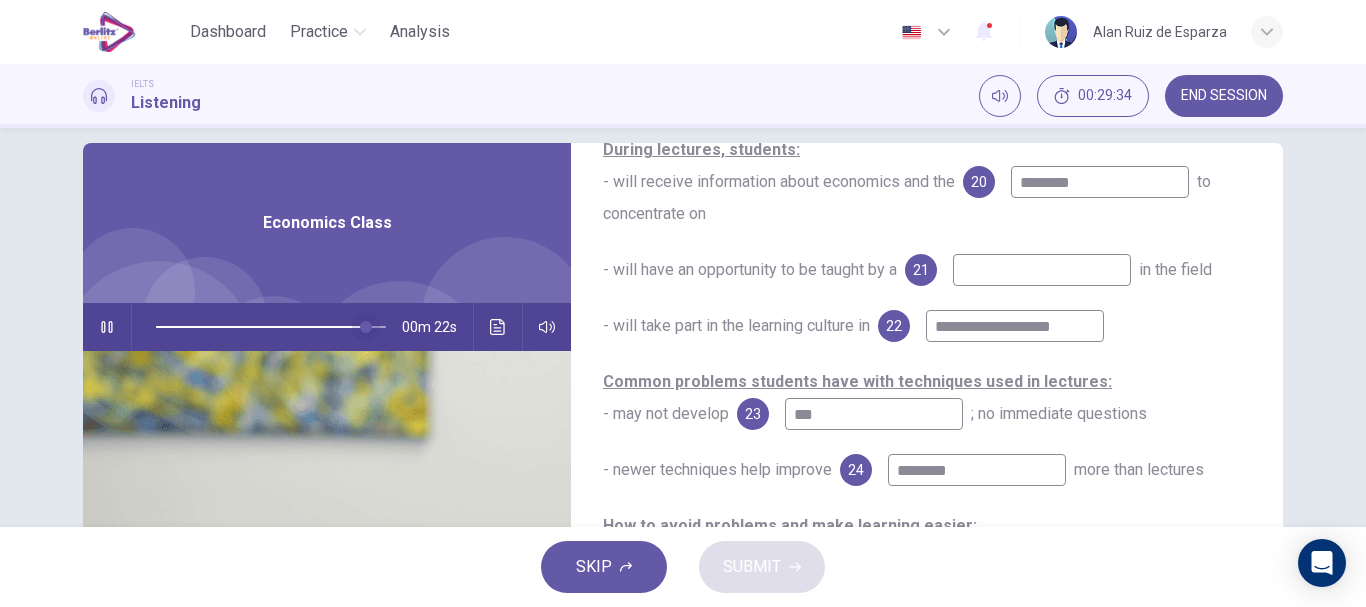 click at bounding box center [366, 327] 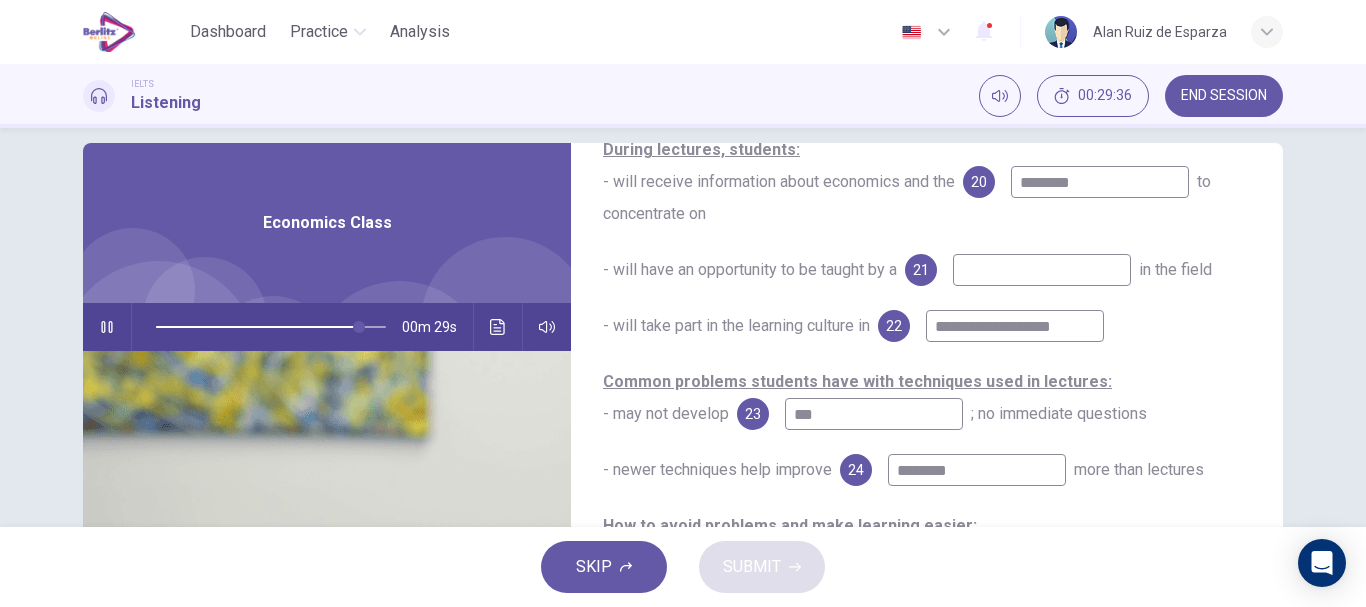 scroll, scrollTop: 376, scrollLeft: 0, axis: vertical 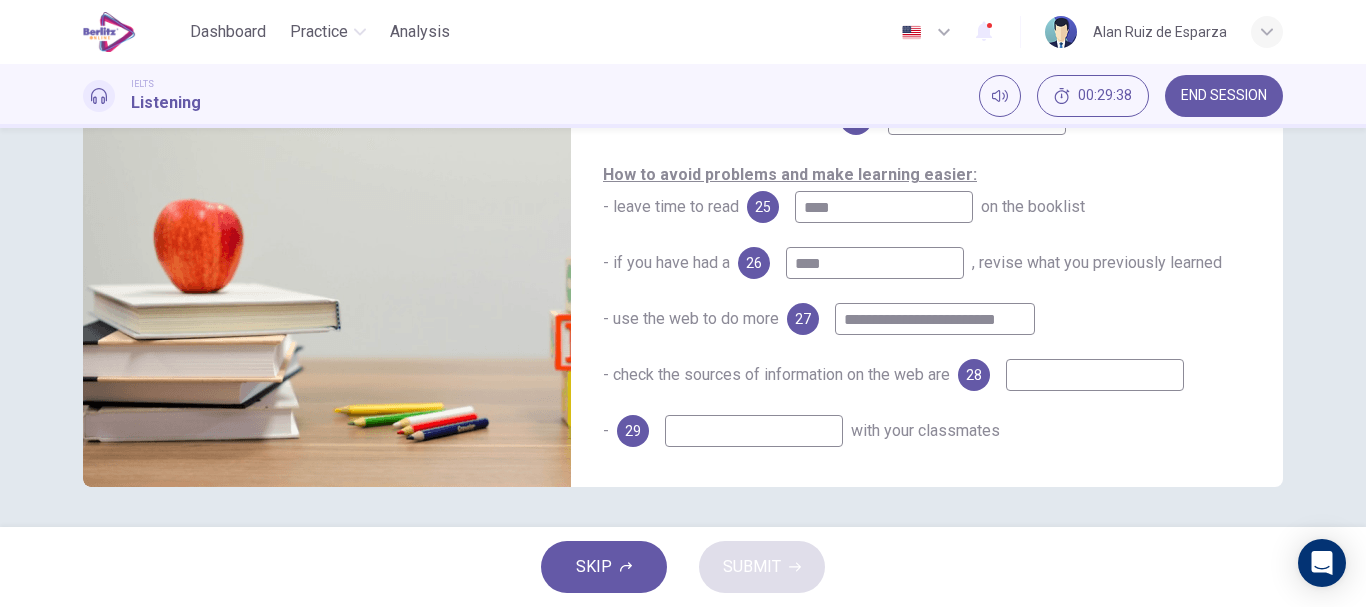 click at bounding box center (1095, 375) 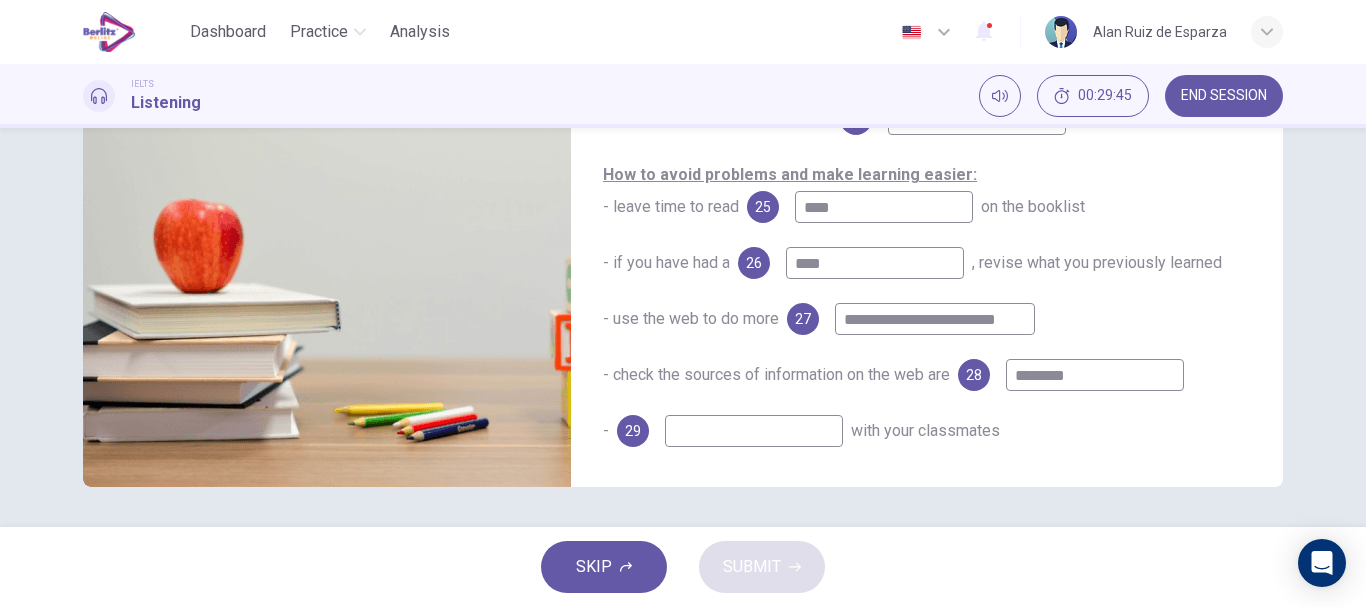 click at bounding box center [754, 431] 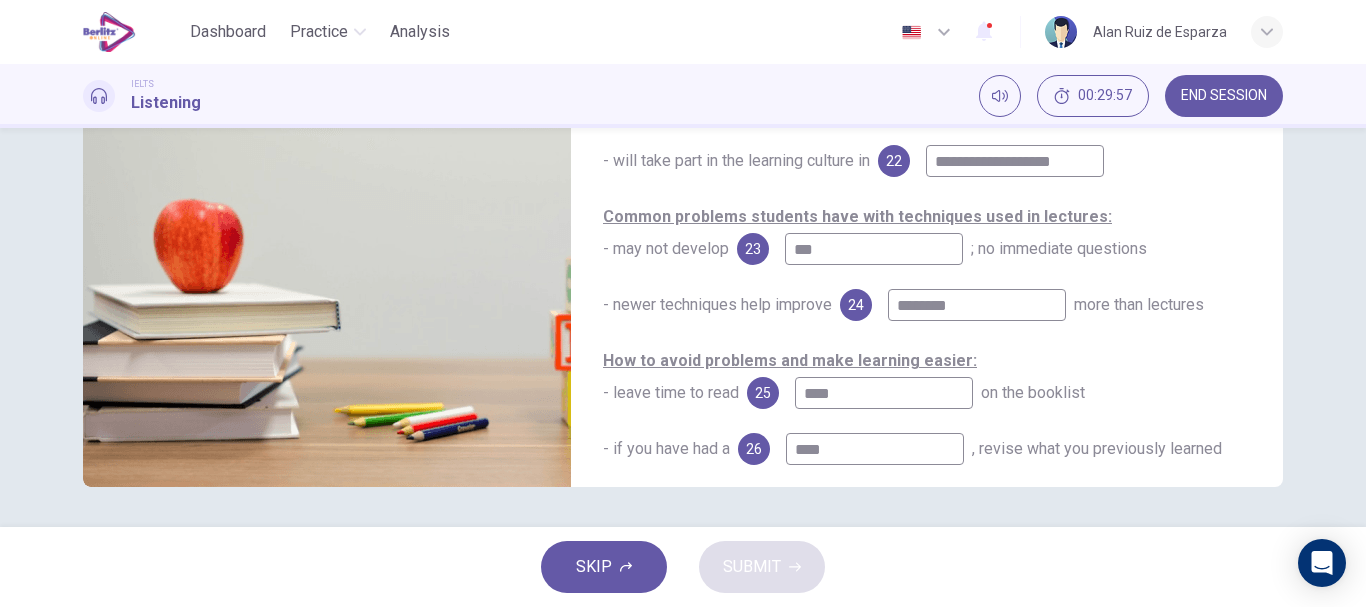 scroll, scrollTop: 0, scrollLeft: 0, axis: both 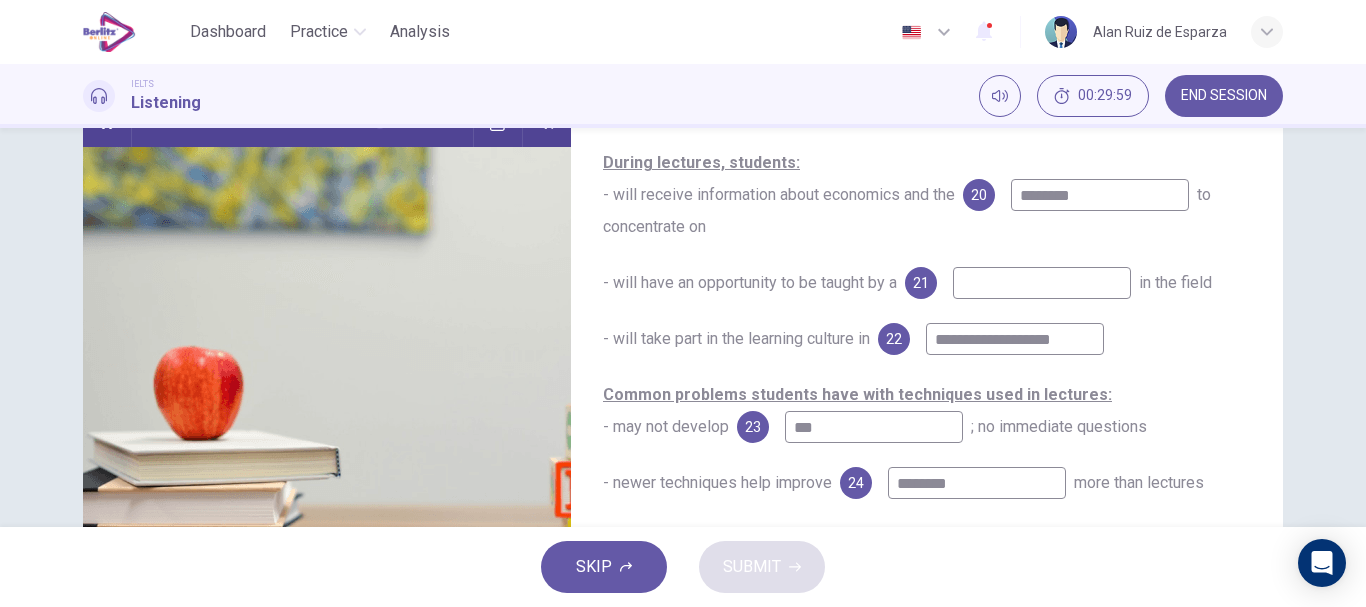 click at bounding box center [1042, 283] 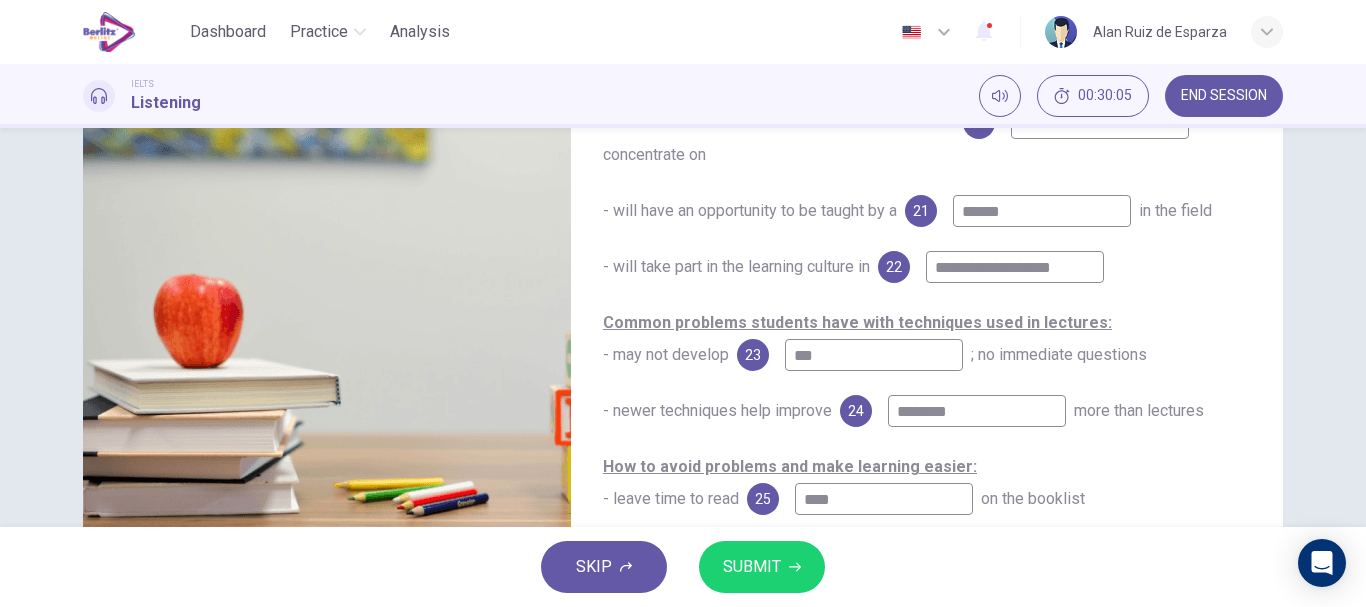 scroll, scrollTop: 302, scrollLeft: 0, axis: vertical 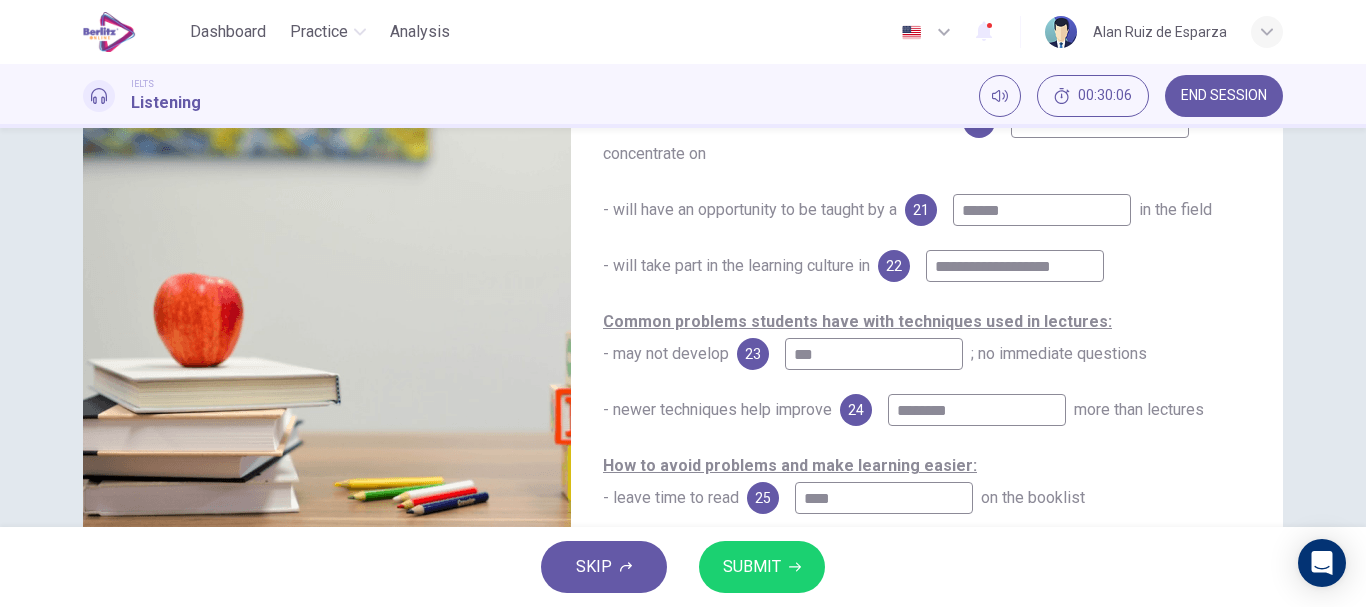 click on "SKIP SUBMIT" at bounding box center (683, 567) 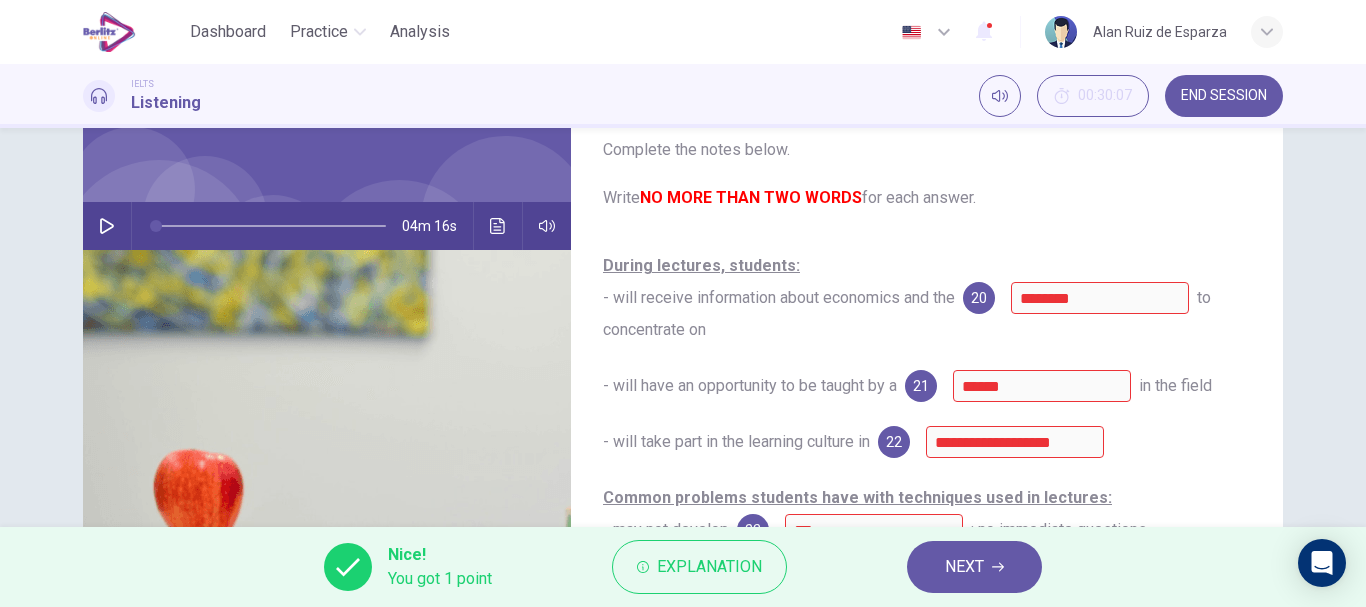 scroll, scrollTop: 125, scrollLeft: 0, axis: vertical 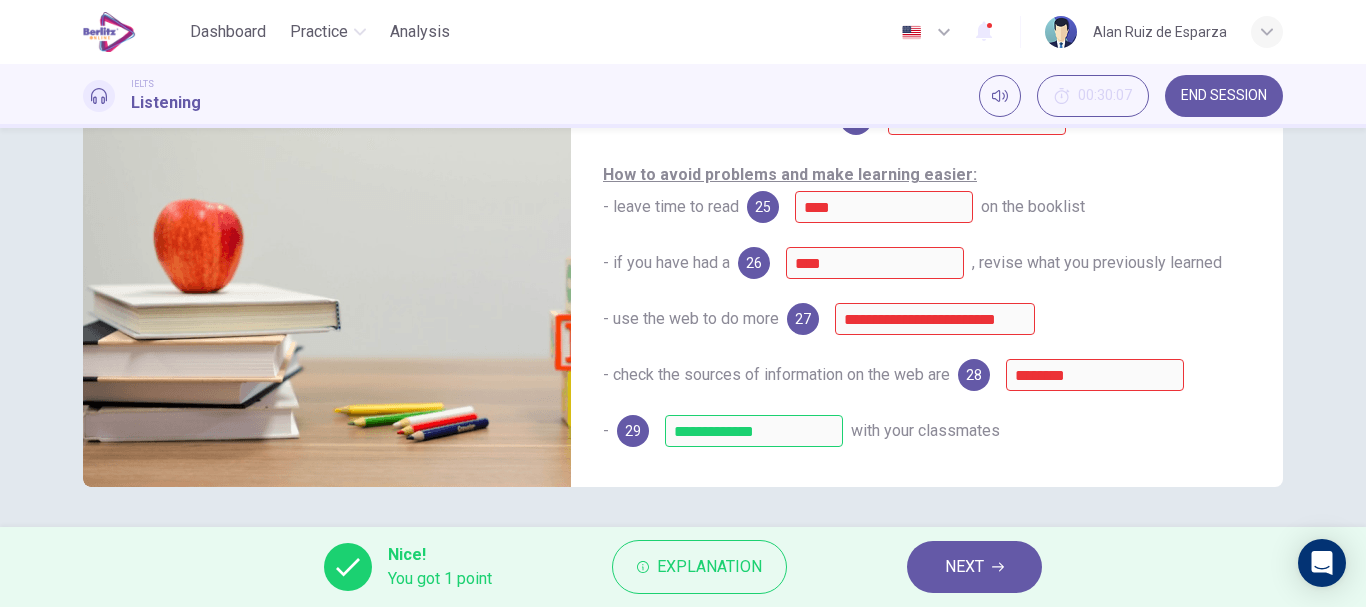 click on "NEXT" at bounding box center [974, 567] 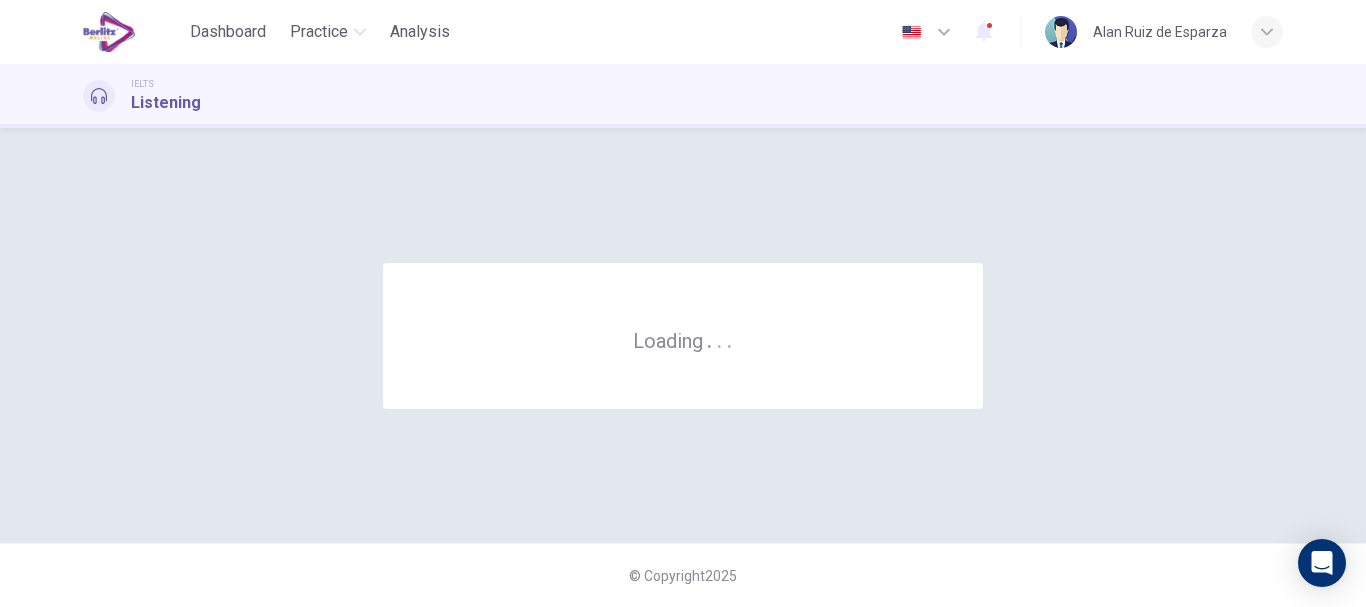 scroll, scrollTop: 0, scrollLeft: 0, axis: both 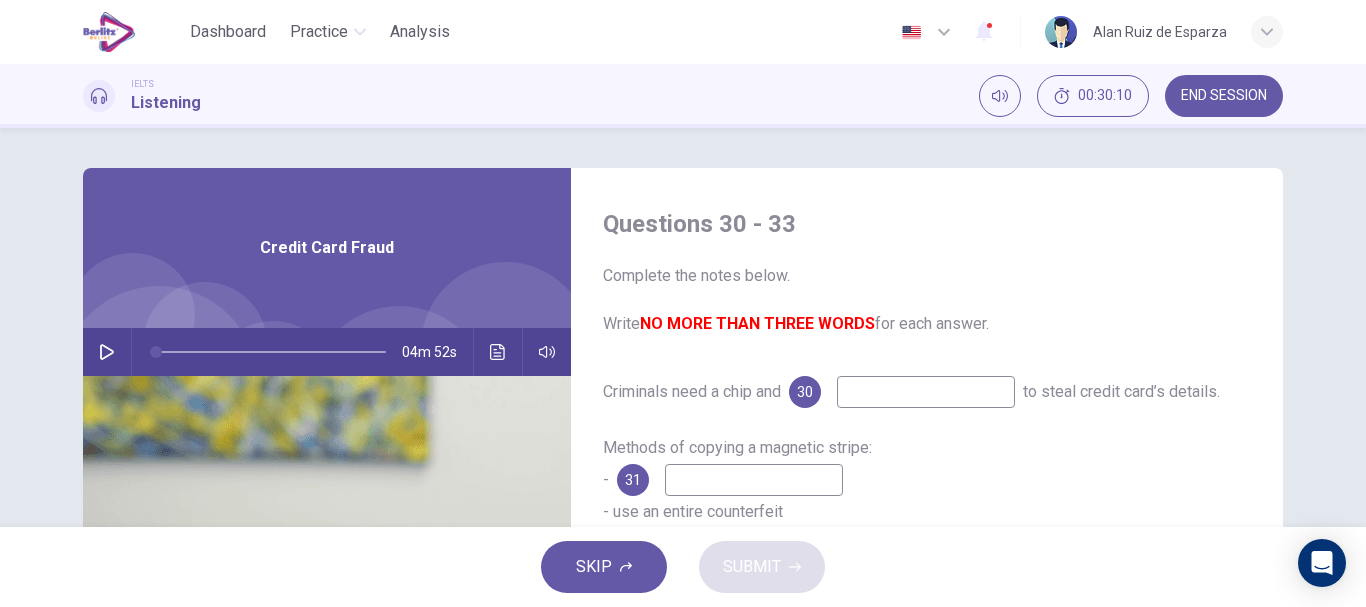 click 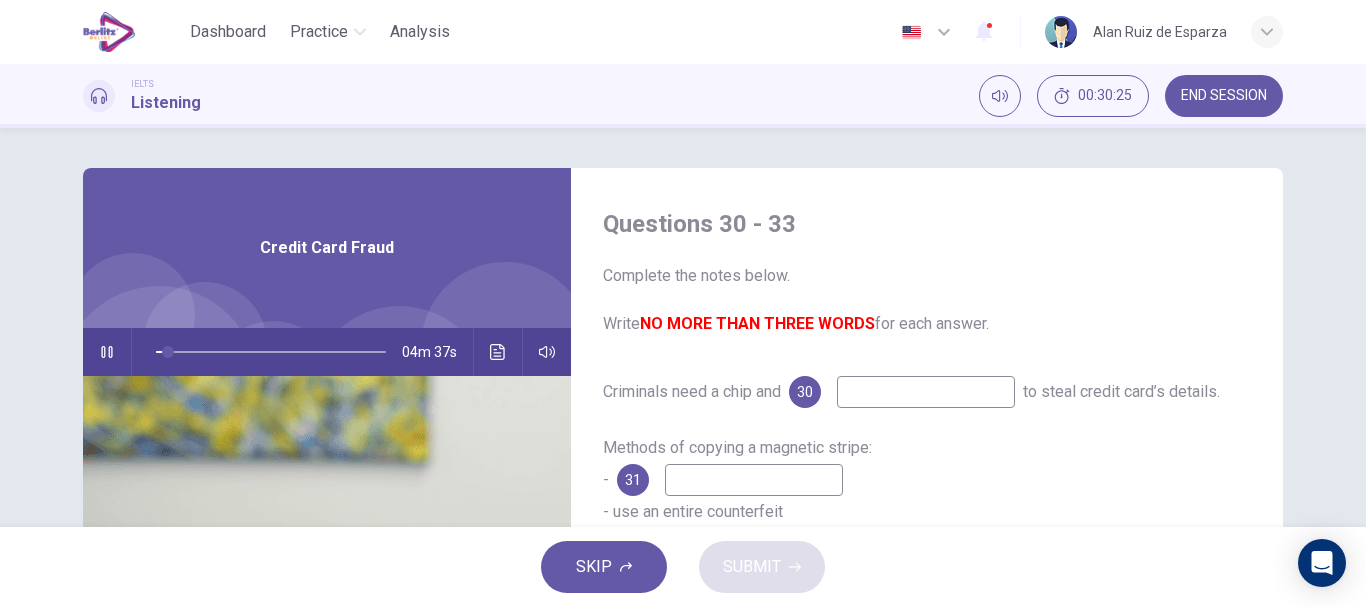 click at bounding box center (926, 392) 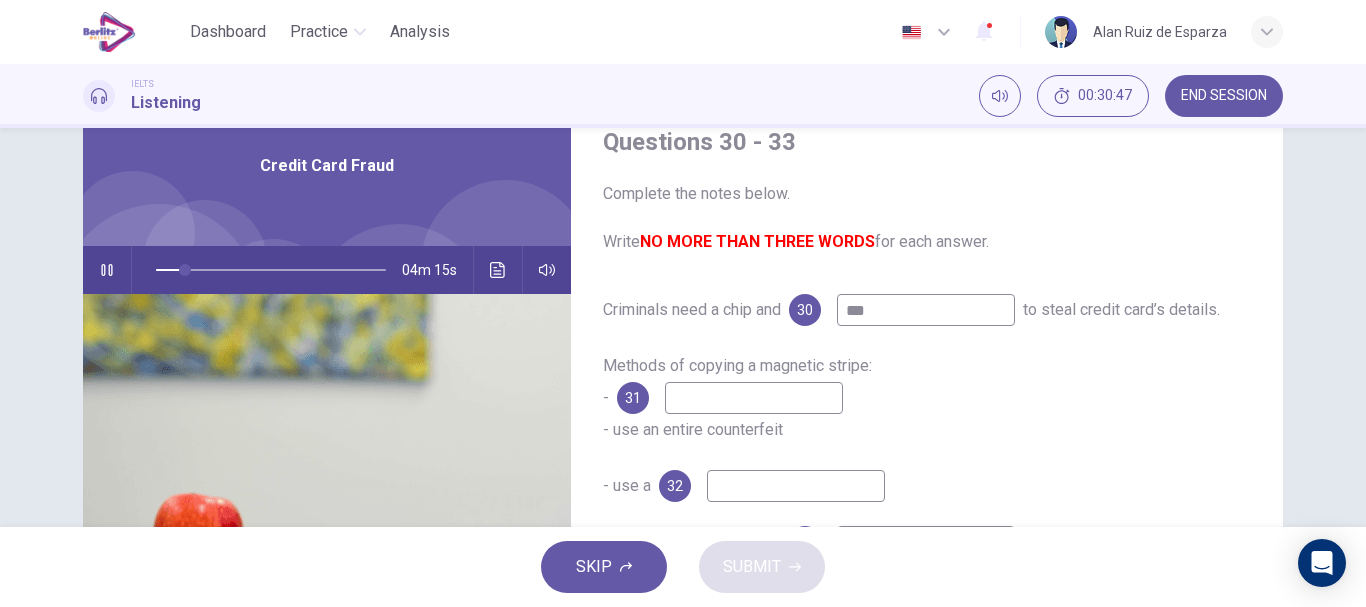 scroll, scrollTop: 83, scrollLeft: 0, axis: vertical 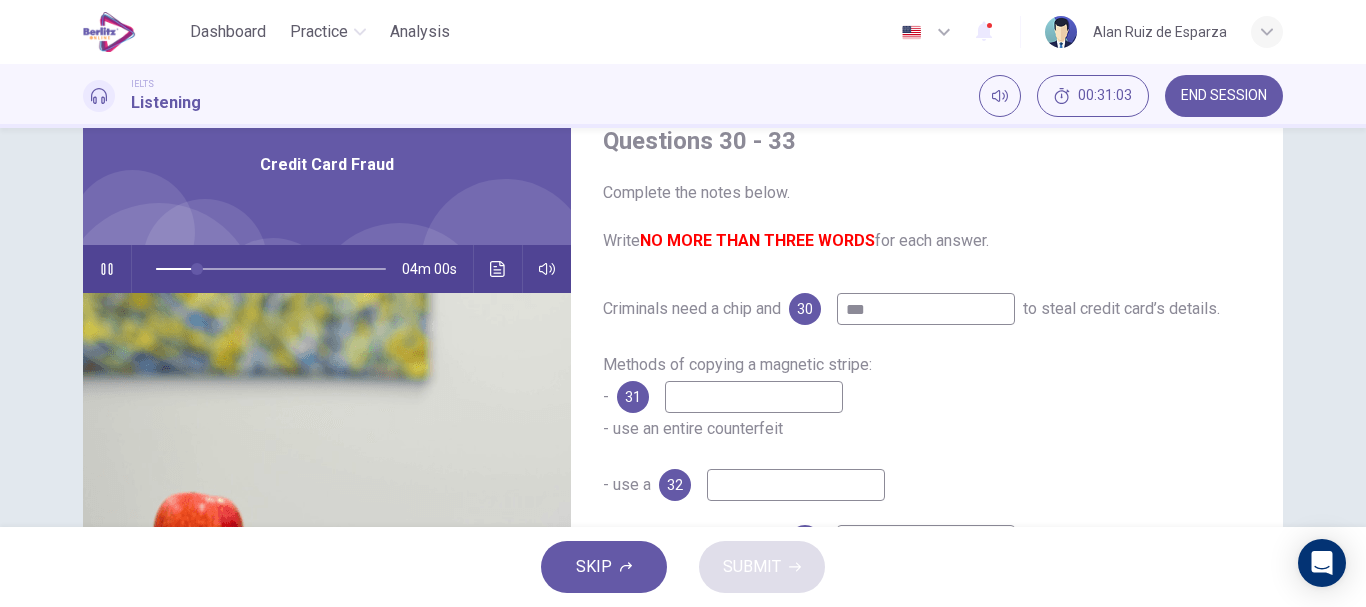 click at bounding box center (754, 397) 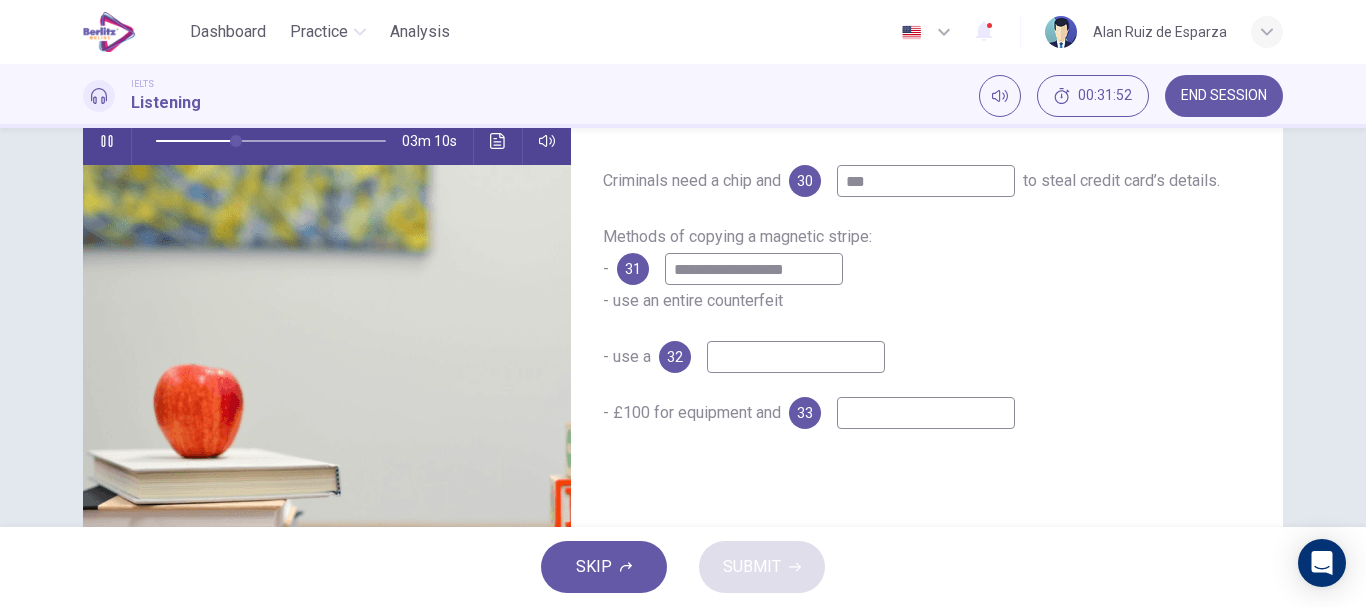 scroll, scrollTop: 210, scrollLeft: 0, axis: vertical 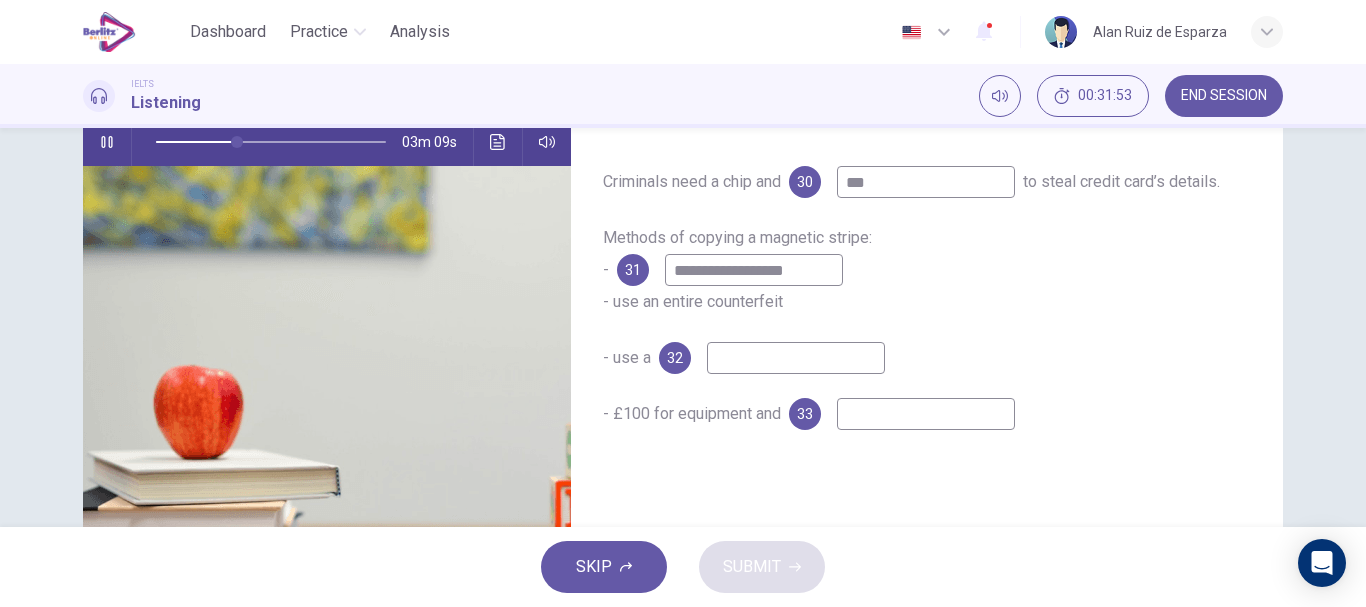 click at bounding box center (926, 414) 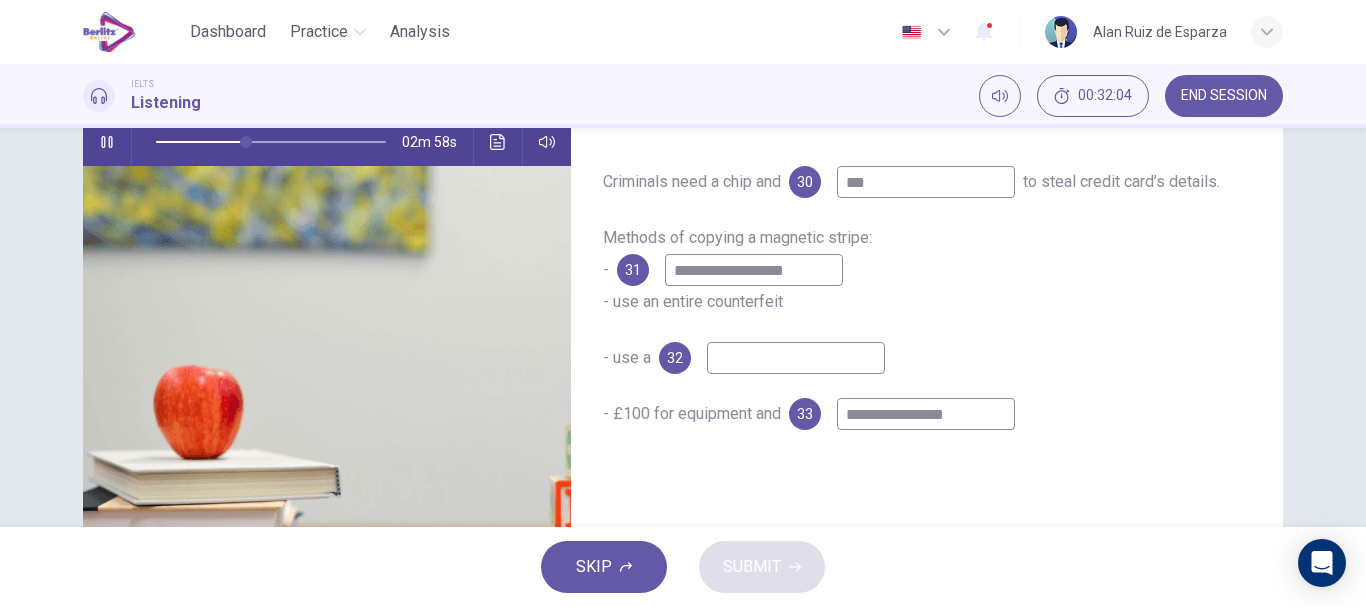 click at bounding box center [796, 358] 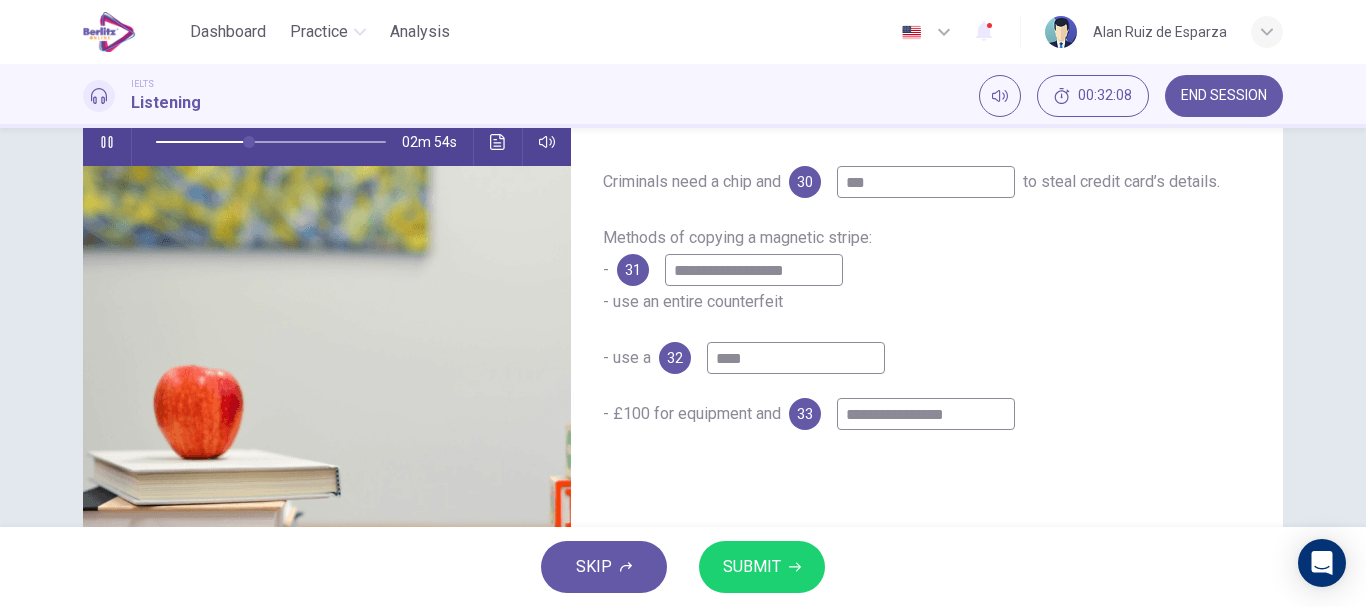 click on "SUBMIT" at bounding box center (762, 567) 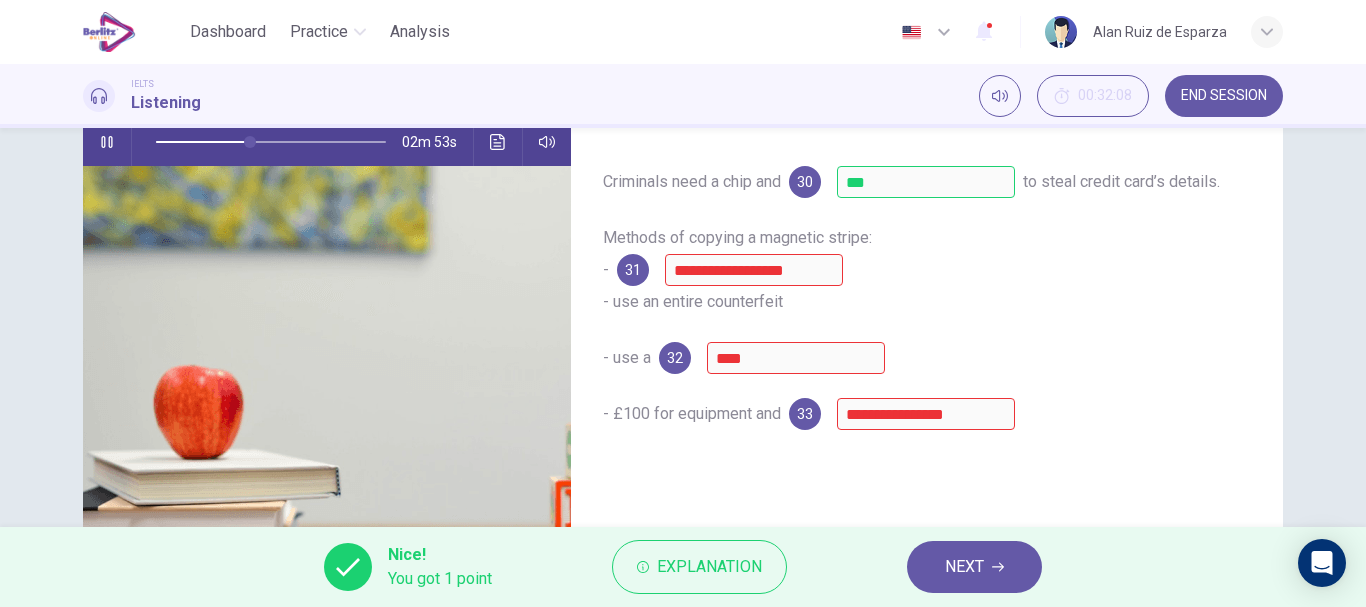 click at bounding box center [107, 142] 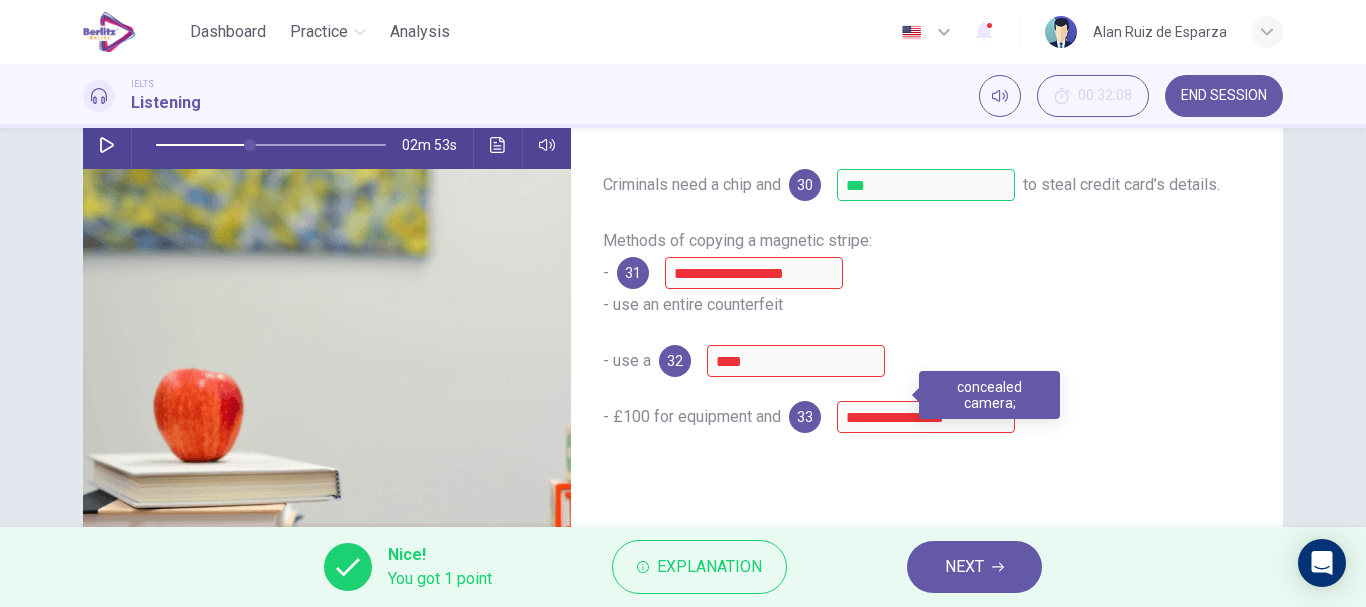 scroll, scrollTop: 209, scrollLeft: 0, axis: vertical 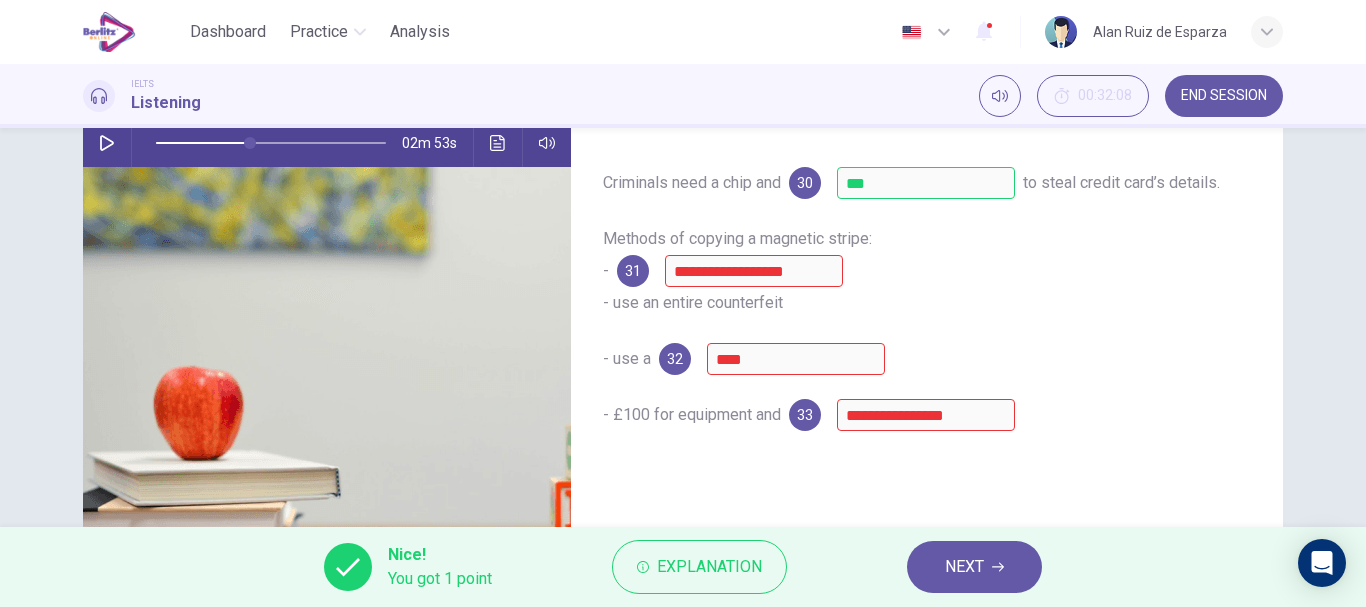 click on "NEXT" at bounding box center [964, 567] 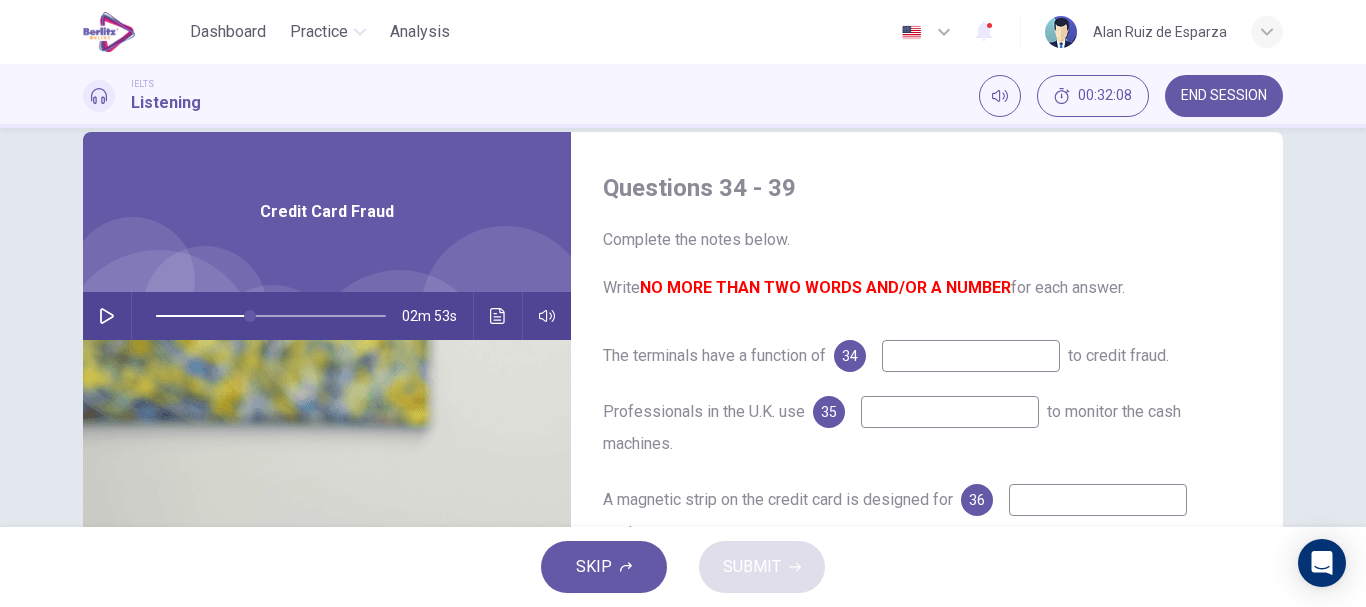 scroll, scrollTop: 32, scrollLeft: 0, axis: vertical 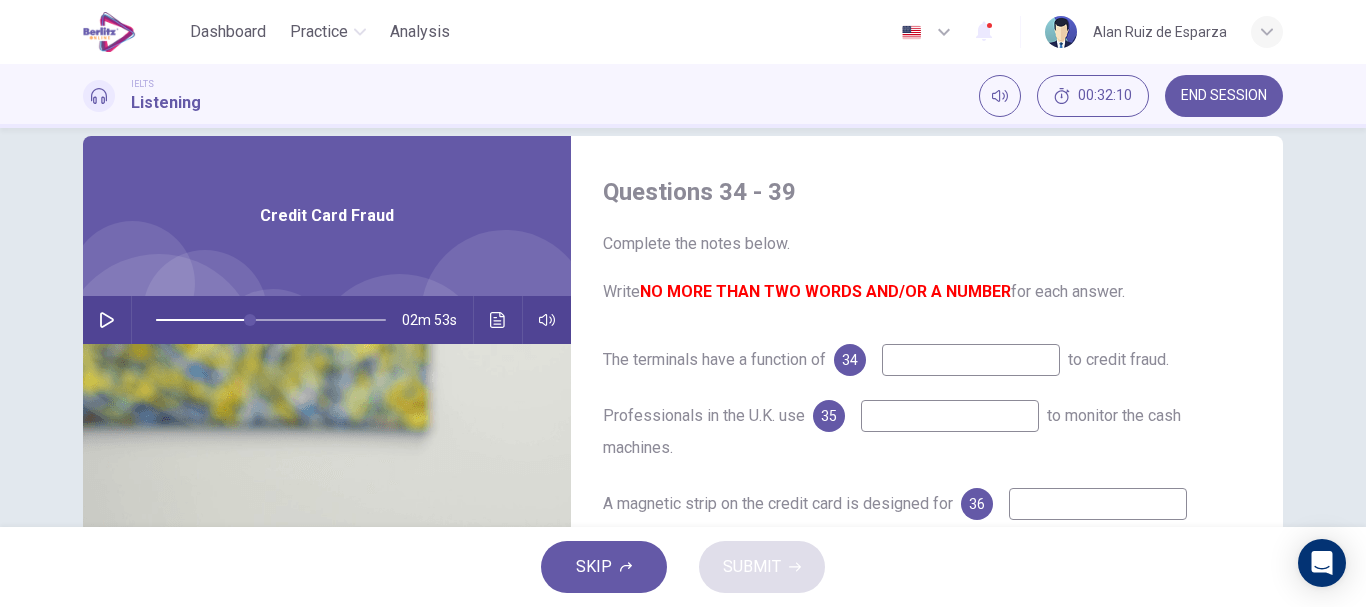 click at bounding box center (107, 320) 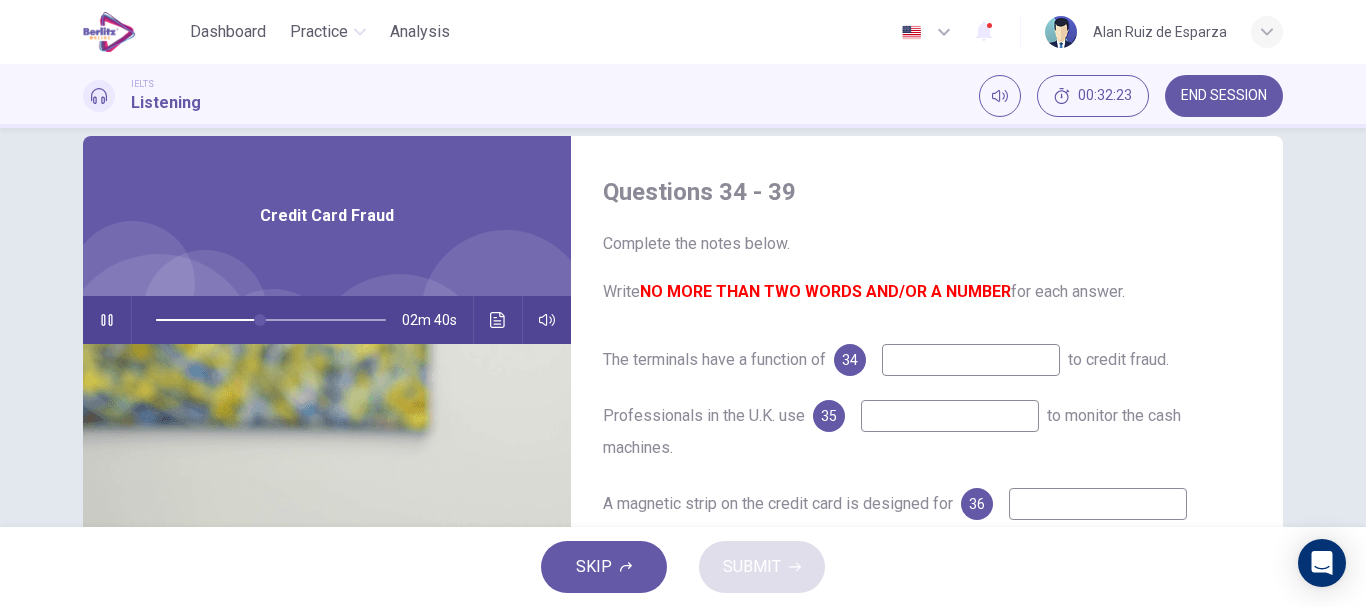 click at bounding box center (971, 360) 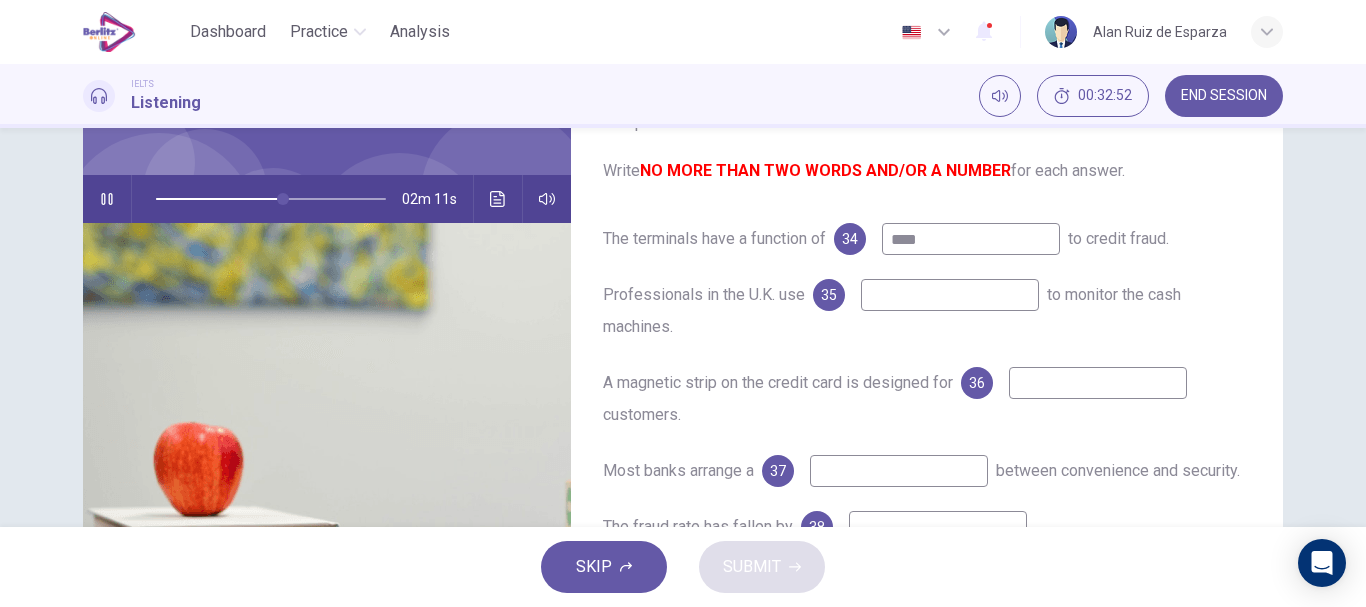 scroll, scrollTop: 154, scrollLeft: 0, axis: vertical 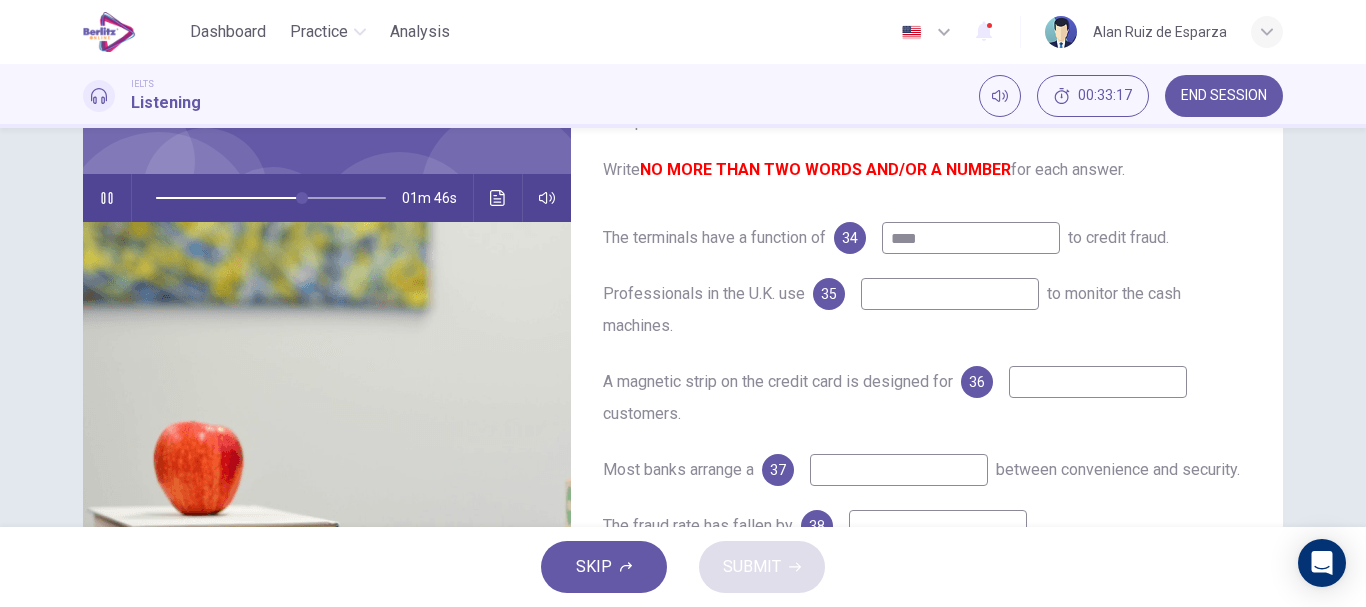 click at bounding box center [1098, 382] 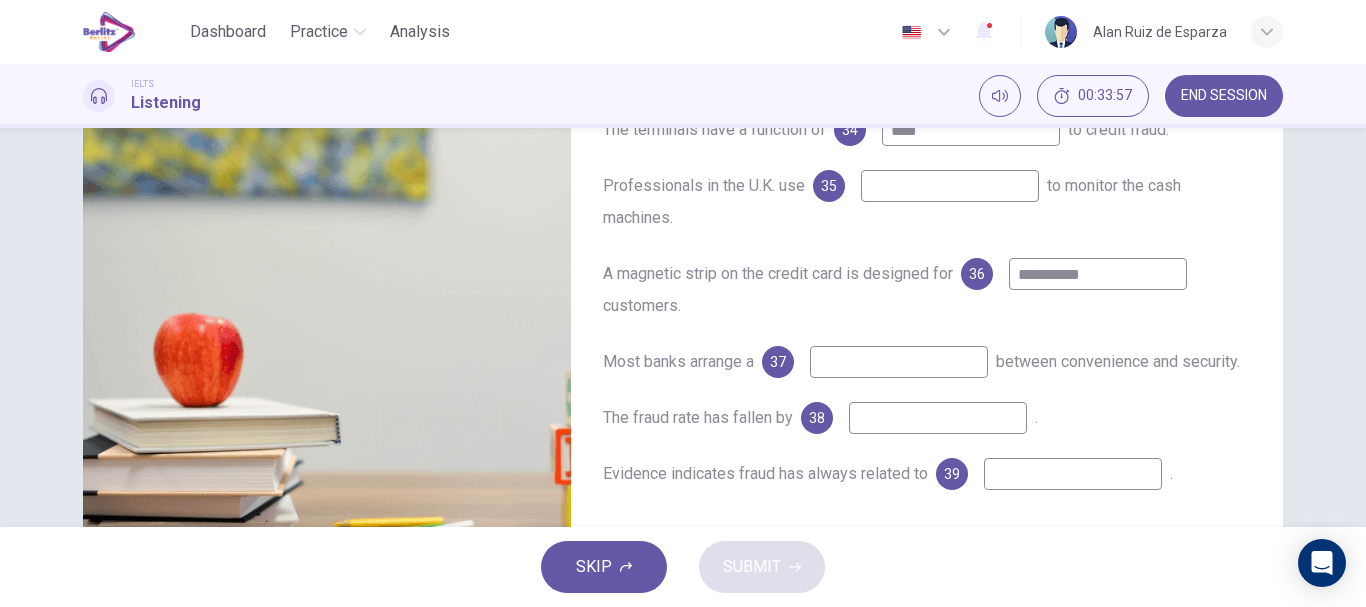scroll, scrollTop: 376, scrollLeft: 0, axis: vertical 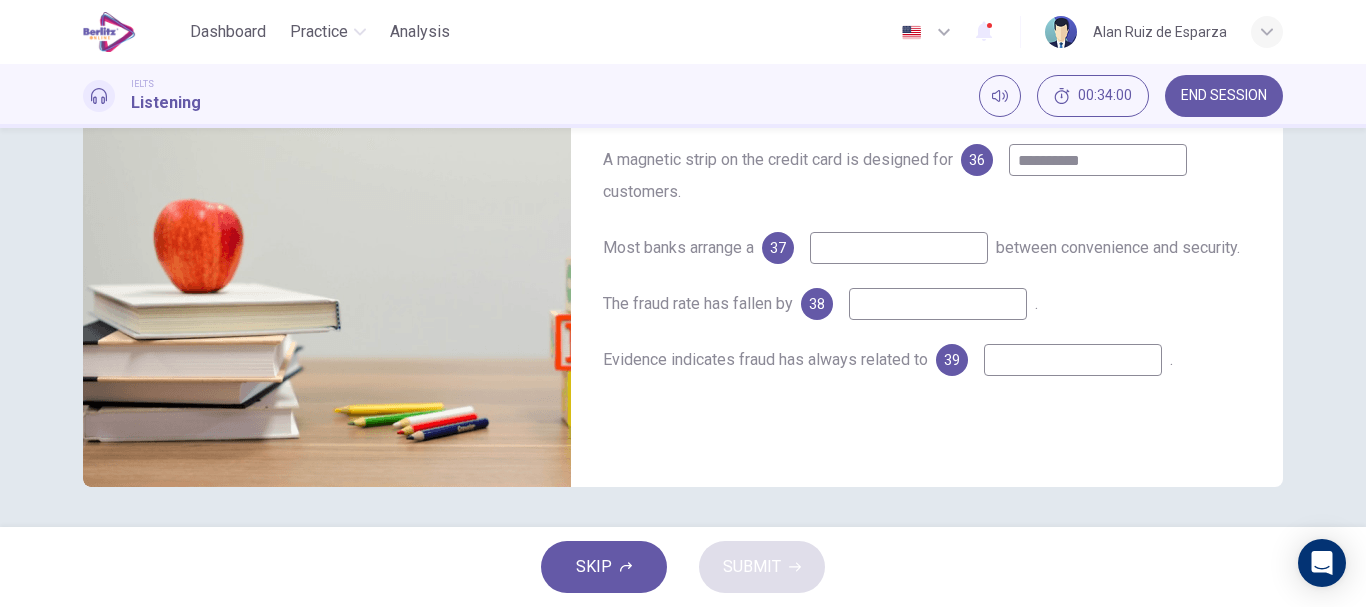 click at bounding box center (899, 248) 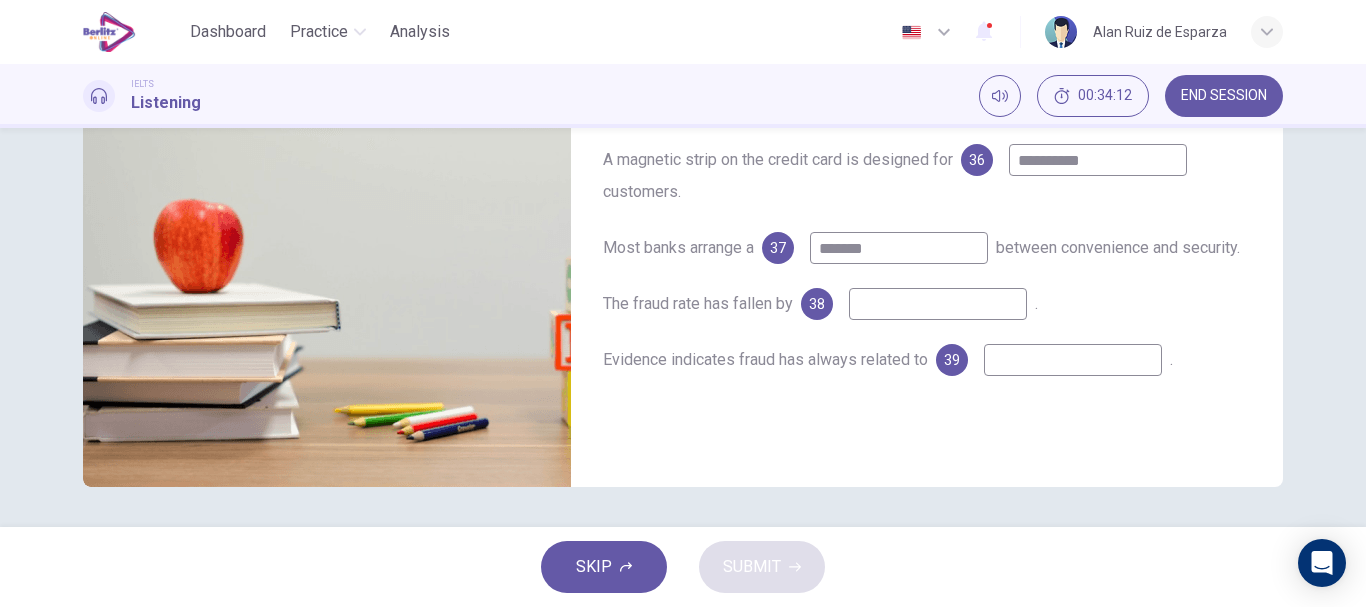 click at bounding box center (1073, 360) 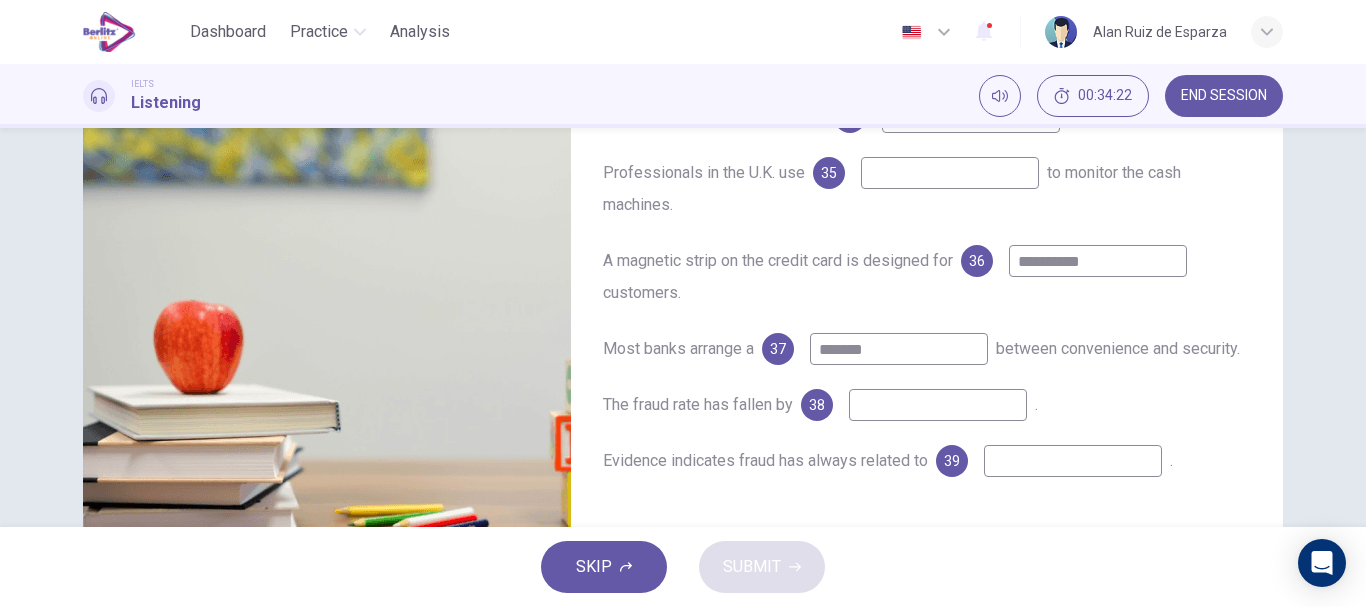 scroll, scrollTop: 286, scrollLeft: 0, axis: vertical 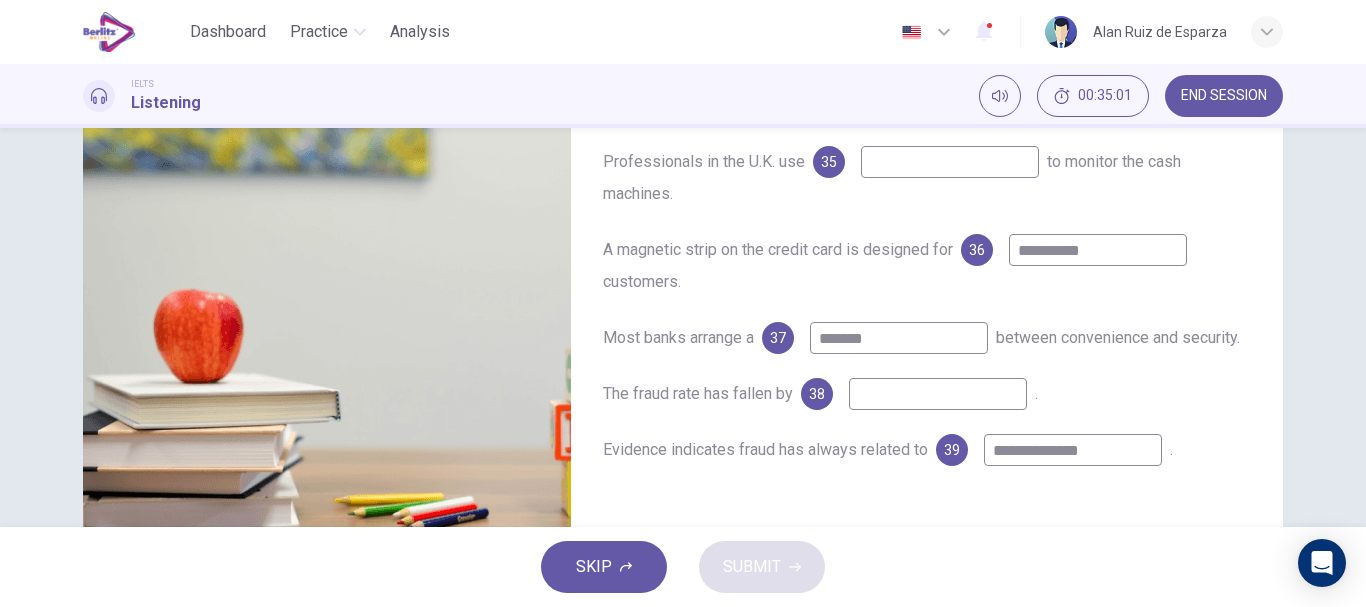click at bounding box center [938, 394] 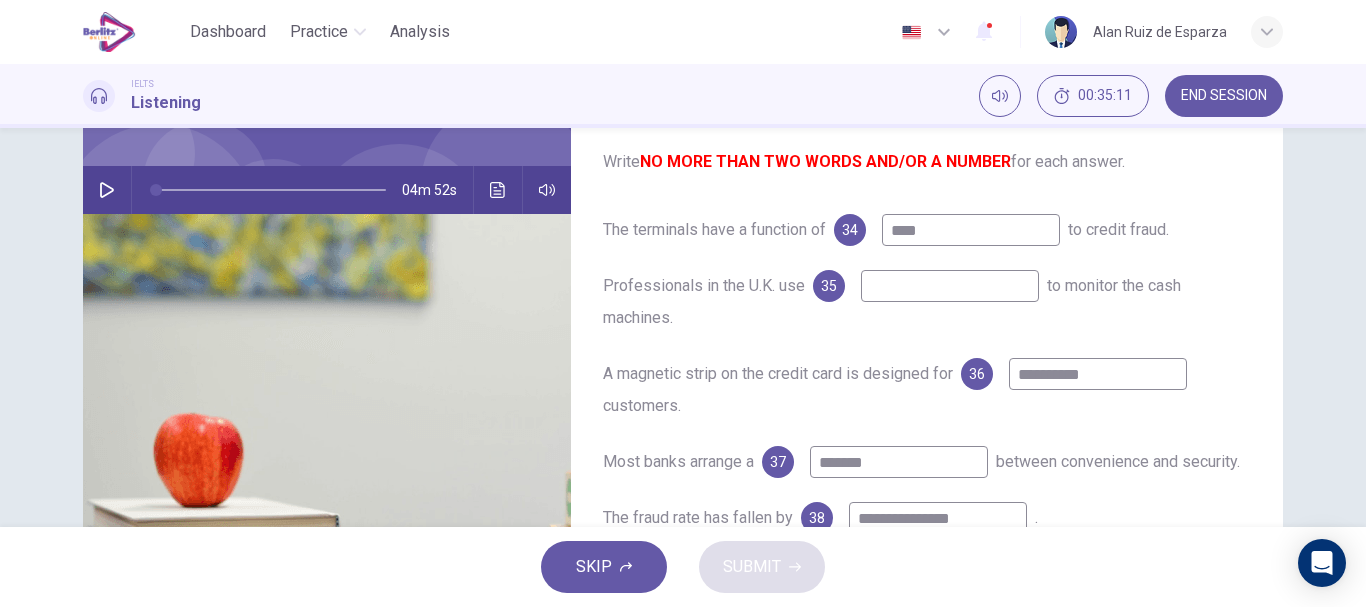 scroll, scrollTop: 161, scrollLeft: 0, axis: vertical 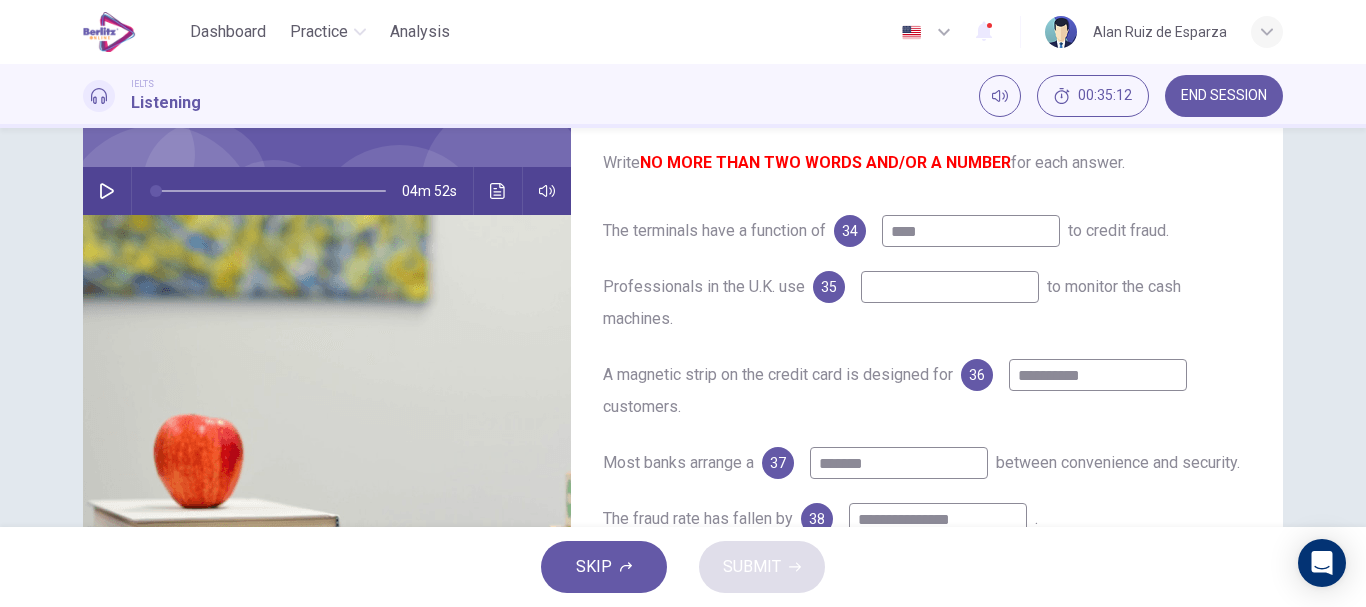 click at bounding box center [950, 287] 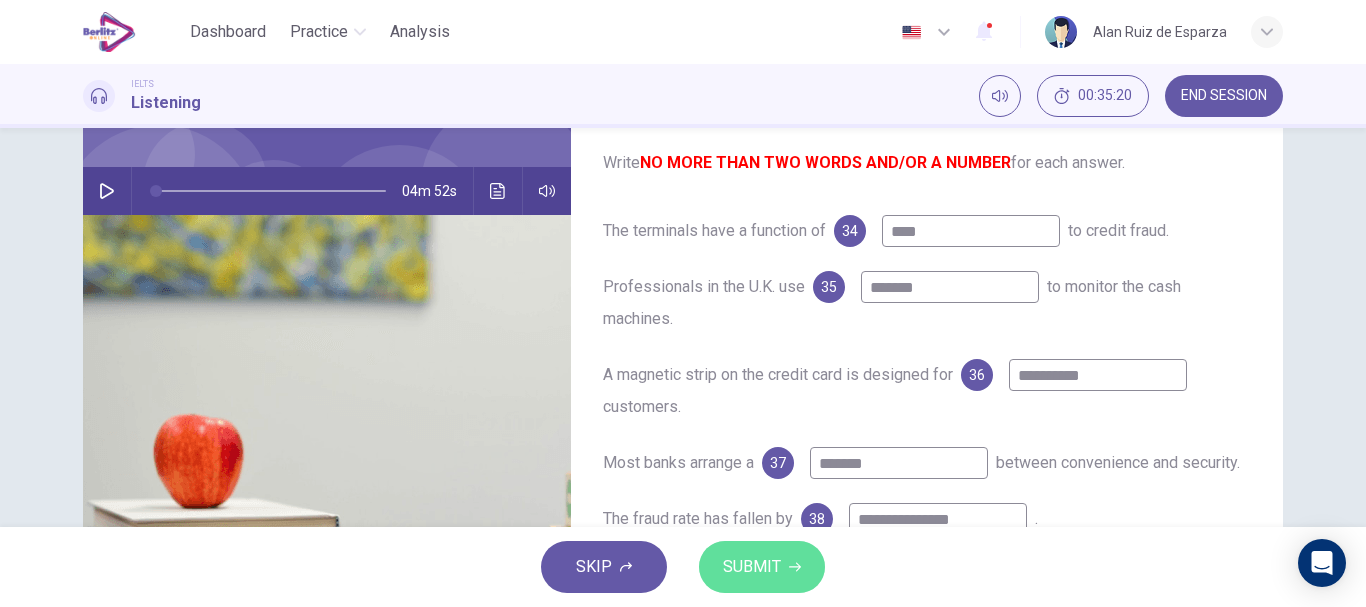 click on "SUBMIT" at bounding box center [752, 567] 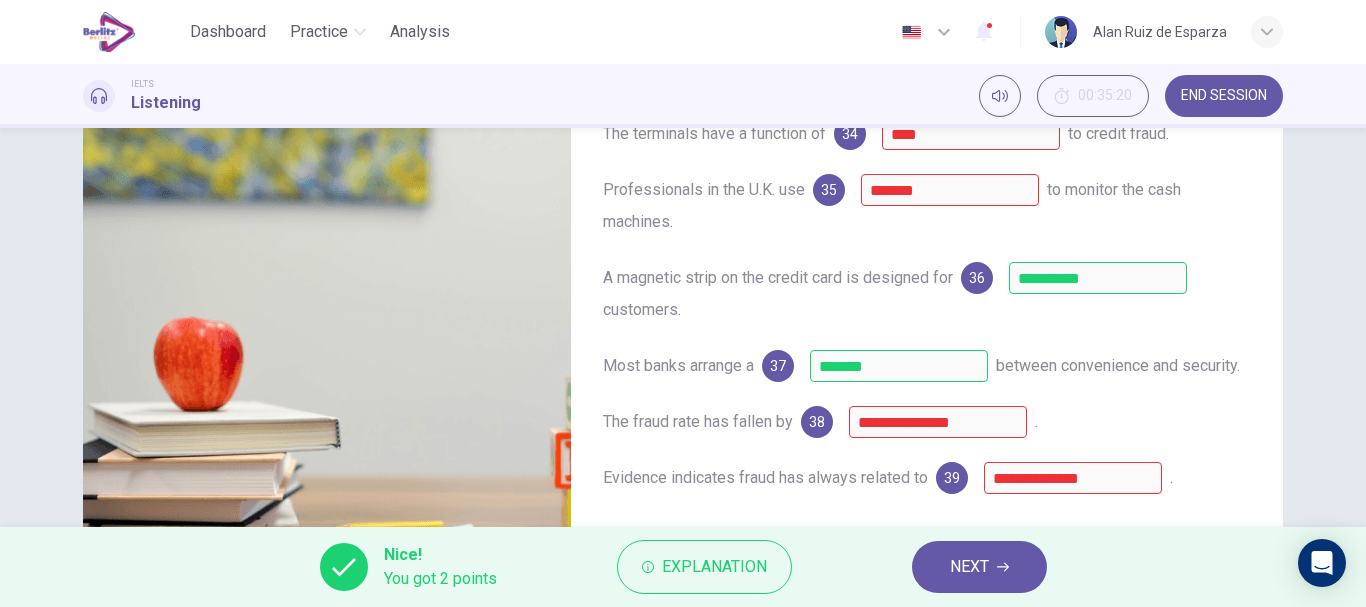 scroll, scrollTop: 376, scrollLeft: 0, axis: vertical 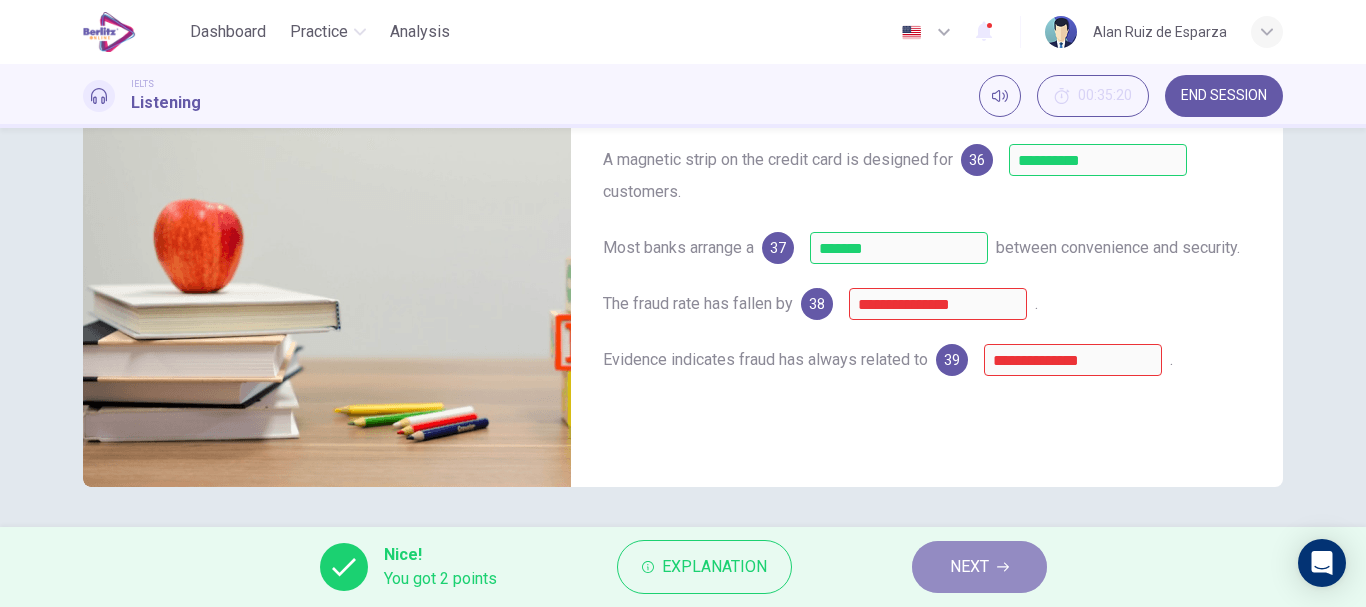 click on "NEXT" at bounding box center (969, 567) 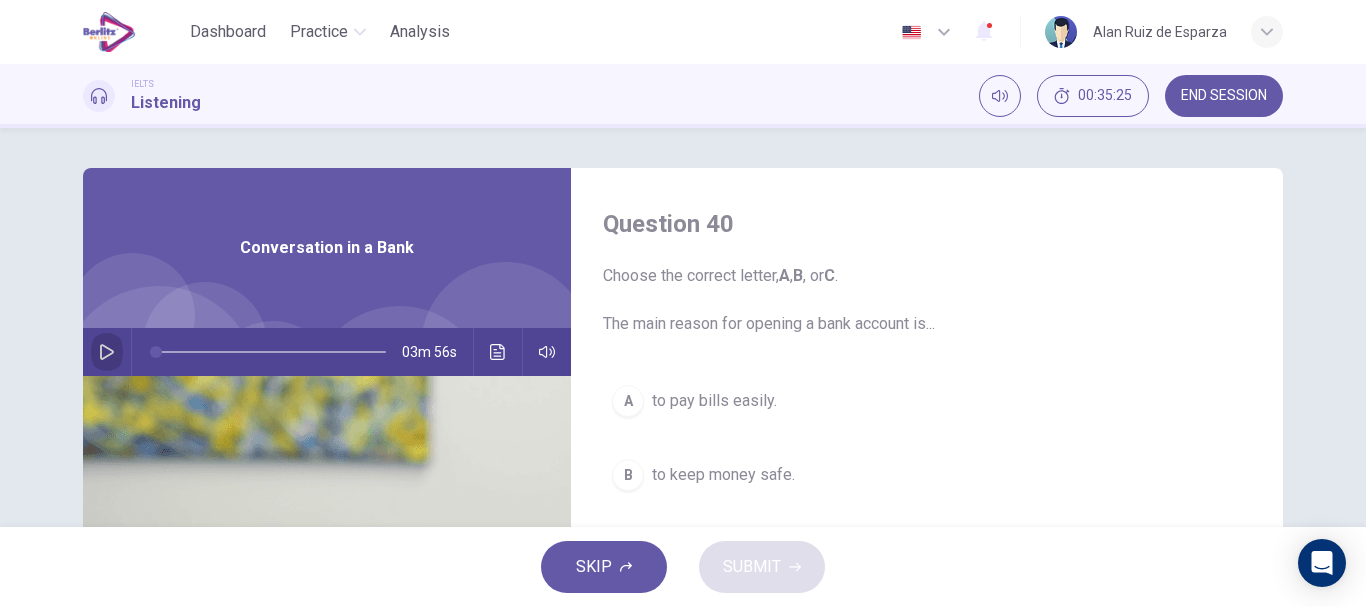 click at bounding box center [107, 352] 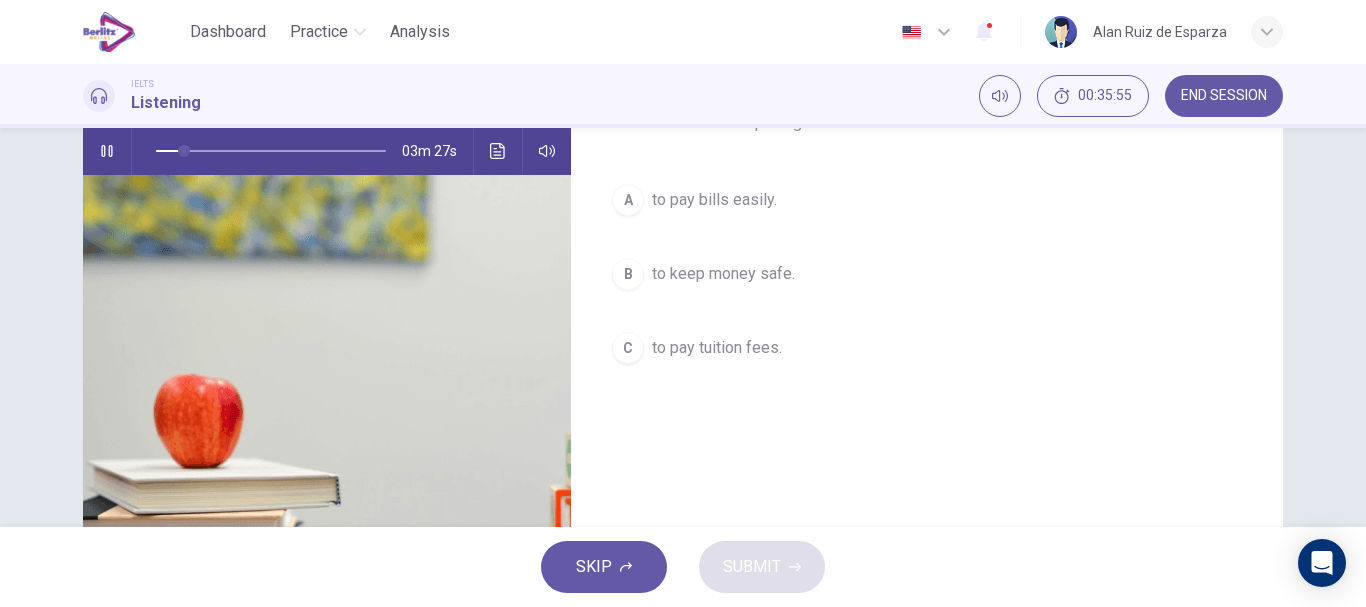 scroll, scrollTop: 204, scrollLeft: 0, axis: vertical 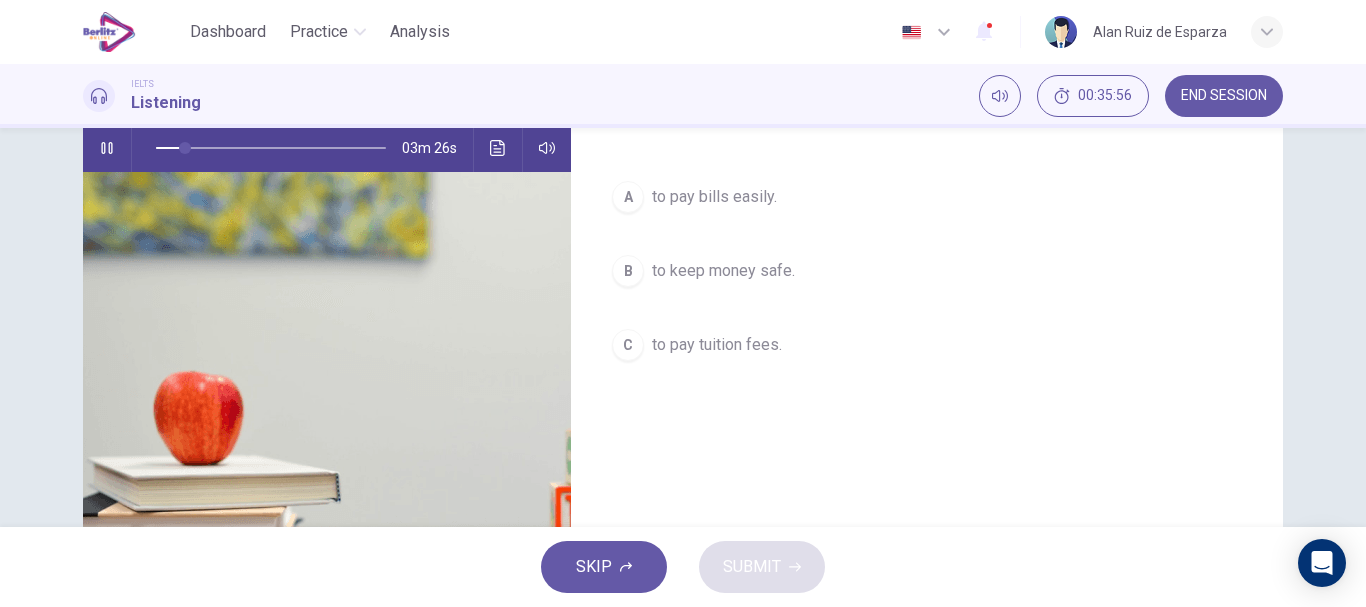 click on "A to pay bills easily." at bounding box center (927, 197) 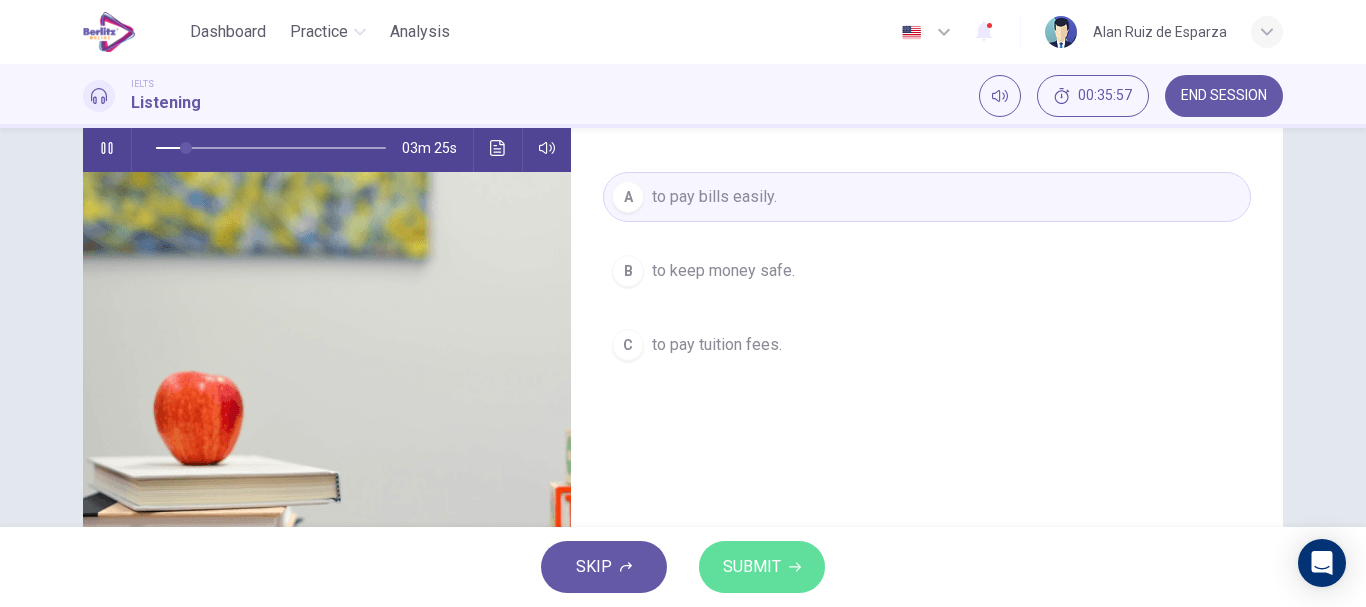 click on "SUBMIT" at bounding box center (762, 567) 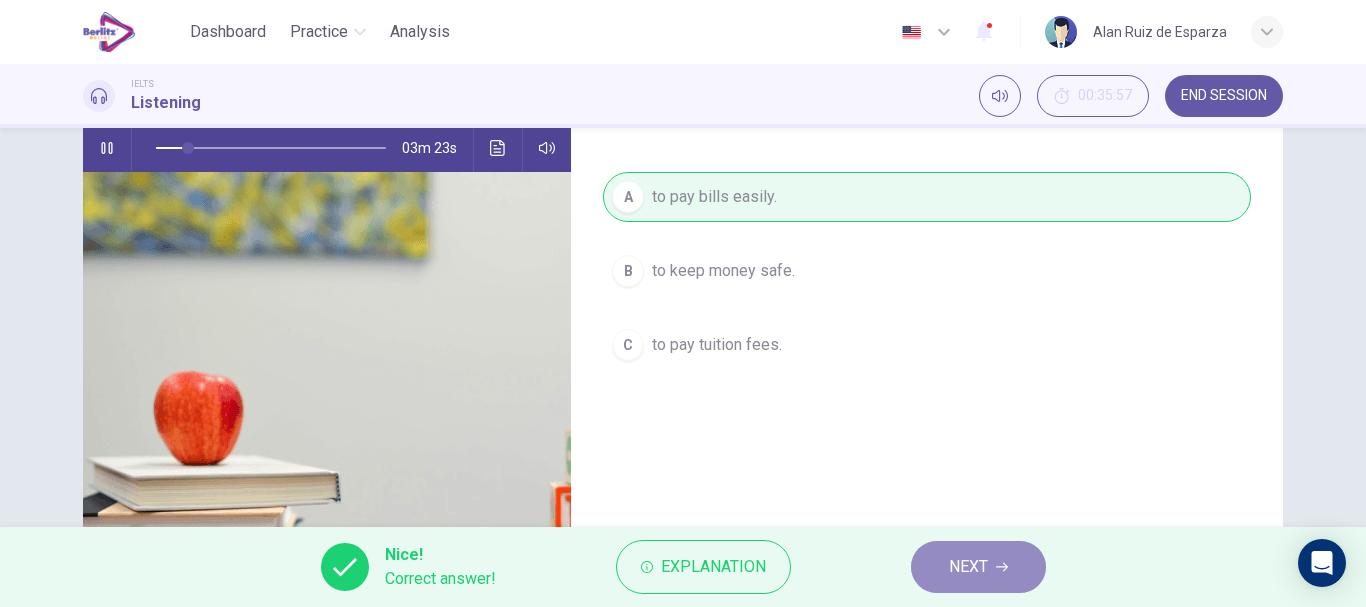 click on "NEXT" at bounding box center (978, 567) 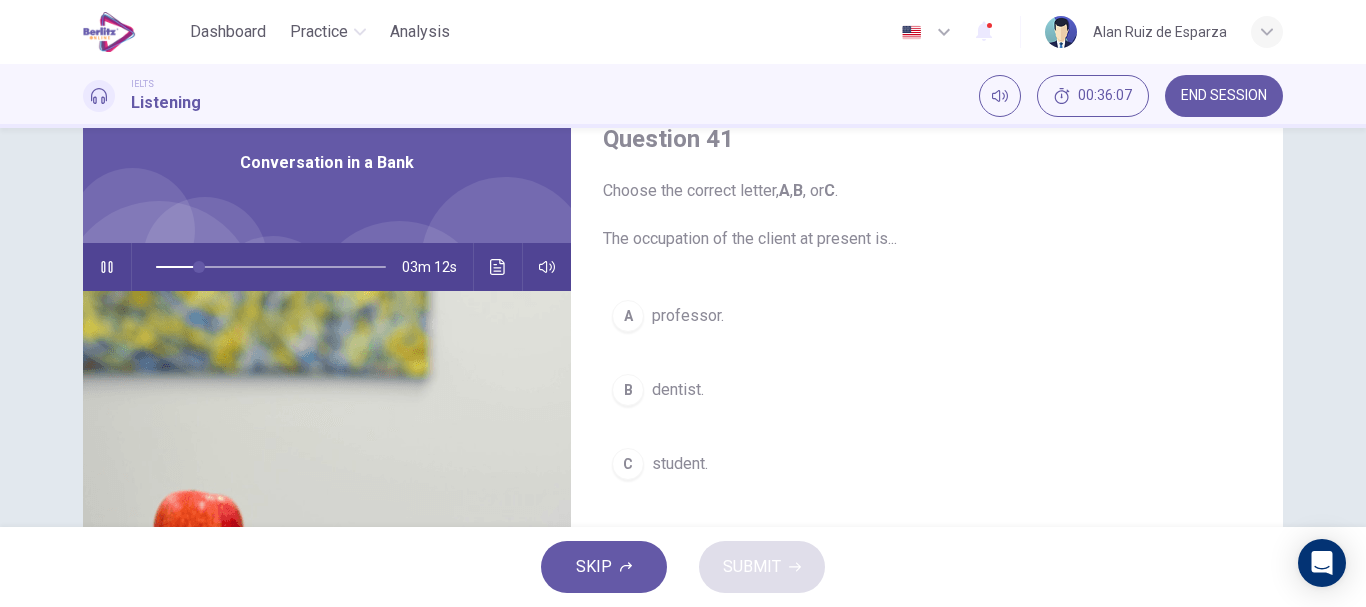 scroll, scrollTop: 95, scrollLeft: 0, axis: vertical 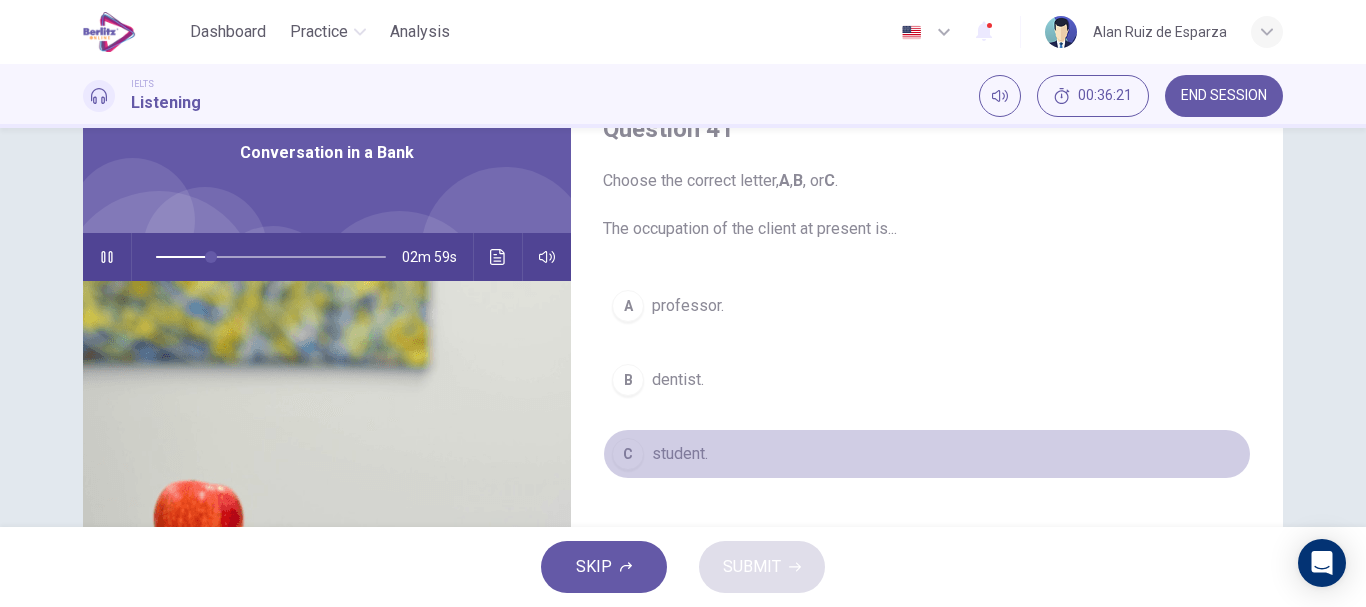 click on "student." at bounding box center (680, 454) 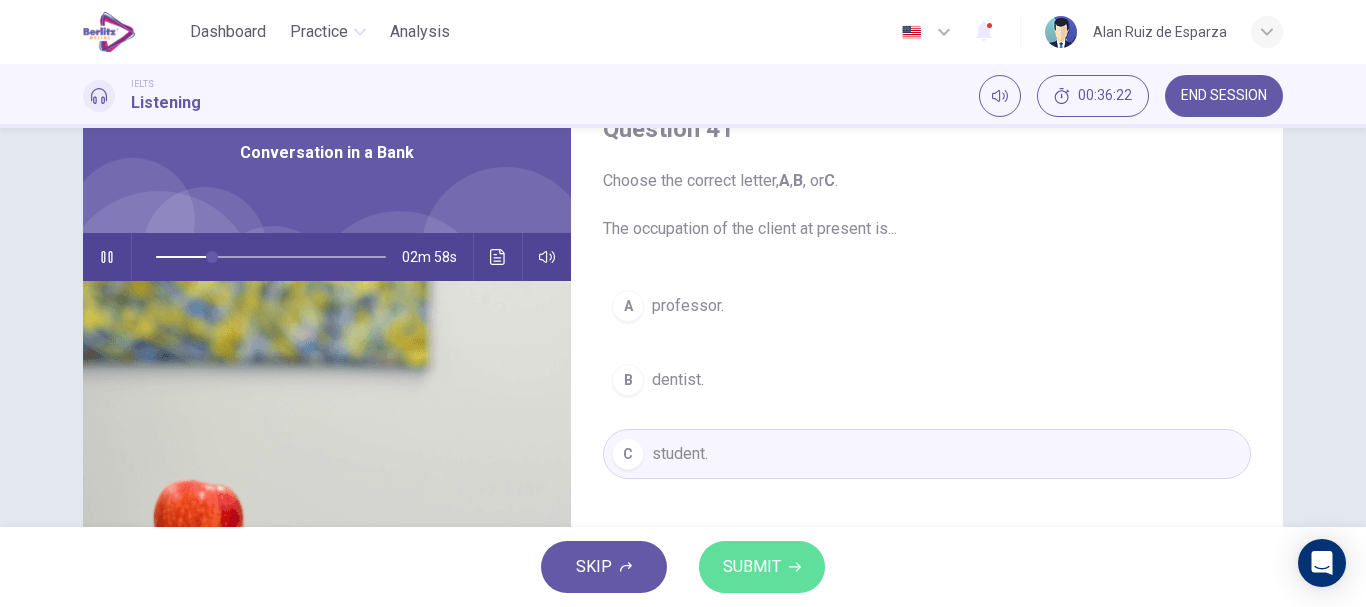 click on "SUBMIT" at bounding box center [752, 567] 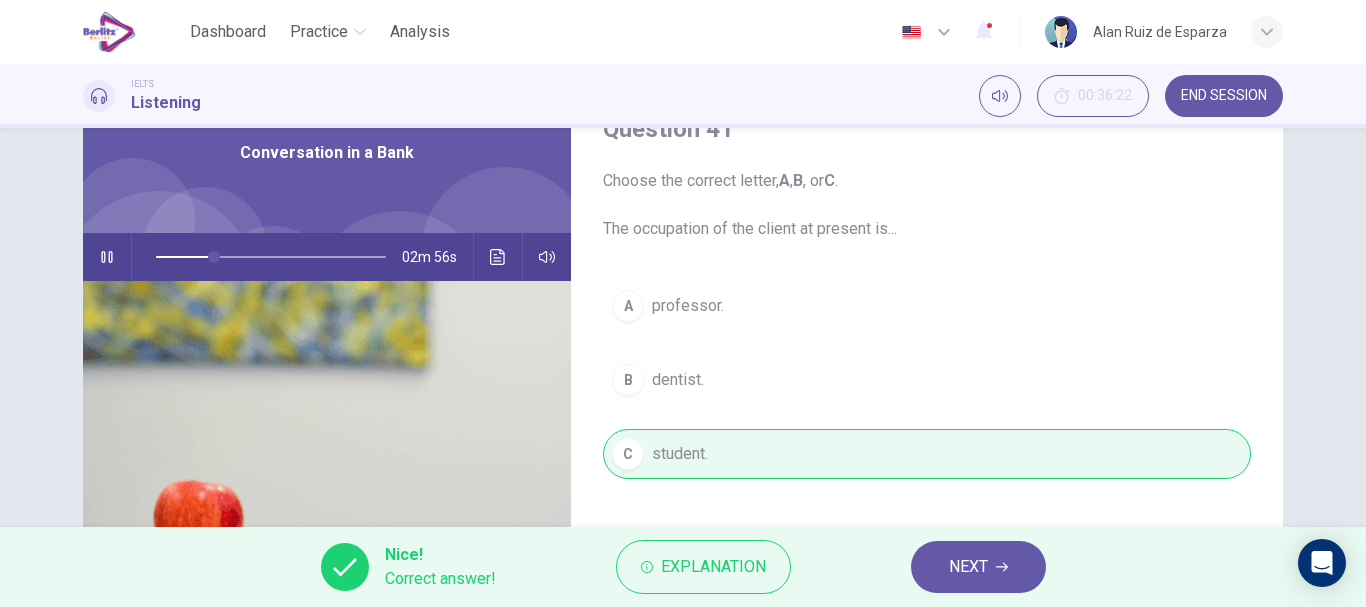 click on "NEXT" at bounding box center [968, 567] 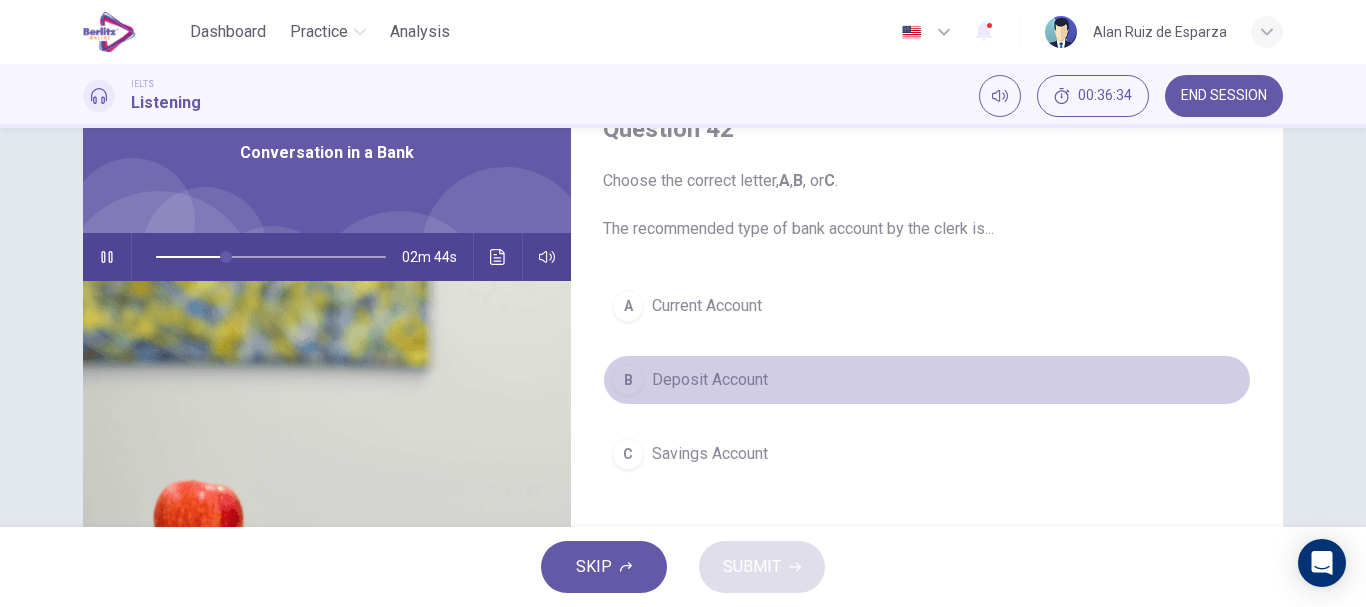 click on "Deposit Account" at bounding box center (710, 380) 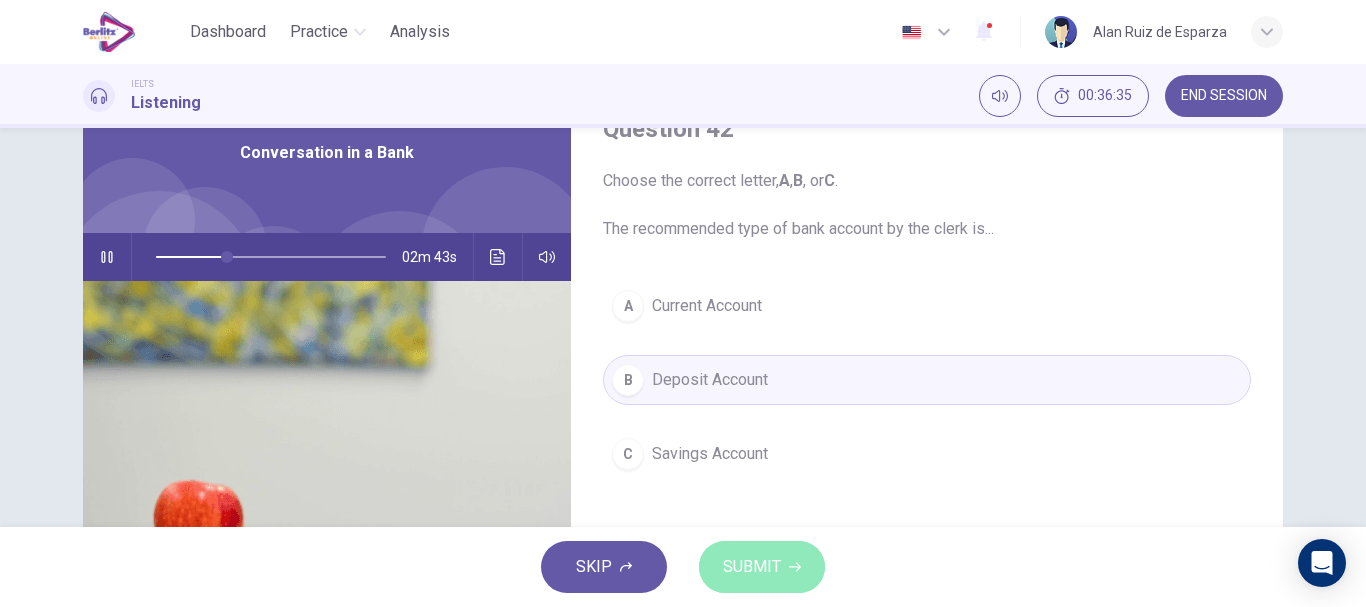 click on "SUBMIT" at bounding box center (762, 567) 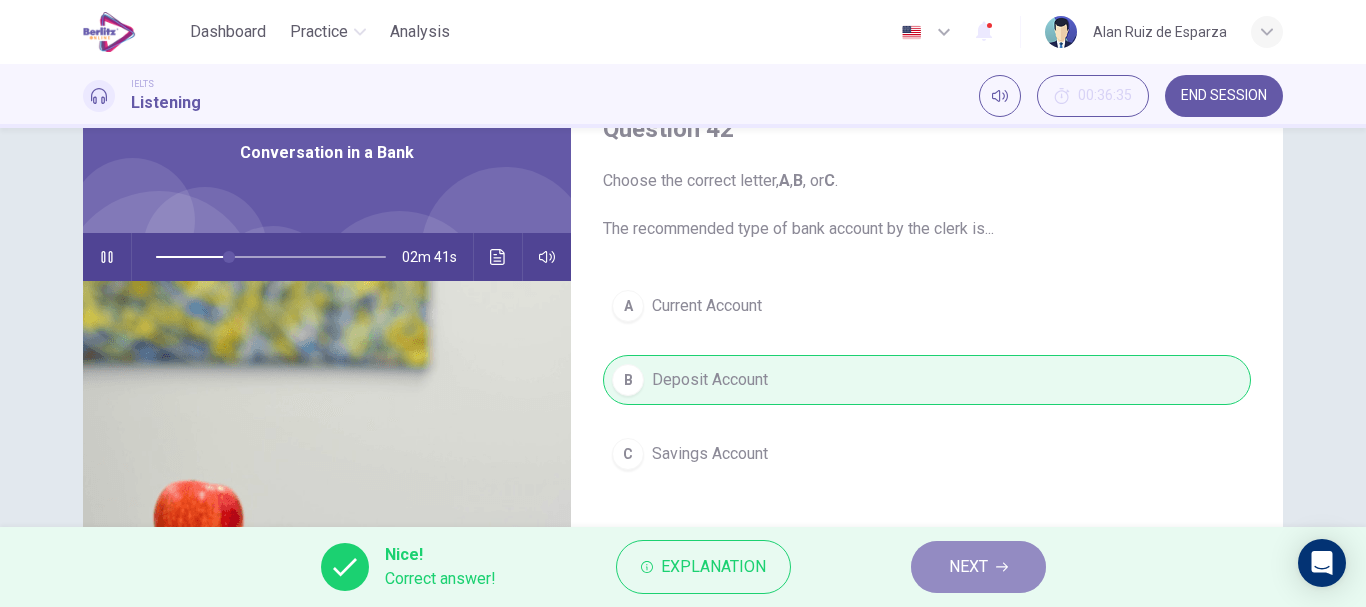 click on "NEXT" at bounding box center [968, 567] 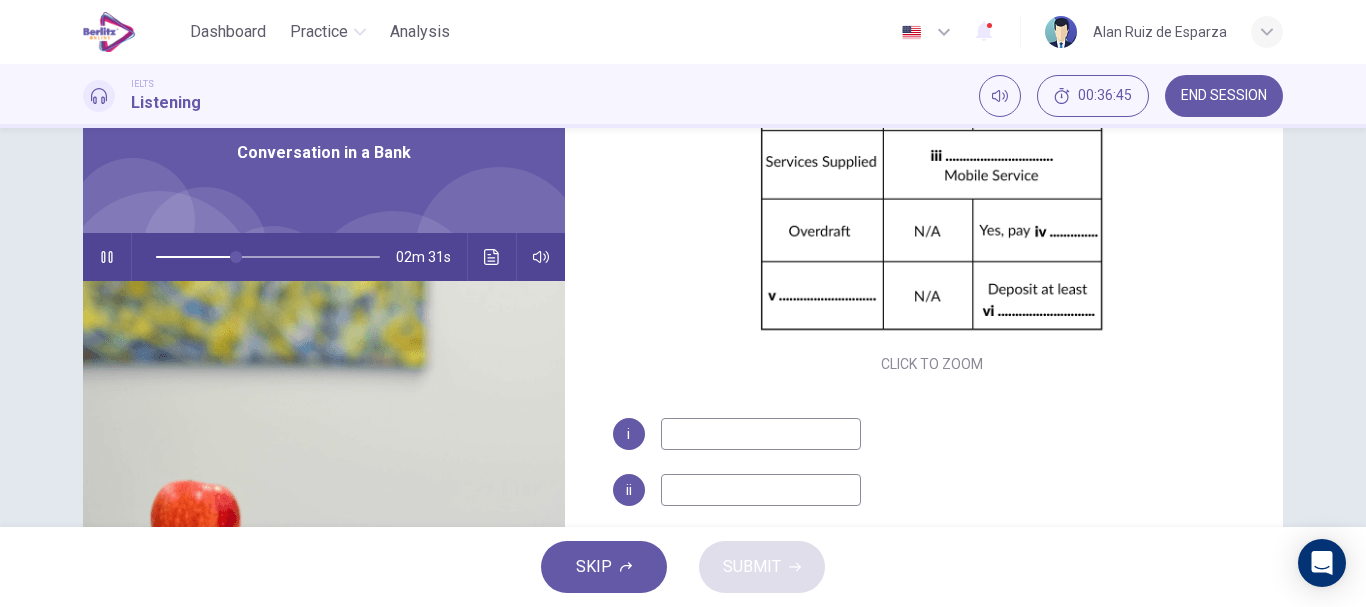 scroll, scrollTop: 286, scrollLeft: 0, axis: vertical 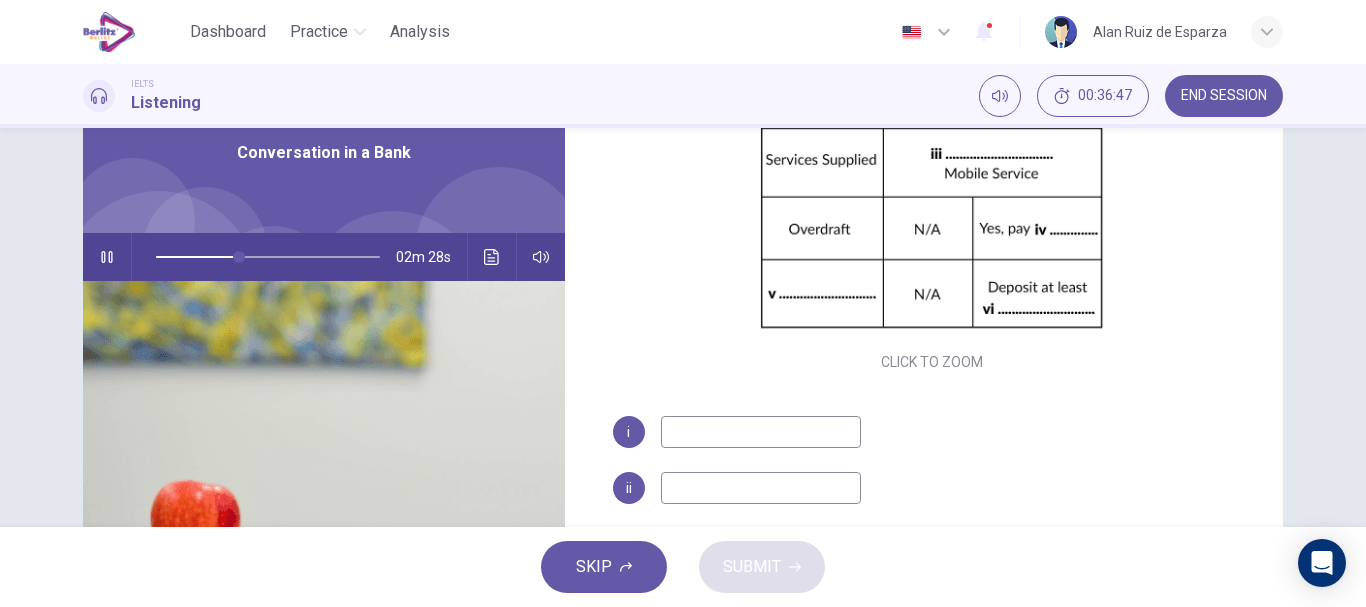 click at bounding box center [761, 488] 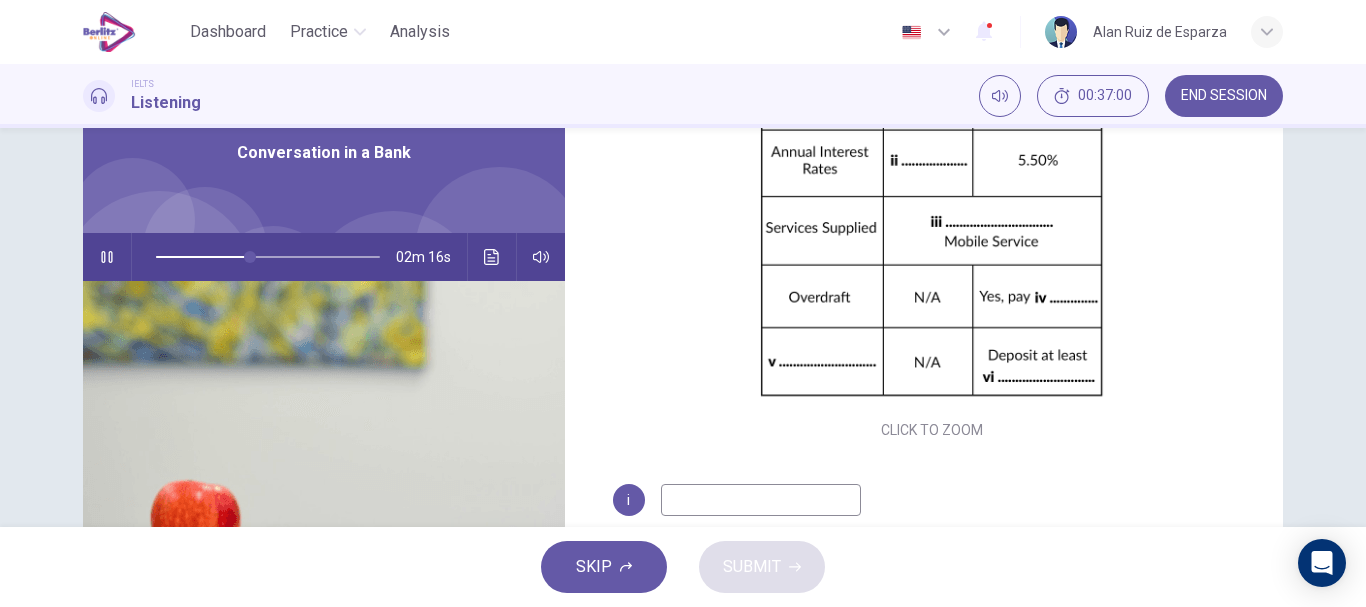scroll, scrollTop: 217, scrollLeft: 0, axis: vertical 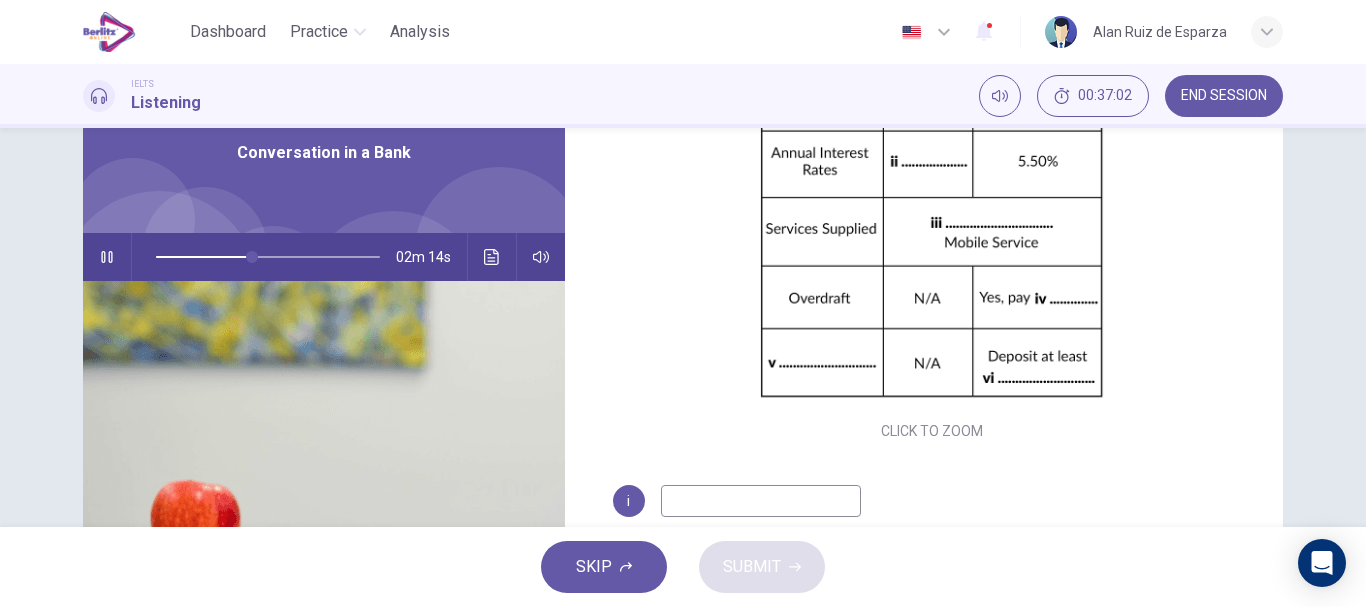 drag, startPoint x: 1063, startPoint y: 557, endPoint x: 1072, endPoint y: 488, distance: 69.58448 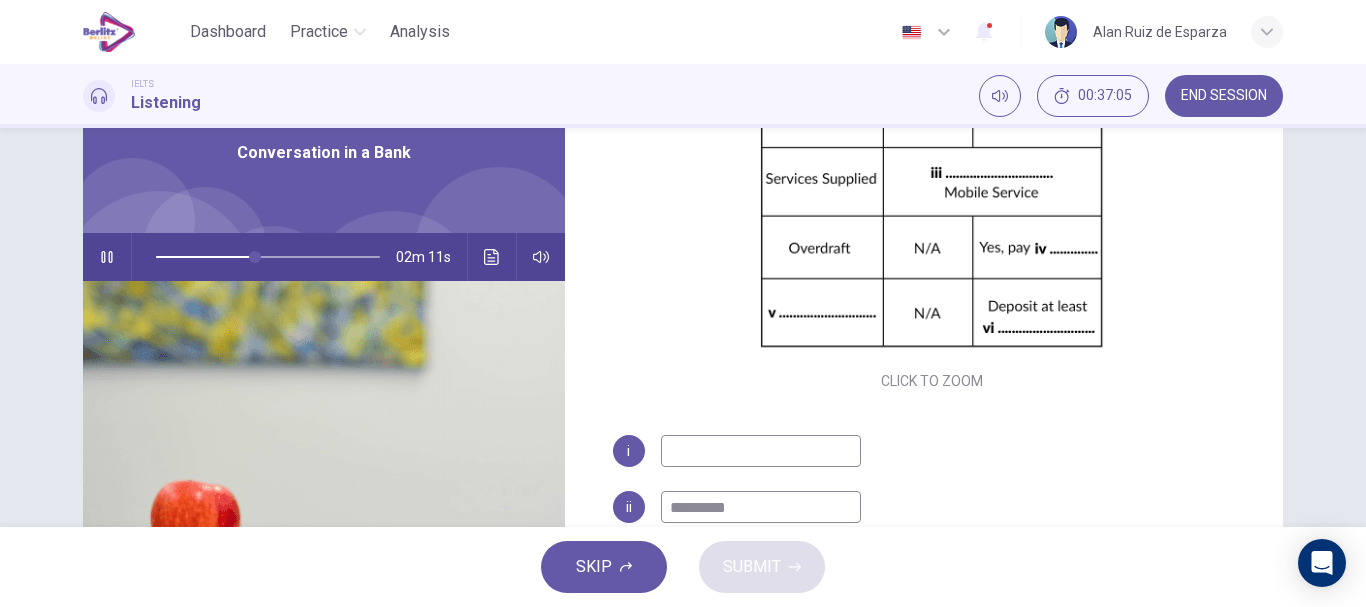 scroll, scrollTop: 286, scrollLeft: 0, axis: vertical 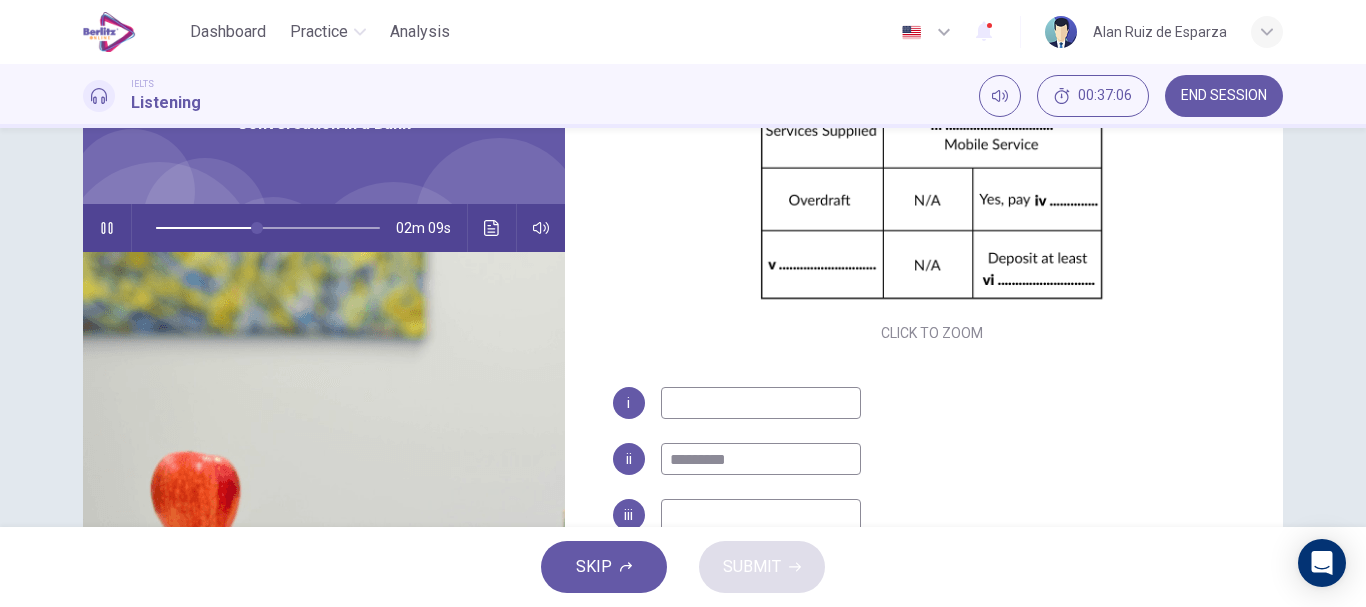 click at bounding box center (761, 403) 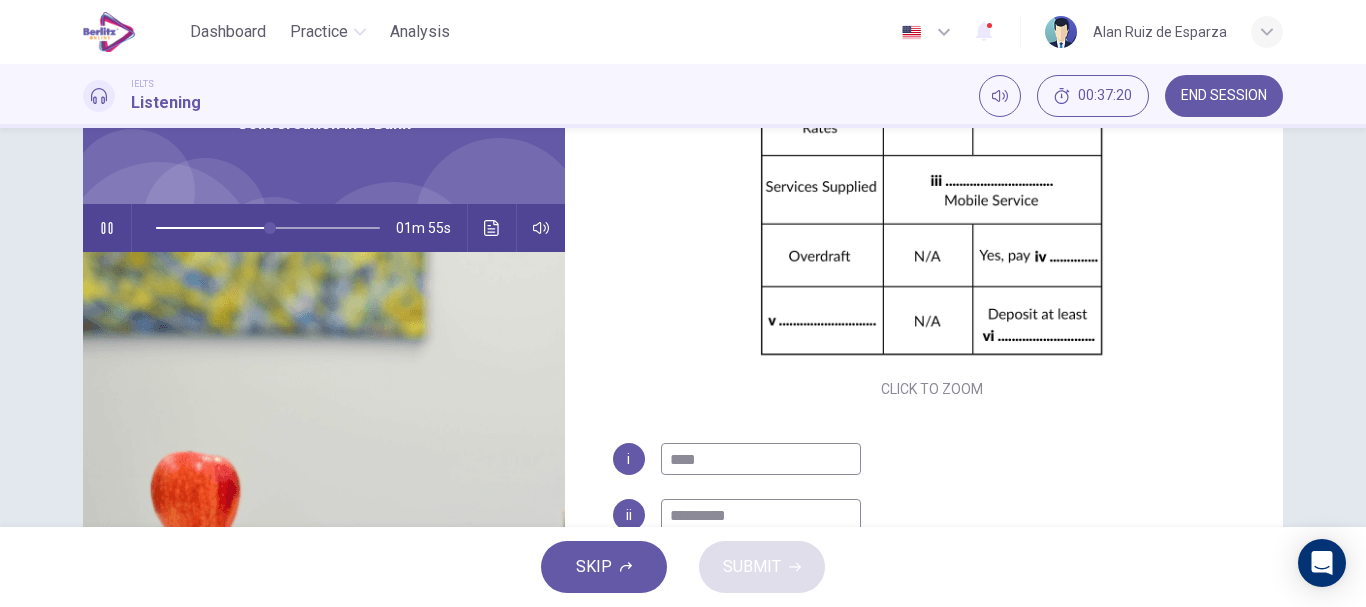 scroll, scrollTop: 286, scrollLeft: 0, axis: vertical 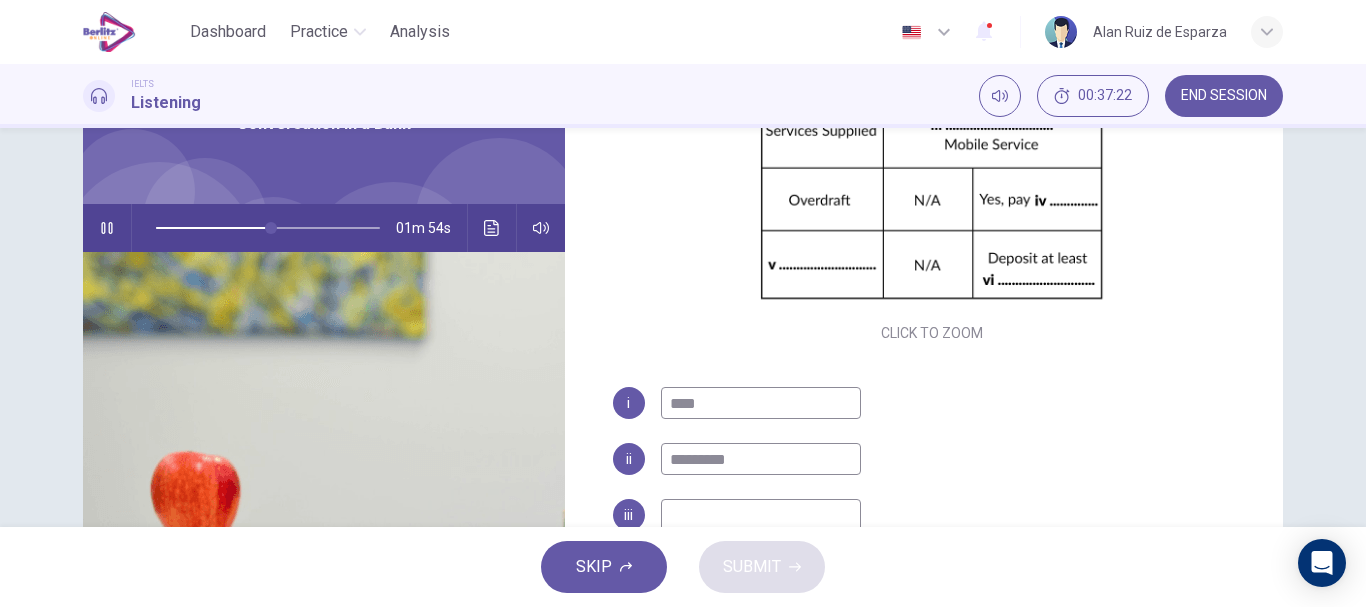 click at bounding box center (761, 515) 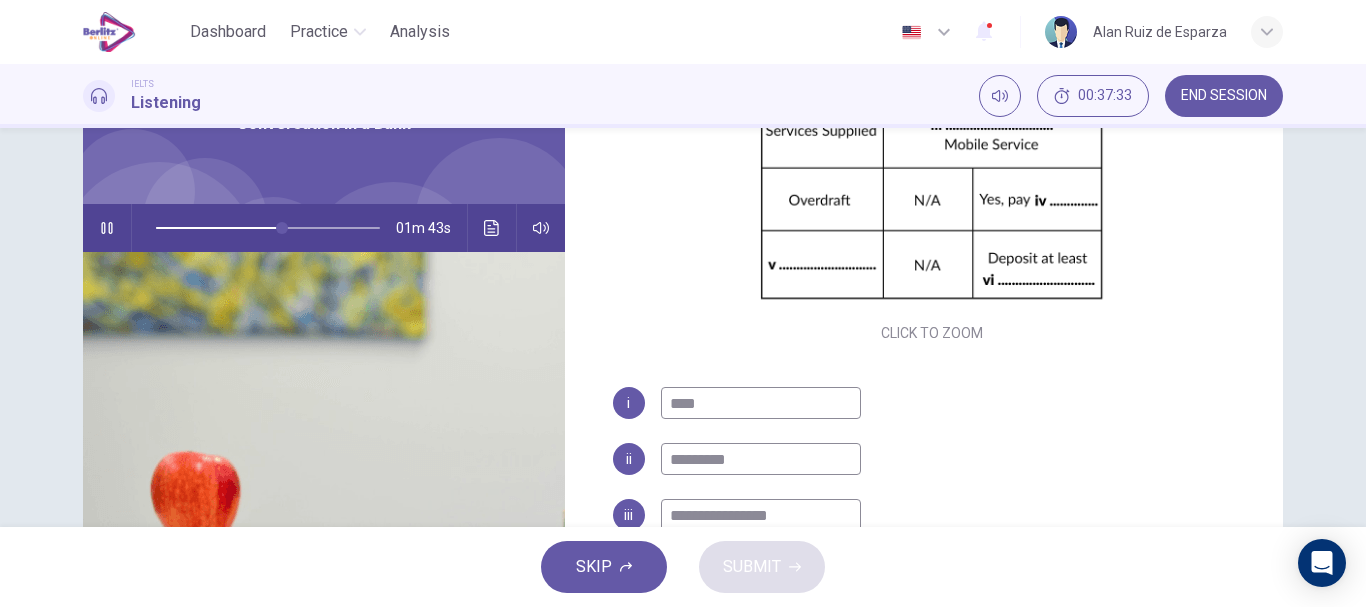 drag, startPoint x: 821, startPoint y: 510, endPoint x: 919, endPoint y: 429, distance: 127.141655 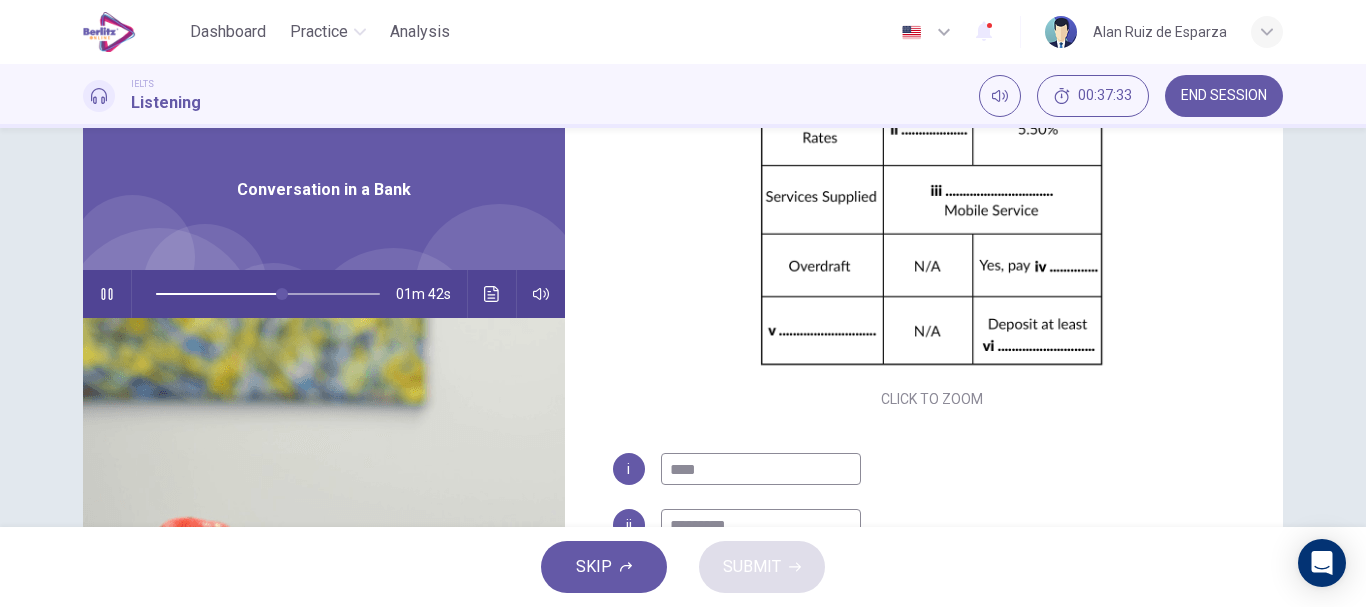 scroll, scrollTop: 49, scrollLeft: 0, axis: vertical 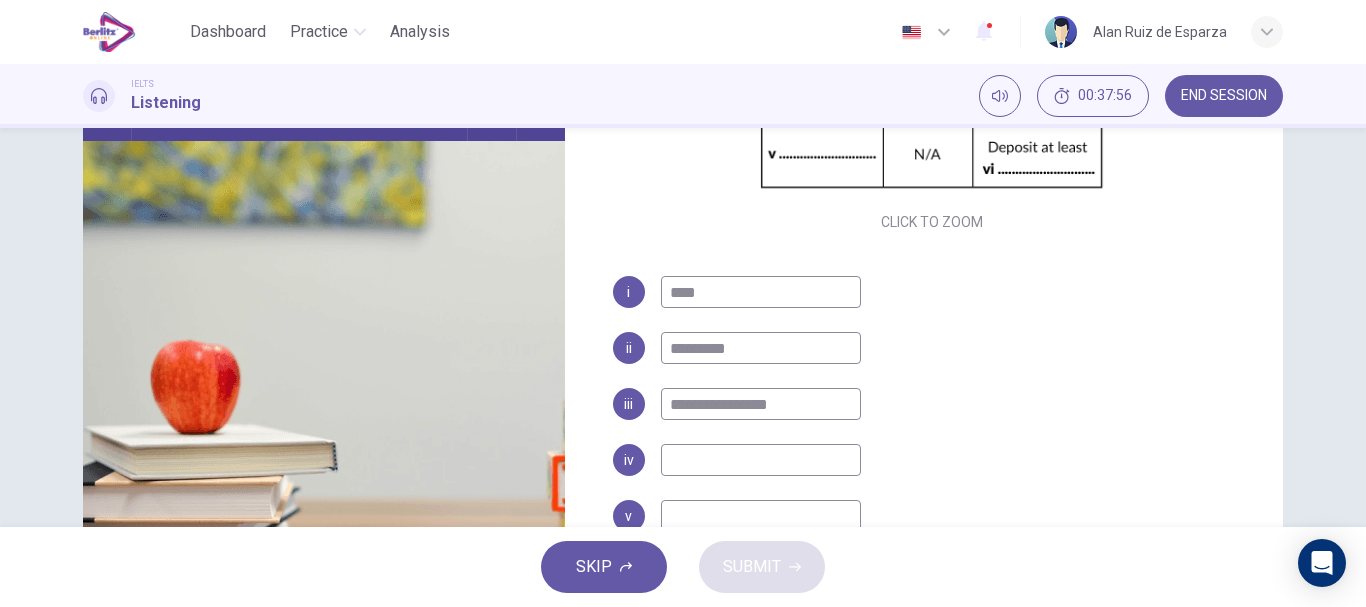 click at bounding box center [761, 460] 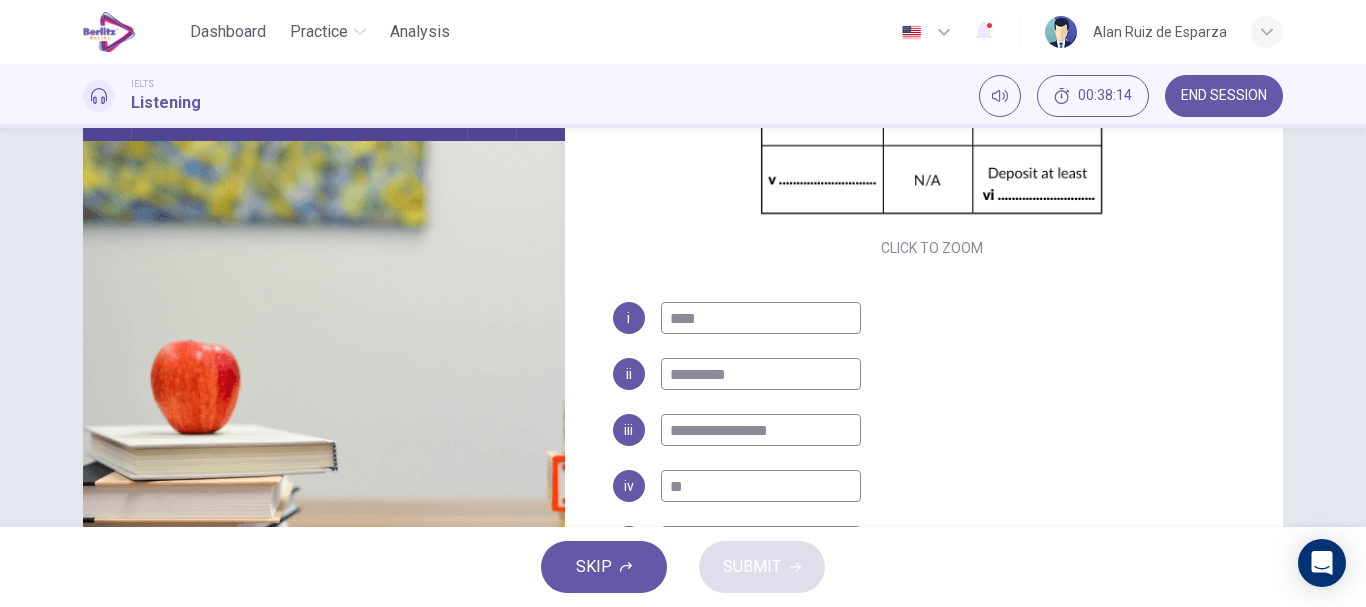 scroll, scrollTop: 286, scrollLeft: 0, axis: vertical 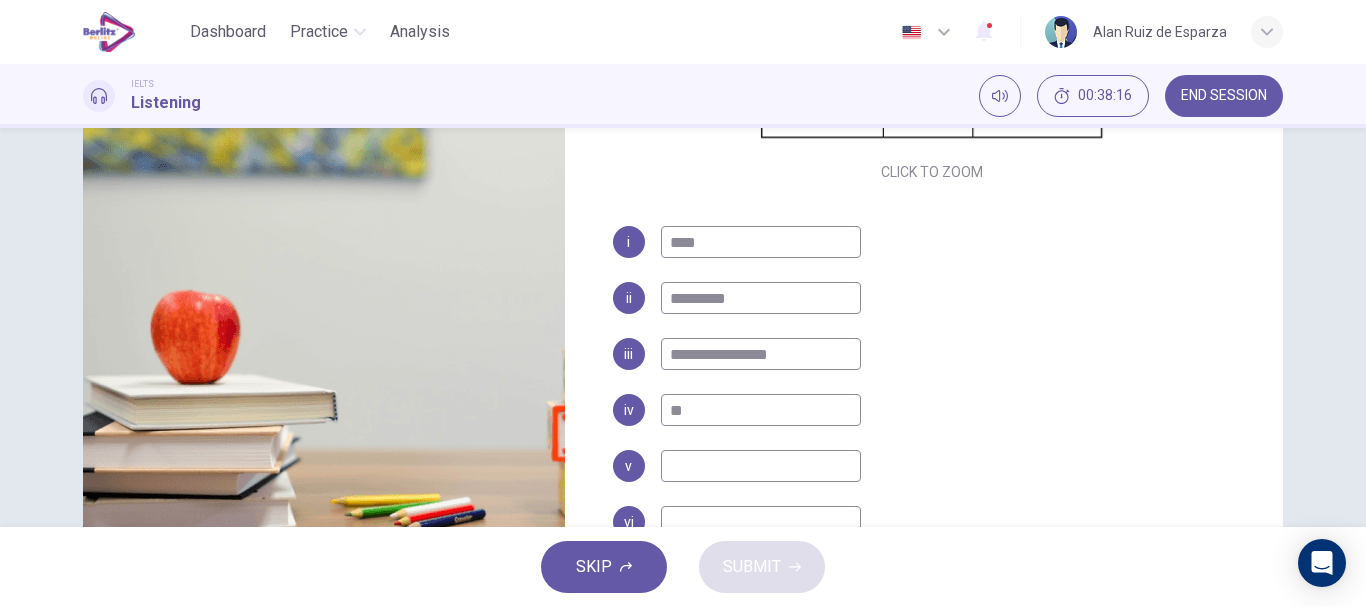 click on "**********" at bounding box center [932, 402] 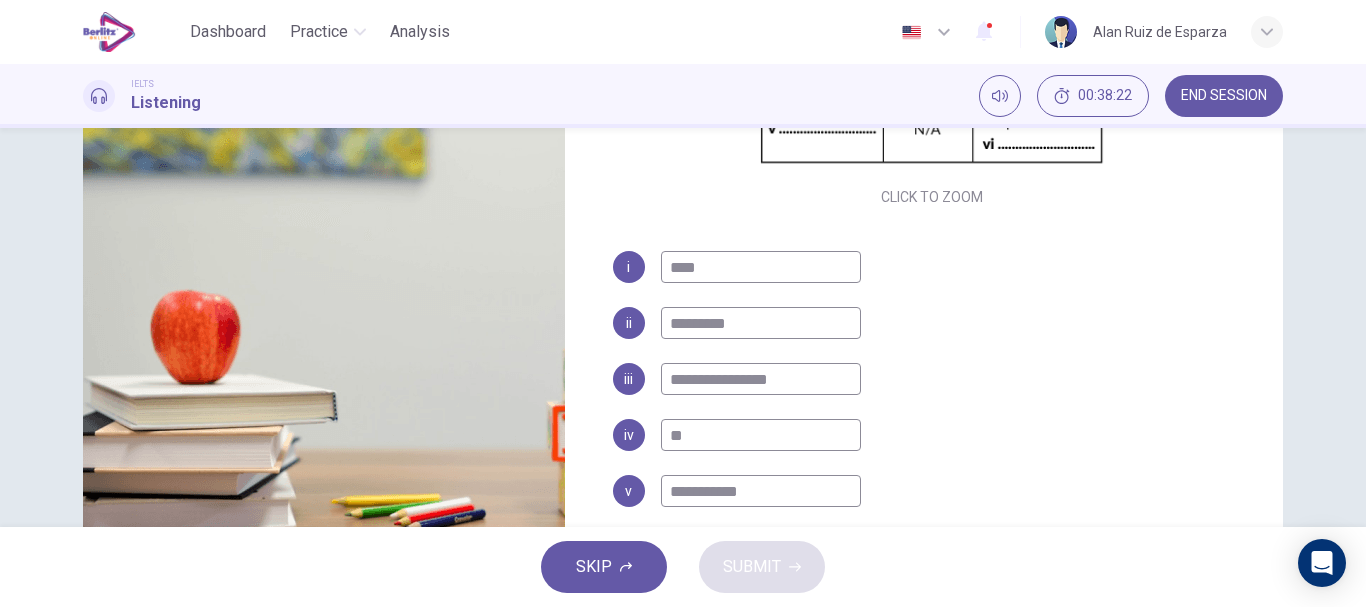 scroll, scrollTop: 286, scrollLeft: 0, axis: vertical 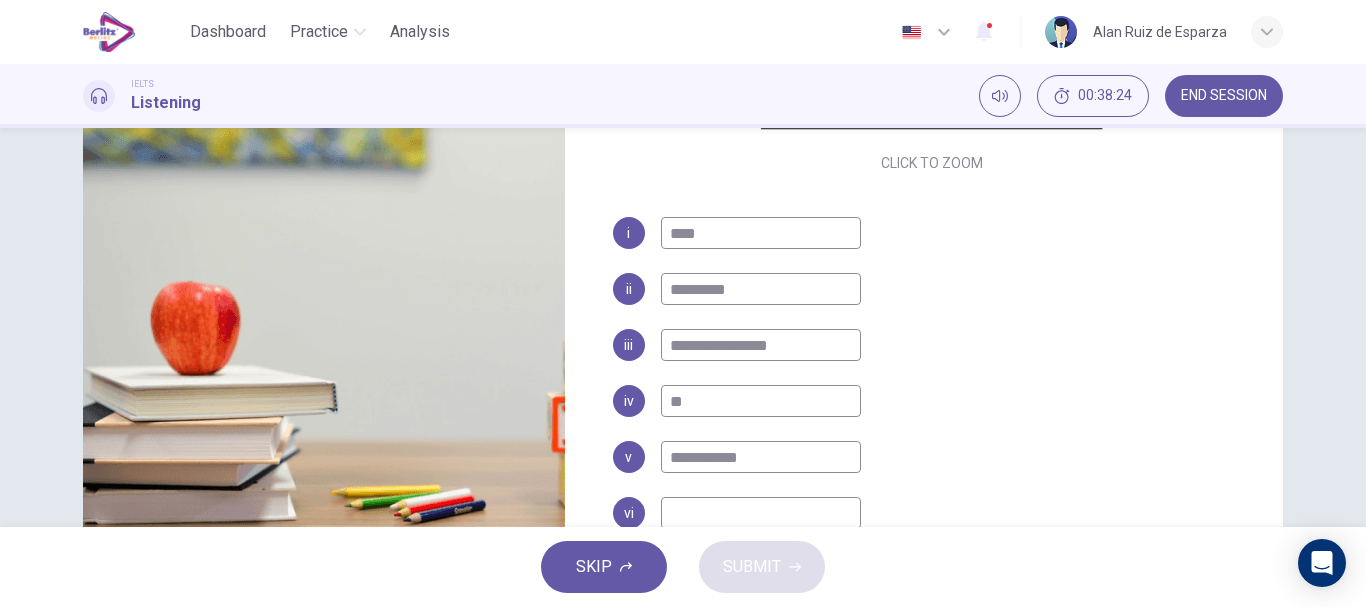 click at bounding box center [761, 513] 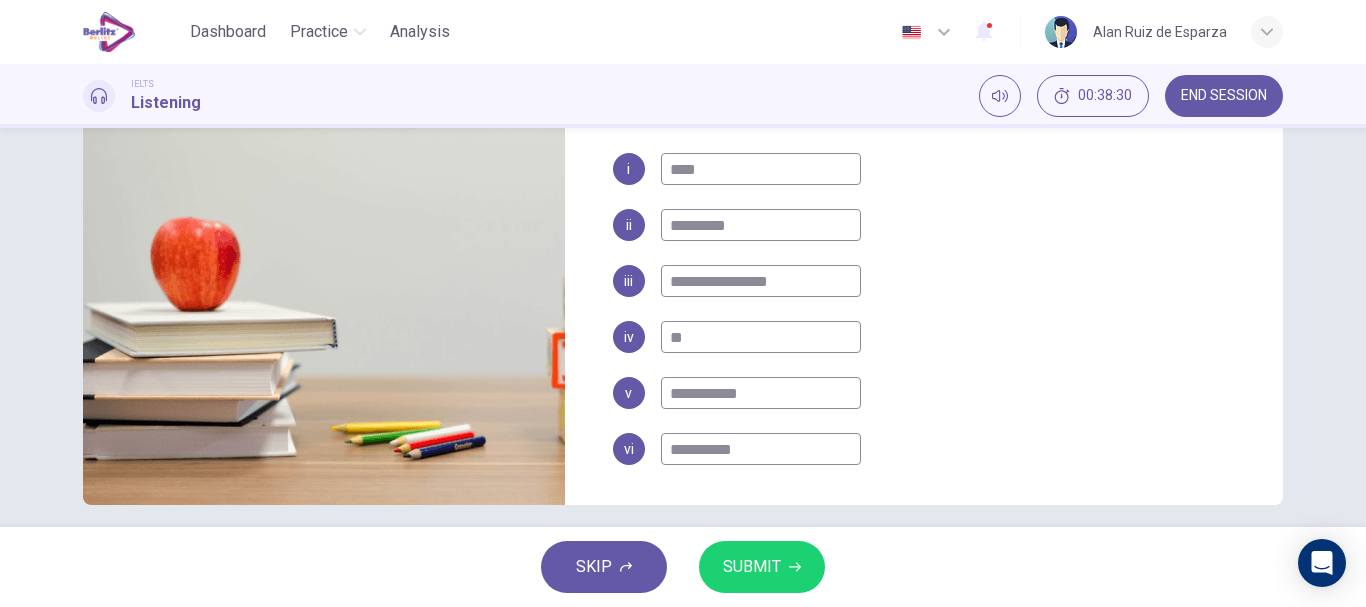 scroll, scrollTop: 359, scrollLeft: 0, axis: vertical 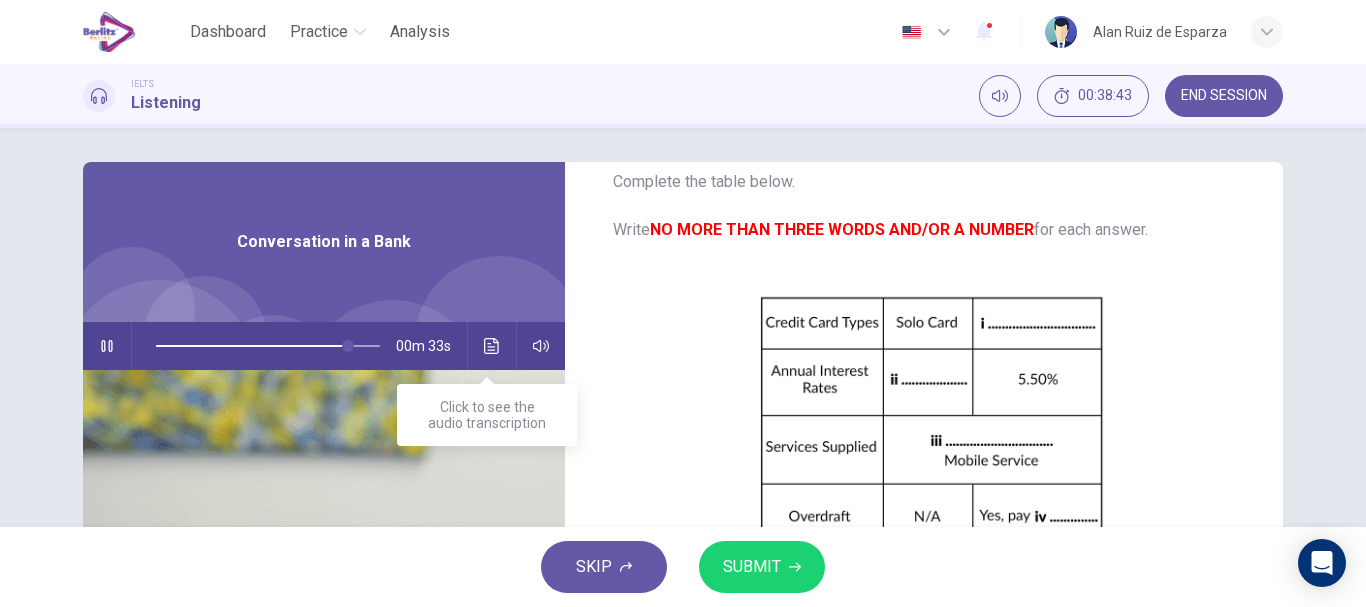 click 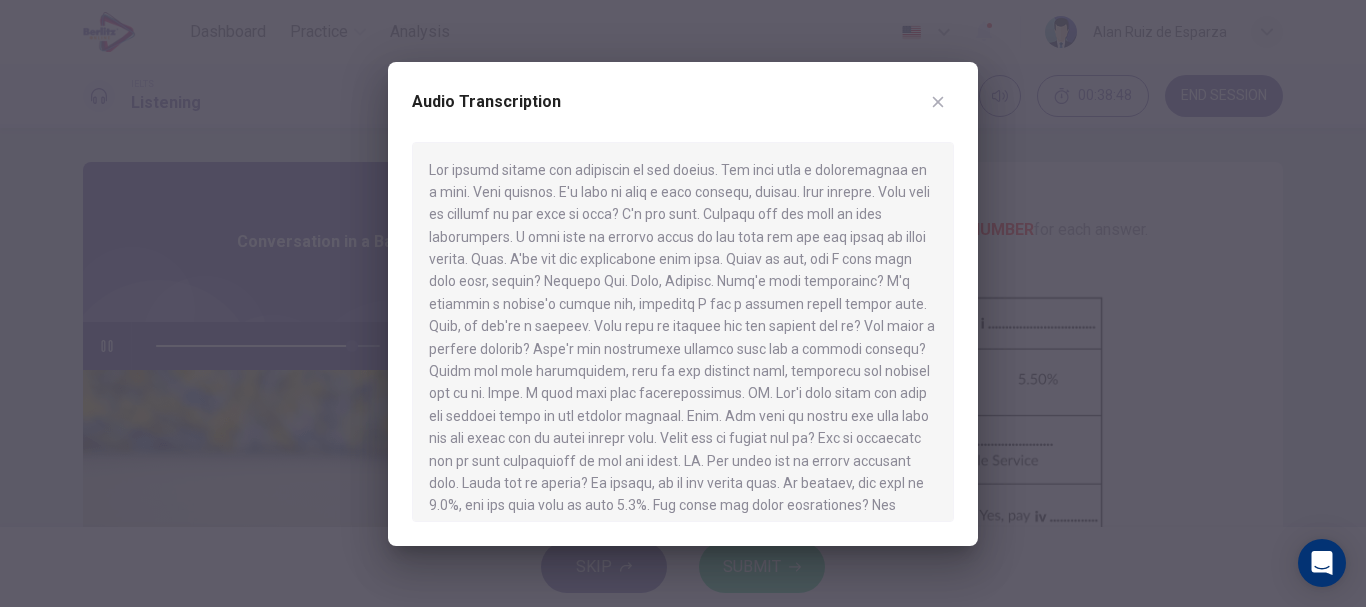 click at bounding box center (938, 102) 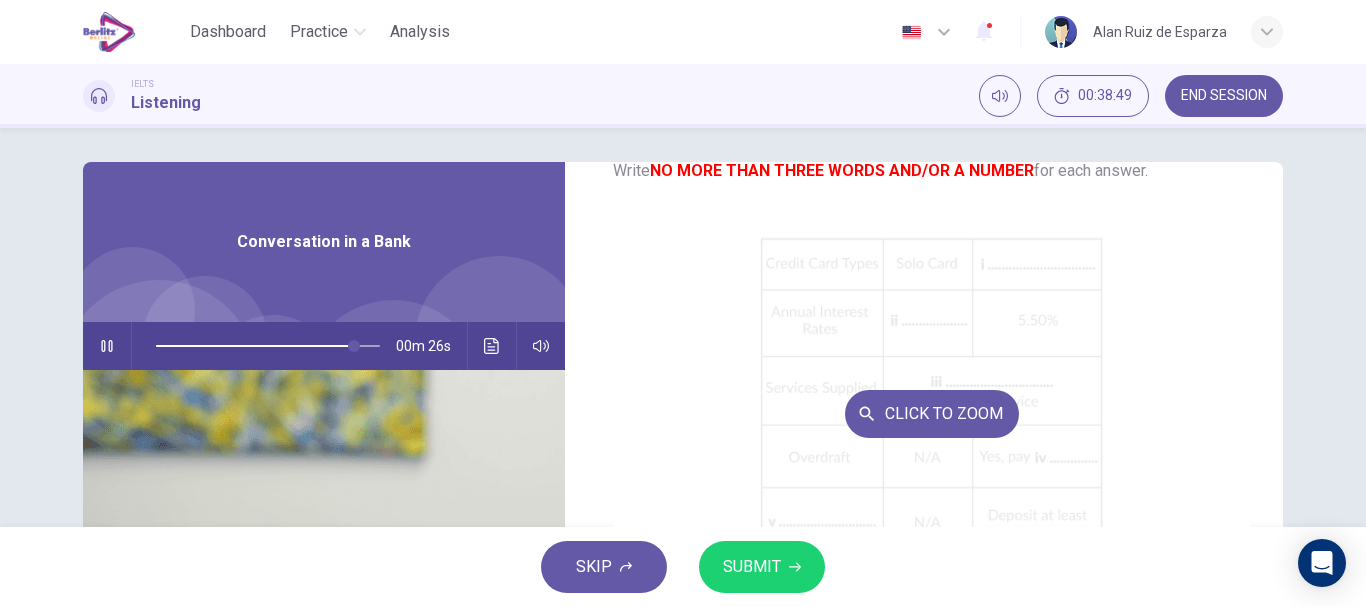 scroll, scrollTop: 286, scrollLeft: 0, axis: vertical 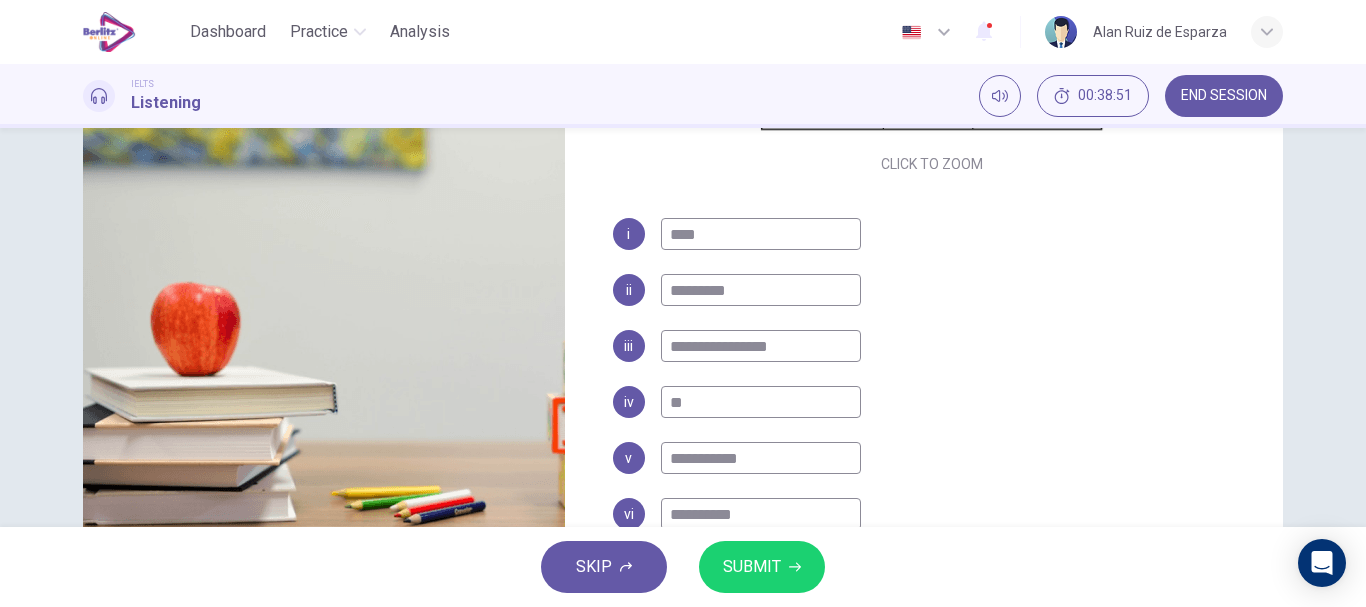 click on "*********" at bounding box center [761, 290] 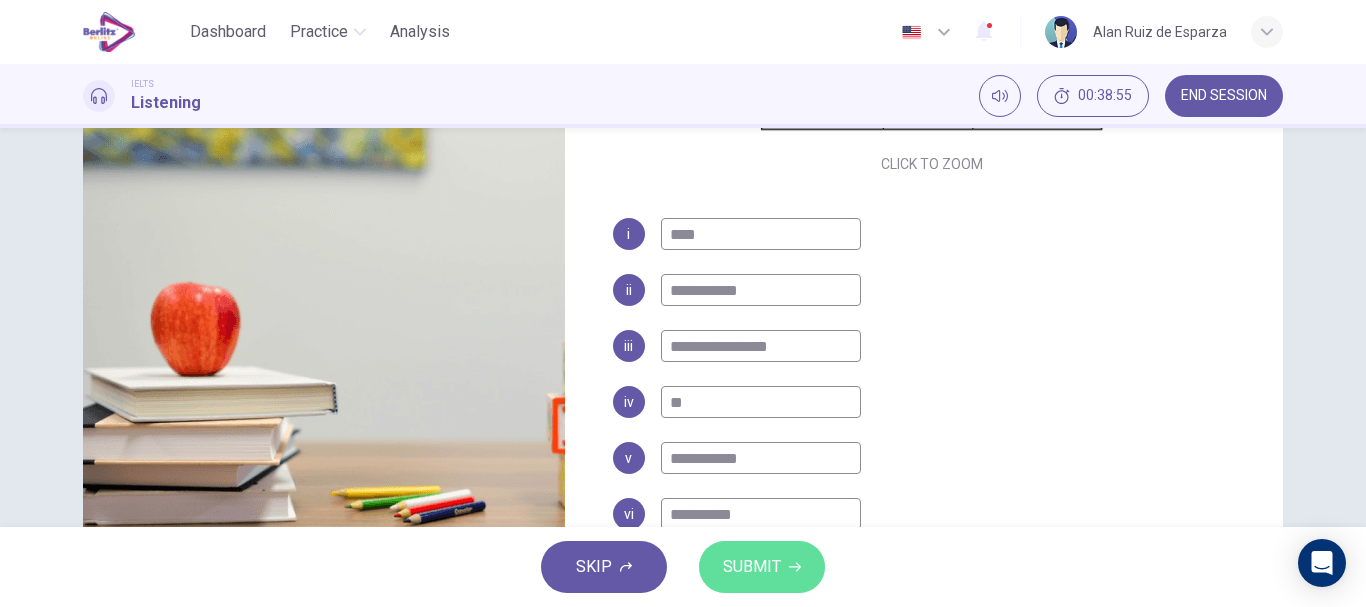 click on "SUBMIT" at bounding box center [752, 567] 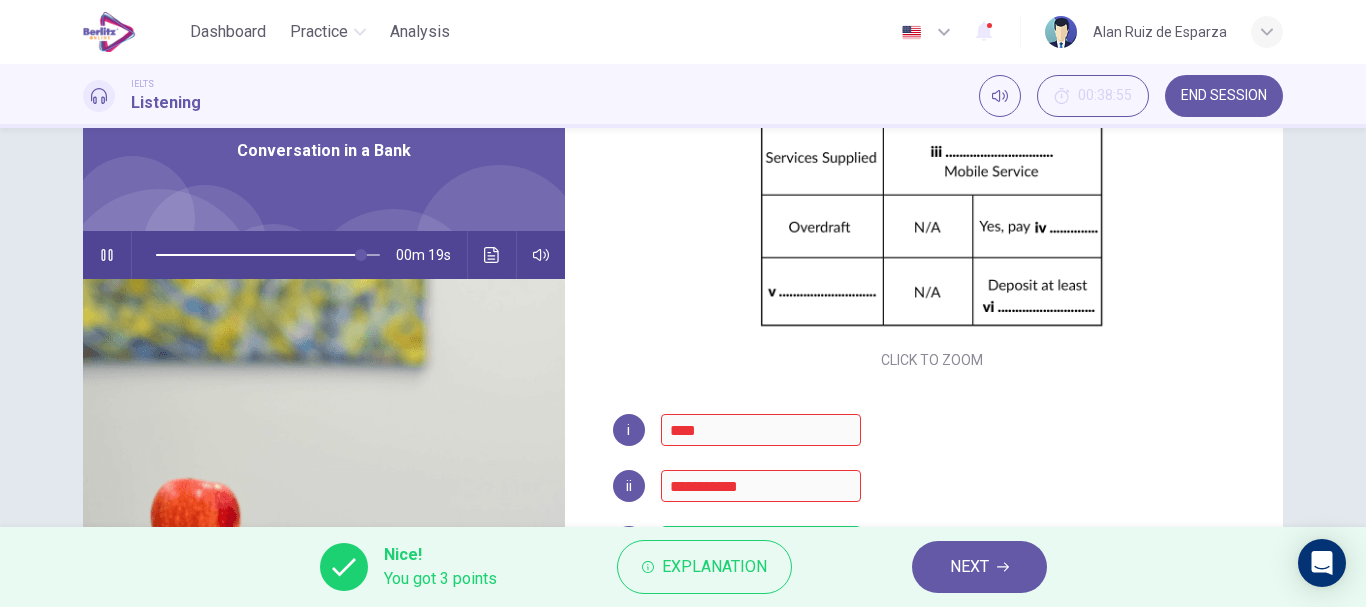scroll, scrollTop: 88, scrollLeft: 0, axis: vertical 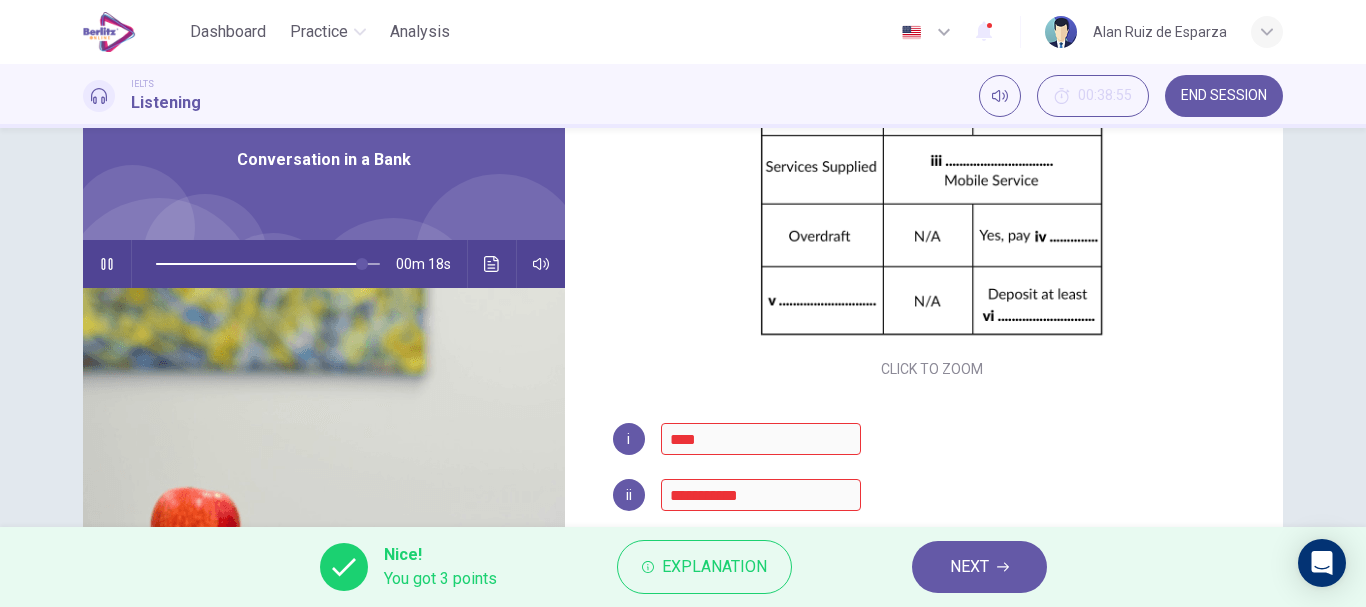click 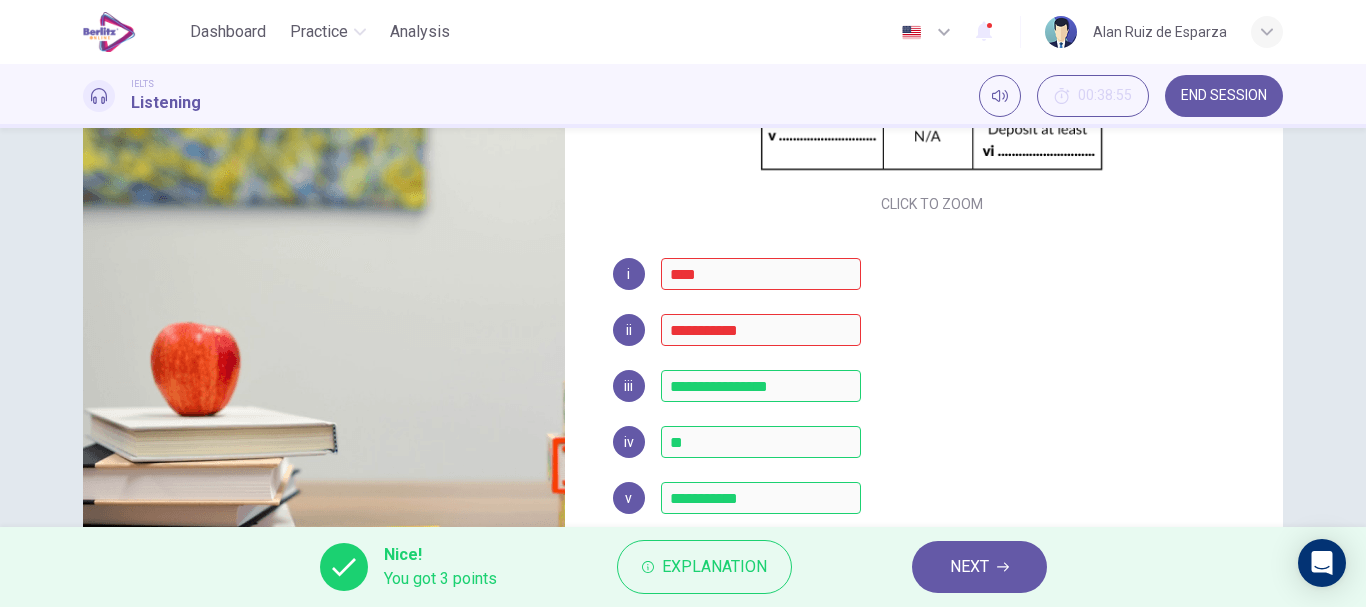 scroll, scrollTop: 254, scrollLeft: 0, axis: vertical 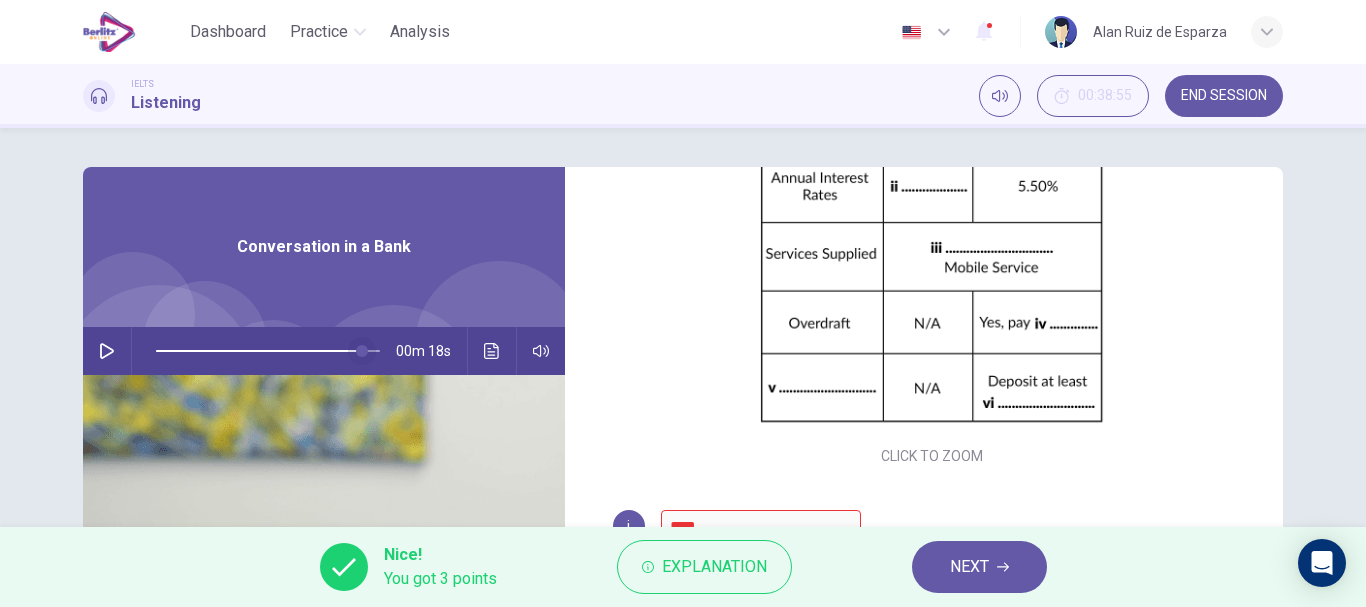 click at bounding box center [362, 351] 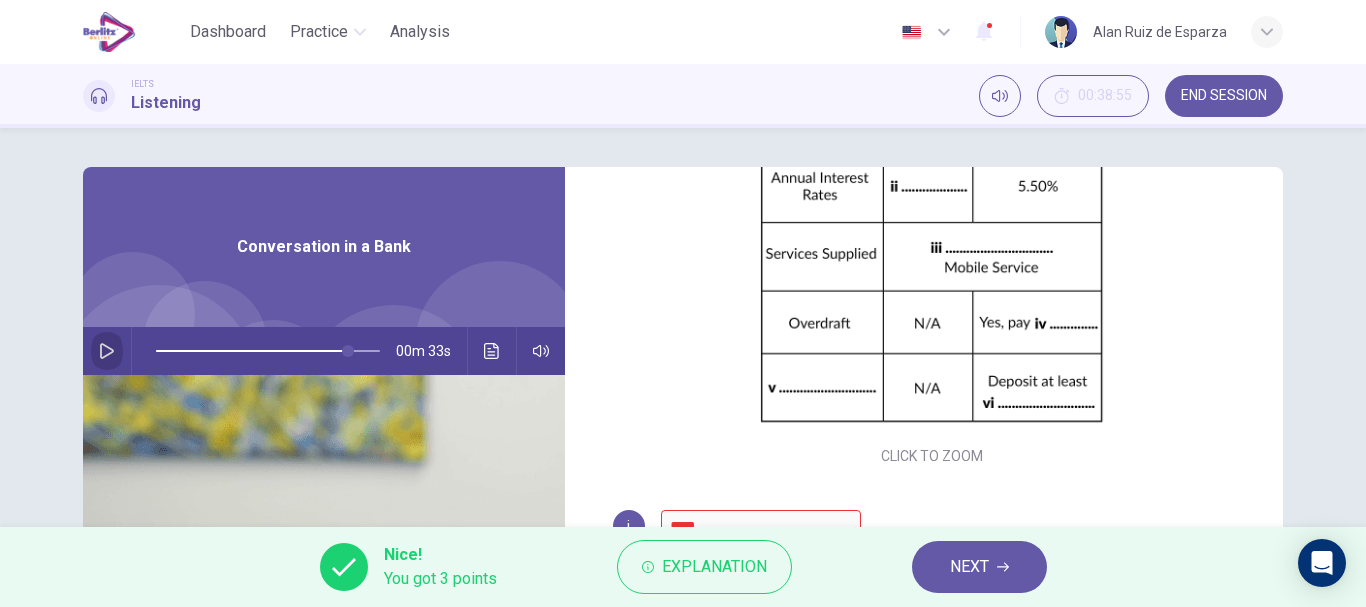 click at bounding box center (107, 351) 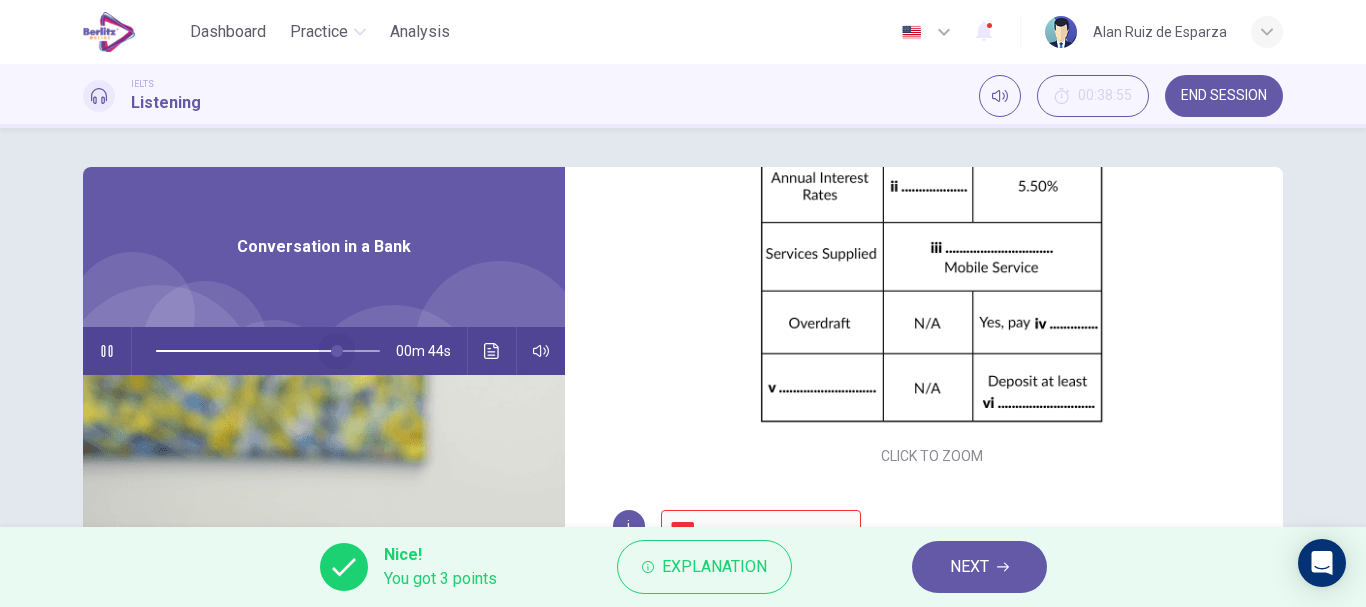 click at bounding box center (337, 351) 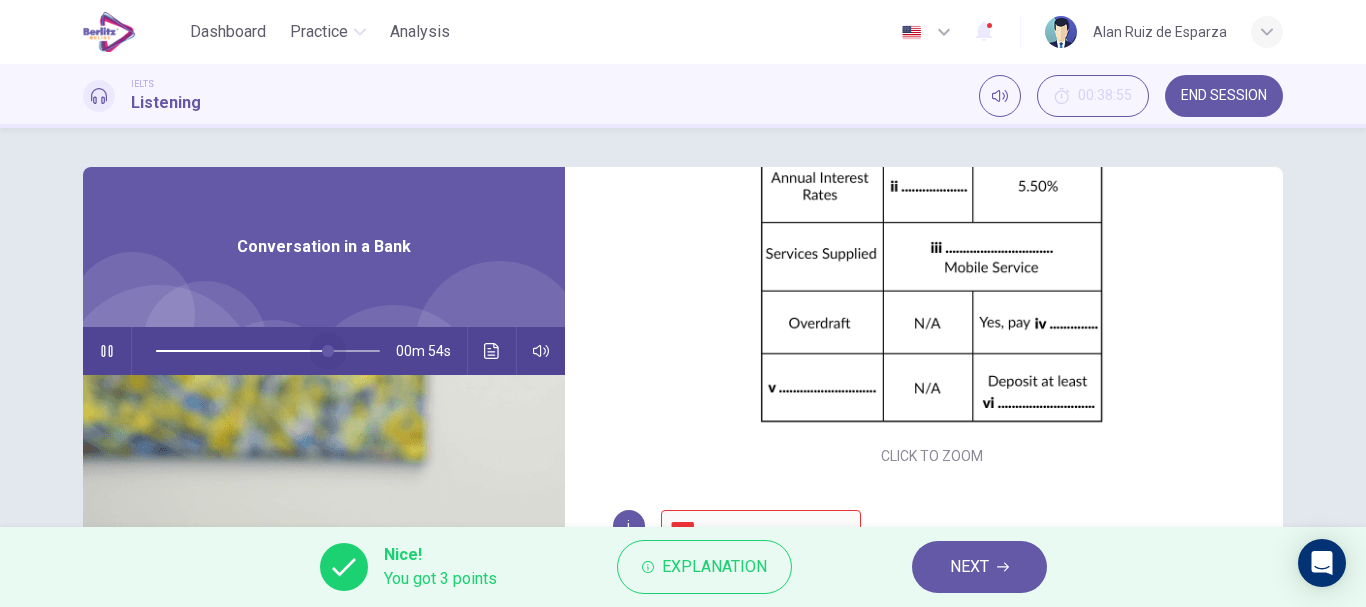 click at bounding box center (328, 351) 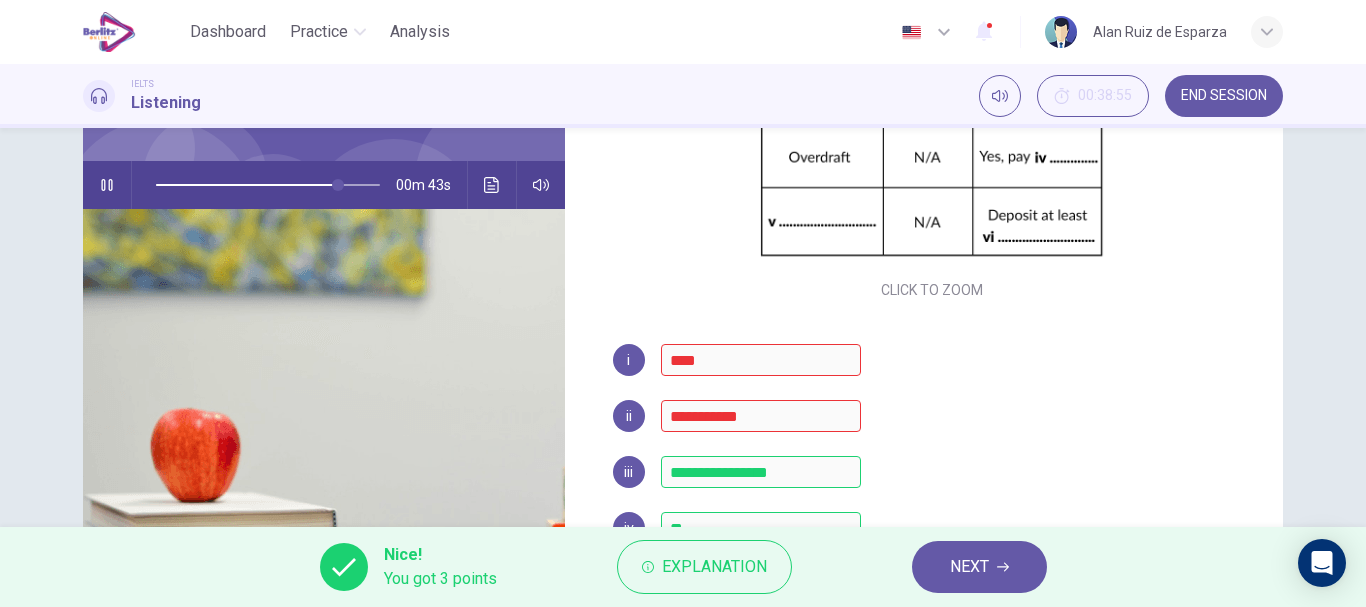 scroll, scrollTop: 166, scrollLeft: 0, axis: vertical 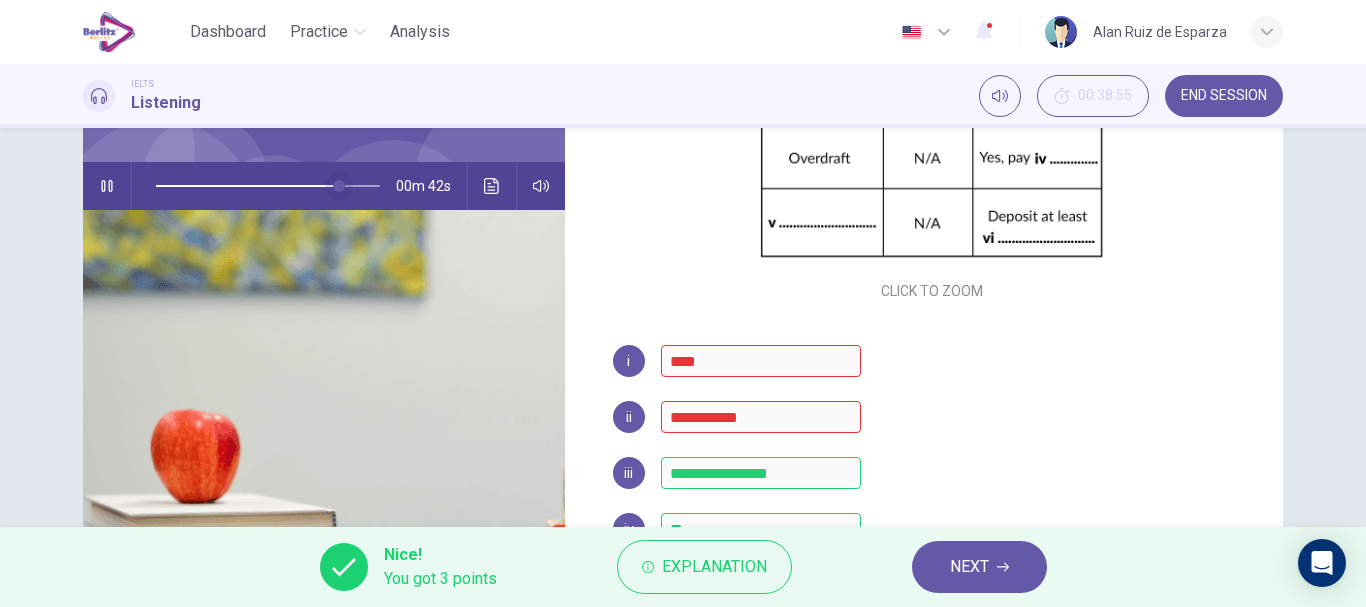 click at bounding box center (339, 186) 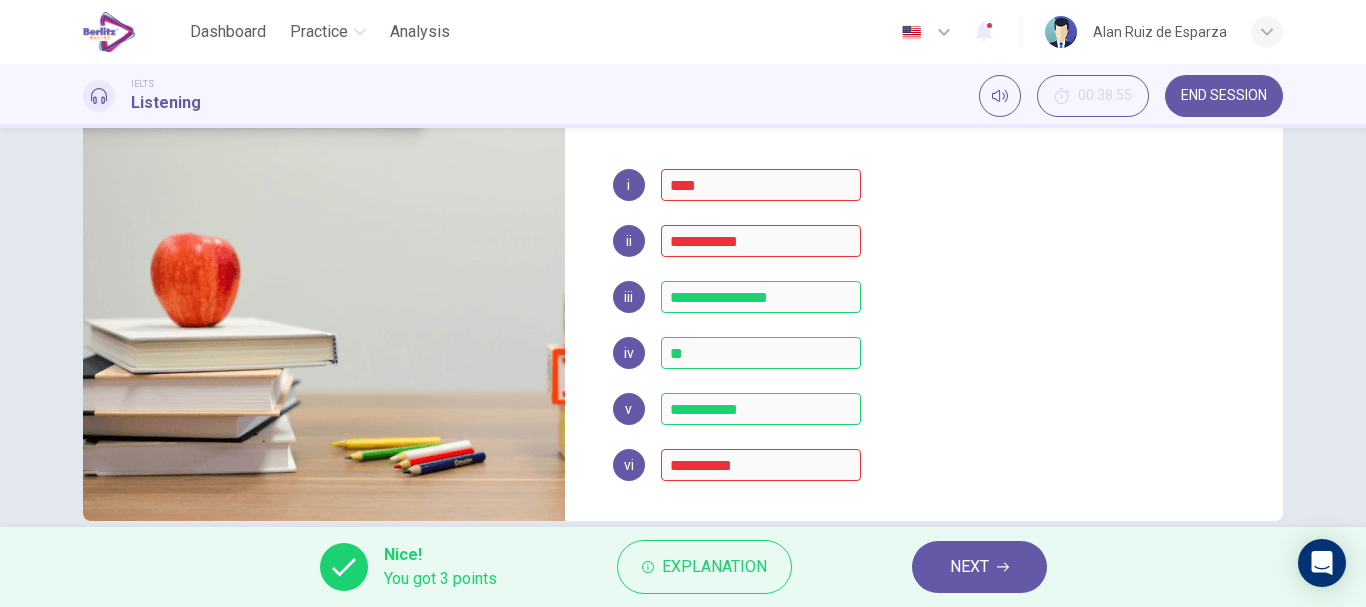 scroll, scrollTop: 376, scrollLeft: 0, axis: vertical 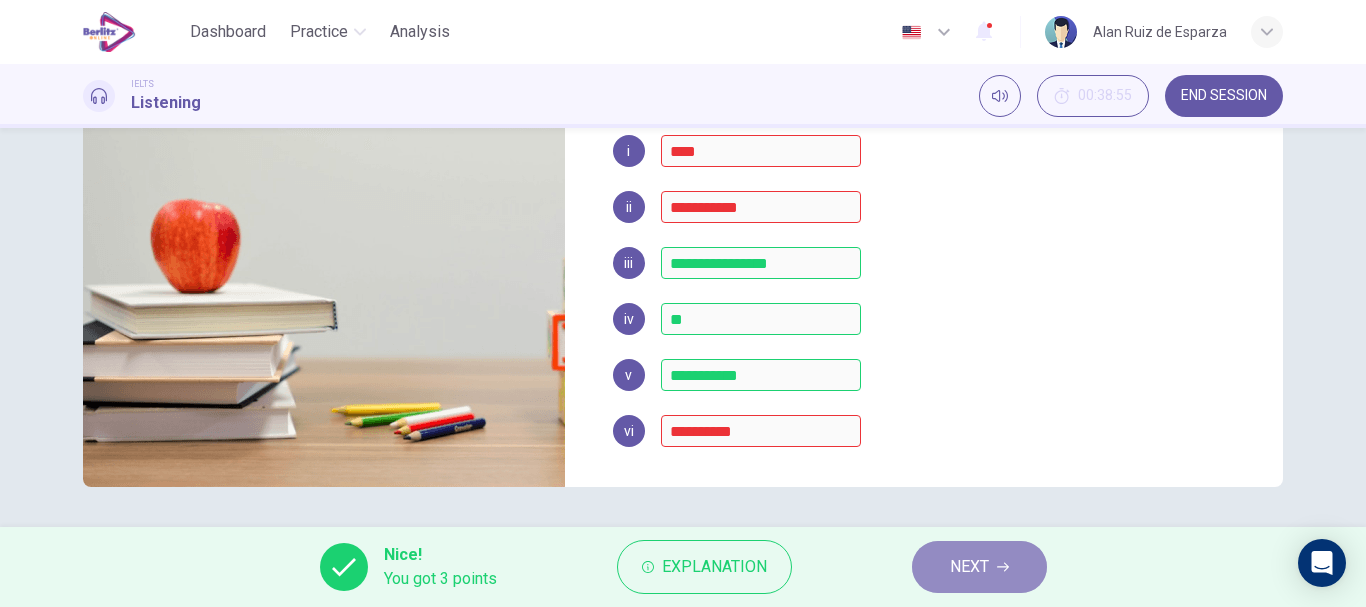 click on "NEXT" at bounding box center (969, 567) 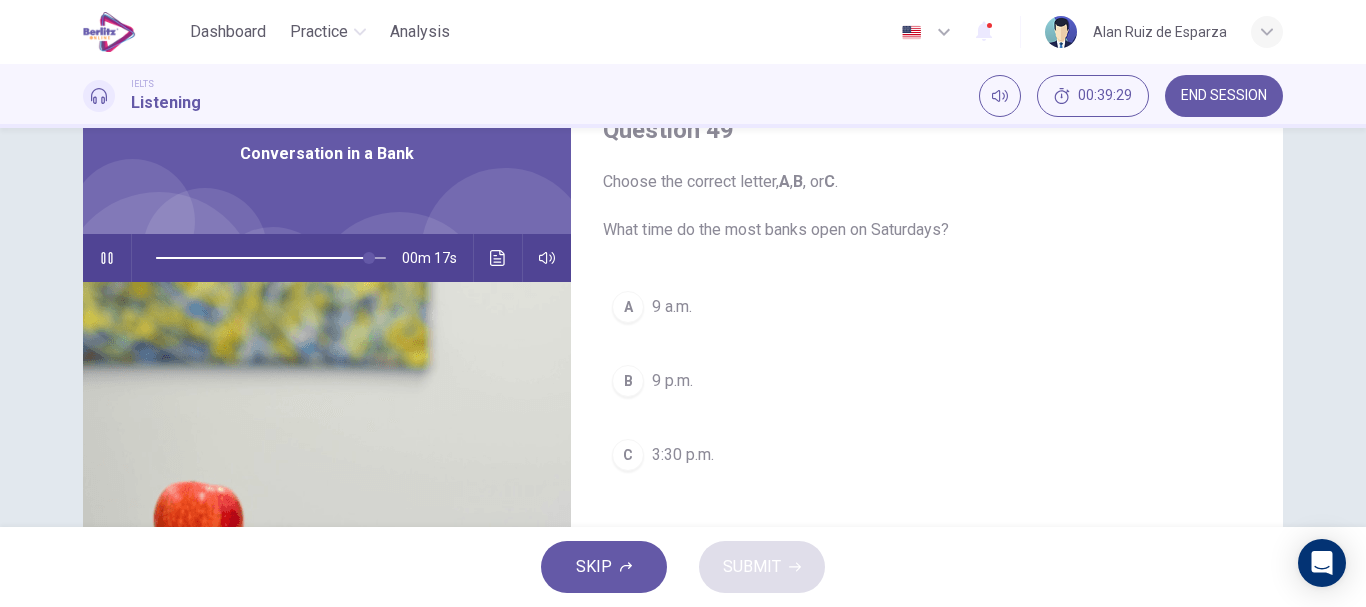 scroll, scrollTop: 95, scrollLeft: 0, axis: vertical 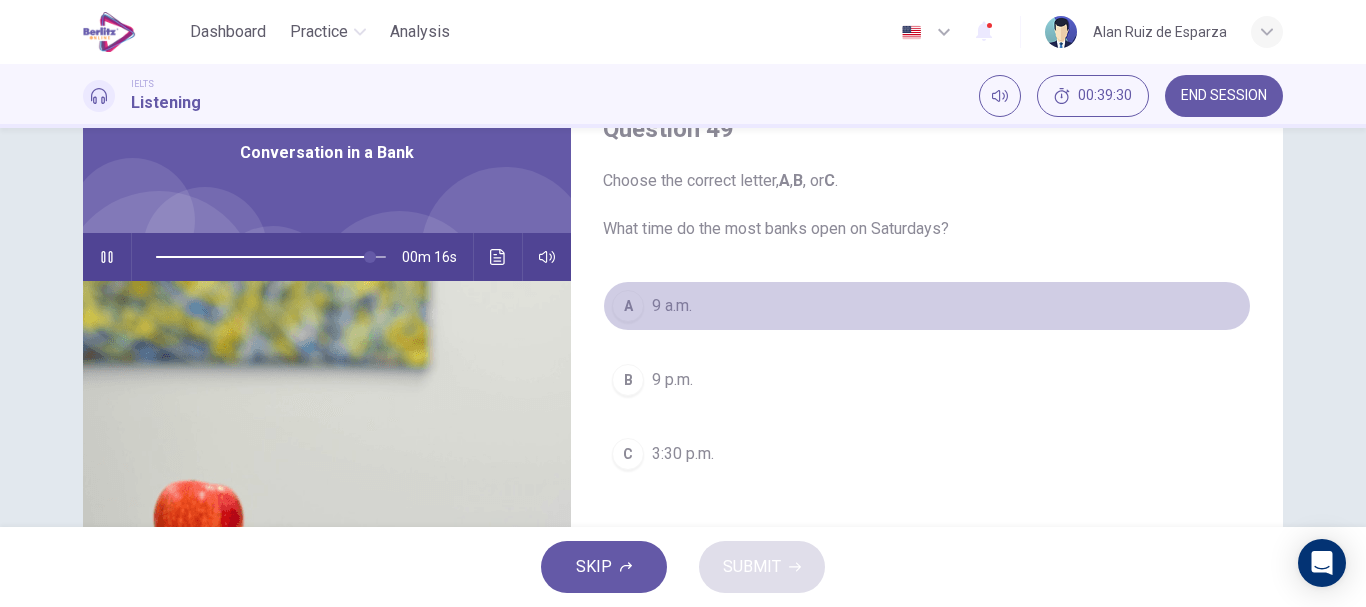 click on "9 a.m." at bounding box center (672, 306) 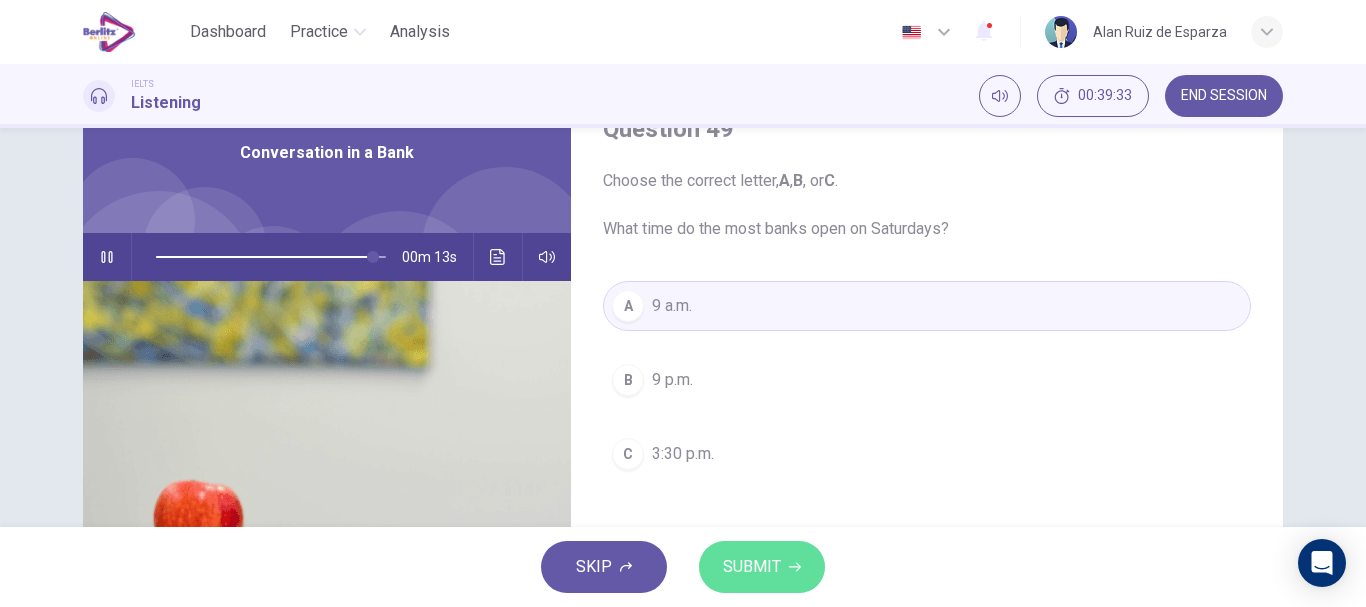 click on "SUBMIT" at bounding box center (752, 567) 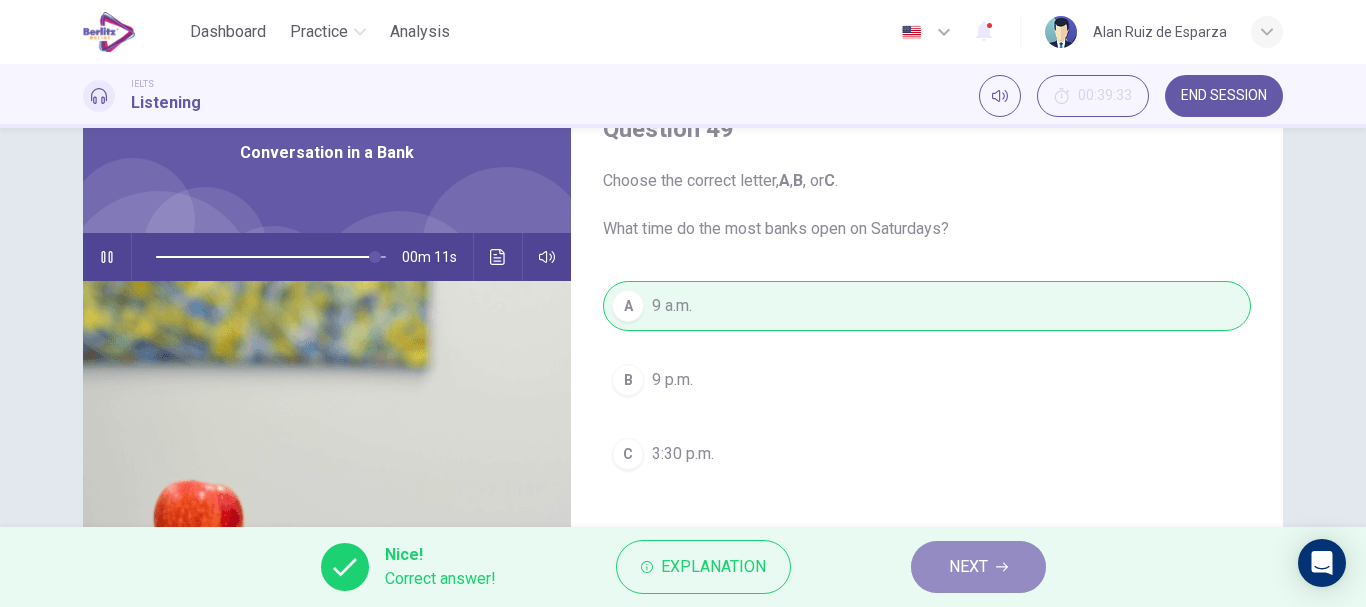 click on "NEXT" at bounding box center [978, 567] 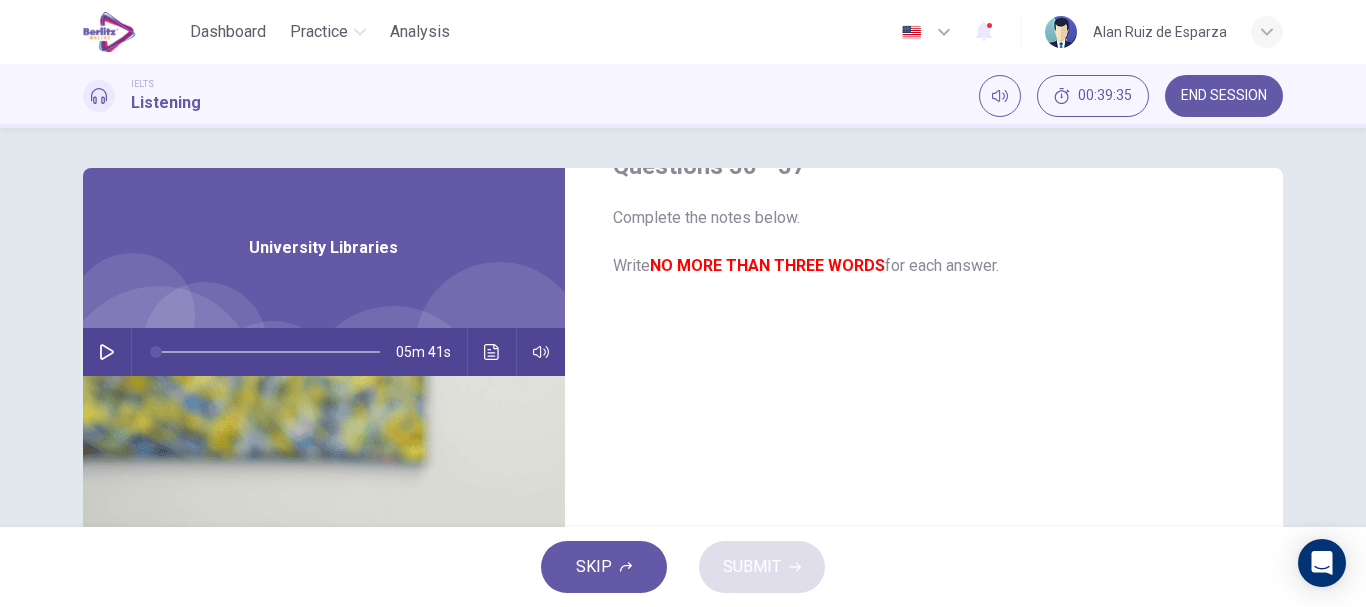 scroll, scrollTop: 57, scrollLeft: 0, axis: vertical 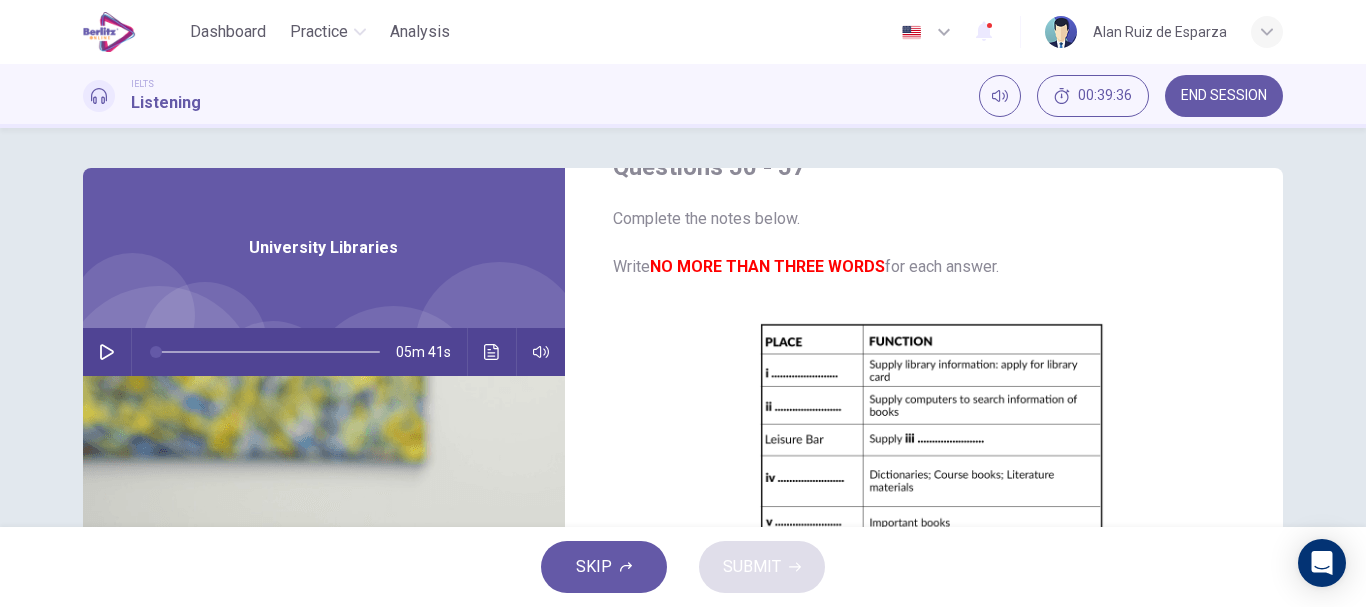 click 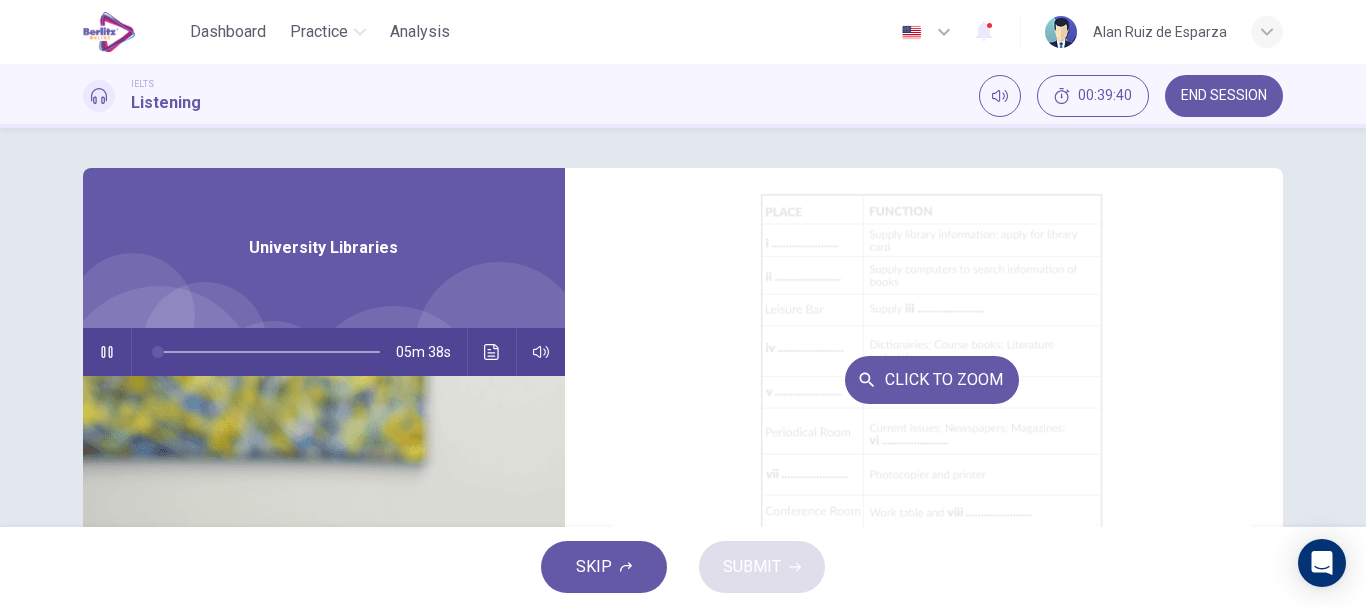 scroll, scrollTop: 398, scrollLeft: 0, axis: vertical 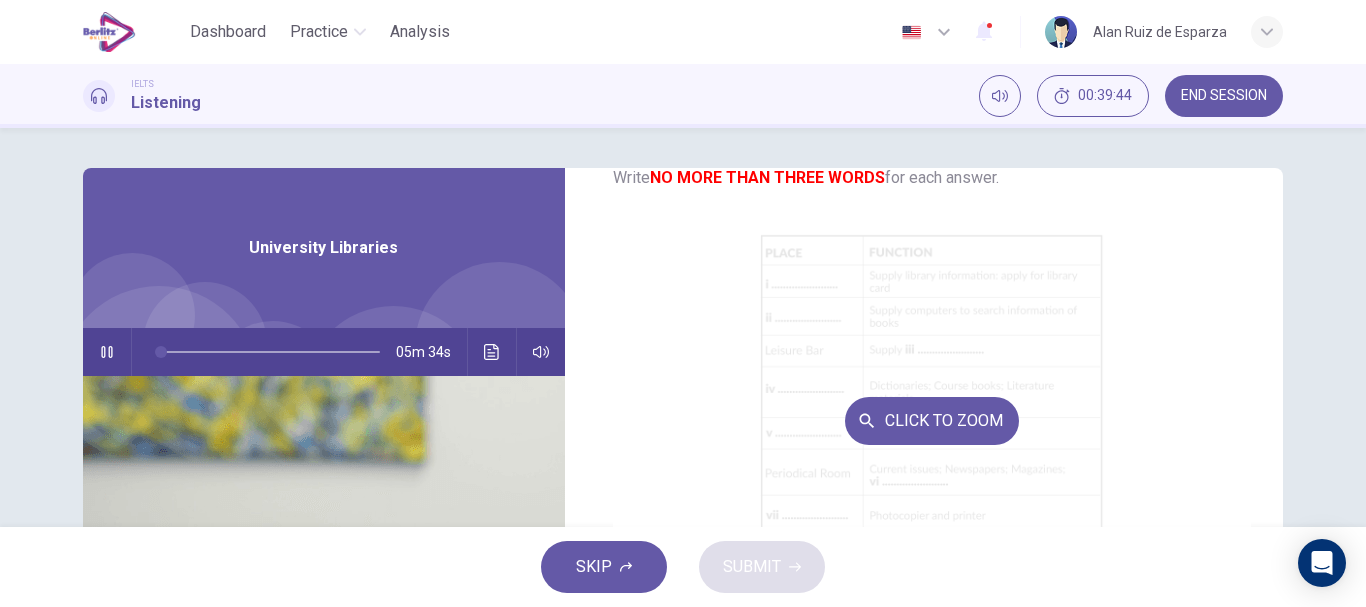 click on "Click to Zoom" at bounding box center (932, 420) 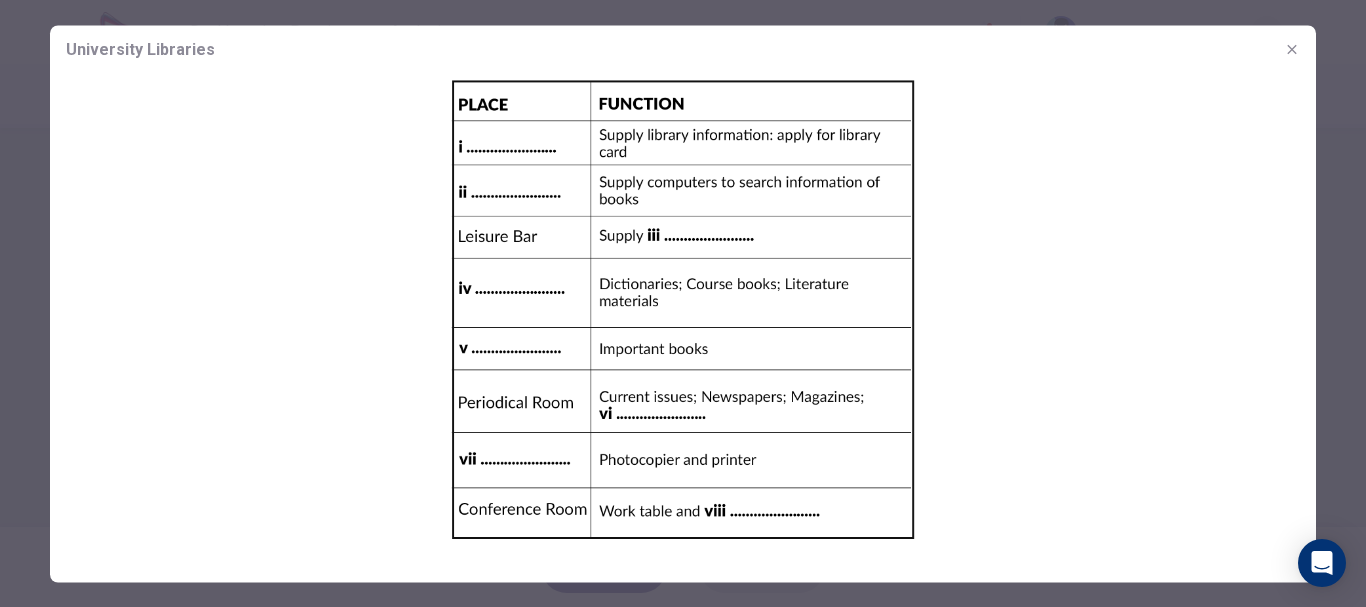 click 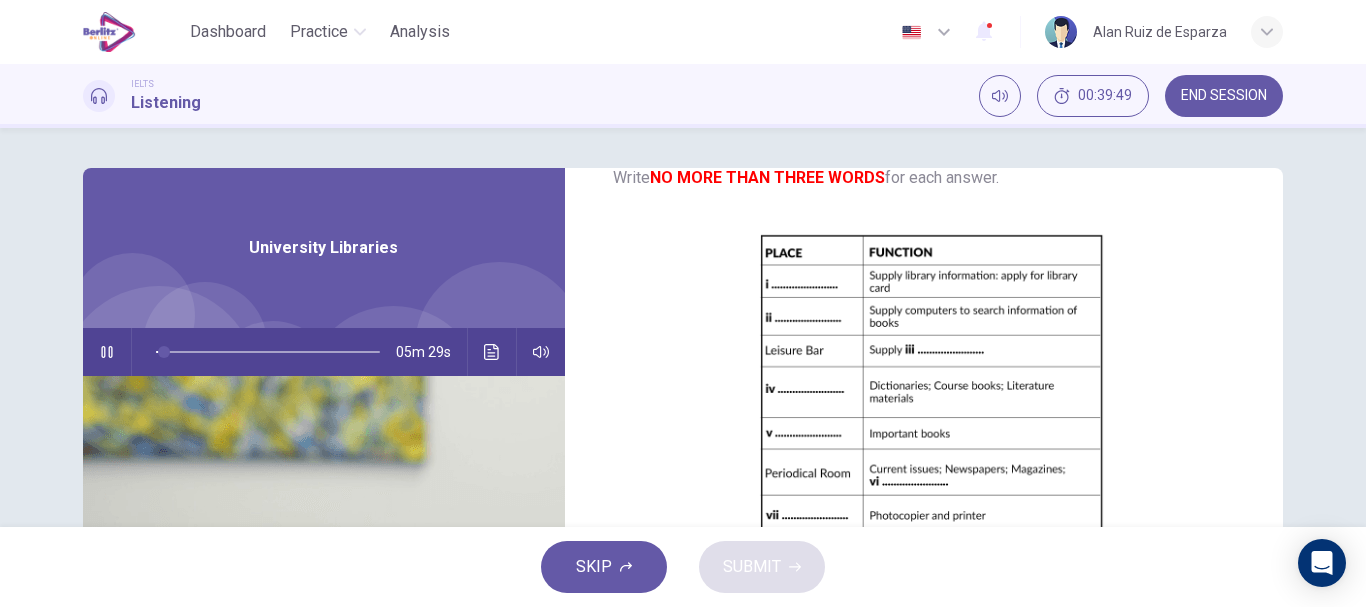 click at bounding box center [324, 619] 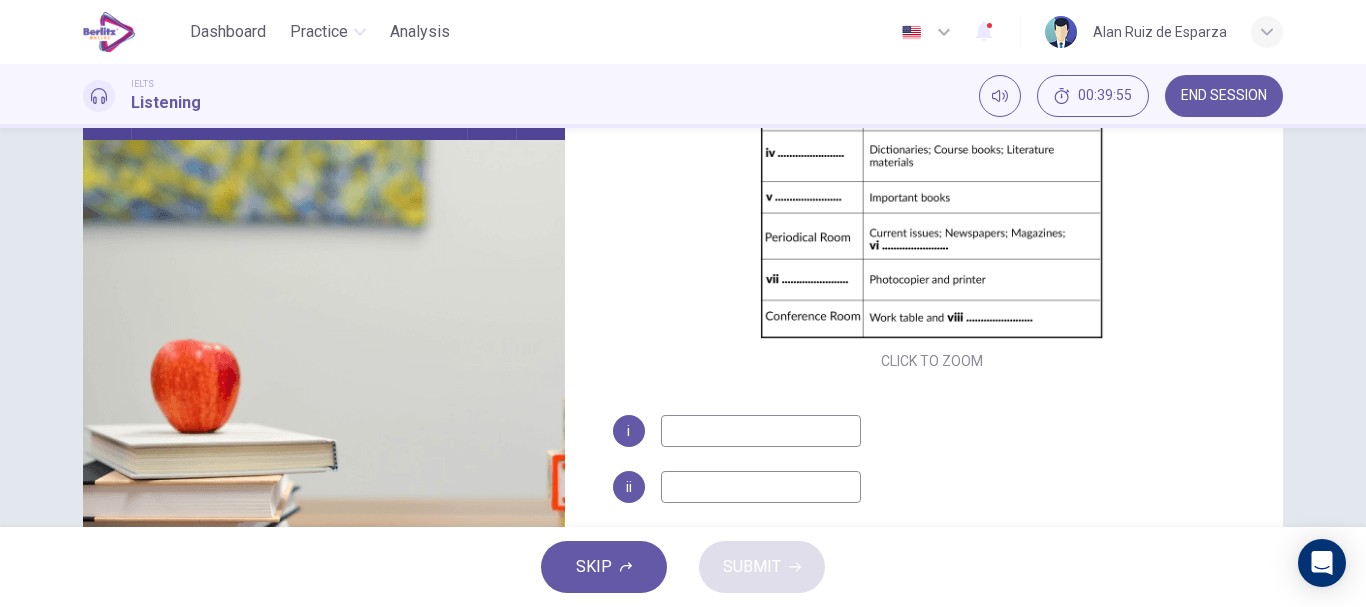 scroll, scrollTop: 237, scrollLeft: 0, axis: vertical 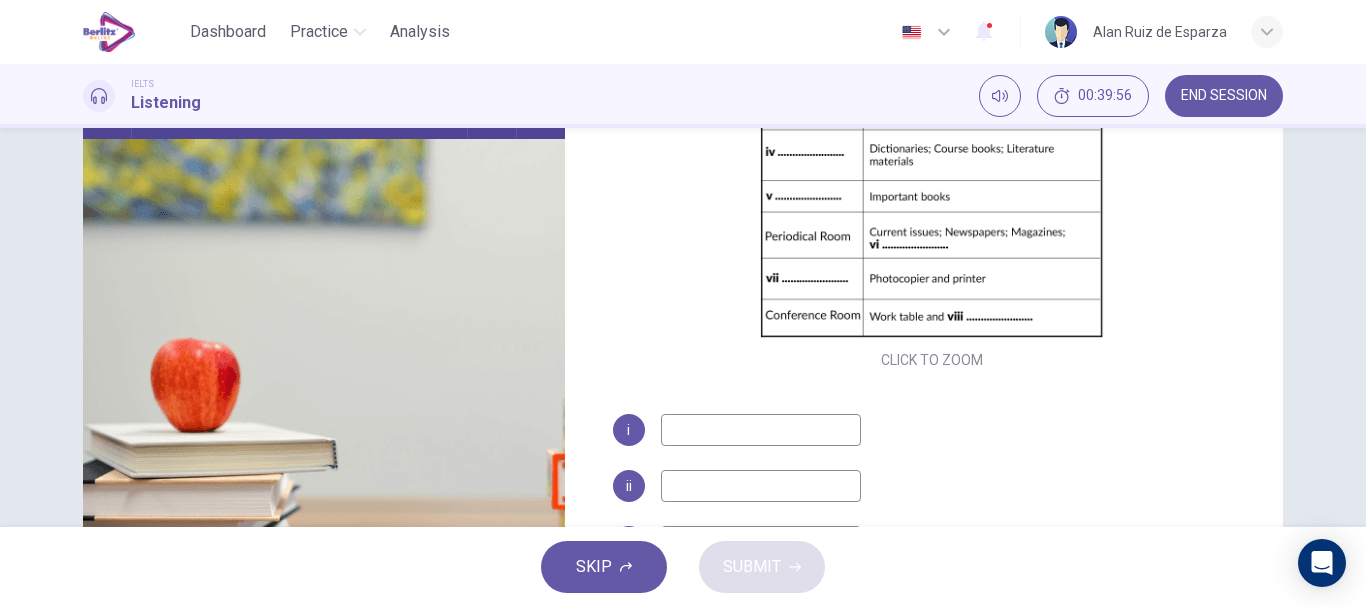 click at bounding box center [761, 430] 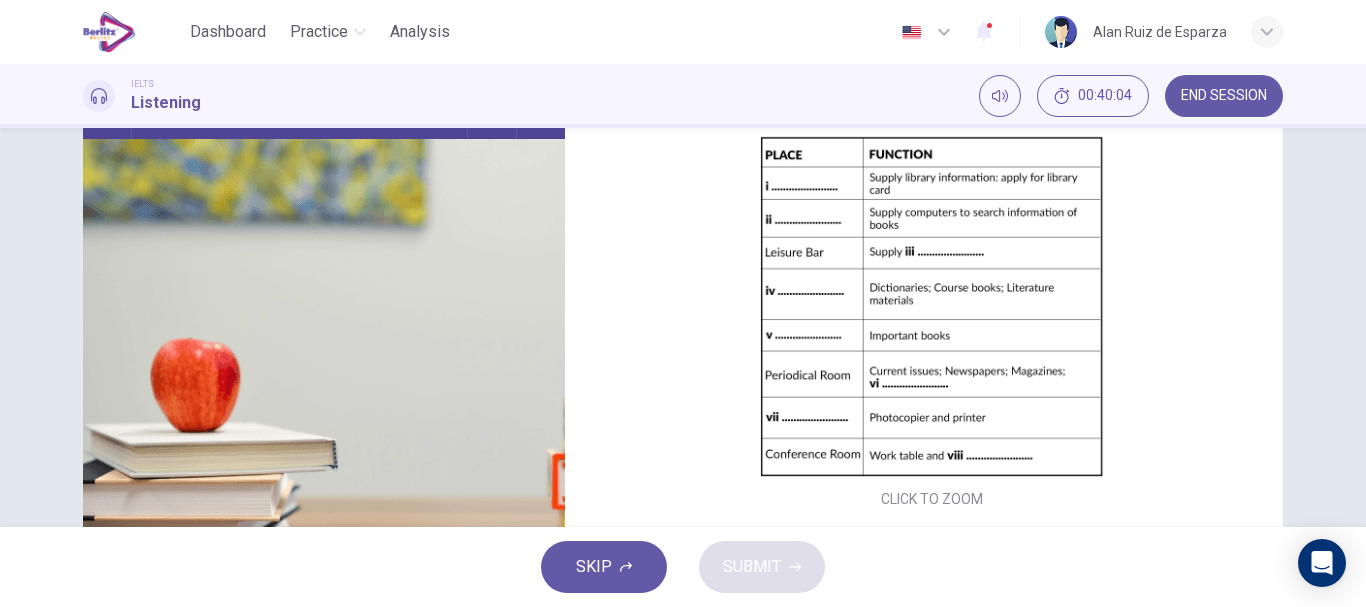 scroll, scrollTop: 6, scrollLeft: 0, axis: vertical 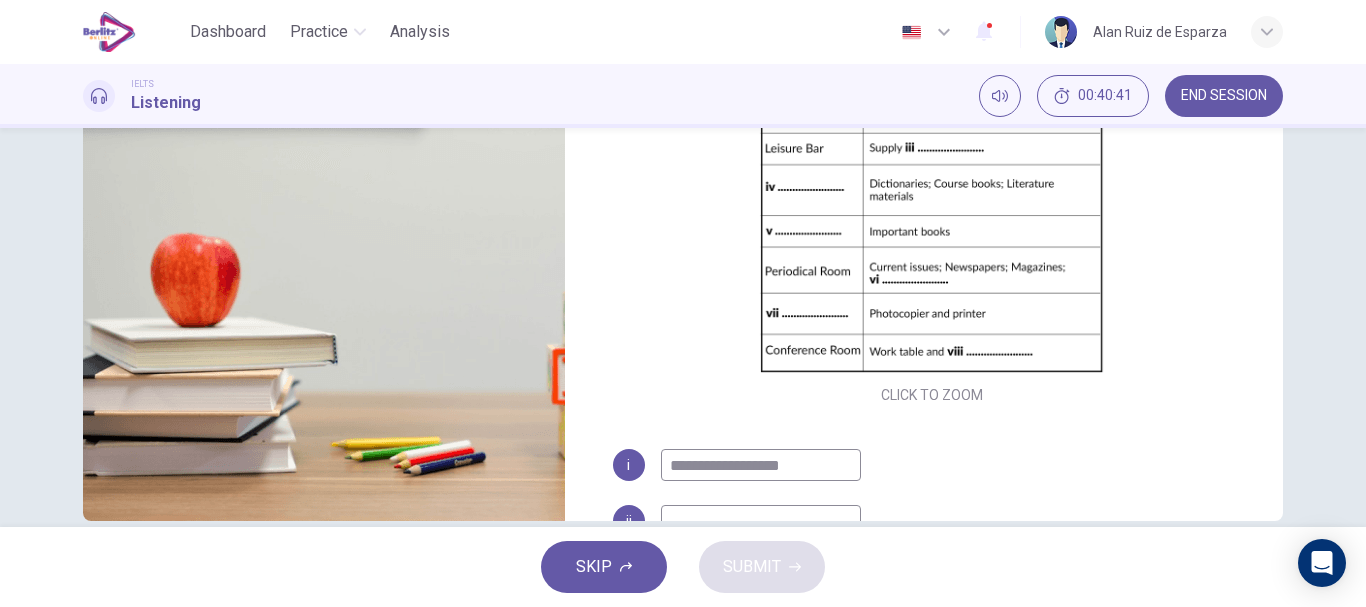 drag, startPoint x: 784, startPoint y: 470, endPoint x: 561, endPoint y: 434, distance: 225.88715 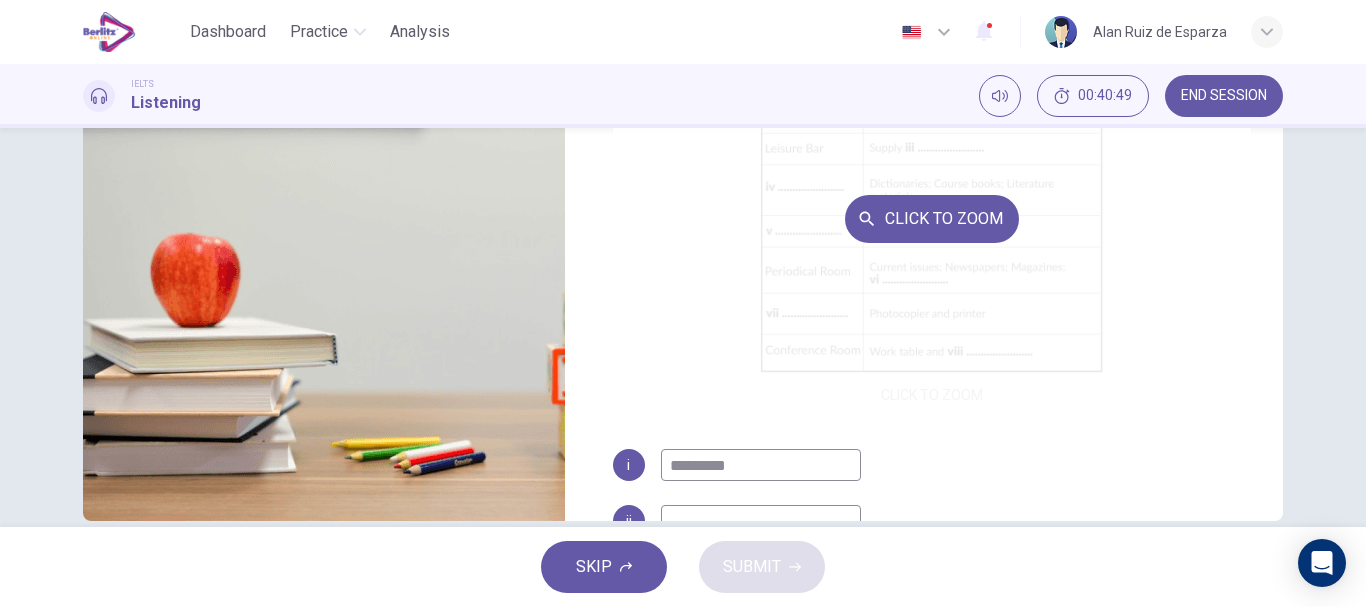 scroll, scrollTop: 0, scrollLeft: 0, axis: both 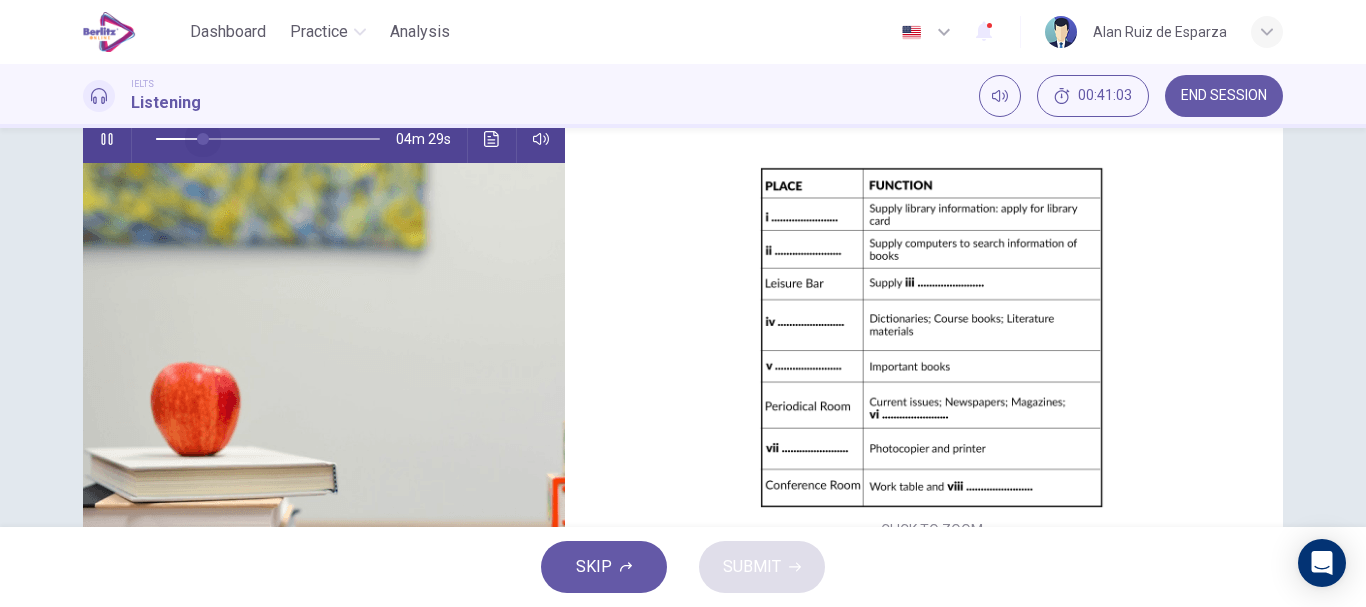 click at bounding box center (203, 139) 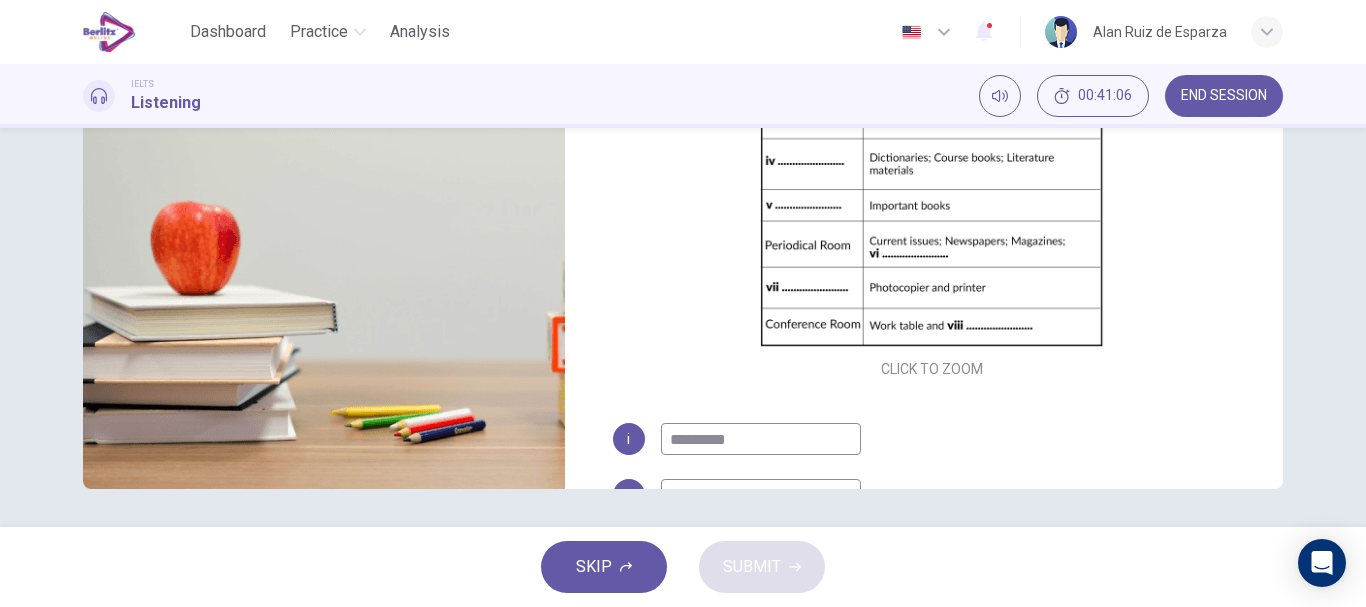 scroll, scrollTop: 376, scrollLeft: 0, axis: vertical 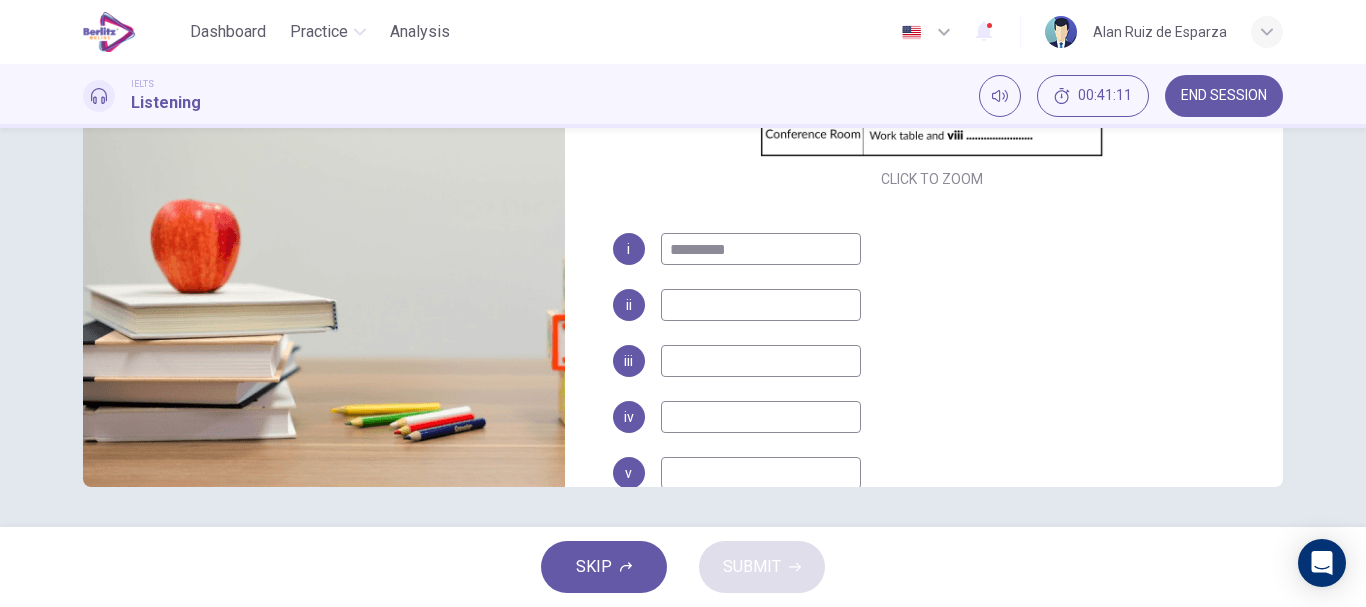 click at bounding box center [761, 305] 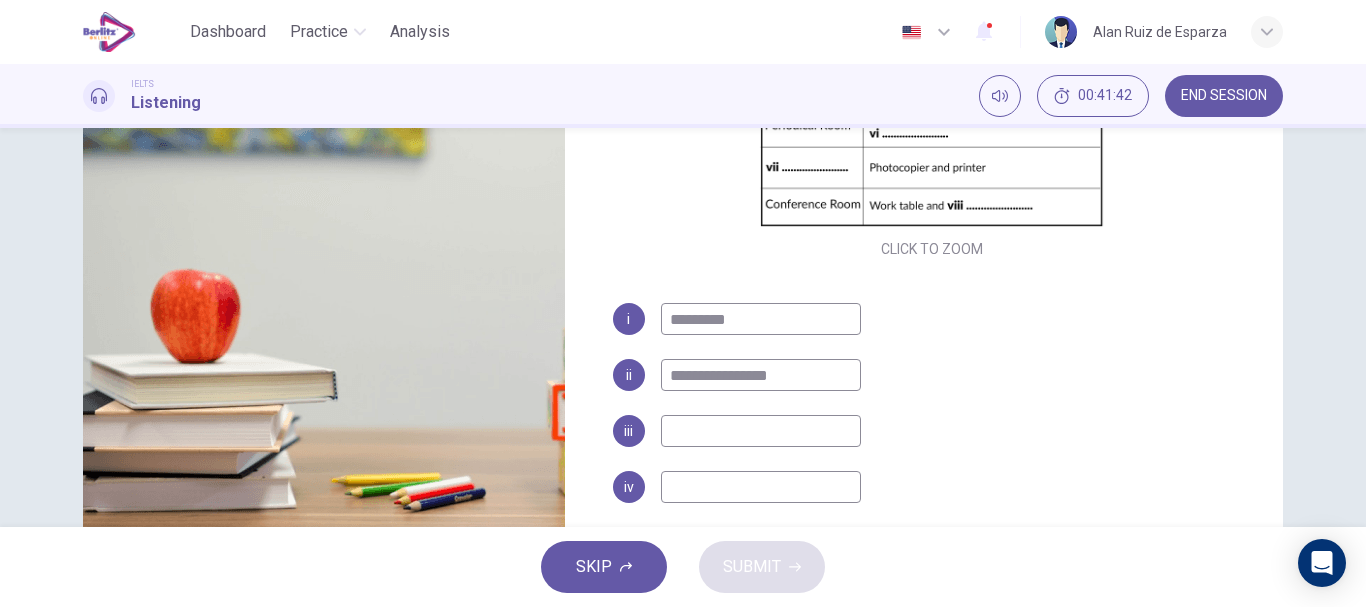 scroll, scrollTop: 307, scrollLeft: 0, axis: vertical 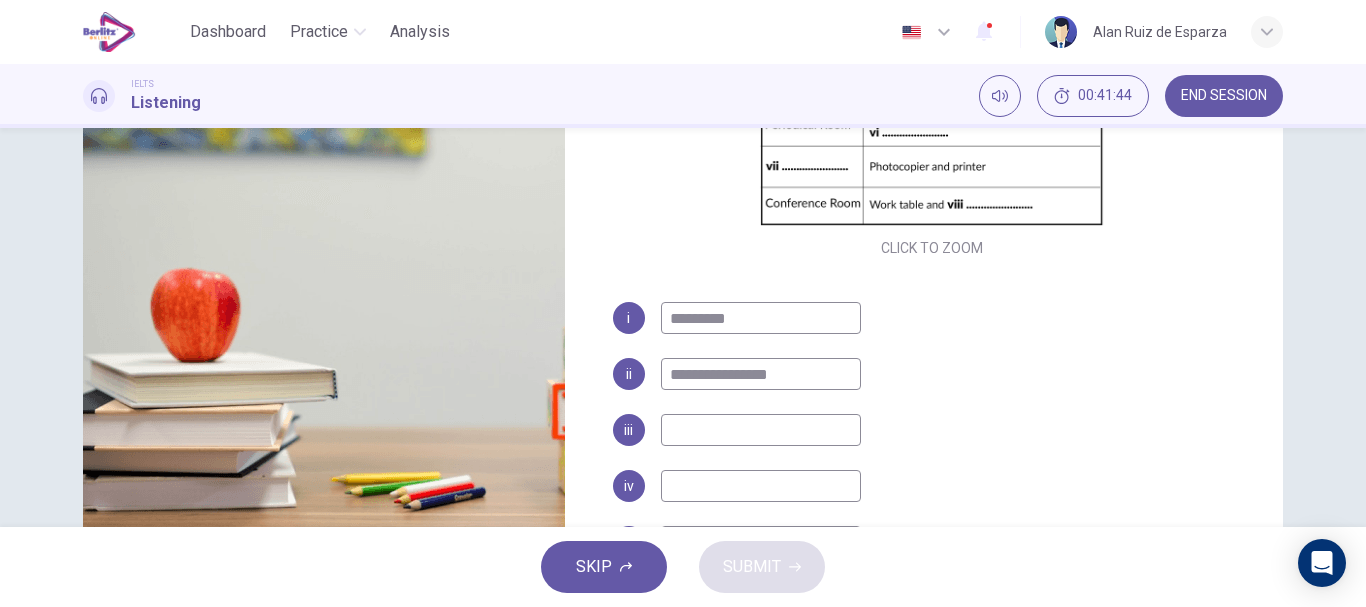 click at bounding box center [761, 430] 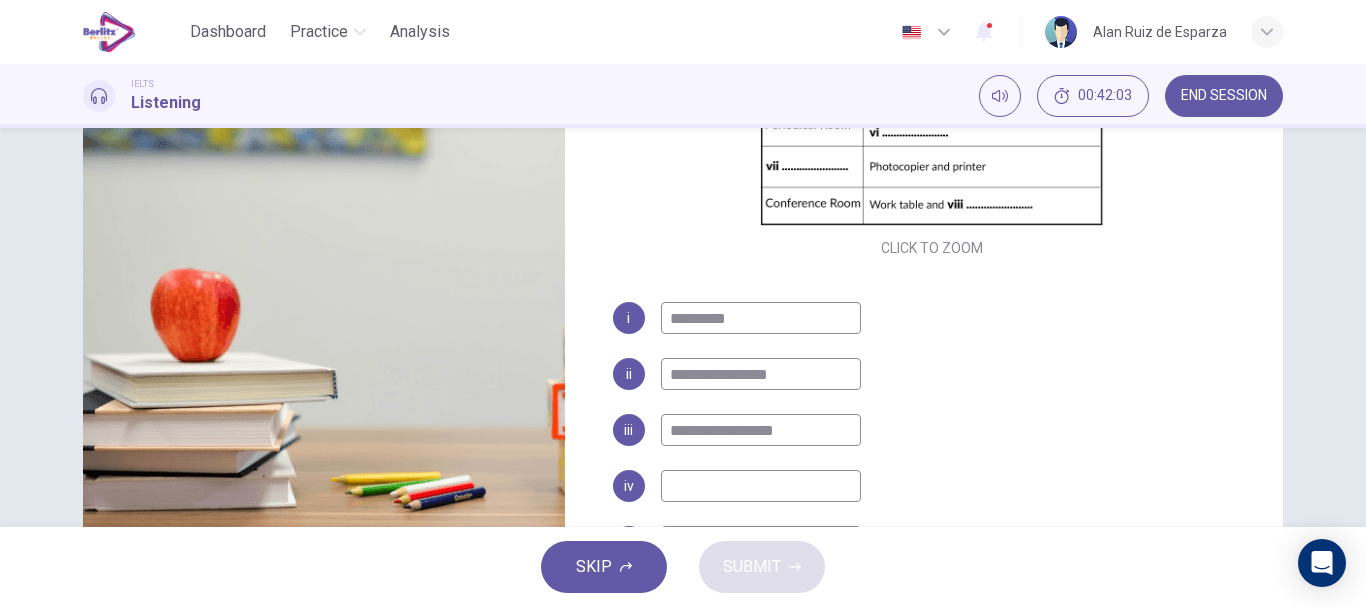 scroll, scrollTop: 0, scrollLeft: 0, axis: both 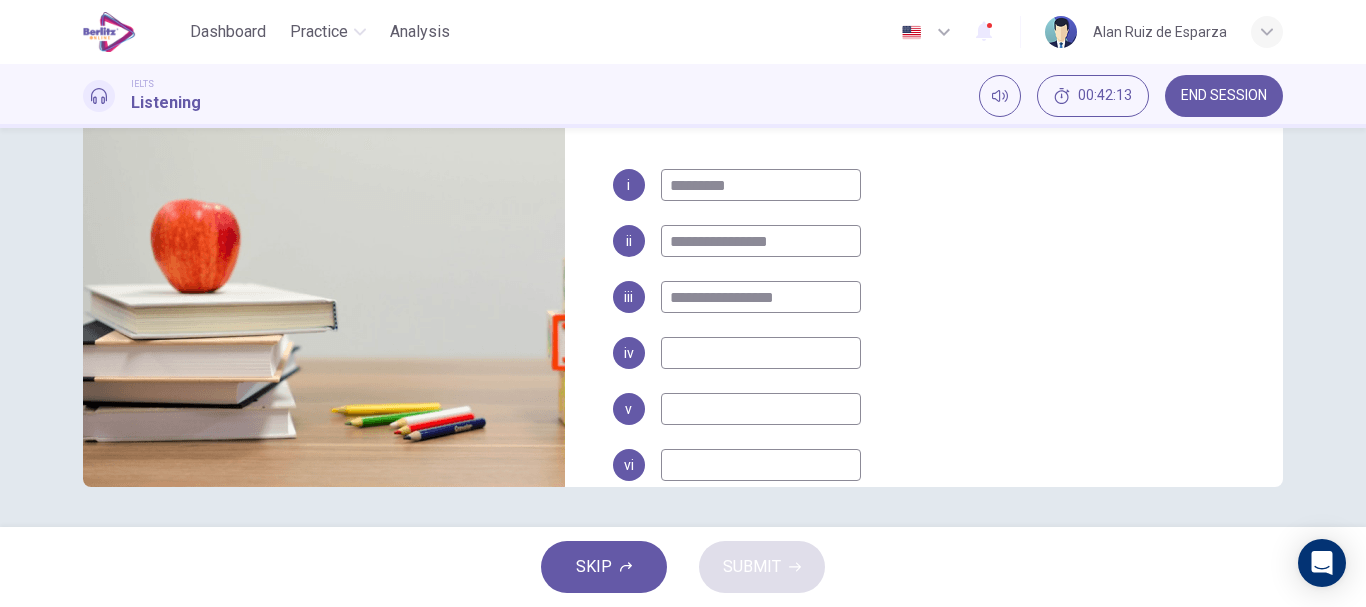 click at bounding box center (761, 353) 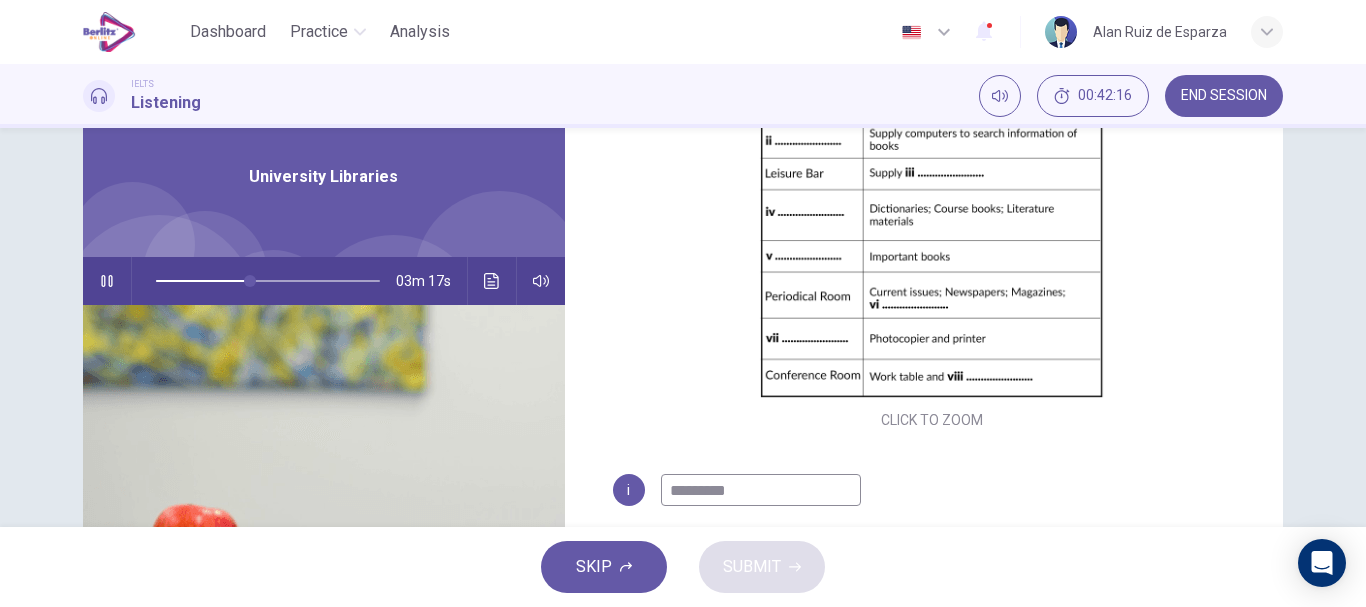 scroll, scrollTop: 0, scrollLeft: 0, axis: both 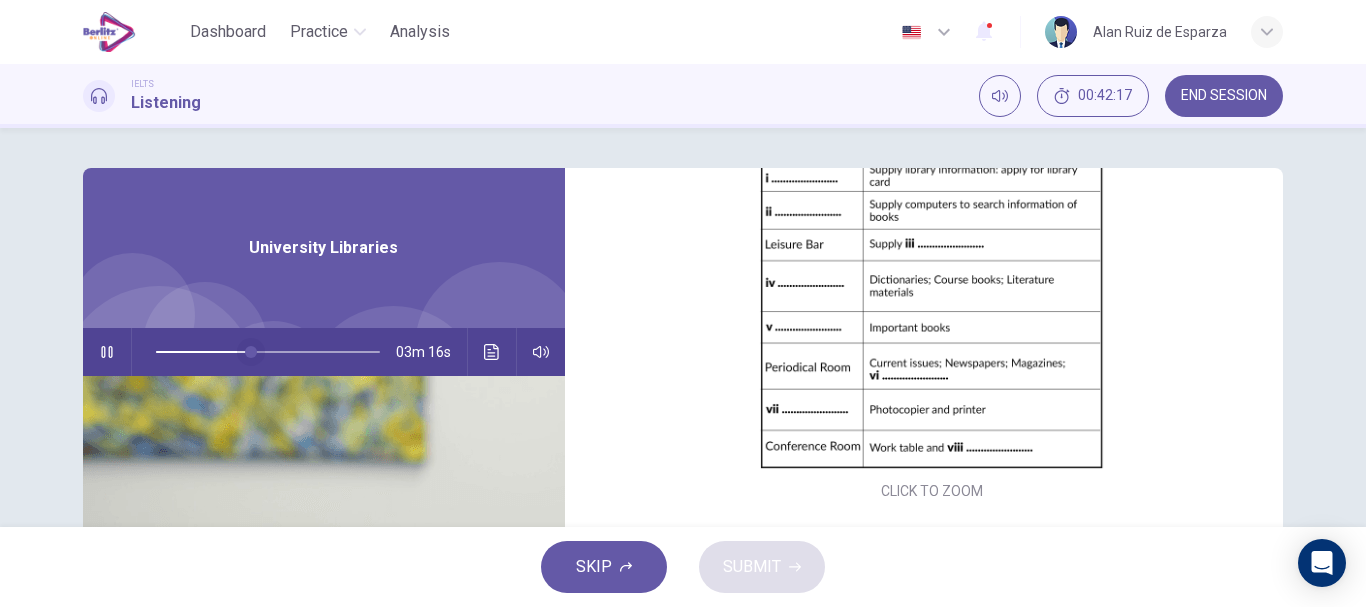 click at bounding box center [251, 352] 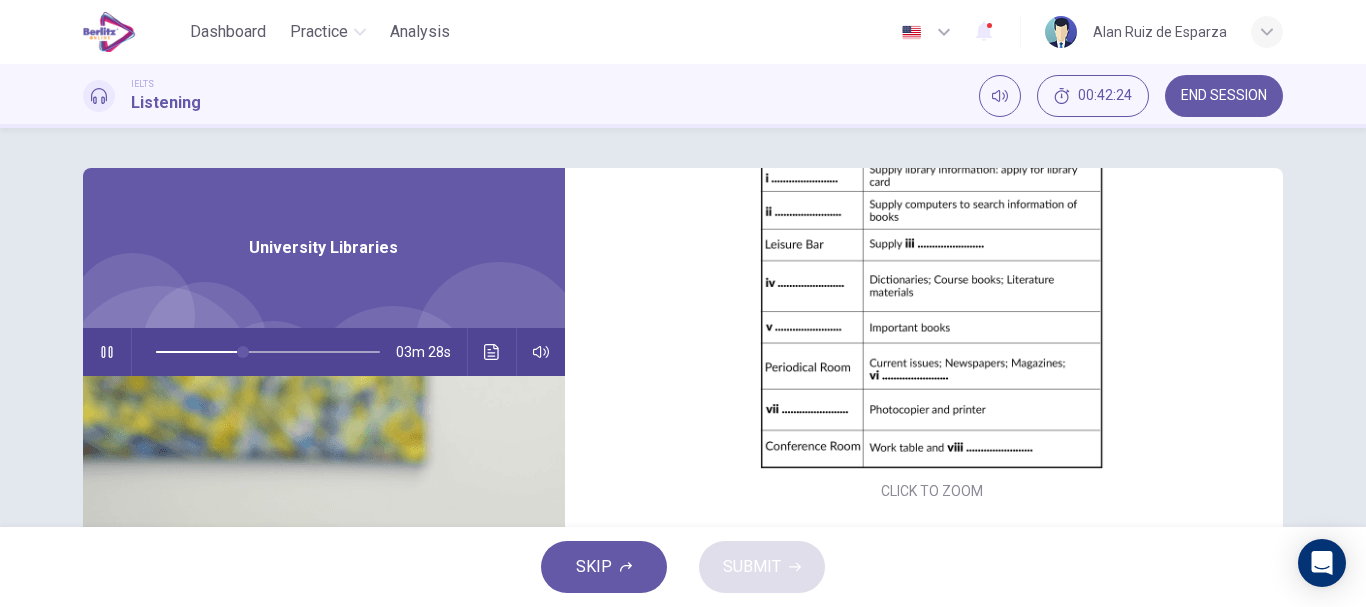 scroll, scrollTop: 376, scrollLeft: 0, axis: vertical 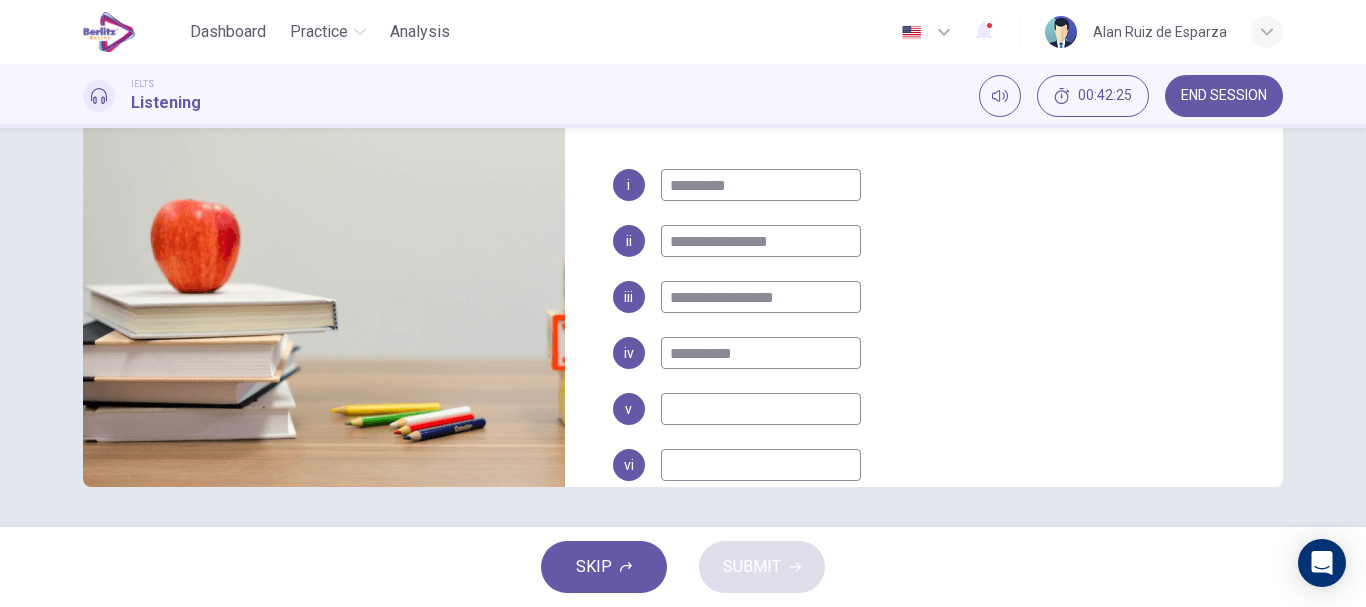 click on "**********" at bounding box center [761, 353] 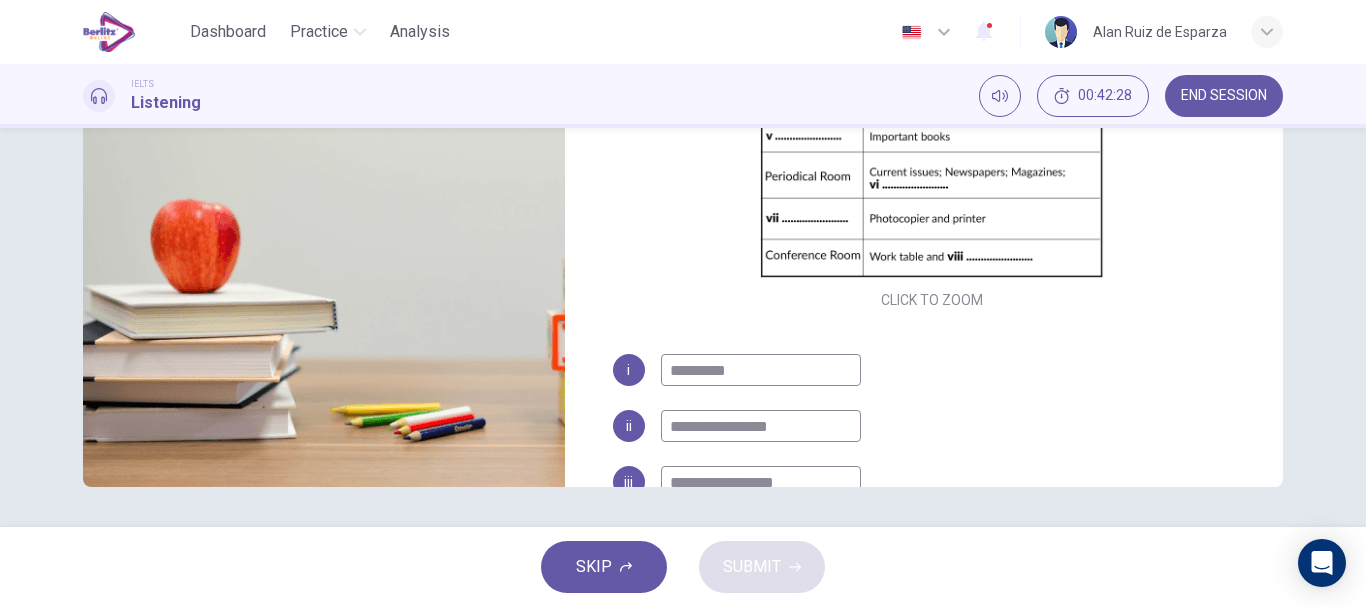 scroll, scrollTop: 0, scrollLeft: 0, axis: both 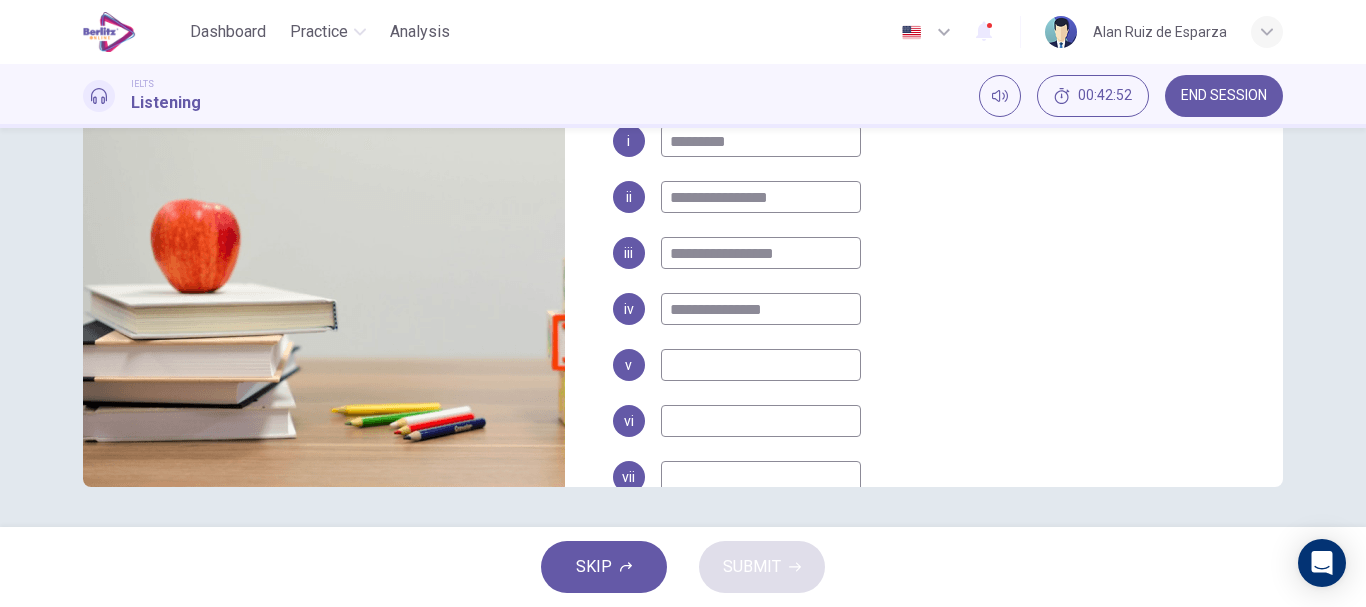 click at bounding box center (761, 365) 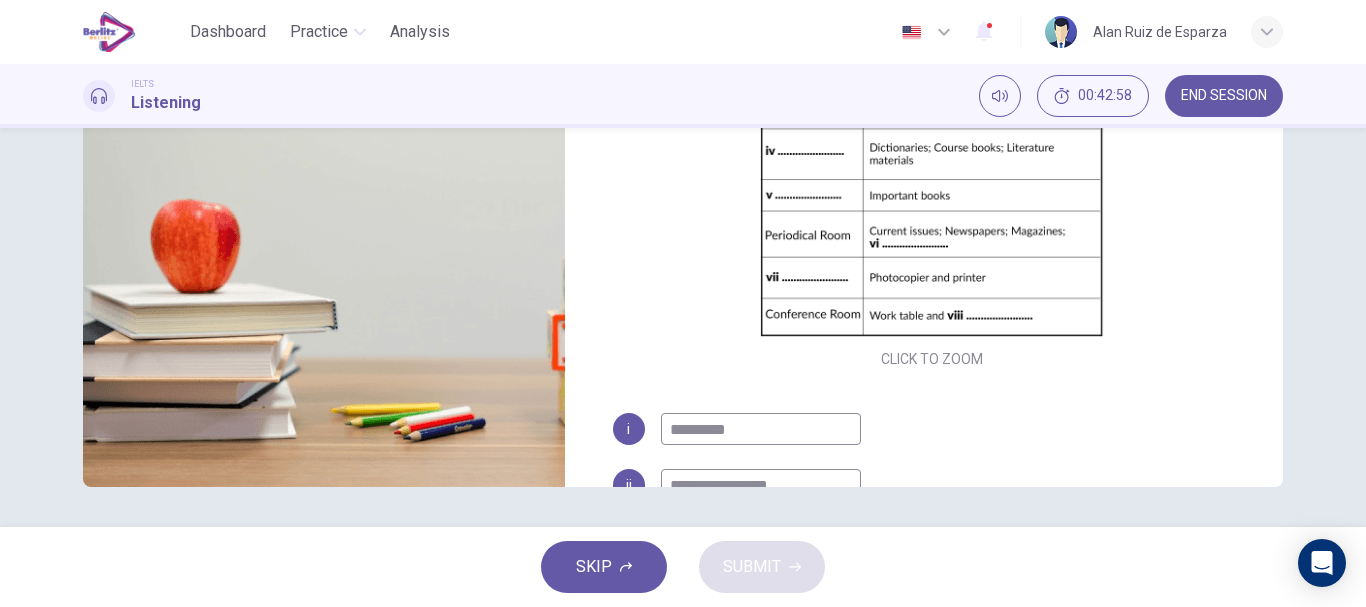 scroll, scrollTop: 0, scrollLeft: 0, axis: both 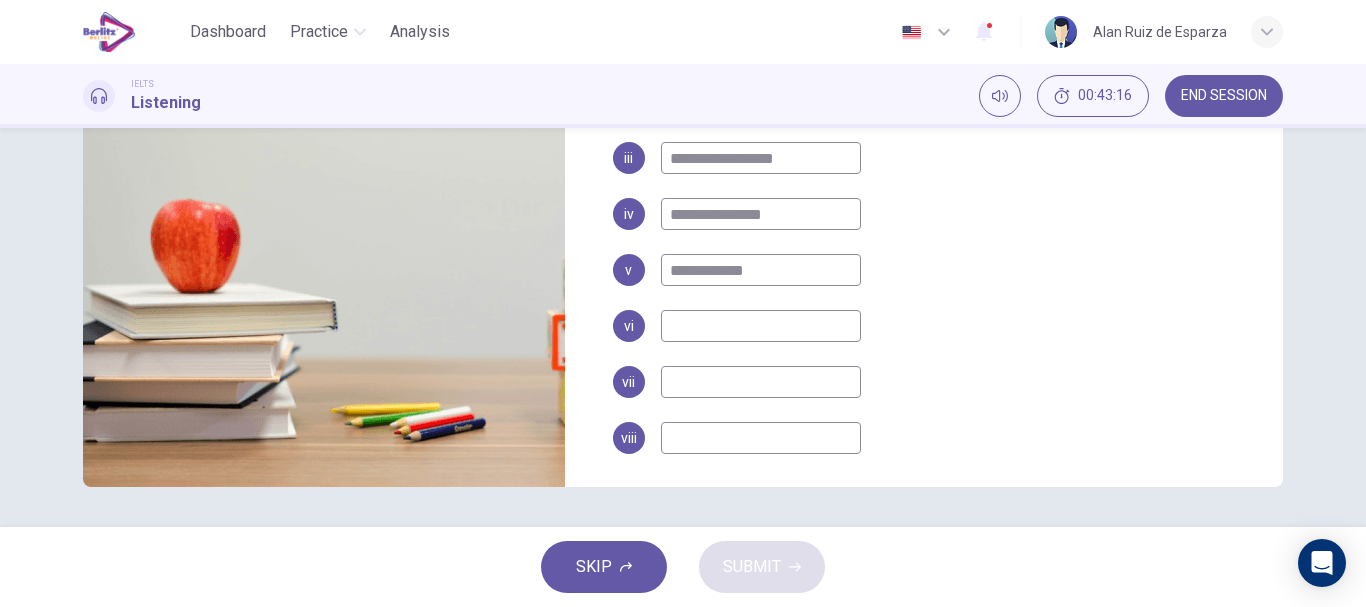 click at bounding box center [761, 326] 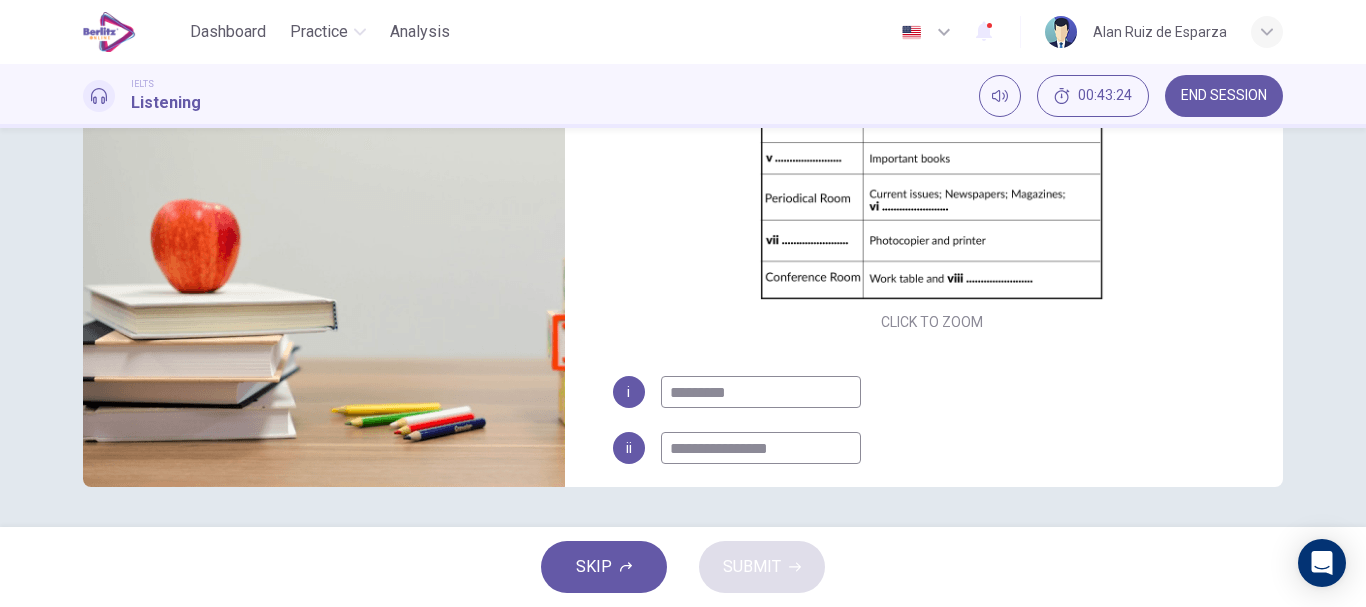 scroll, scrollTop: 0, scrollLeft: 0, axis: both 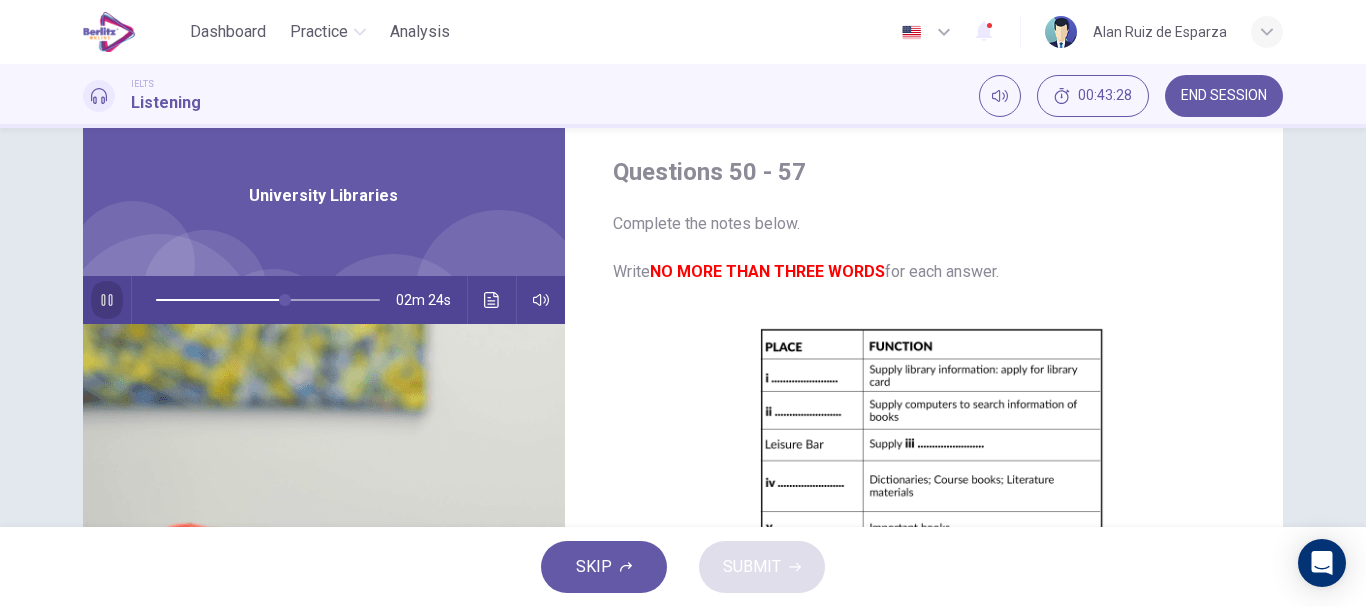 click 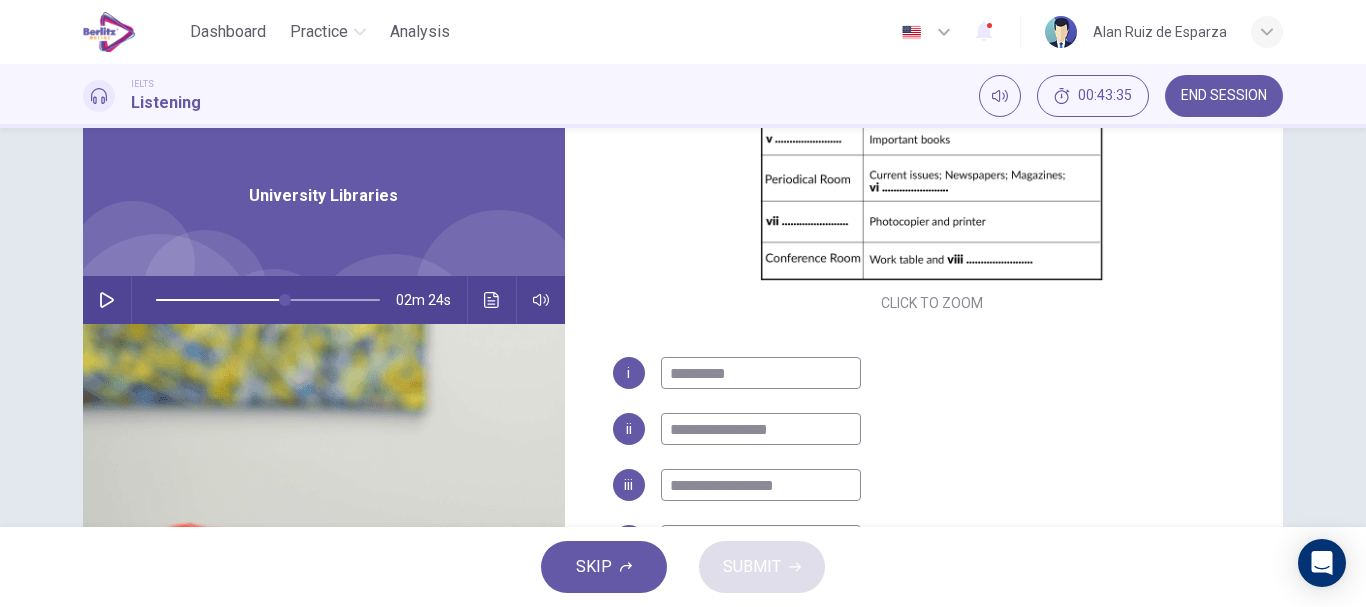 scroll, scrollTop: 398, scrollLeft: 0, axis: vertical 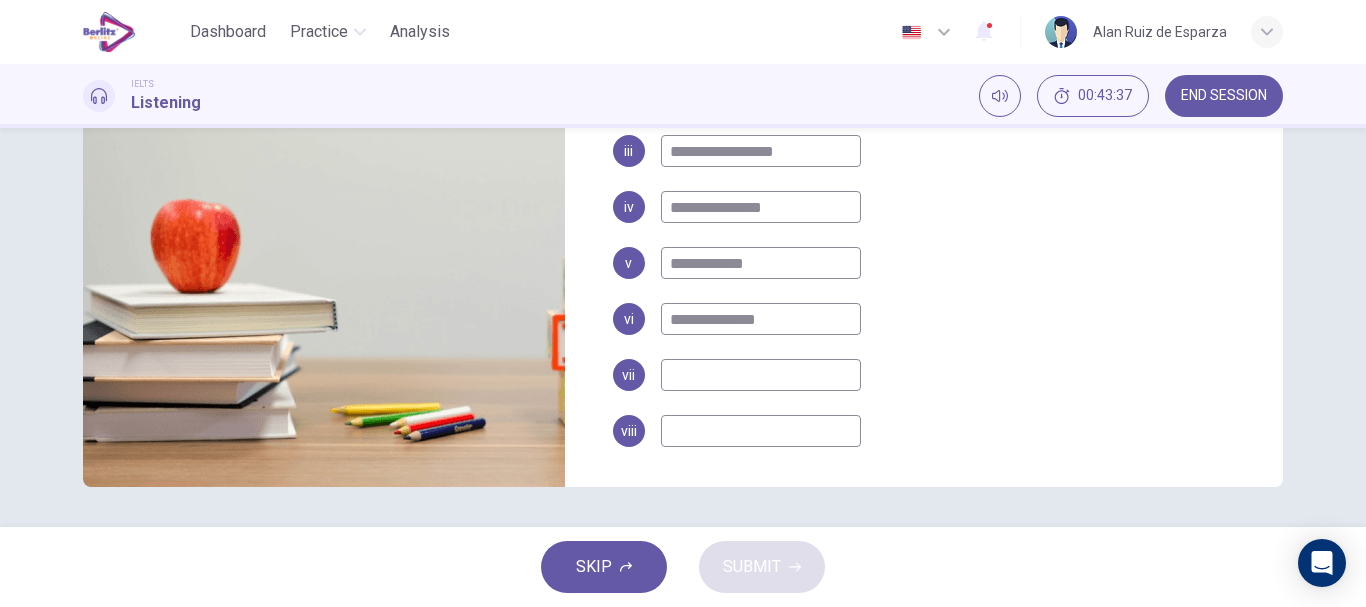 drag, startPoint x: 789, startPoint y: 325, endPoint x: 571, endPoint y: 332, distance: 218.11235 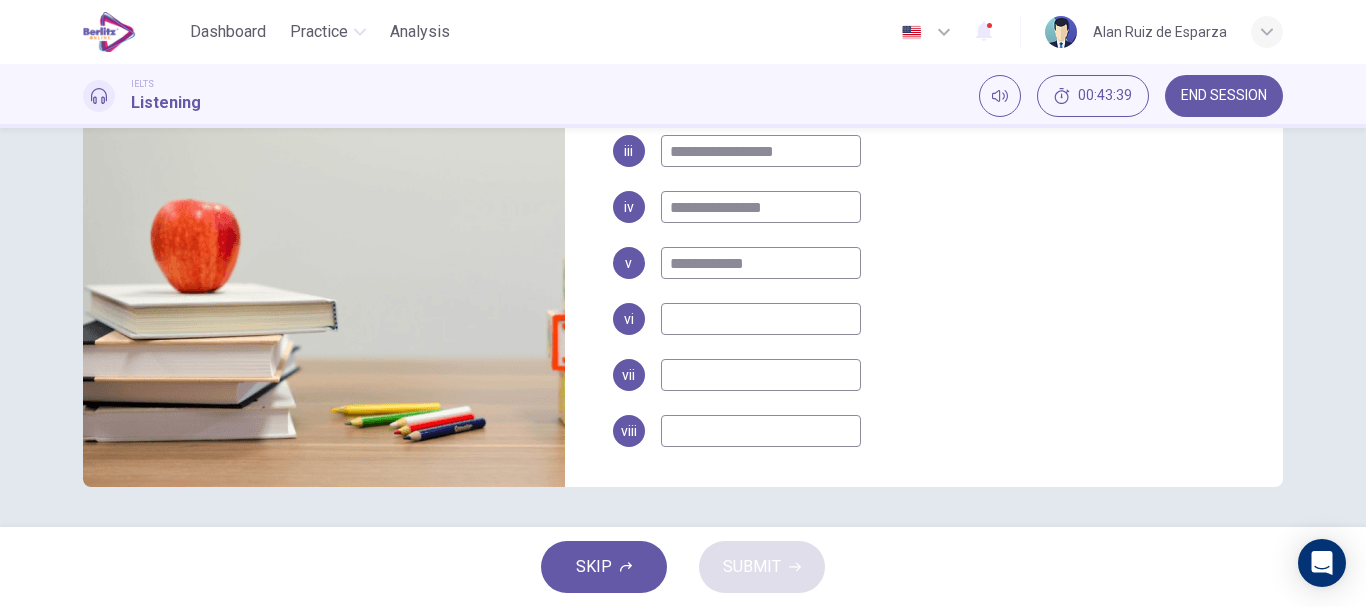 click on "**********" at bounding box center (932, 255) 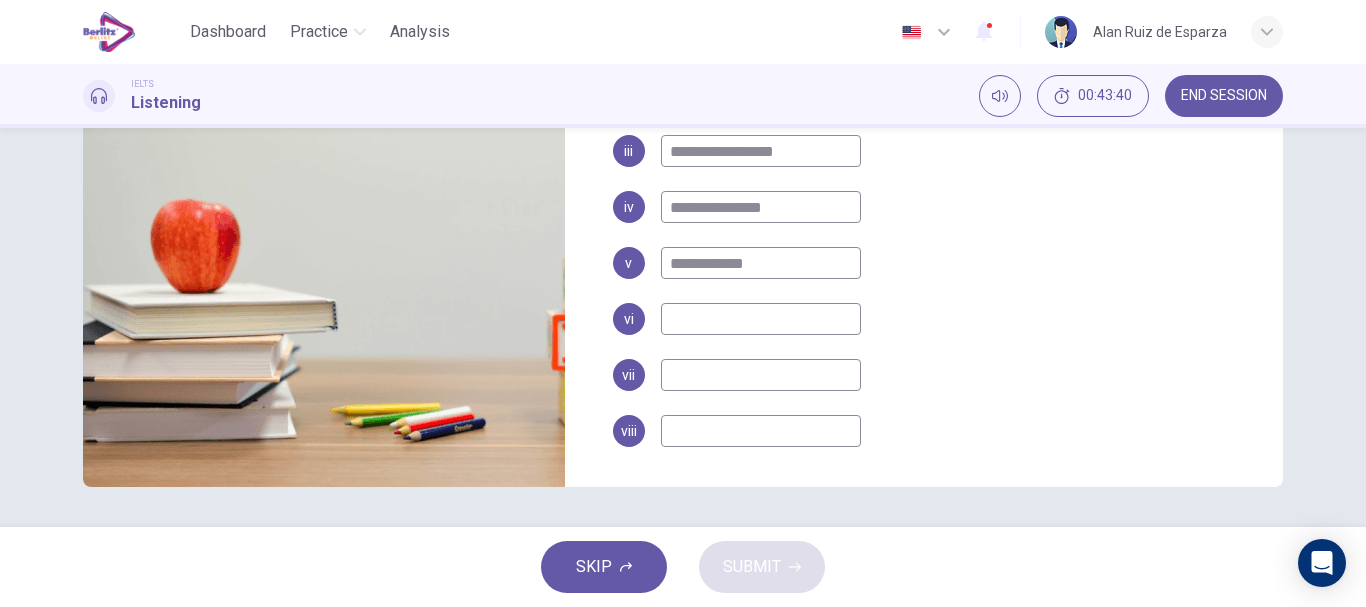 paste on "**********" 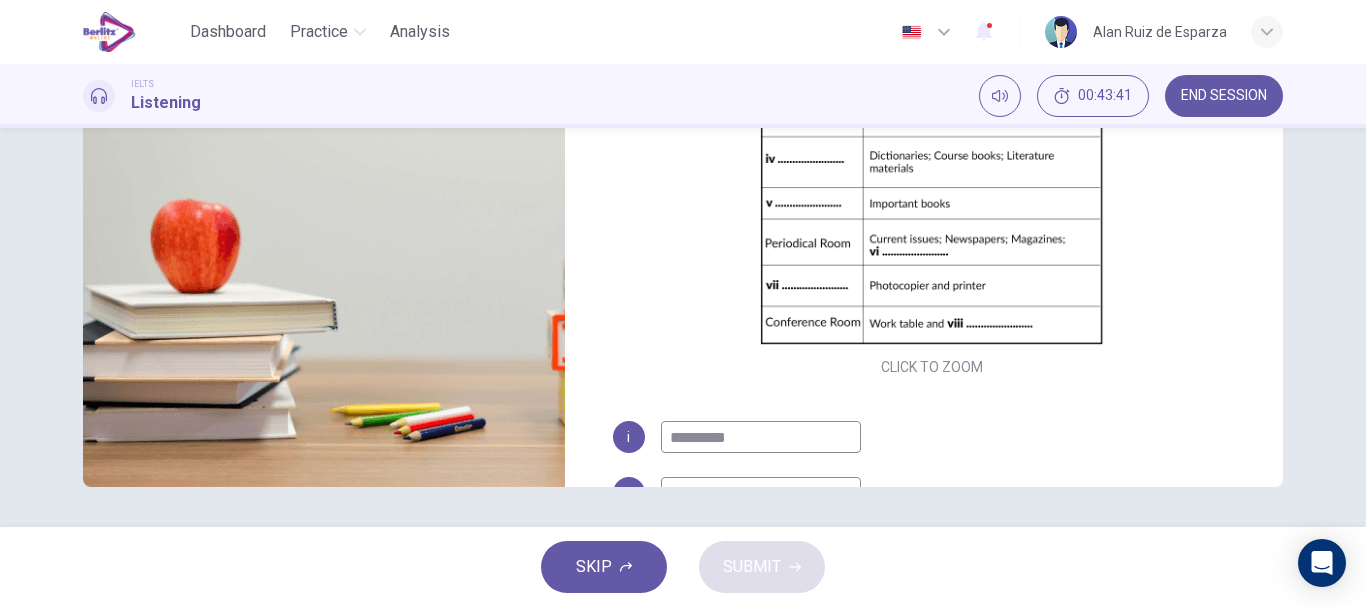 scroll, scrollTop: 2, scrollLeft: 0, axis: vertical 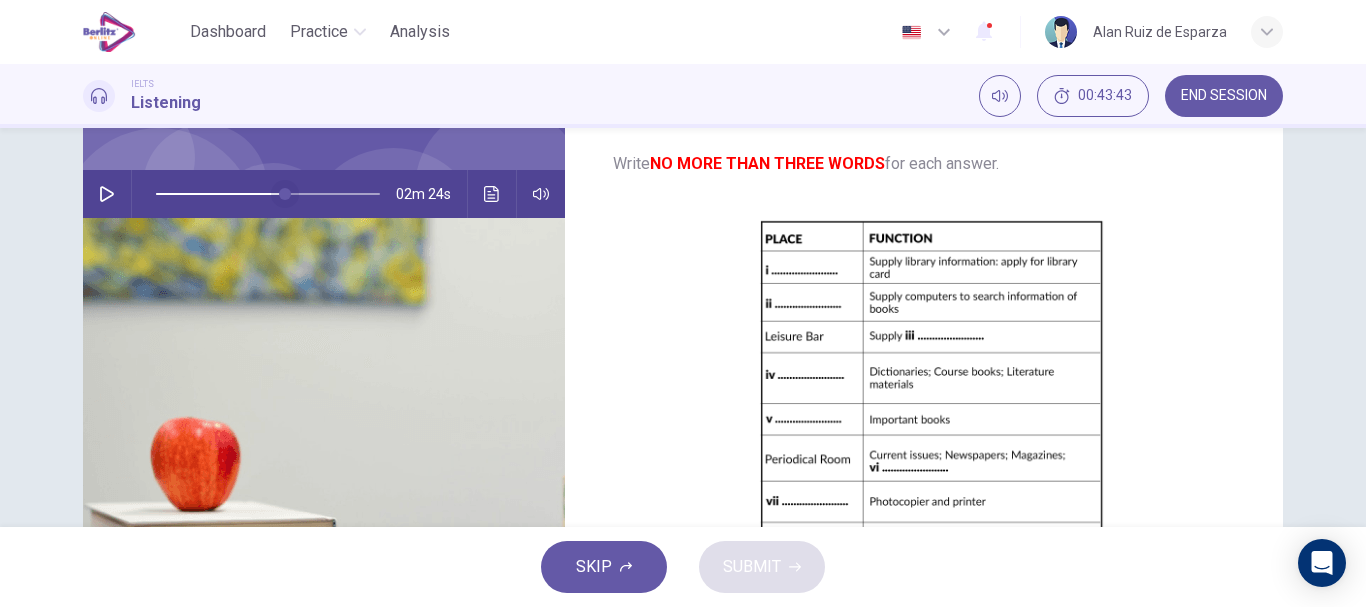 click at bounding box center [285, 194] 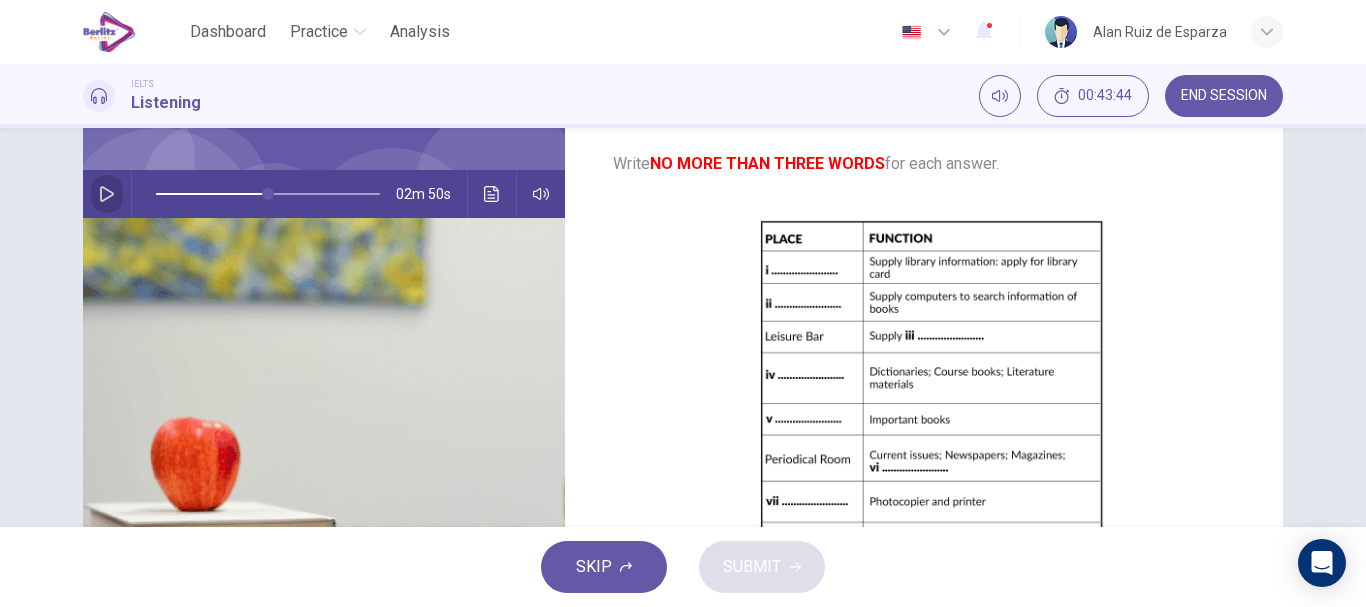 click 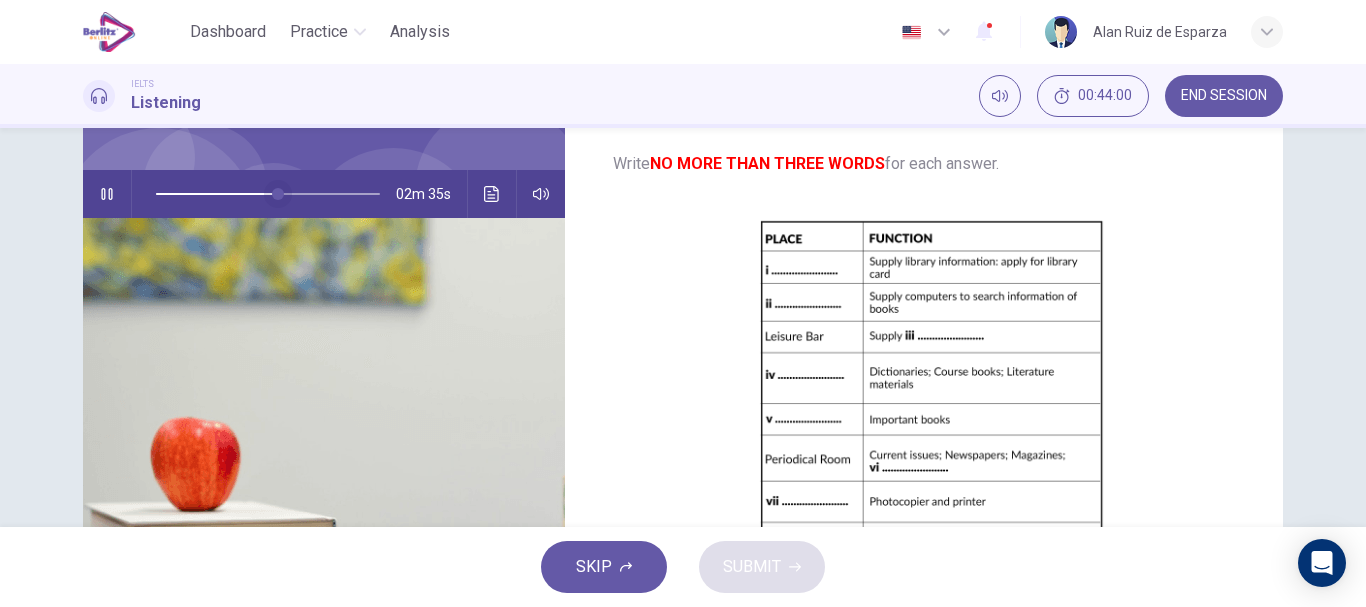 click at bounding box center [278, 194] 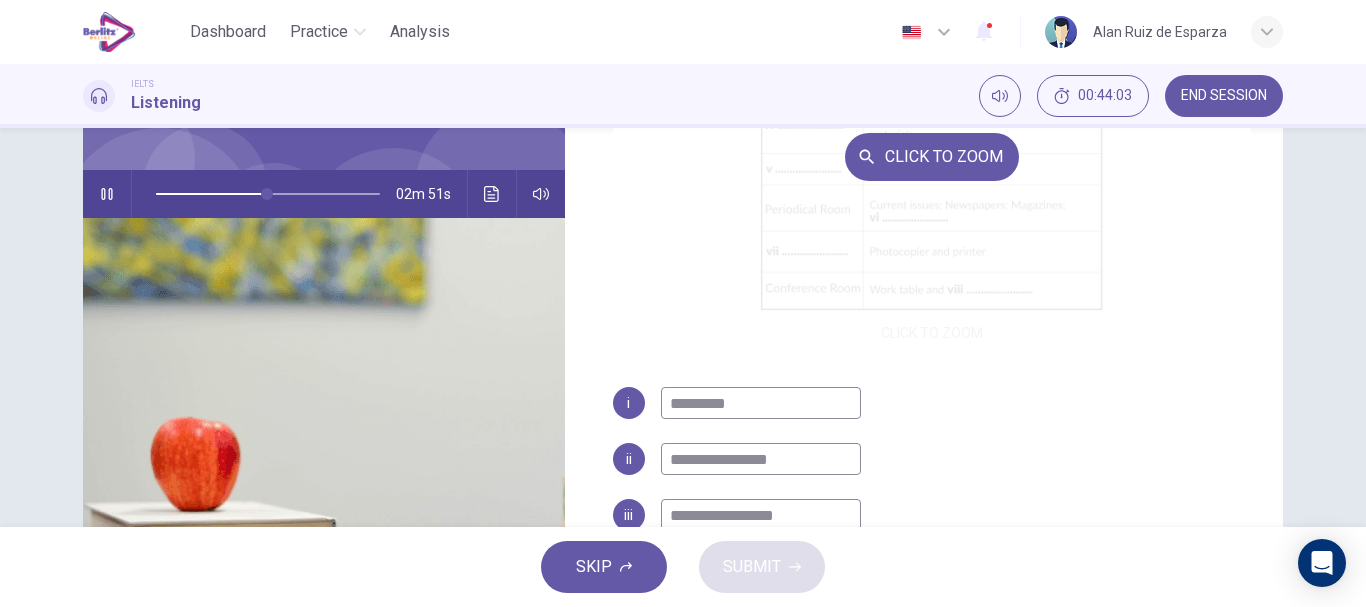scroll, scrollTop: 398, scrollLeft: 0, axis: vertical 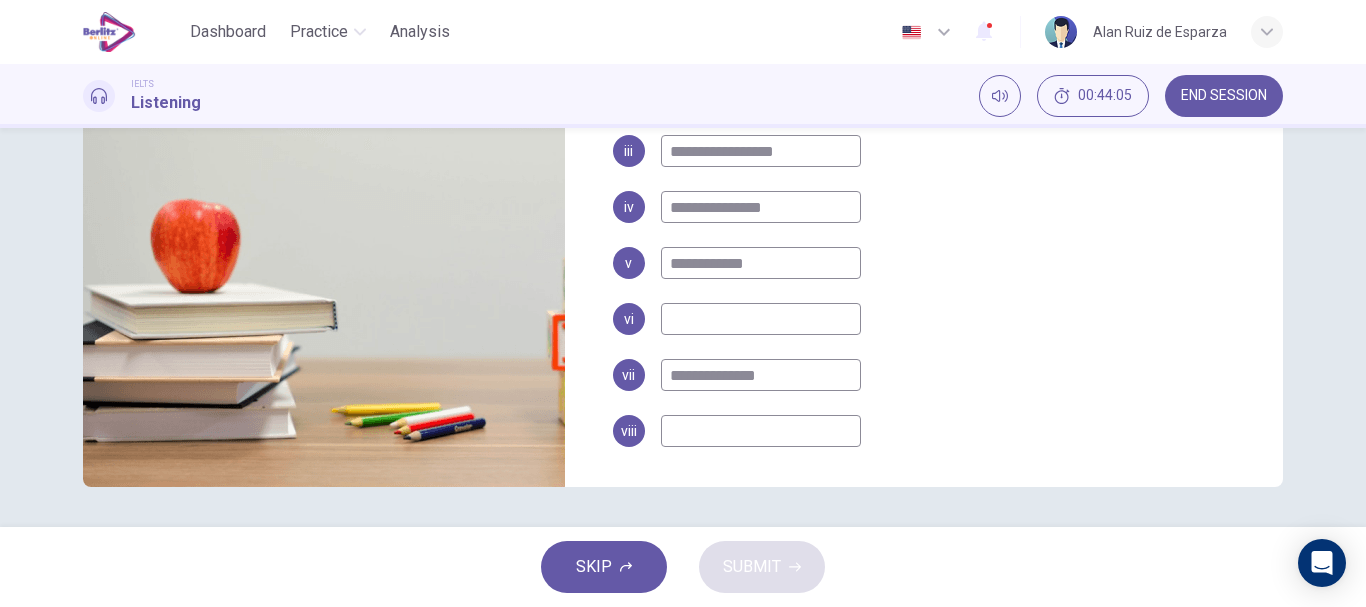 click at bounding box center (761, 319) 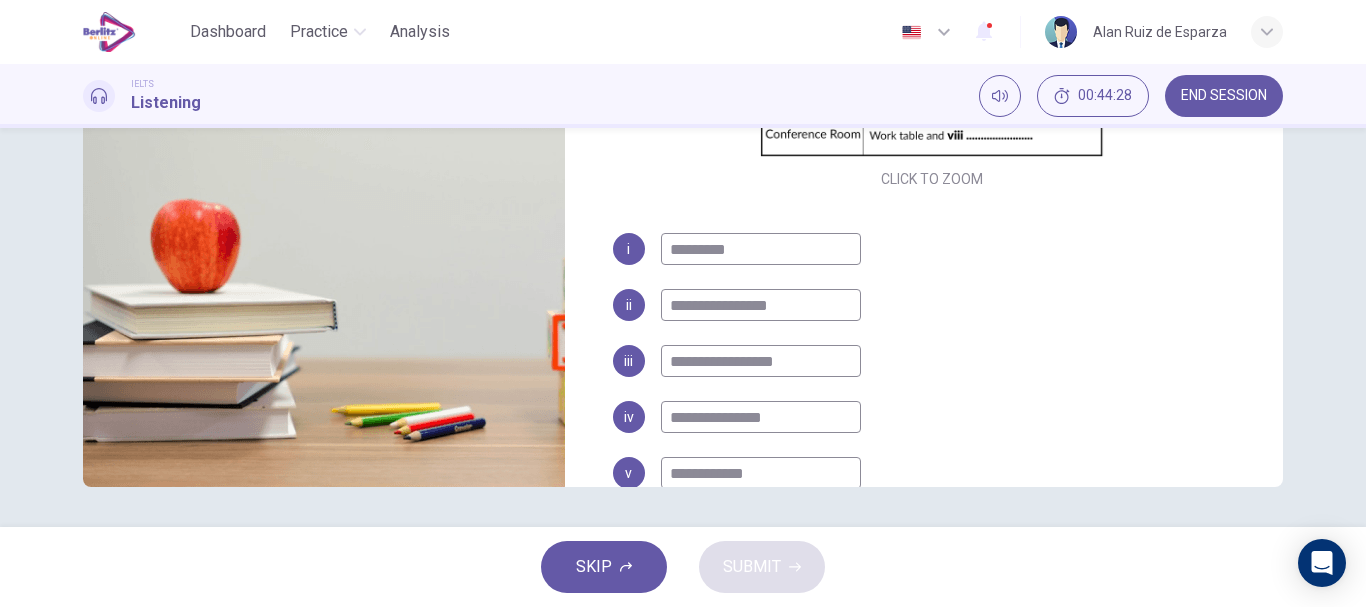 scroll, scrollTop: 398, scrollLeft: 0, axis: vertical 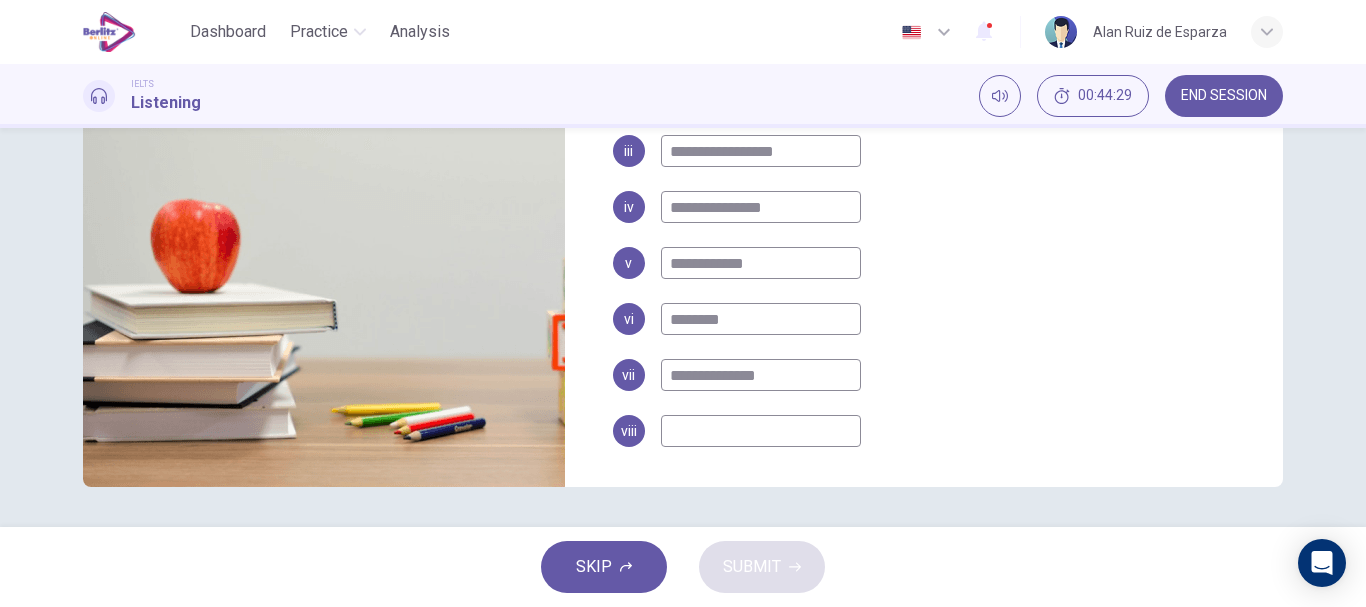 click at bounding box center [761, 431] 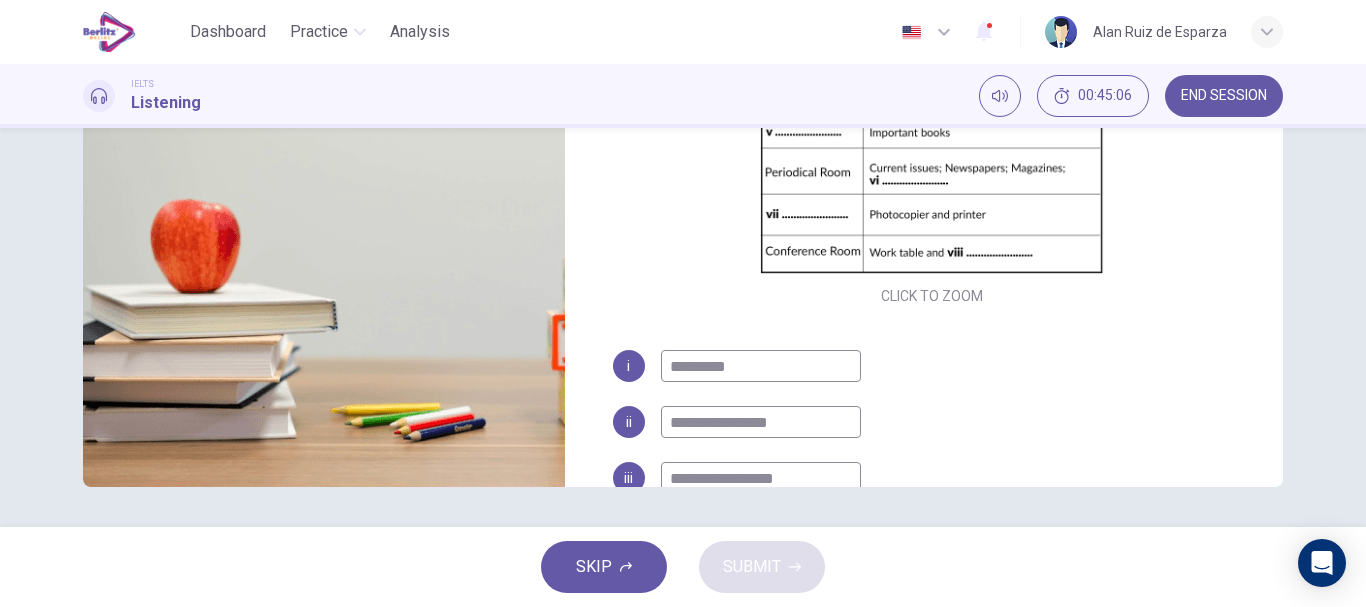 scroll, scrollTop: 0, scrollLeft: 0, axis: both 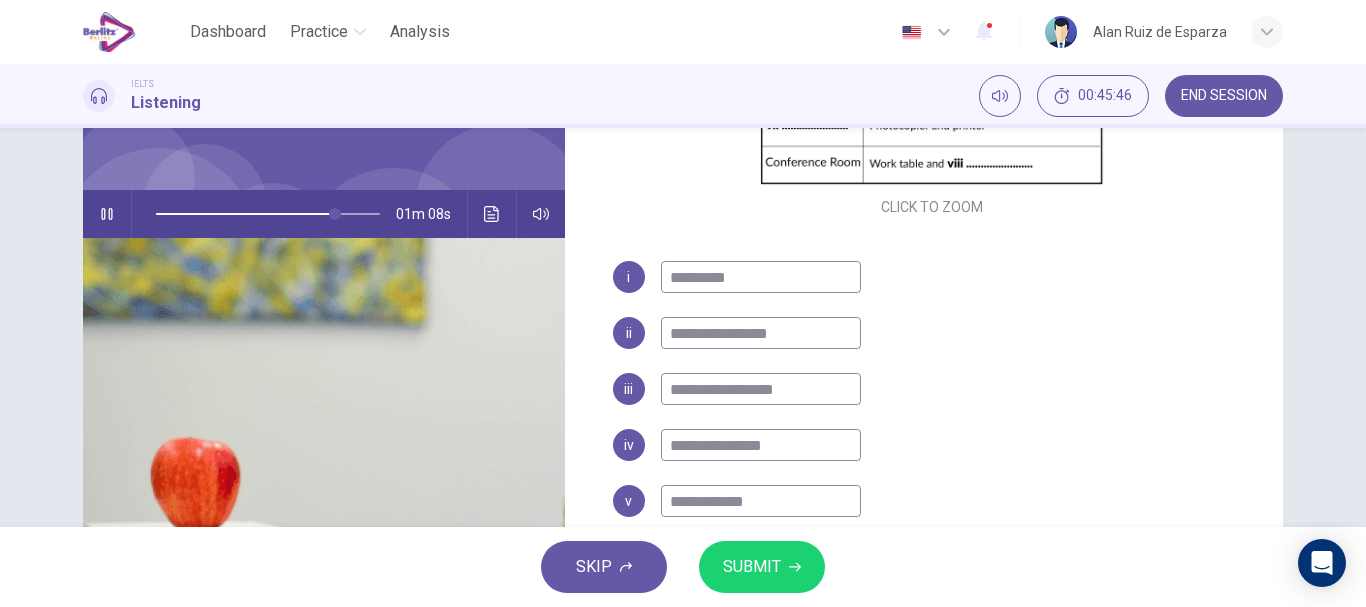 click 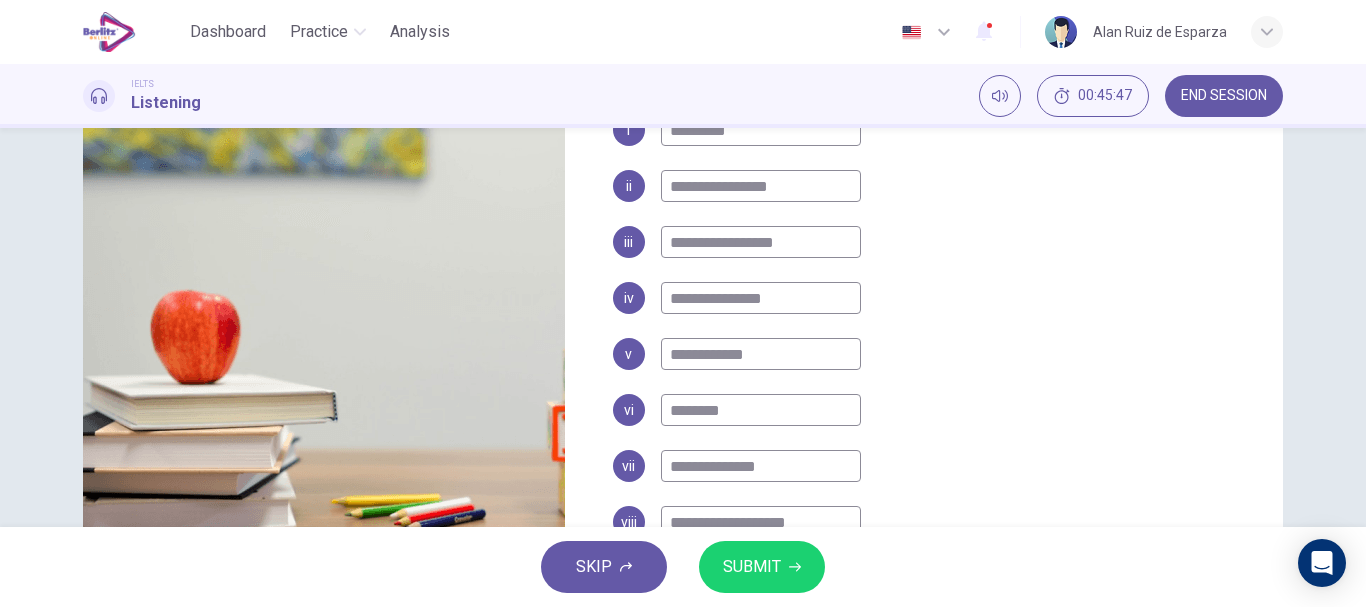 scroll, scrollTop: 376, scrollLeft: 0, axis: vertical 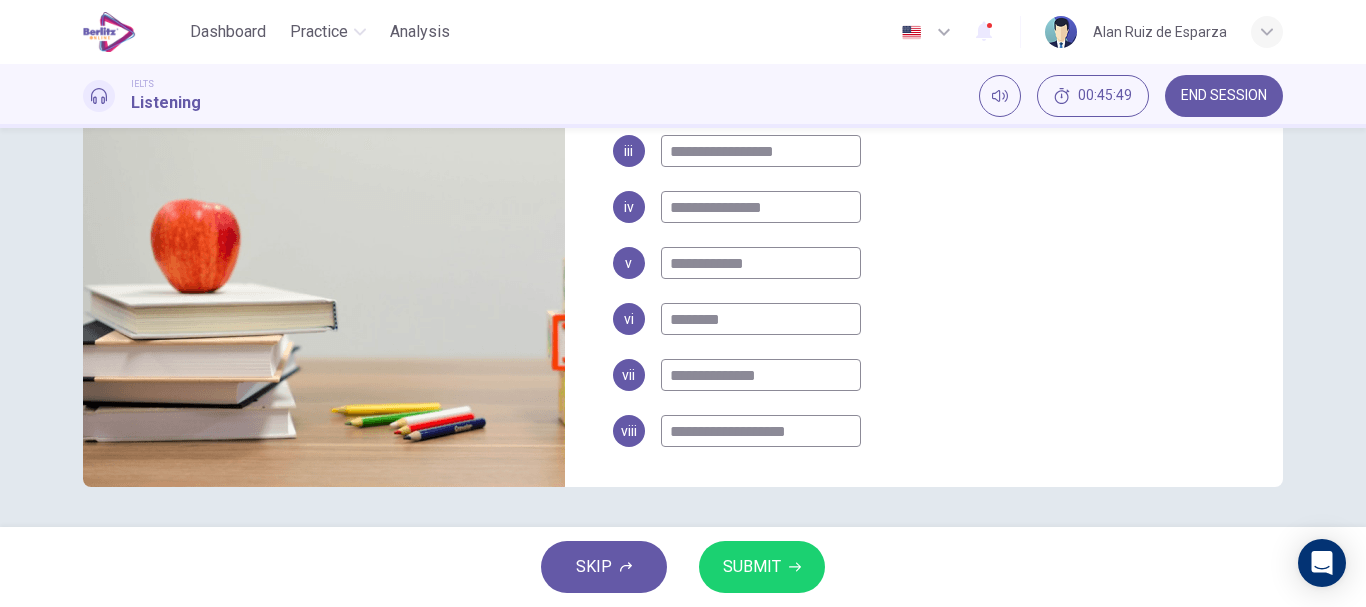 click on "**********" at bounding box center (761, 431) 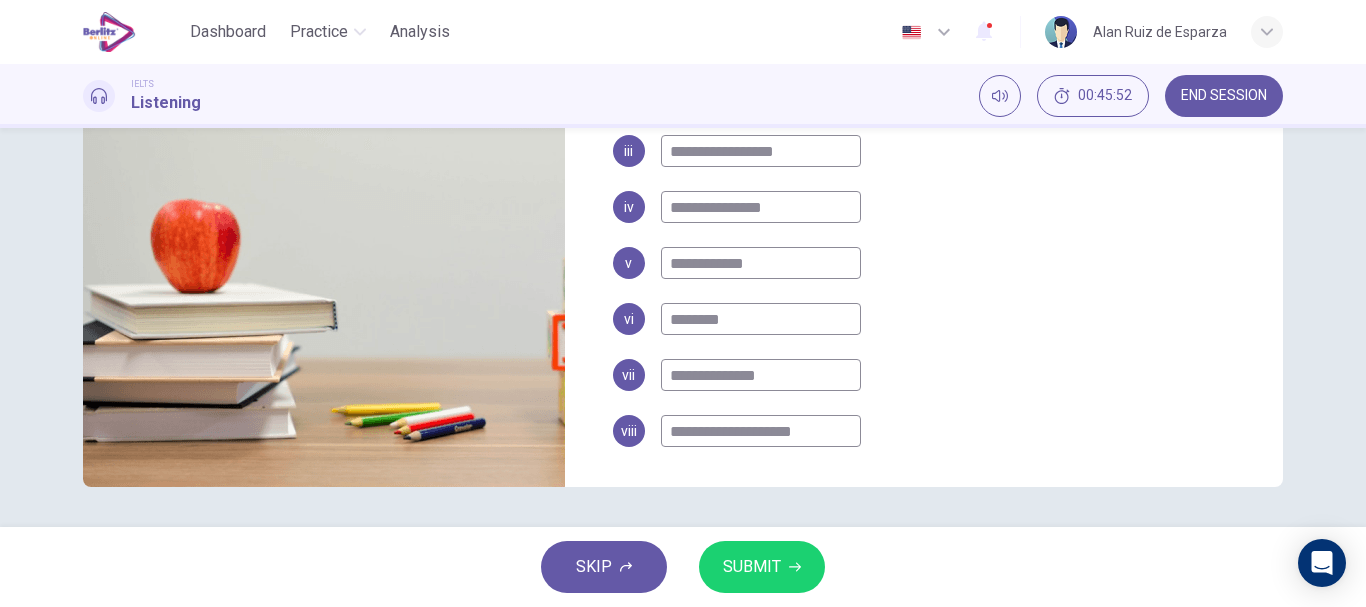click 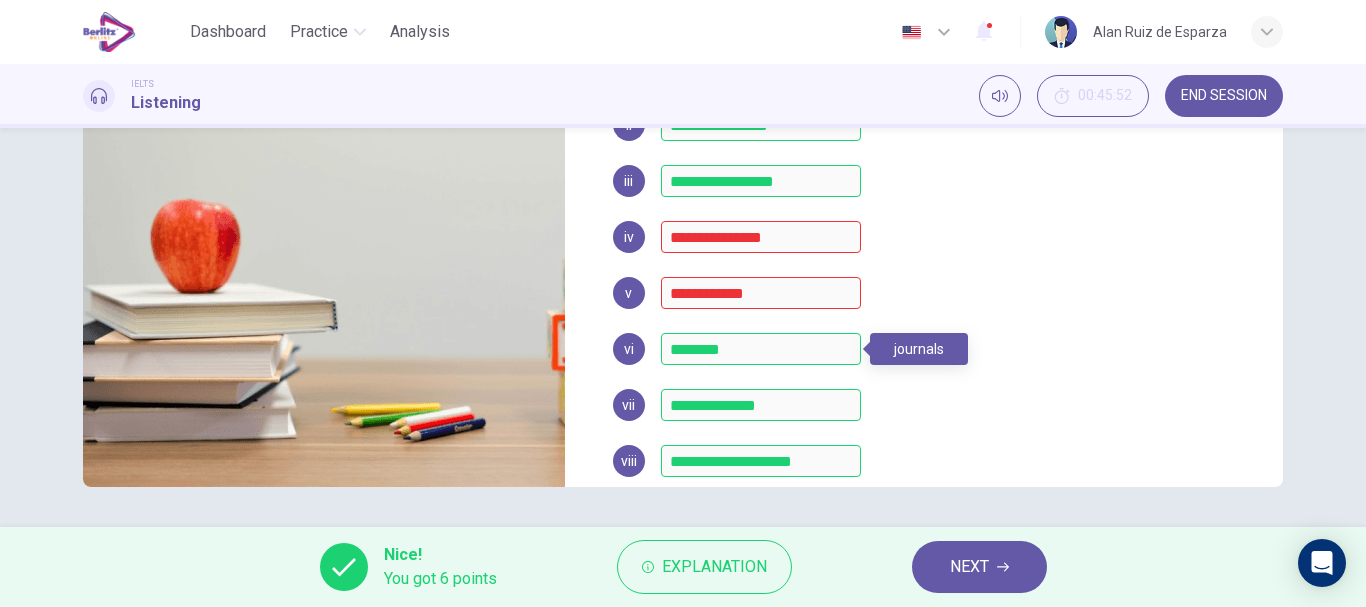scroll, scrollTop: 398, scrollLeft: 0, axis: vertical 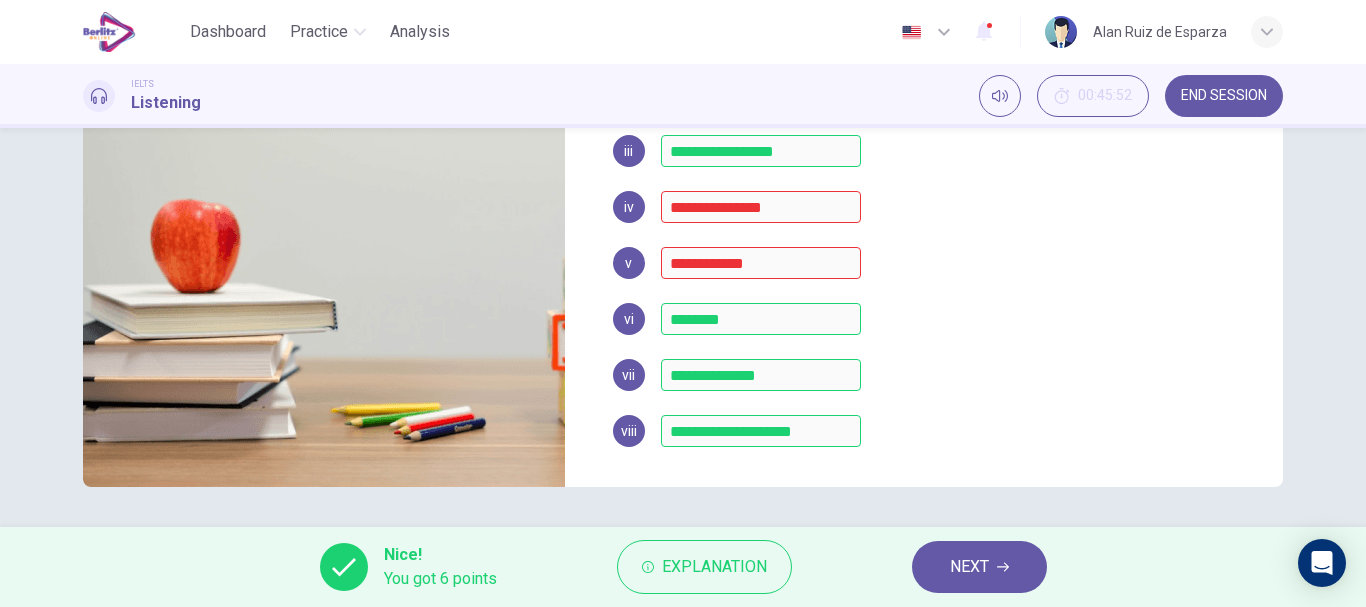 click on "NEXT" at bounding box center (979, 567) 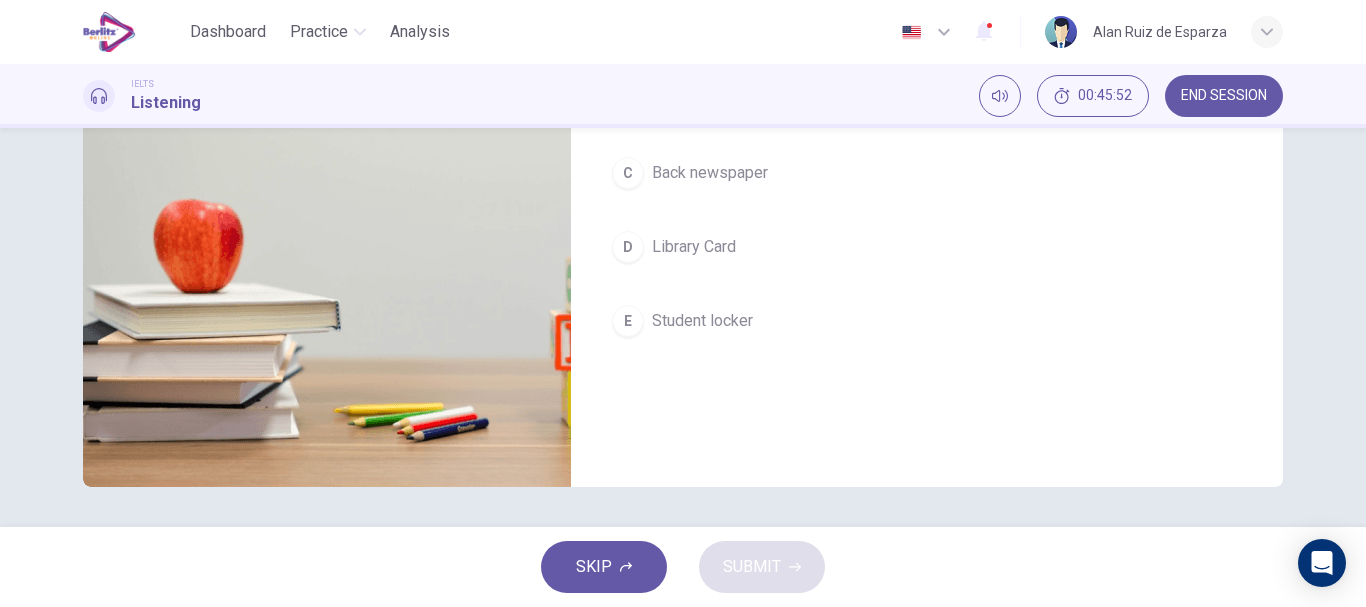 scroll, scrollTop: 0, scrollLeft: 0, axis: both 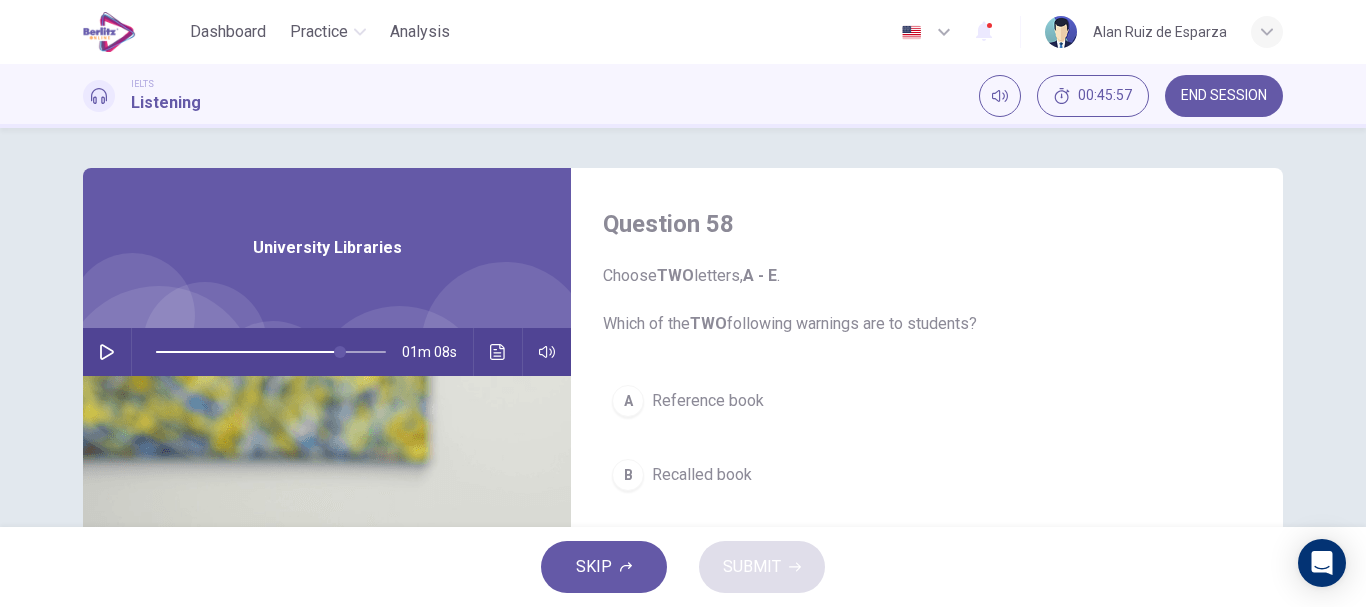 click at bounding box center (107, 352) 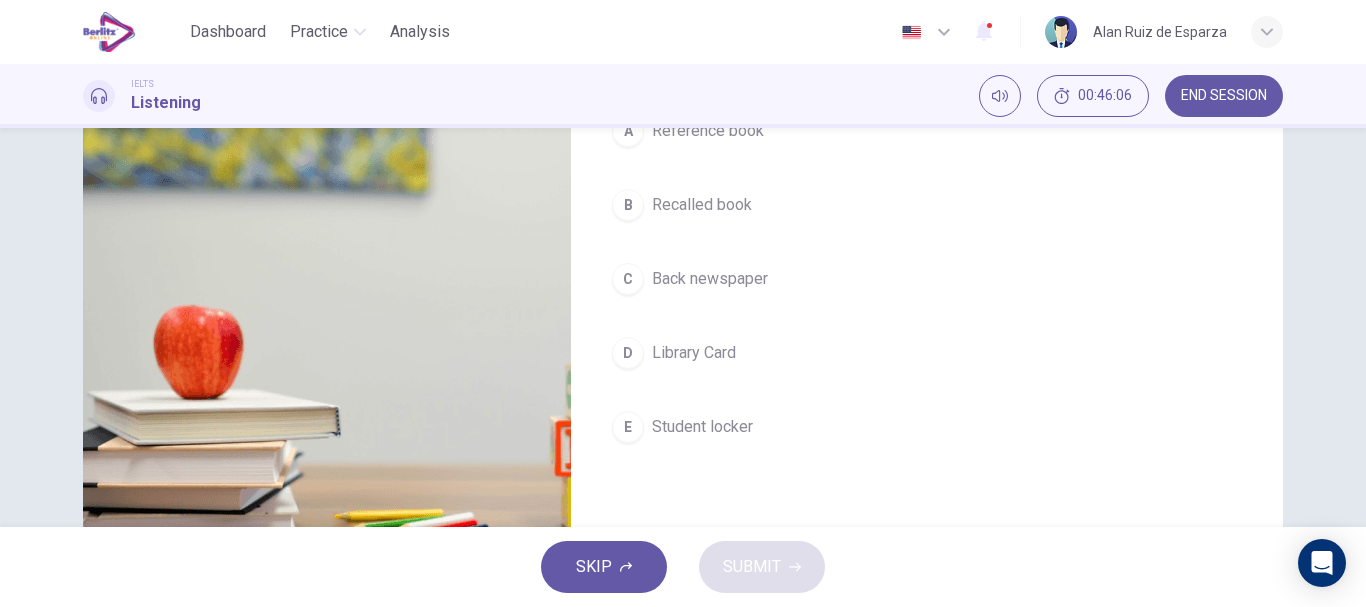 scroll, scrollTop: 272, scrollLeft: 0, axis: vertical 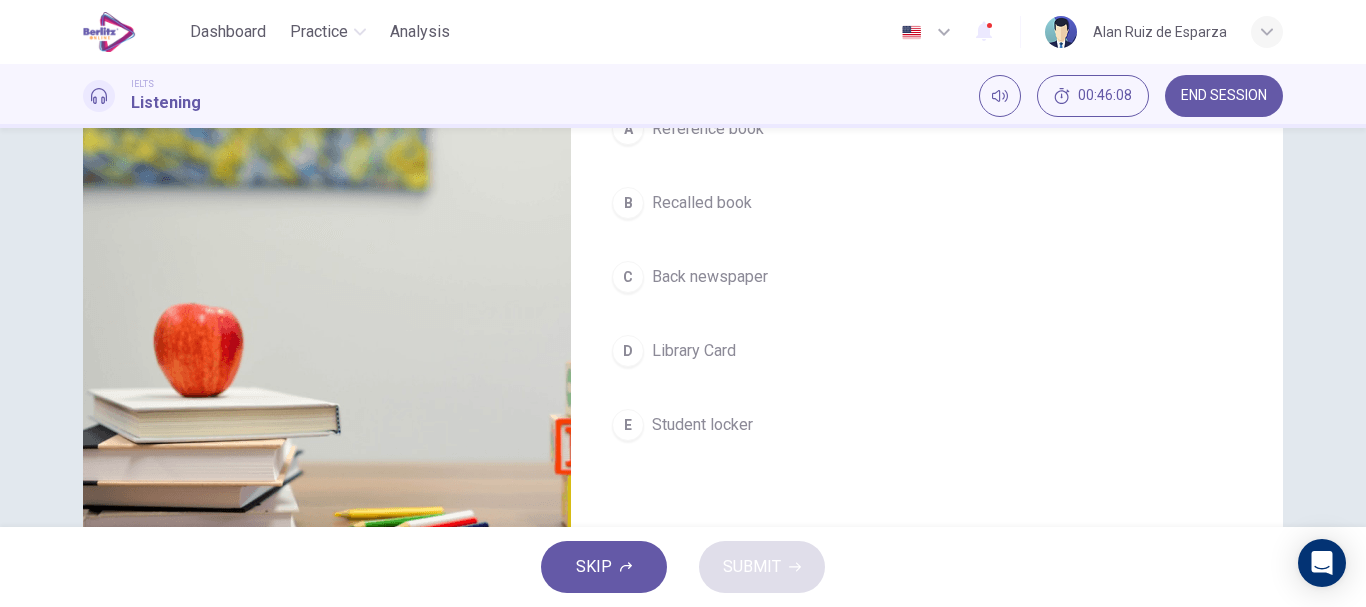 click on "Library Card" at bounding box center (694, 351) 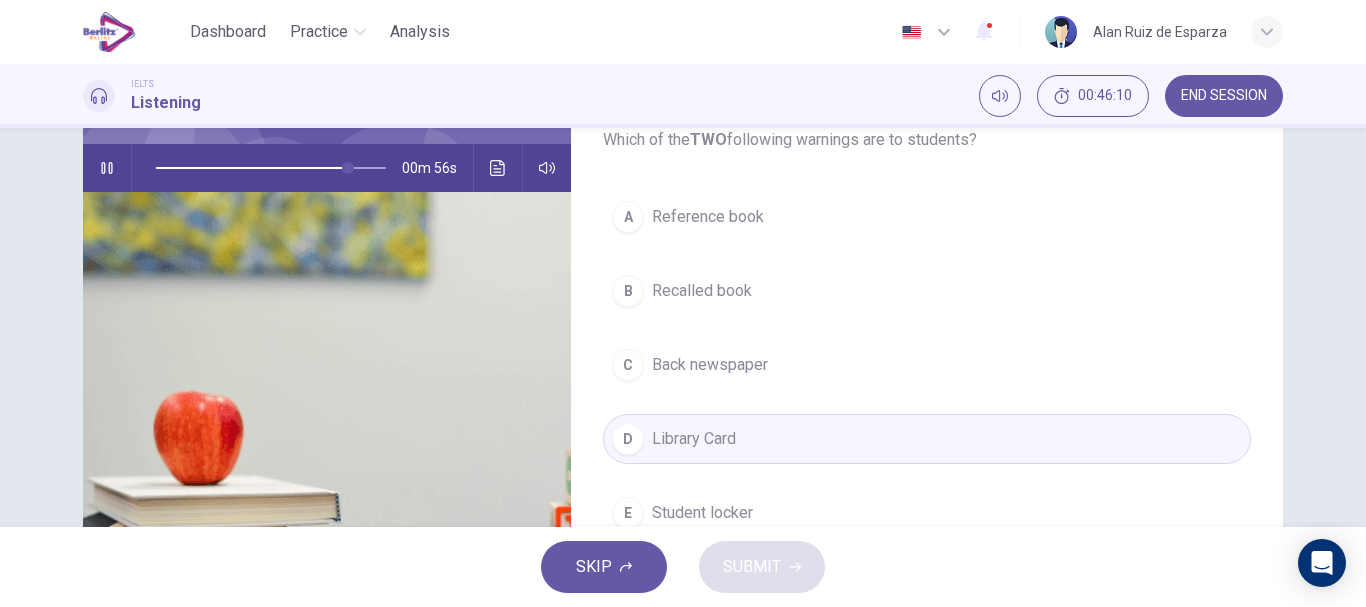 scroll, scrollTop: 169, scrollLeft: 0, axis: vertical 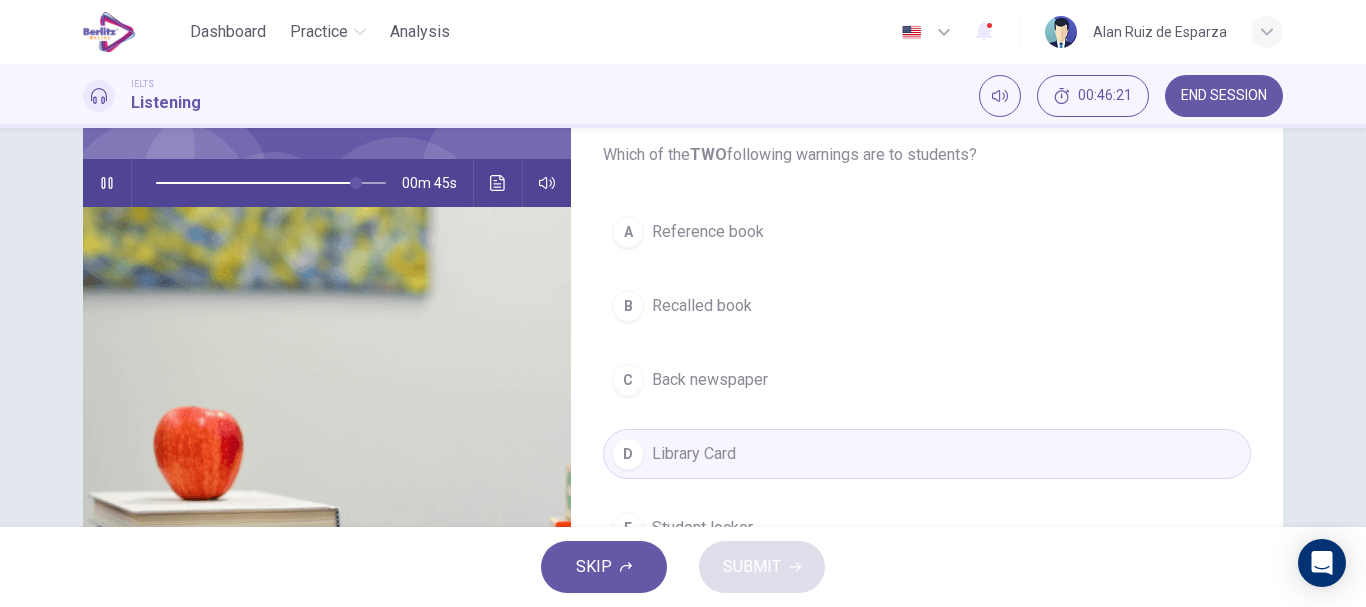 click on "Recalled book" at bounding box center (702, 306) 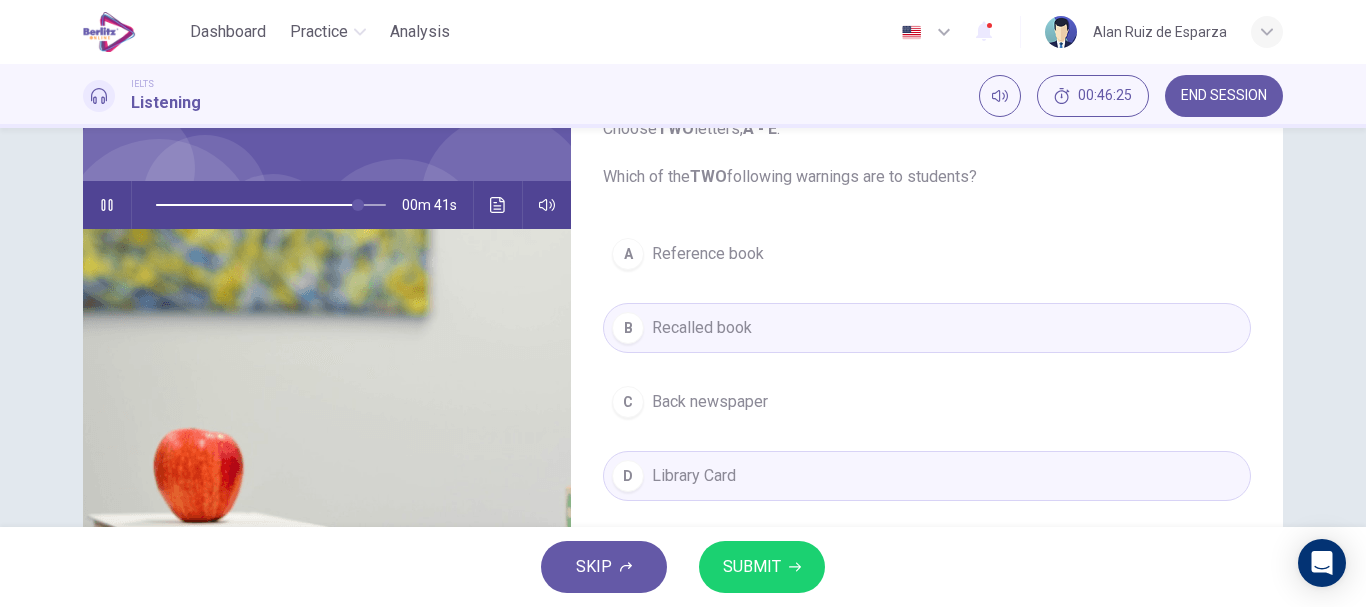 scroll, scrollTop: 145, scrollLeft: 0, axis: vertical 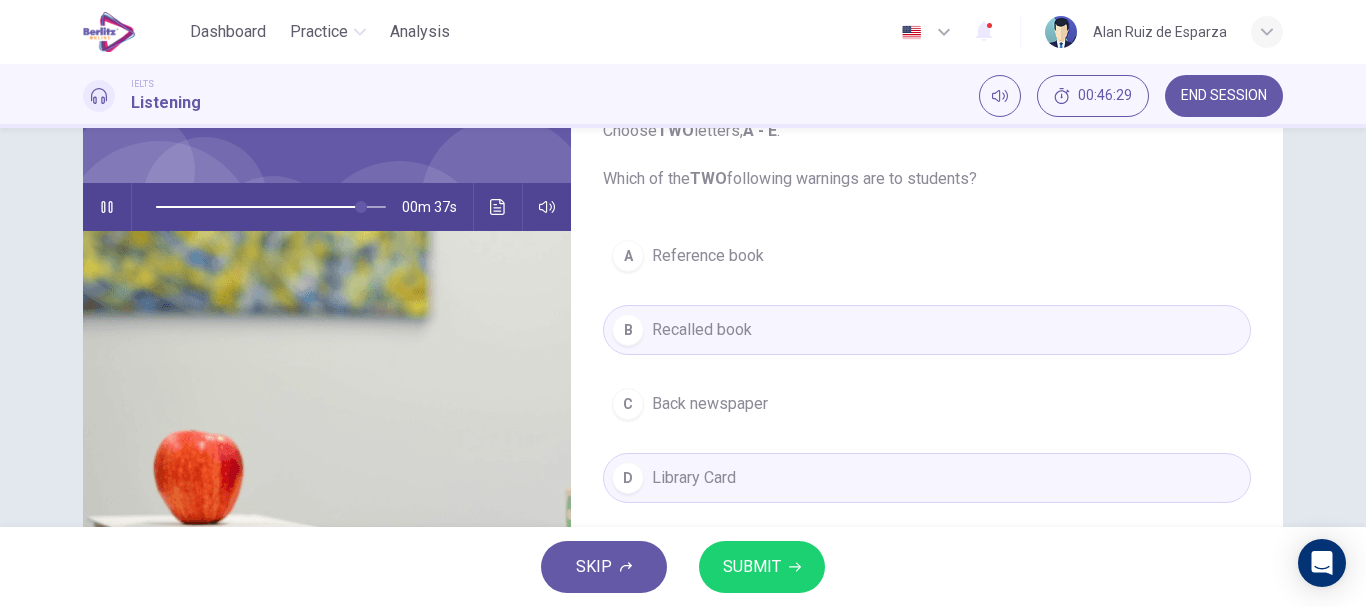 click on "SUBMIT" at bounding box center [752, 567] 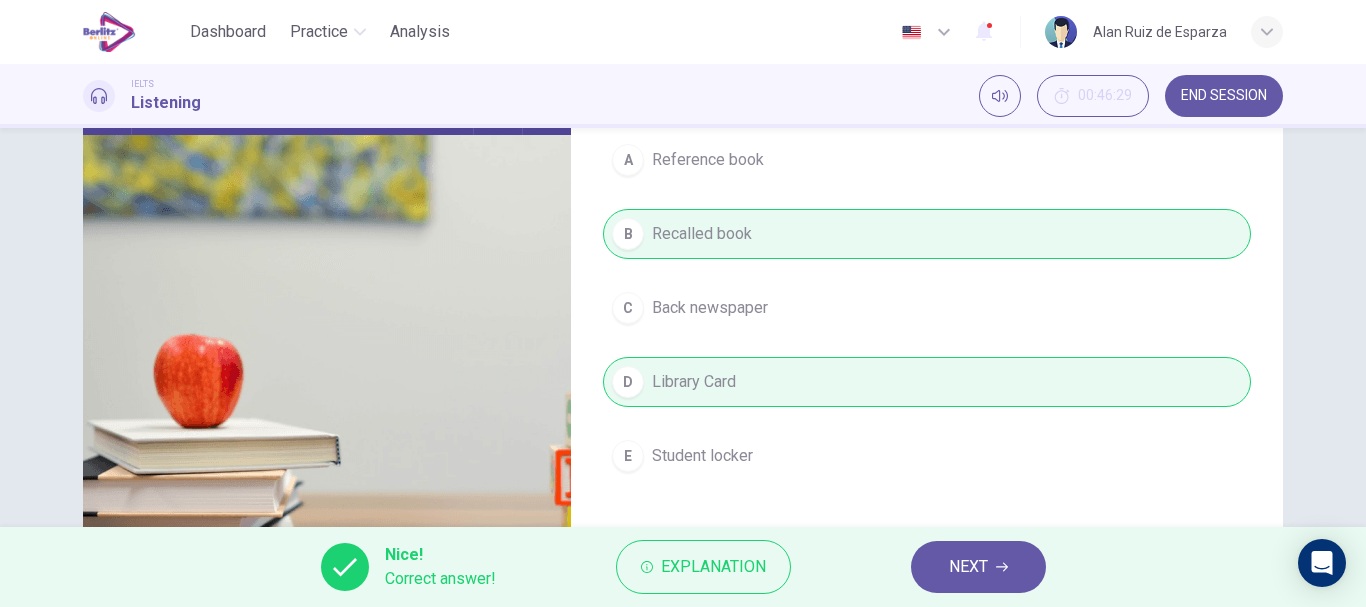 scroll, scrollTop: 247, scrollLeft: 0, axis: vertical 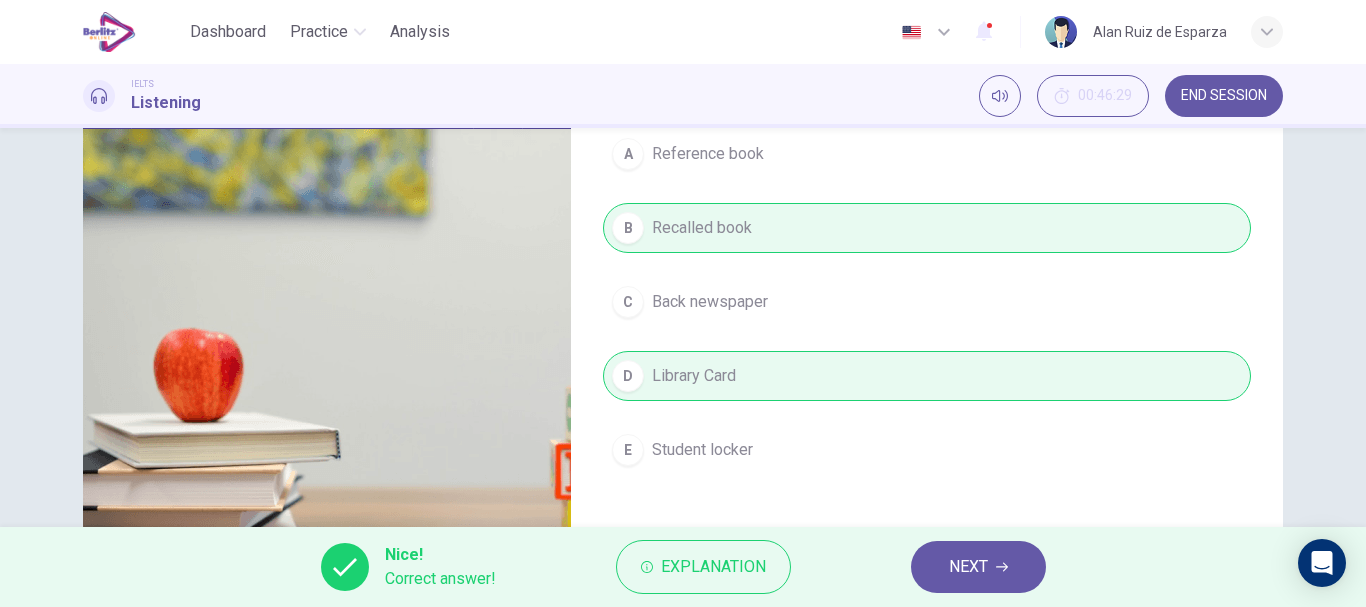 click on "NEXT" at bounding box center [968, 567] 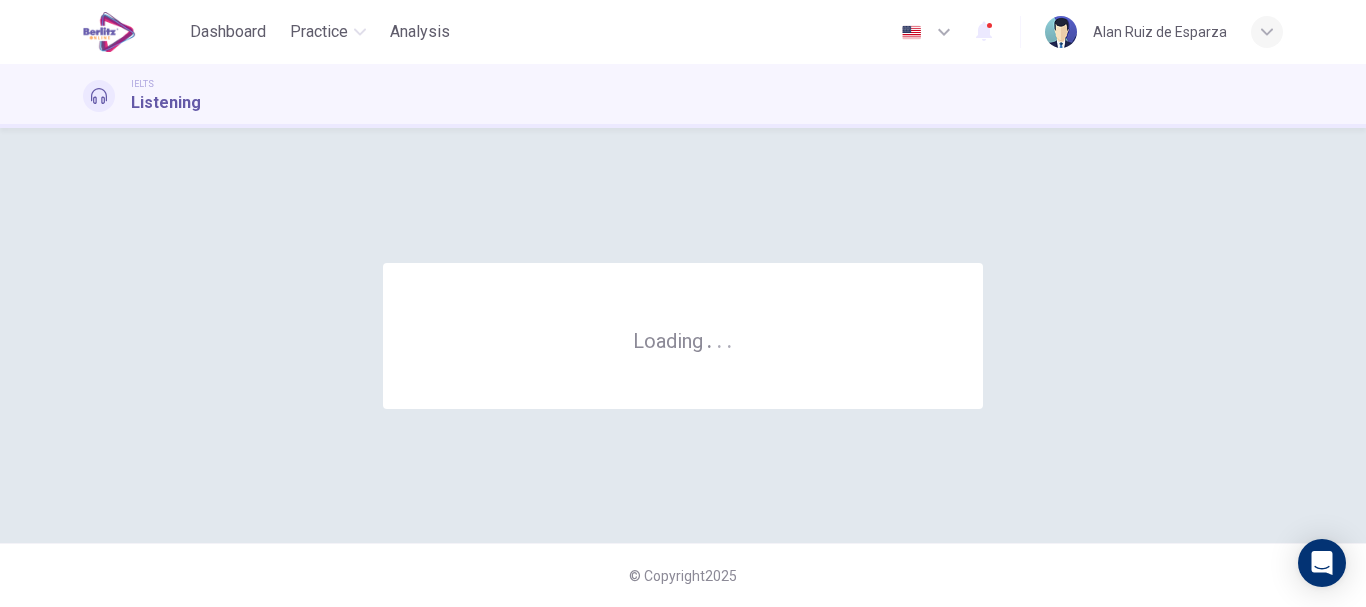 scroll, scrollTop: 0, scrollLeft: 0, axis: both 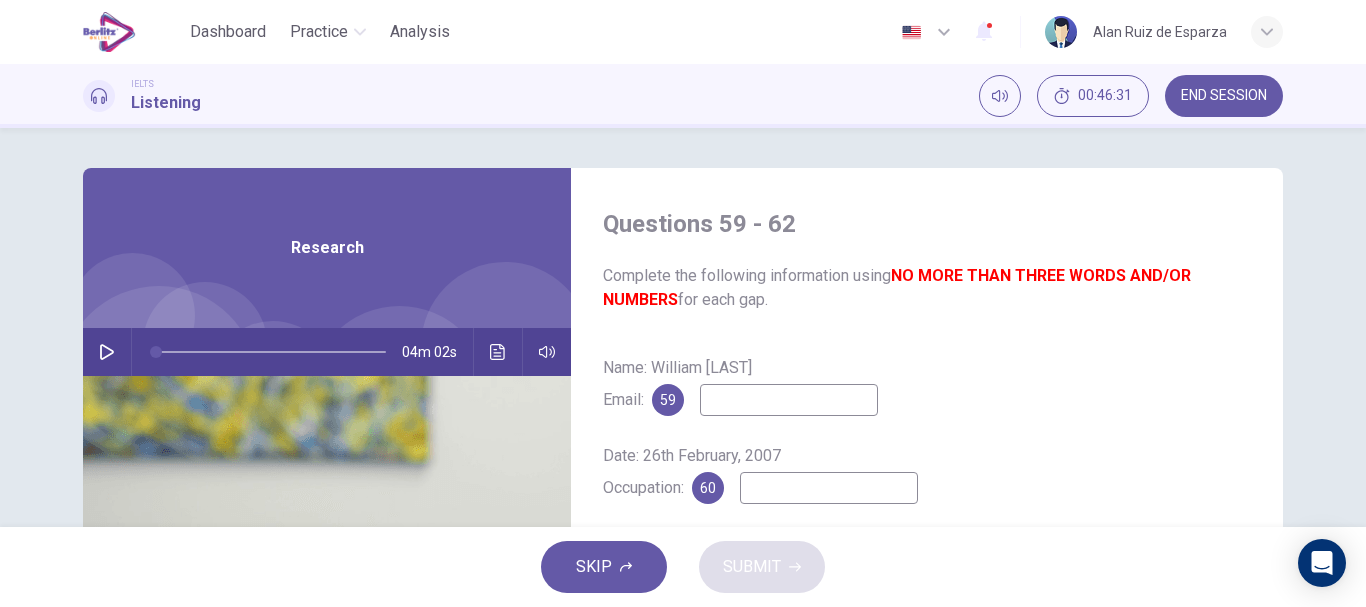 click at bounding box center (107, 352) 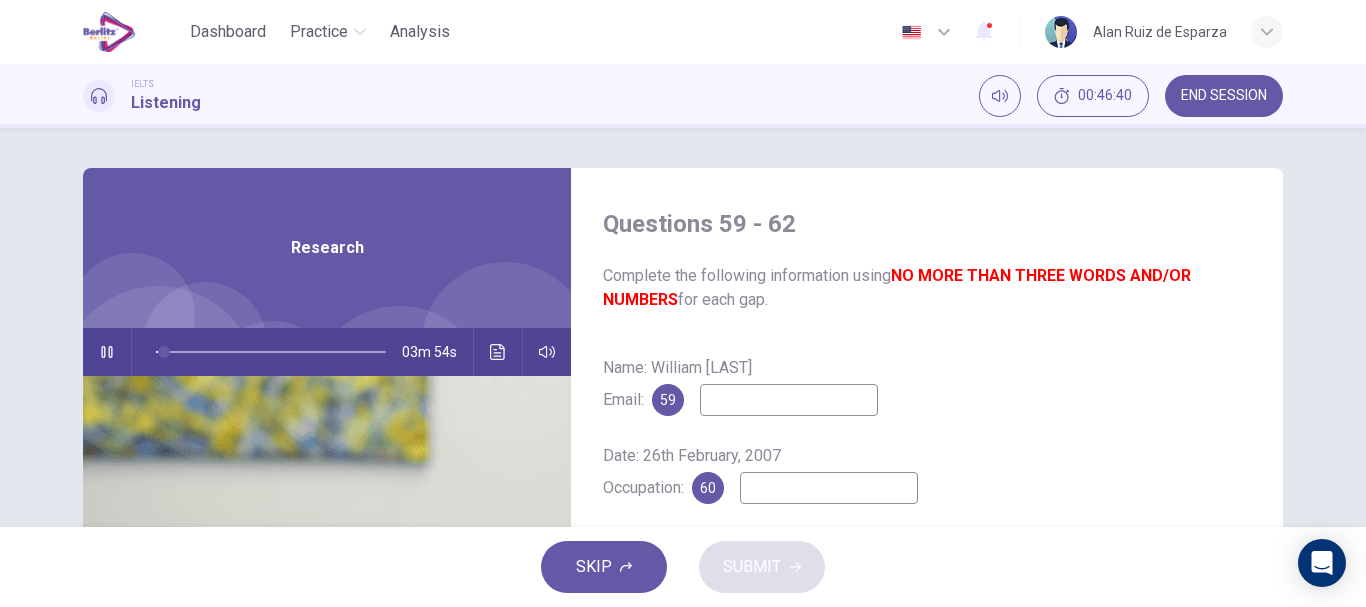 click at bounding box center (789, 400) 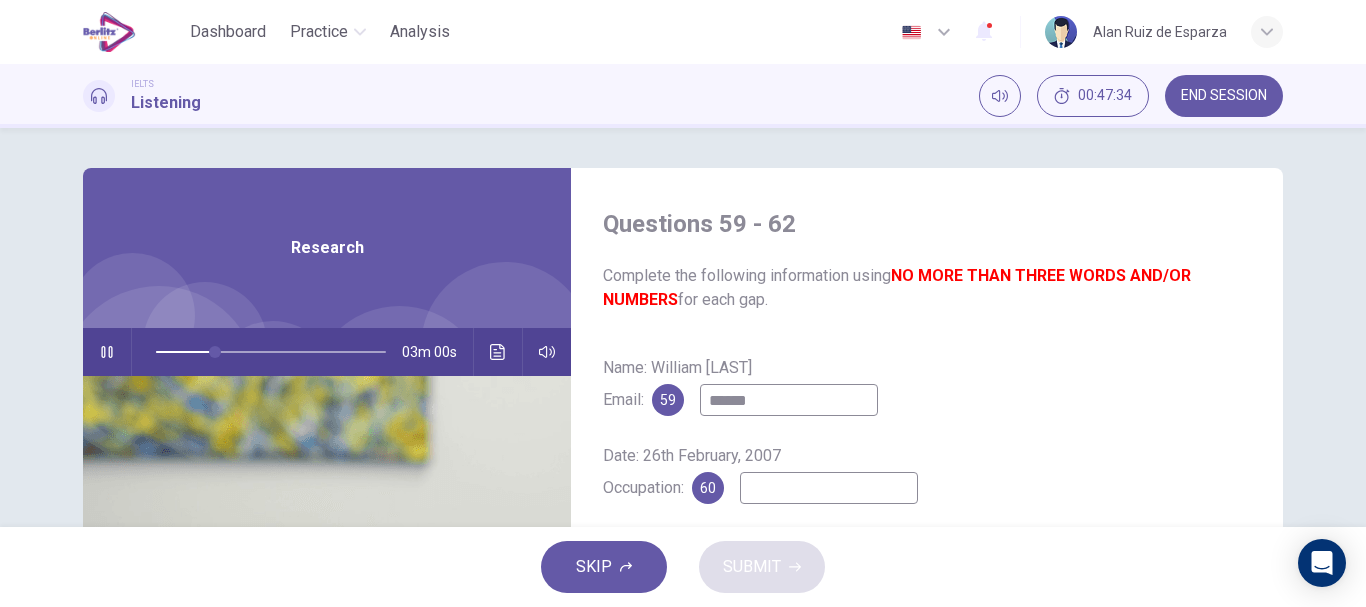 click at bounding box center [107, 352] 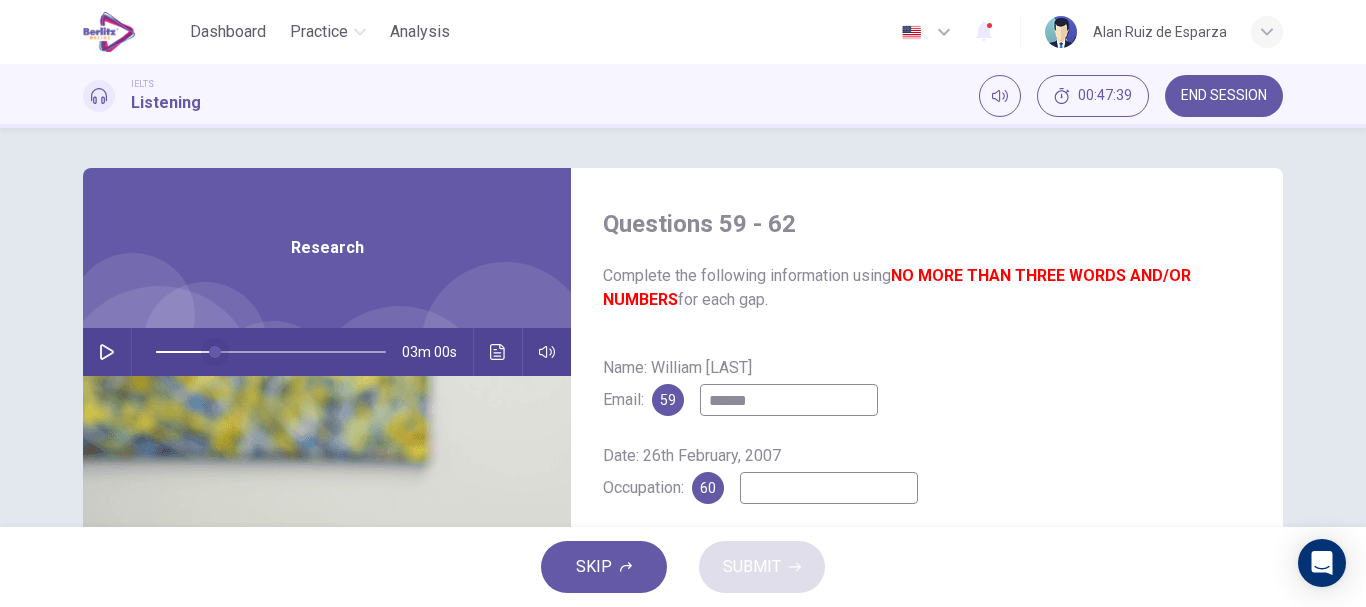 click at bounding box center (215, 352) 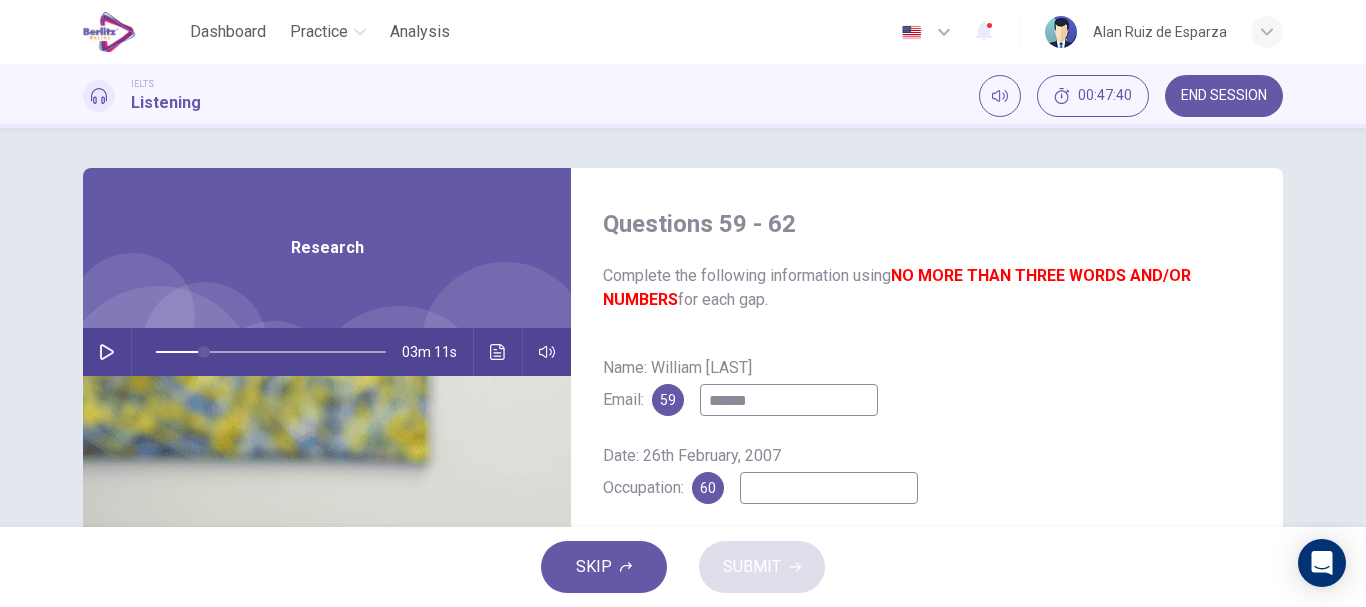 click 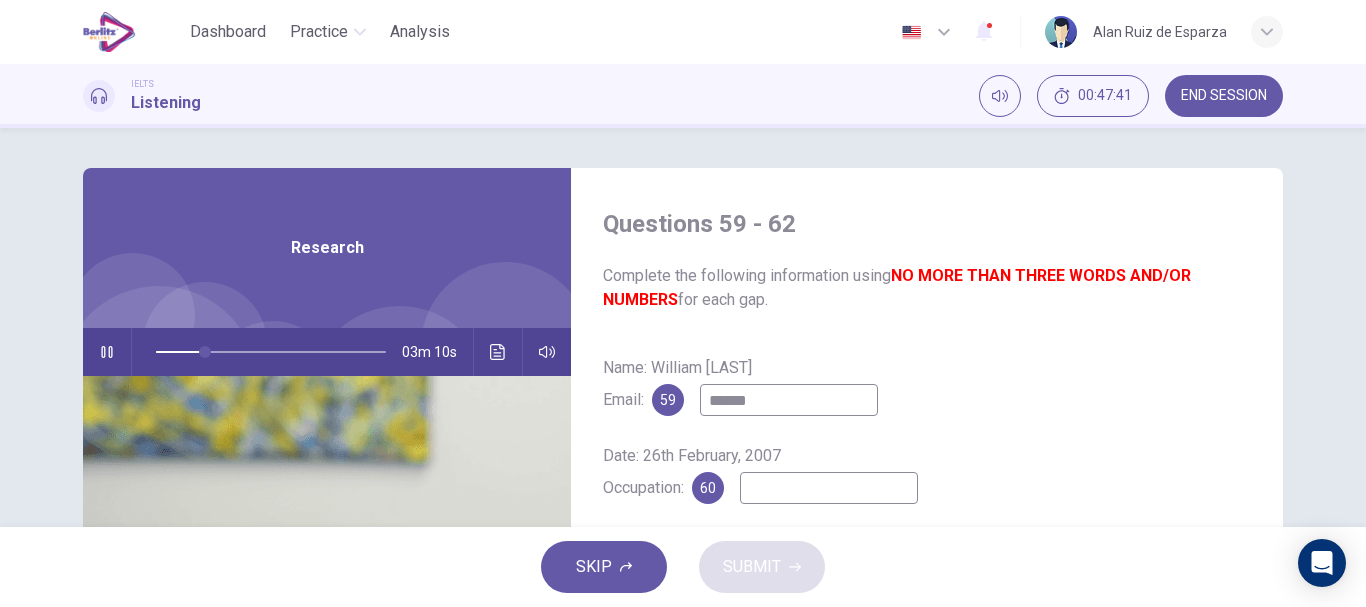 click on "******" at bounding box center (789, 400) 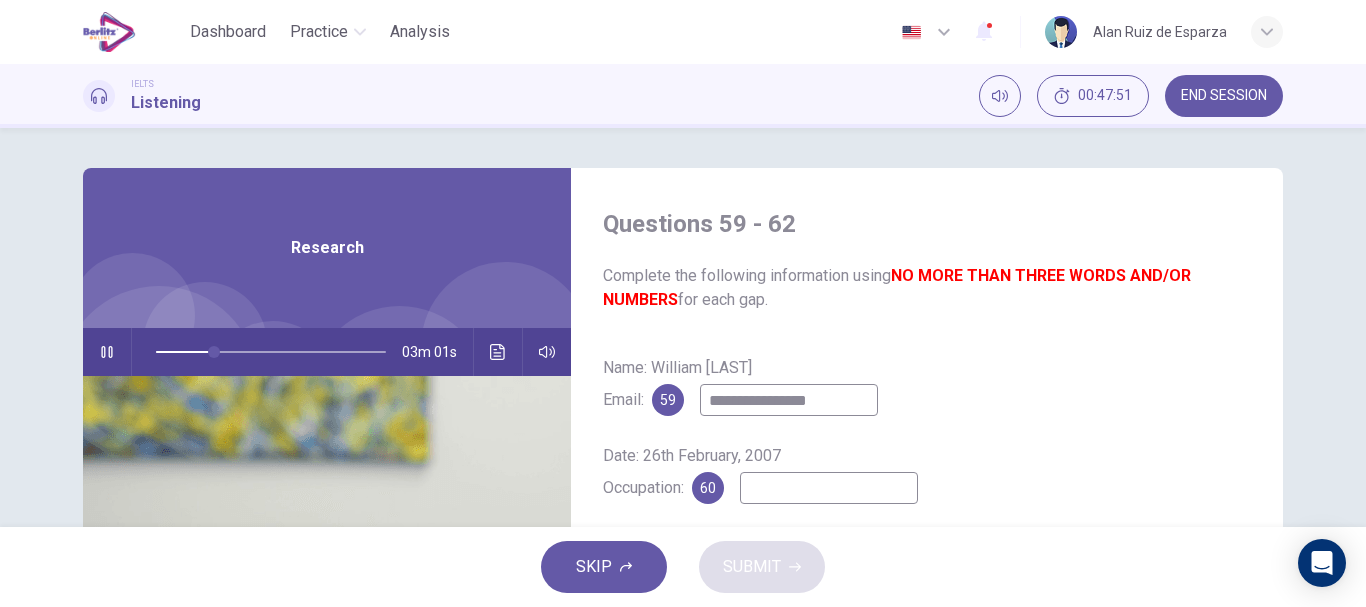 click at bounding box center [829, 488] 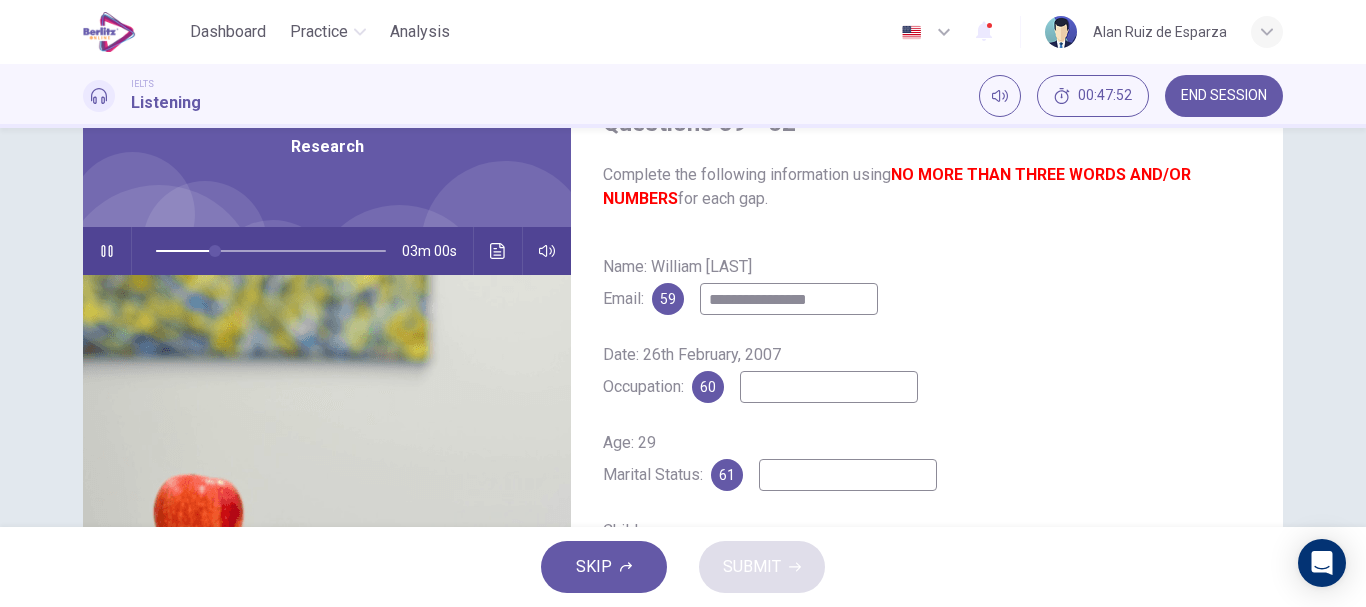 scroll, scrollTop: 102, scrollLeft: 0, axis: vertical 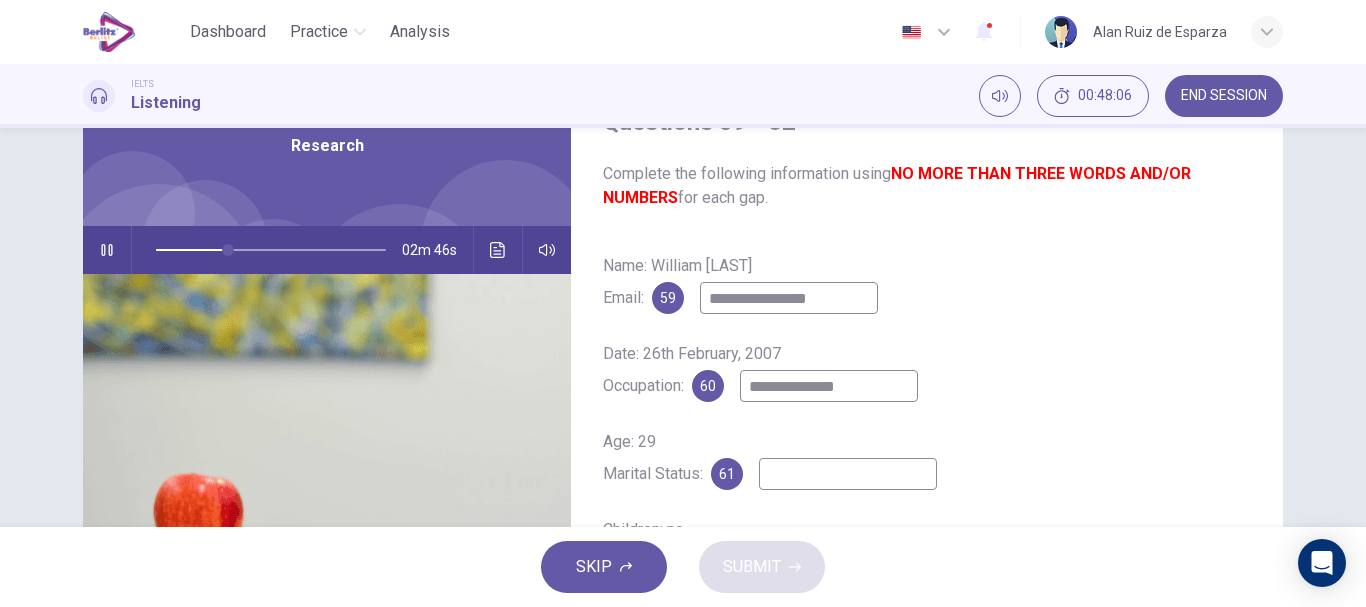 click at bounding box center [848, 474] 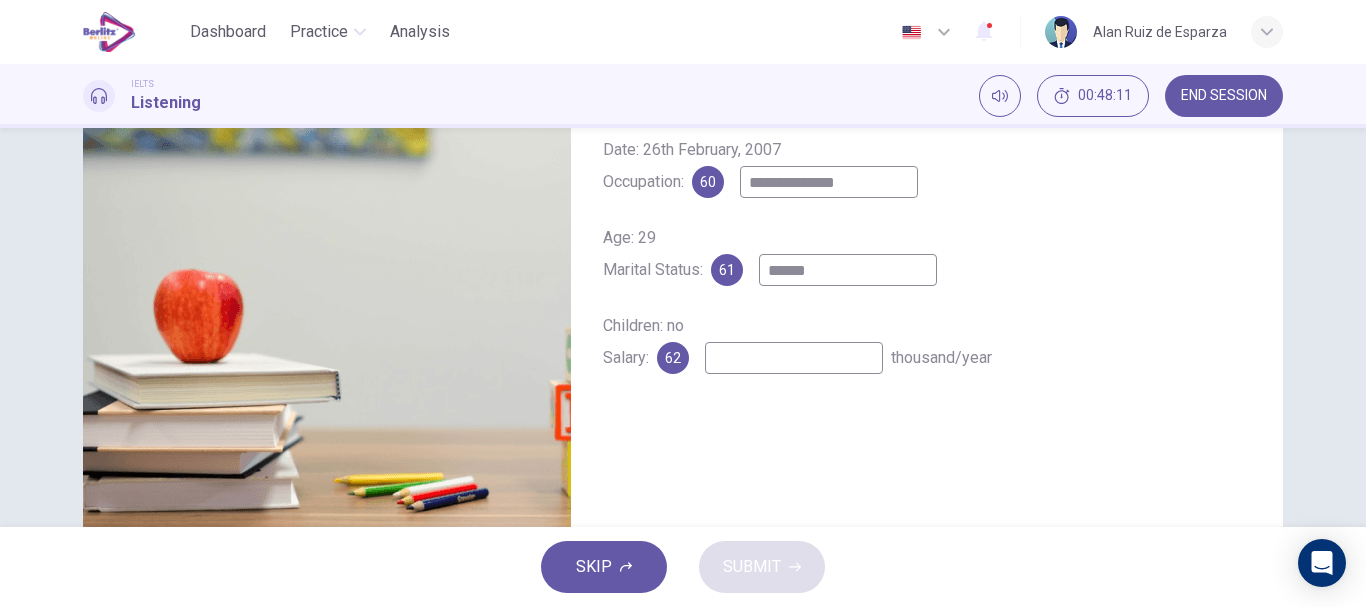 scroll, scrollTop: 307, scrollLeft: 0, axis: vertical 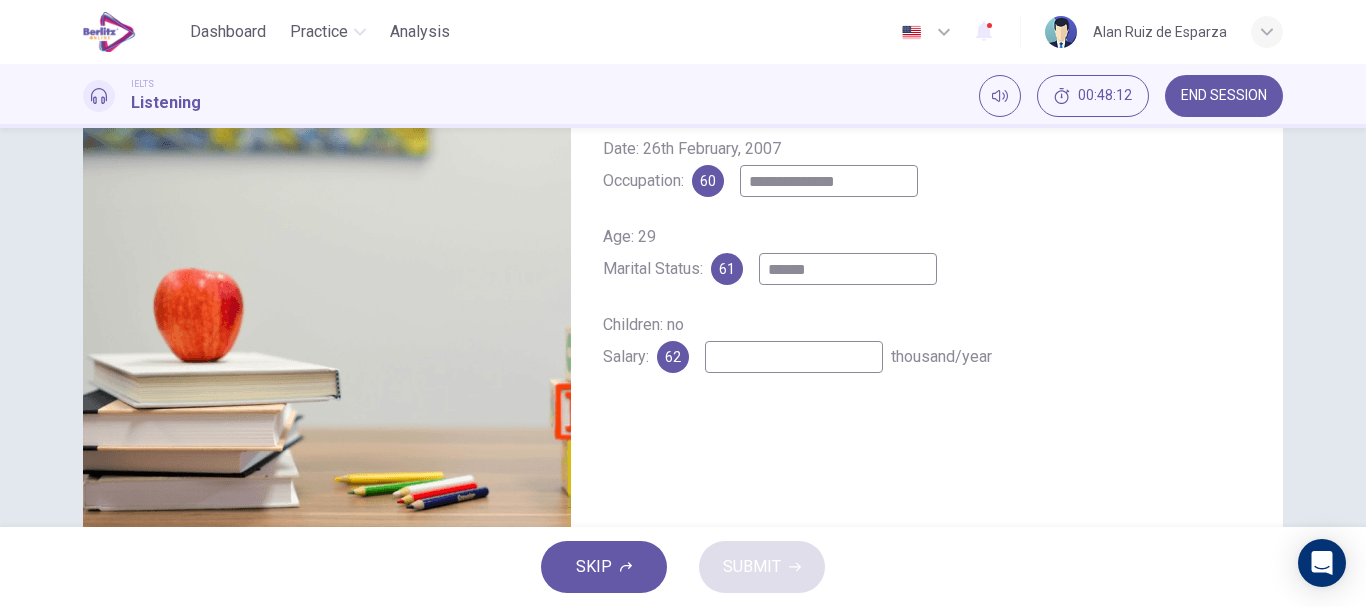 click at bounding box center [794, 357] 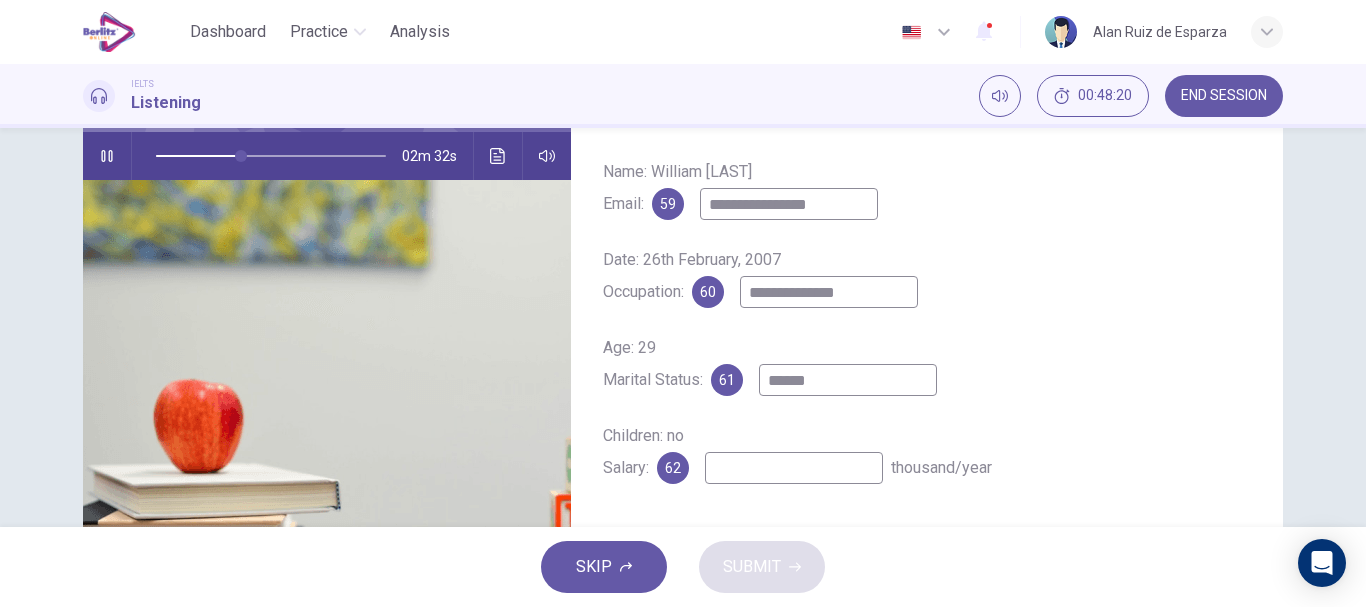 scroll, scrollTop: 195, scrollLeft: 0, axis: vertical 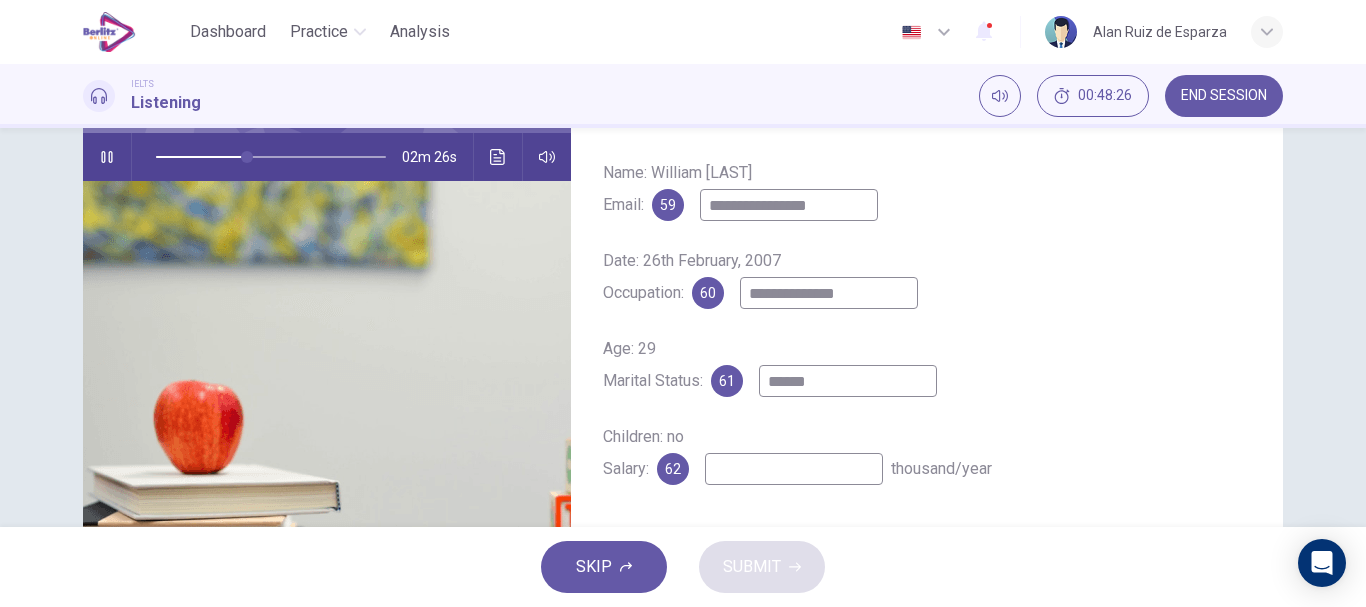 click 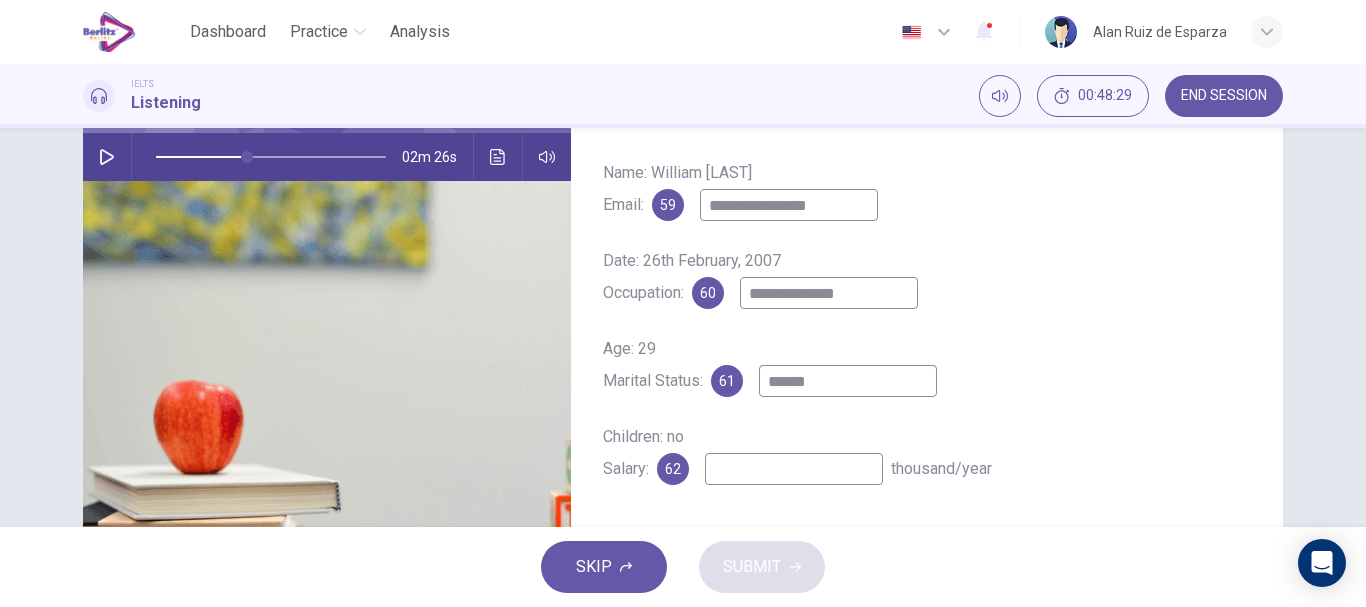 click at bounding box center [794, 469] 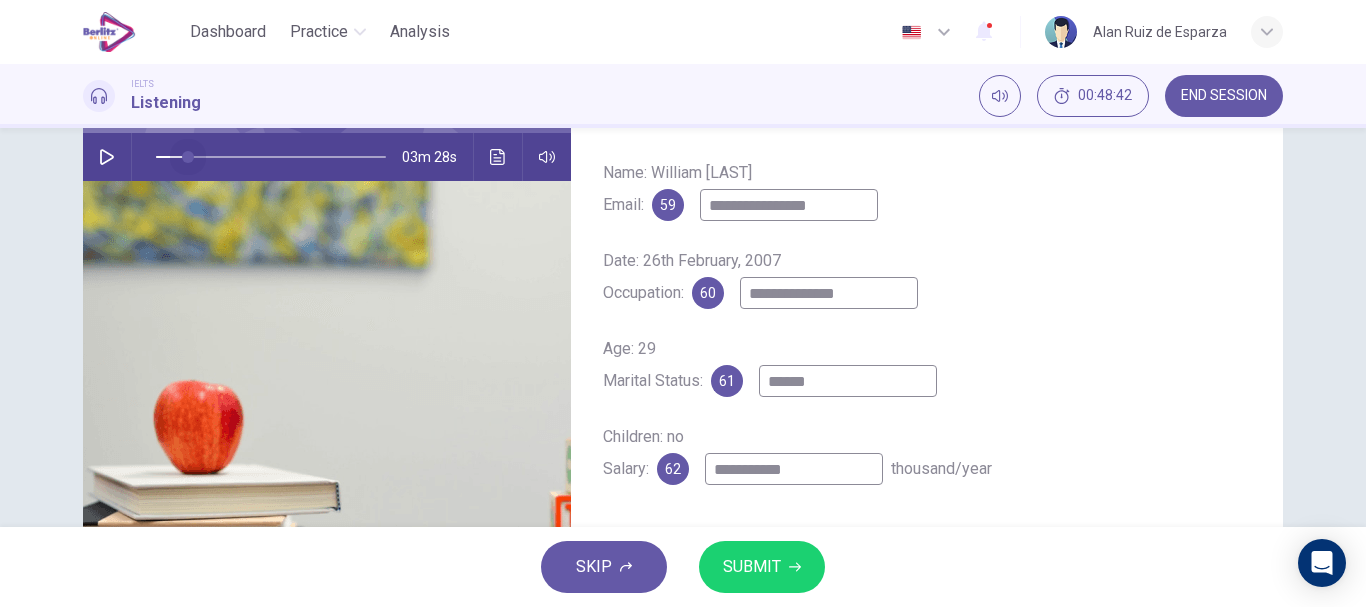 click at bounding box center (271, 157) 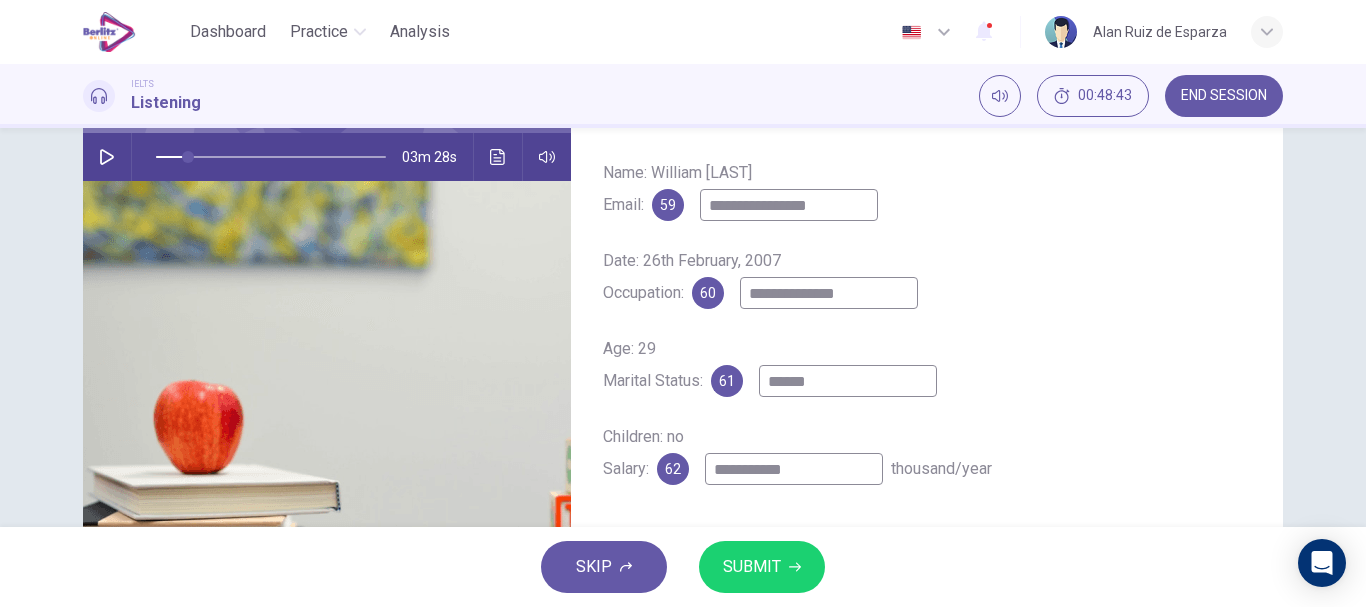 click 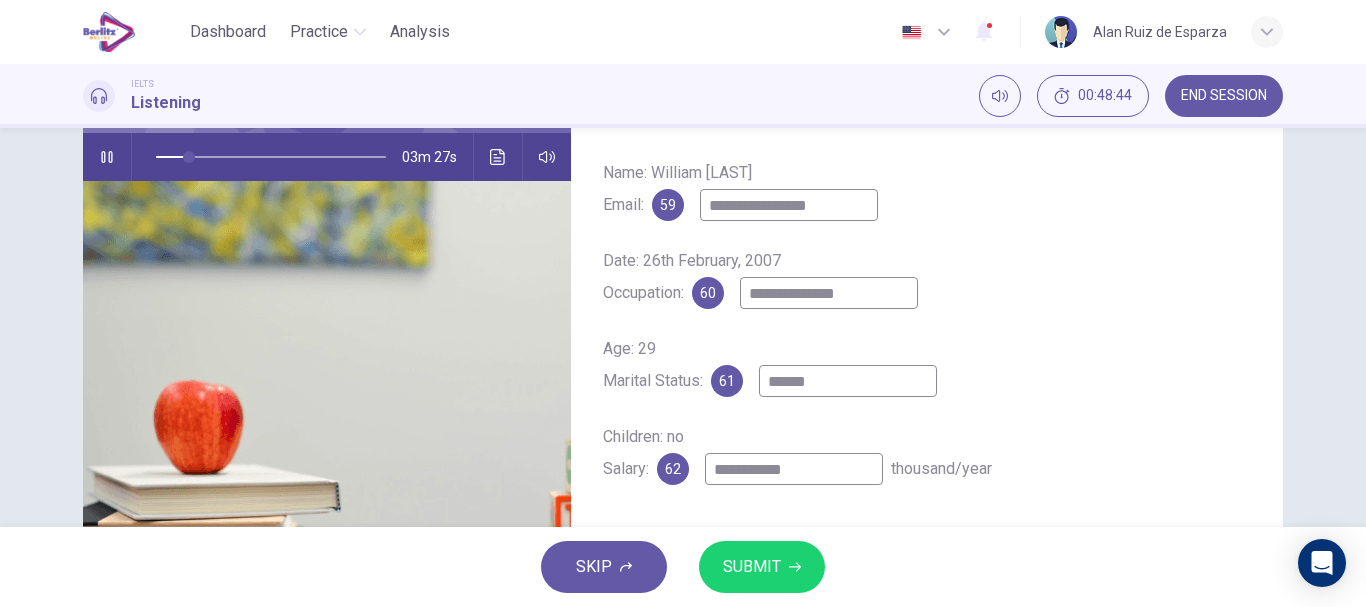 click on "**********" at bounding box center (829, 293) 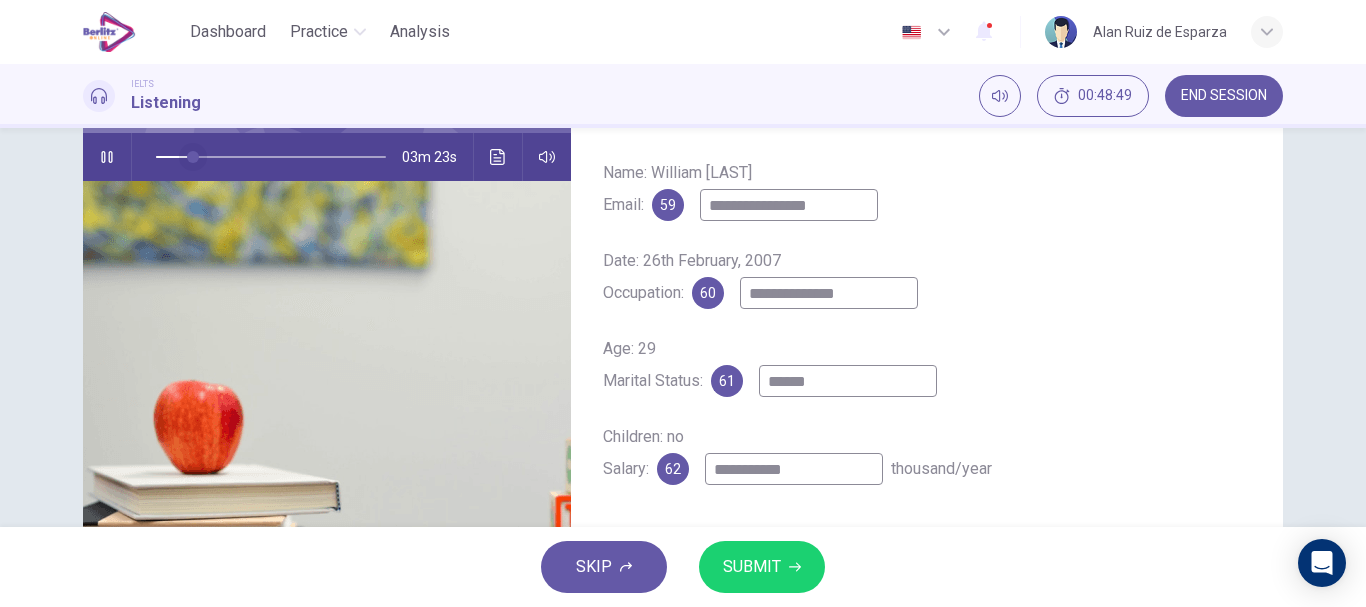 click at bounding box center [193, 157] 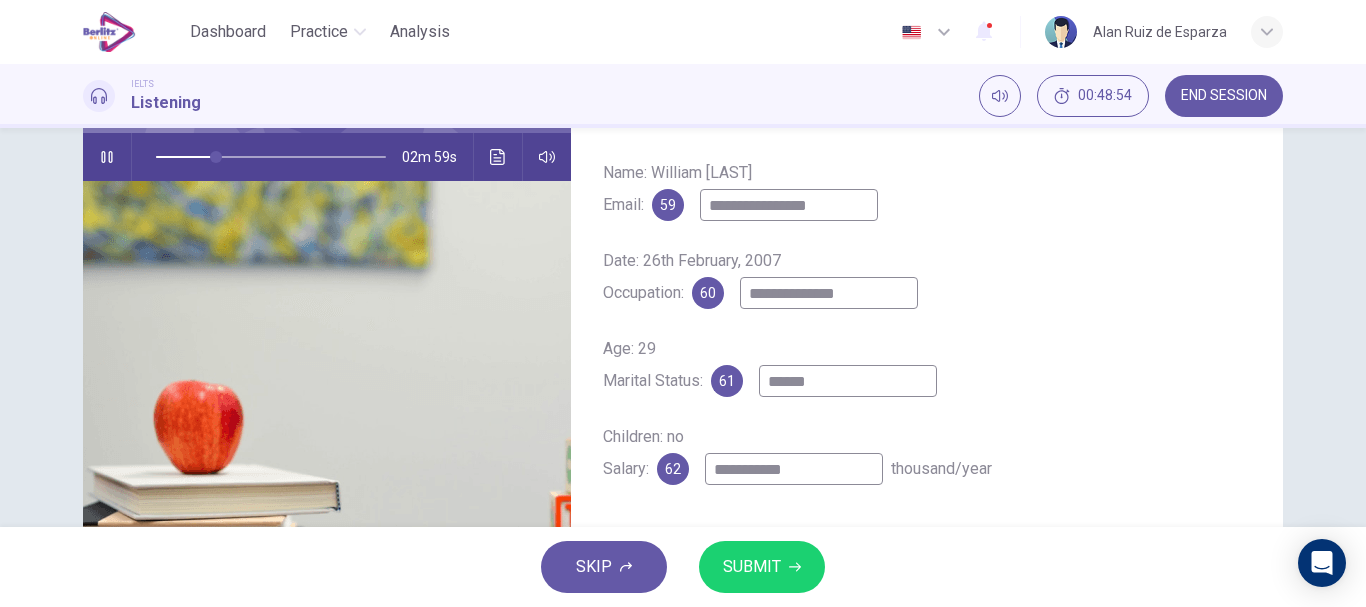 click on "**********" at bounding box center (829, 293) 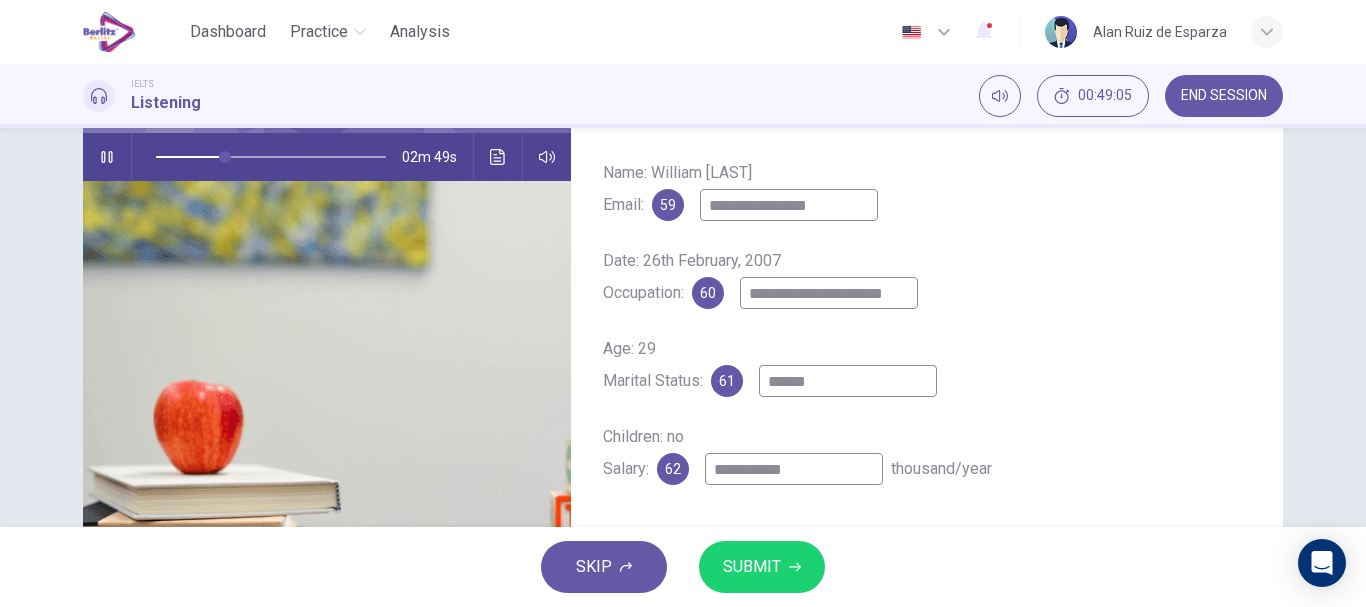 click 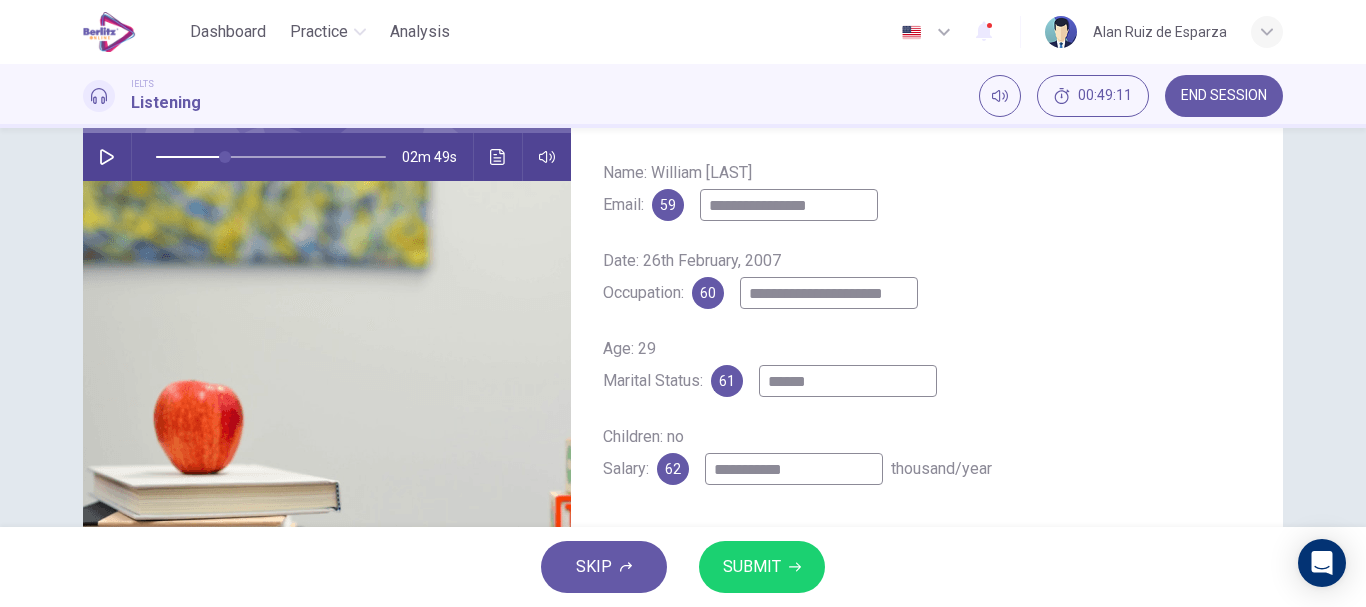 click at bounding box center (107, 157) 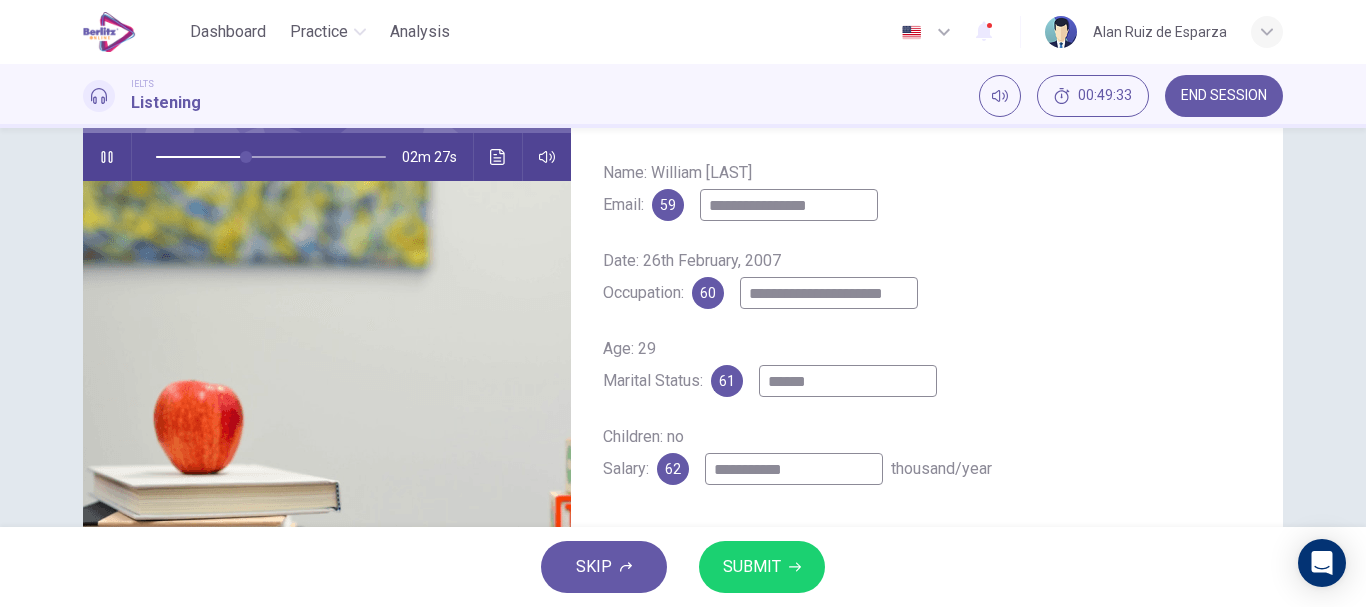 click on "SUBMIT" at bounding box center (752, 567) 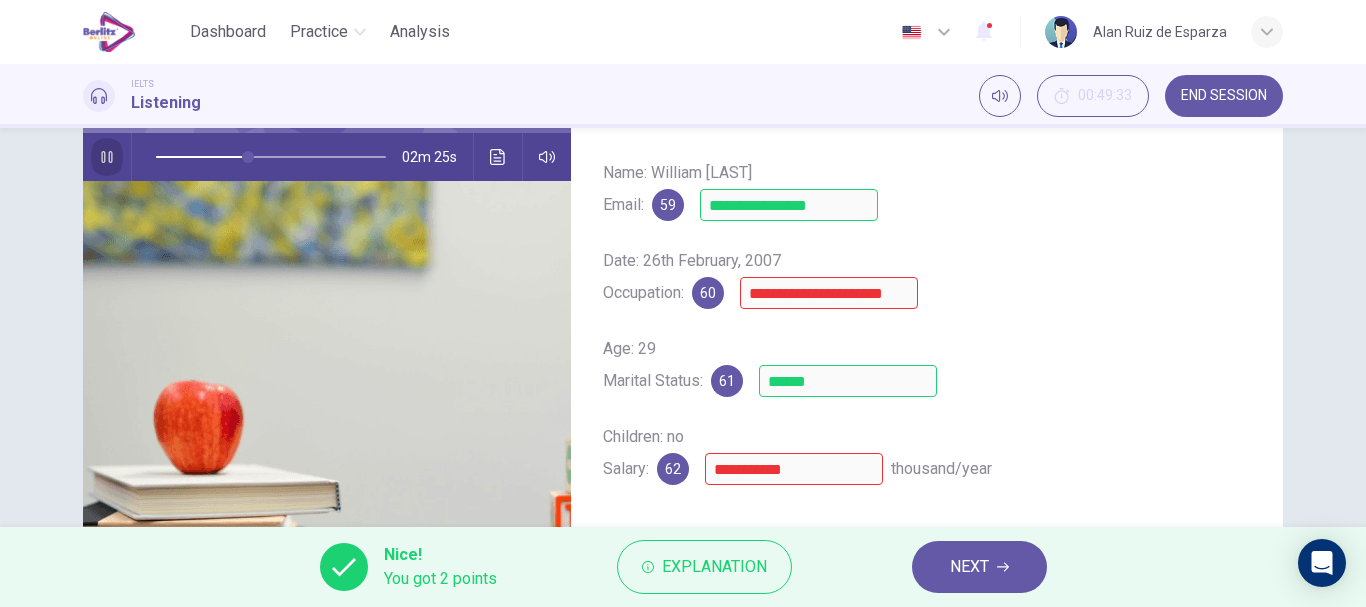click at bounding box center (107, 157) 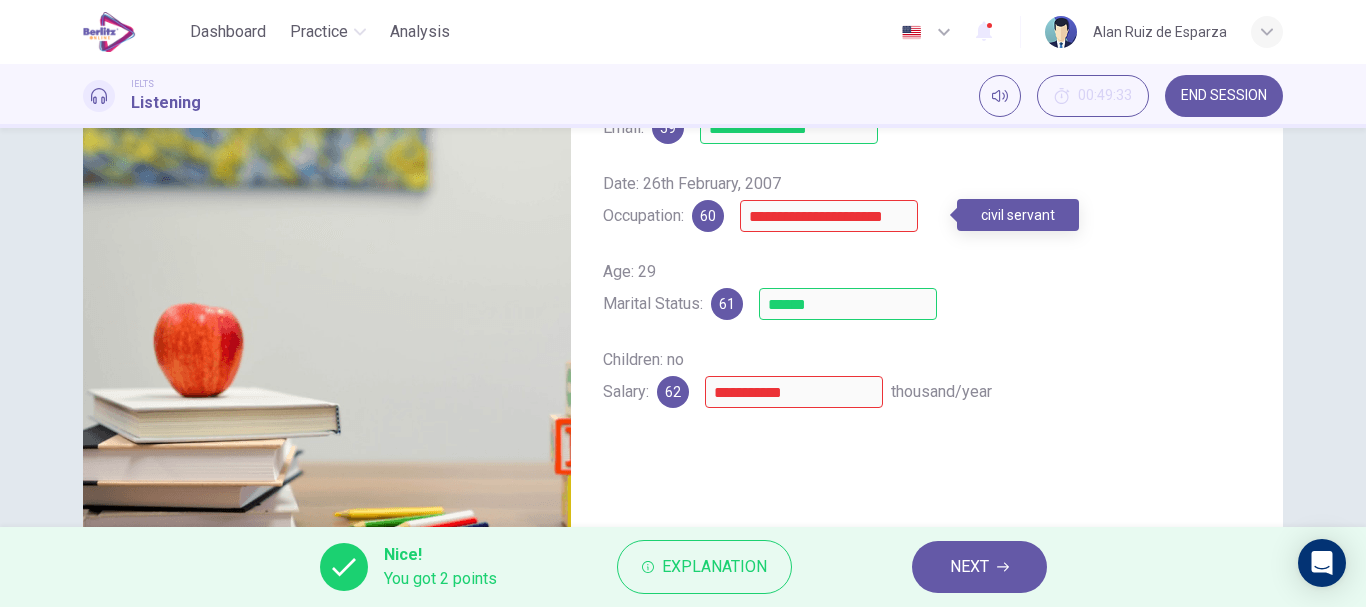 scroll, scrollTop: 276, scrollLeft: 0, axis: vertical 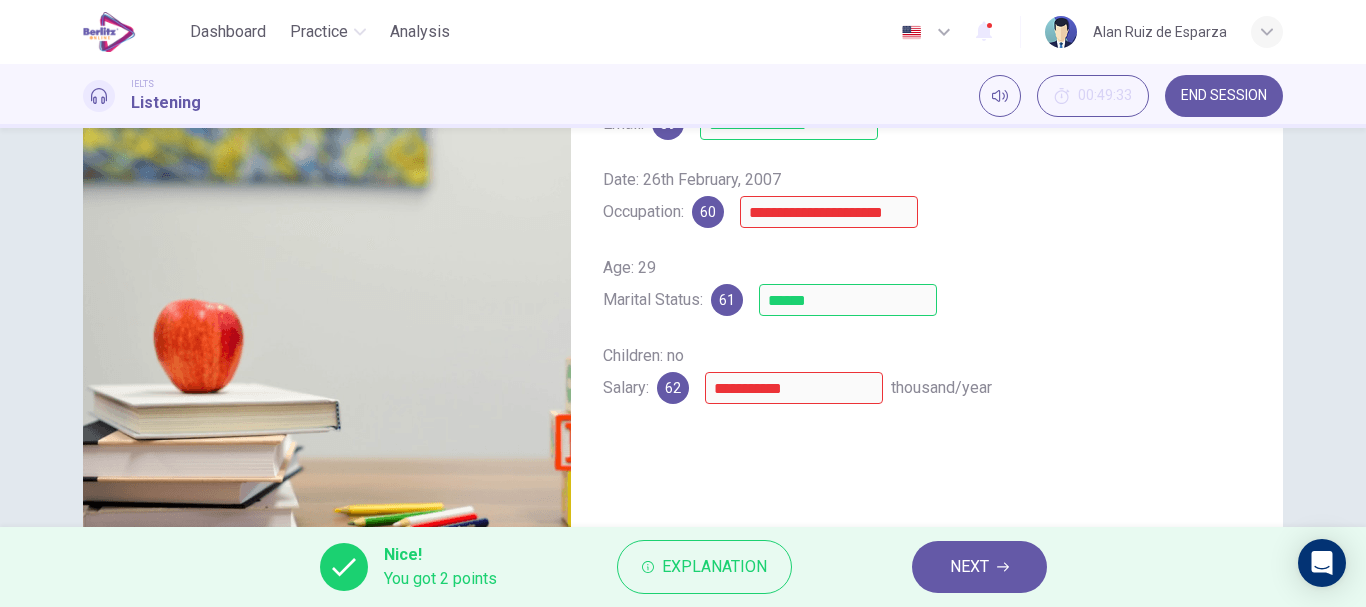 click on "NEXT" at bounding box center [969, 567] 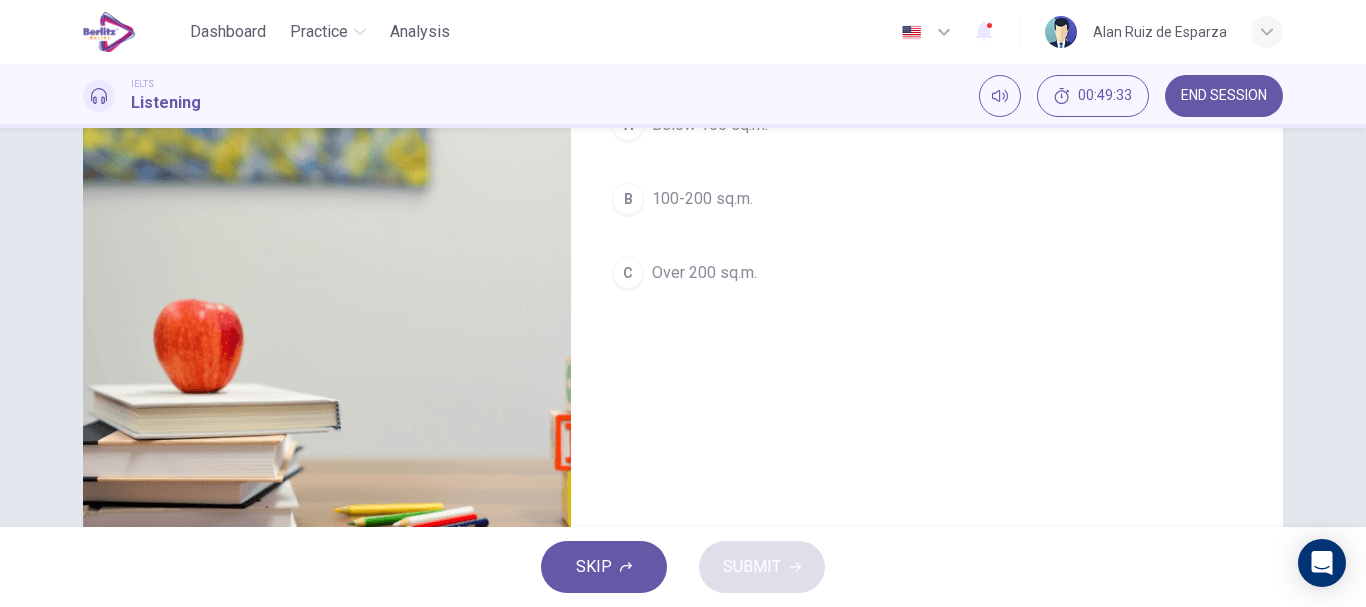 scroll, scrollTop: 0, scrollLeft: 0, axis: both 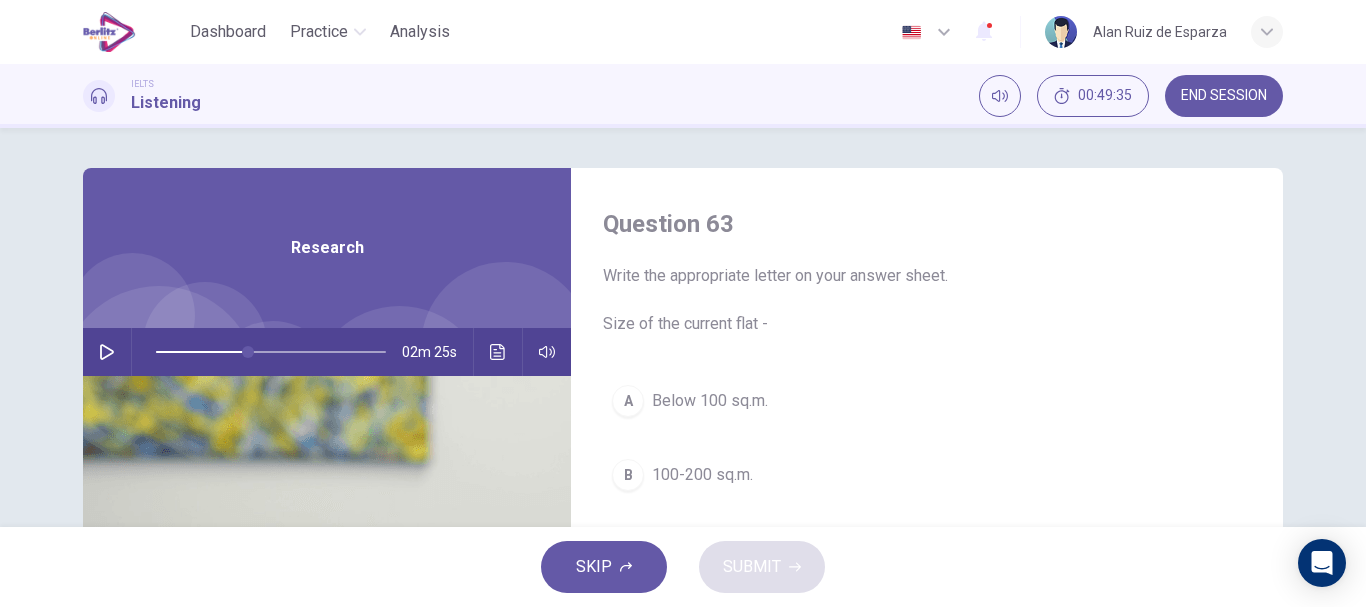 click at bounding box center (107, 352) 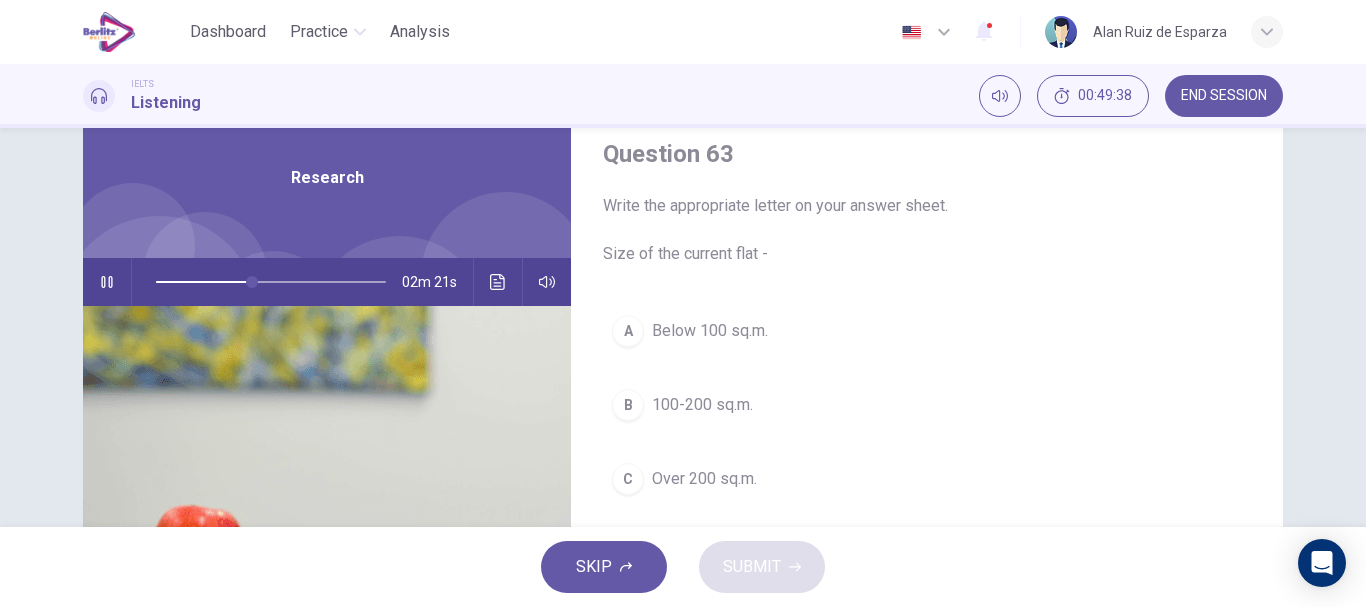 scroll, scrollTop: 71, scrollLeft: 0, axis: vertical 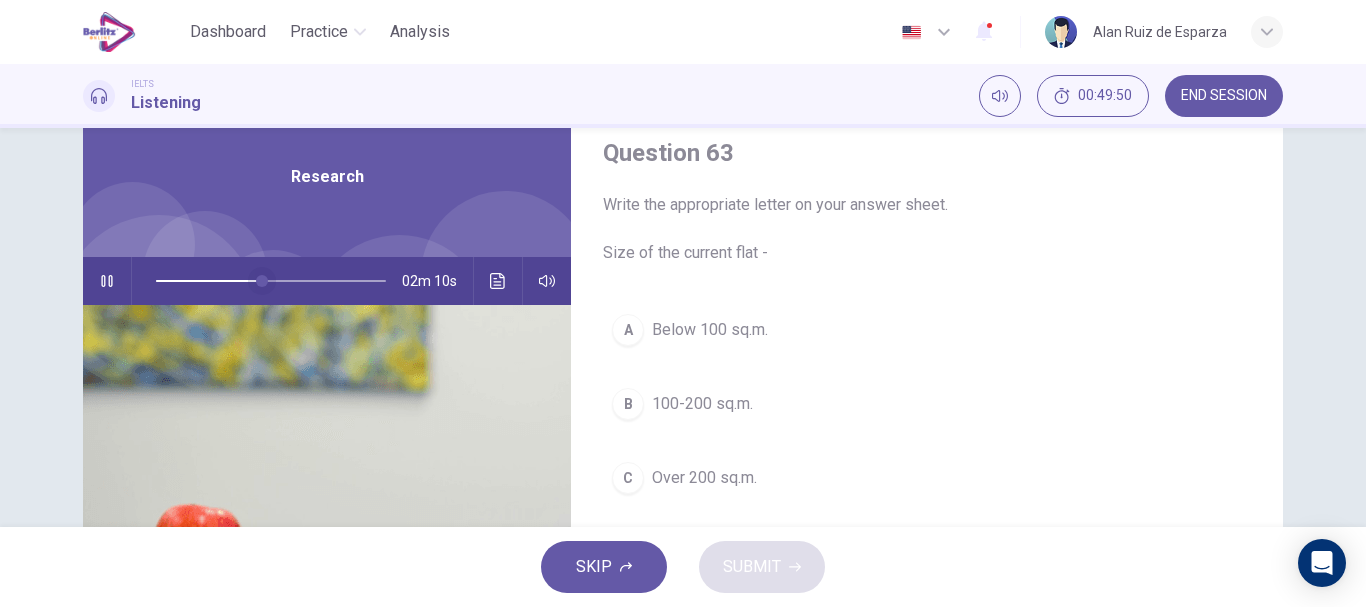 click at bounding box center [262, 281] 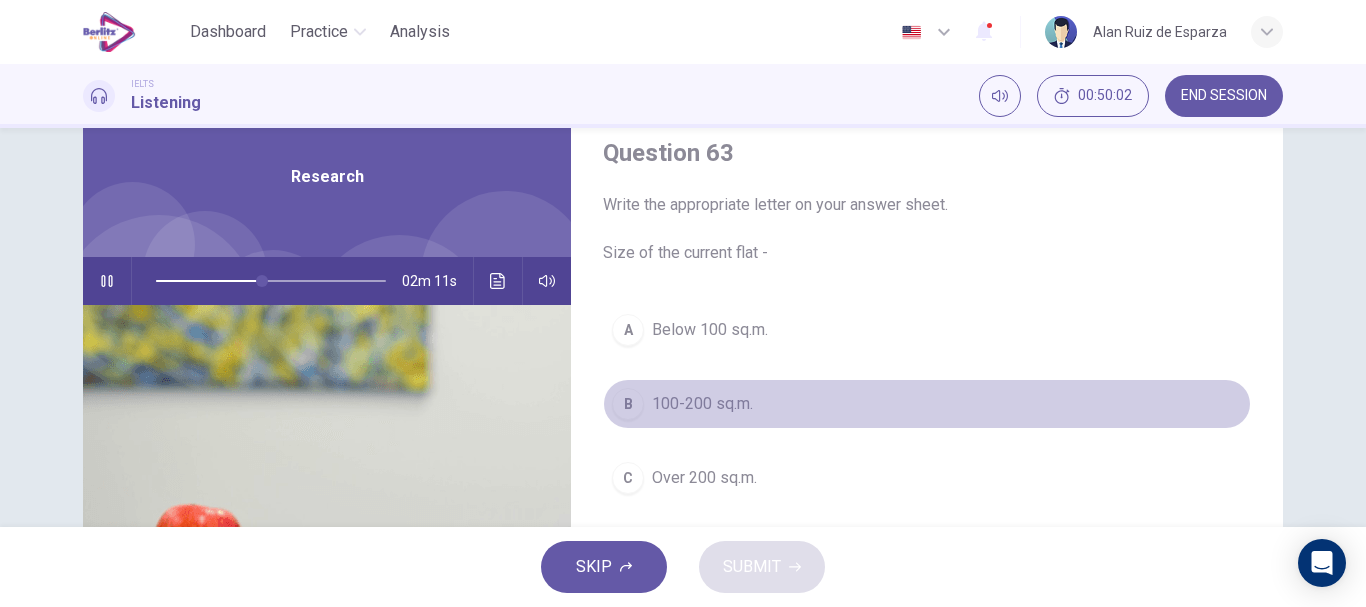 click on "100-200 sq.m." at bounding box center (702, 404) 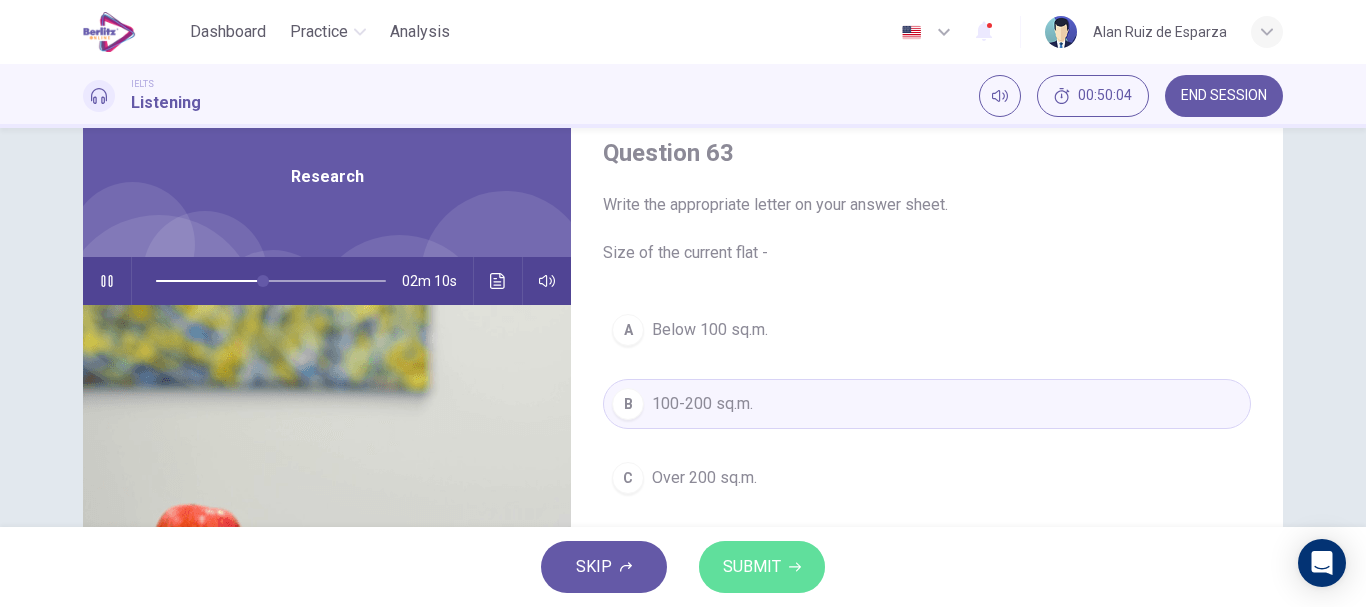 click on "SUBMIT" at bounding box center (762, 567) 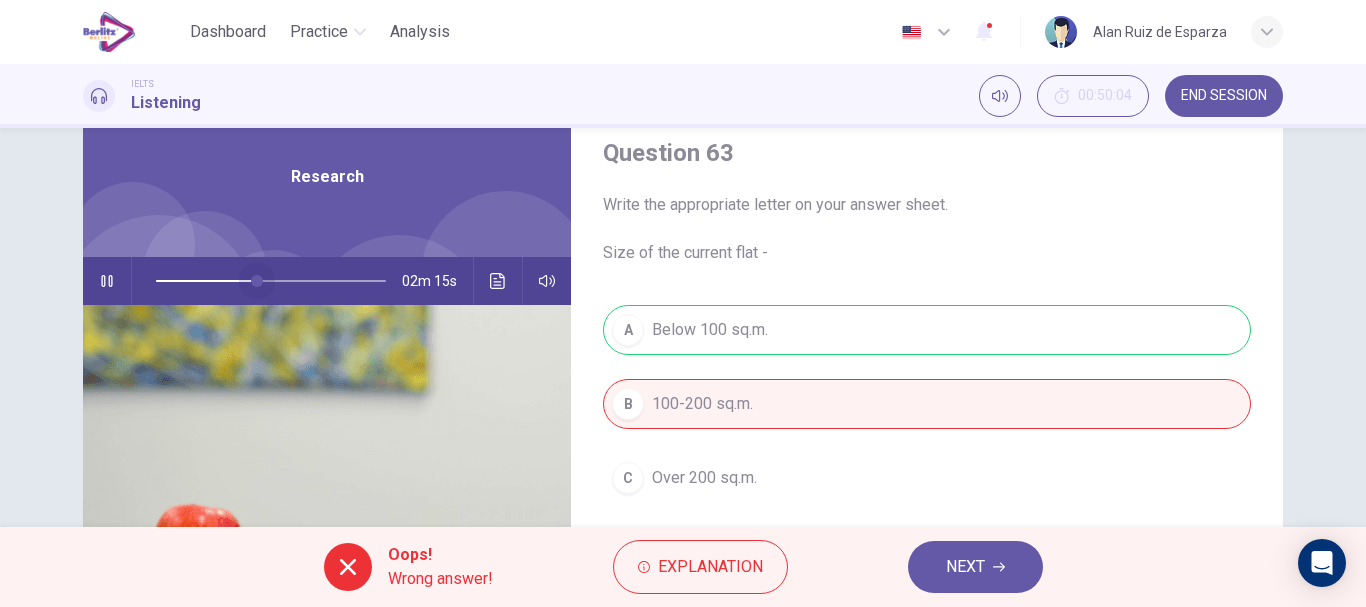 click at bounding box center (257, 281) 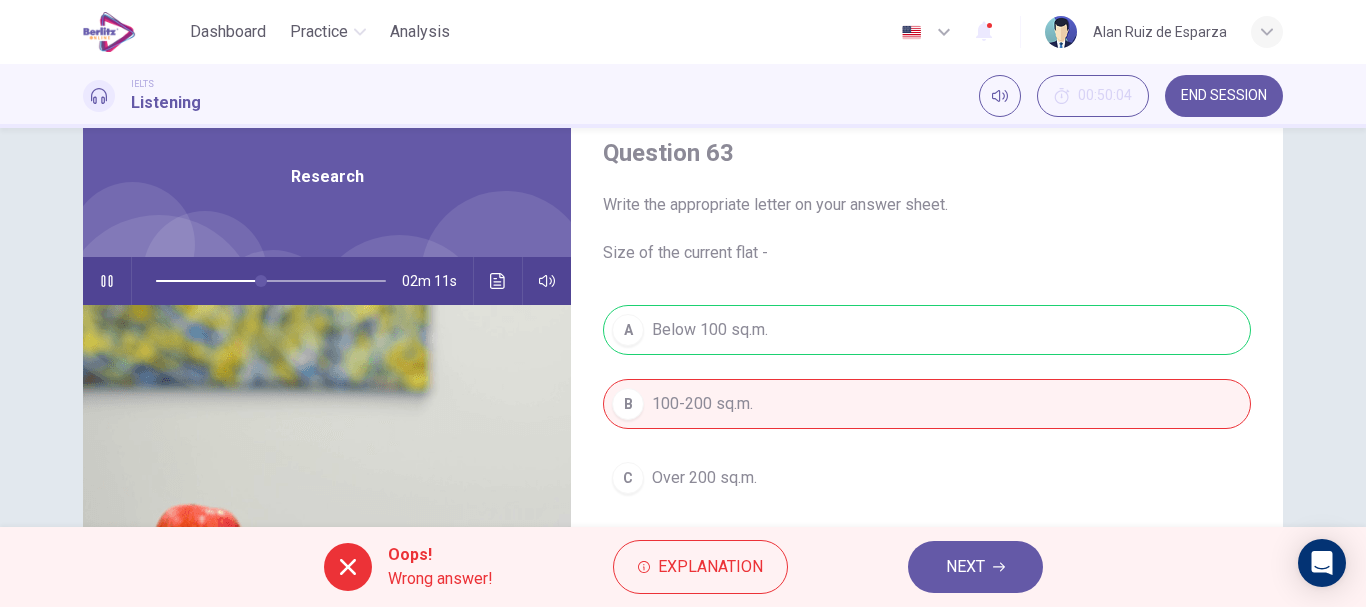 click 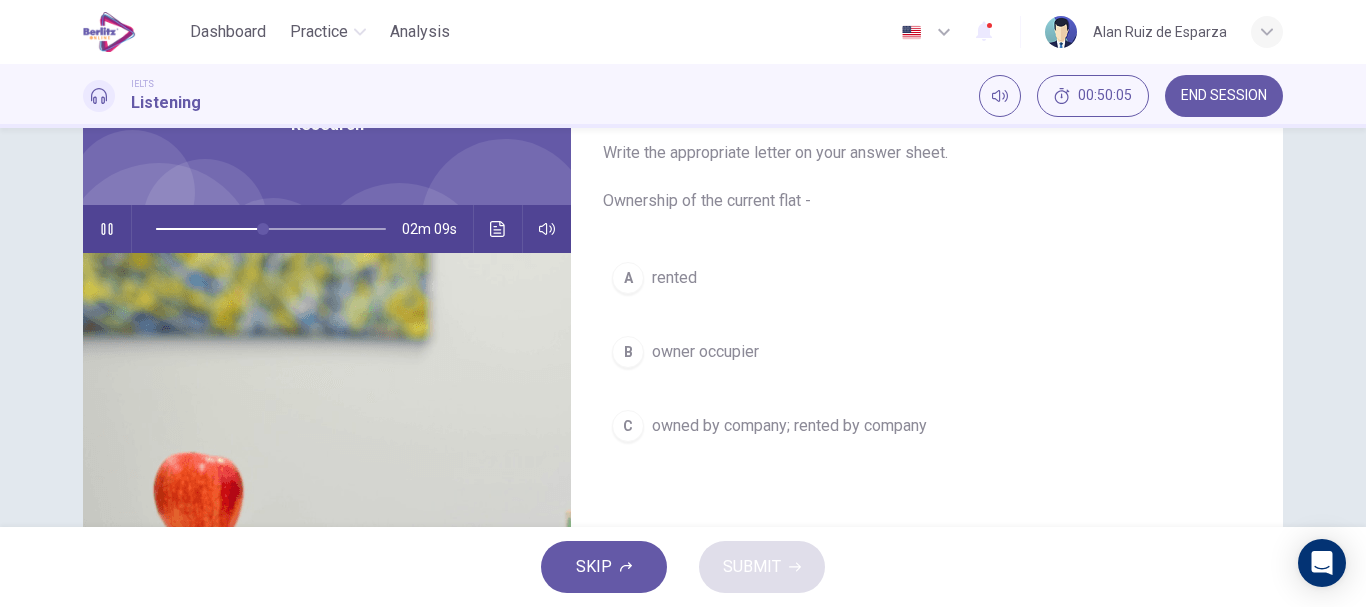 scroll, scrollTop: 125, scrollLeft: 0, axis: vertical 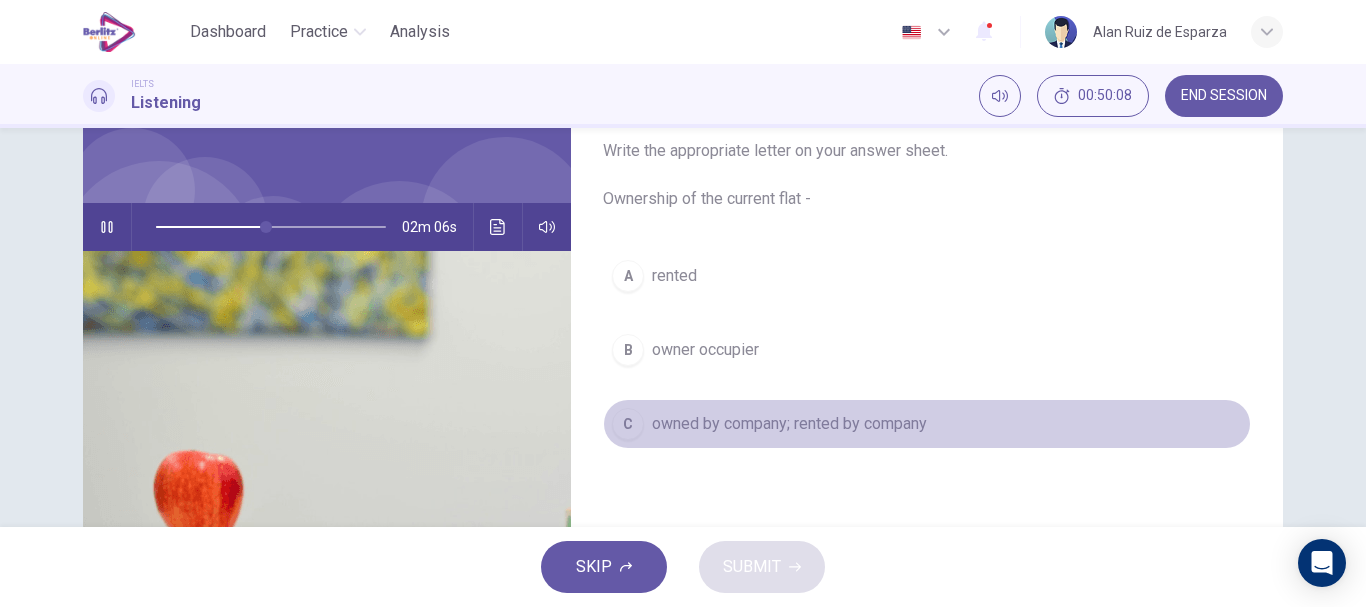 click on "owned by company; rented by company" at bounding box center (789, 424) 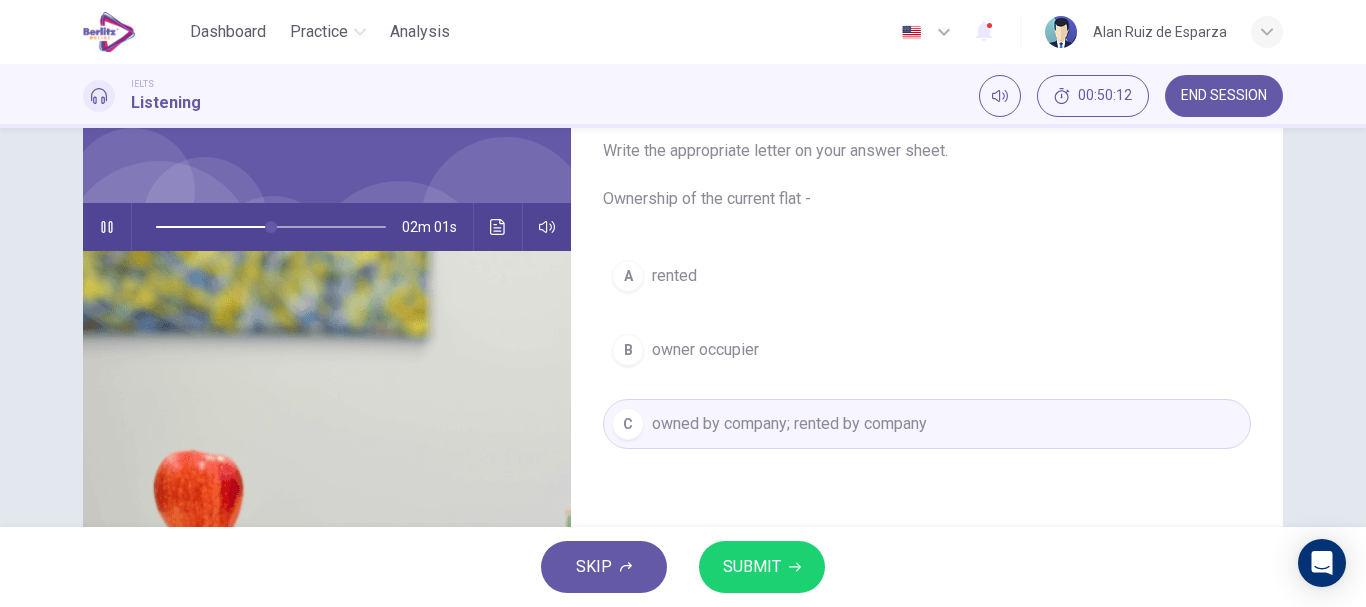 click on "rented" at bounding box center (674, 276) 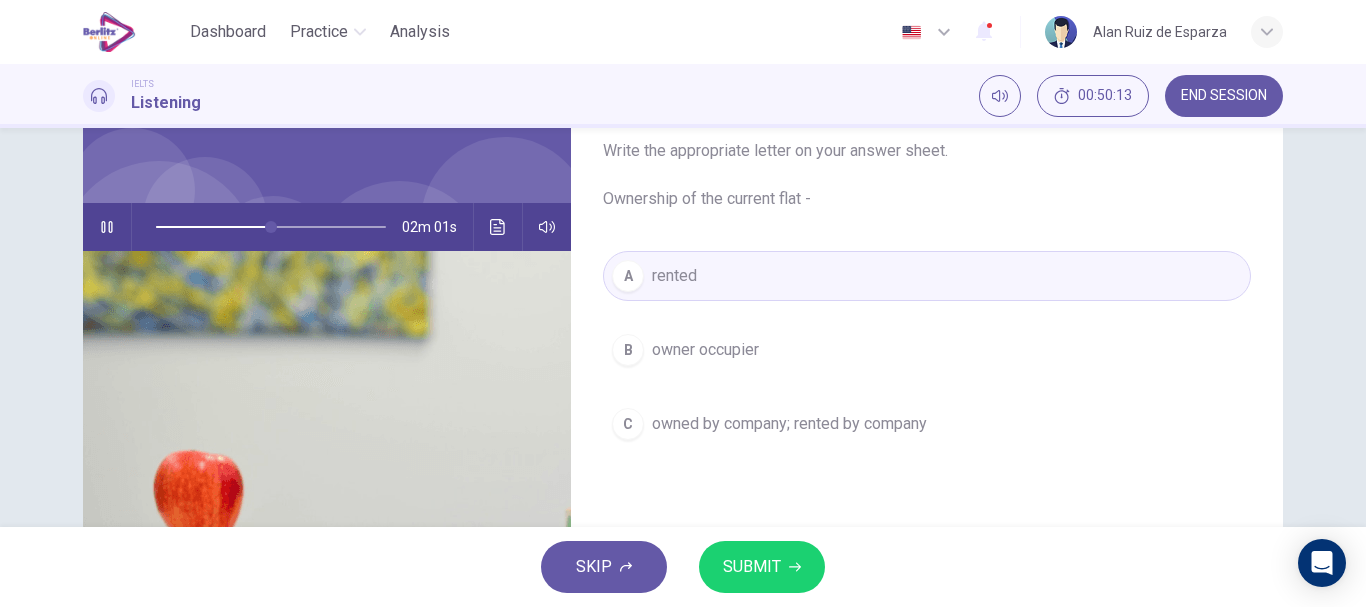 click on "SUBMIT" at bounding box center (752, 567) 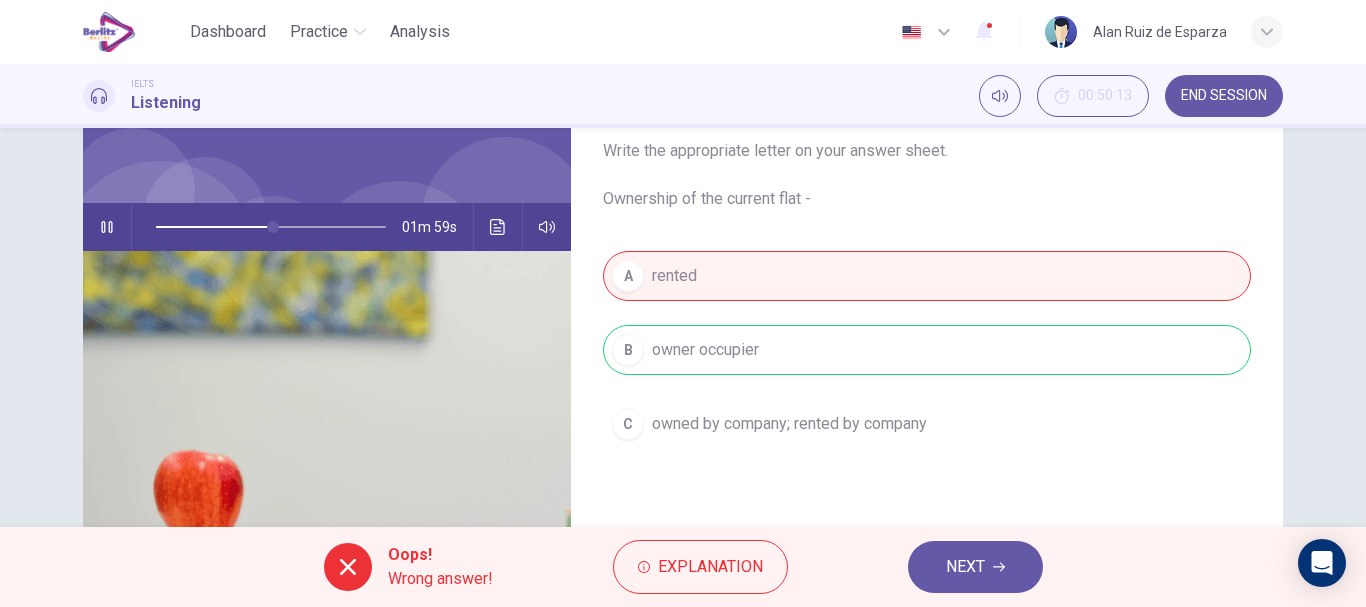 click on "NEXT" at bounding box center [975, 567] 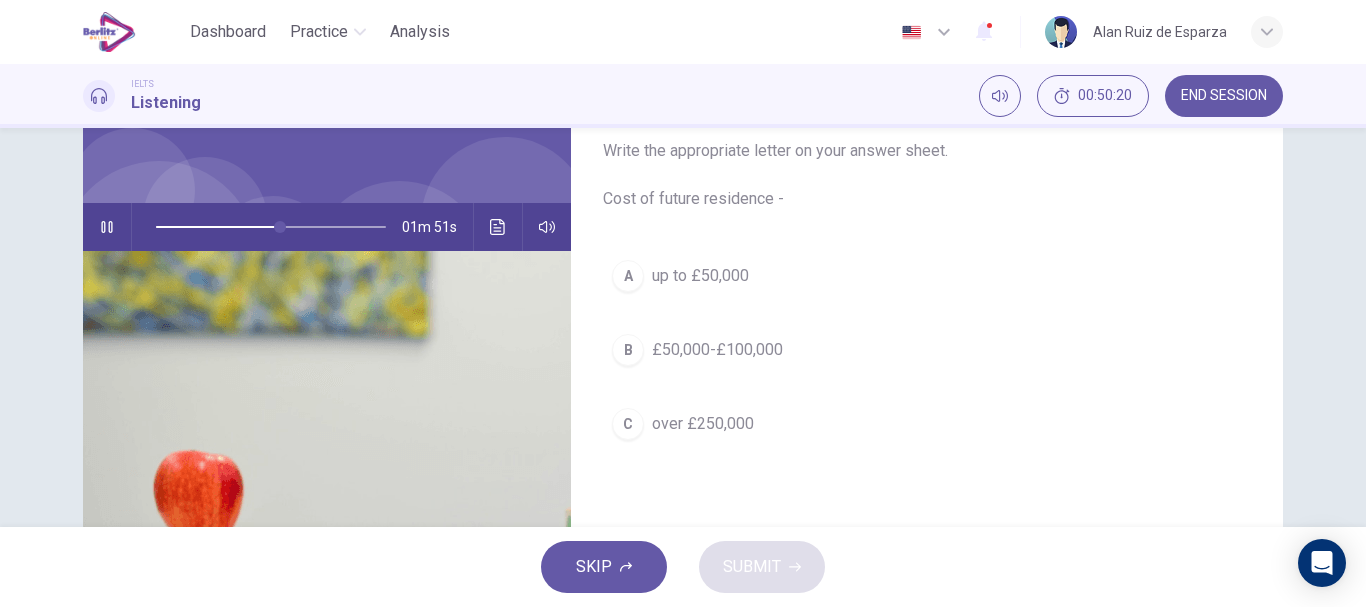 click on "over £250,000" at bounding box center (703, 424) 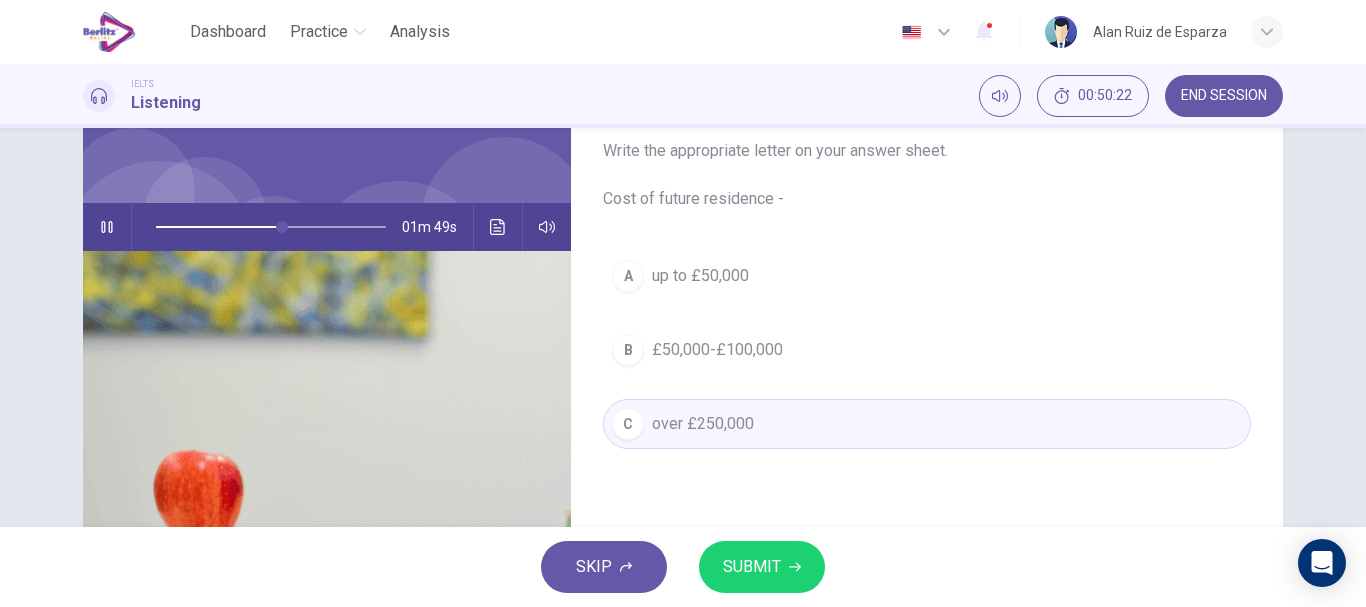 click on "SUBMIT" at bounding box center (752, 567) 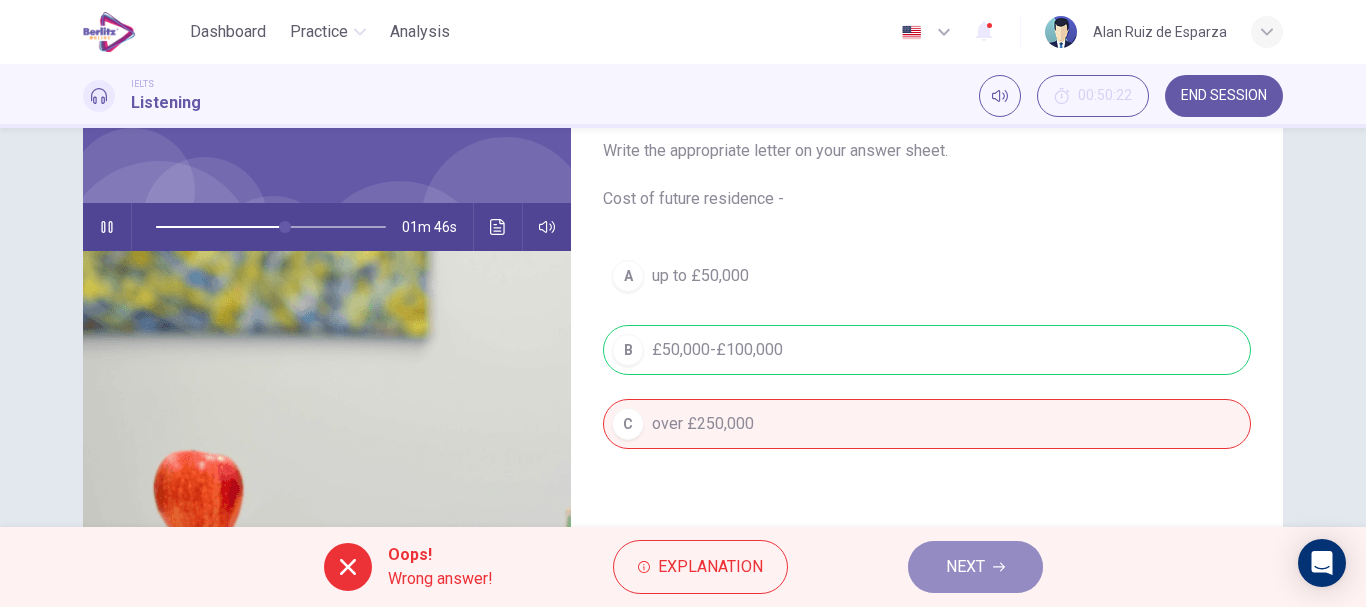 click on "NEXT" at bounding box center (975, 567) 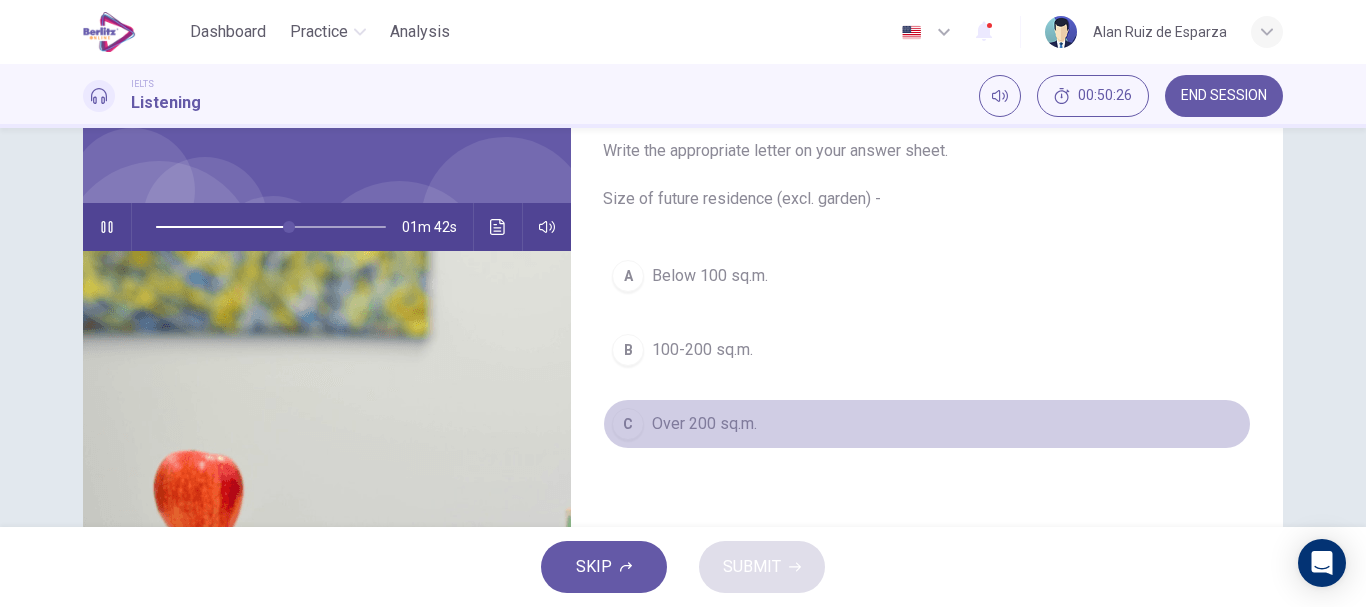 click on "C Over 200 sq.m." at bounding box center (927, 424) 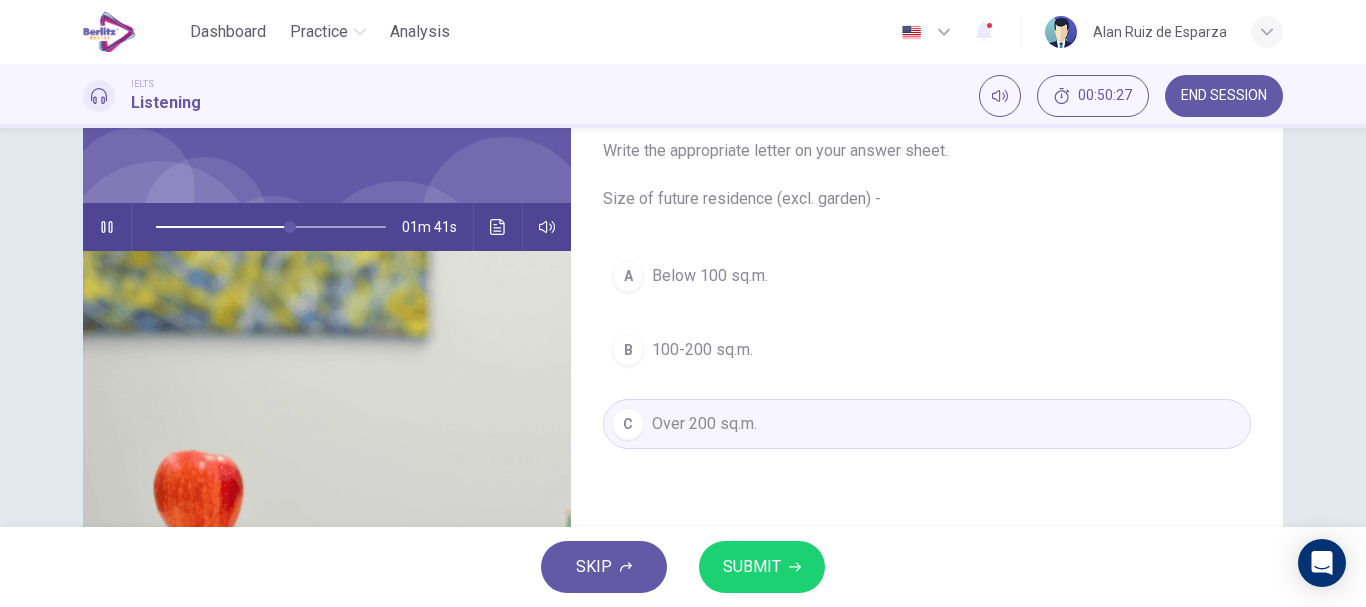 click on "SUBMIT" at bounding box center (762, 567) 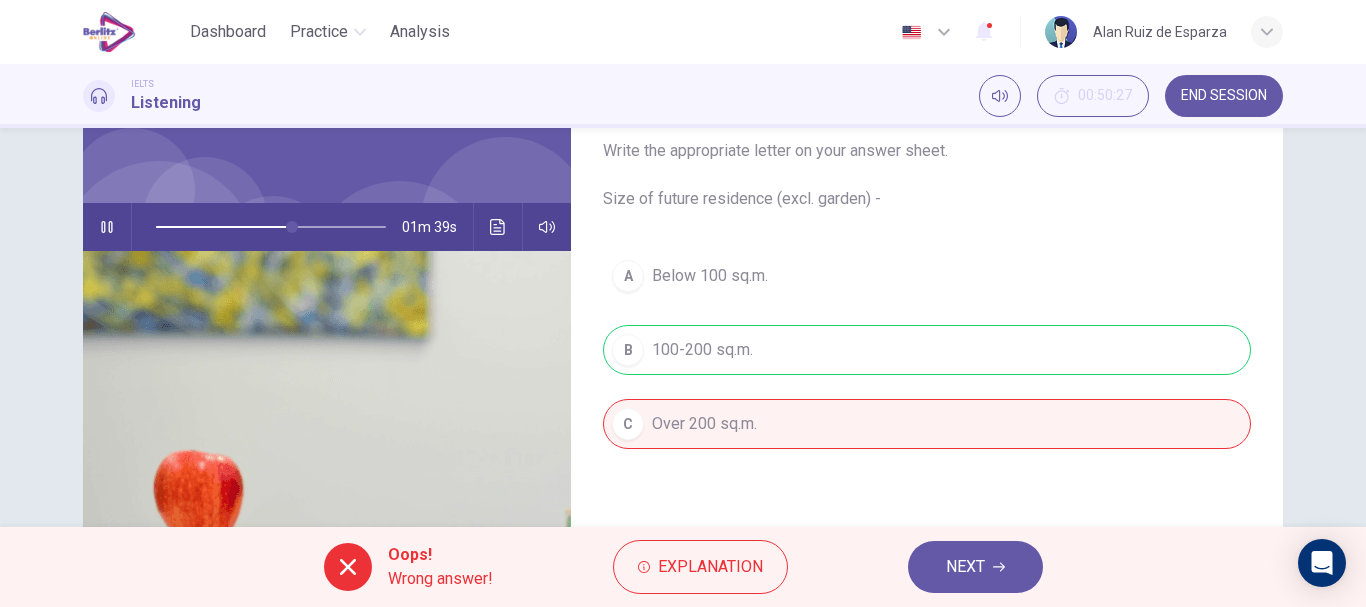 click on "NEXT" at bounding box center (965, 567) 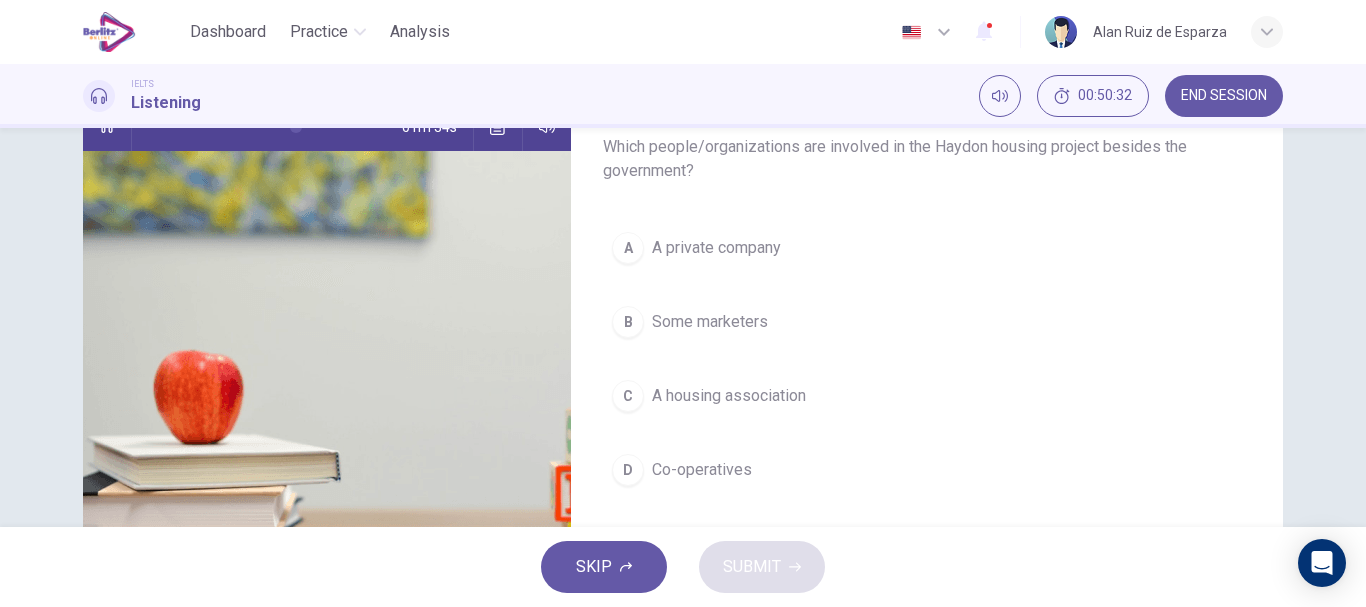 scroll, scrollTop: 185, scrollLeft: 0, axis: vertical 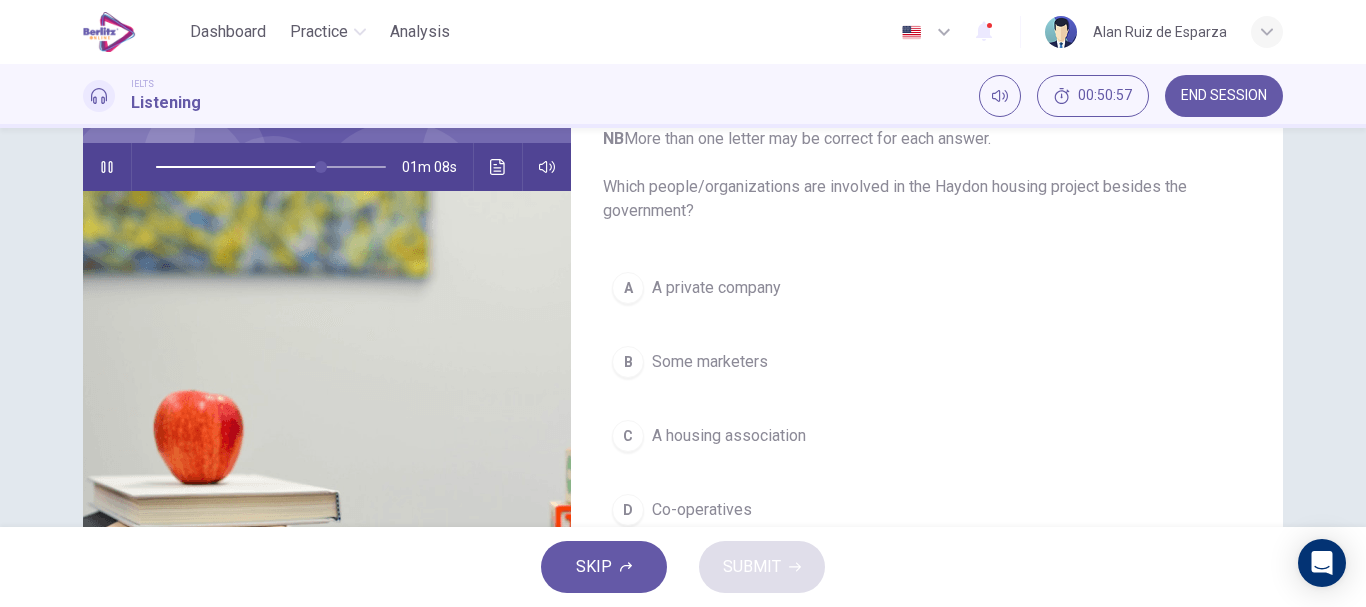 click on "C A housing association" at bounding box center [927, 436] 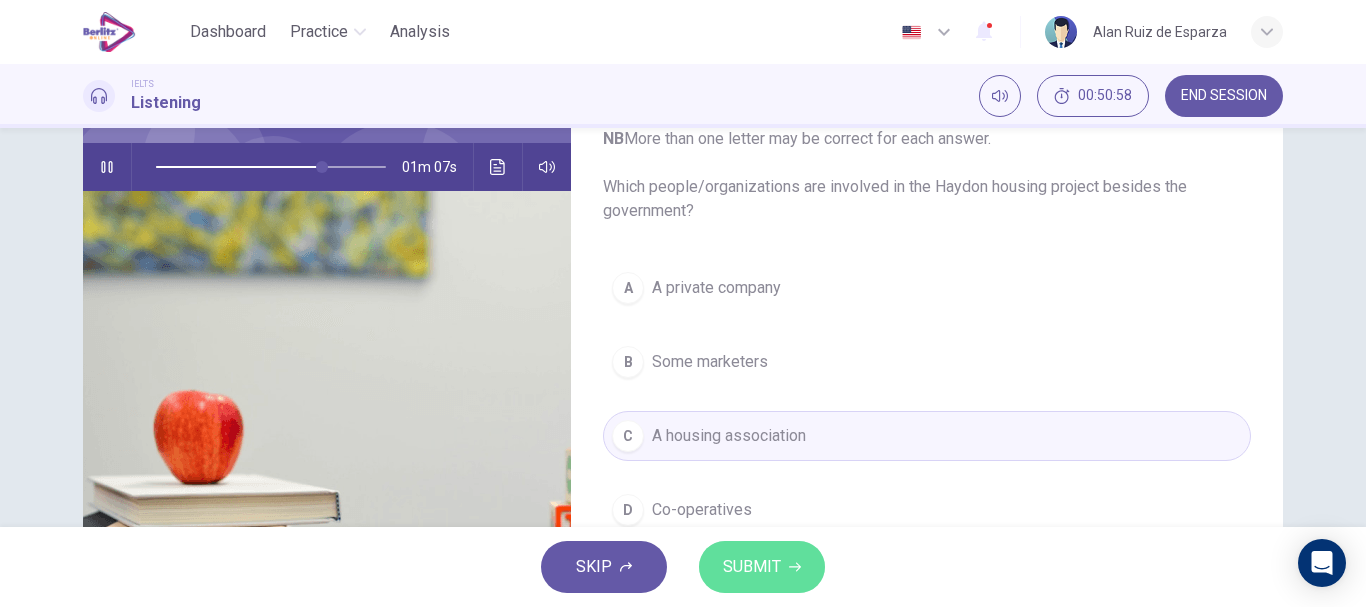 click on "SUBMIT" at bounding box center (752, 567) 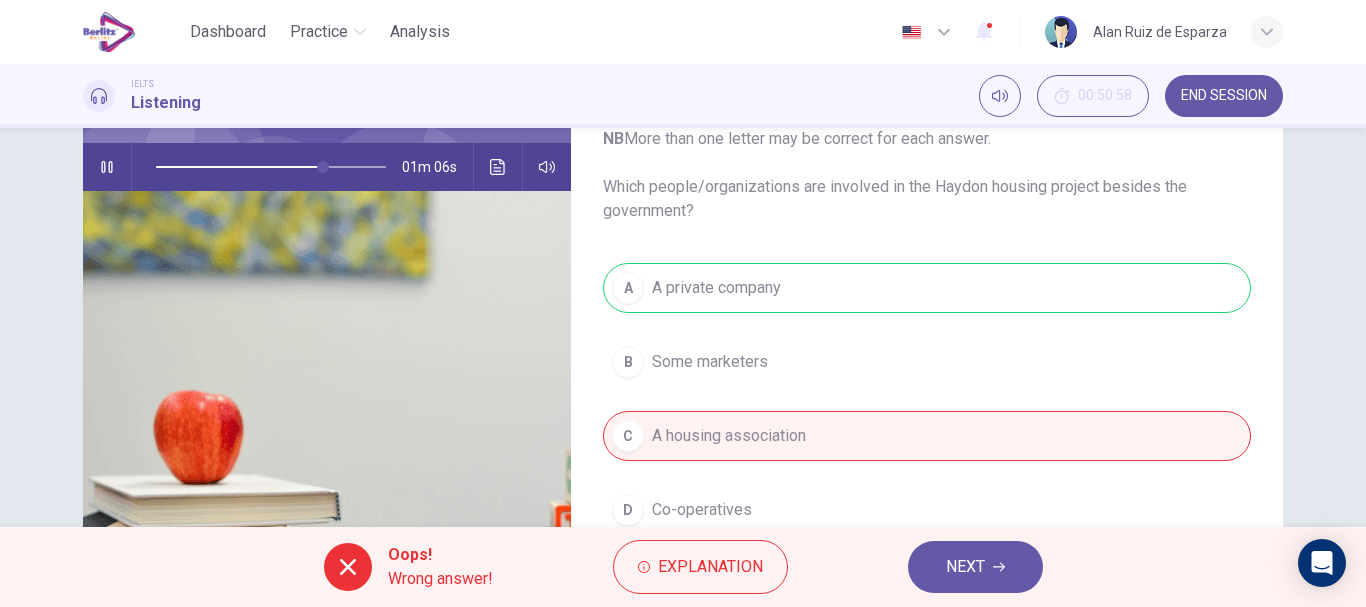 click on "NEXT" at bounding box center (965, 567) 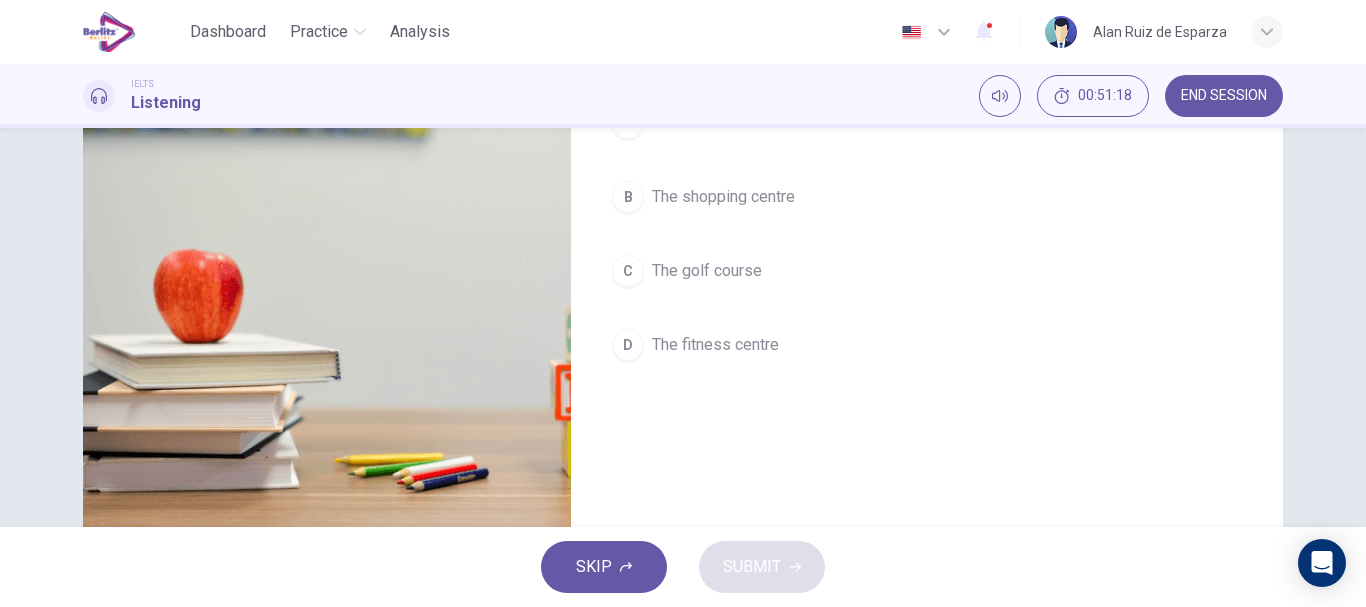 scroll, scrollTop: 326, scrollLeft: 0, axis: vertical 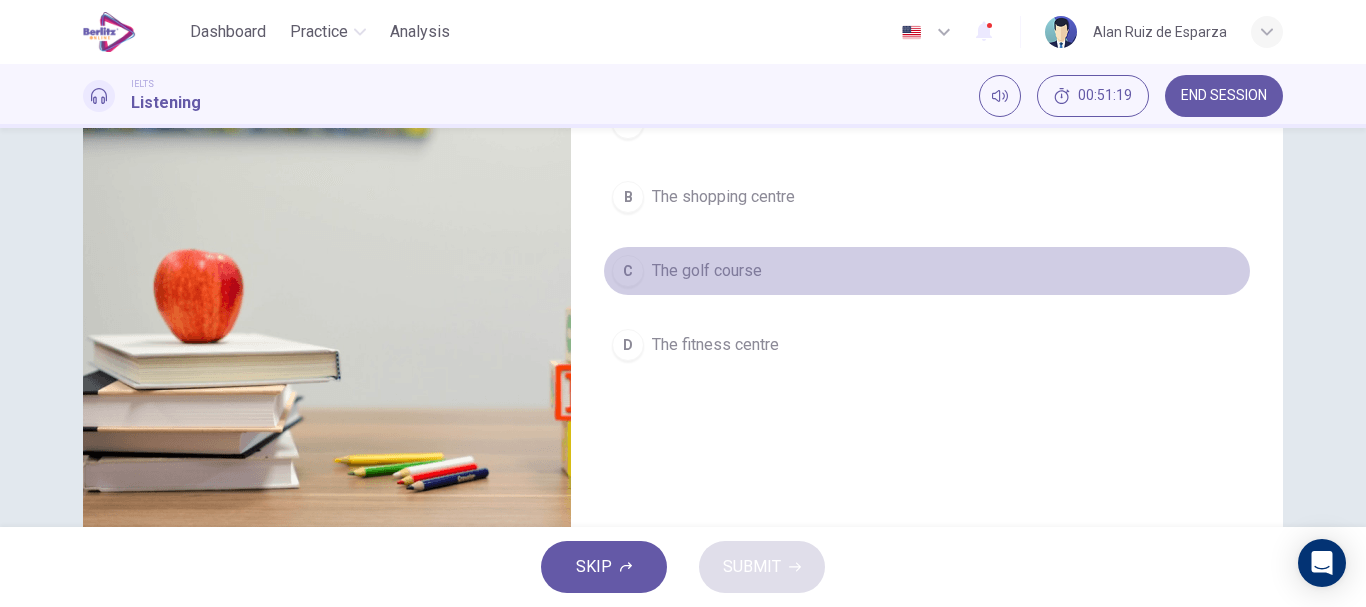 click on "The golf course" at bounding box center [707, 271] 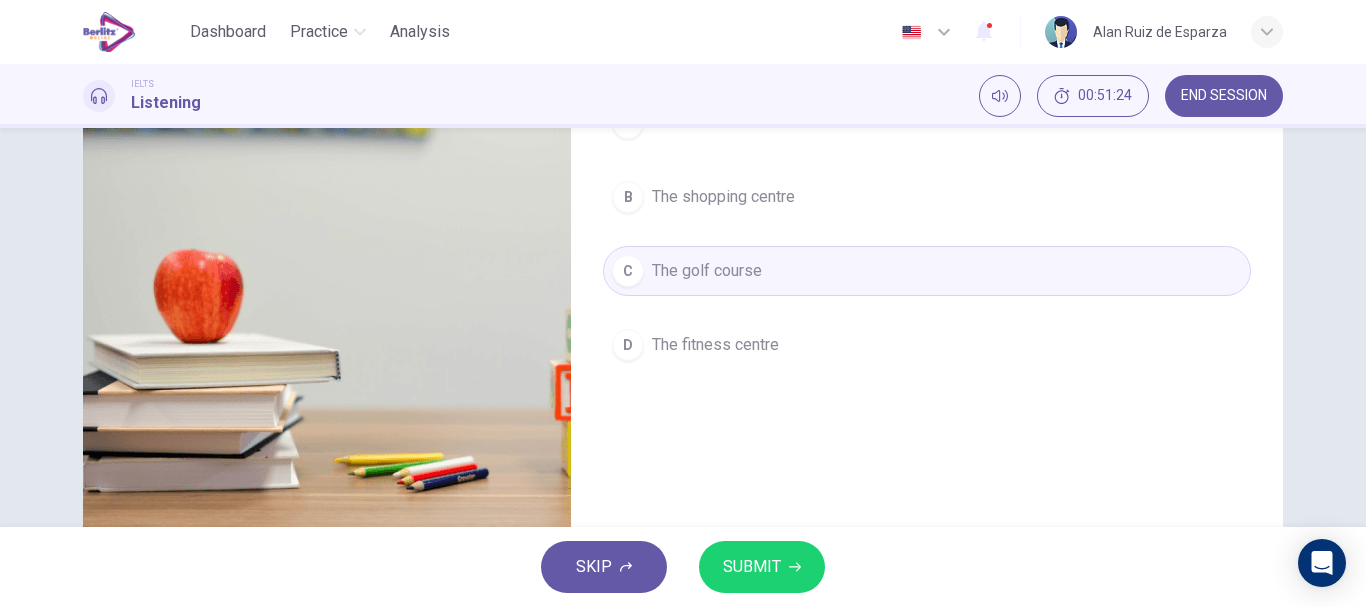 click on "SUBMIT" at bounding box center [762, 567] 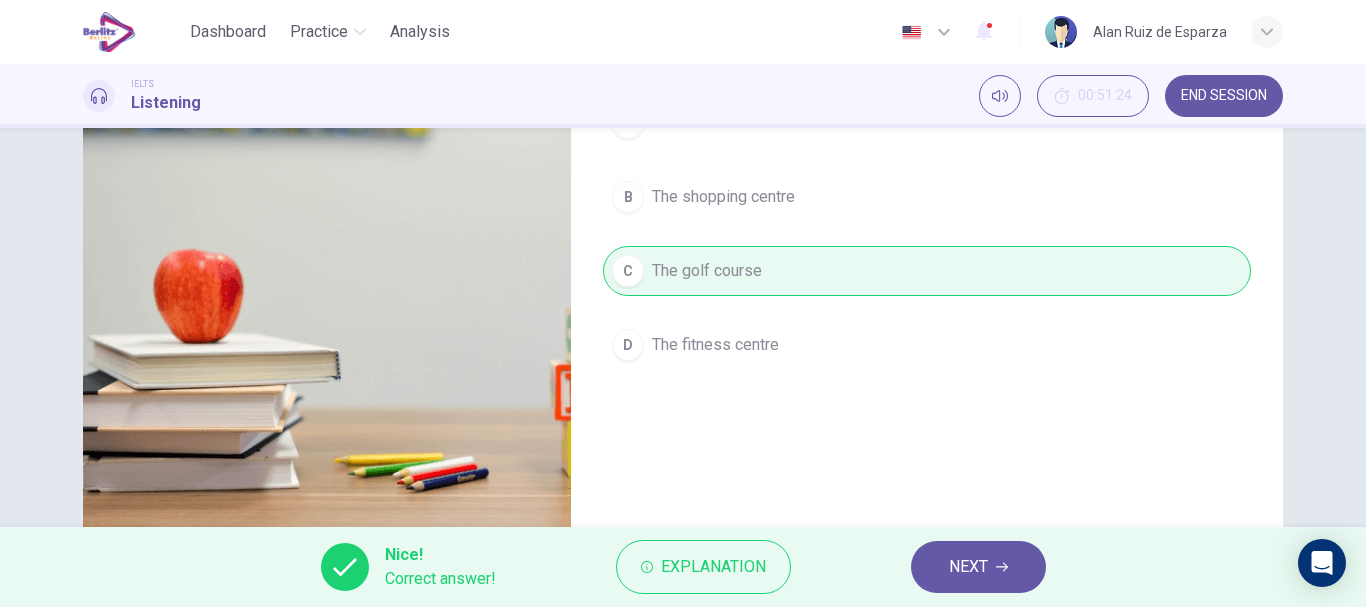 click on "NEXT" at bounding box center [978, 567] 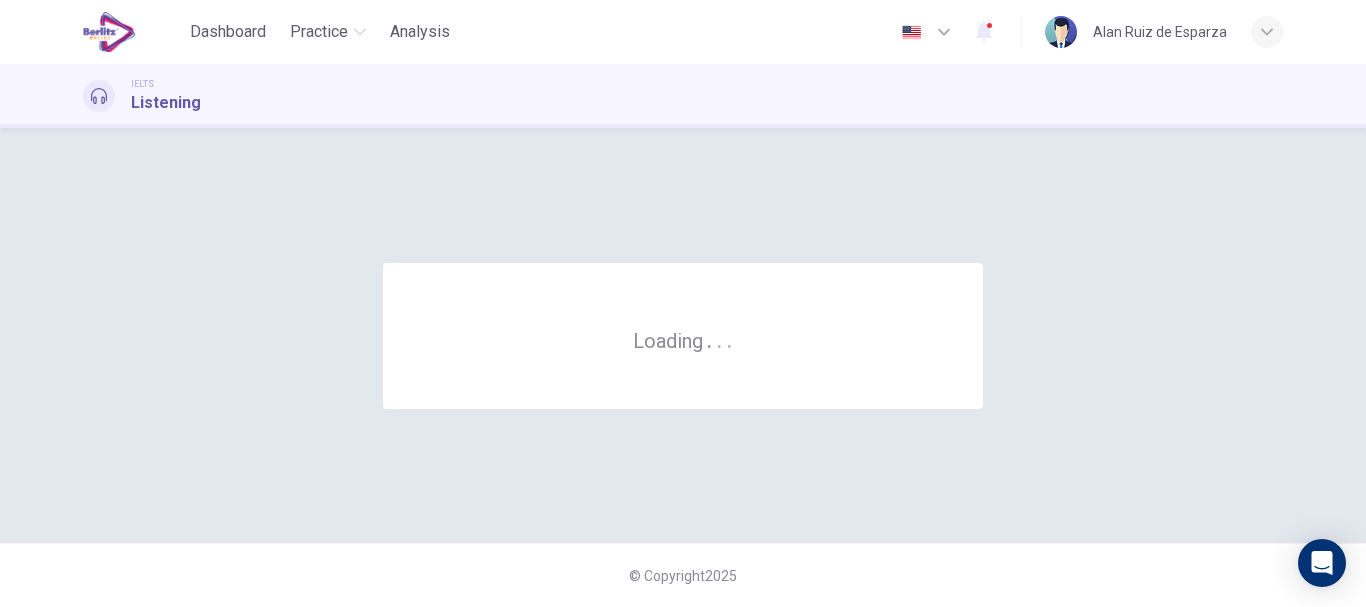 scroll, scrollTop: 0, scrollLeft: 0, axis: both 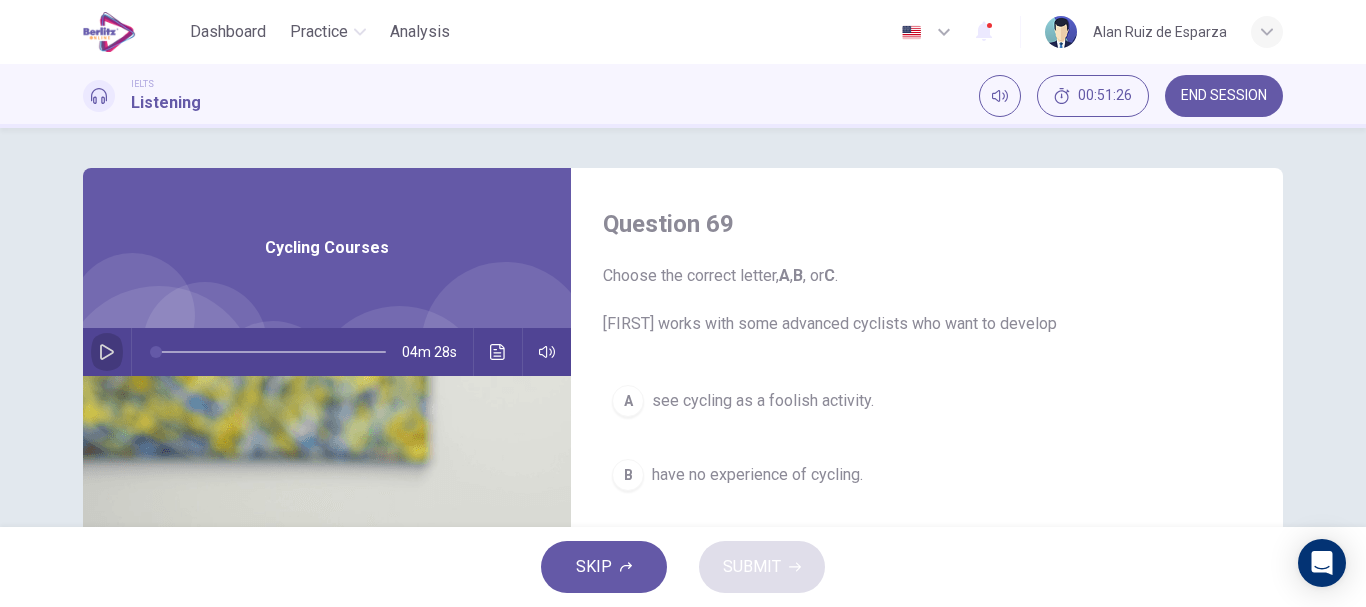click 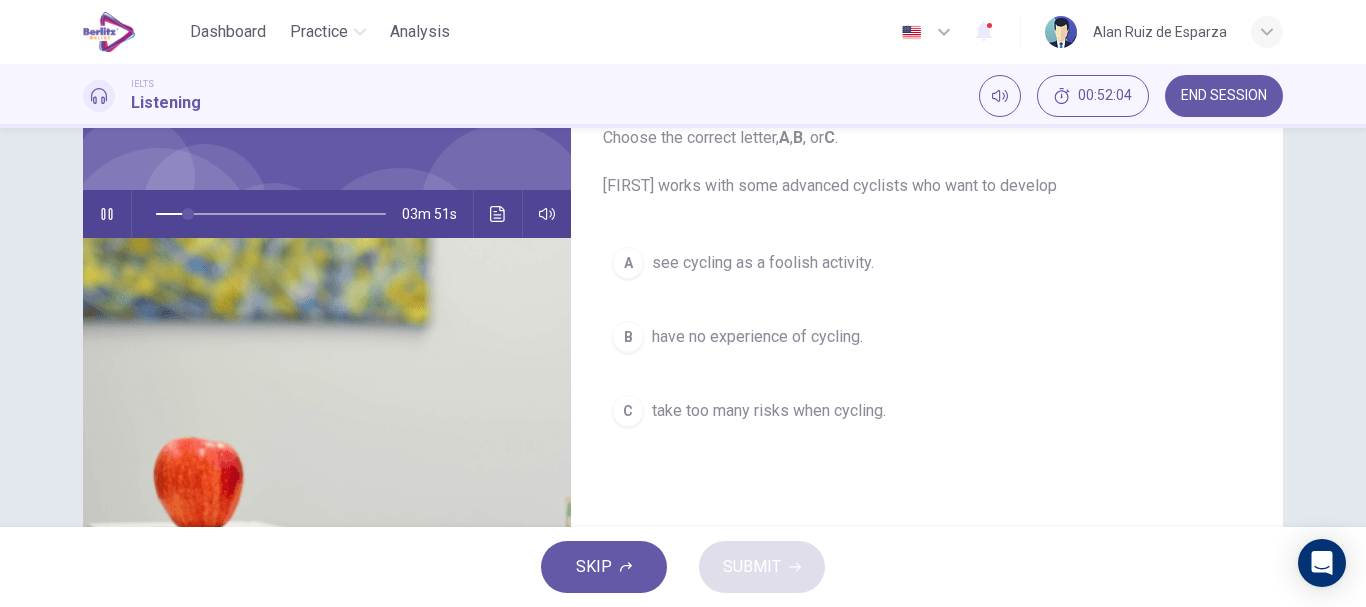 scroll, scrollTop: 139, scrollLeft: 0, axis: vertical 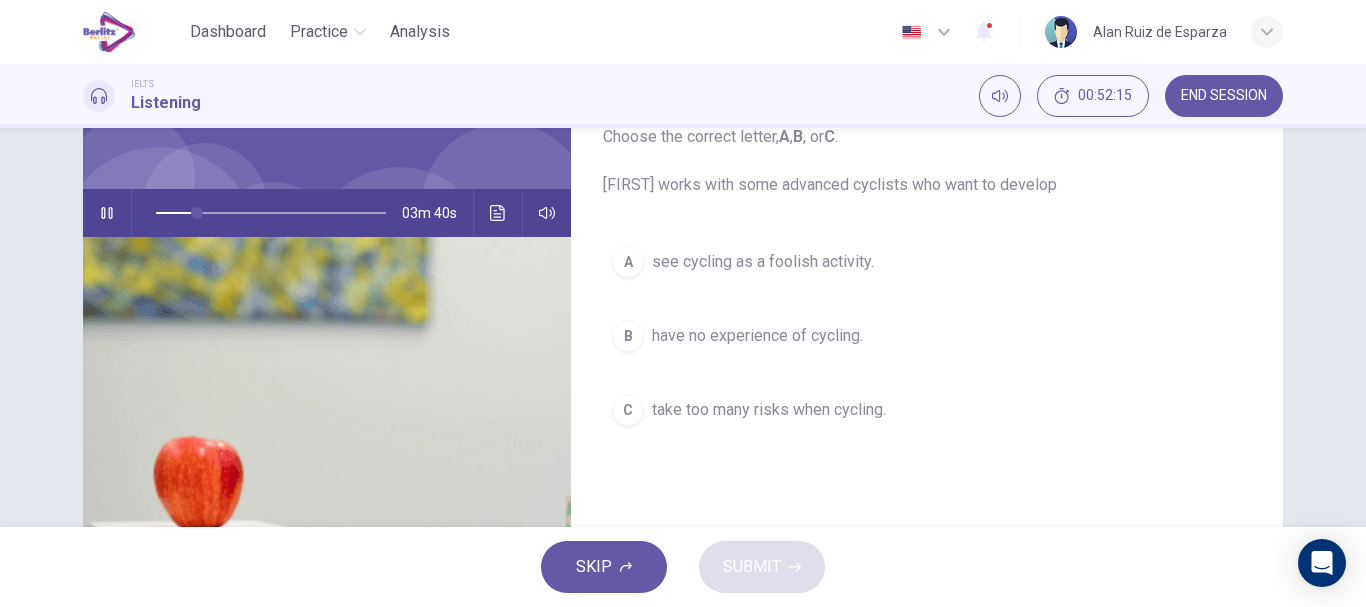click on "have no experience of cycling." at bounding box center [757, 336] 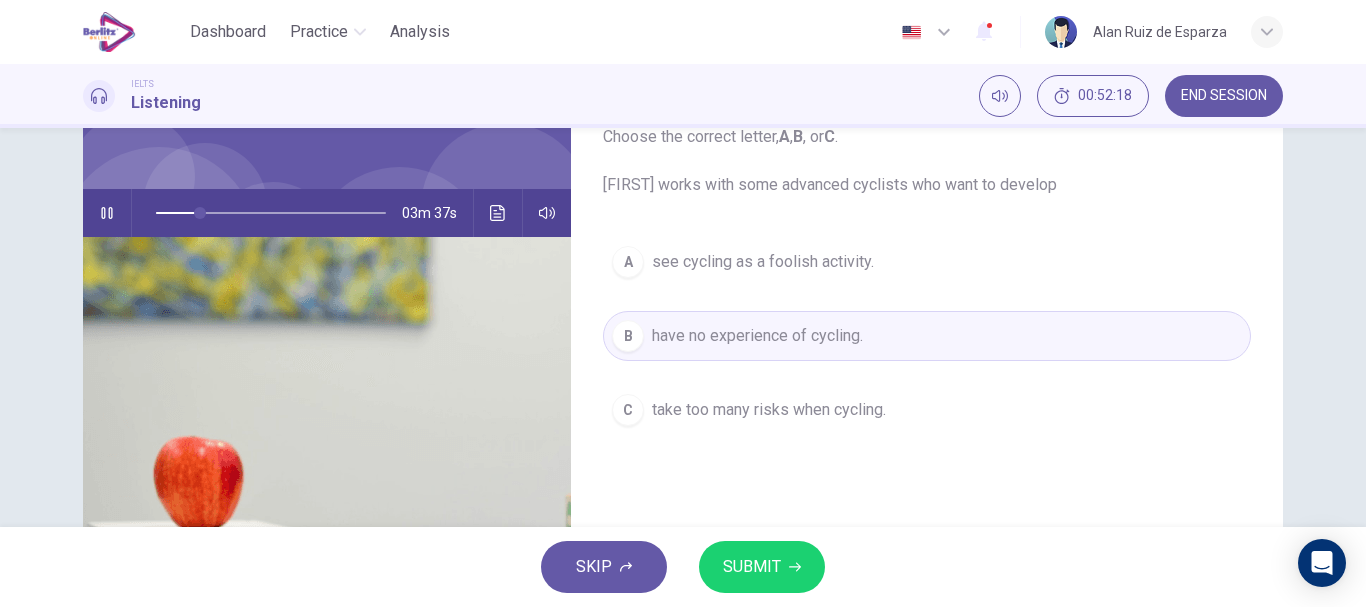 click on "SUBMIT" at bounding box center [752, 567] 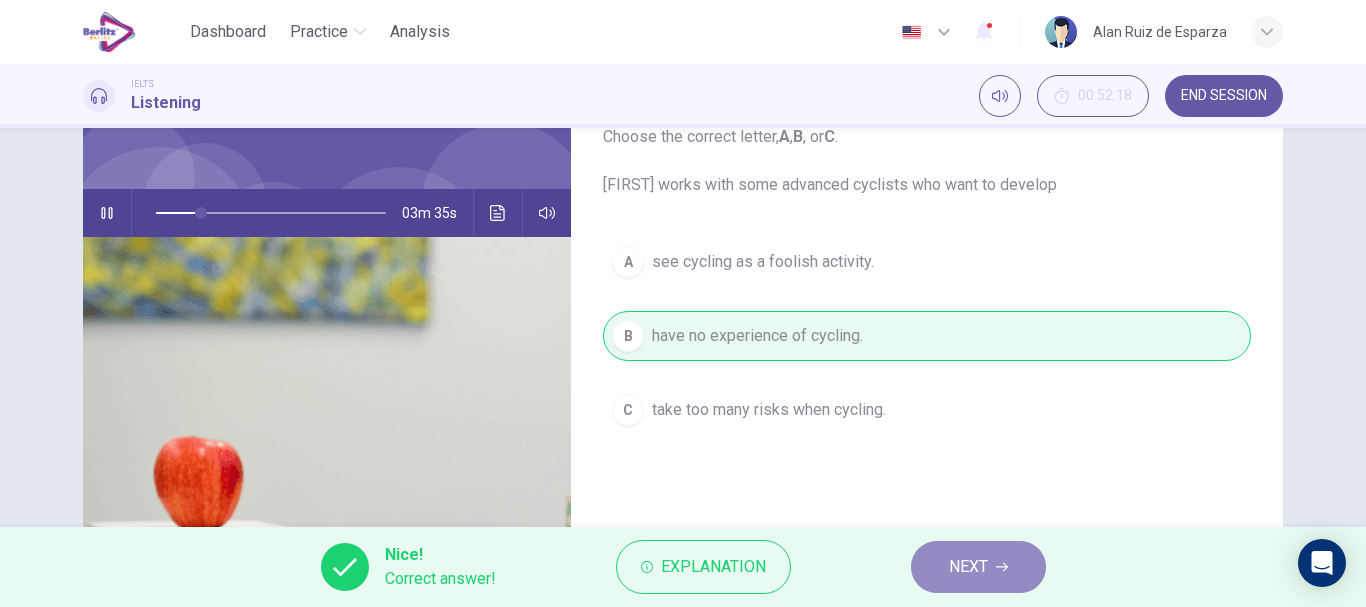 click on "NEXT" at bounding box center [968, 567] 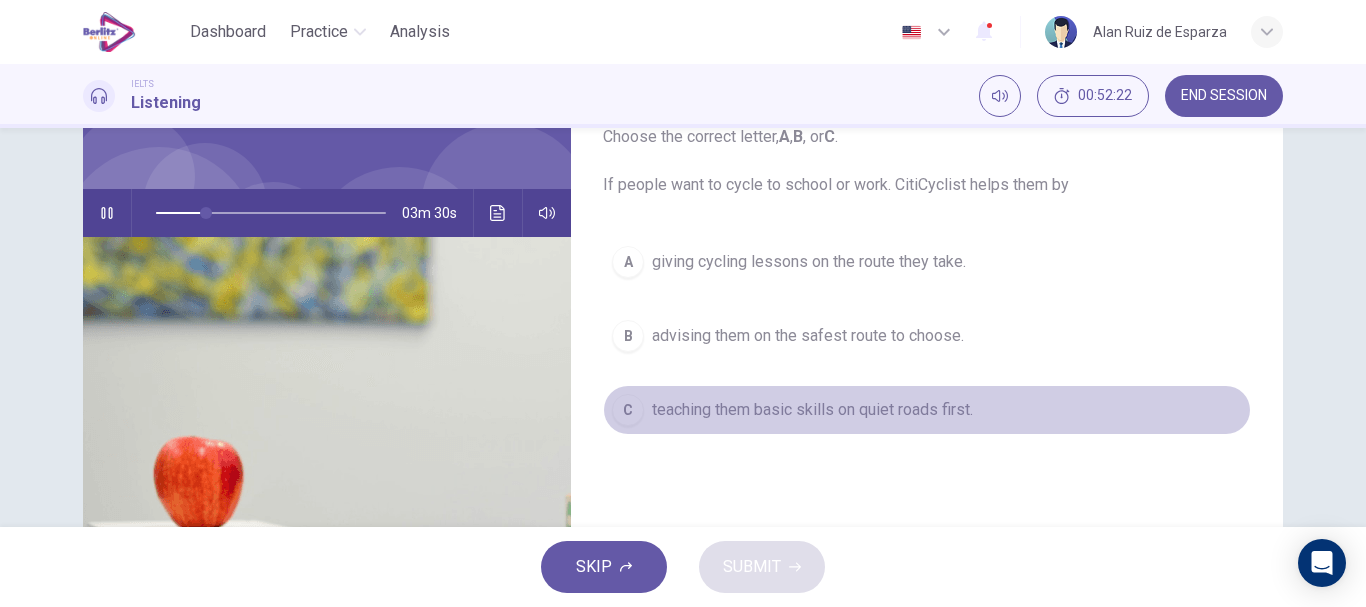 click on "teaching them basic skills on quiet roads first." at bounding box center (812, 410) 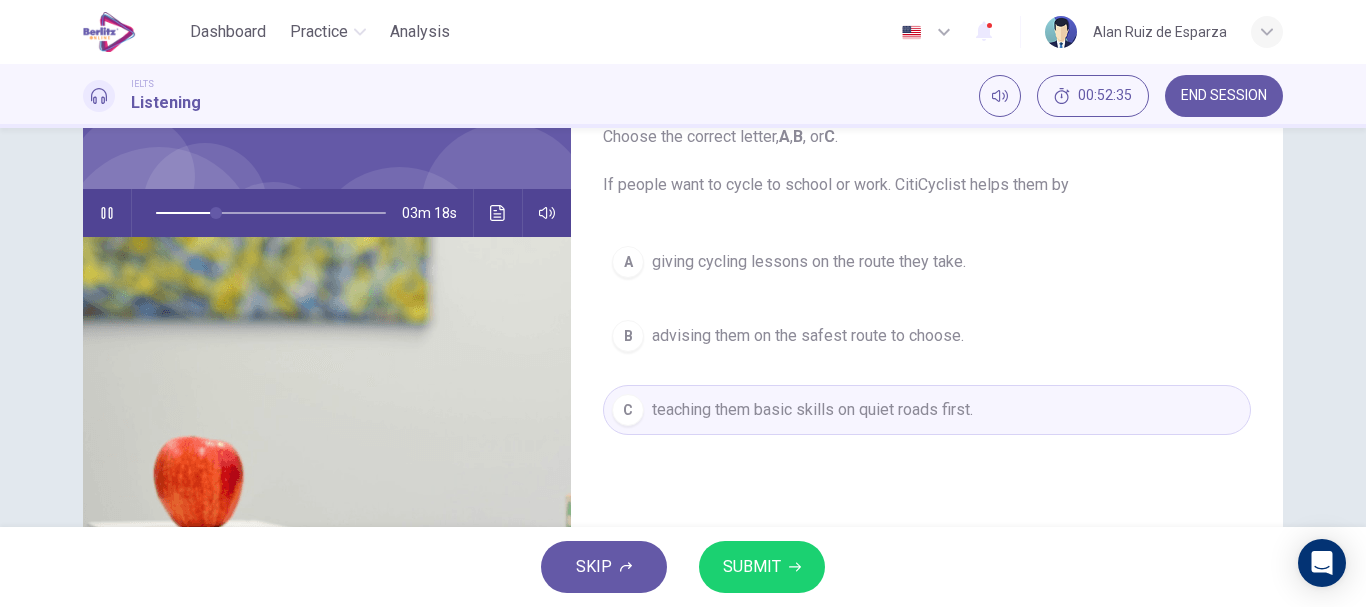 click on "giving cycling lessons on the route they take." at bounding box center (809, 262) 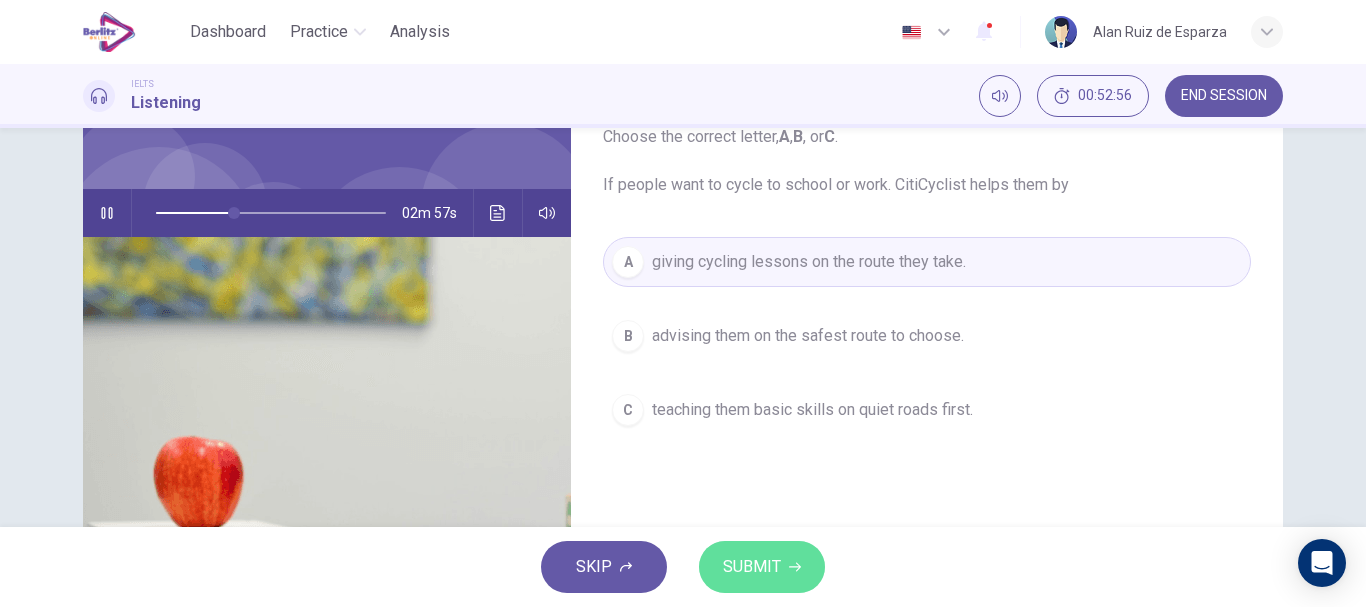 click on "SUBMIT" at bounding box center (752, 567) 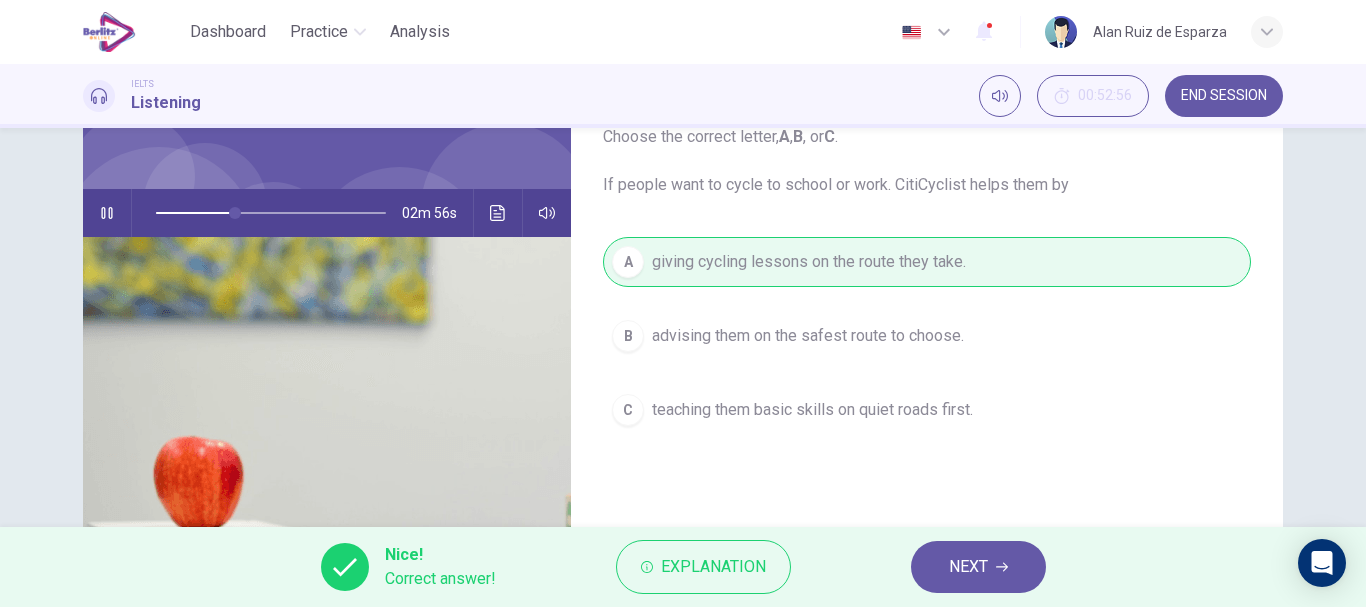 drag, startPoint x: 1007, startPoint y: 587, endPoint x: 1000, endPoint y: 547, distance: 40.60788 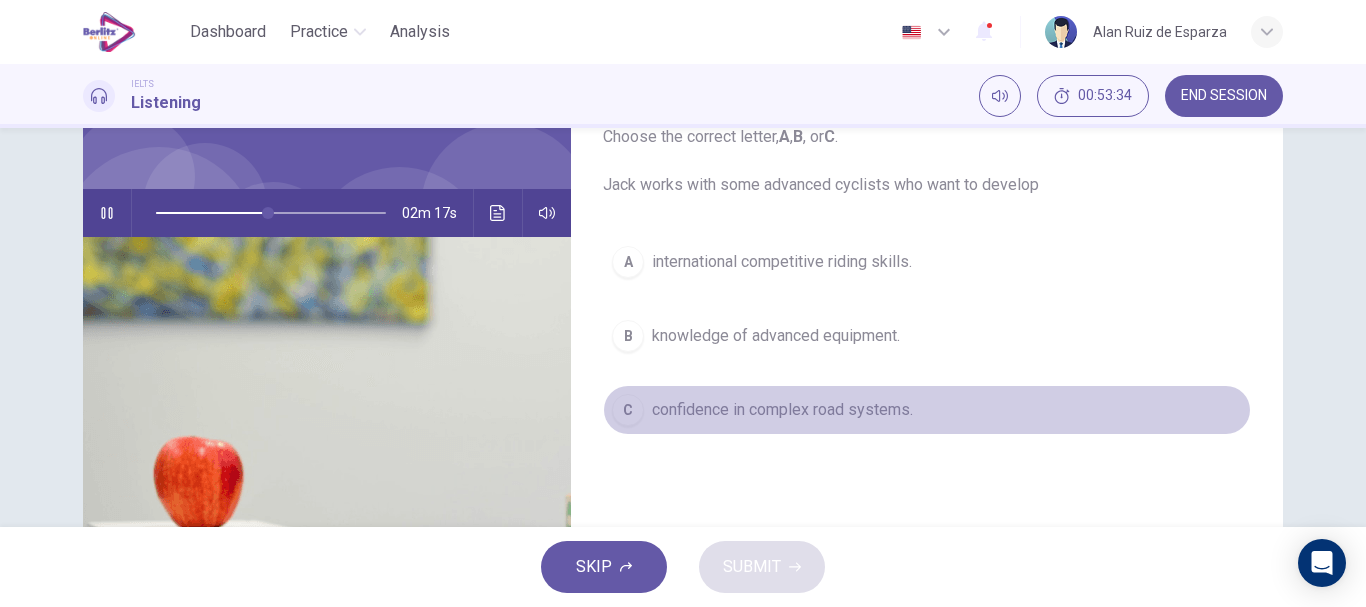 click on "confidence in complex road systems." at bounding box center [782, 410] 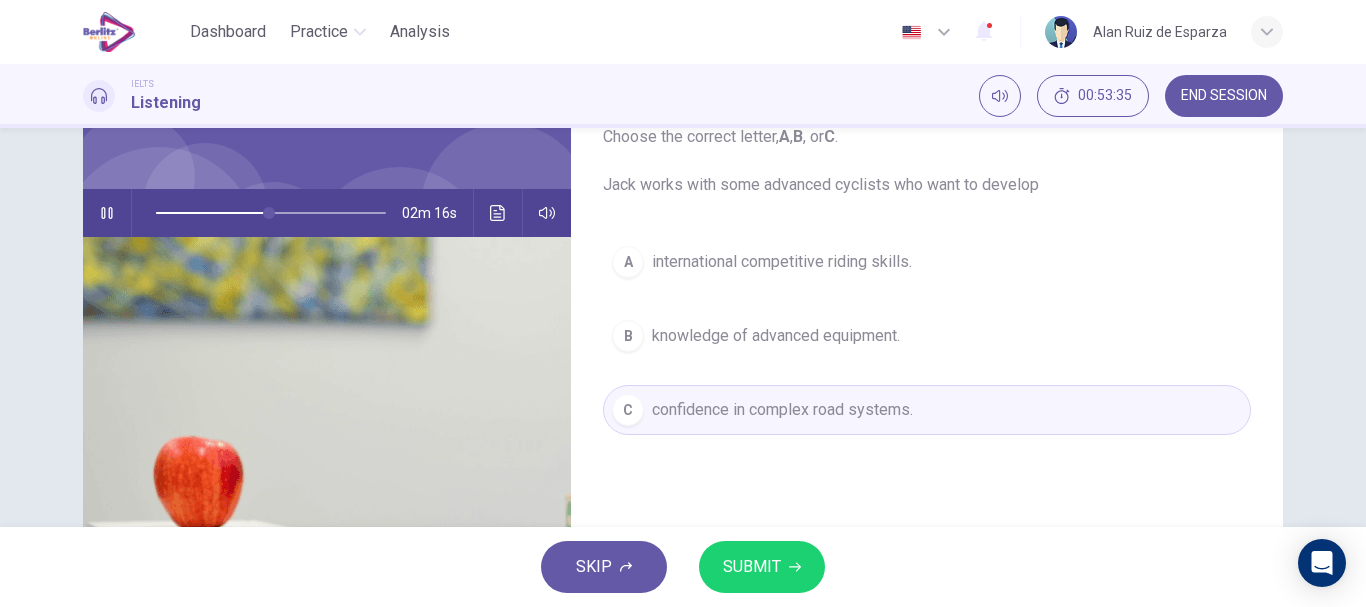 click on "SUBMIT" at bounding box center [762, 567] 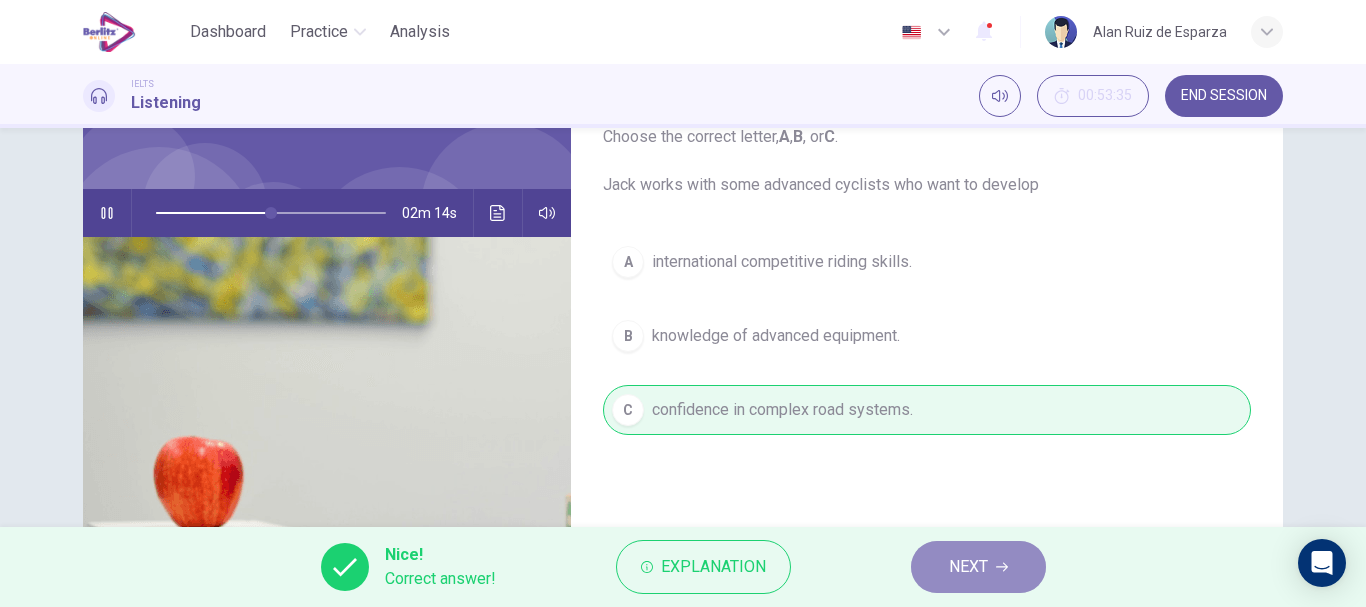 click on "NEXT" at bounding box center (978, 567) 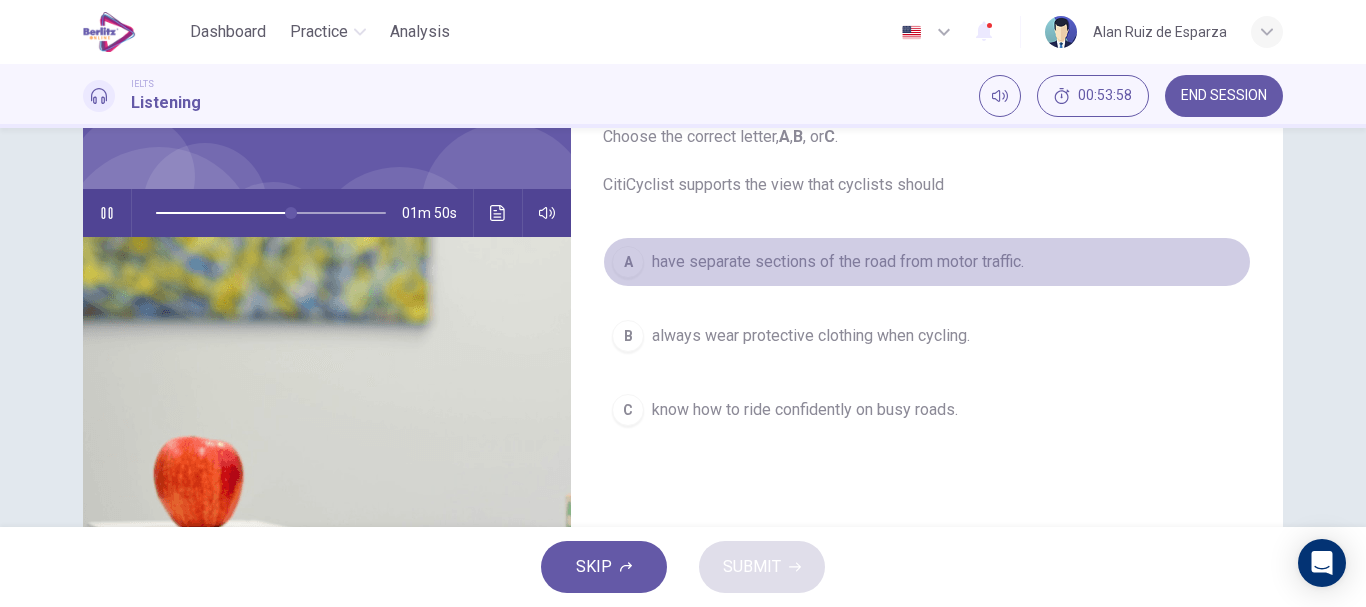 click on "have separate sections of the road from motor traffic." at bounding box center [838, 262] 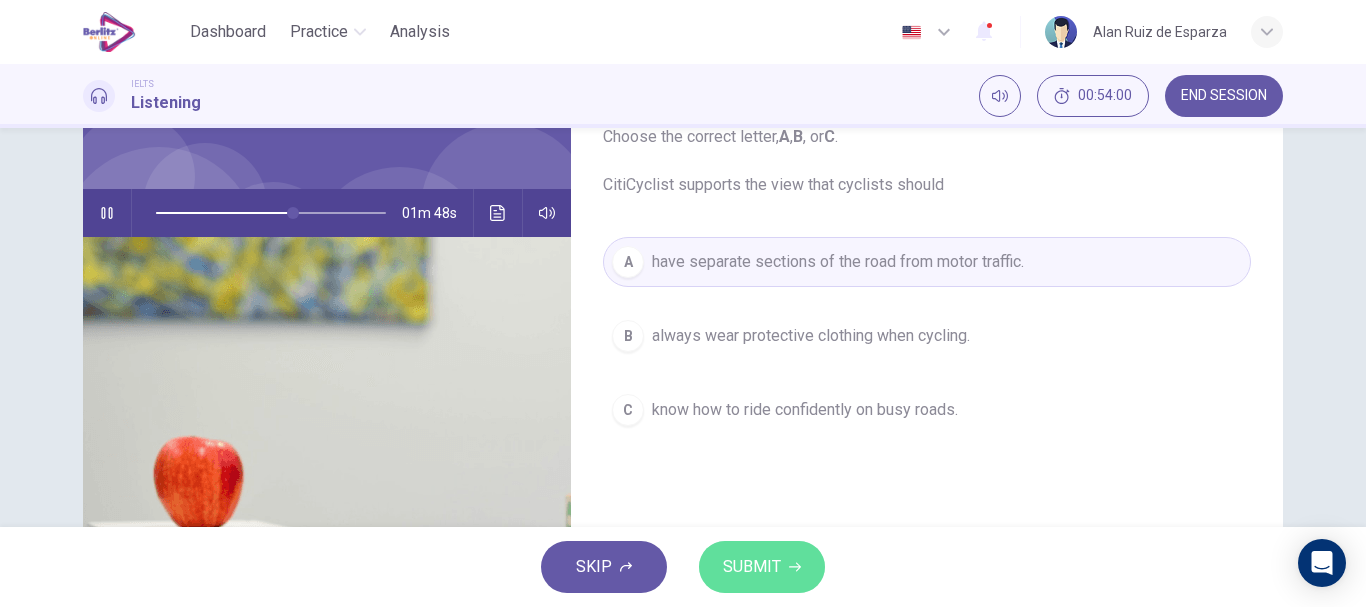 click on "SUBMIT" at bounding box center [752, 567] 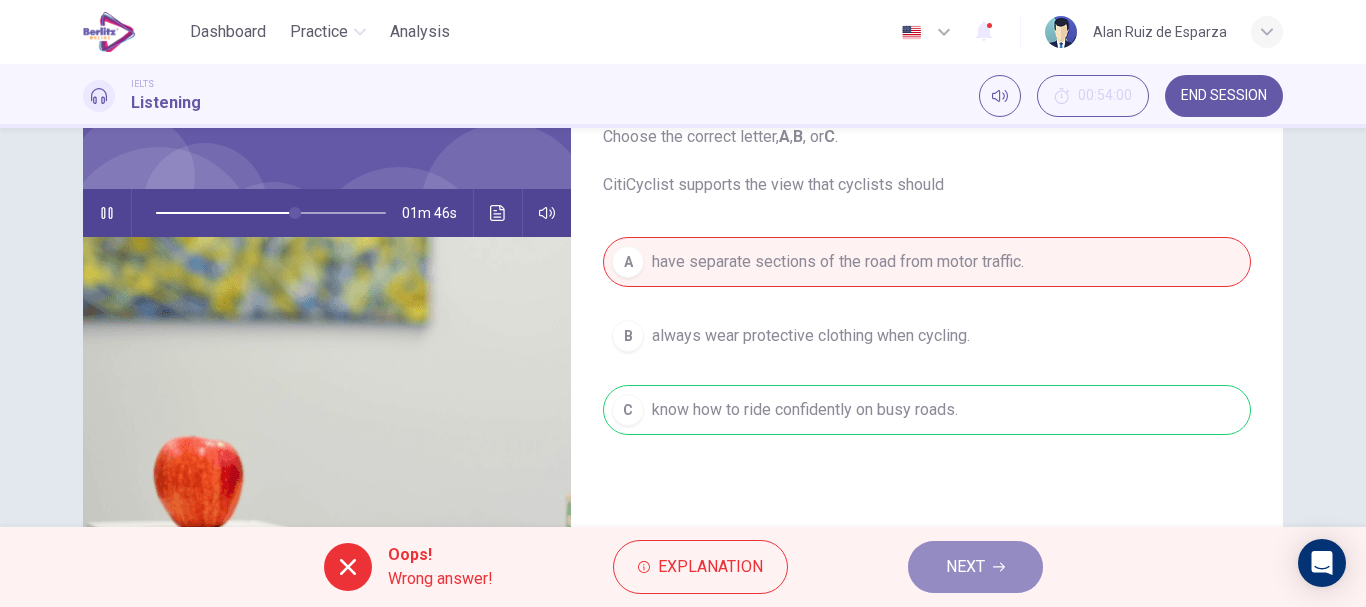 click 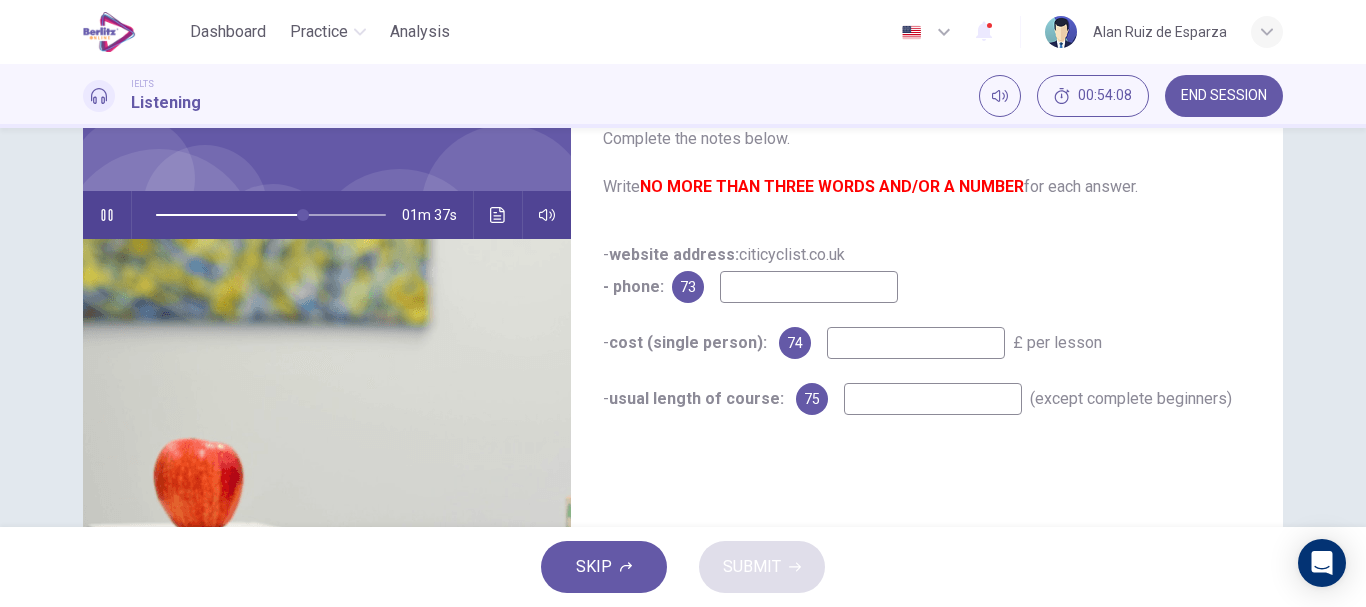 scroll, scrollTop: 137, scrollLeft: 0, axis: vertical 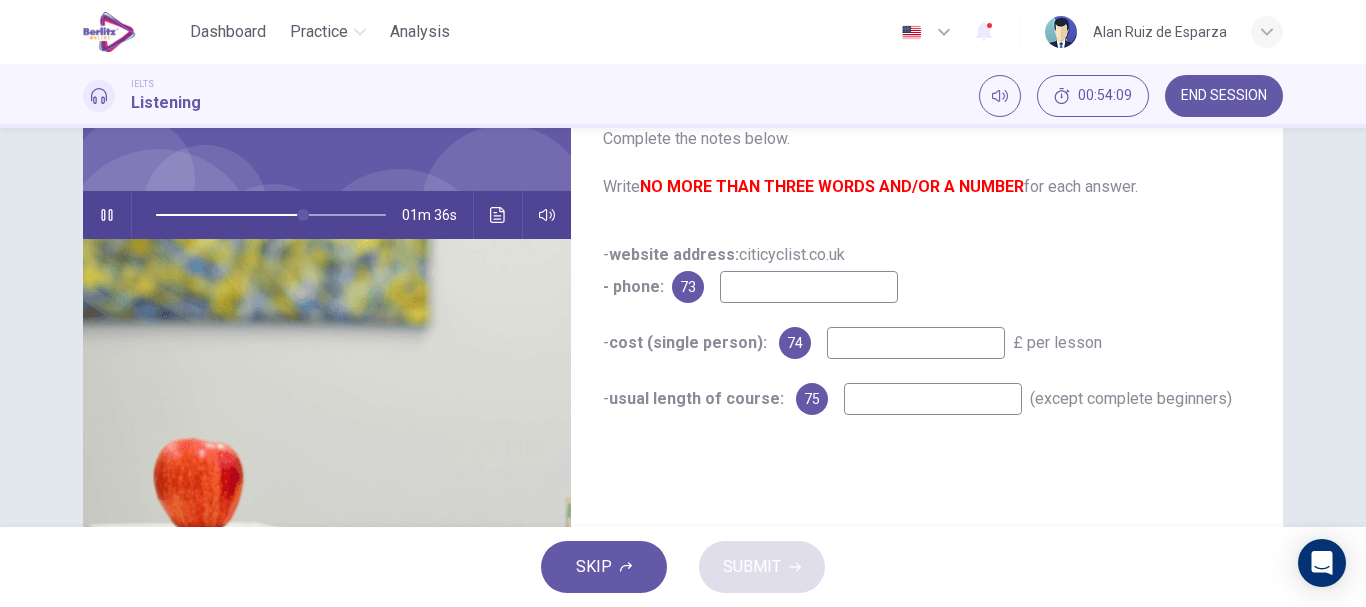 click at bounding box center (809, 287) 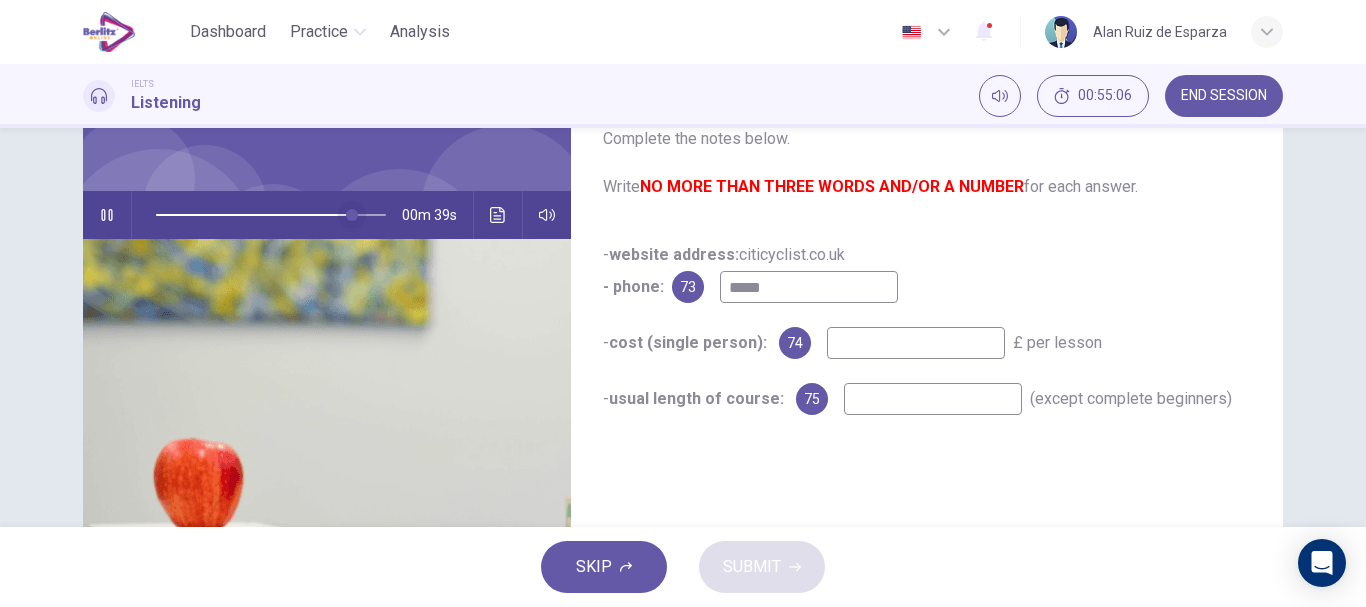 click at bounding box center (352, 215) 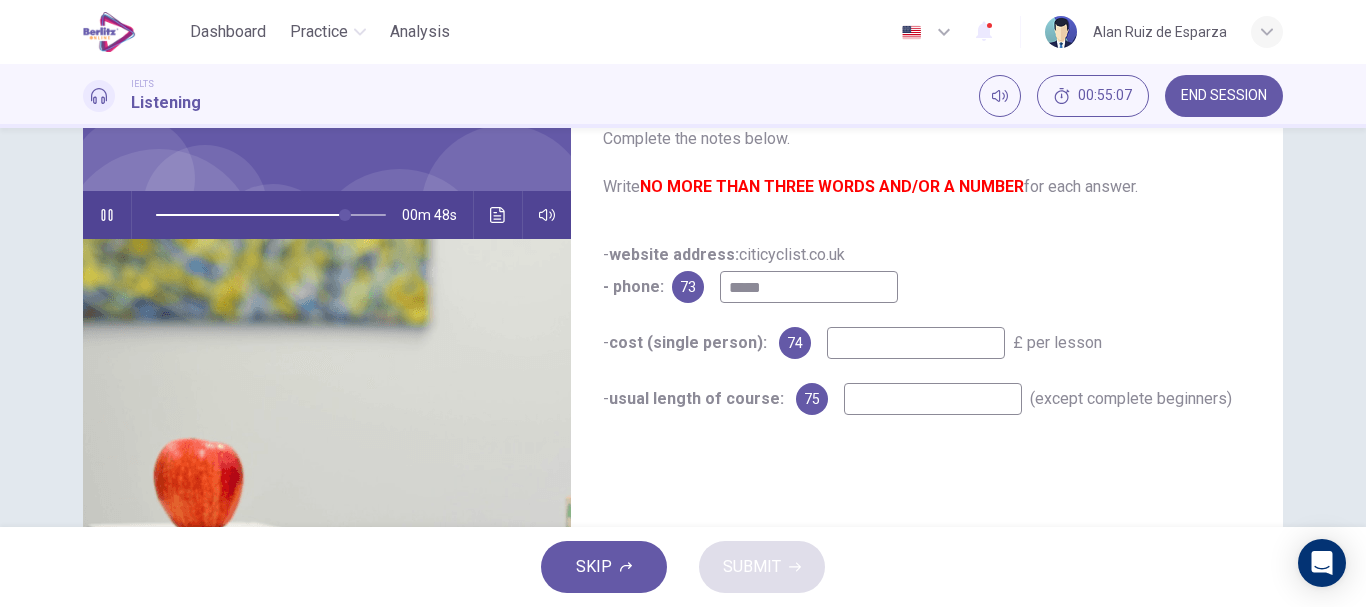 click on "*****" at bounding box center [809, 287] 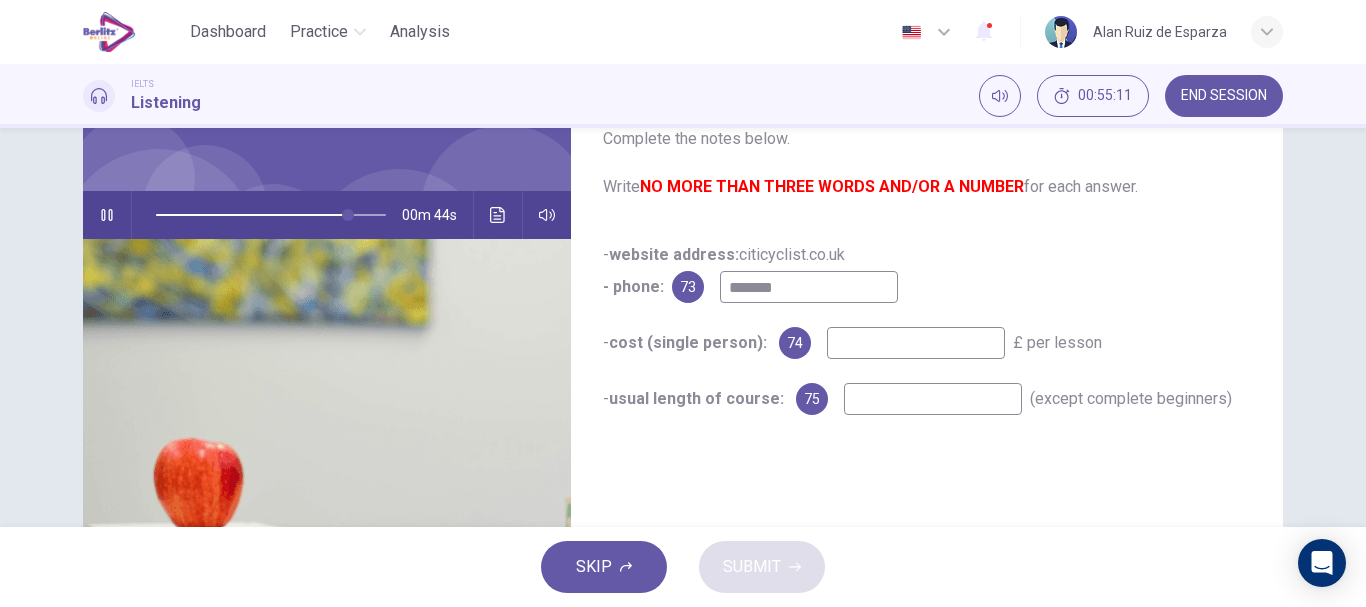 click on "*******" at bounding box center [809, 287] 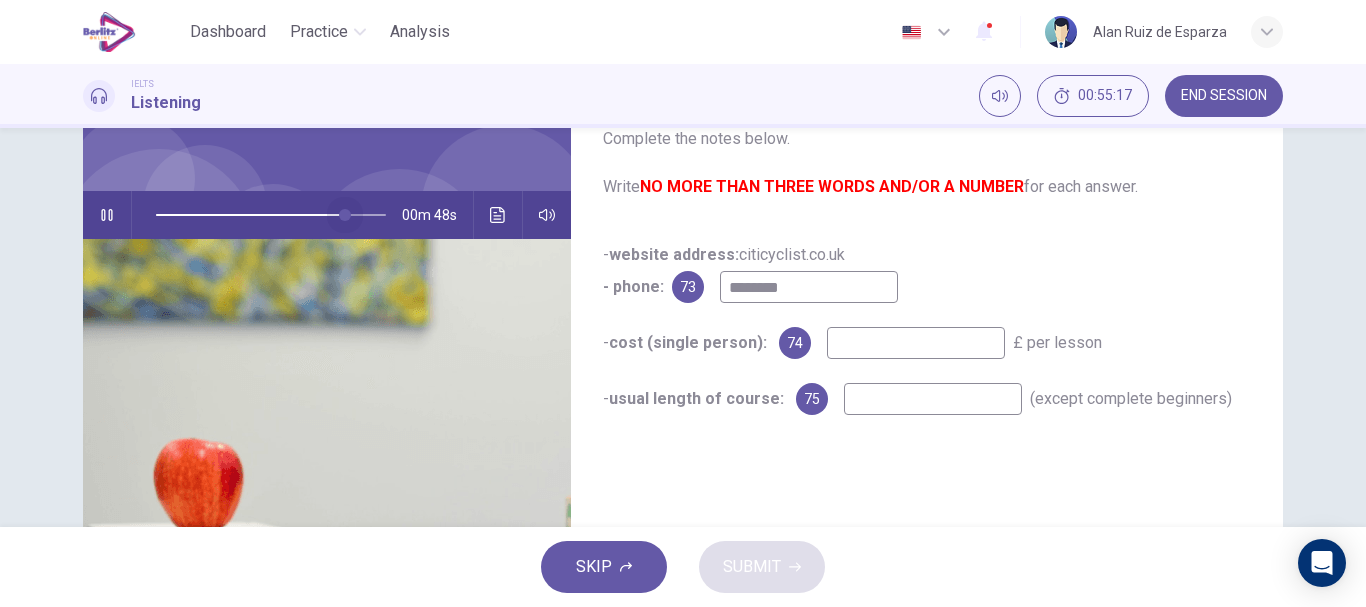 click at bounding box center [345, 215] 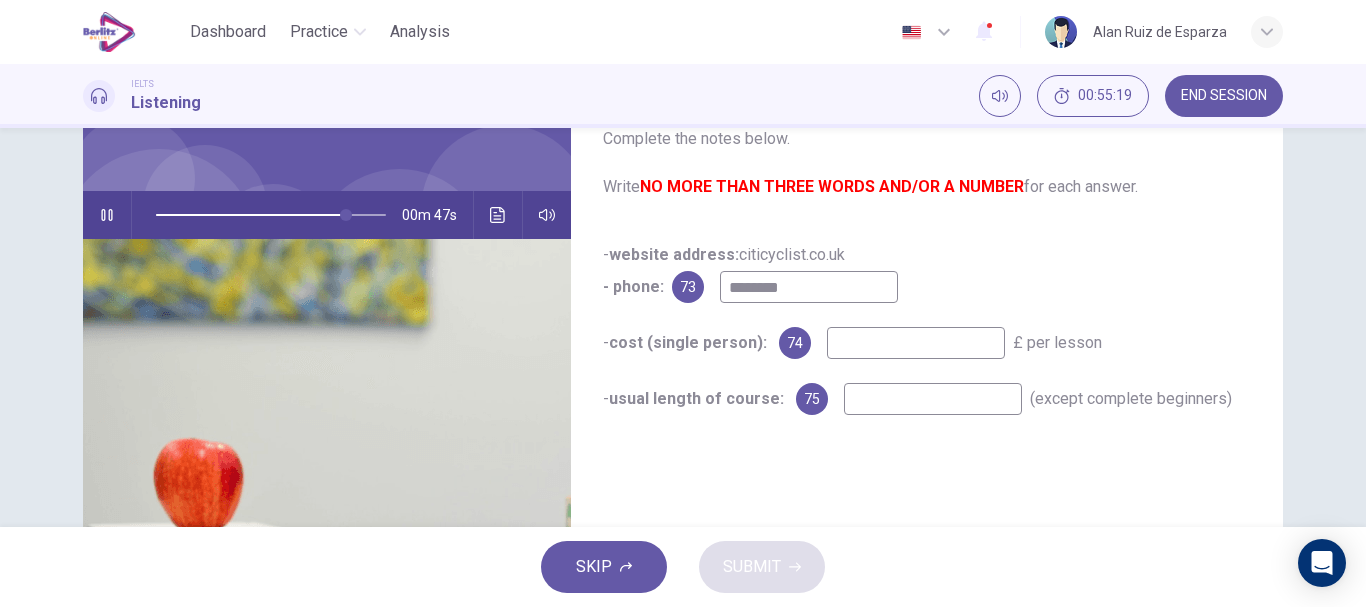 click on "********" at bounding box center (809, 287) 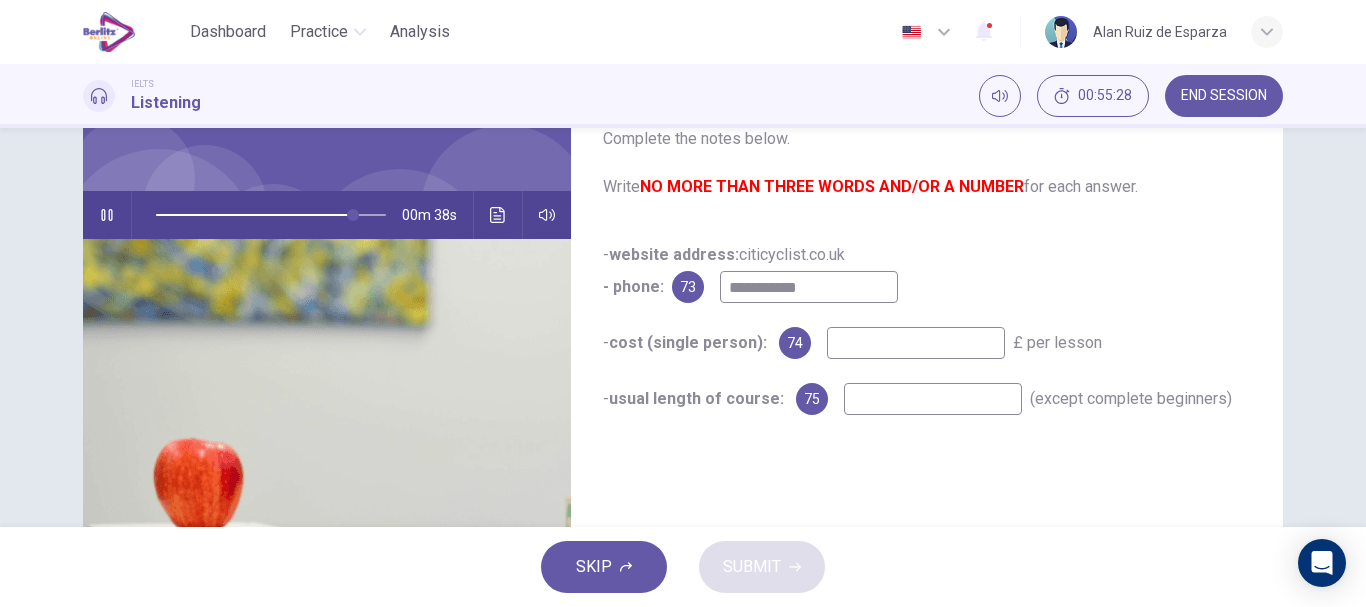 click at bounding box center [916, 343] 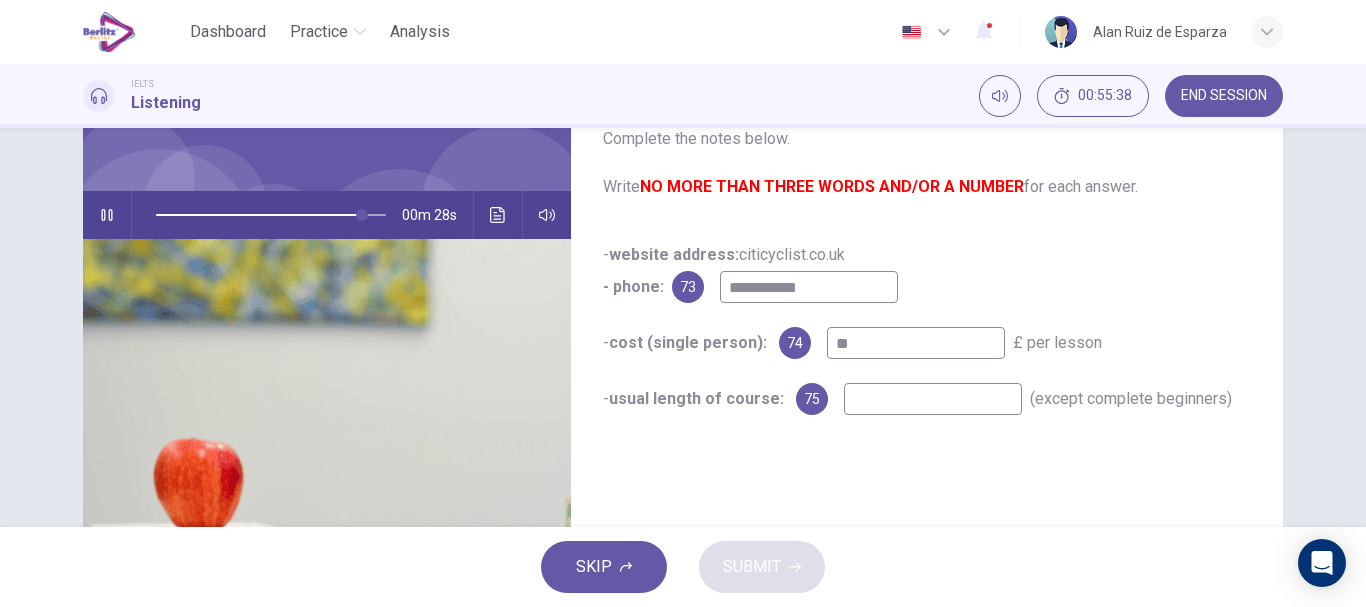 click at bounding box center (933, 399) 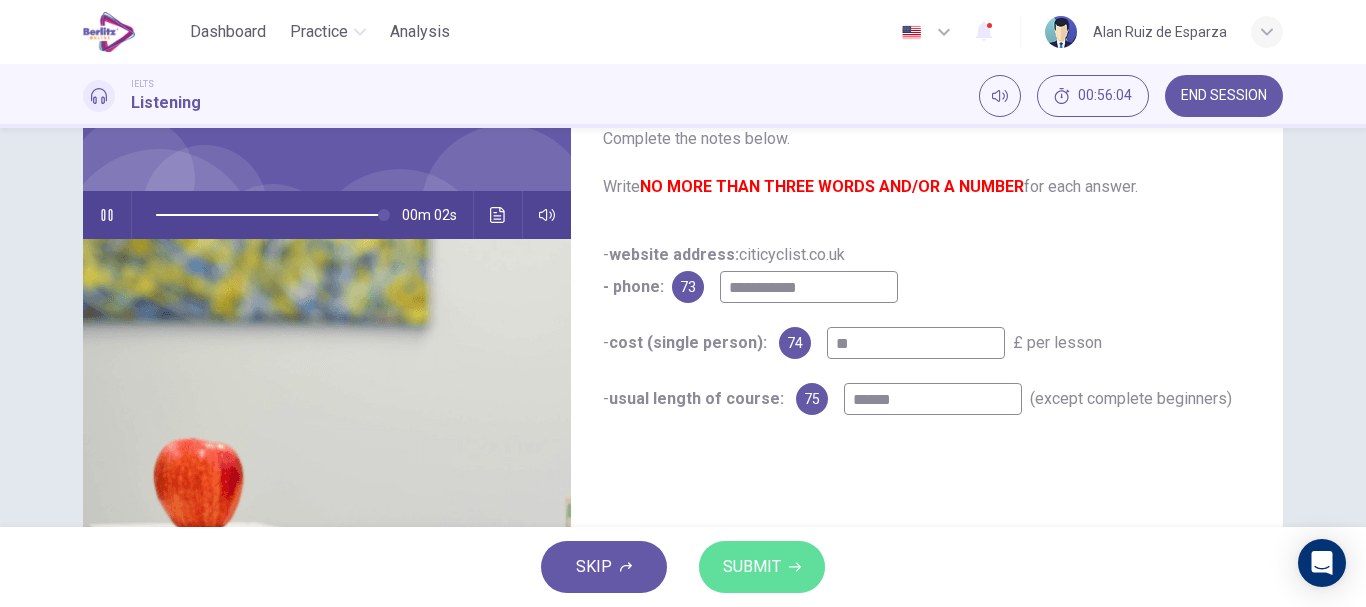 click on "SUBMIT" at bounding box center [752, 567] 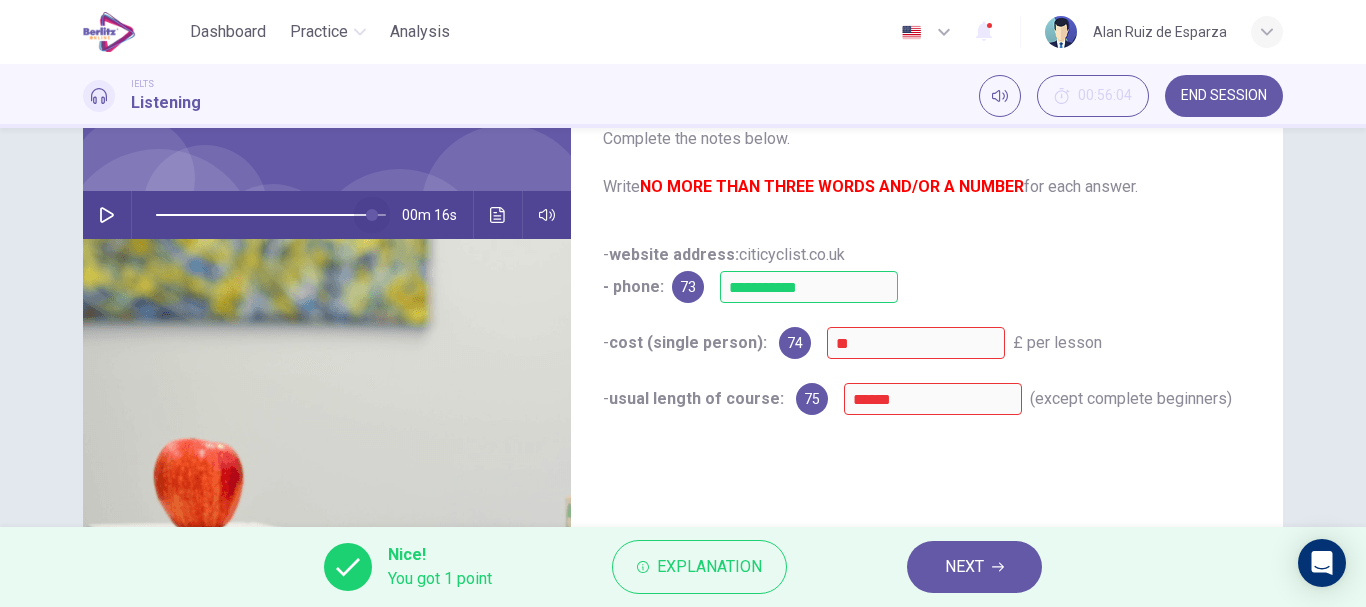 click at bounding box center (271, 215) 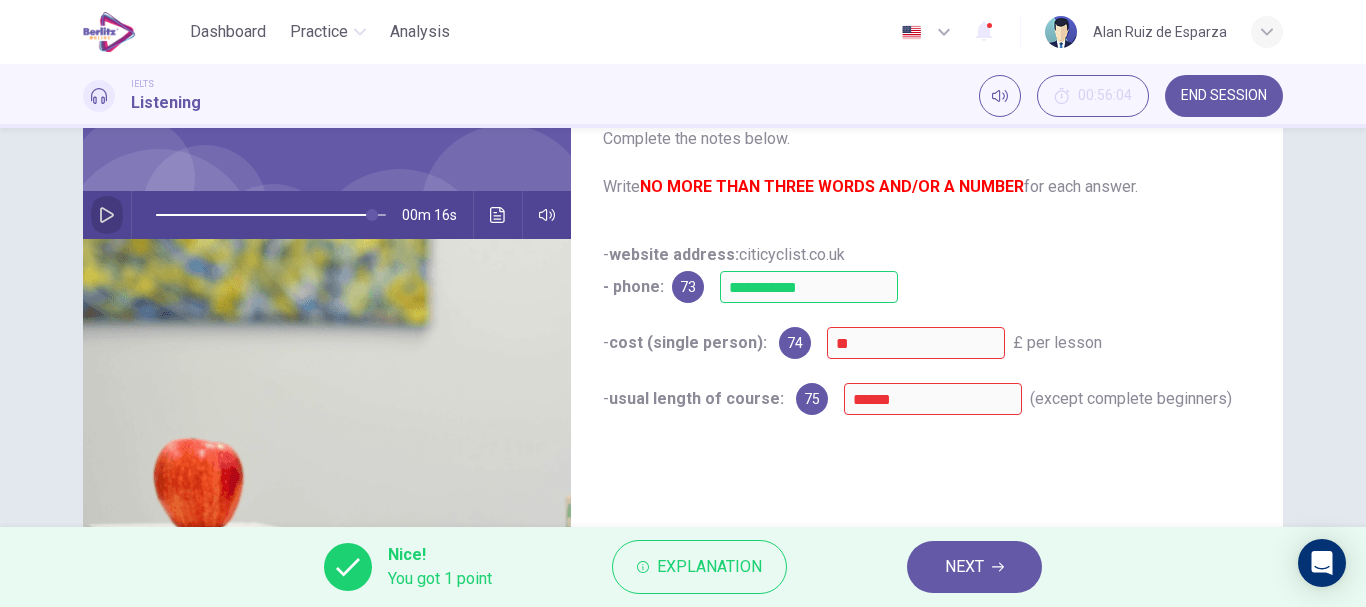 click at bounding box center (107, 215) 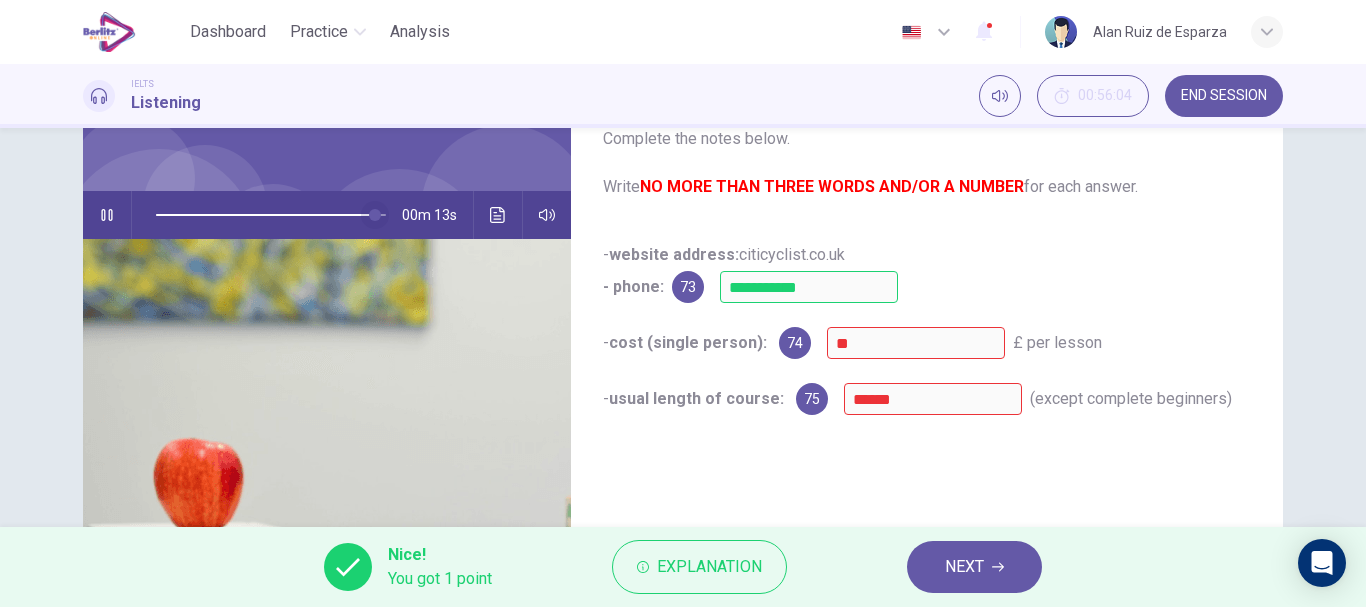 click at bounding box center (375, 215) 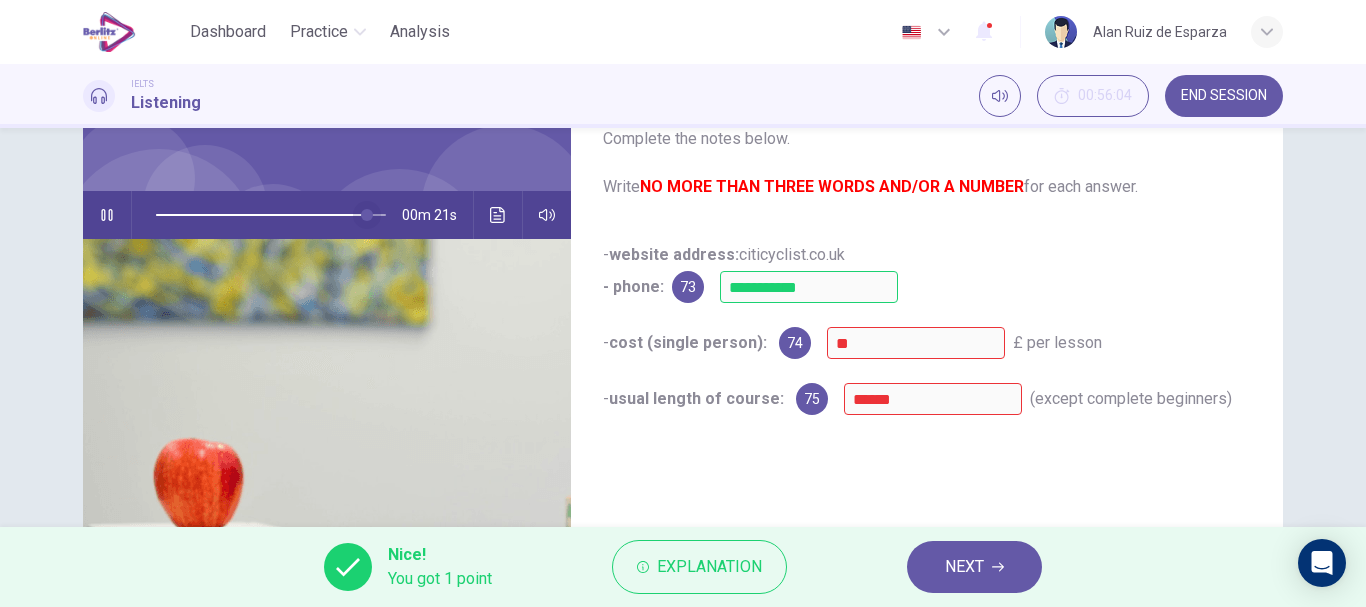 click at bounding box center (367, 215) 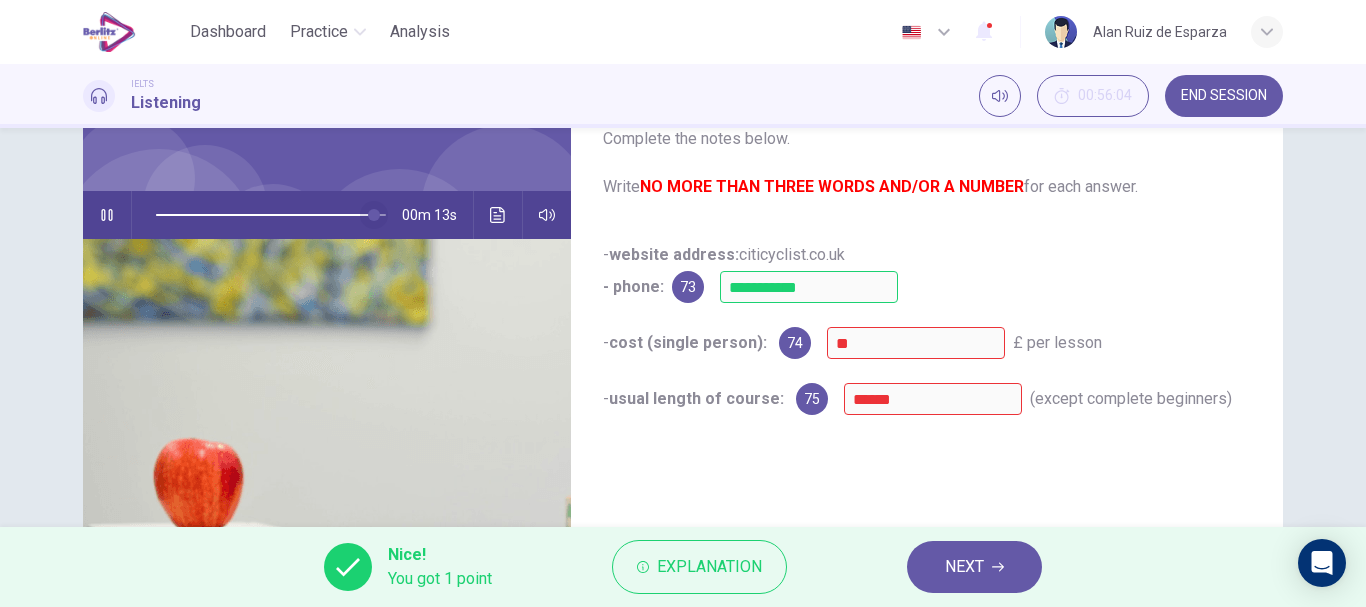 click at bounding box center [271, 215] 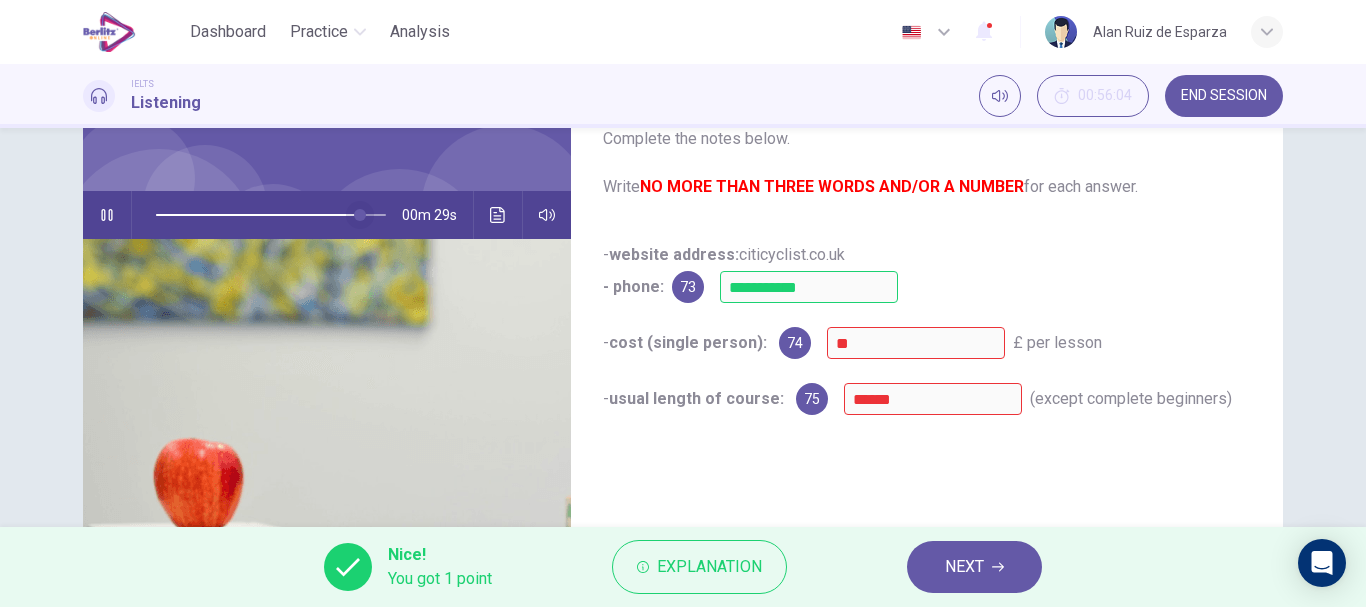 click at bounding box center (360, 215) 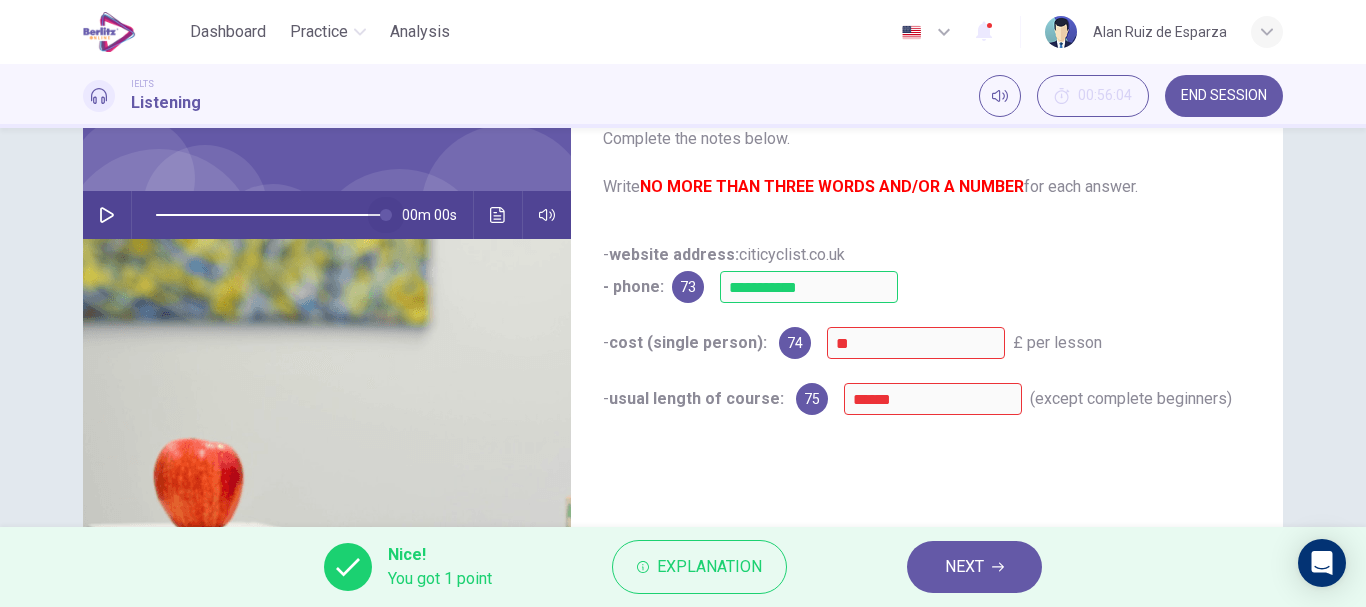 drag, startPoint x: 375, startPoint y: 221, endPoint x: 720, endPoint y: 147, distance: 352.847 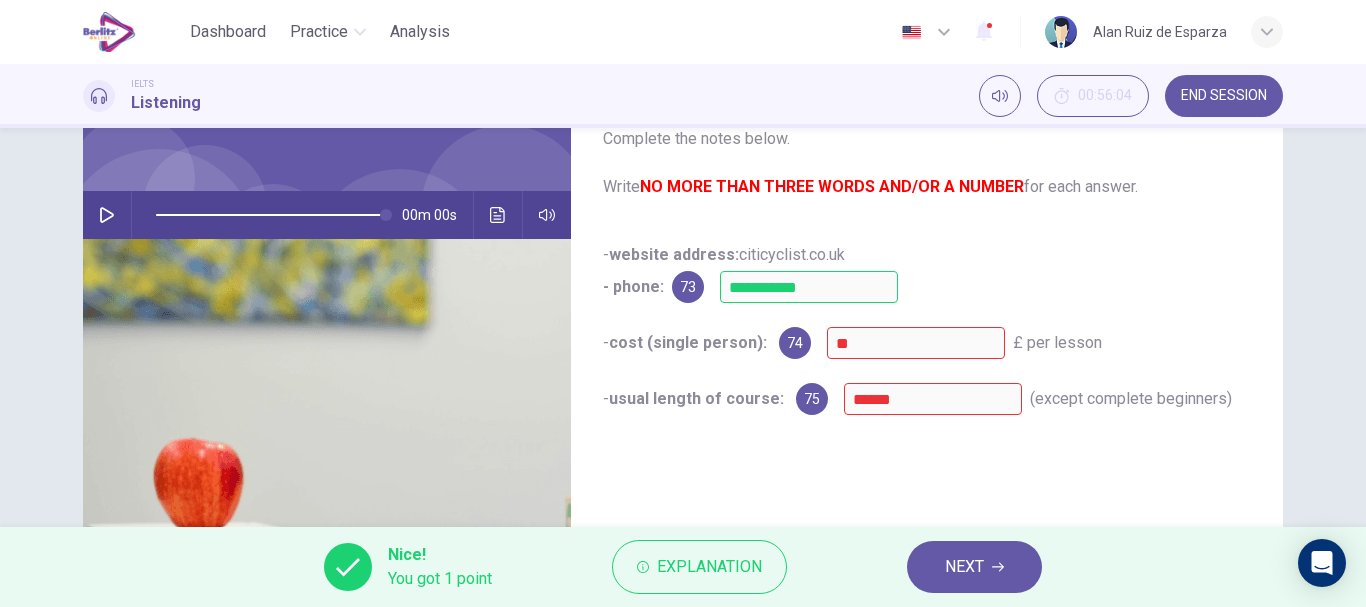 click on "NEXT" at bounding box center (964, 567) 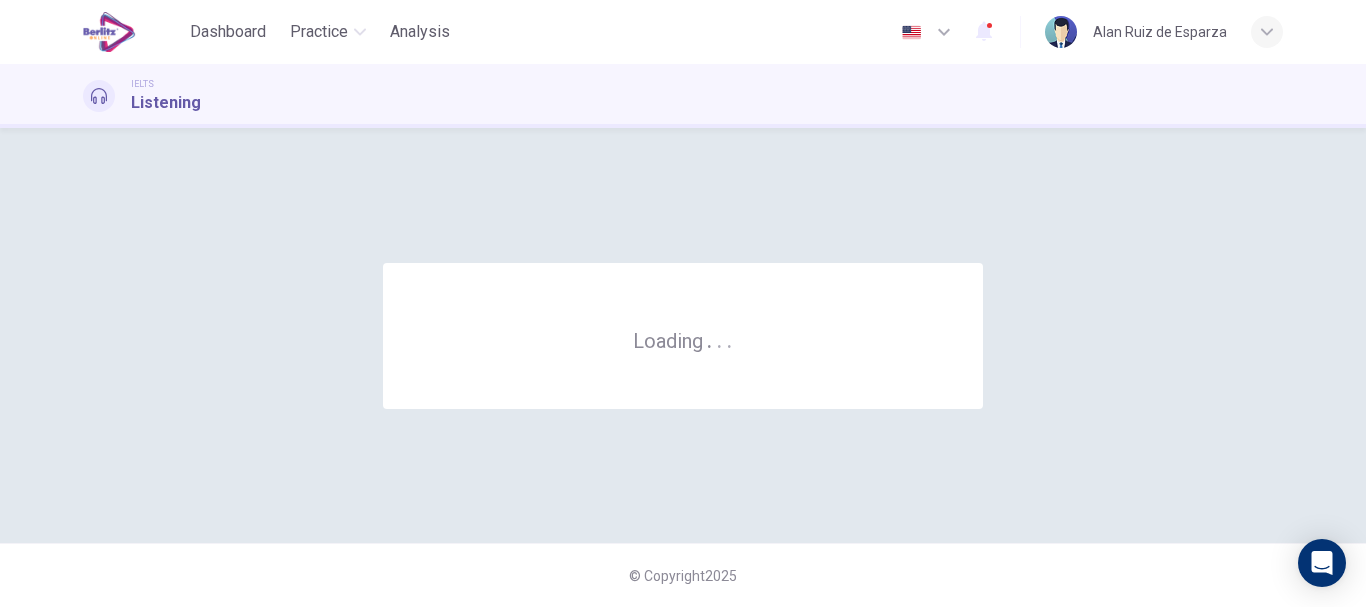 scroll, scrollTop: 0, scrollLeft: 0, axis: both 